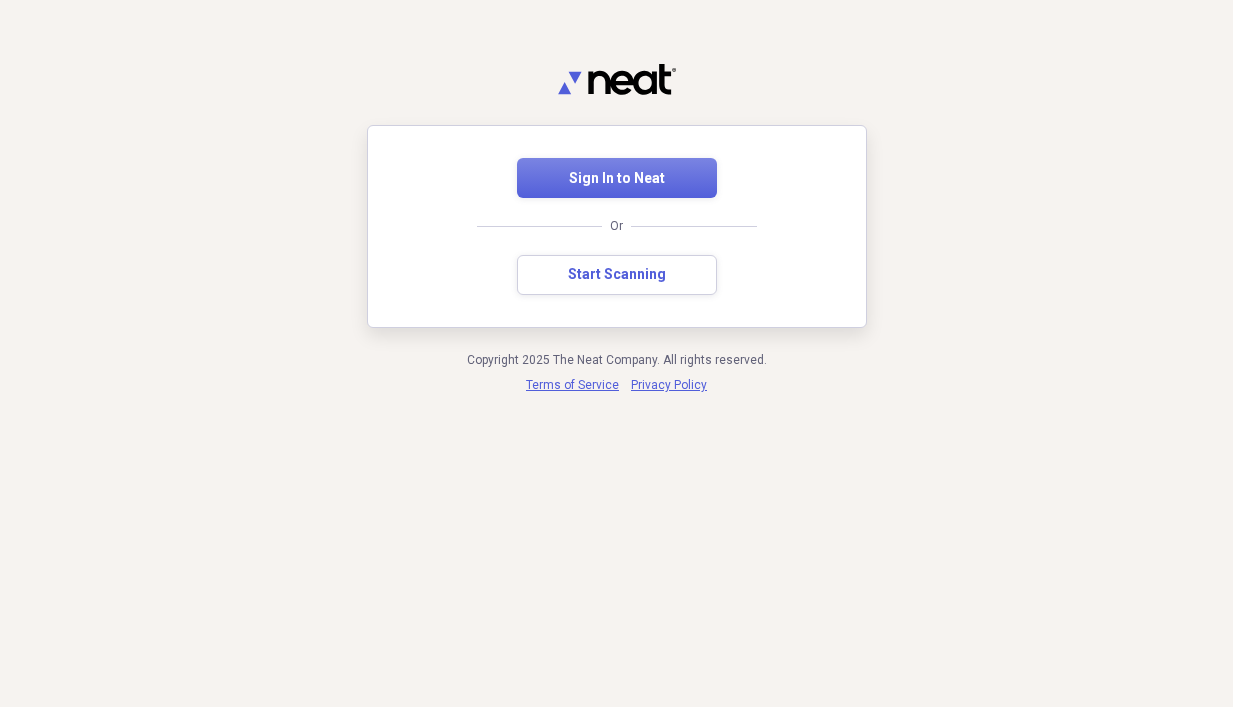 scroll, scrollTop: 0, scrollLeft: 0, axis: both 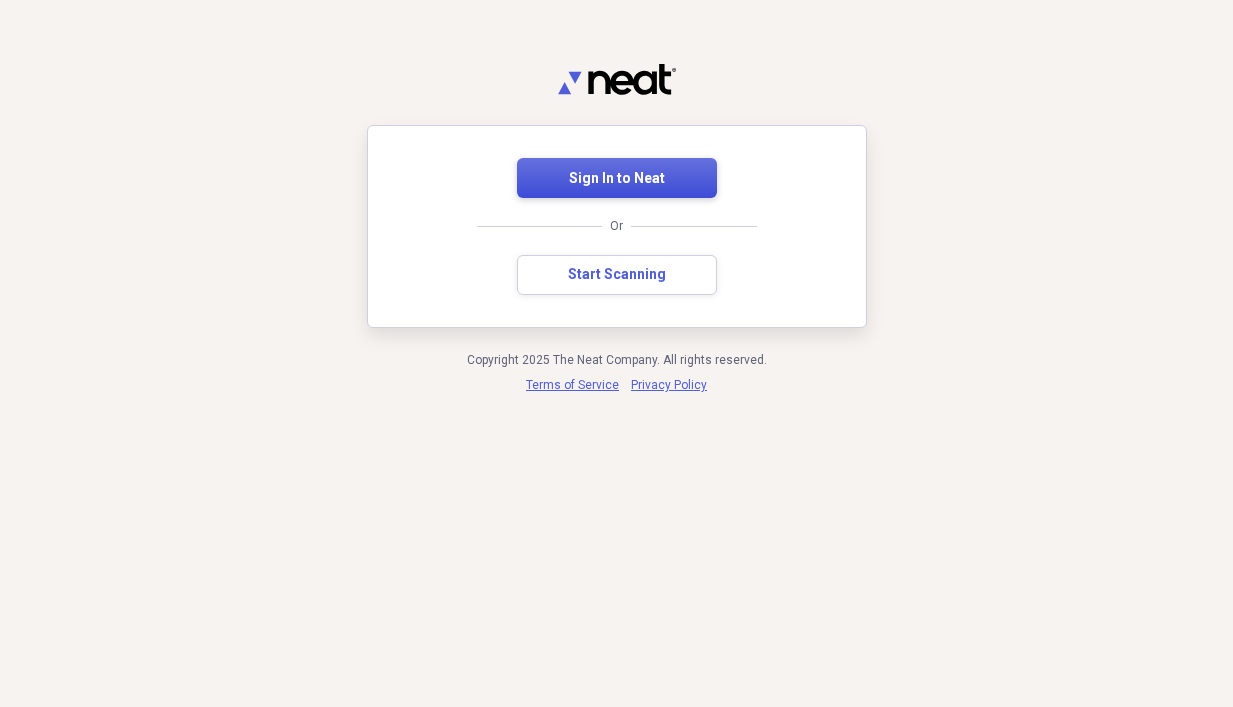 click on "Sign In to Neat" at bounding box center (617, 179) 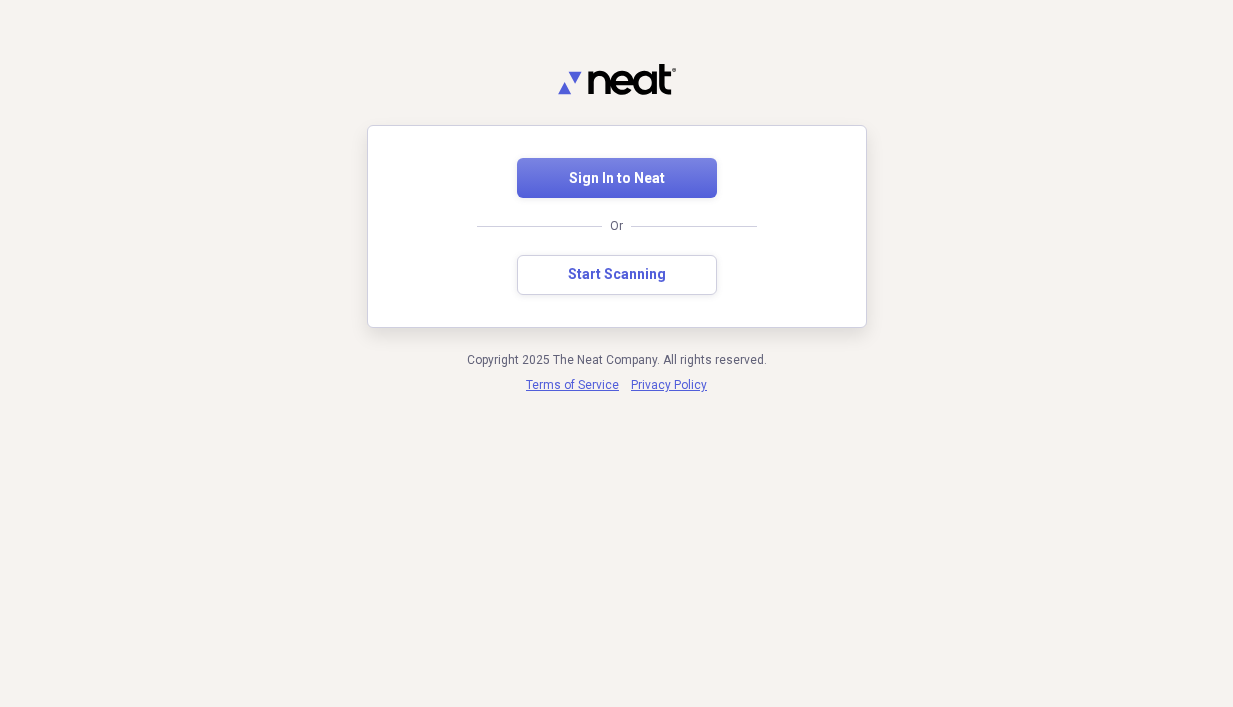 scroll, scrollTop: 0, scrollLeft: 0, axis: both 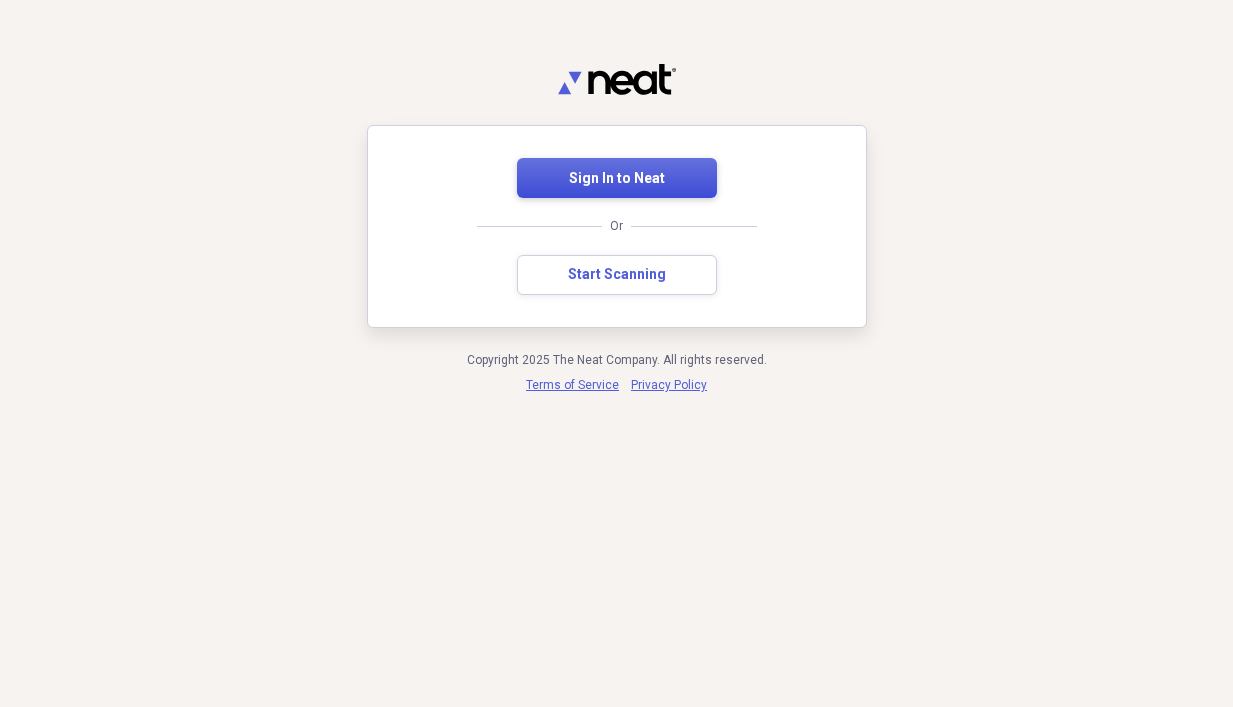 click on "Sign In to Neat" at bounding box center [617, 179] 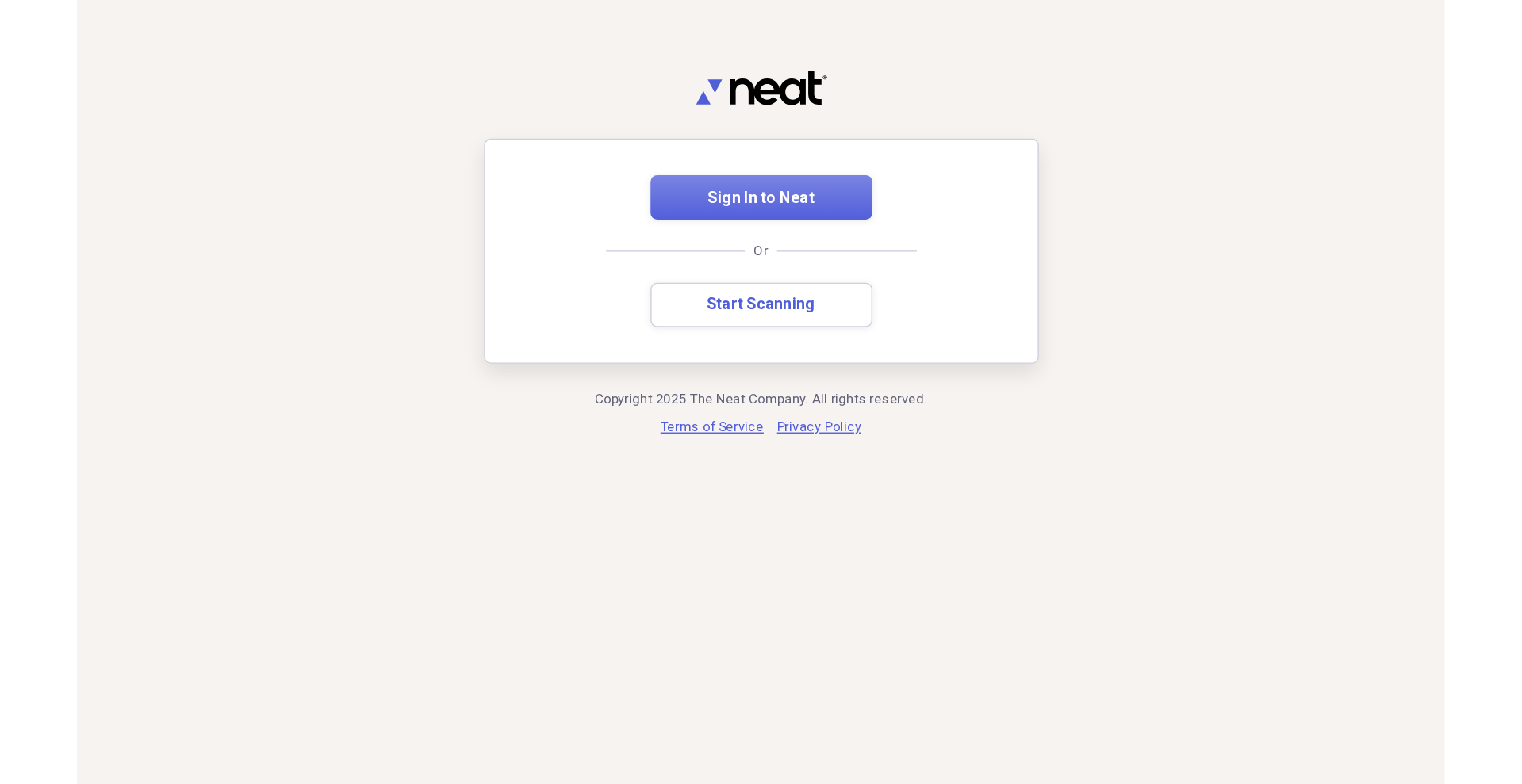 scroll, scrollTop: 0, scrollLeft: 0, axis: both 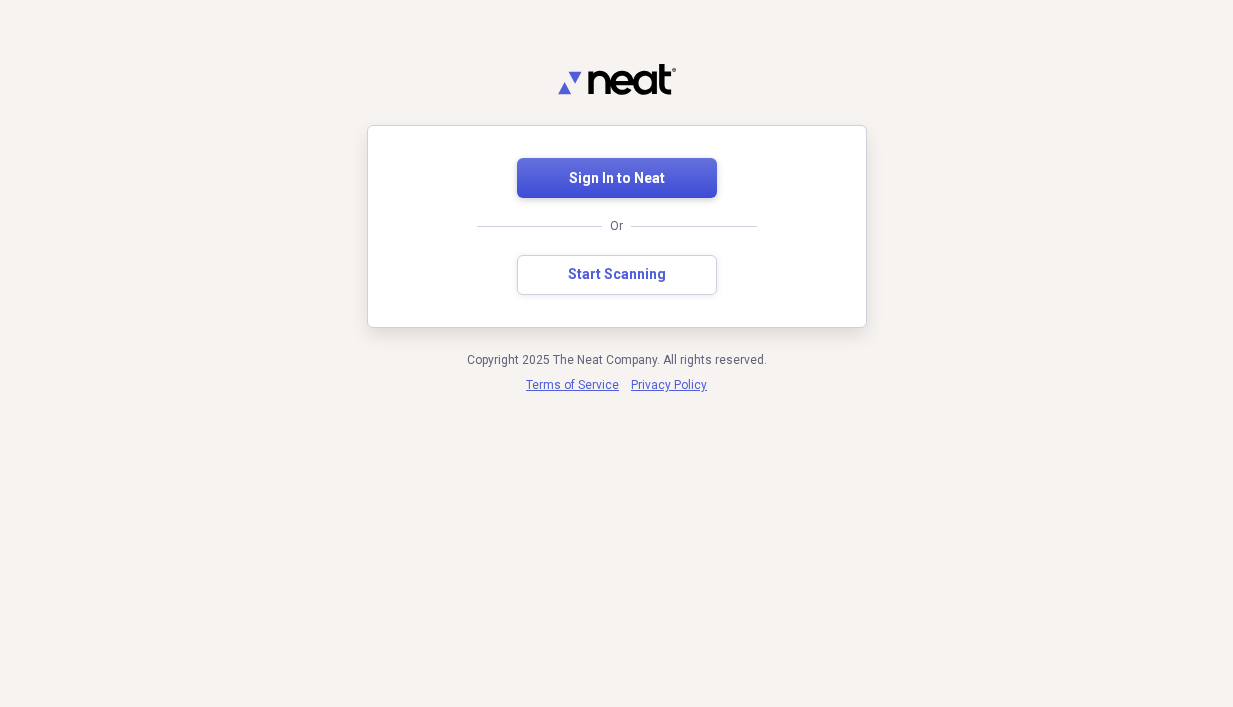 click on "Sign In to Neat" at bounding box center (617, 179) 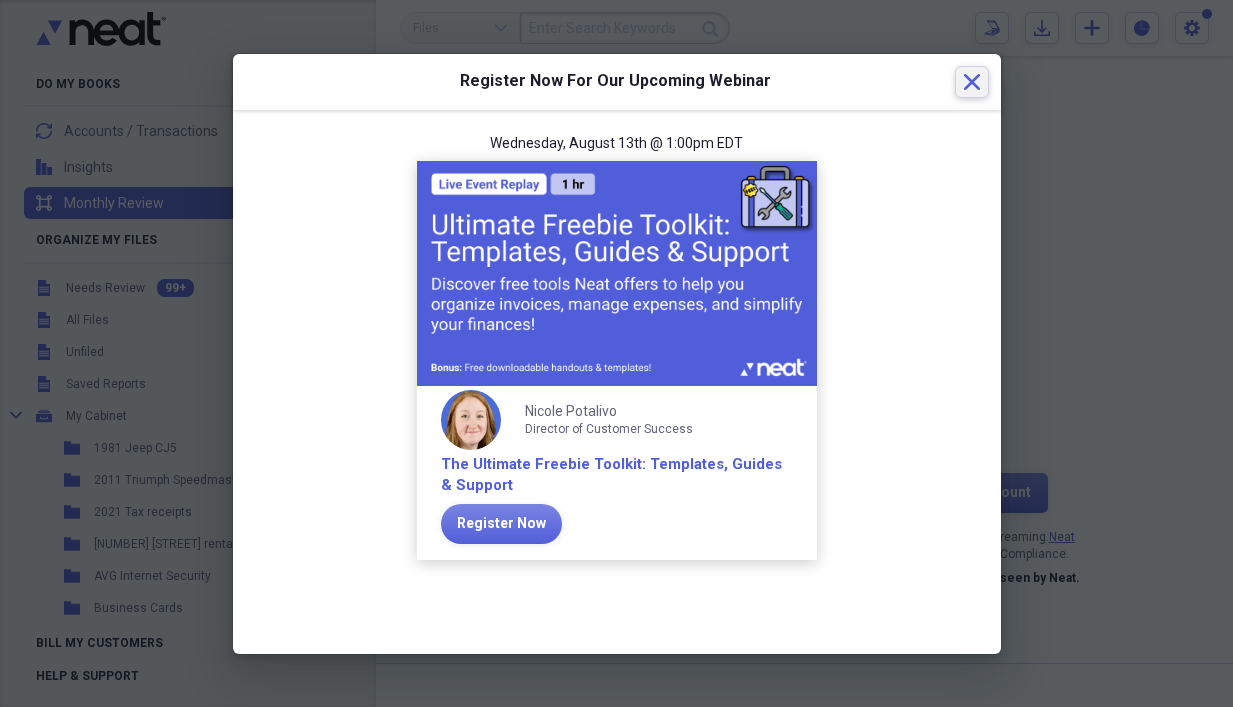 click on "Close" at bounding box center (972, 82) 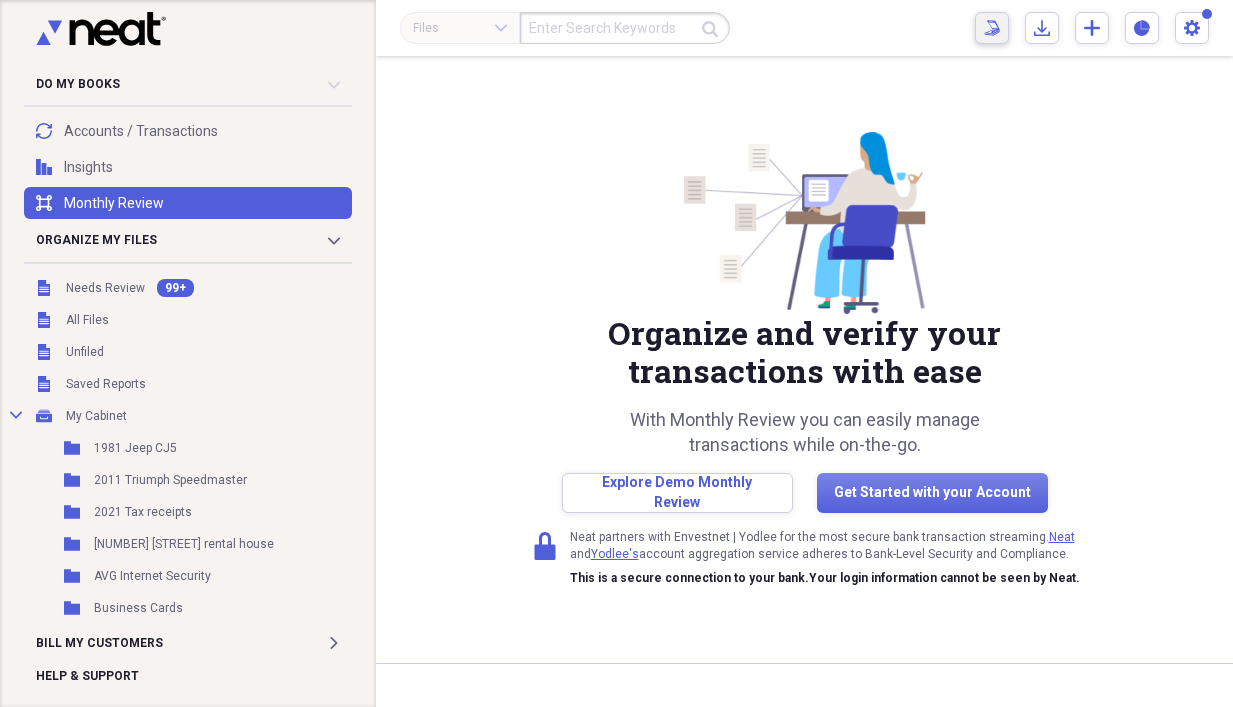 click 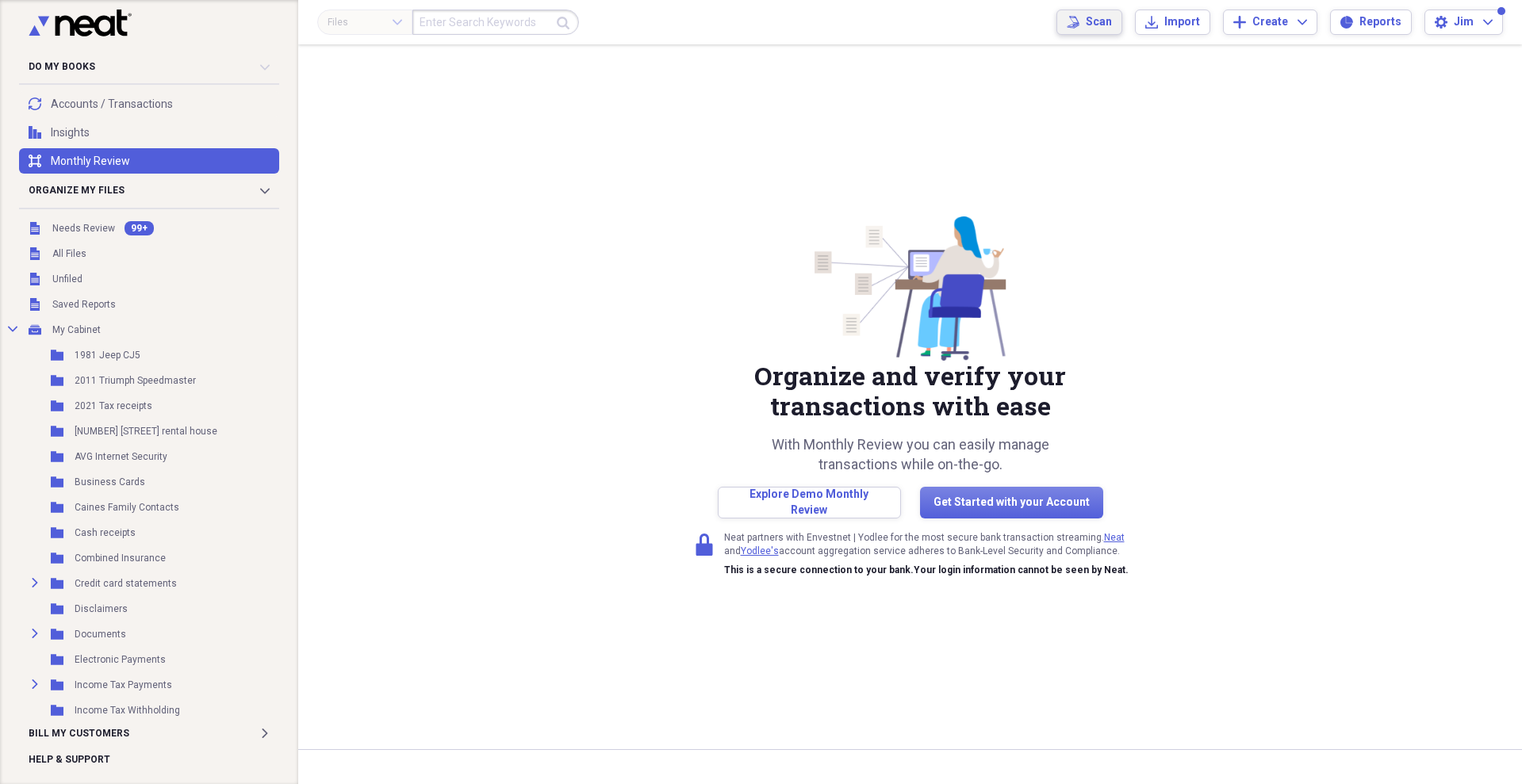 click on "Scan Scan" at bounding box center [1089, 22] 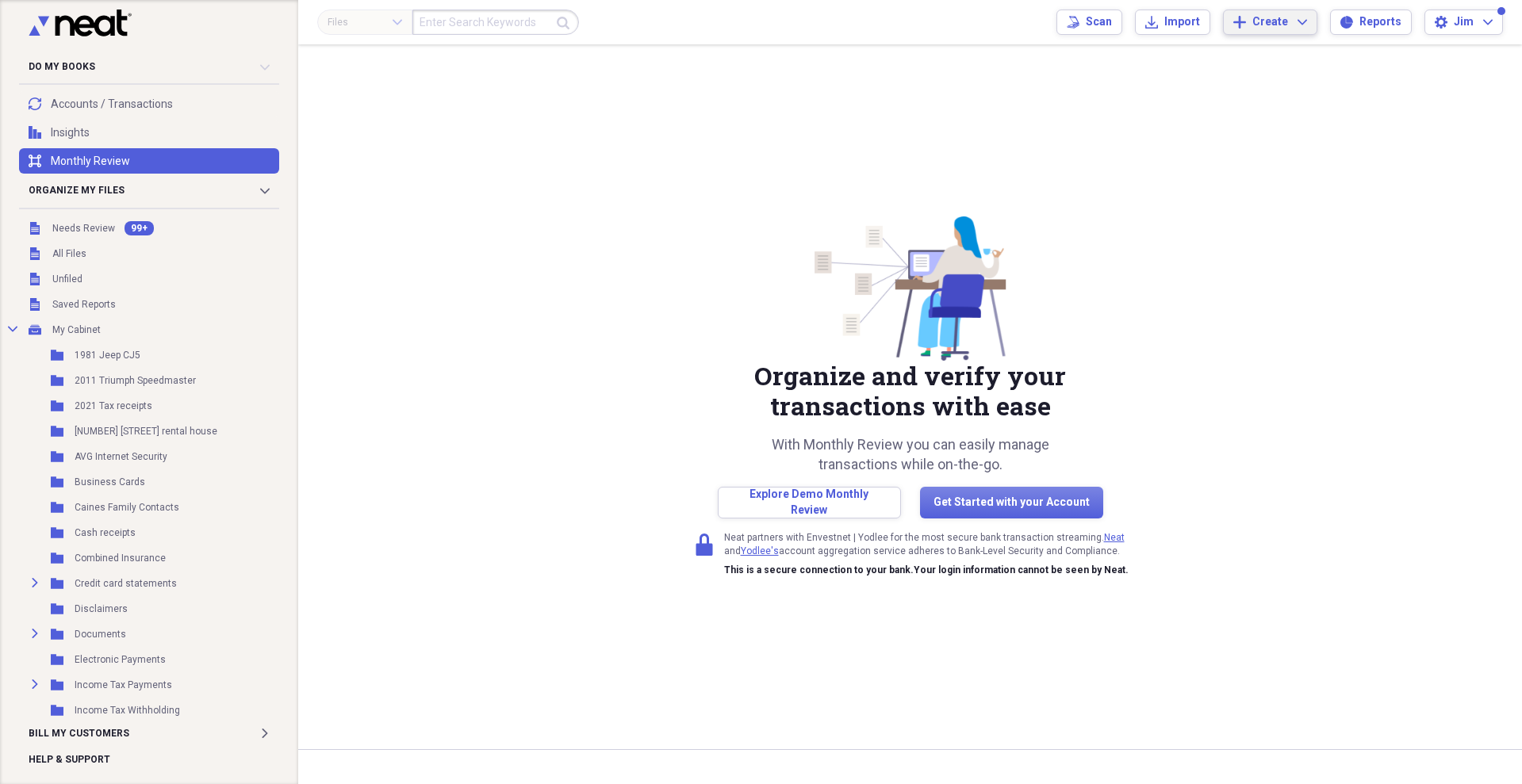 click on "Add Create Expand" at bounding box center [1270, 22] 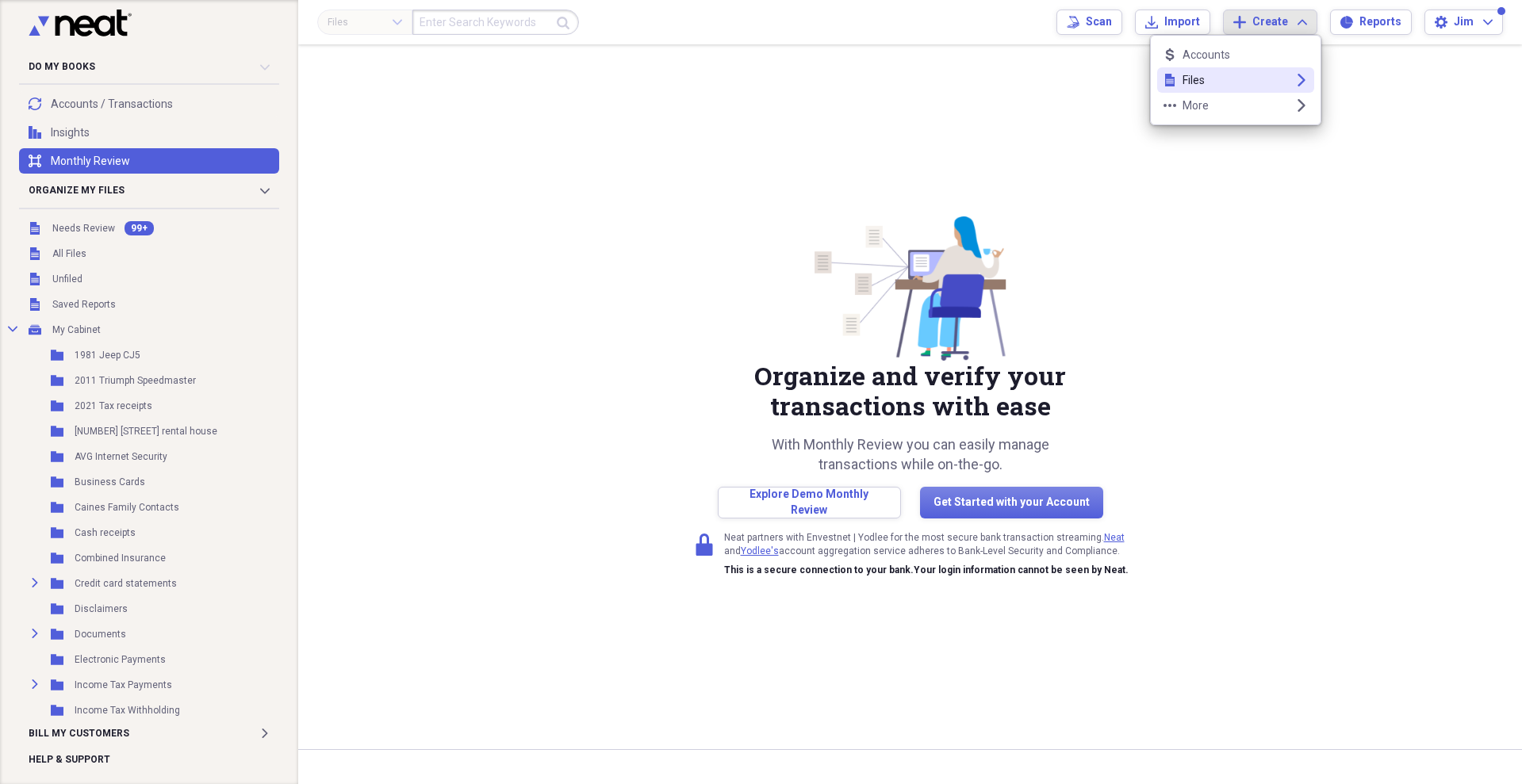 click on "file Files expand" at bounding box center [1236, 80] 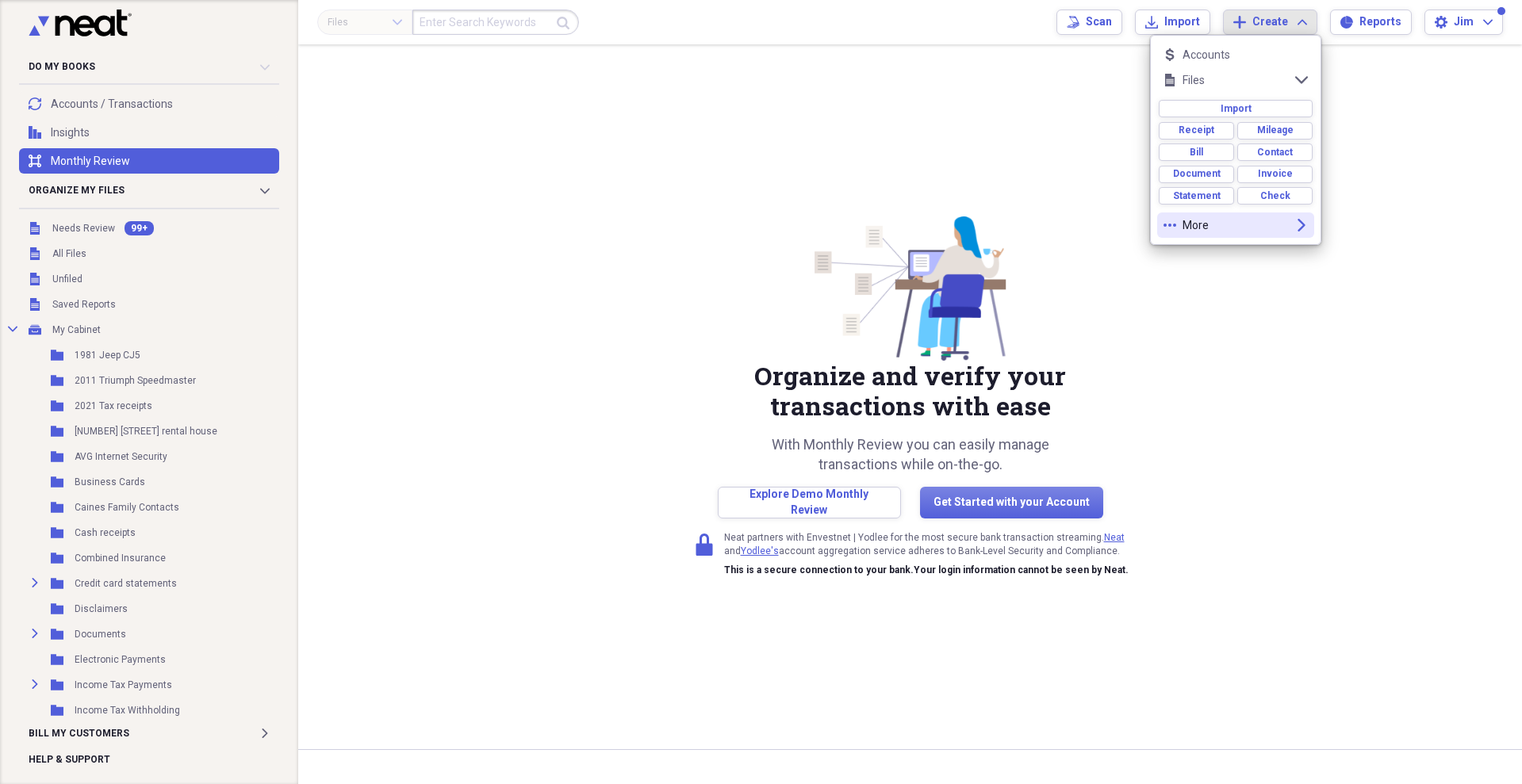 click on "More" at bounding box center [1236, 225] 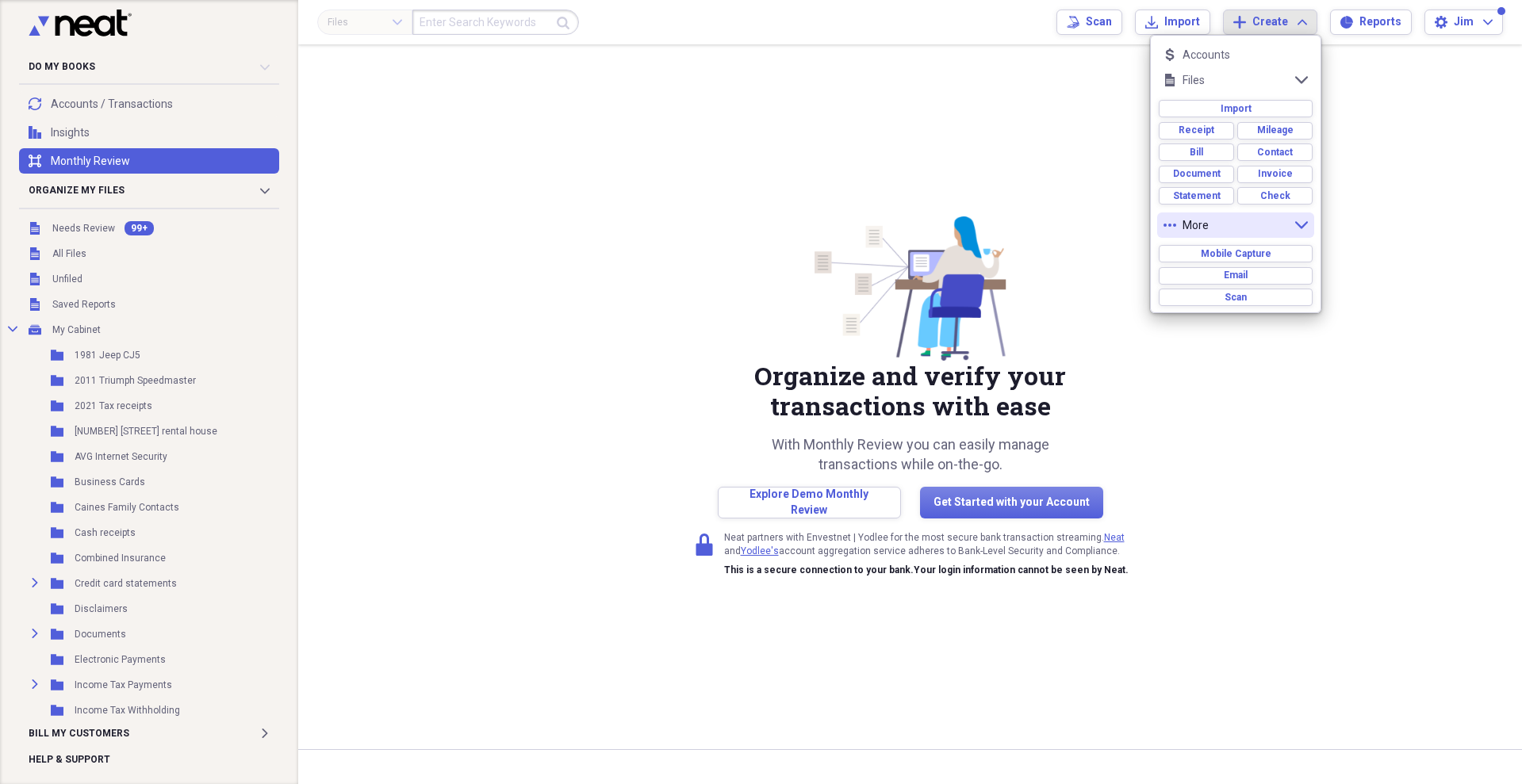 click on "More" at bounding box center (1236, 225) 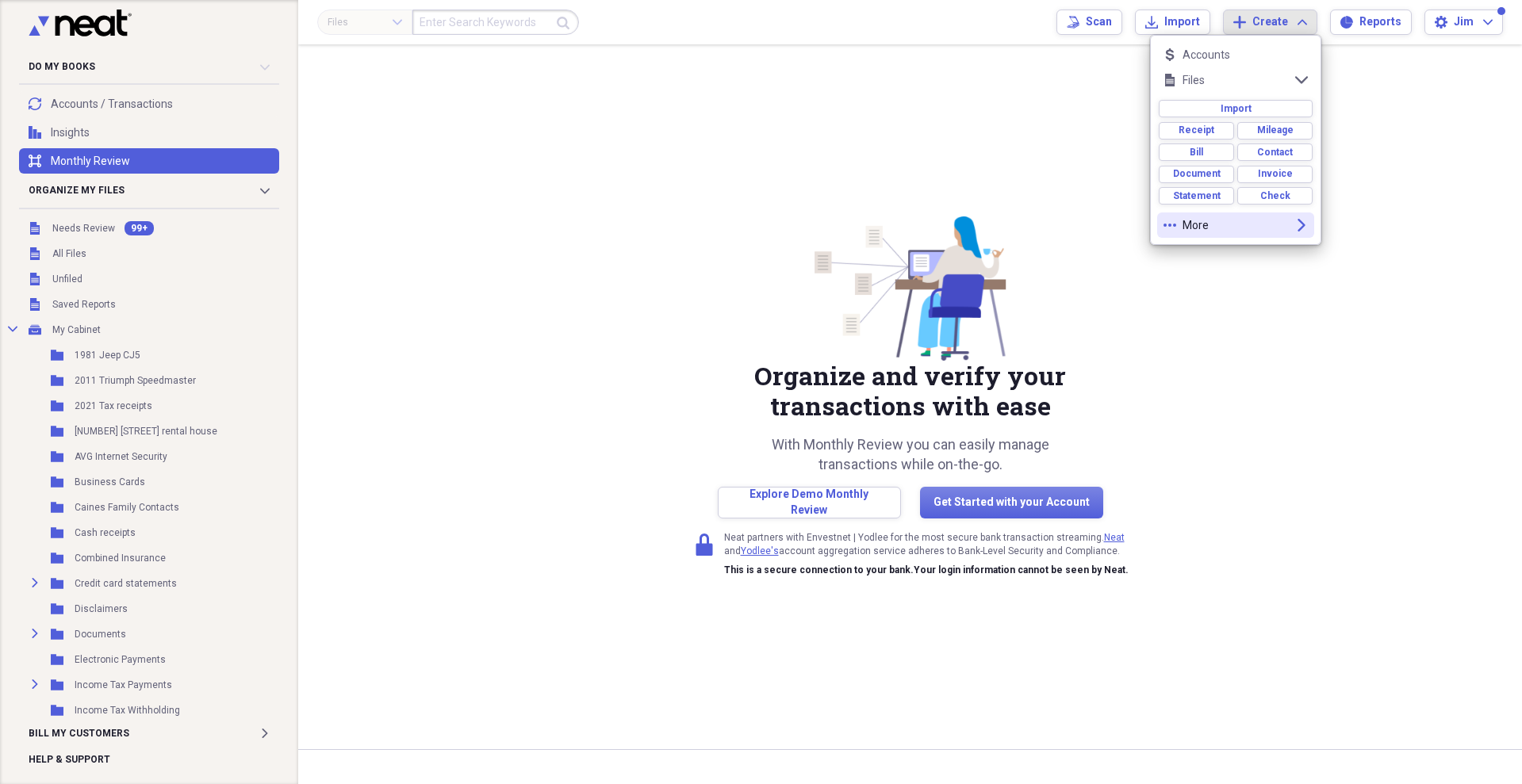 click on "More" at bounding box center [1236, 225] 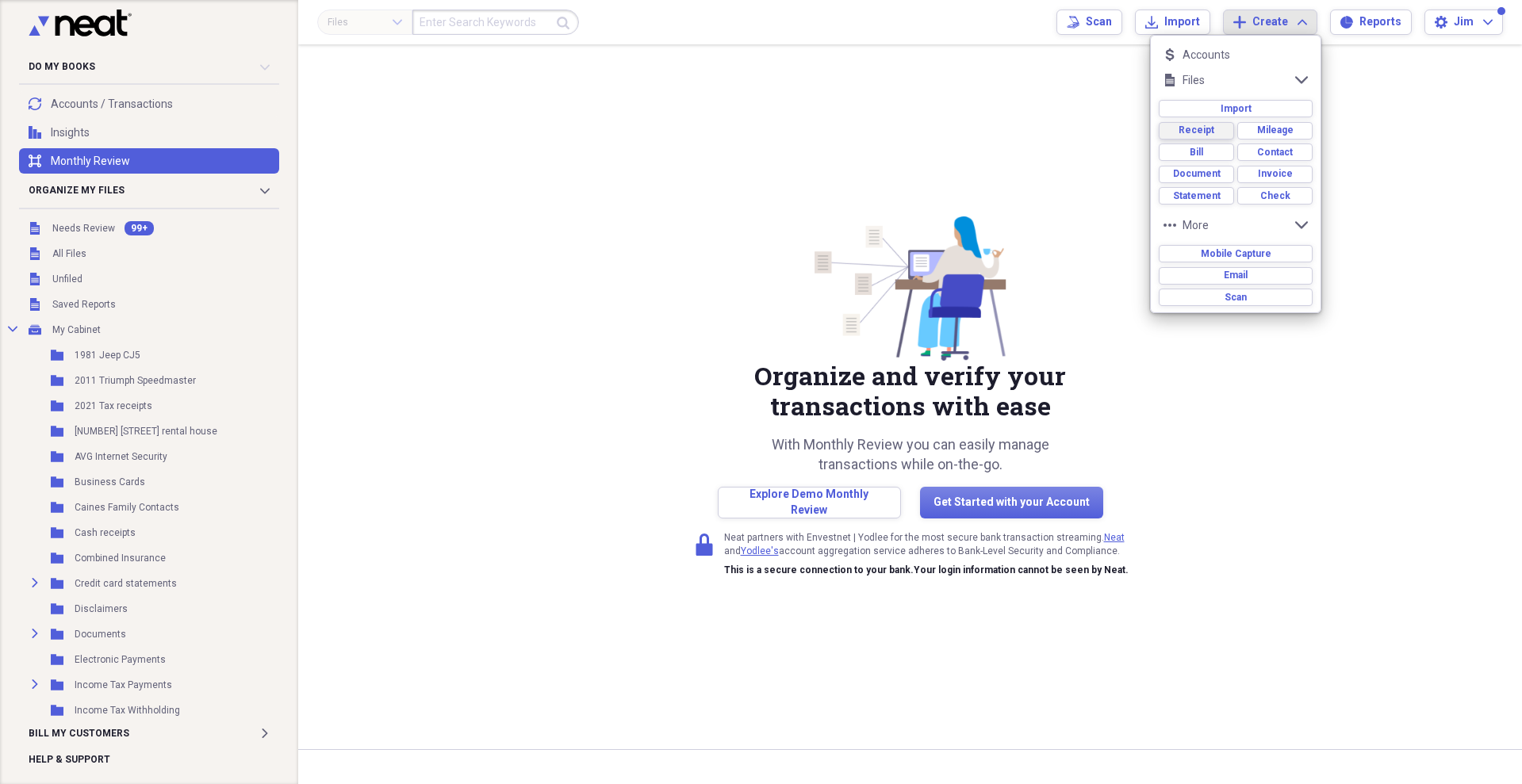 click on "Receipt" at bounding box center [1196, 131] 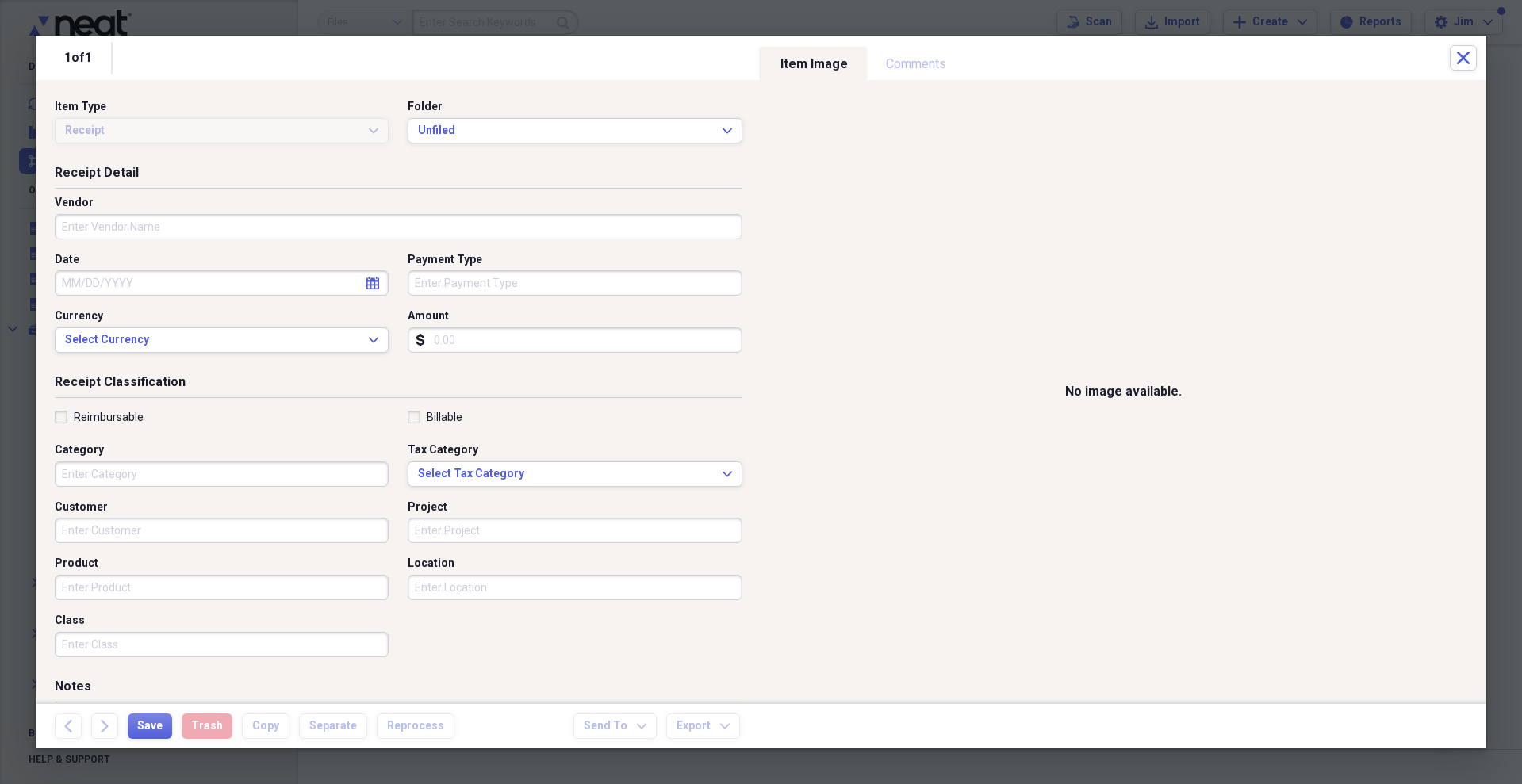click on "Vendor" at bounding box center [398, 227] 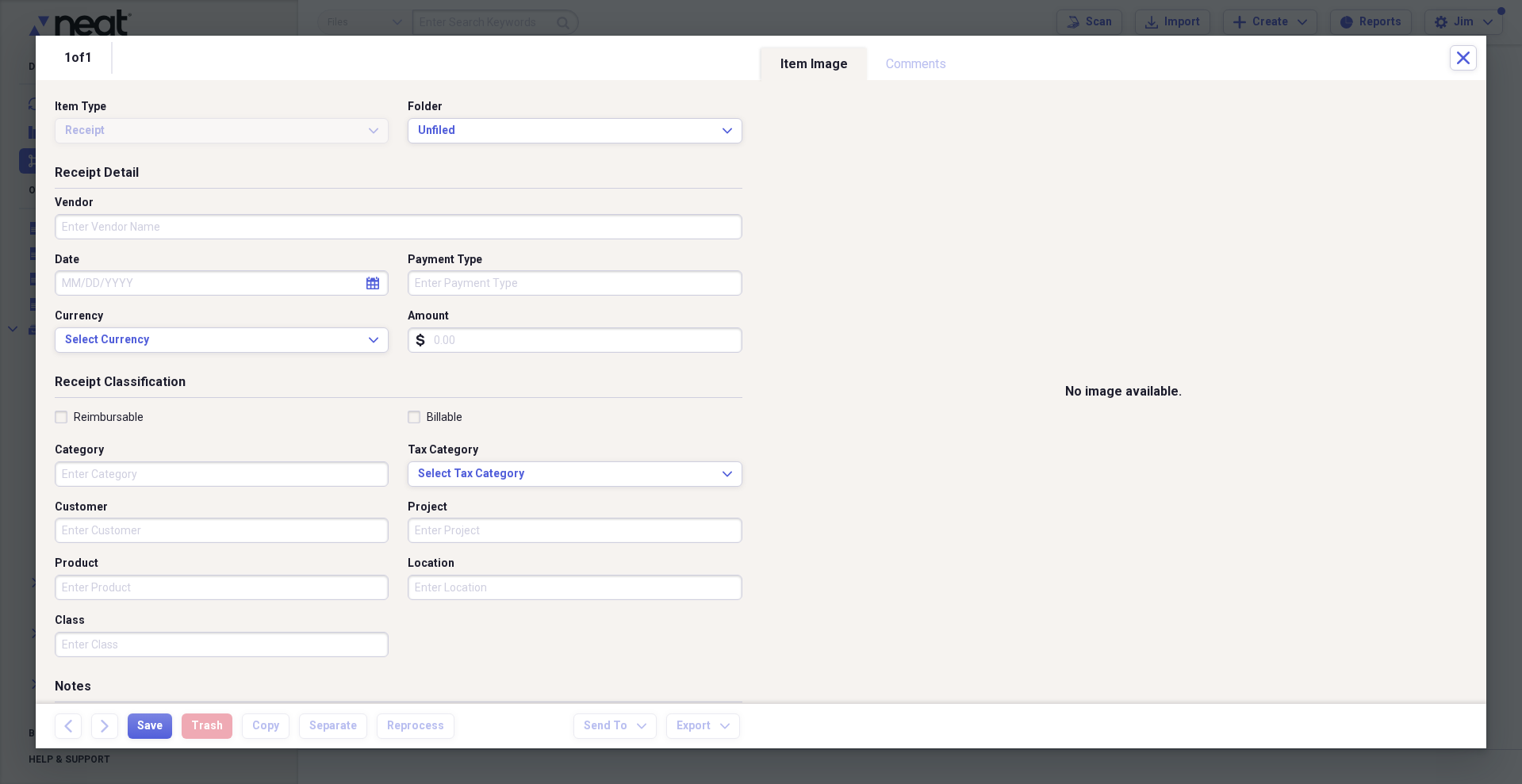 click on "Item Type Receipt Expand Folder Unfiled Expand" at bounding box center [398, 132] 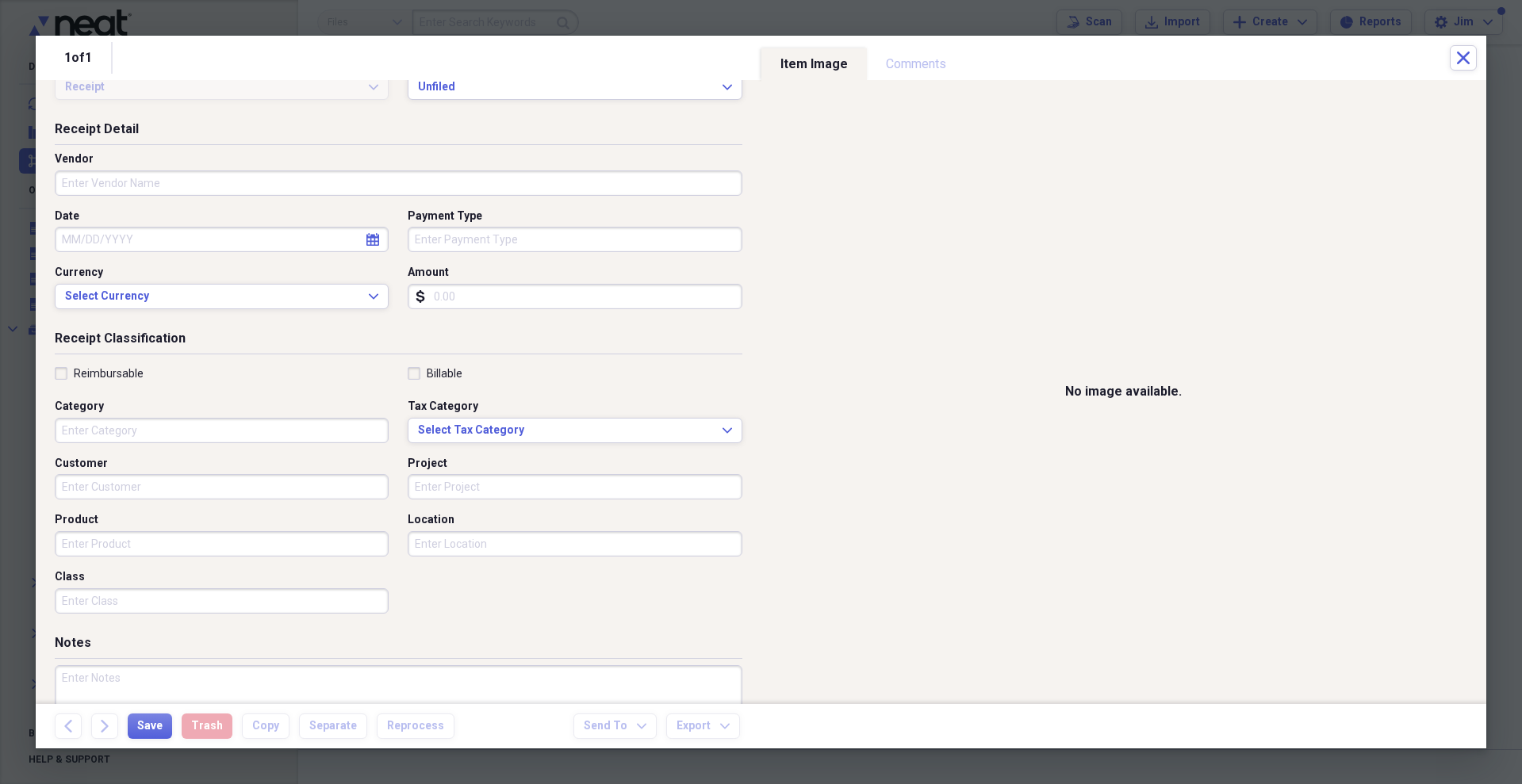 scroll, scrollTop: 0, scrollLeft: 0, axis: both 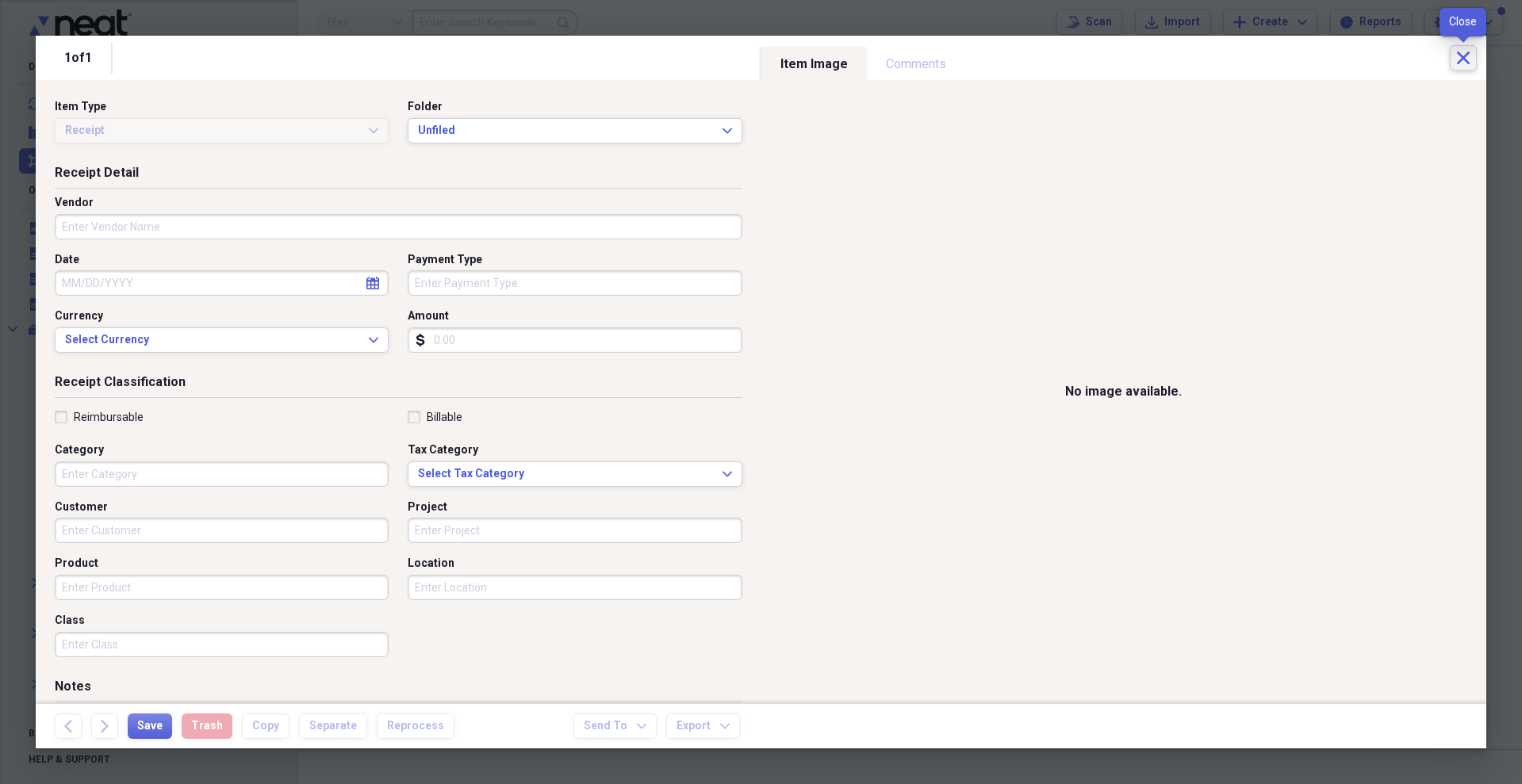click on "Close" at bounding box center [1463, 58] 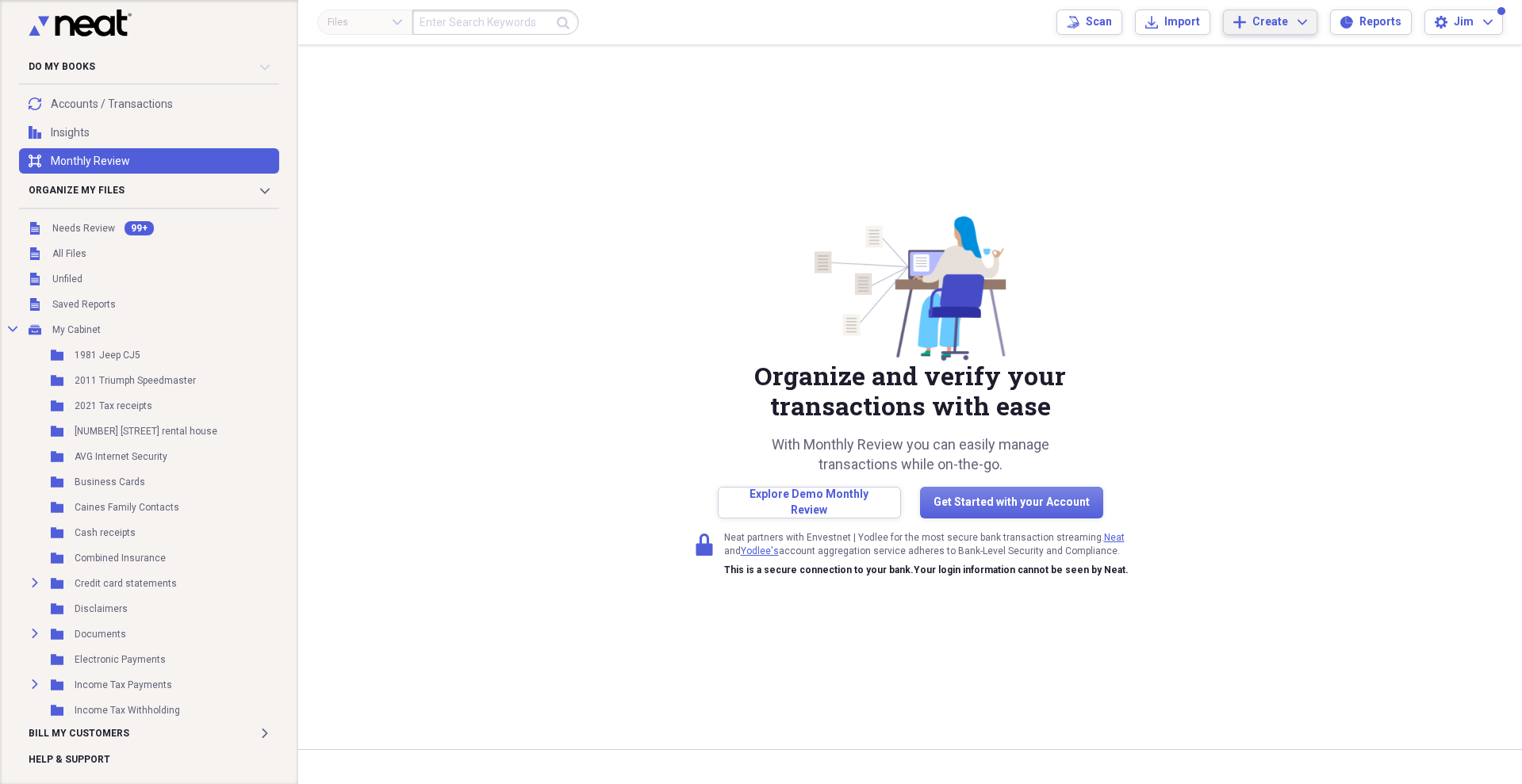 click on "Add Create Expand" at bounding box center [1270, 22] 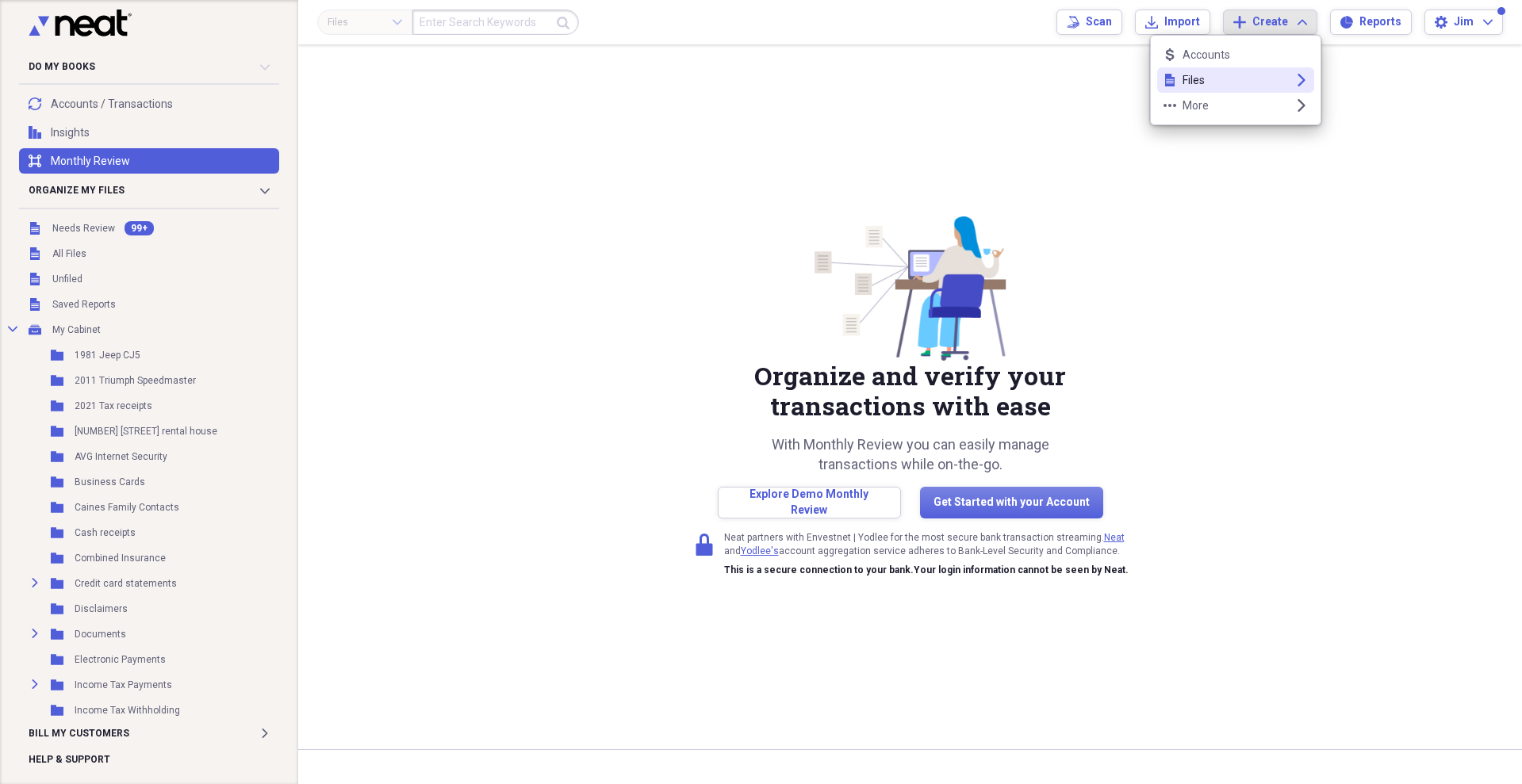click on "Files" at bounding box center (1236, 80) 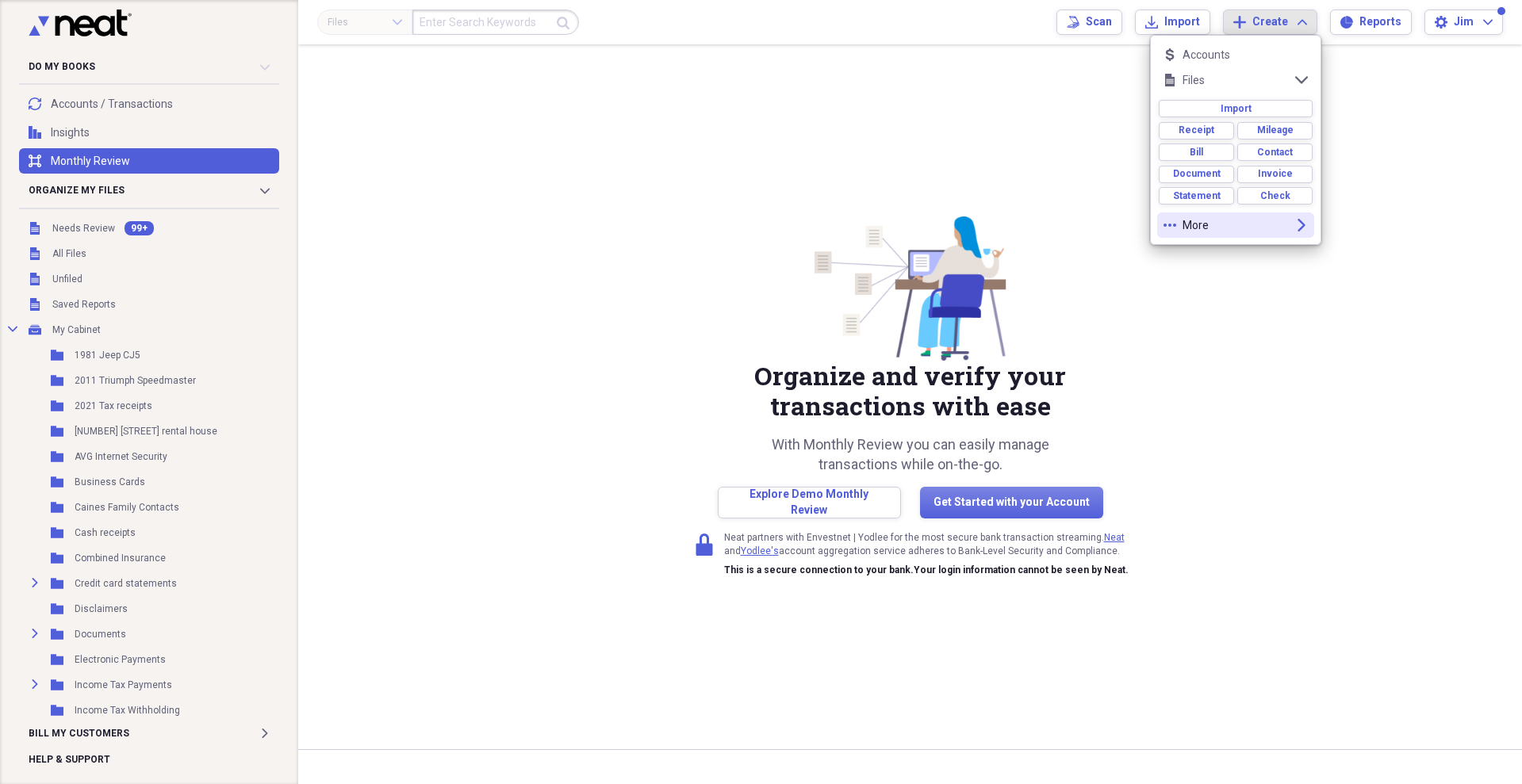click on "More" at bounding box center (1236, 225) 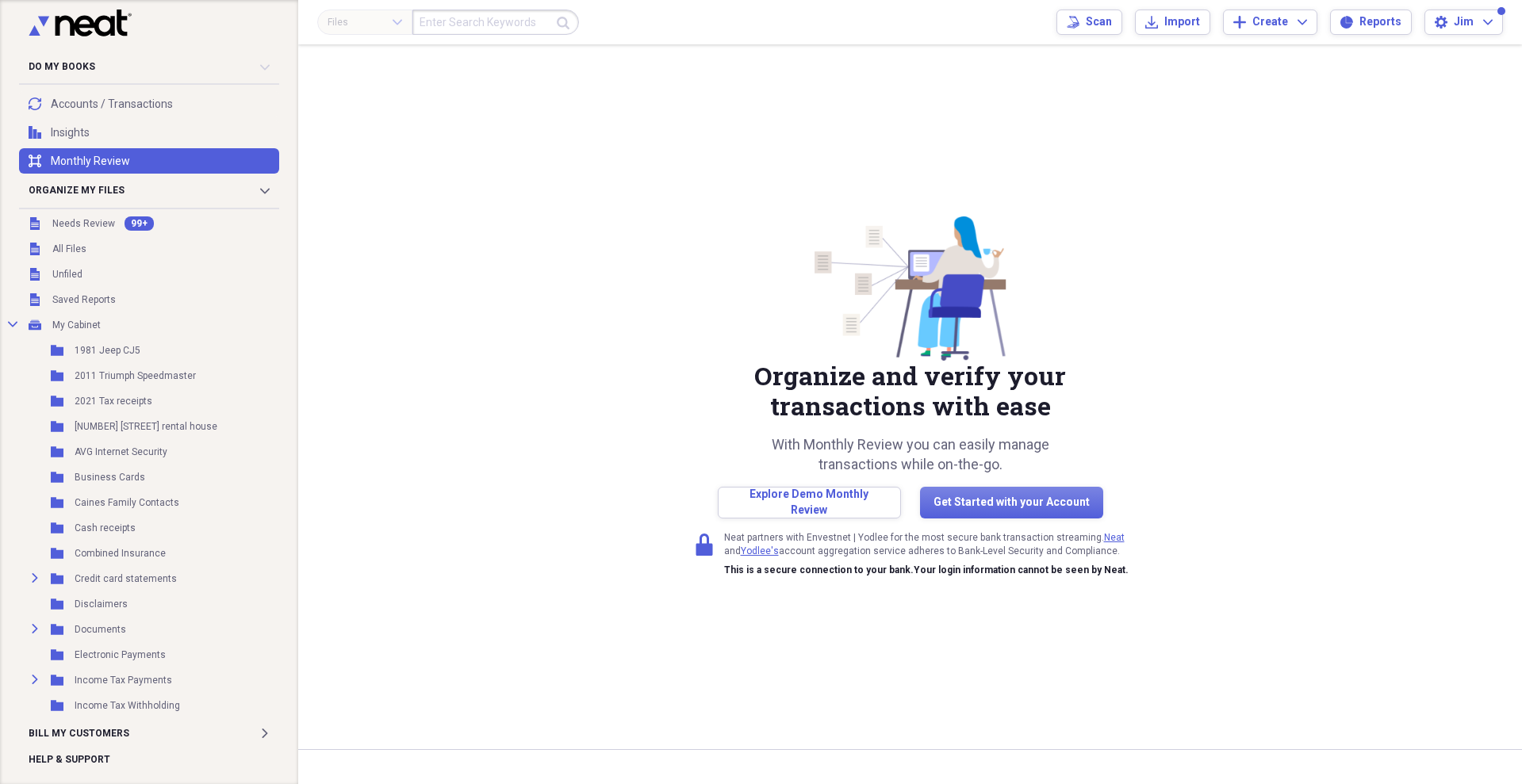 scroll, scrollTop: 0, scrollLeft: 0, axis: both 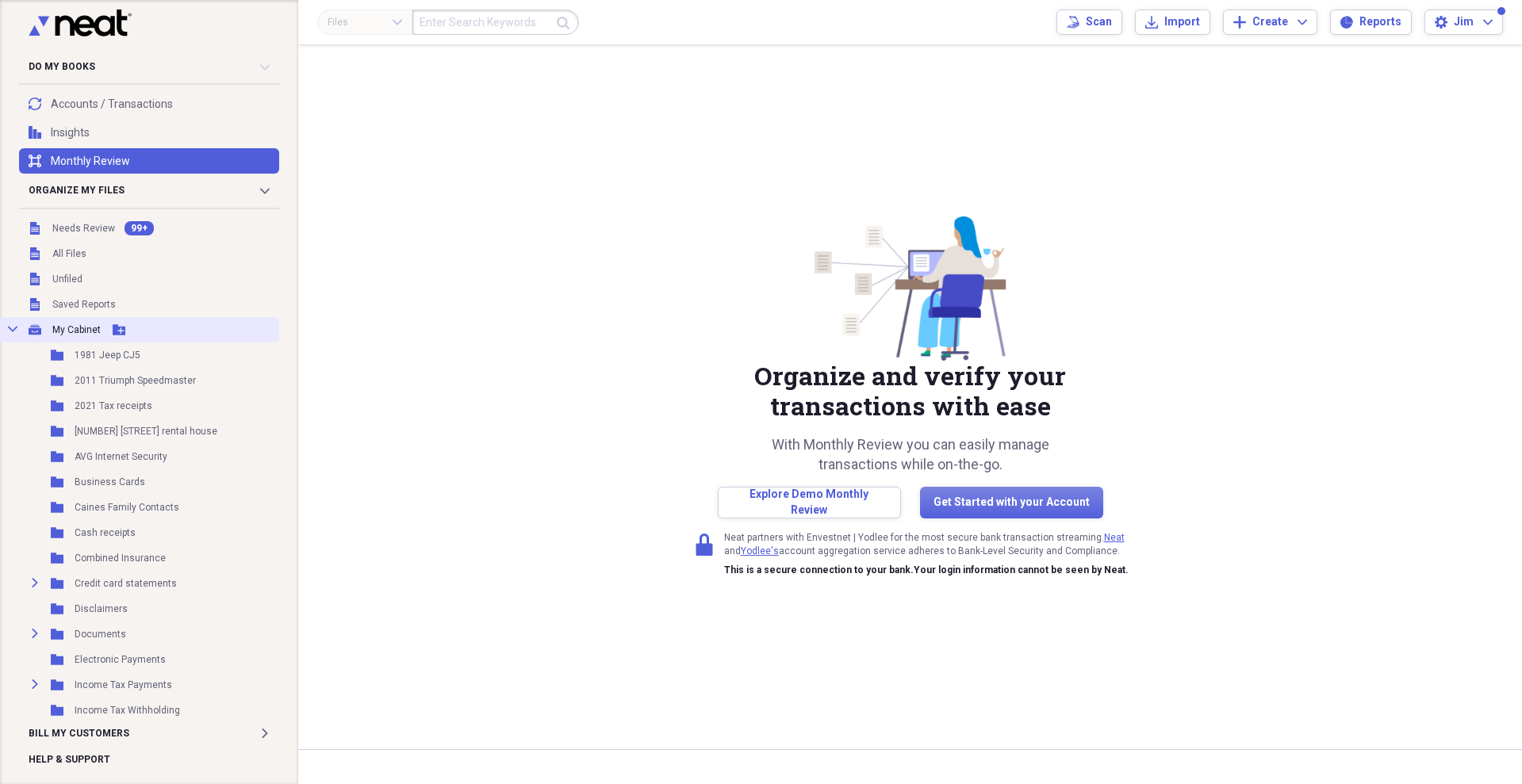 click on "Add Folder" 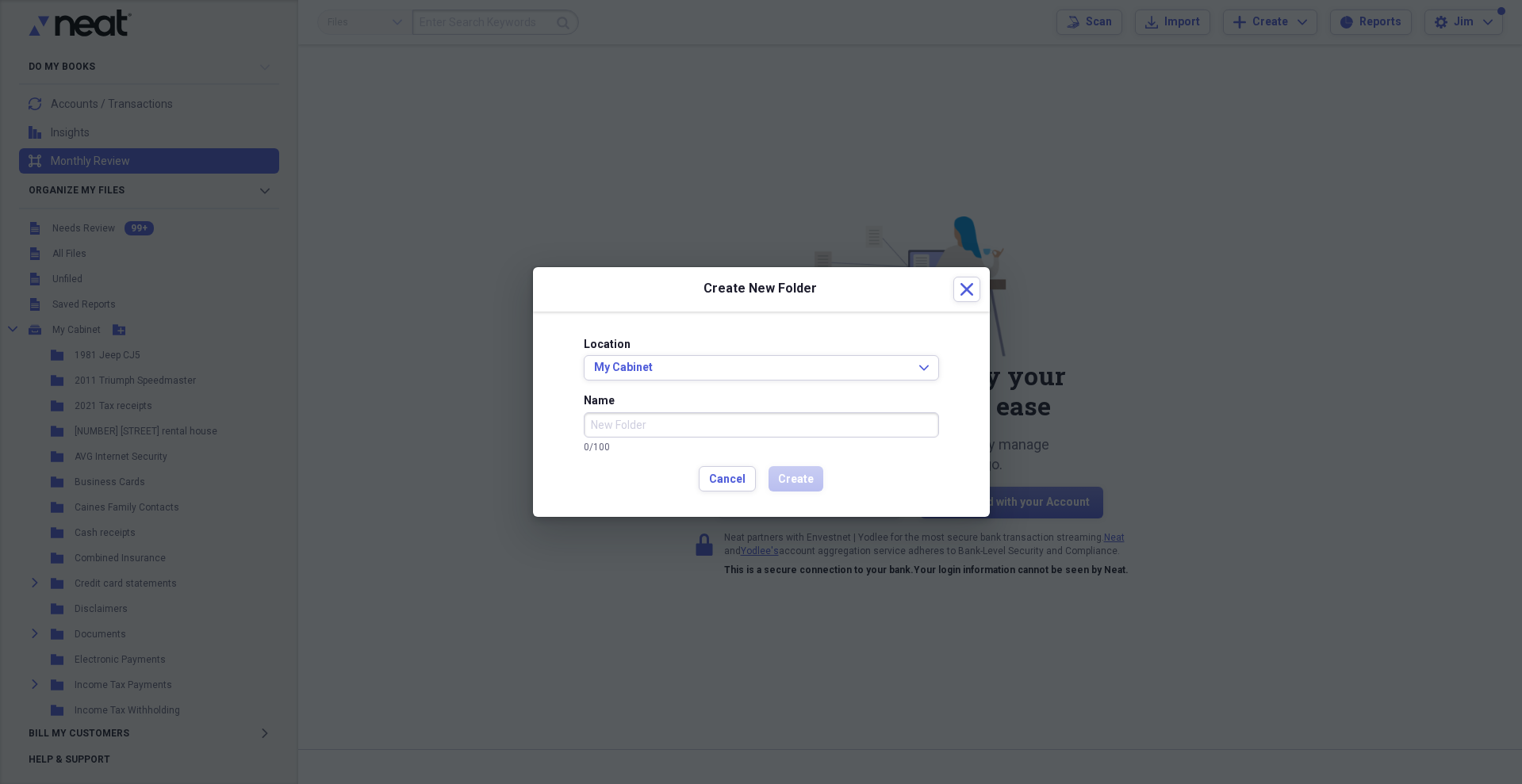 click on "Name" at bounding box center [761, 425] 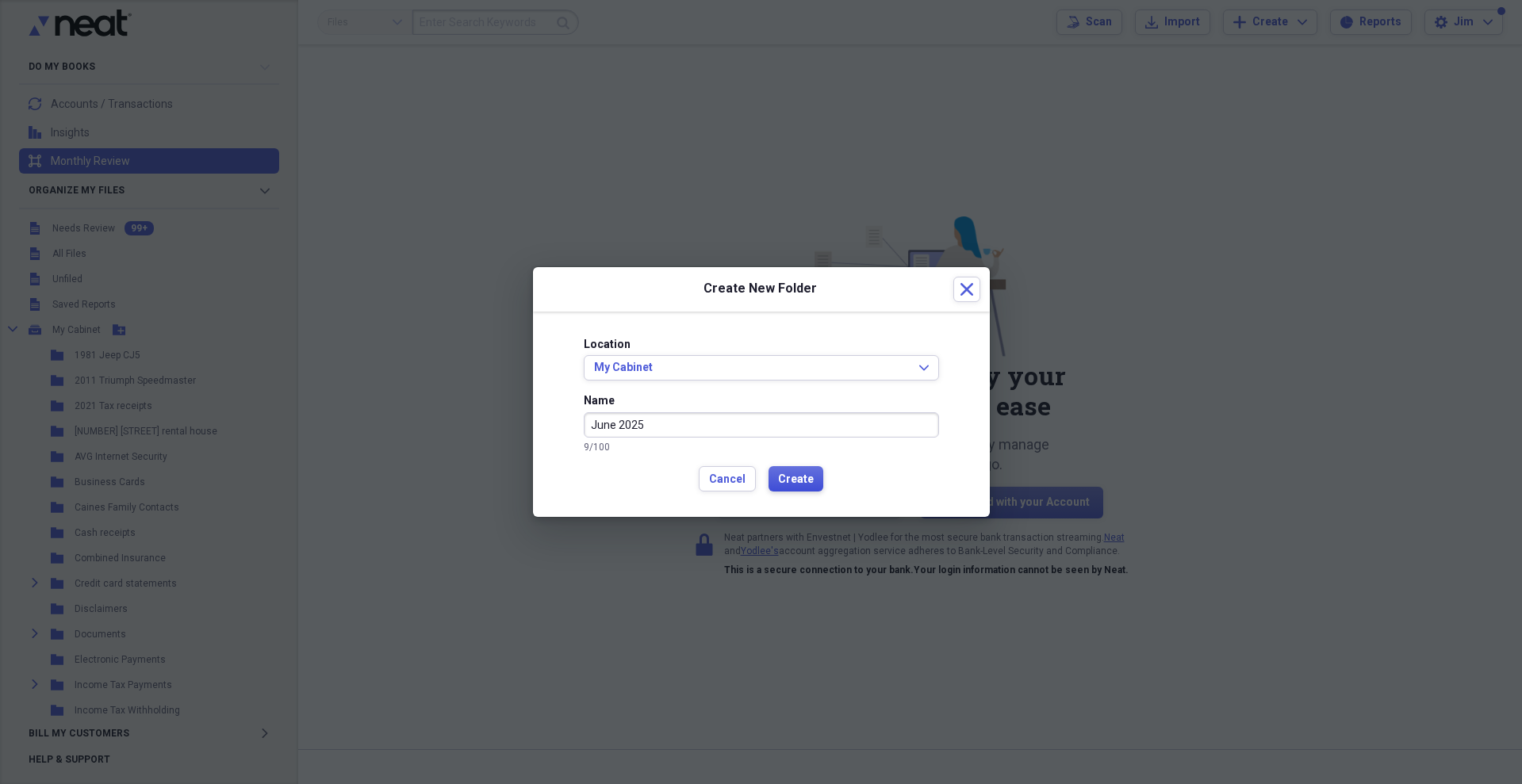 type on "June 2025" 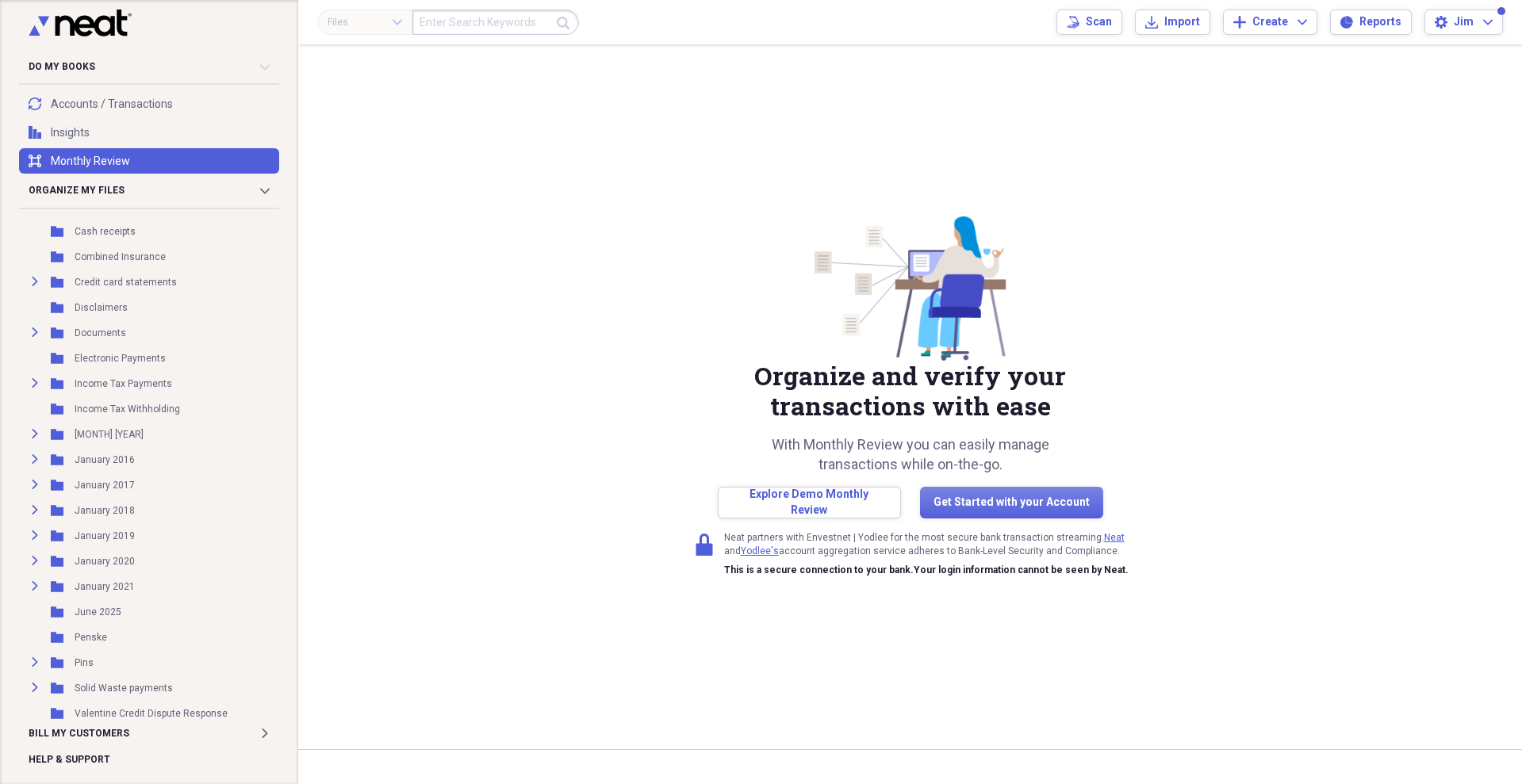 scroll, scrollTop: 318, scrollLeft: 0, axis: vertical 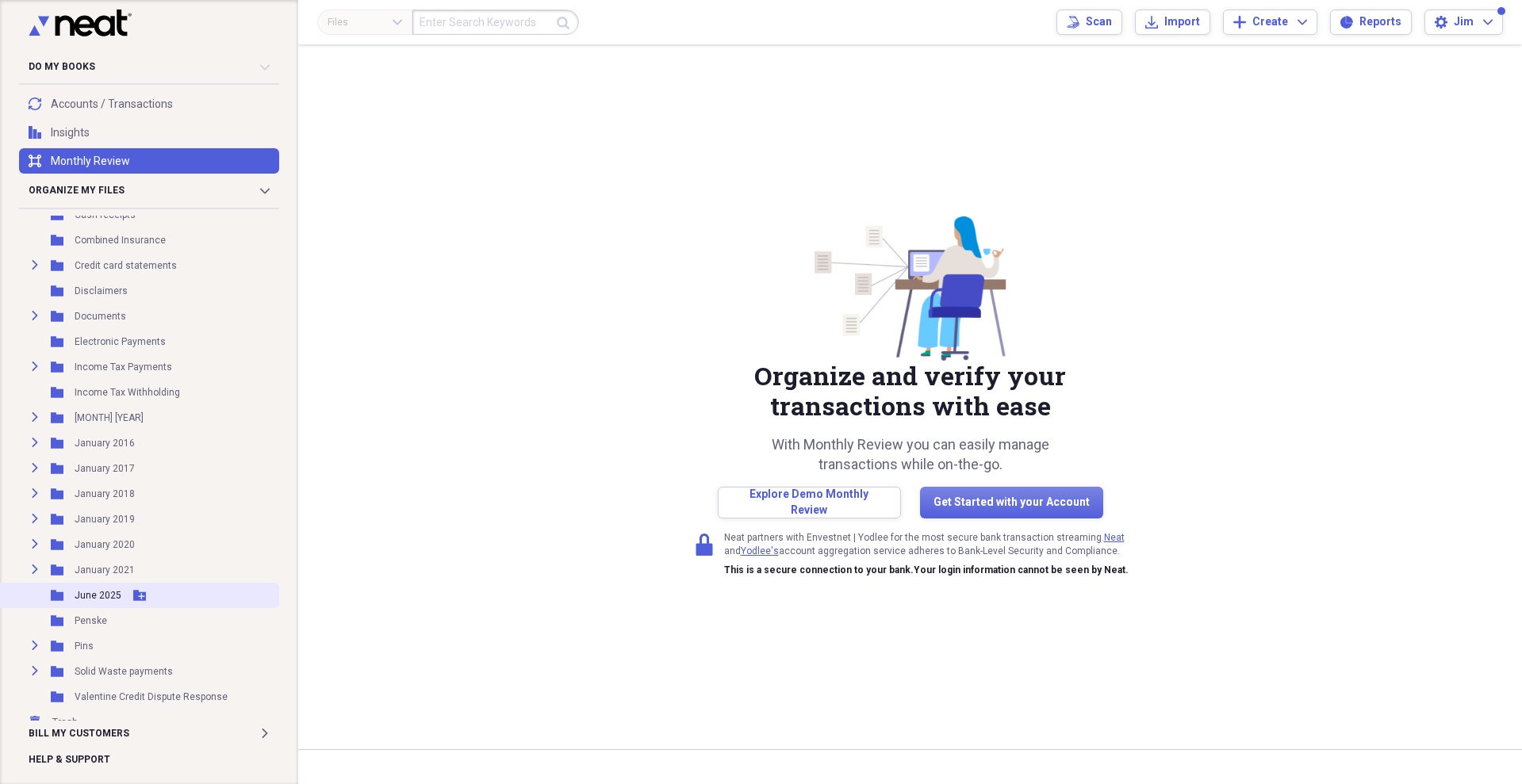 click on "June 2025" at bounding box center [98, 595] 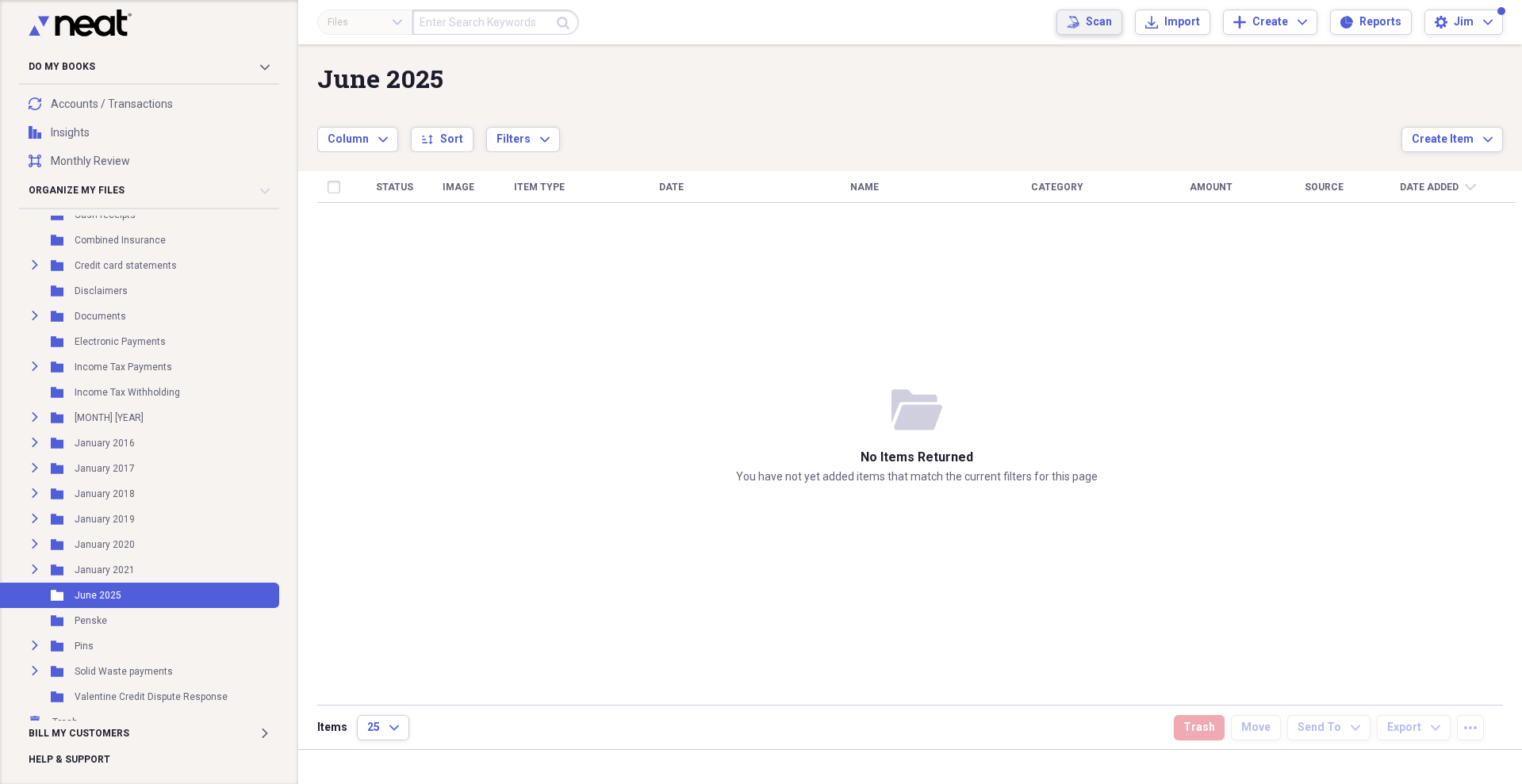 click on "Scan" at bounding box center [1098, 22] 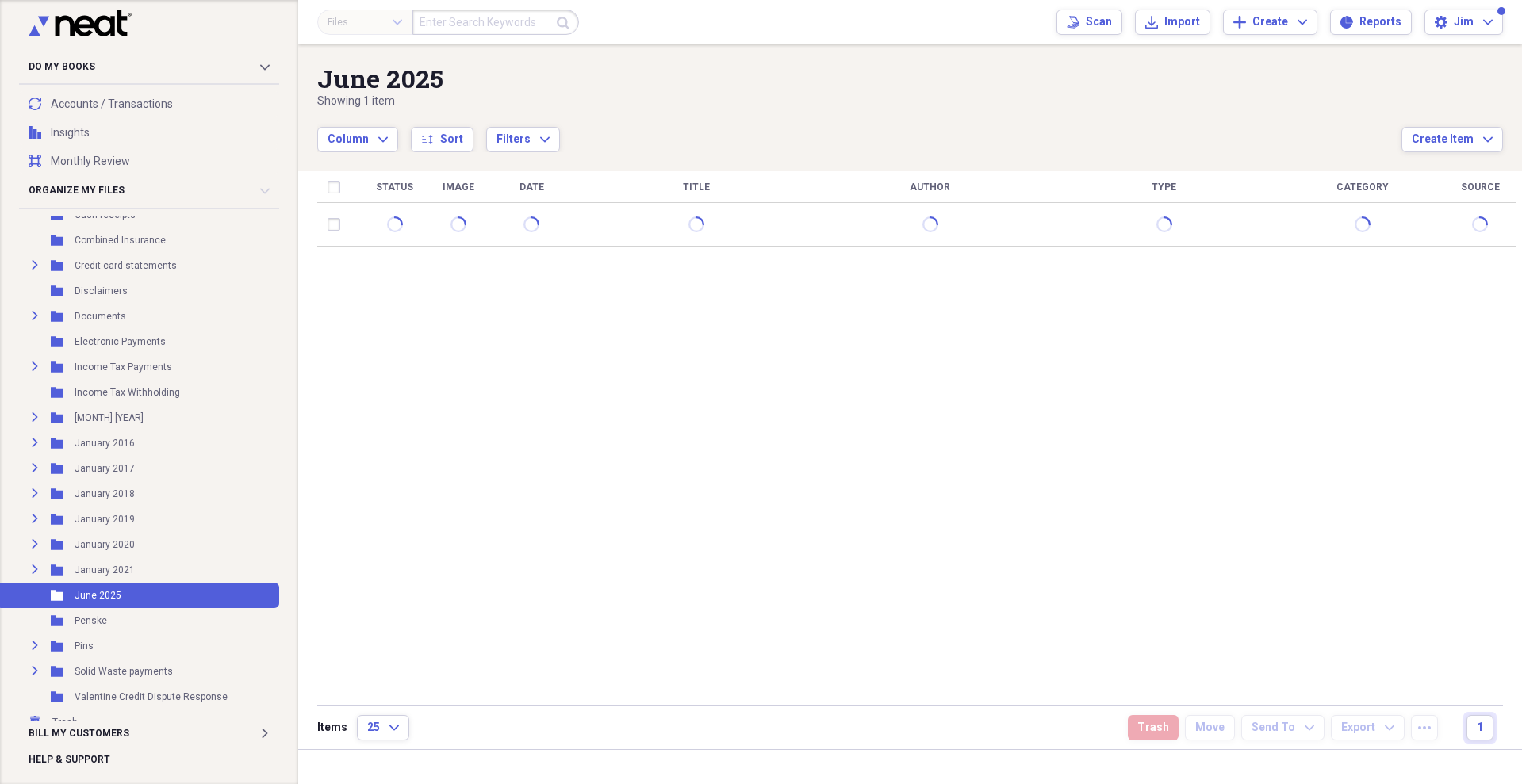 click on "Status Image Date Title Author Type Category Source" at bounding box center (916, 438) 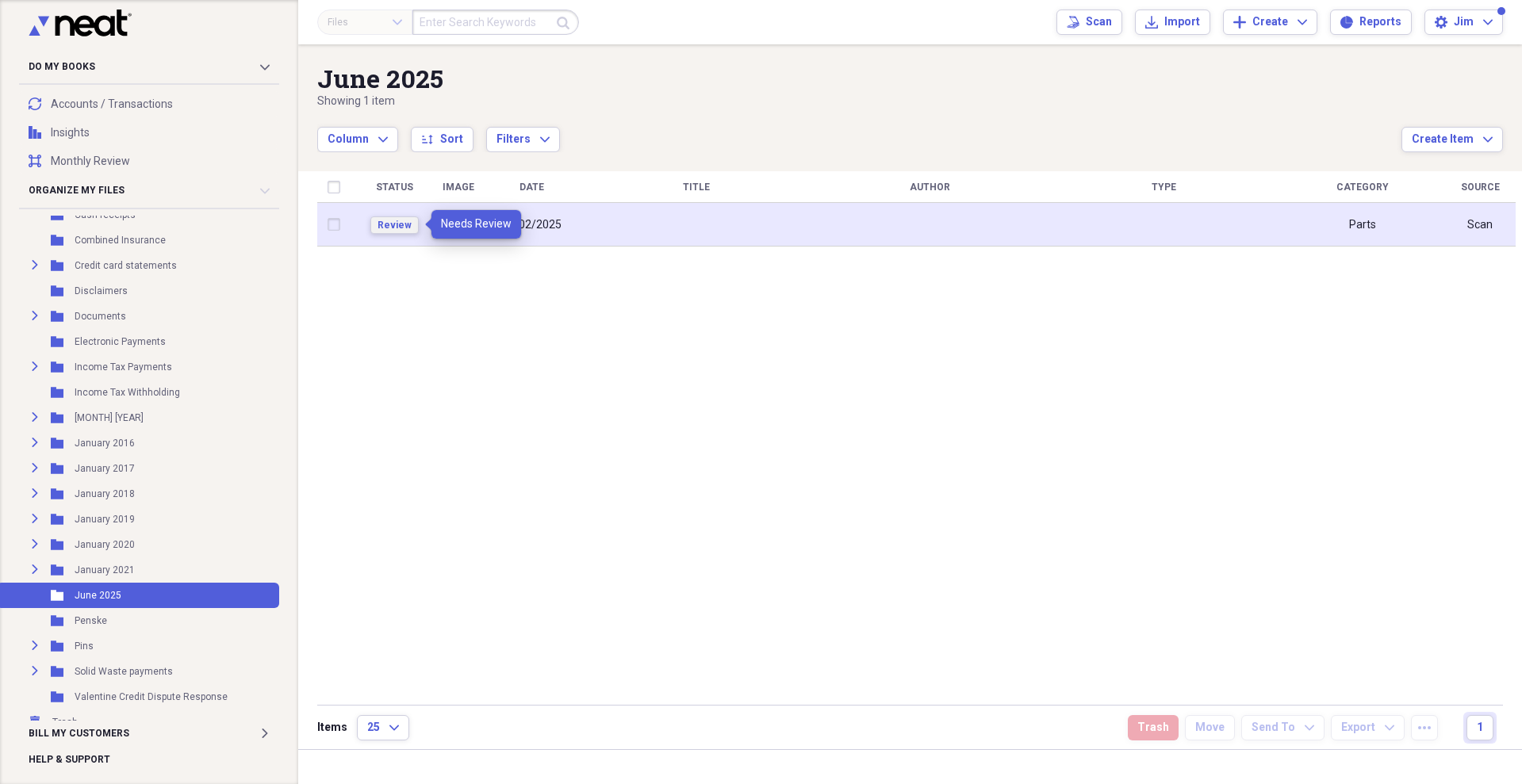 click on "Review" at bounding box center (394, 225) 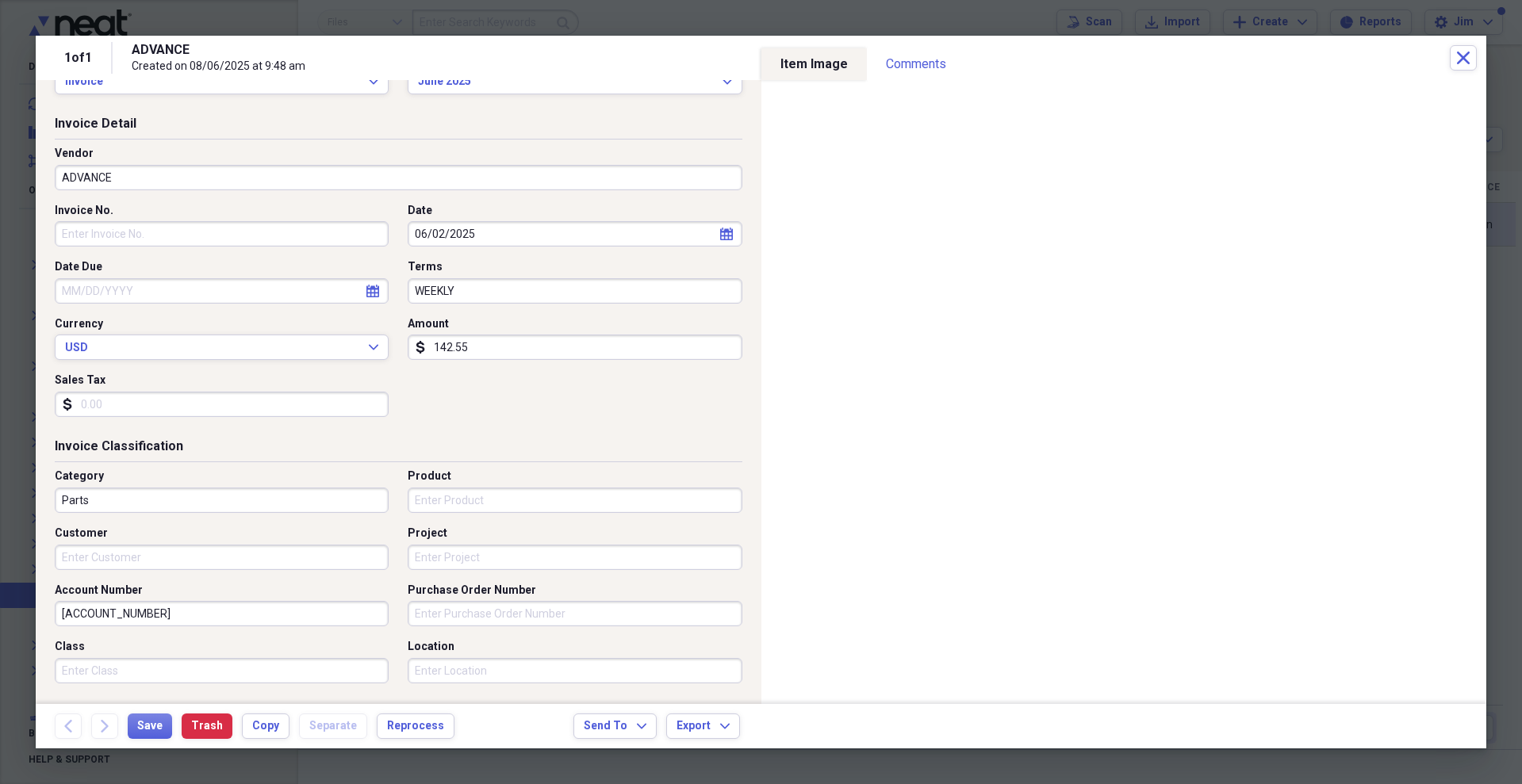 scroll, scrollTop: 79, scrollLeft: 0, axis: vertical 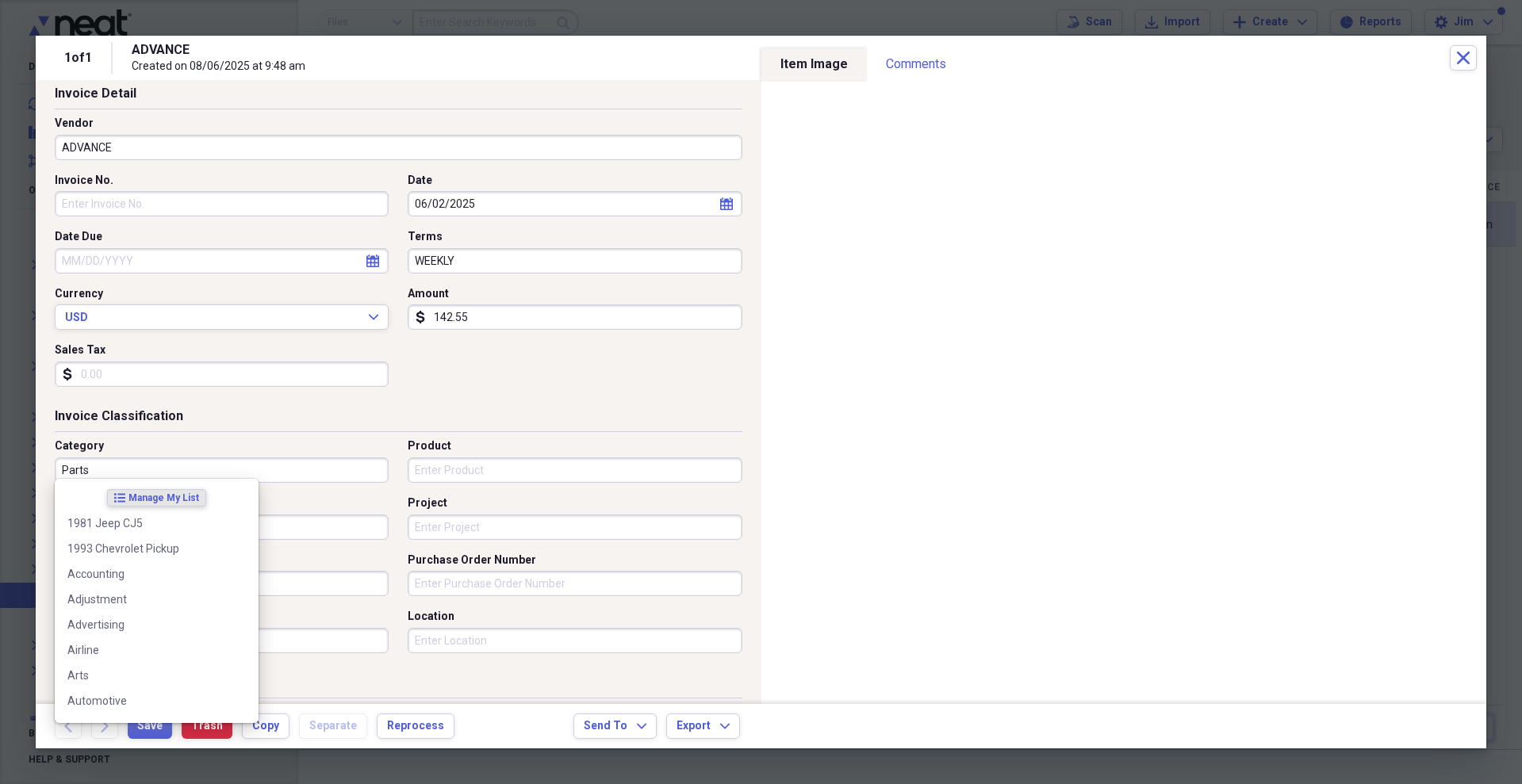 click on "Parts" at bounding box center [221, 470] 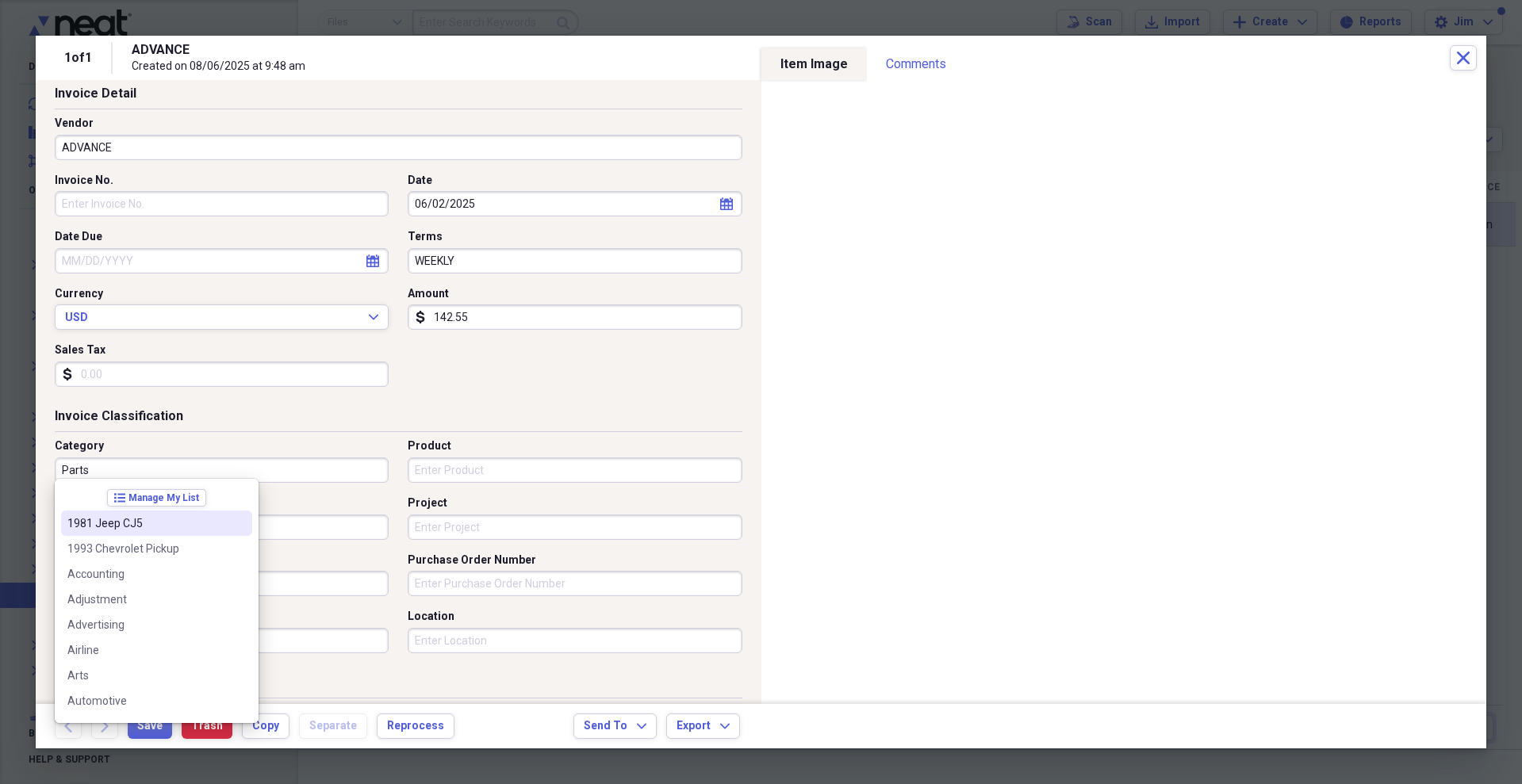 scroll, scrollTop: 132, scrollLeft: 0, axis: vertical 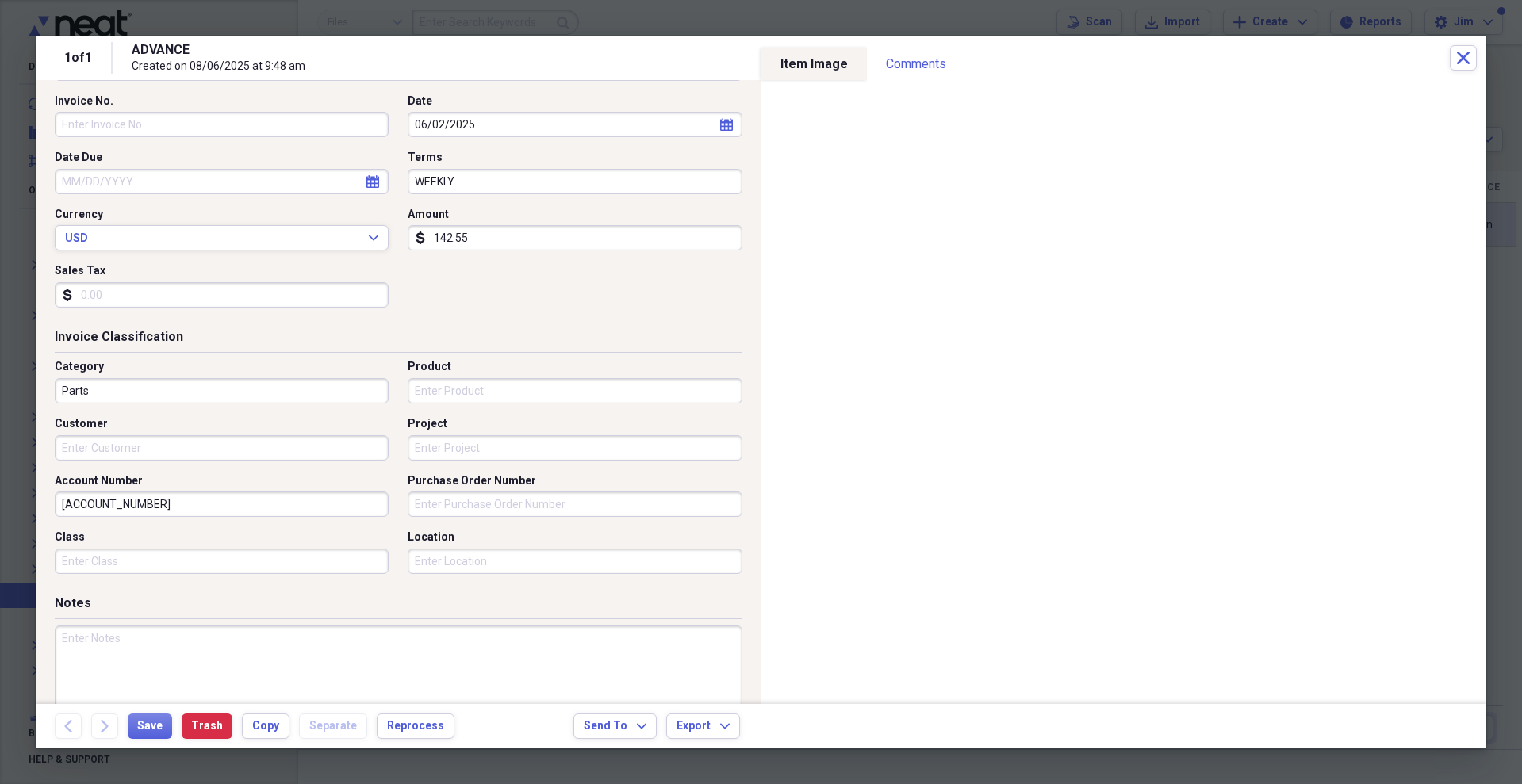click on "Invoice No. Date [DATE] calendar Calendar Date Due calendar Calendar Terms WEEKLY Currency USD Expand Amount dollar-sign [AMOUNT] Sales Tax dollar-sign" at bounding box center (398, 207) 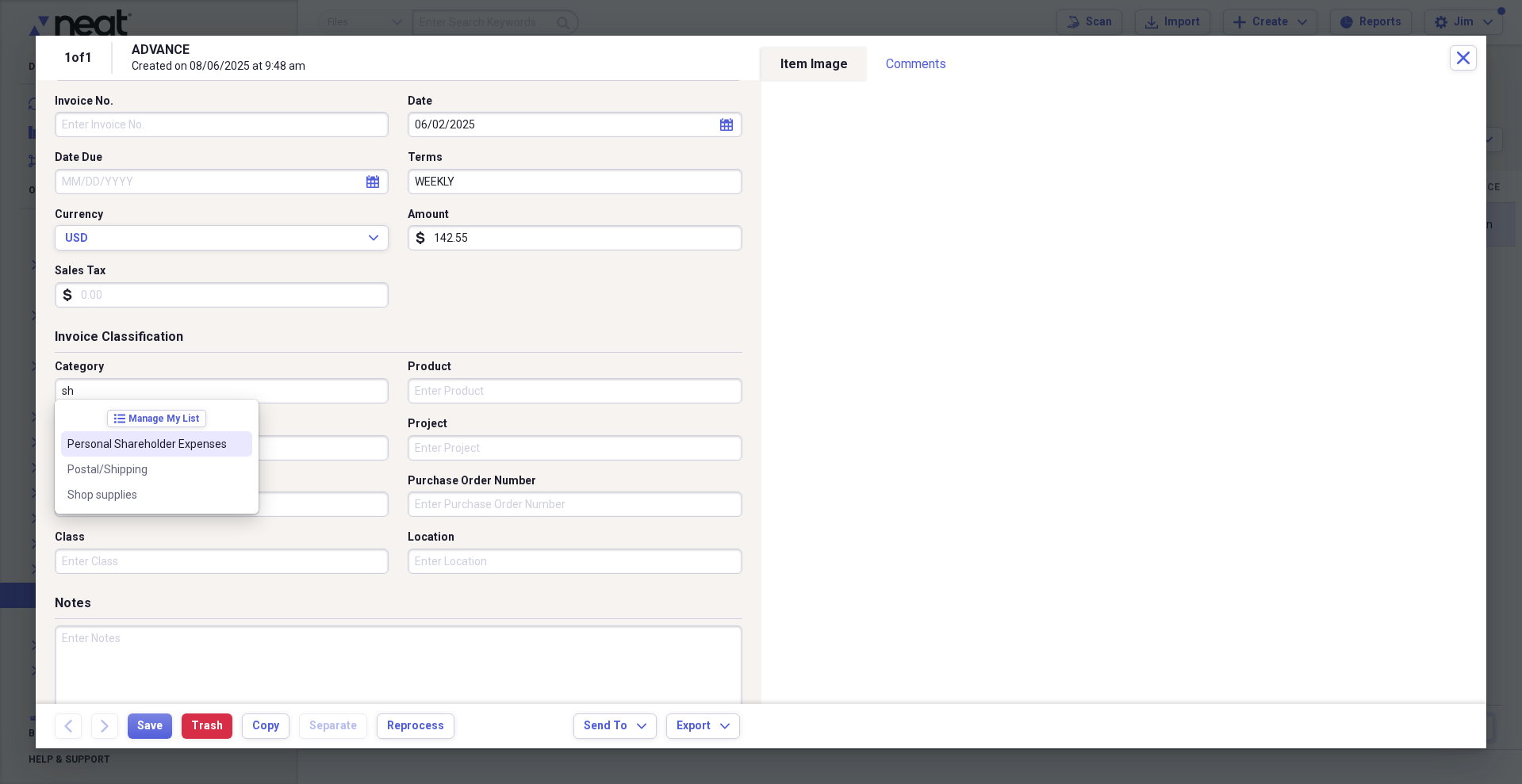 type on "s" 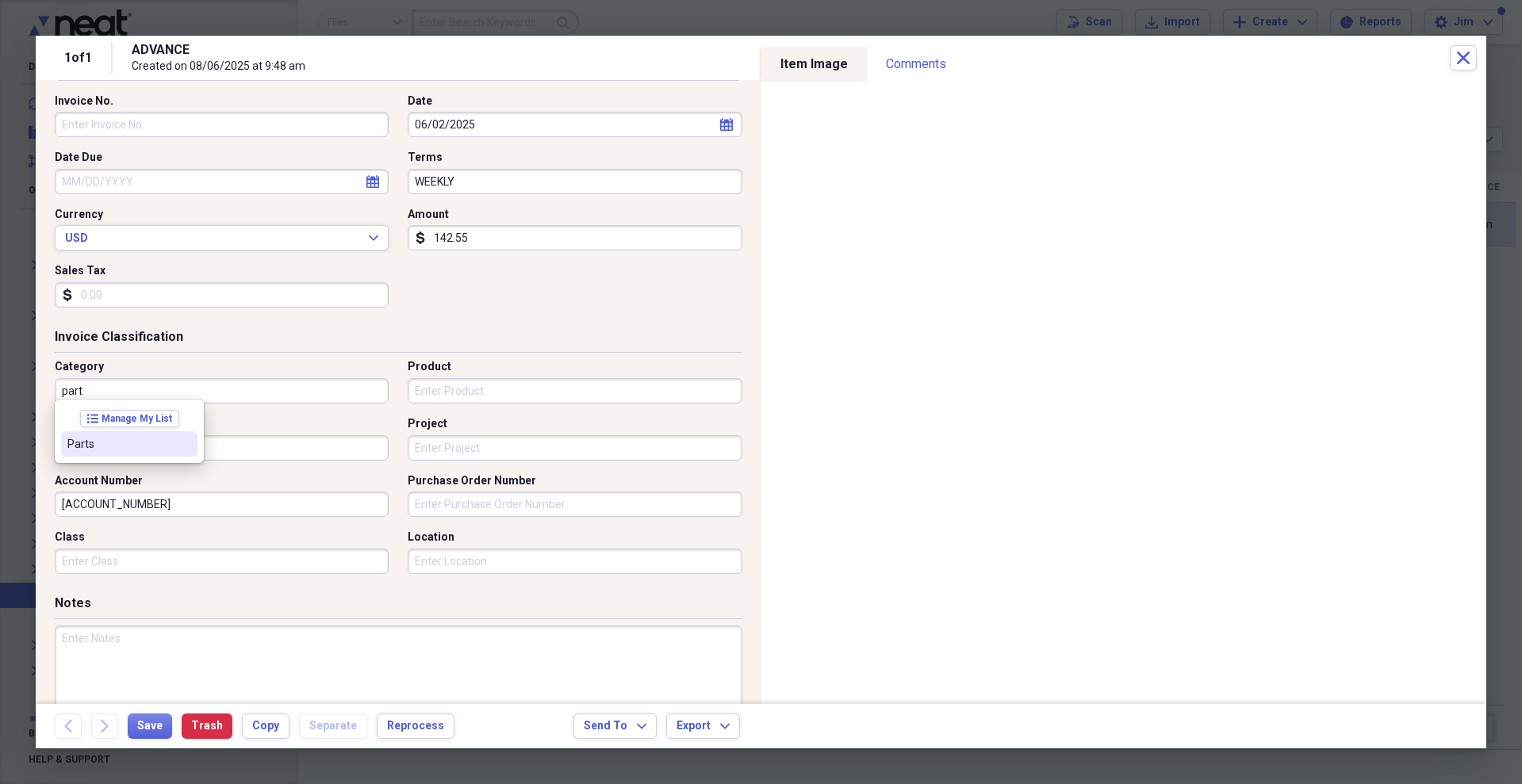 click on "Parts" at bounding box center (129, 444) 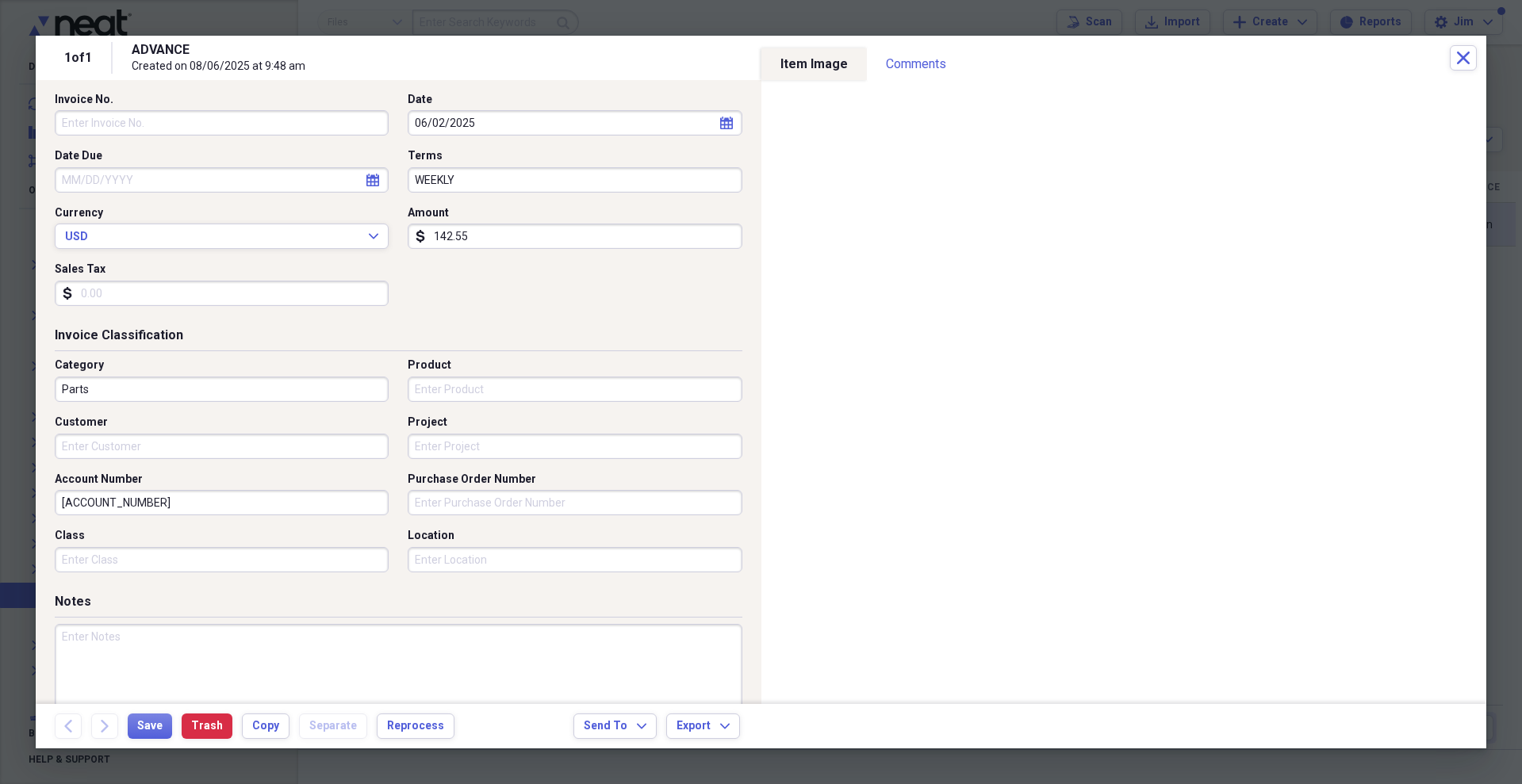 scroll, scrollTop: 315, scrollLeft: 0, axis: vertical 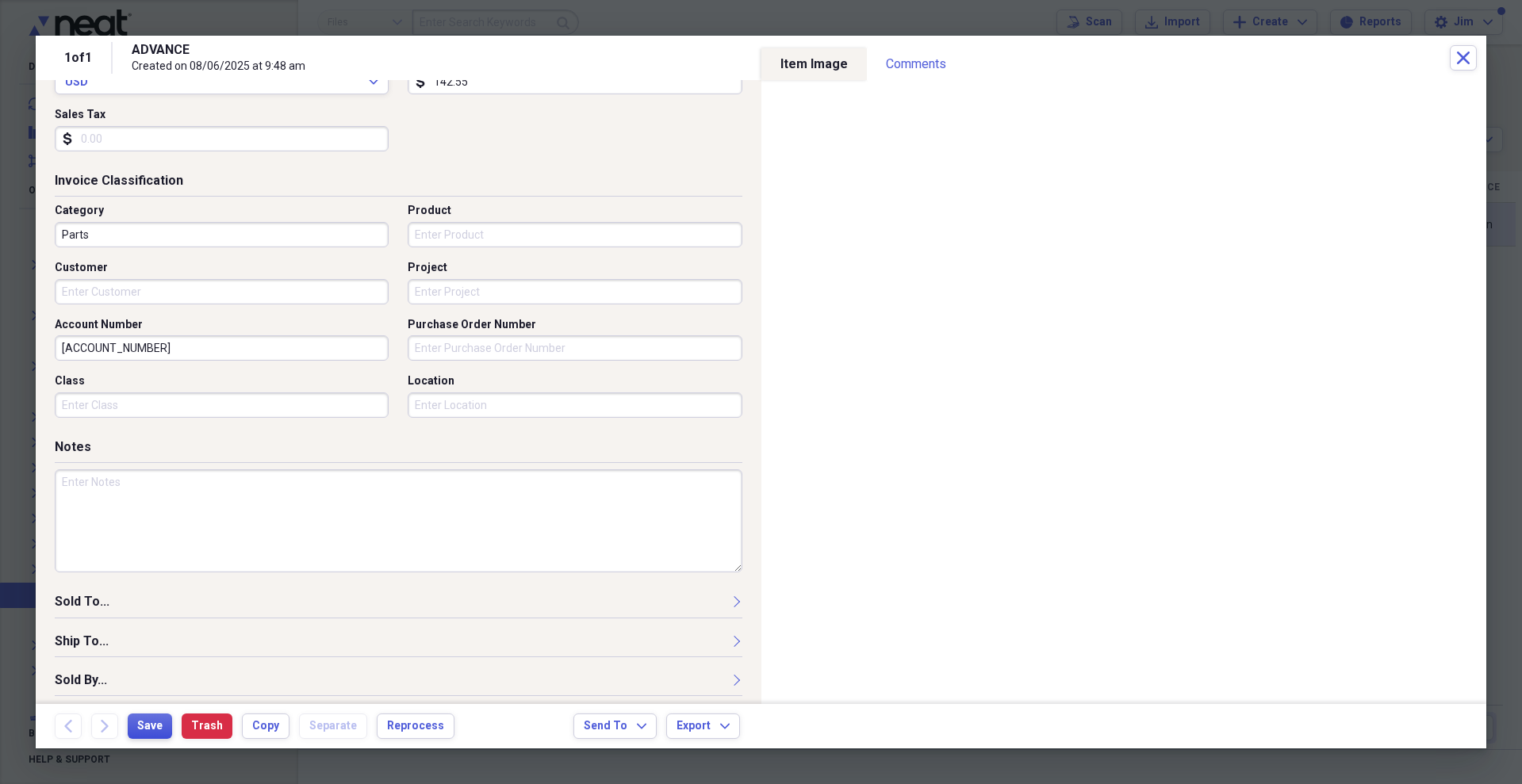 click on "Save" at bounding box center [150, 726] 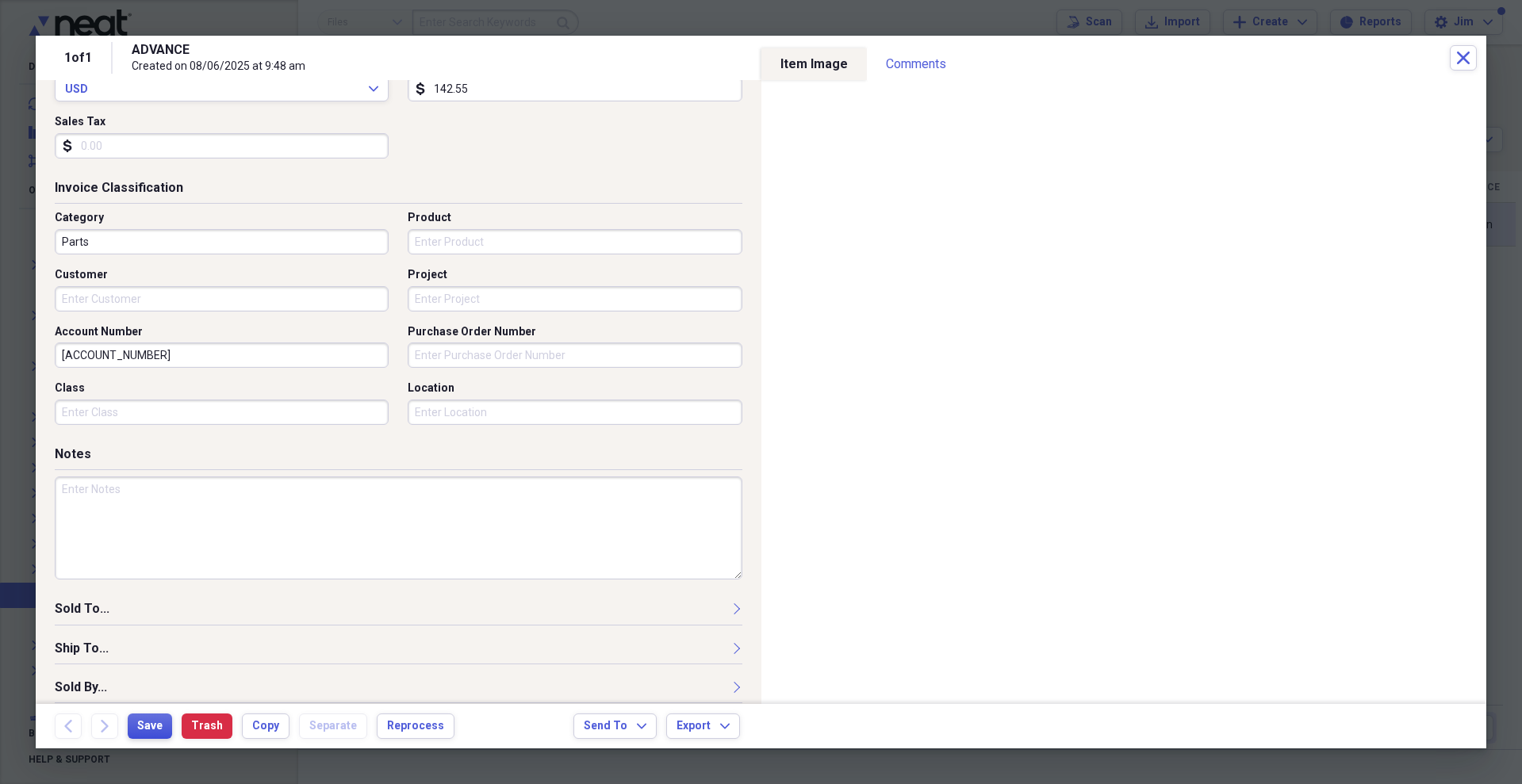 scroll, scrollTop: 315, scrollLeft: 0, axis: vertical 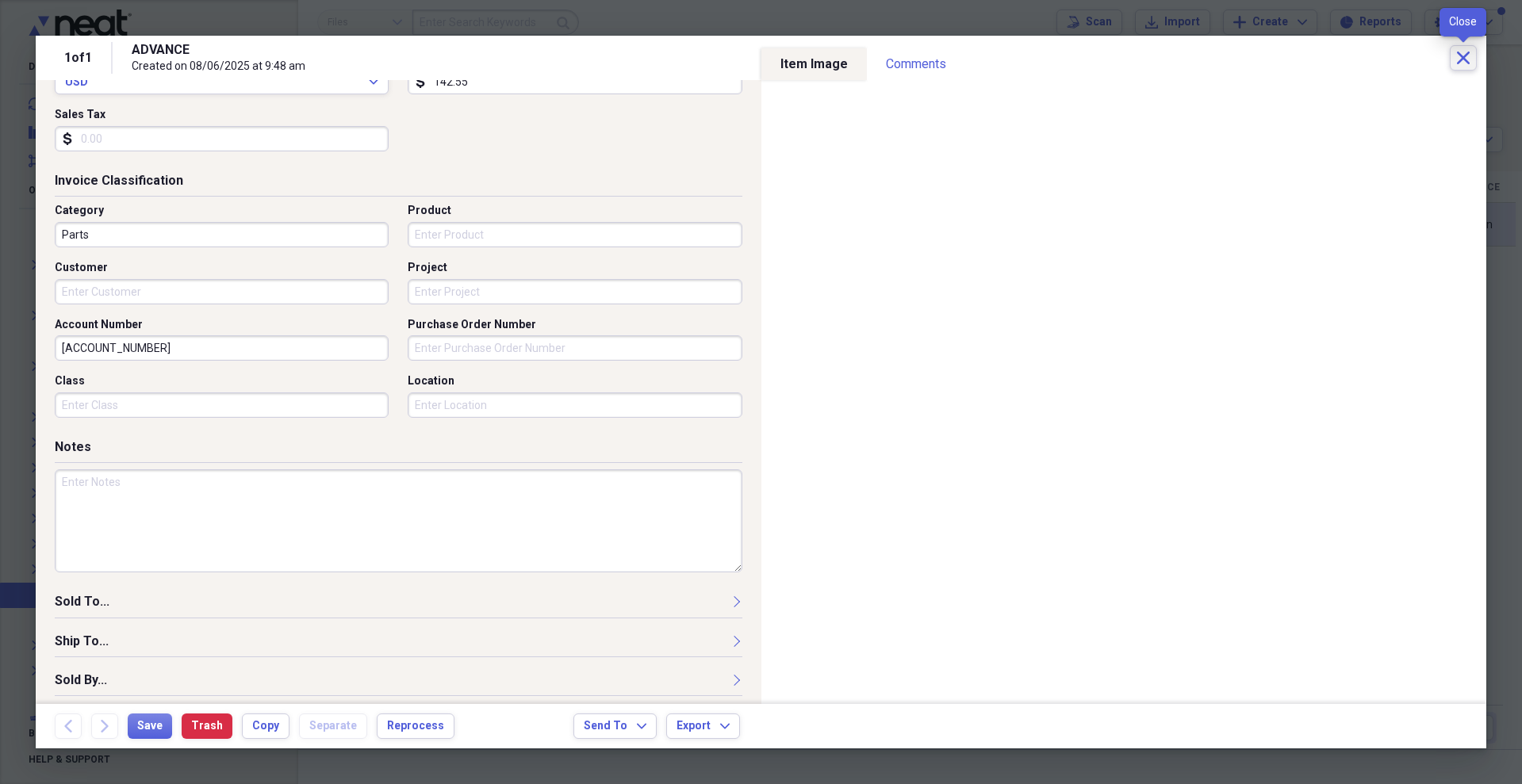 click on "Close" 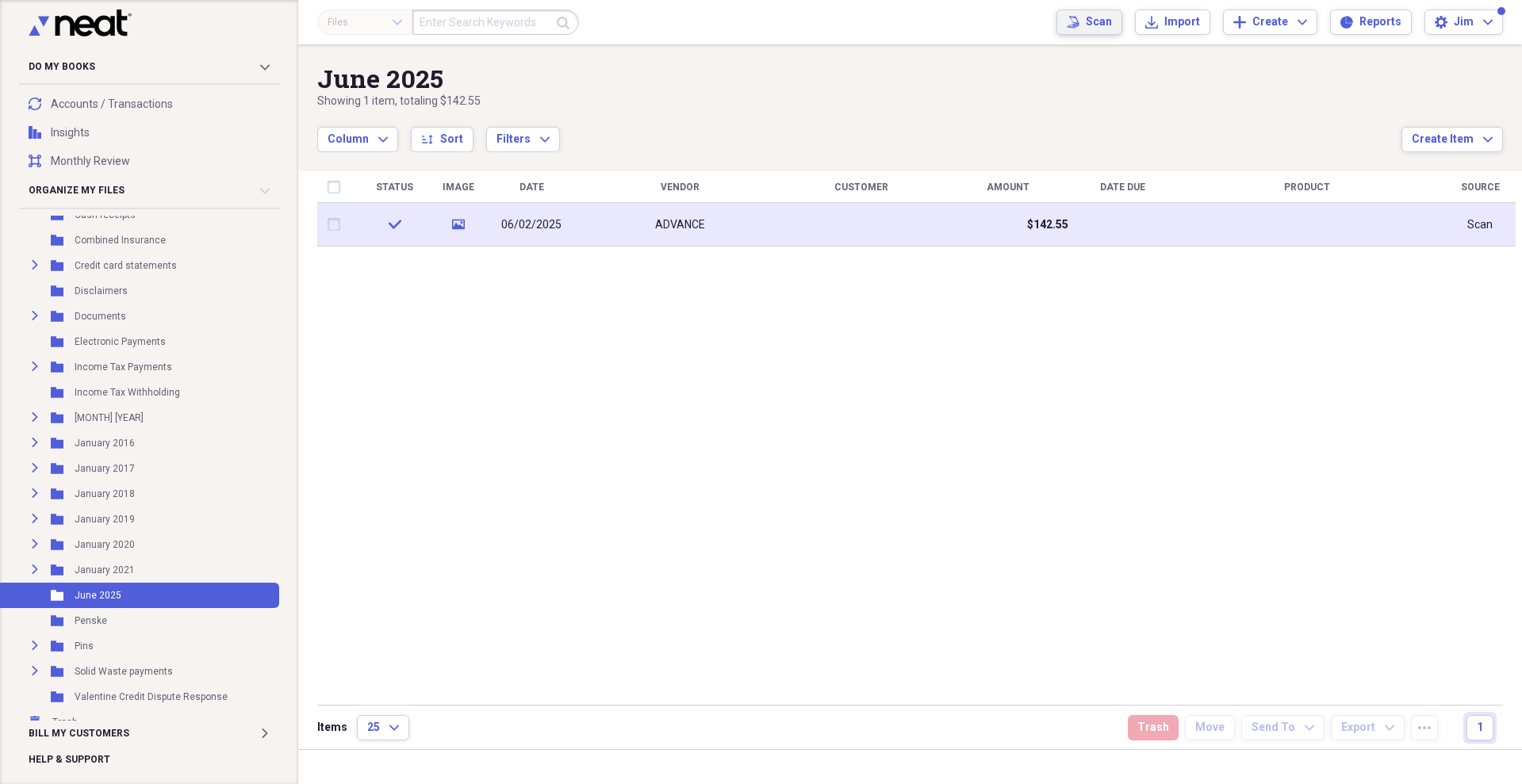 click on "Scan" at bounding box center [1098, 22] 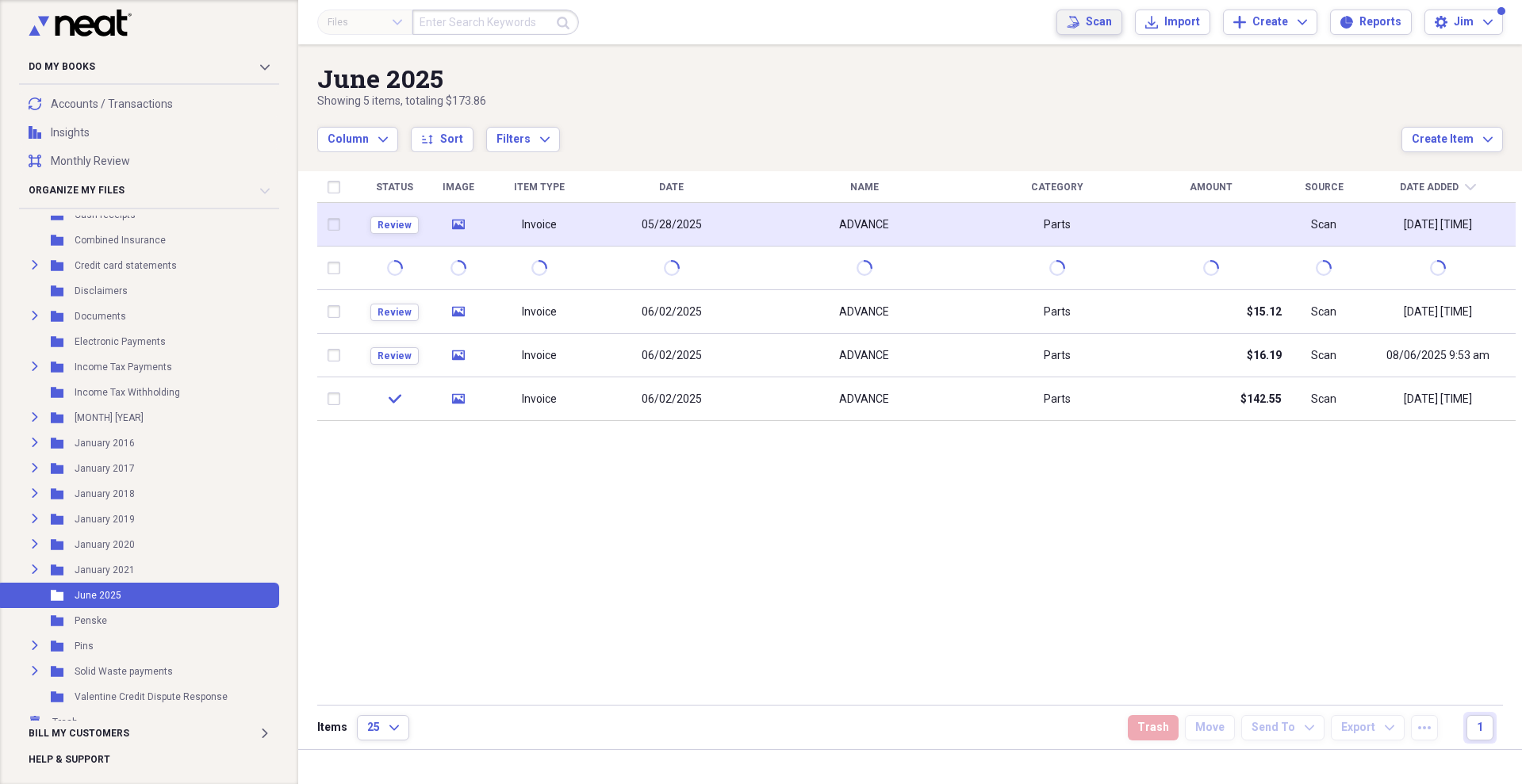 click 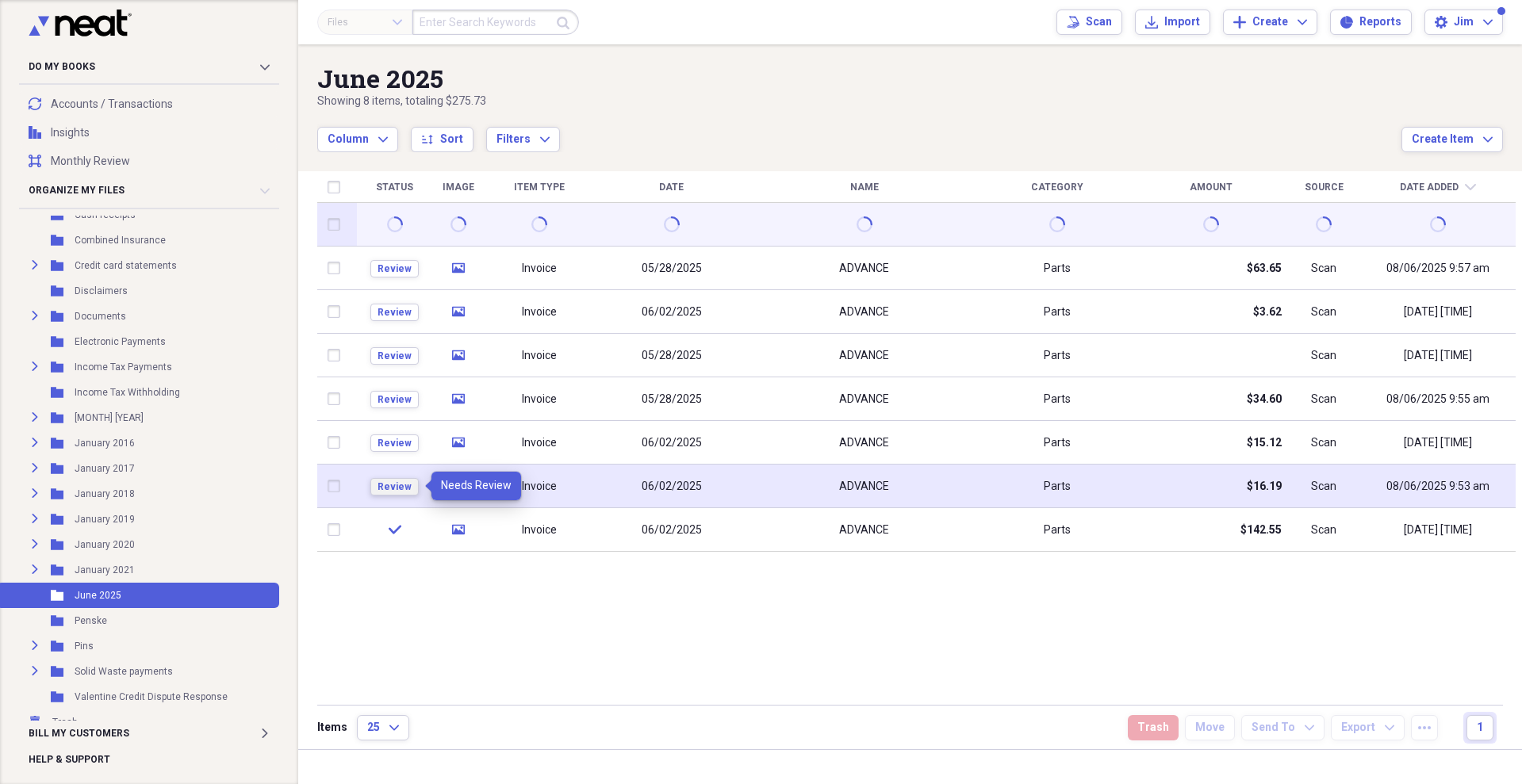click on "Review" at bounding box center [394, 487] 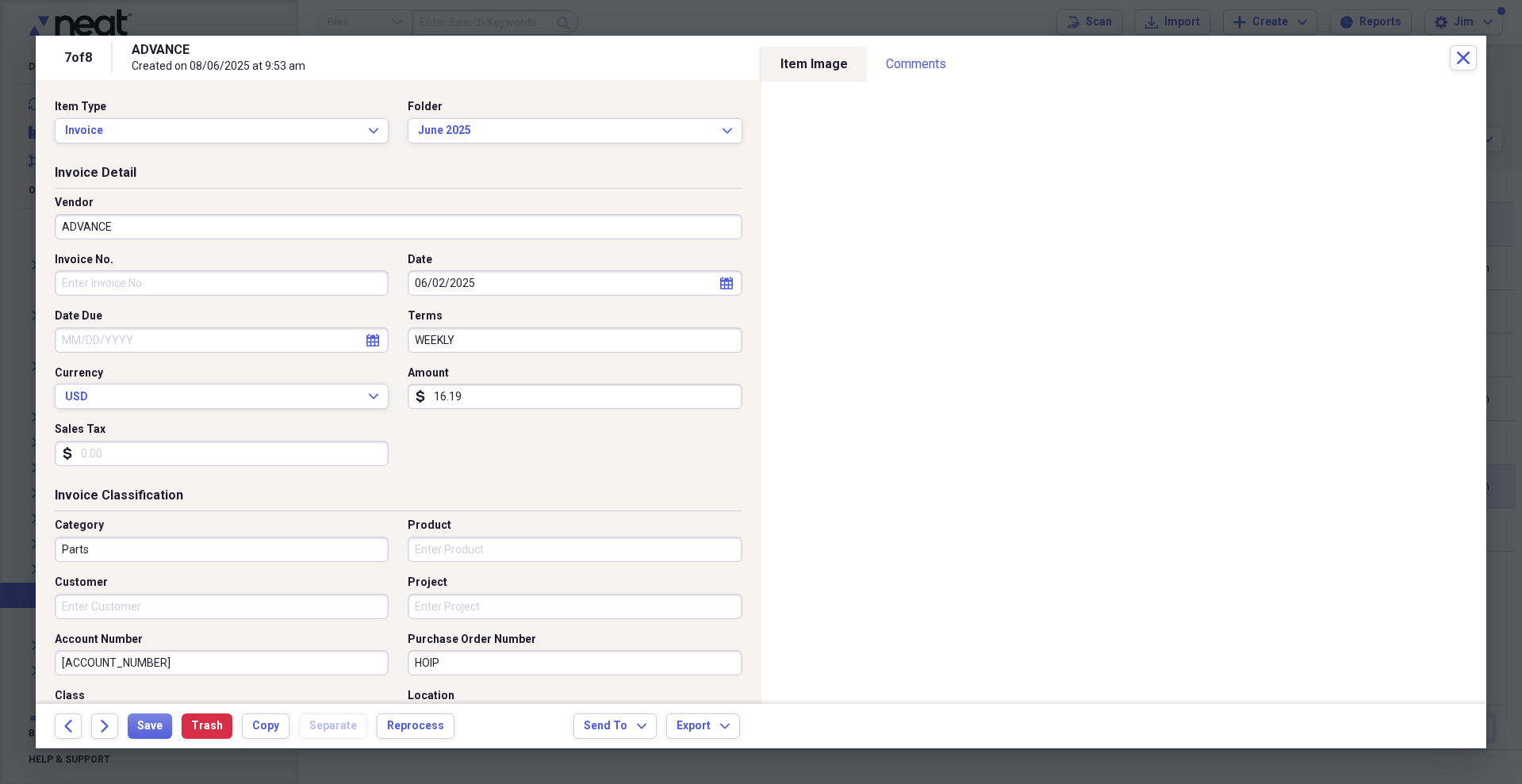 click on "Parts" at bounding box center (221, 549) 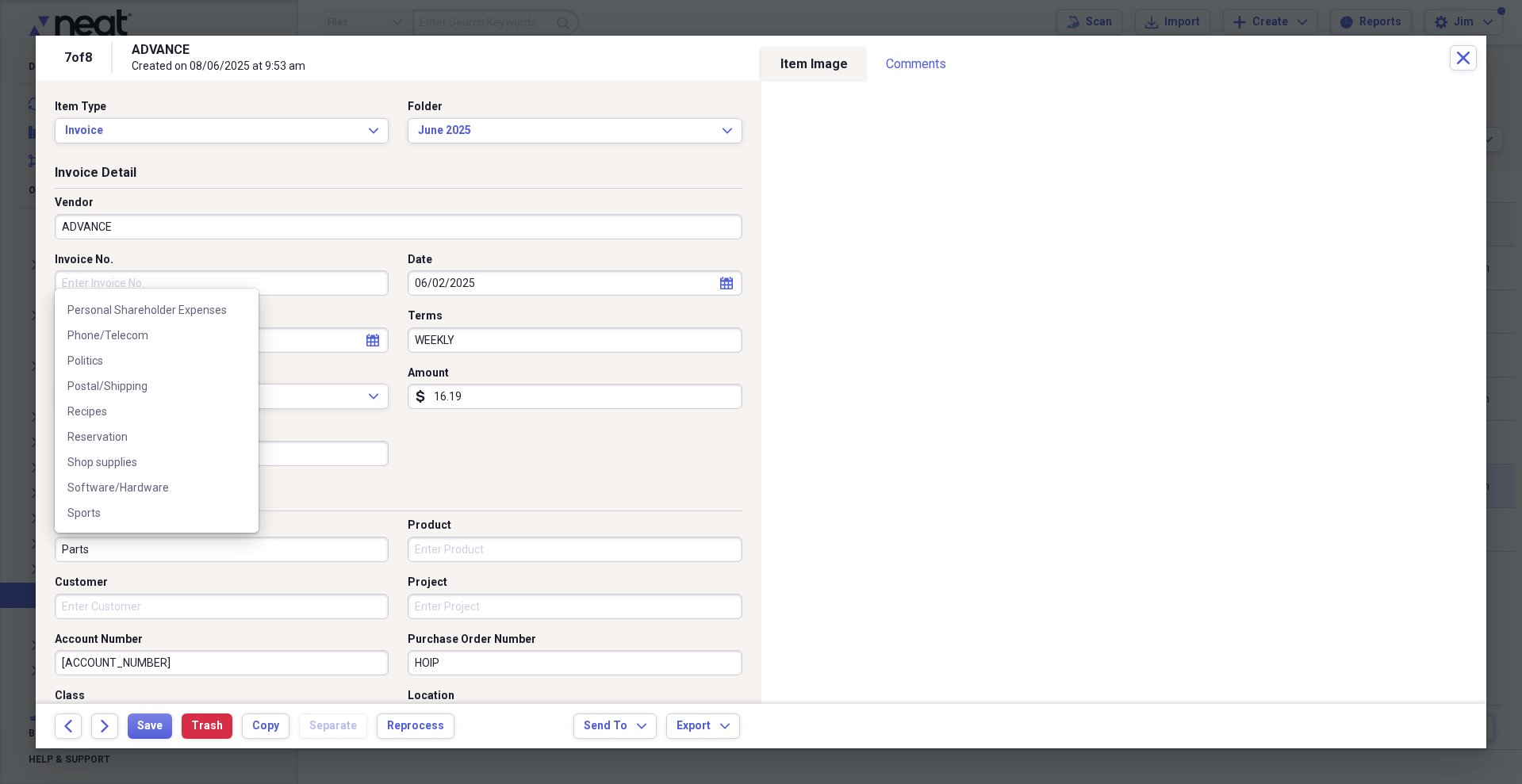 scroll, scrollTop: 1110, scrollLeft: 0, axis: vertical 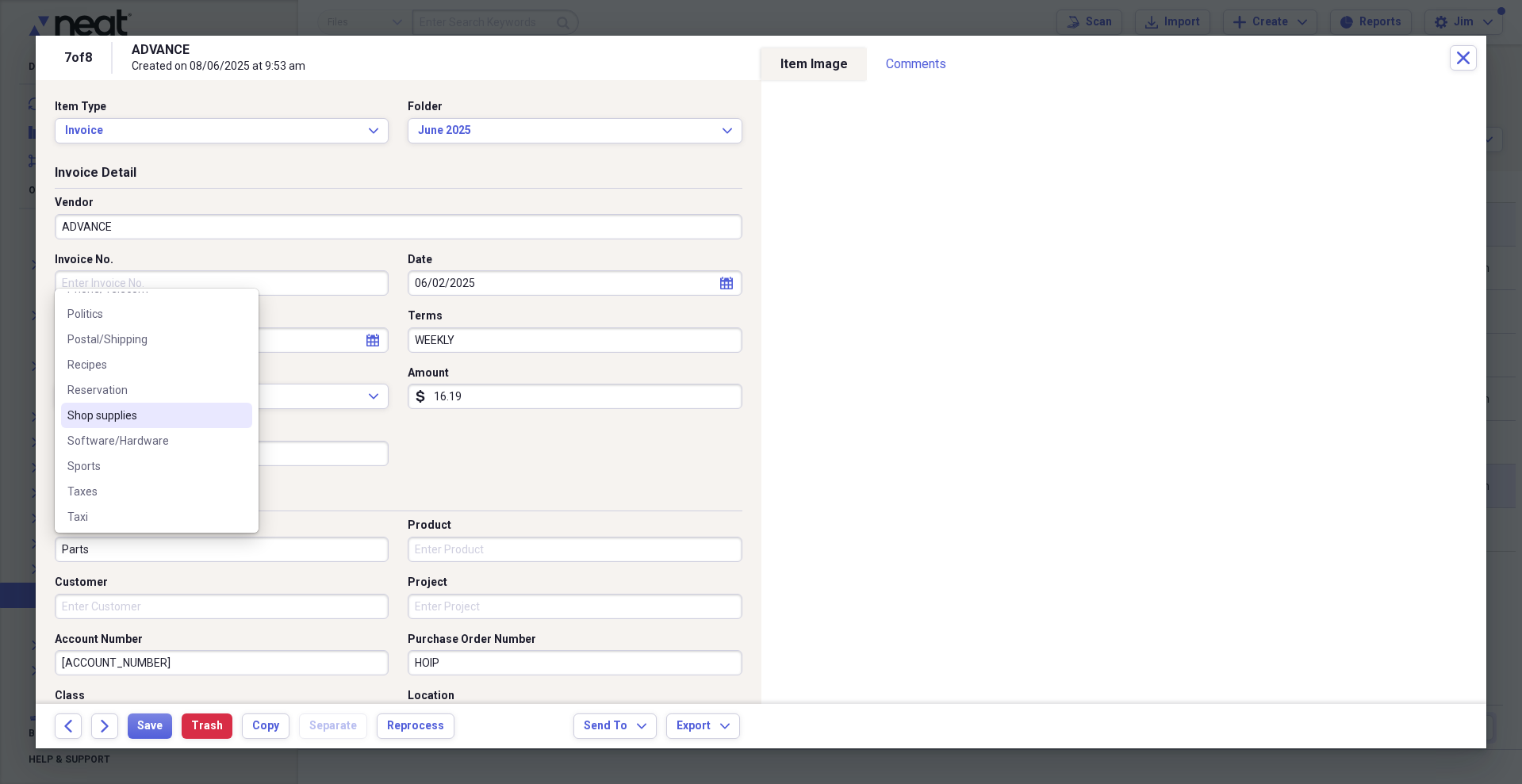 click on "Shop supplies" at bounding box center [156, 415] 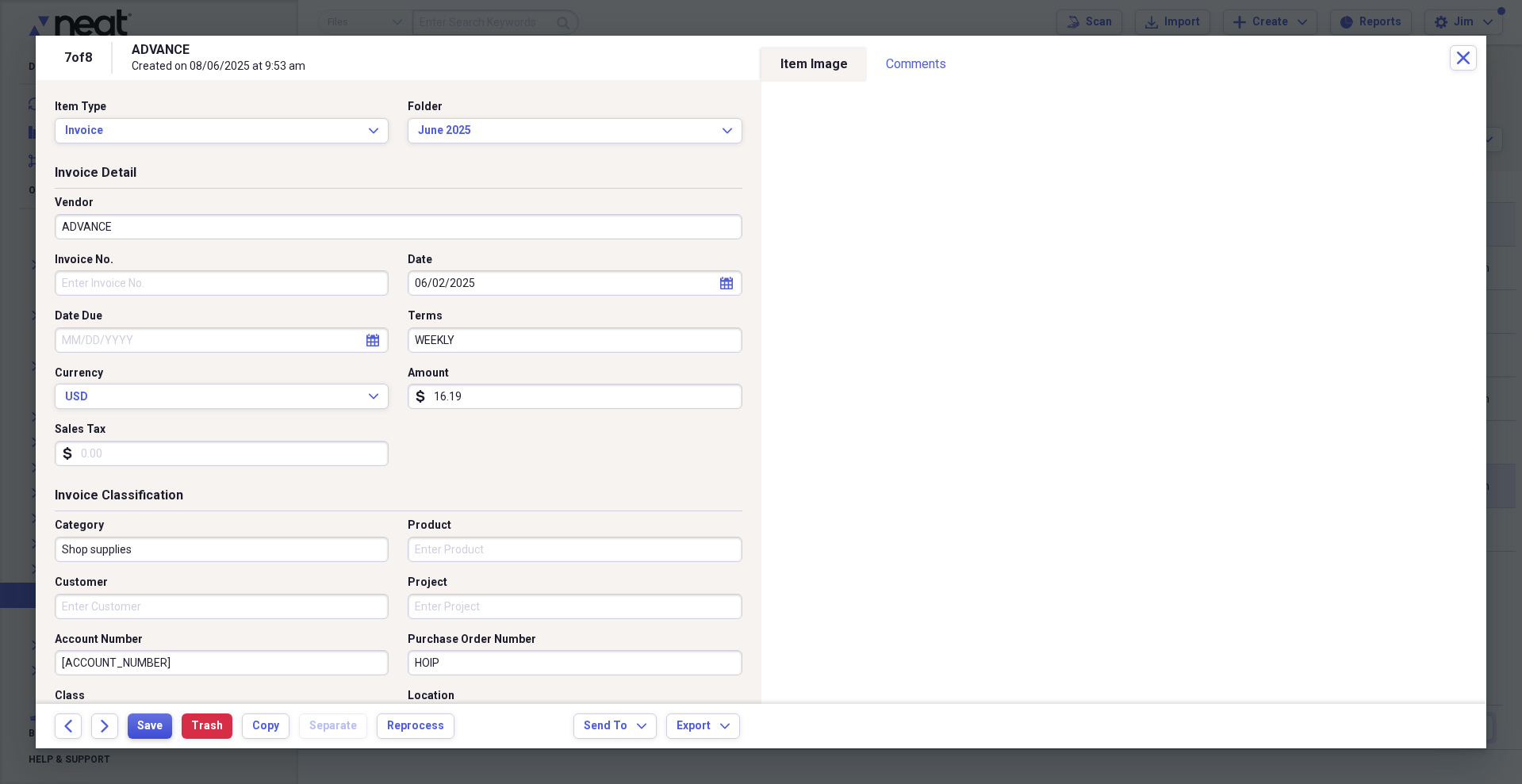 click on "Save" at bounding box center (150, 726) 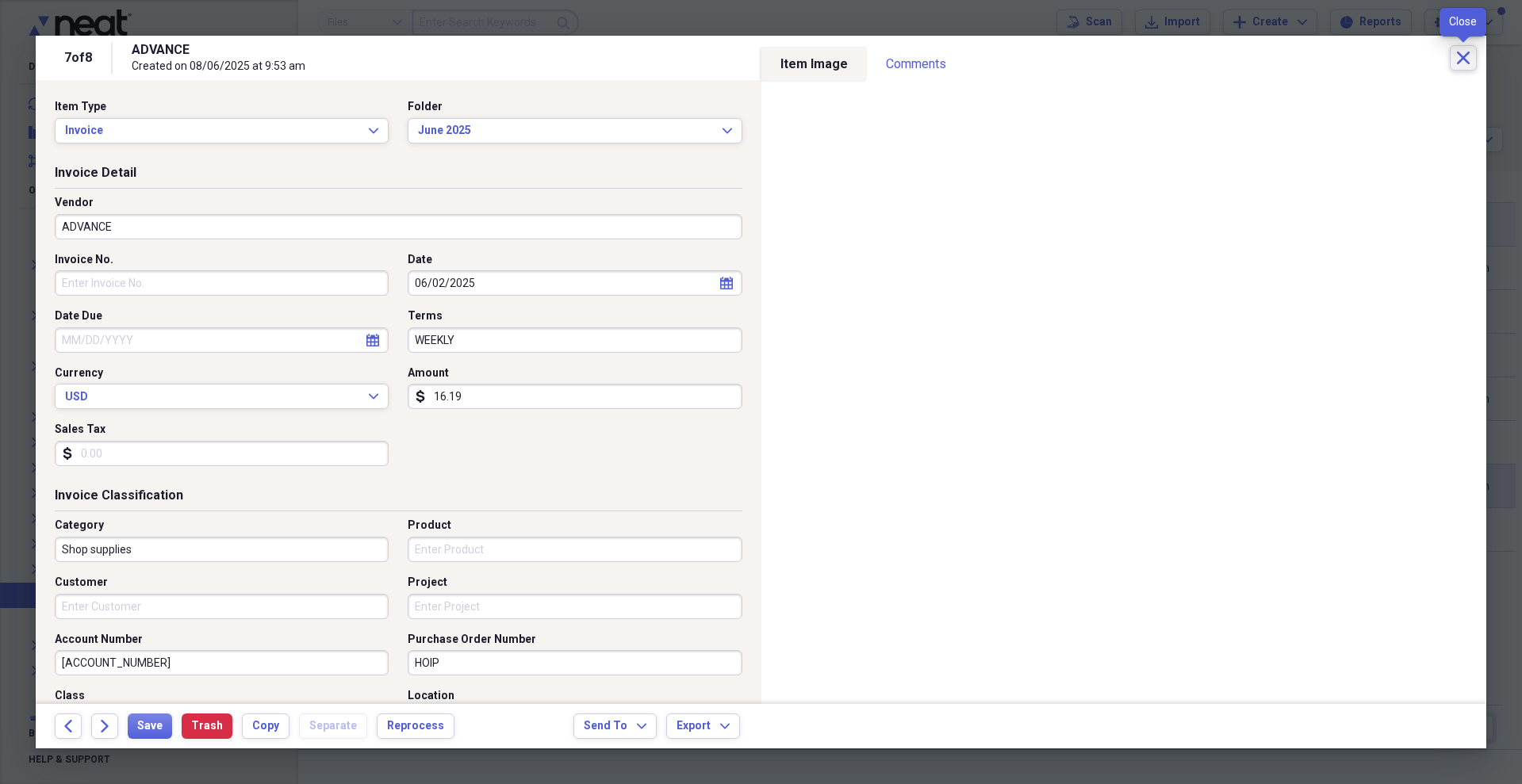 click on "Close" at bounding box center [1463, 58] 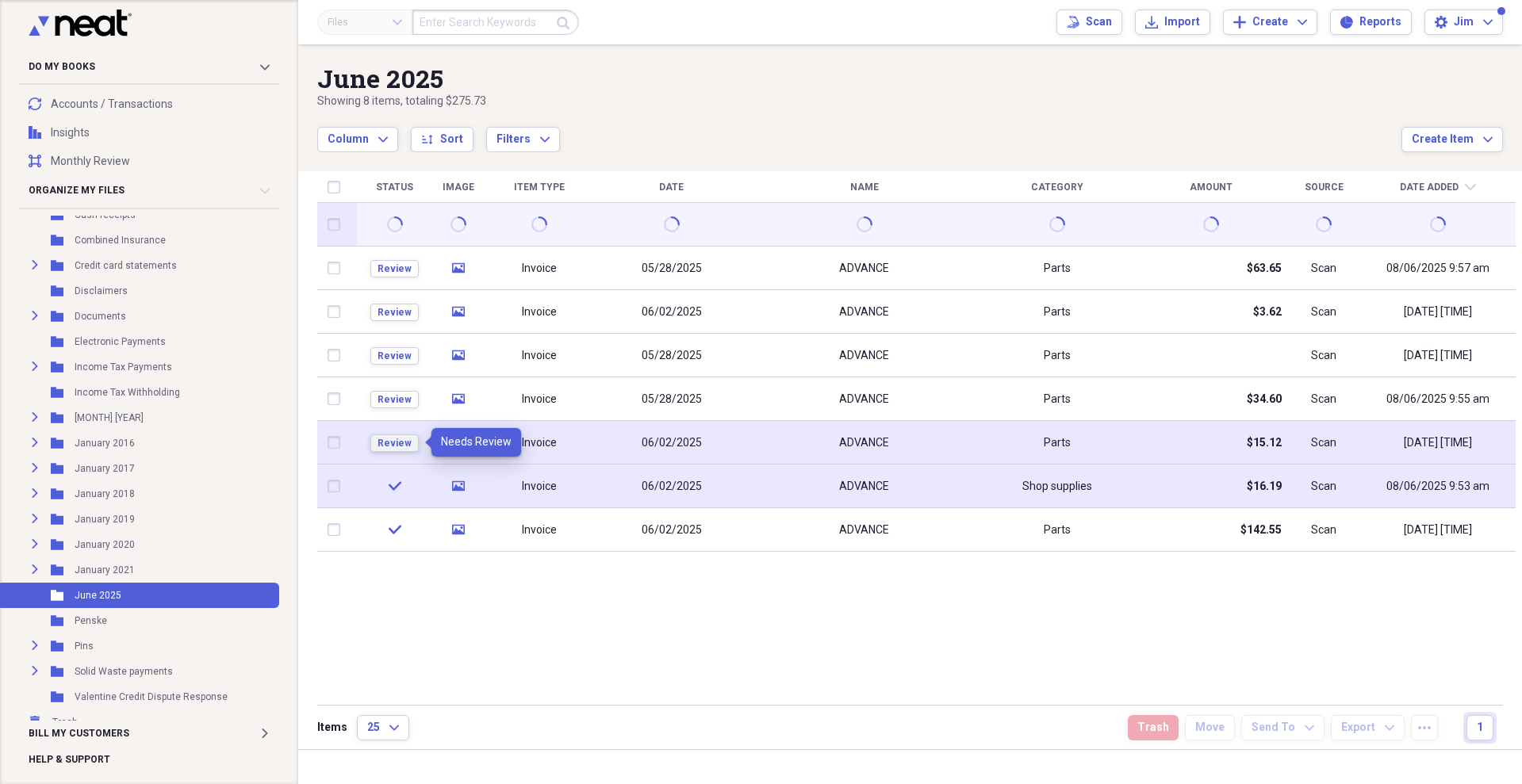 click on "Review" at bounding box center (394, 443) 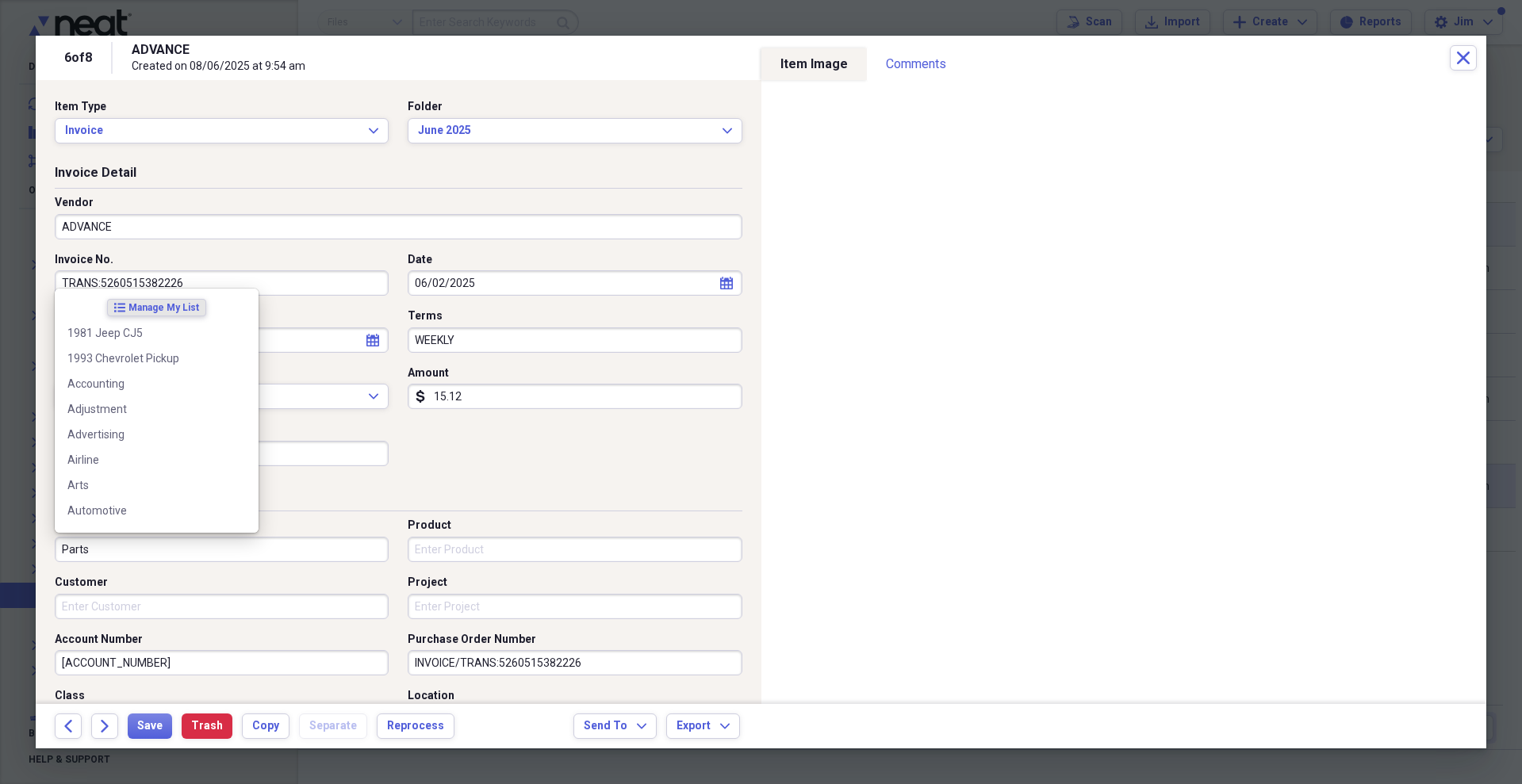 click on "Parts" at bounding box center [221, 549] 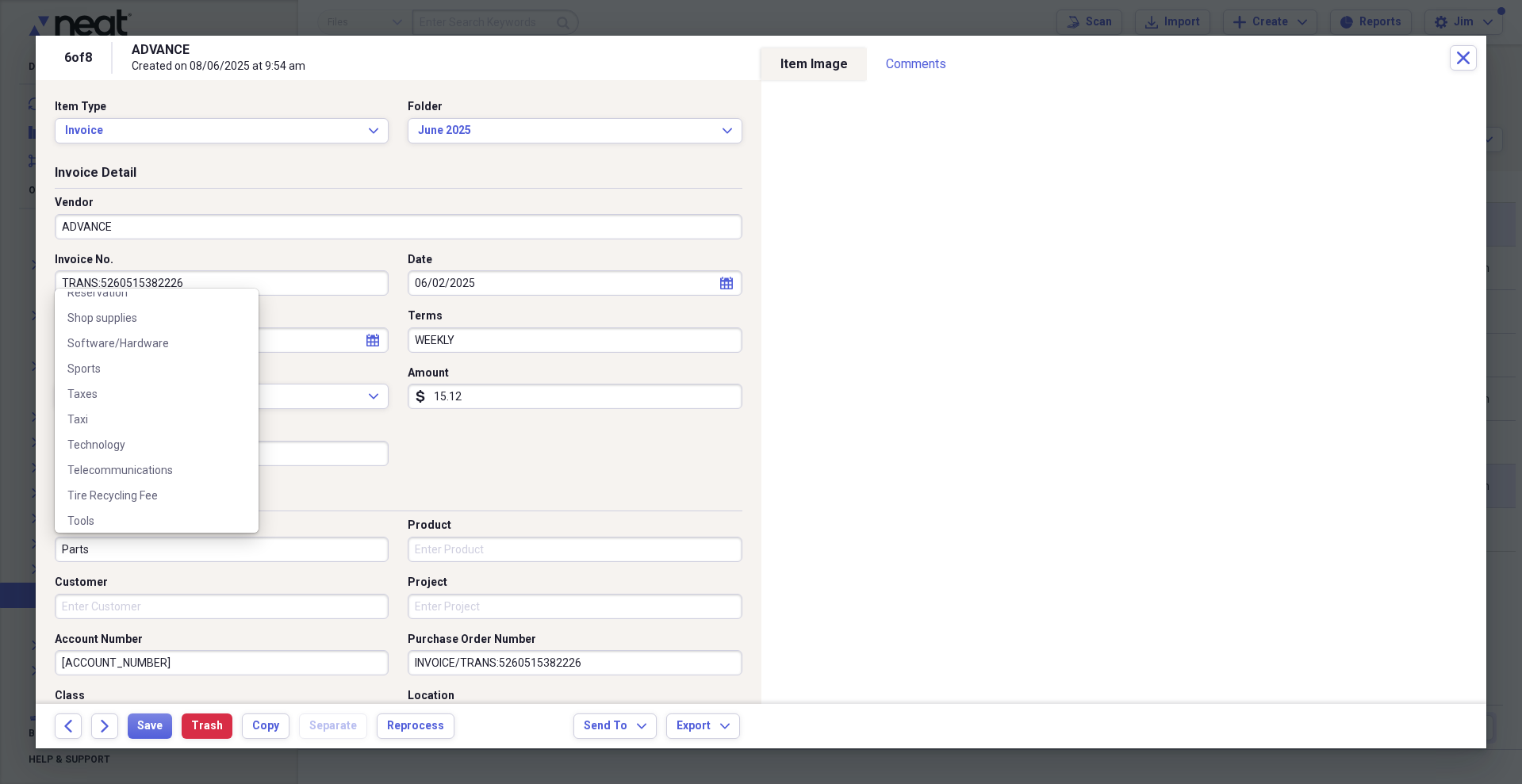 scroll, scrollTop: 1195, scrollLeft: 0, axis: vertical 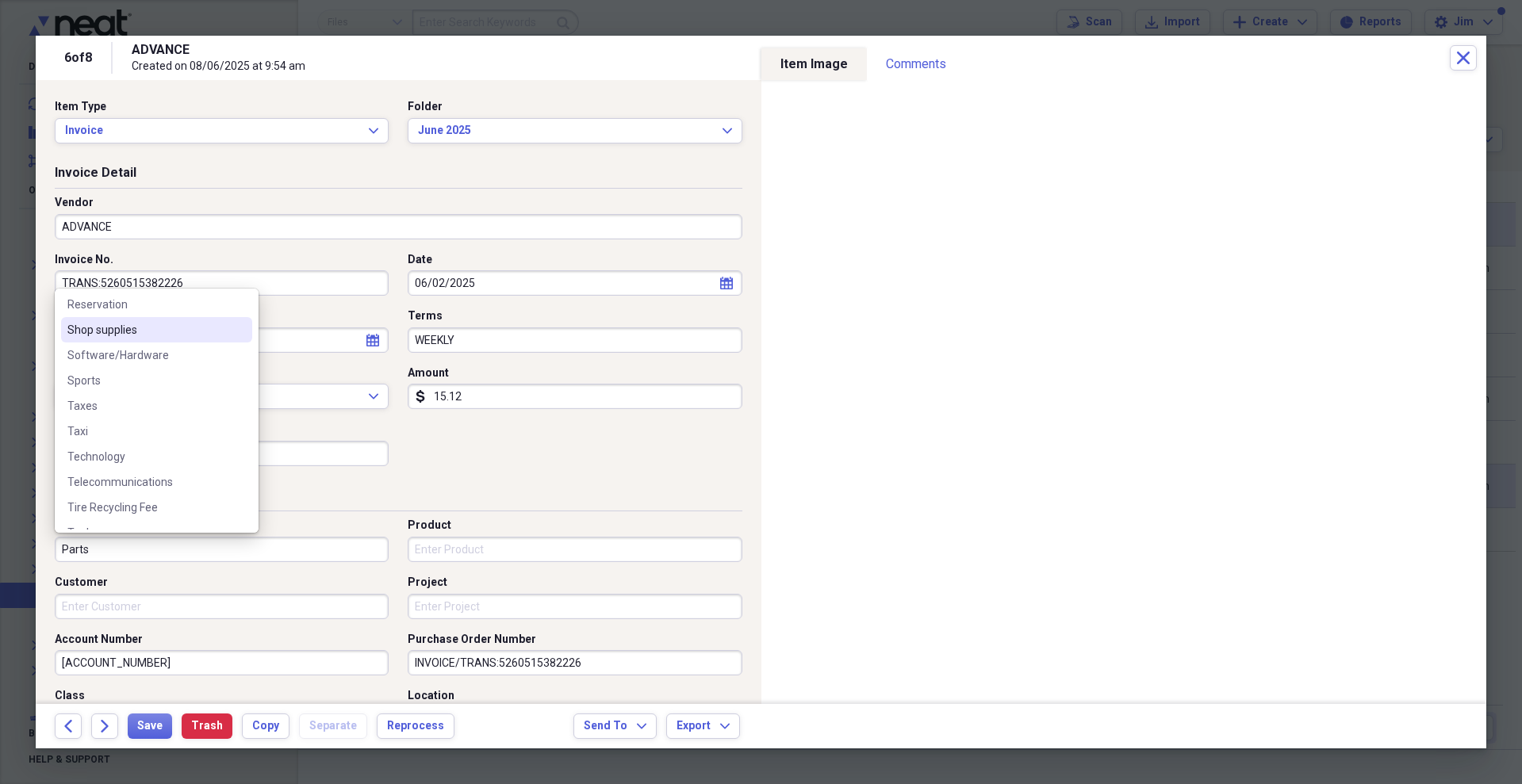 click on "Shop supplies" at bounding box center (147, 330) 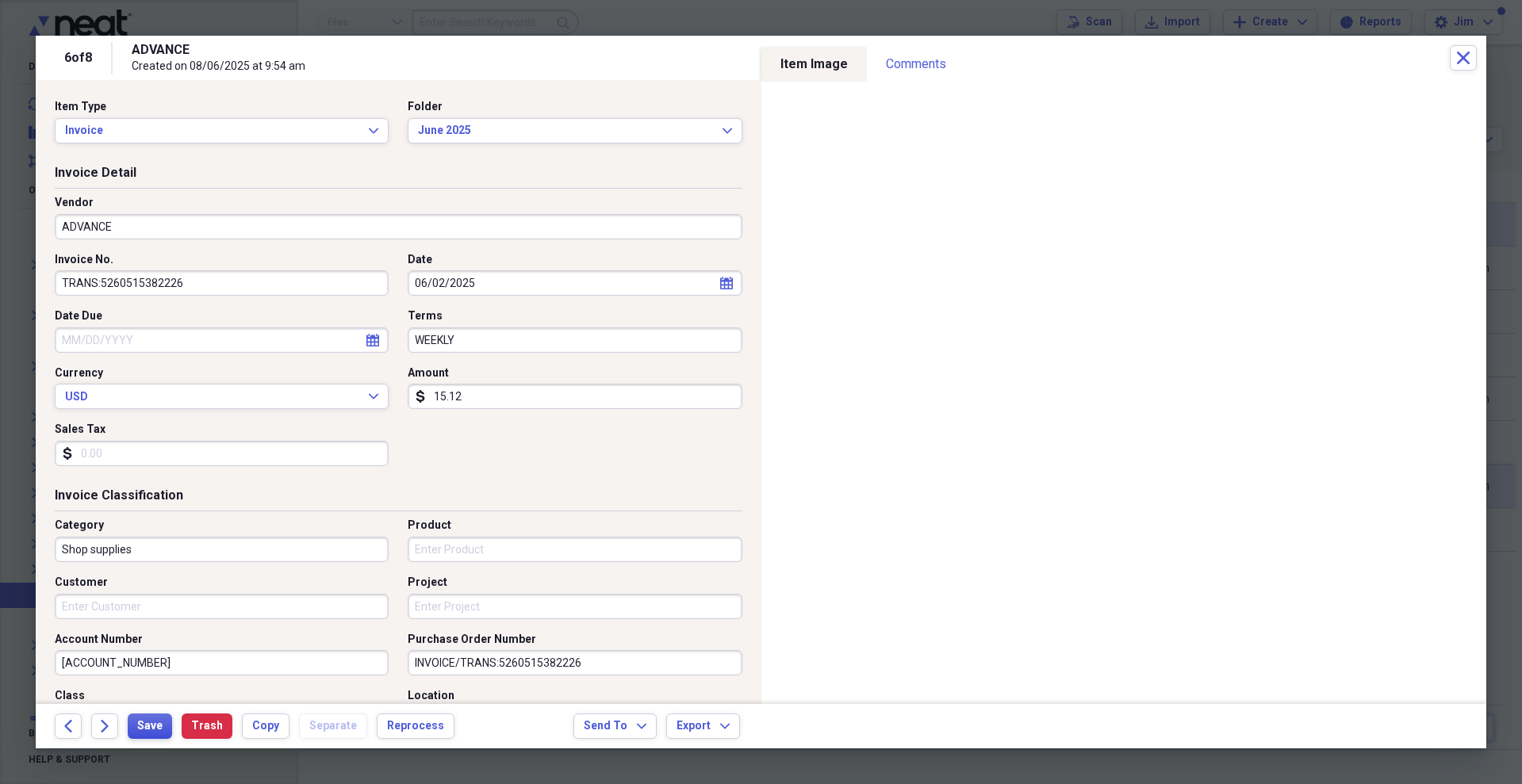 click on "Save" at bounding box center (150, 726) 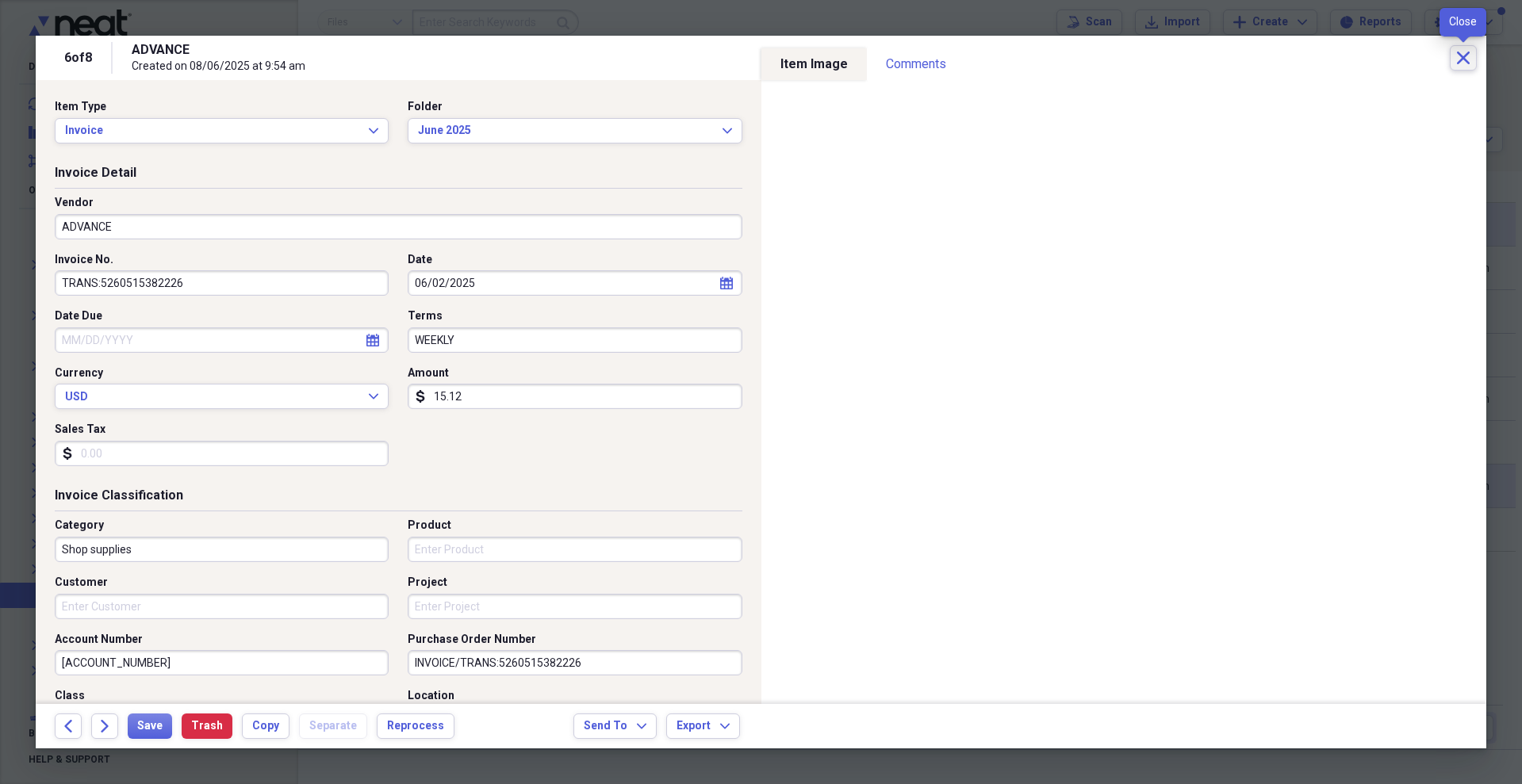 click on "Close" 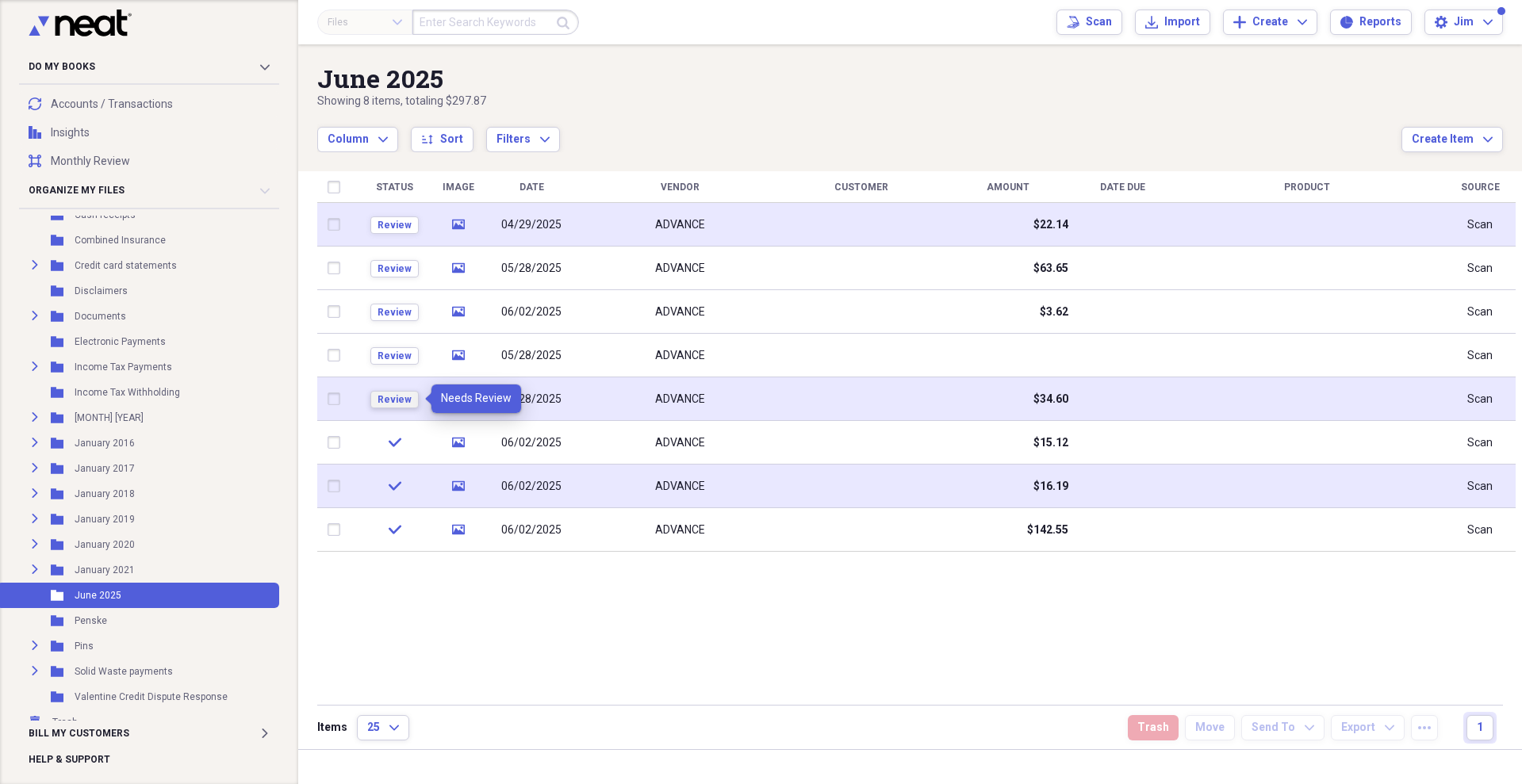 click on "Review" at bounding box center (394, 400) 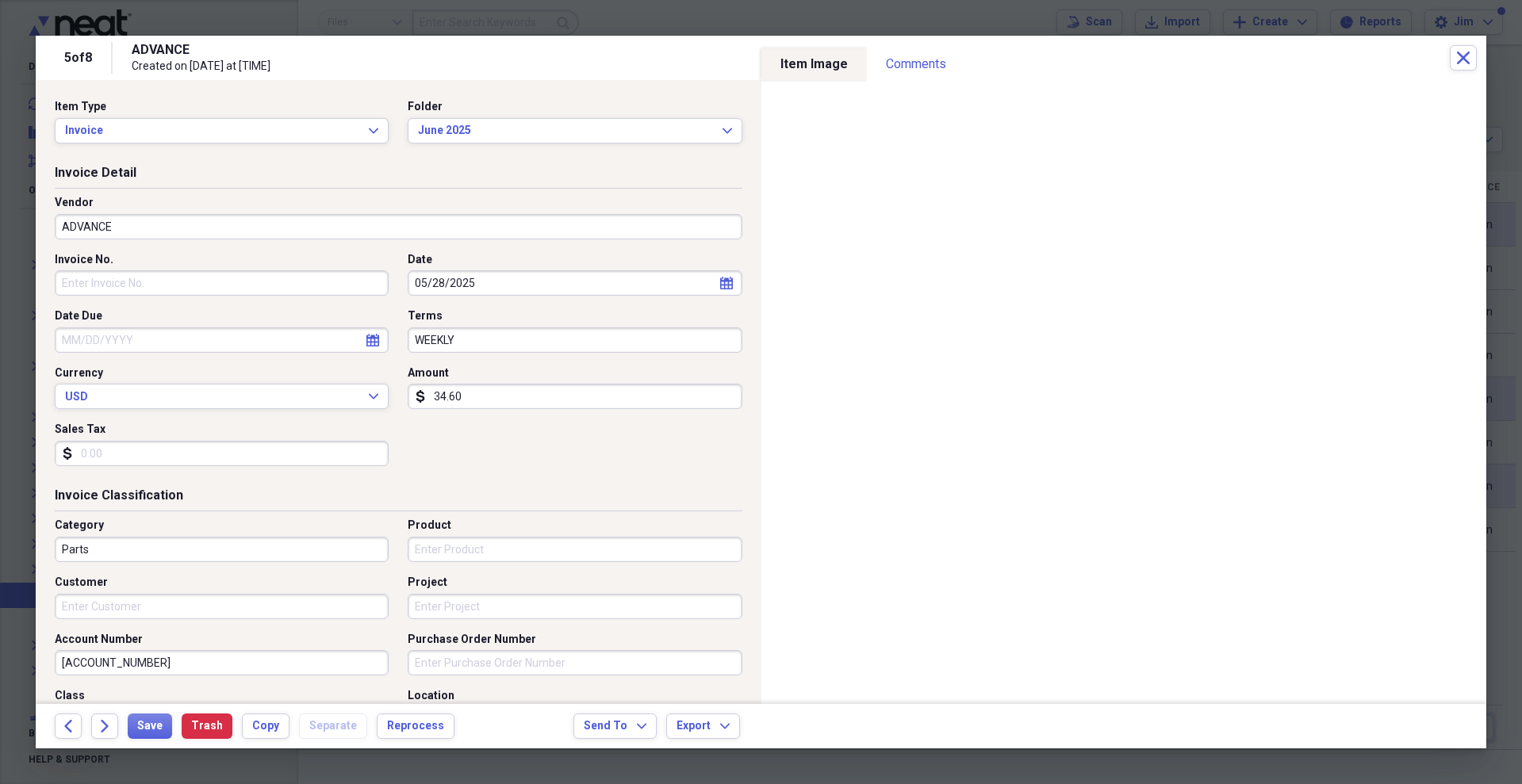 click on "Parts" at bounding box center (221, 549) 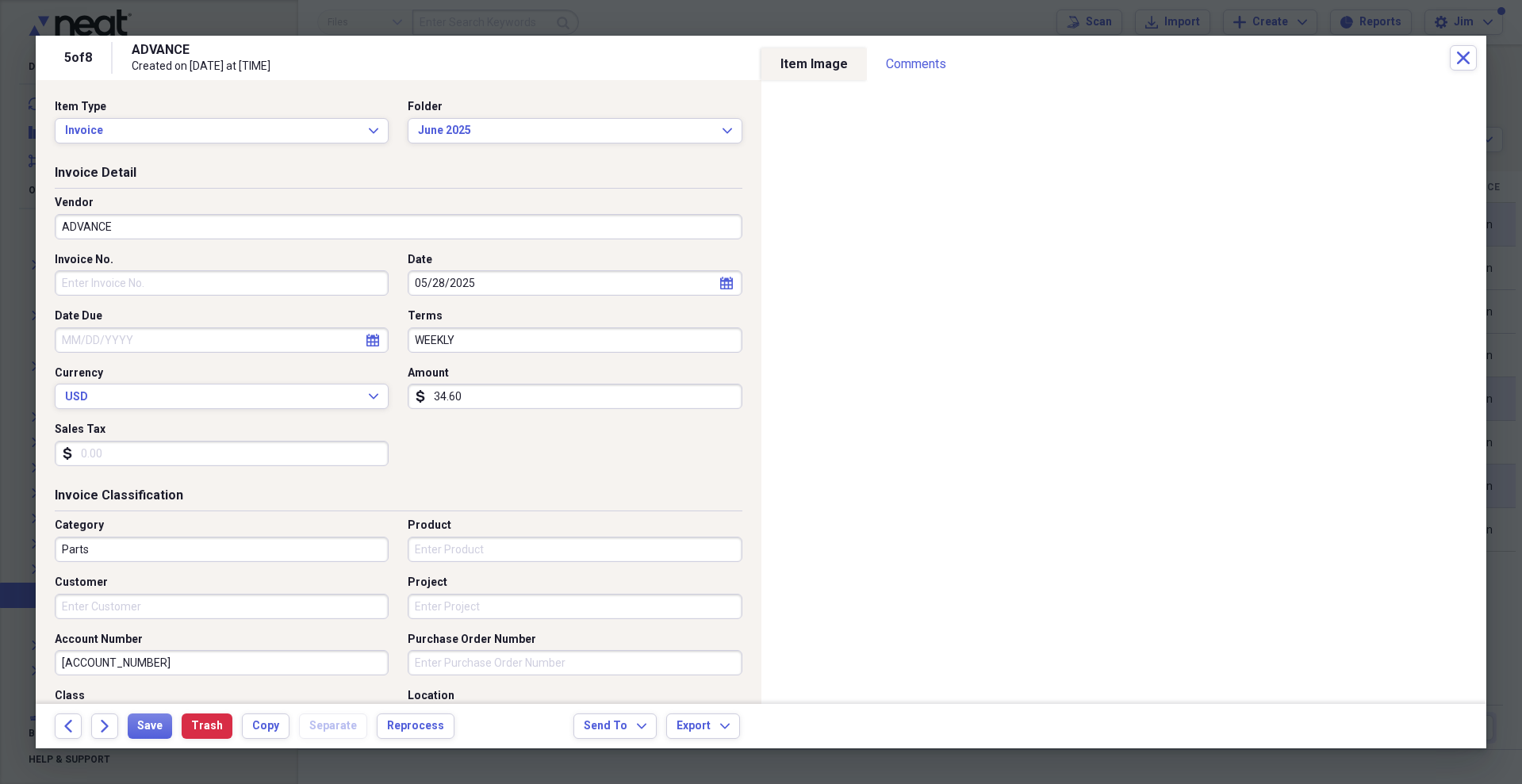 click on "Invoice No. Date [DATE] calendar Calendar Date Due calendar Calendar Terms WEEKLY Currency USD Expand Amount dollar-sign [AMOUNT] Sales Tax dollar-sign" at bounding box center (398, 365) 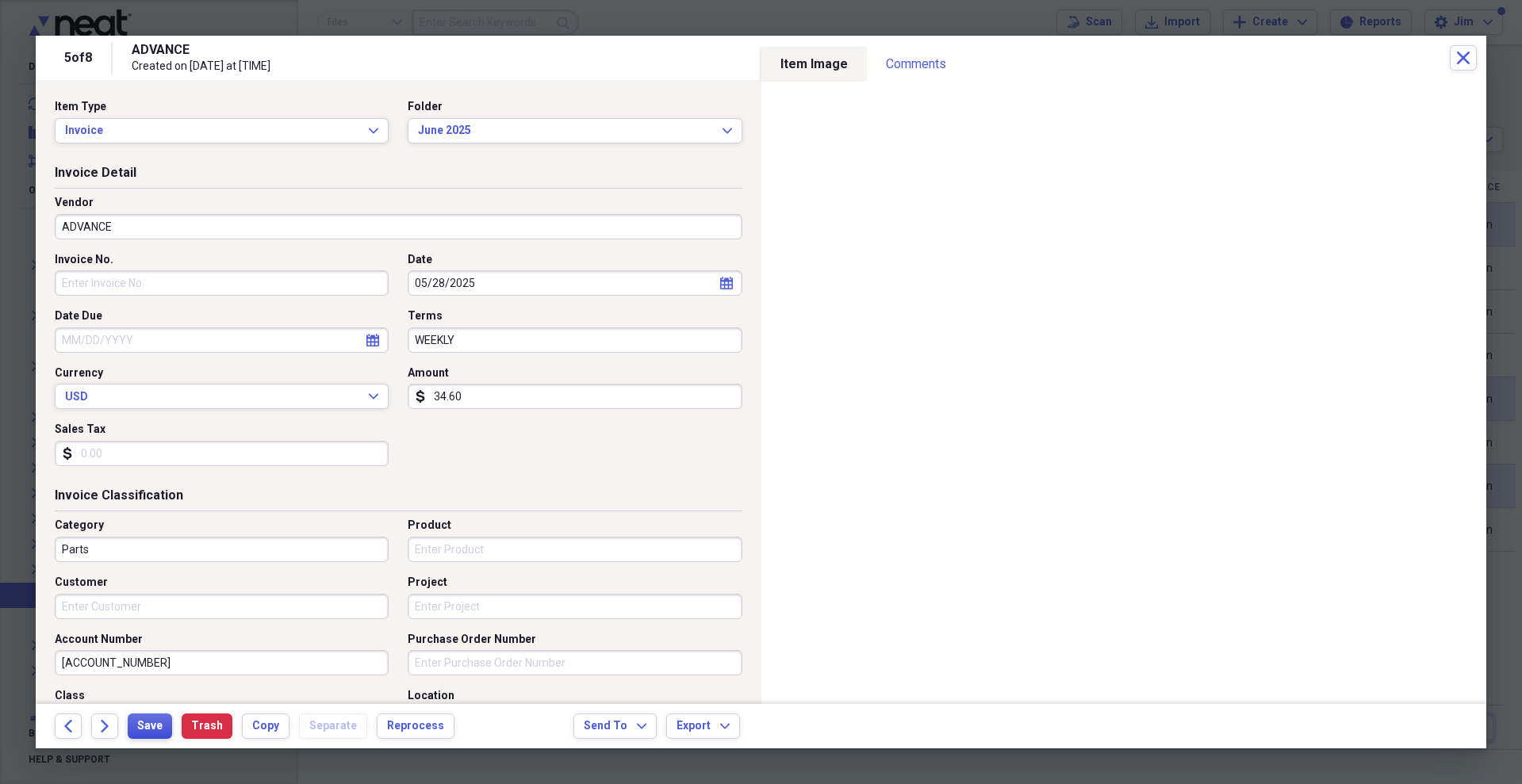 click on "Save" at bounding box center [150, 726] 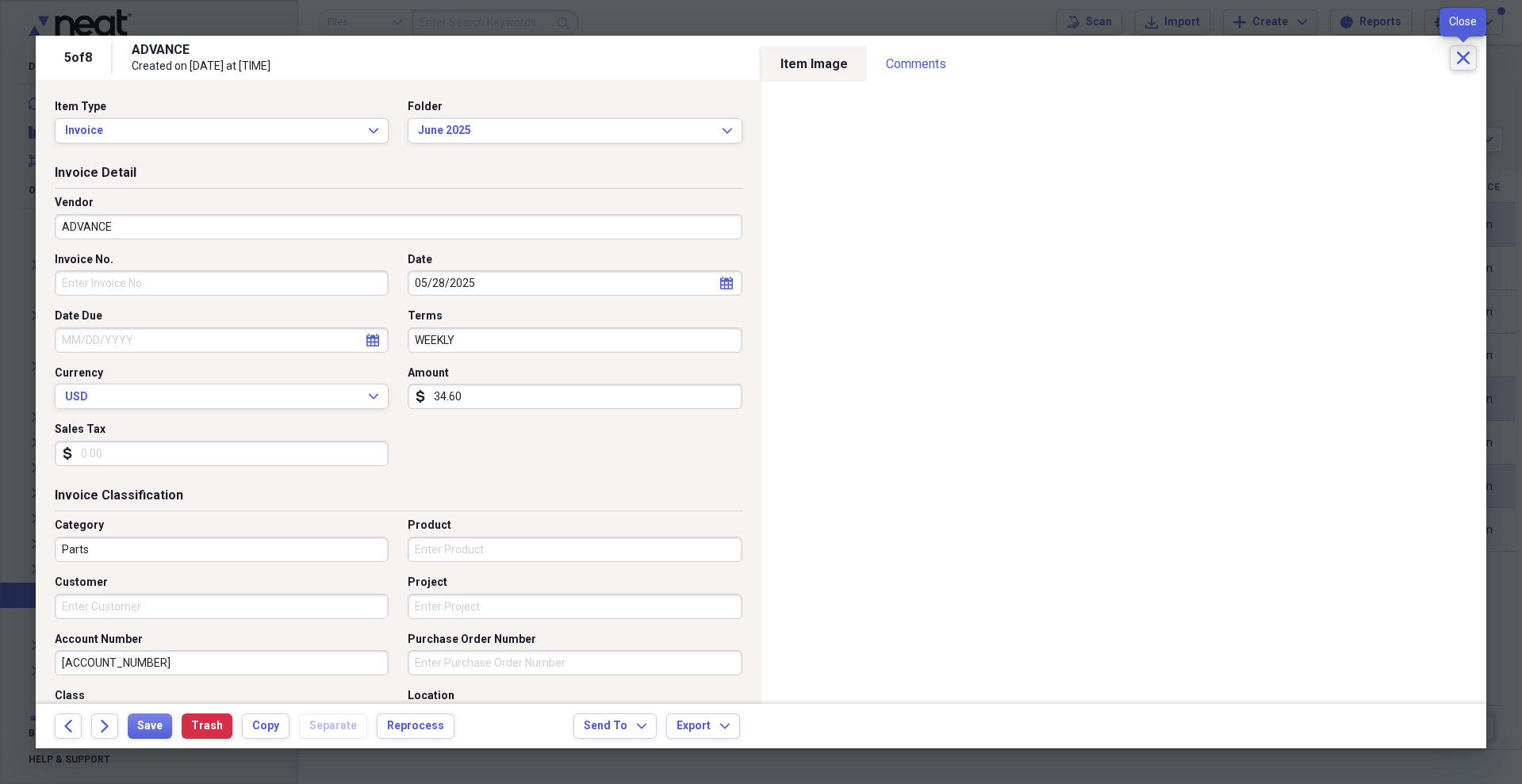 click 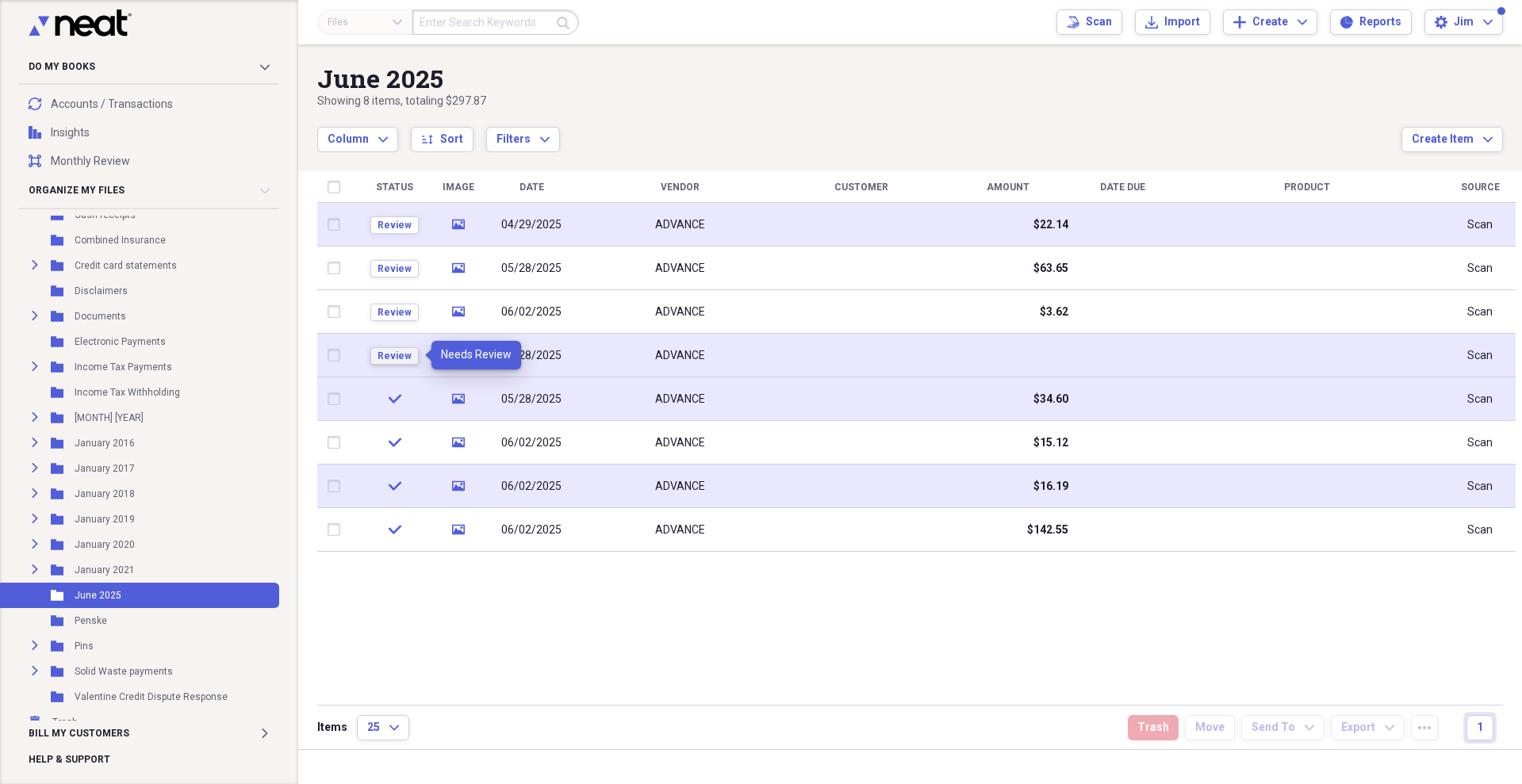 click on "Review" at bounding box center (394, 356) 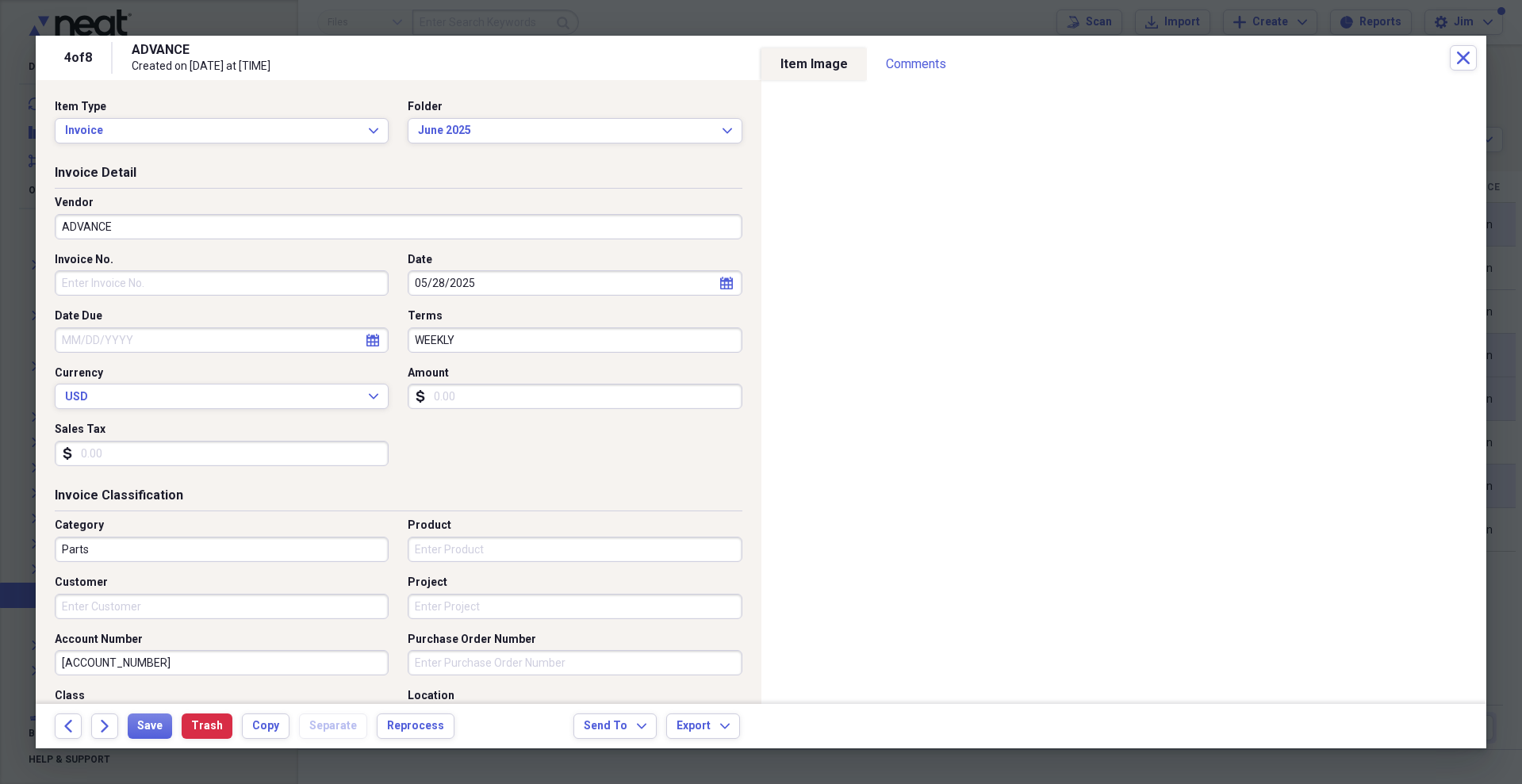 click on "Do My Books Collapse transactions Accounts / Transactions insights Insights reconciliation Monthly Review Organize My Files 99+ Collapse Unfiled Needs Review 99+ Unfiled All Files Unfiled Unfiled Unfiled Saved Reports Collapse My Cabinet My Cabinet Add Folder Folder [YEAR] Jeep CJ5 Add Folder Folder [YEAR] Triumph Speedmaster Add Folder Folder [YEAR] Tax receipts Add Folder Folder [NUMBER] [STREET] rental house Add Folder Folder AVG Internet Security Add Folder Folder Business Cards Add Folder Folder [FAMILY_NAME] Family Contacts Add Folder Folder Cash receipts Add Folder Folder Combined Insurance Add Folder Expand Folder Credit card statements Add Folder Folder Disclaimers Add Folder Expand Folder Documents Add Folder Folder Electronic Payments Add Folder Expand Folder Income Tax Payments Add Folder Folder Income Tax Withholding Add Folder Expand Folder [MONTH] [YEAR] Add Folder Expand Folder [MONTH] [YEAR] Add Folder Expand Folder [MONTH] [YEAR] Add Folder Expand Folder [MONTH] [YEAR] Add Folder Expand Folder [MONTH] [YEAR] Add Folder Expand Folder [MONTH] [YEAR] Add Folder" at bounding box center [761, 392] 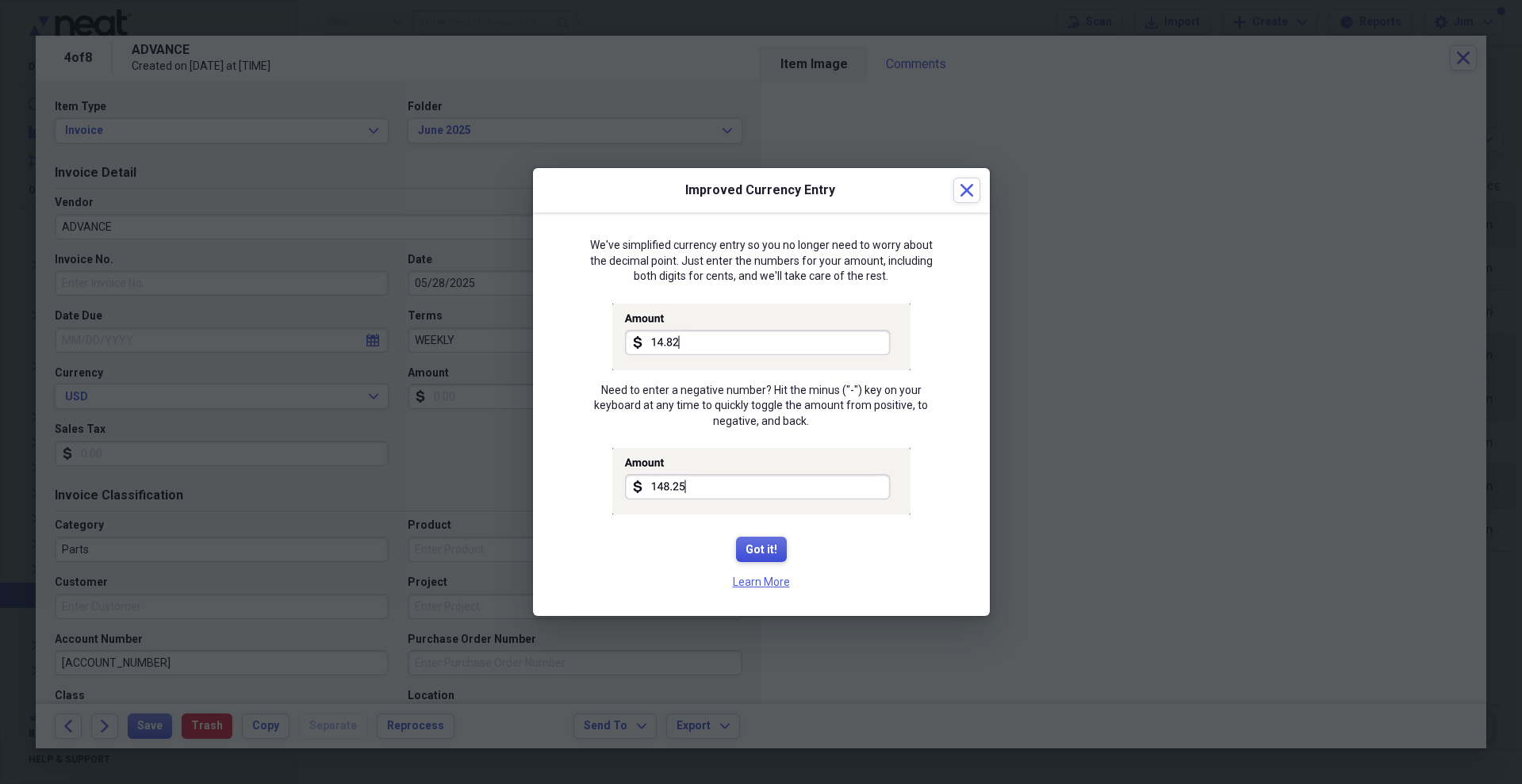 click on "Got it!" at bounding box center [761, 550] 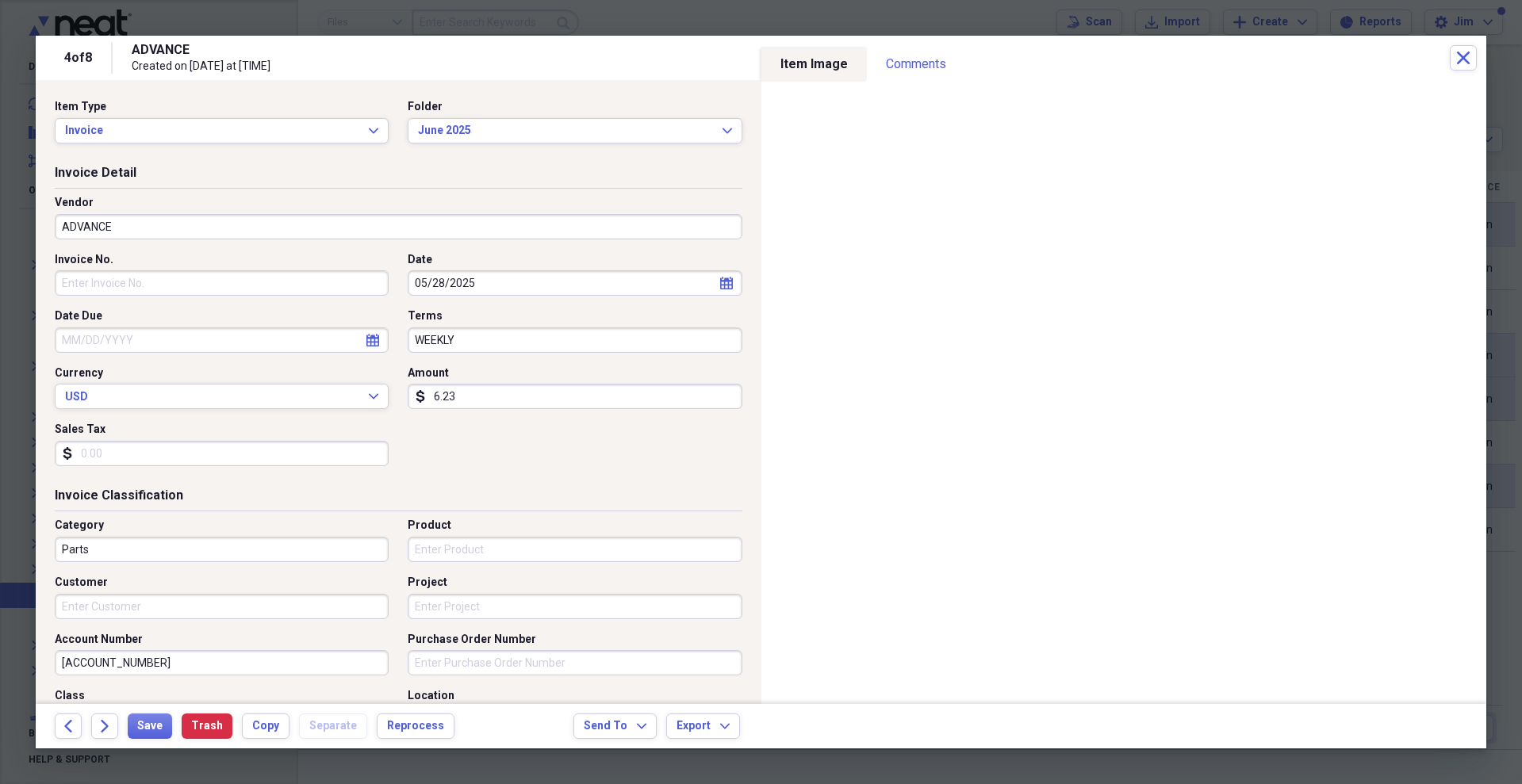 type on "6.23" 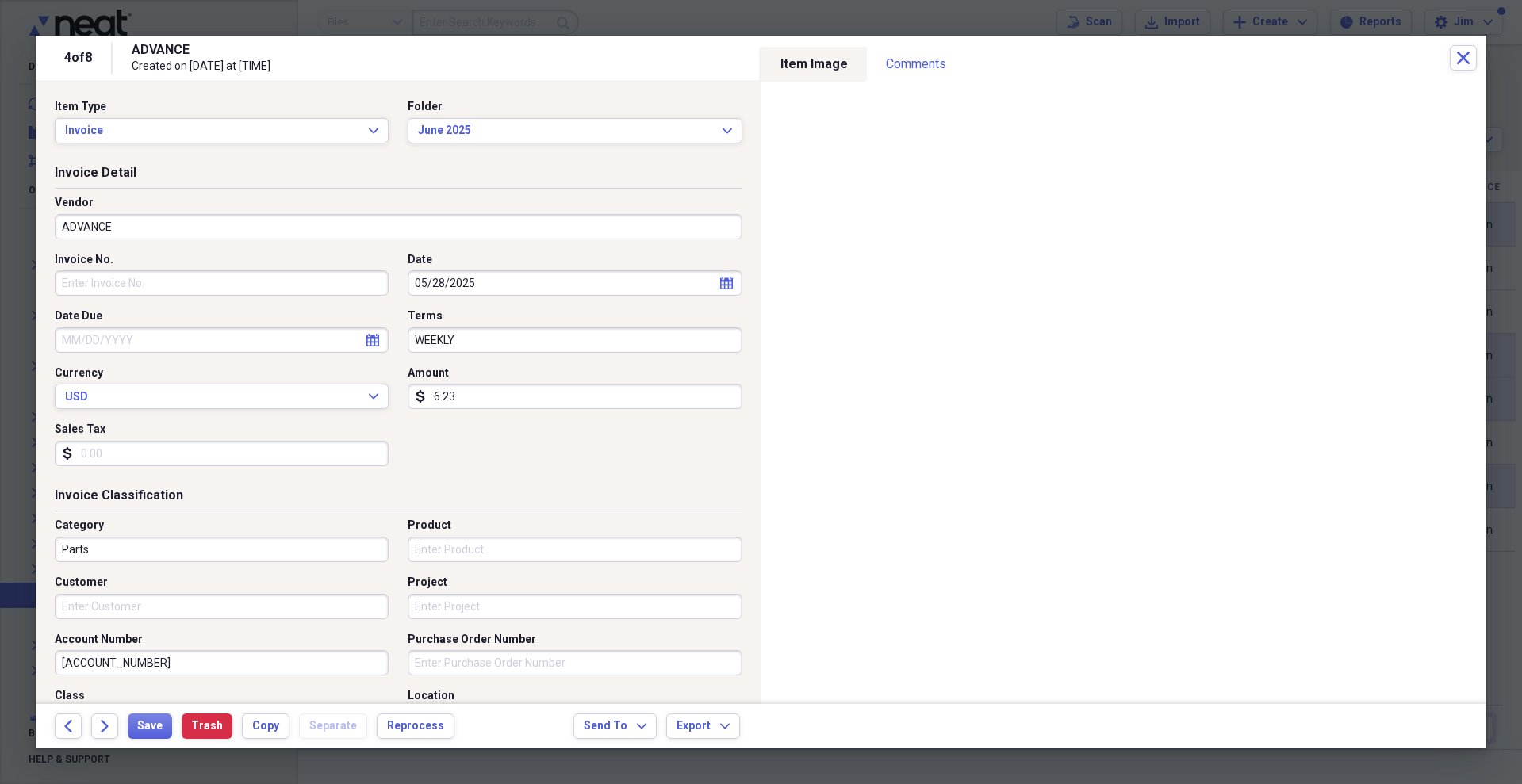 click on "Invoice No. Date [DATE] calendar Calendar Date Due calendar Calendar Terms WEEKLY Currency USD Expand Amount dollar-sign [AMOUNT] Sales Tax dollar-sign" at bounding box center (398, 365) 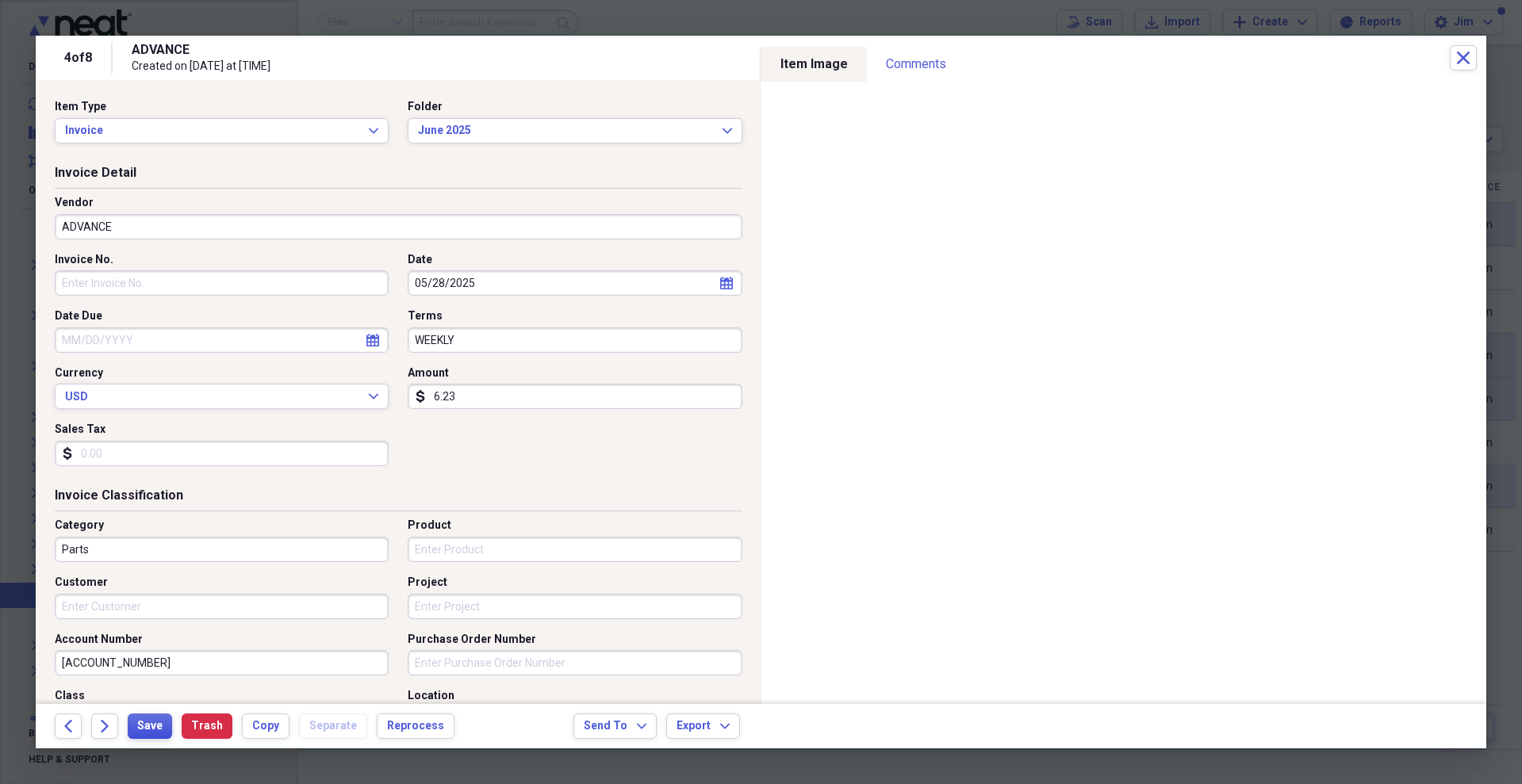 click on "Save" at bounding box center (150, 726) 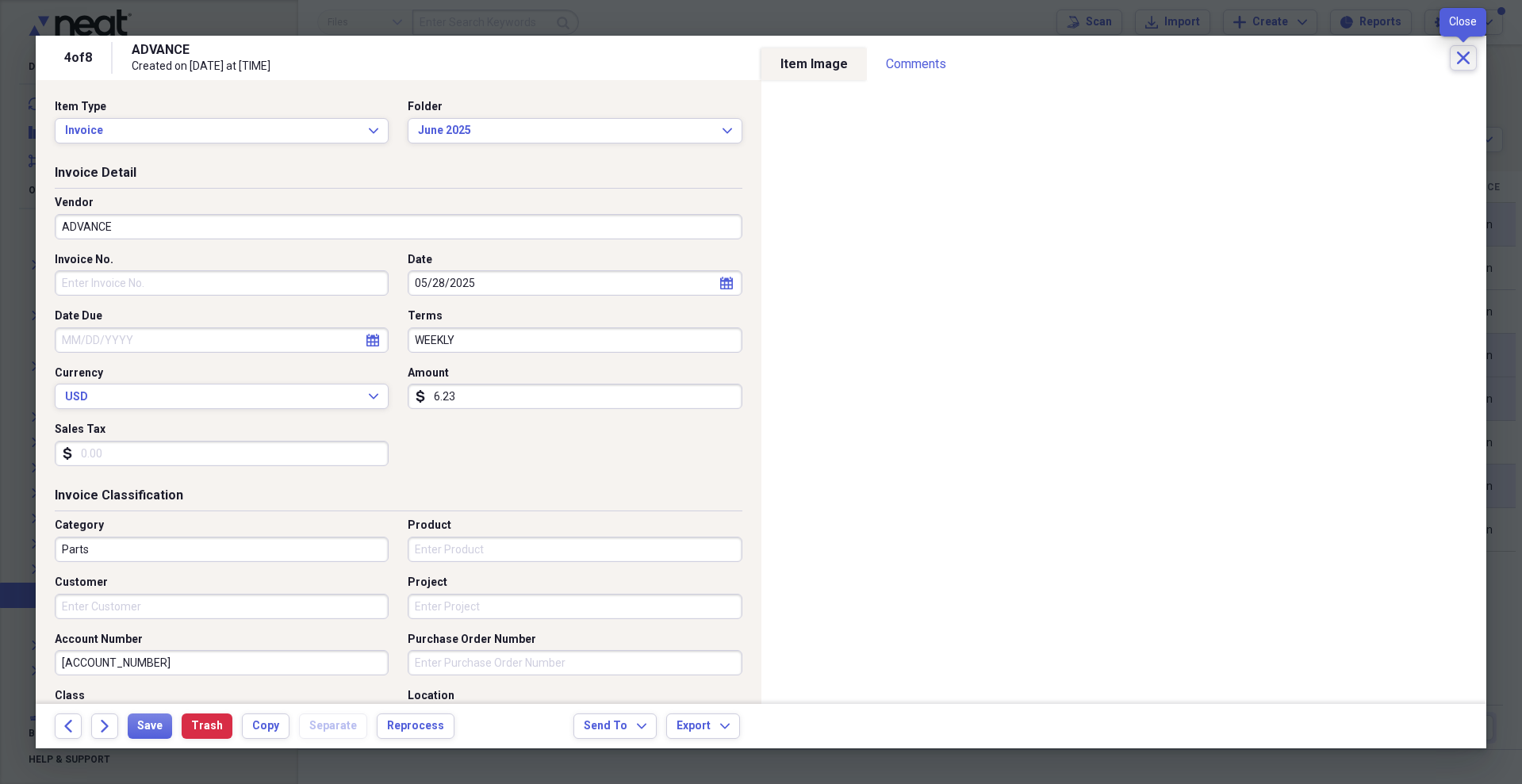 click on "Close" 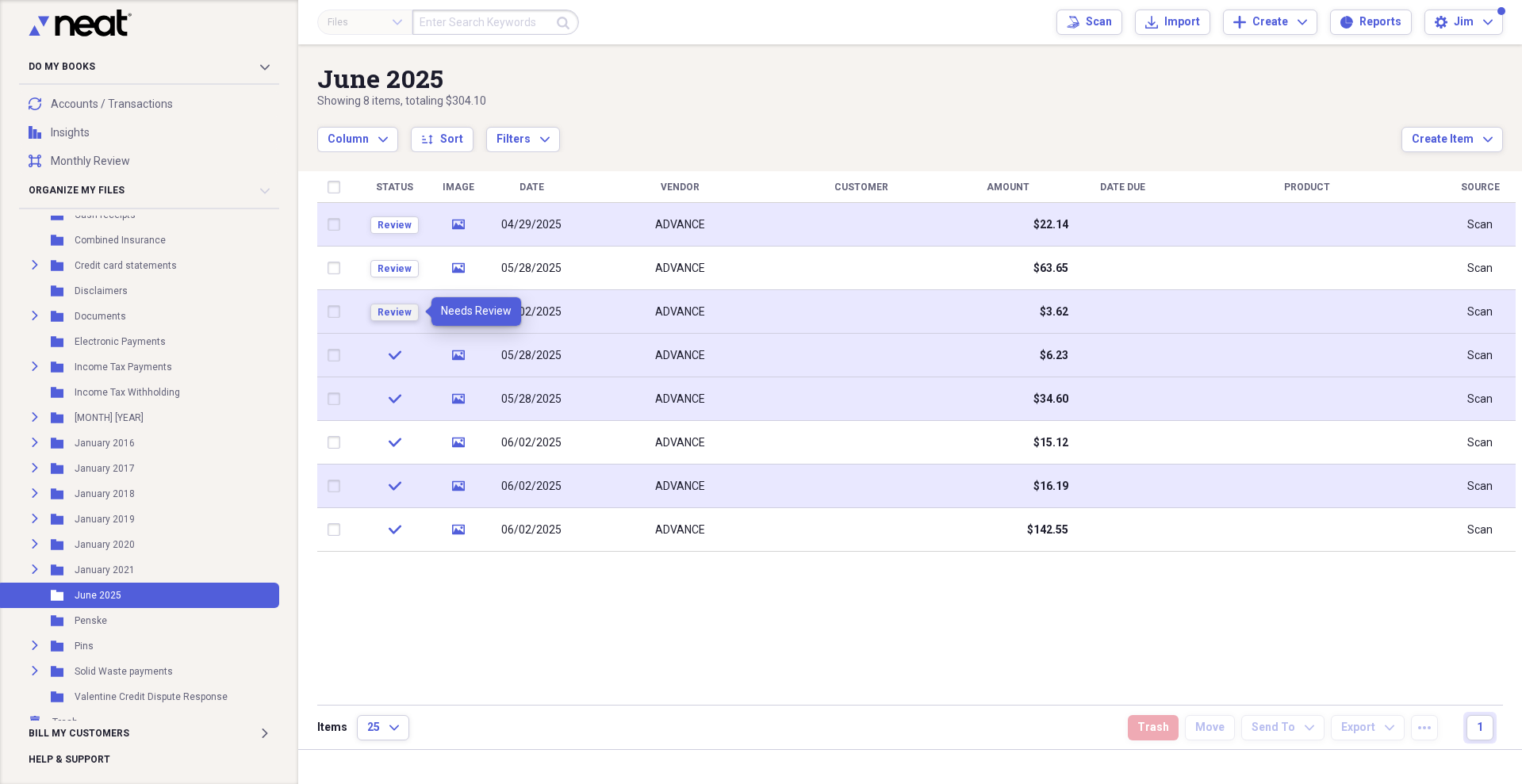 click on "Review" at bounding box center [394, 312] 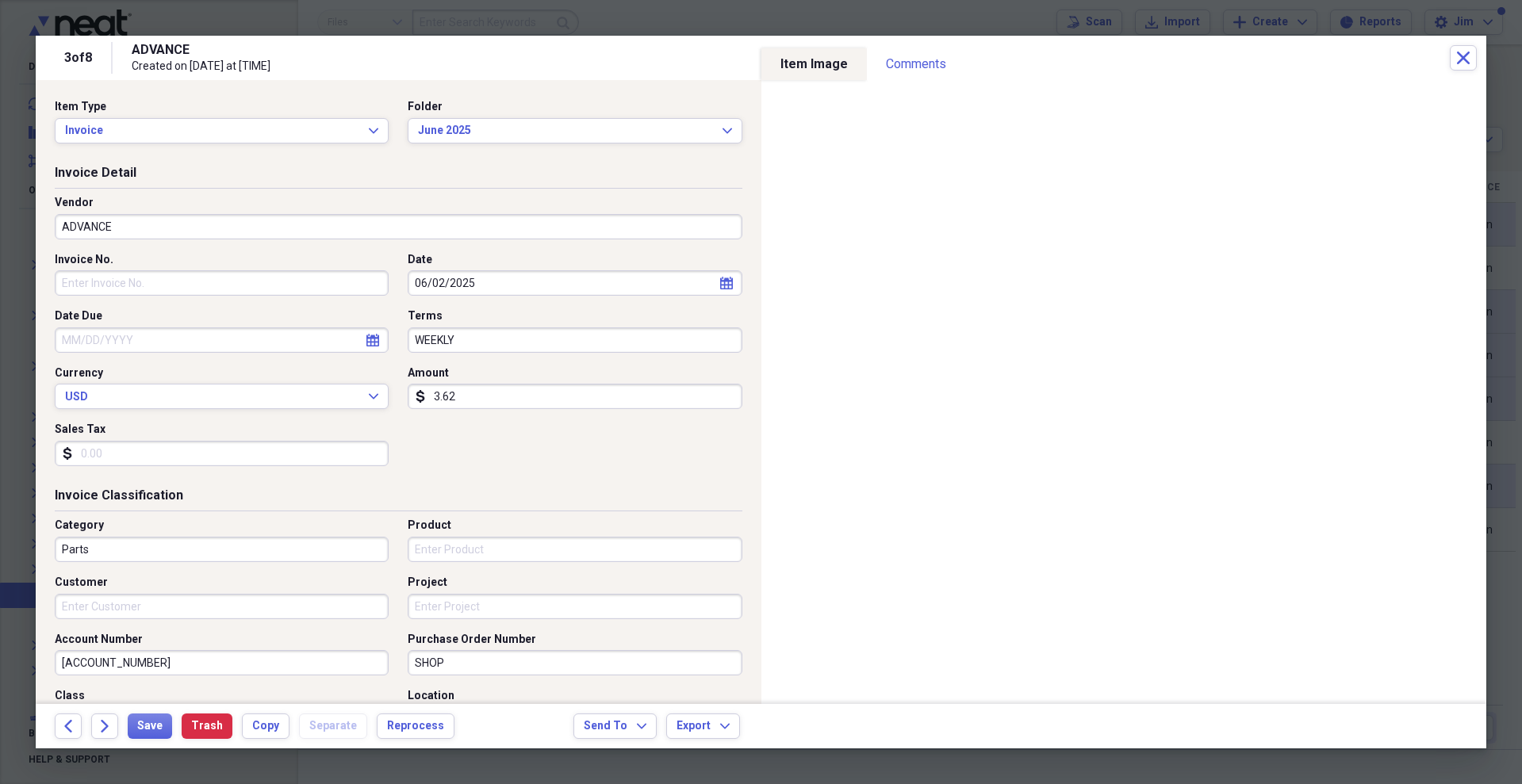 click on "Parts" at bounding box center (221, 549) 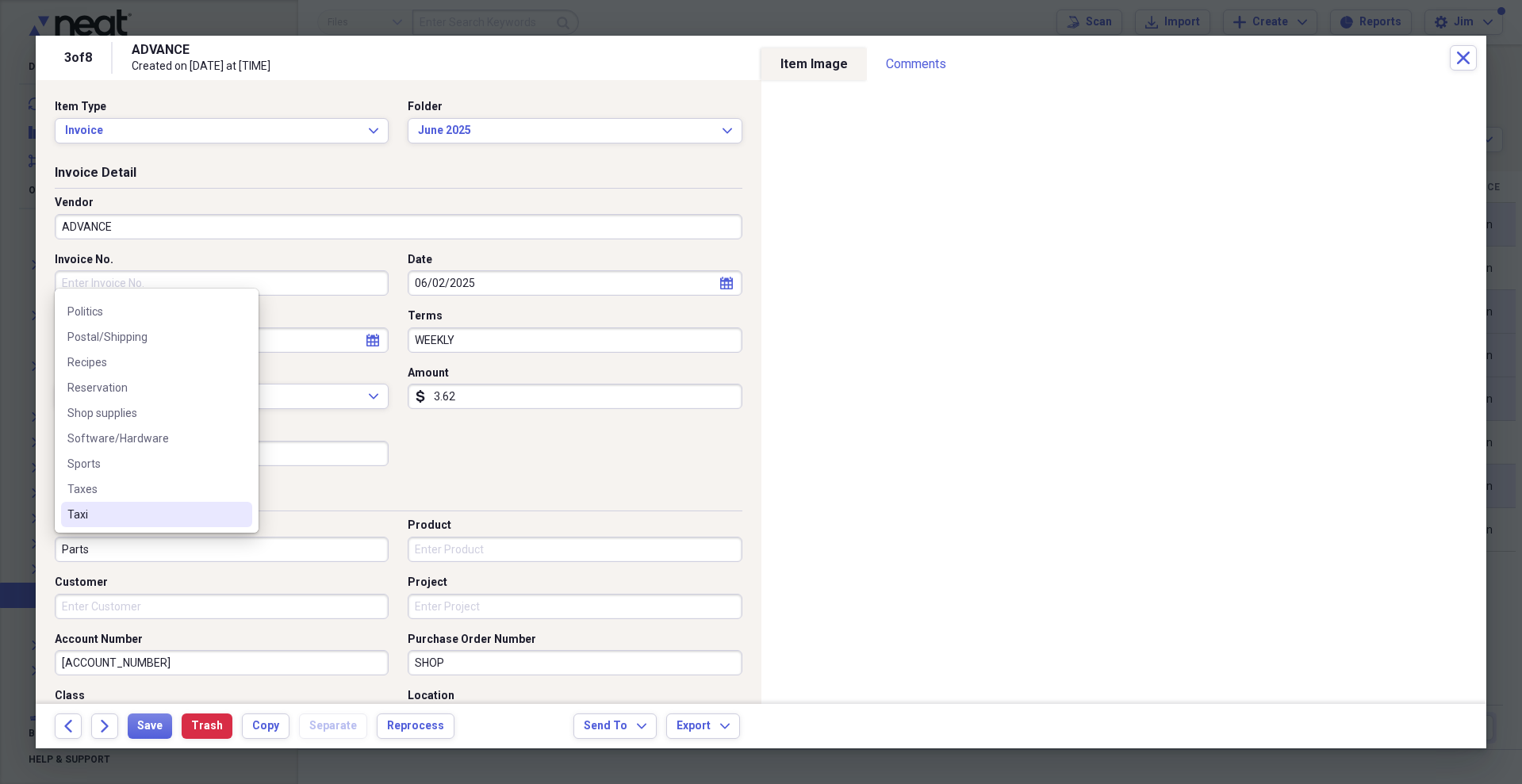 scroll, scrollTop: 1110, scrollLeft: 0, axis: vertical 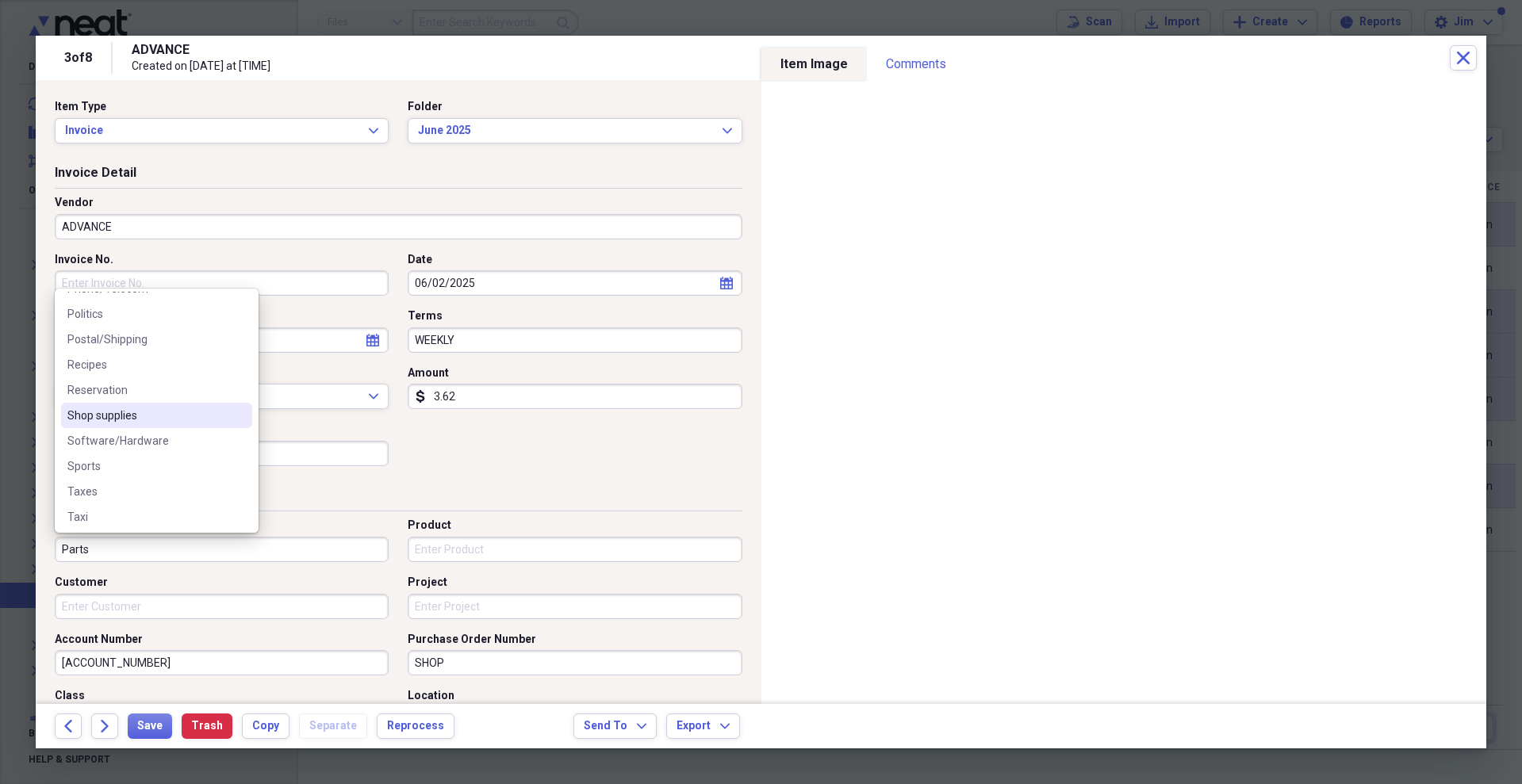 click on "Shop supplies" at bounding box center [156, 415] 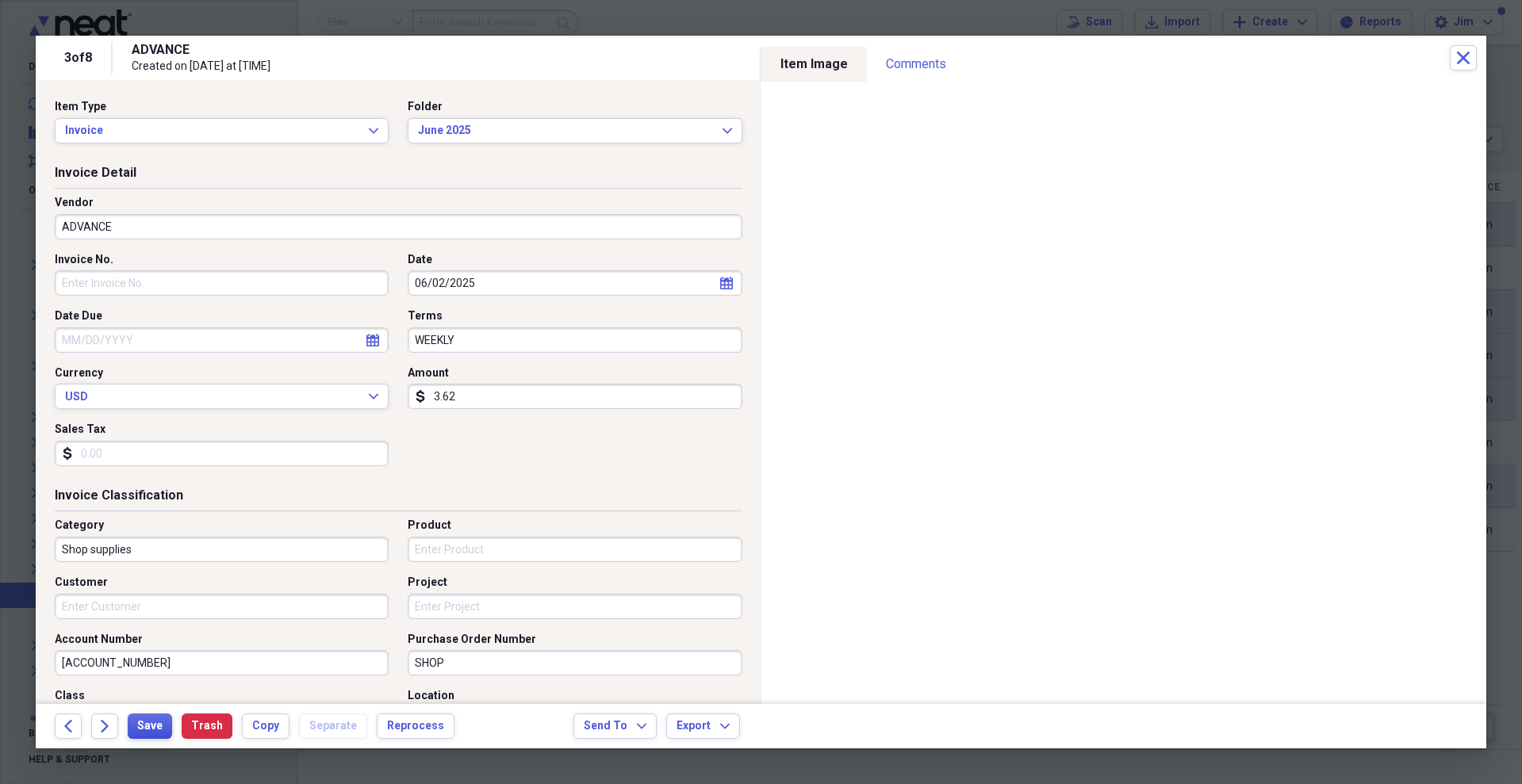 click on "Save" at bounding box center (150, 726) 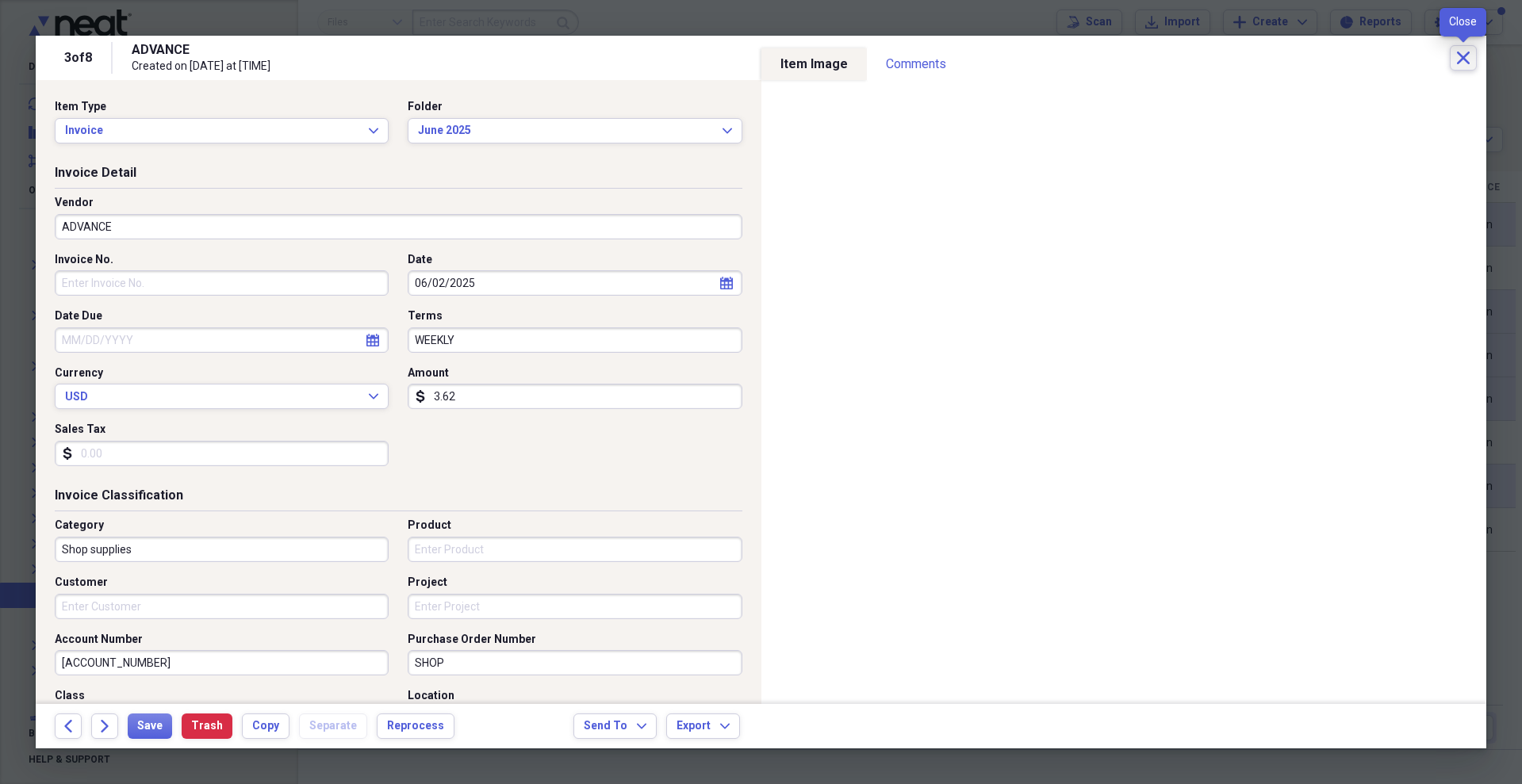 click 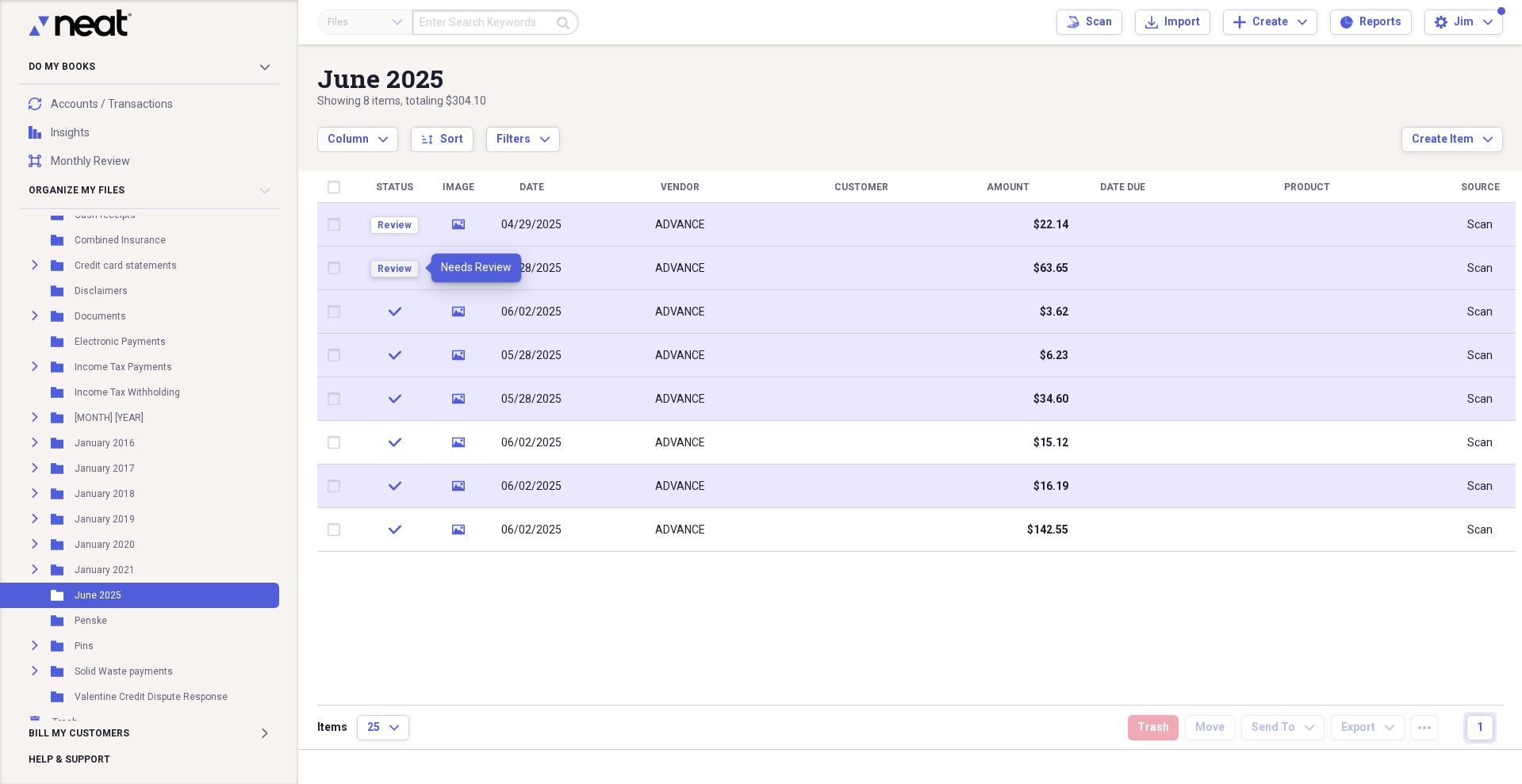 click on "Review" at bounding box center (394, 269) 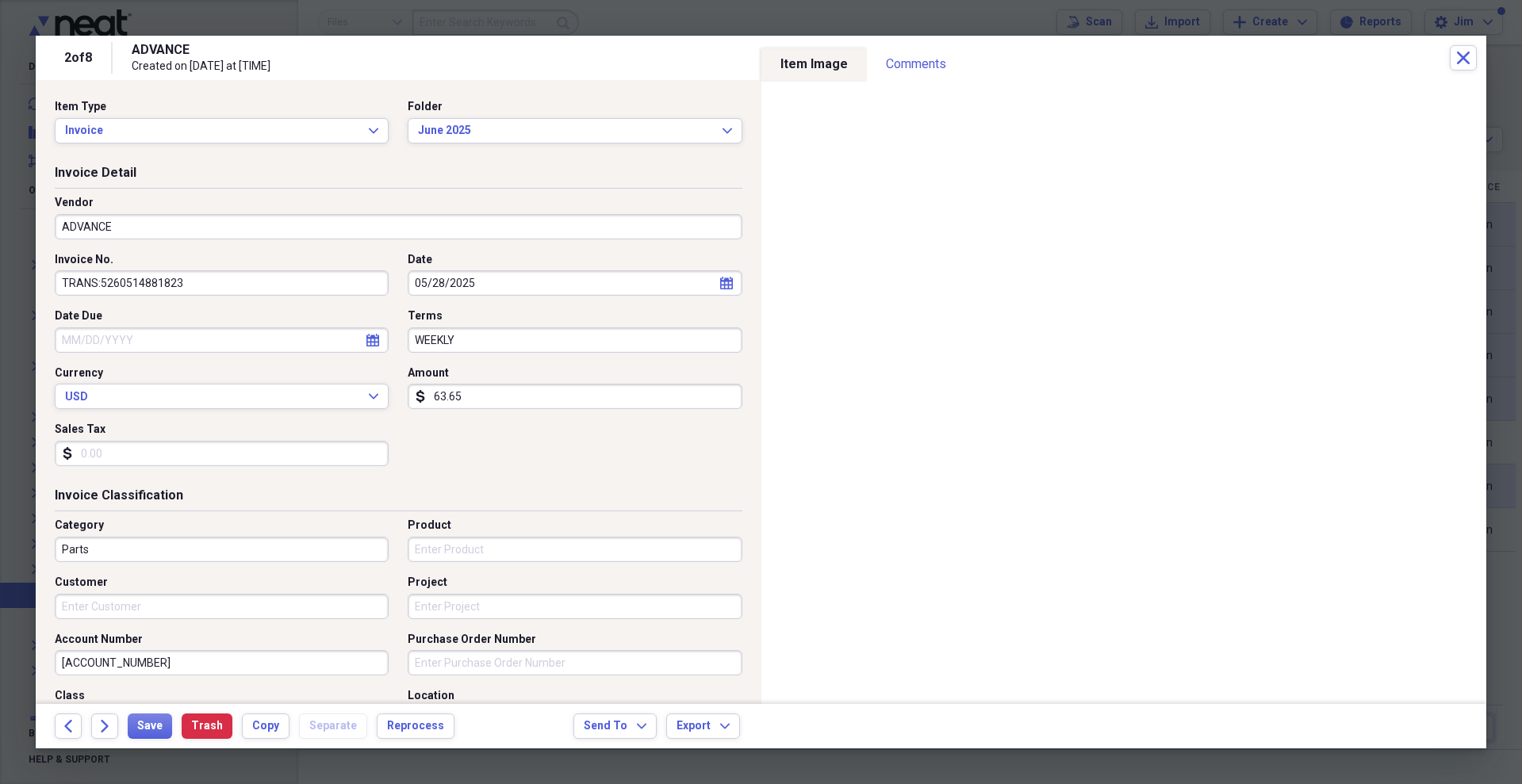 click on "Parts" at bounding box center (221, 549) 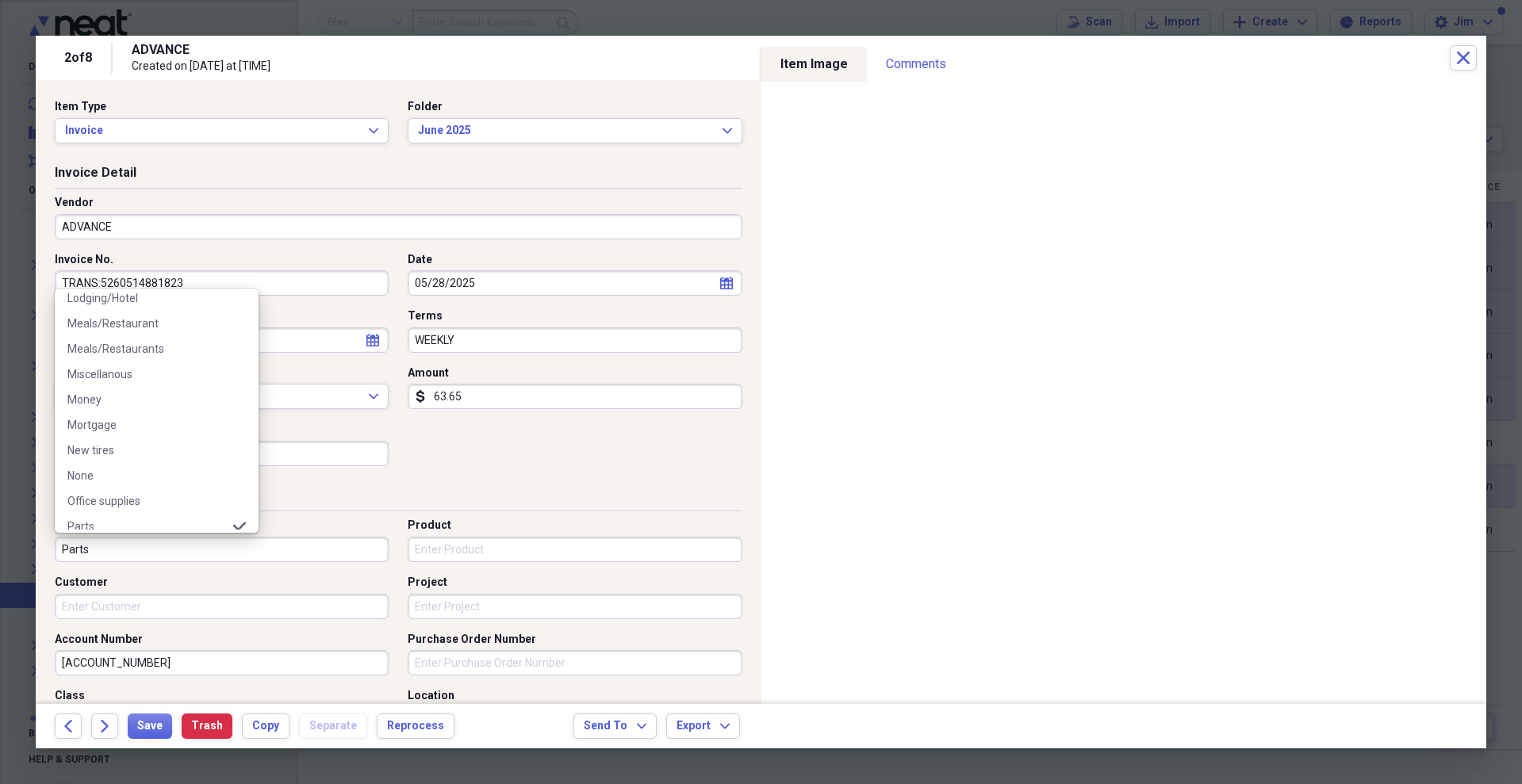 scroll, scrollTop: 926, scrollLeft: 0, axis: vertical 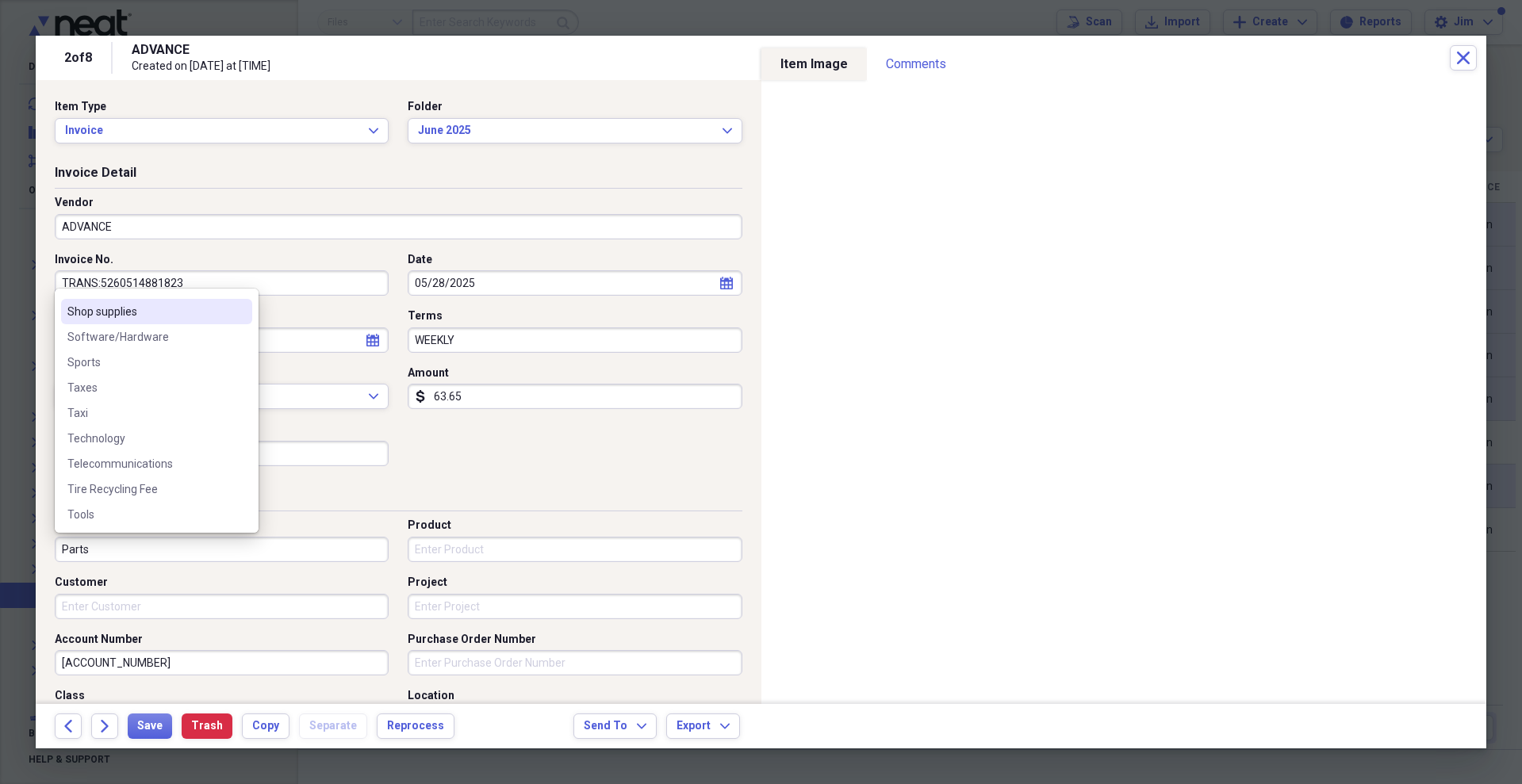 click on "Shop supplies" at bounding box center [147, 312] 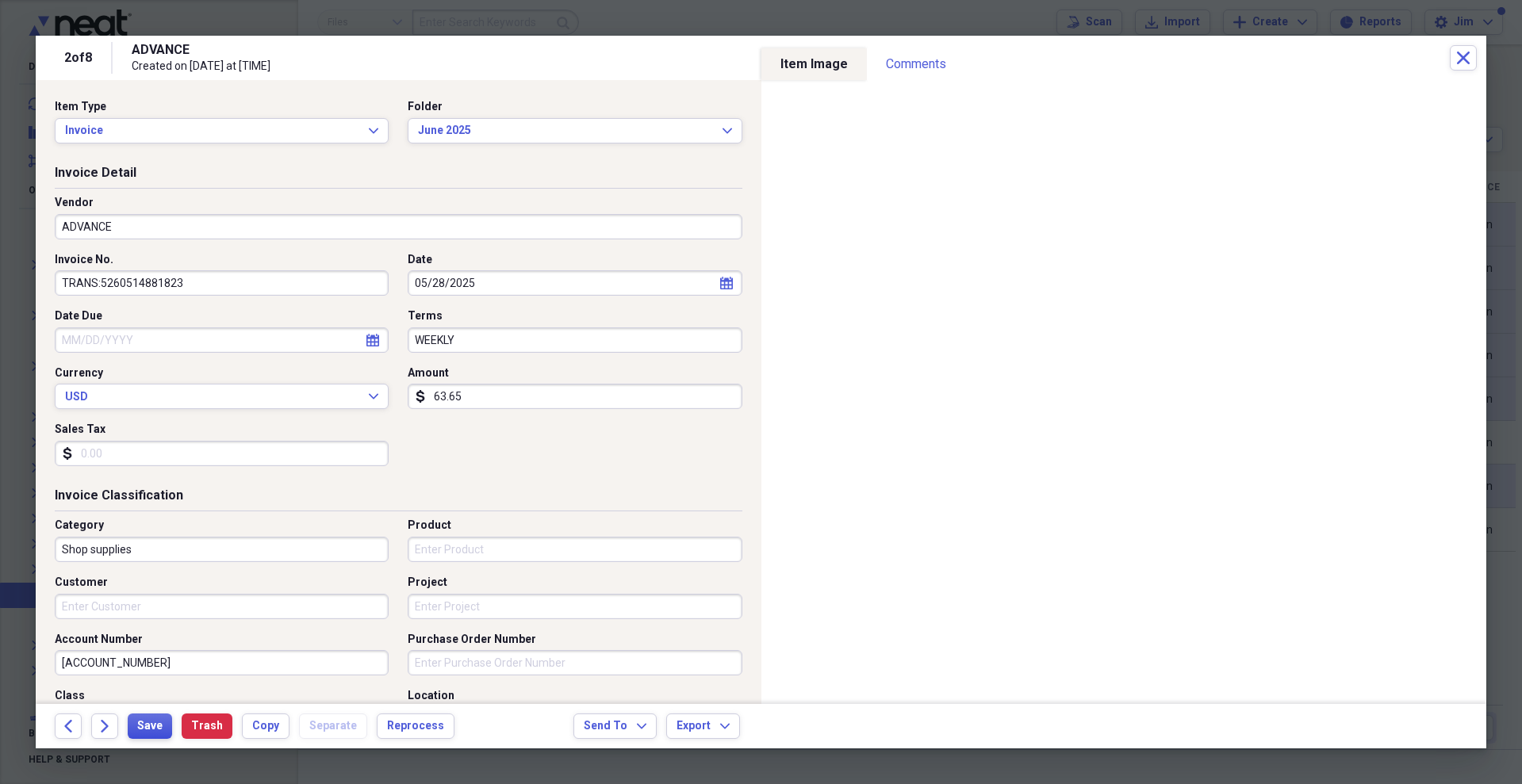 click on "Save" at bounding box center [150, 726] 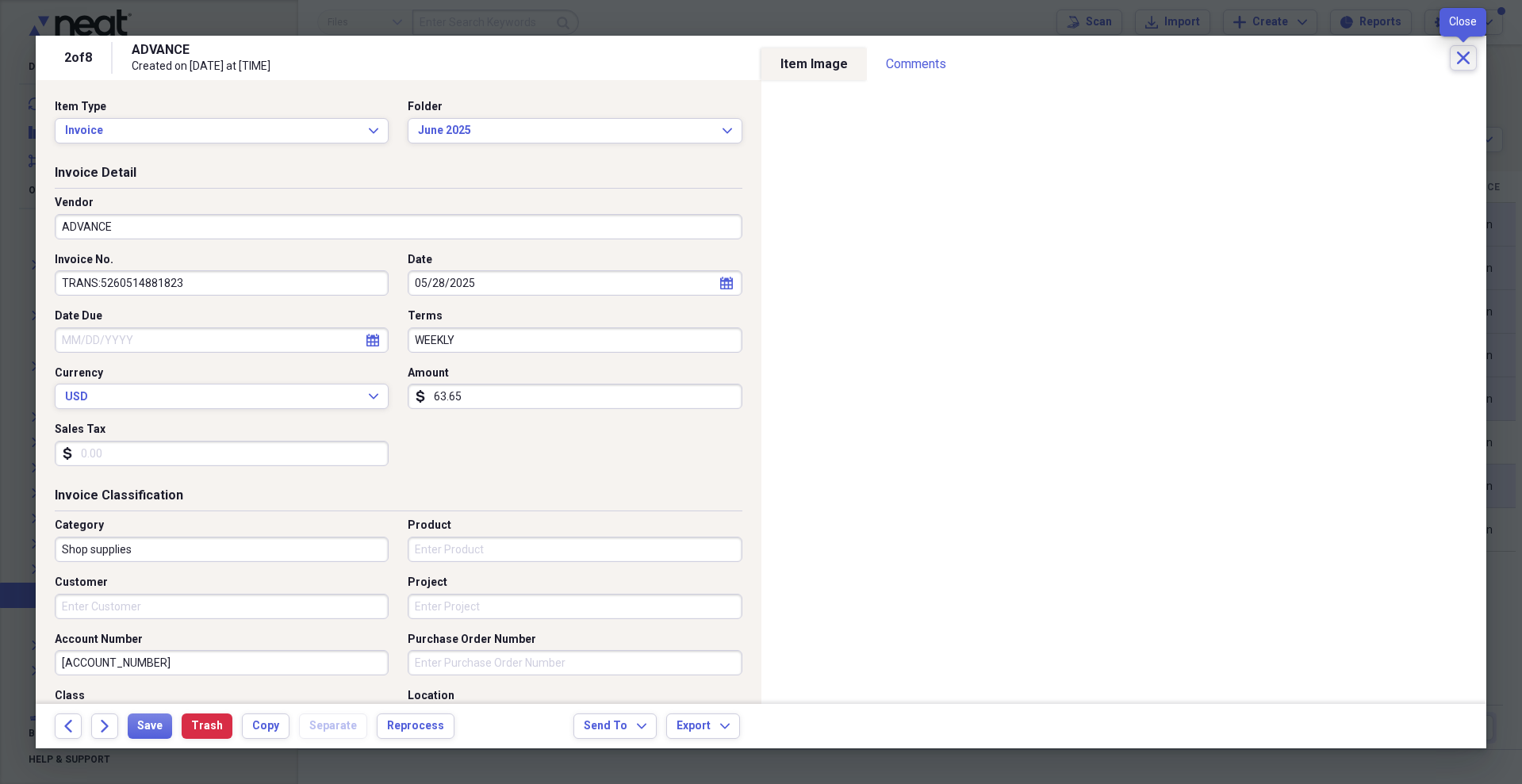 click 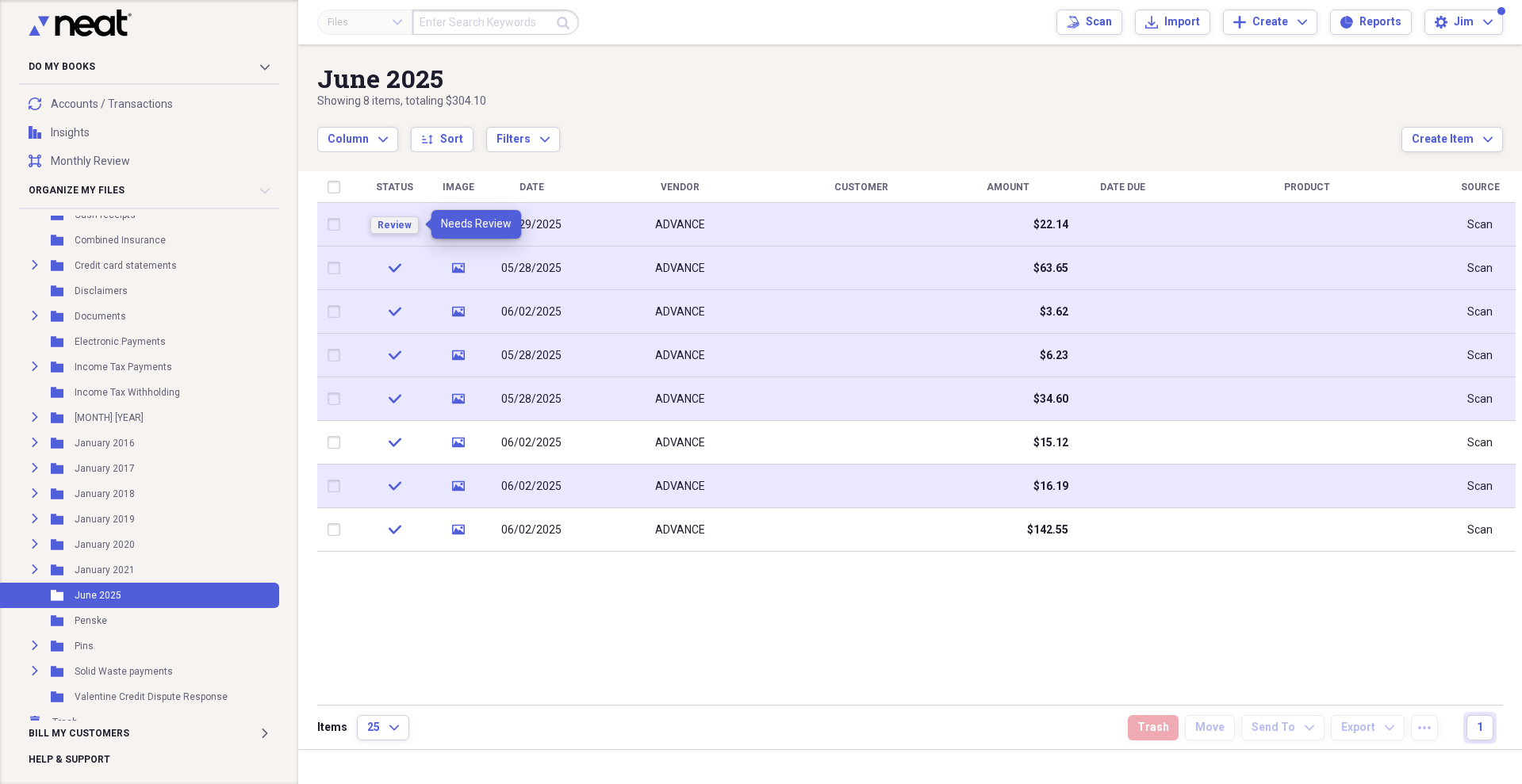 click on "Review" at bounding box center [394, 225] 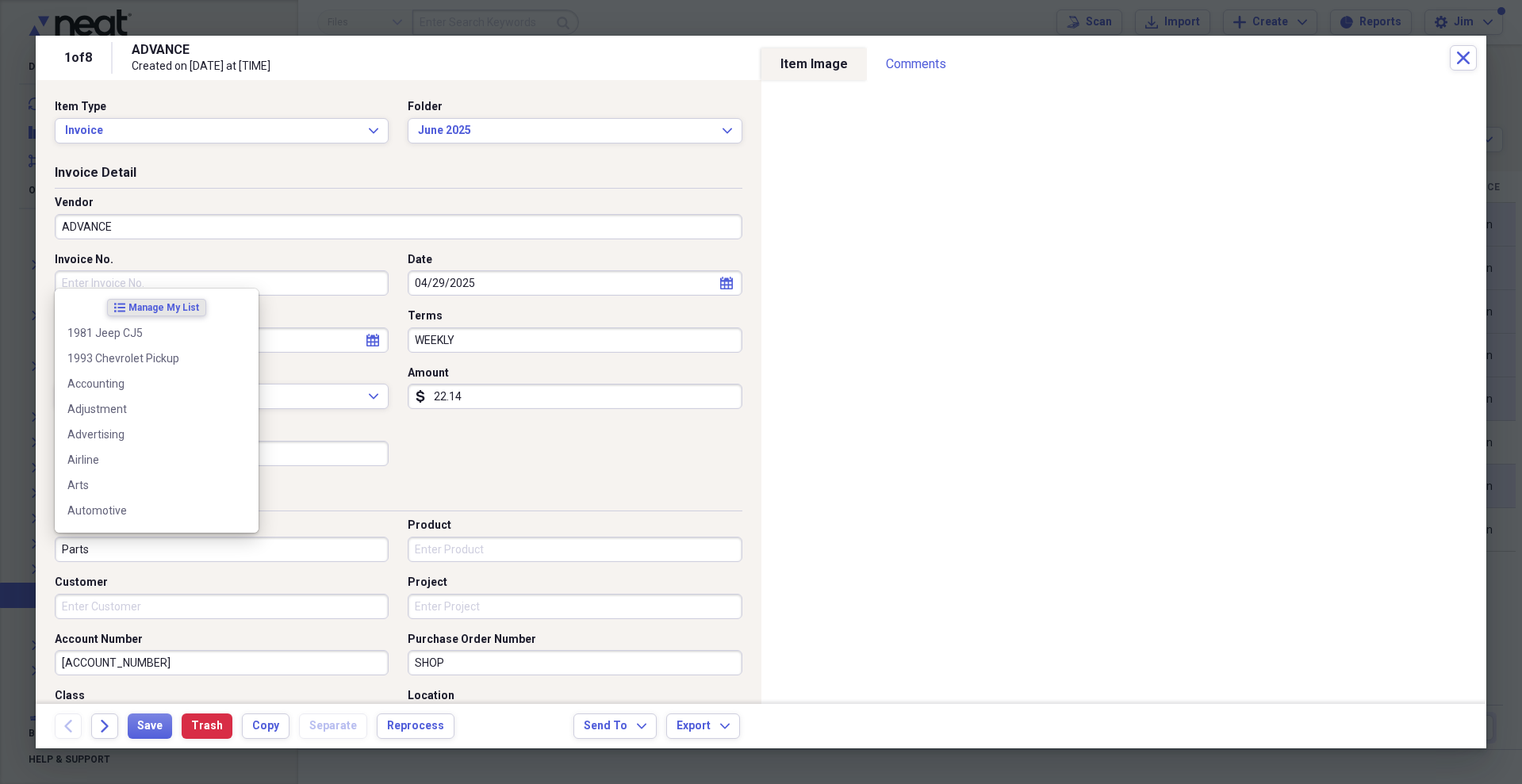 click on "Parts" at bounding box center (221, 549) 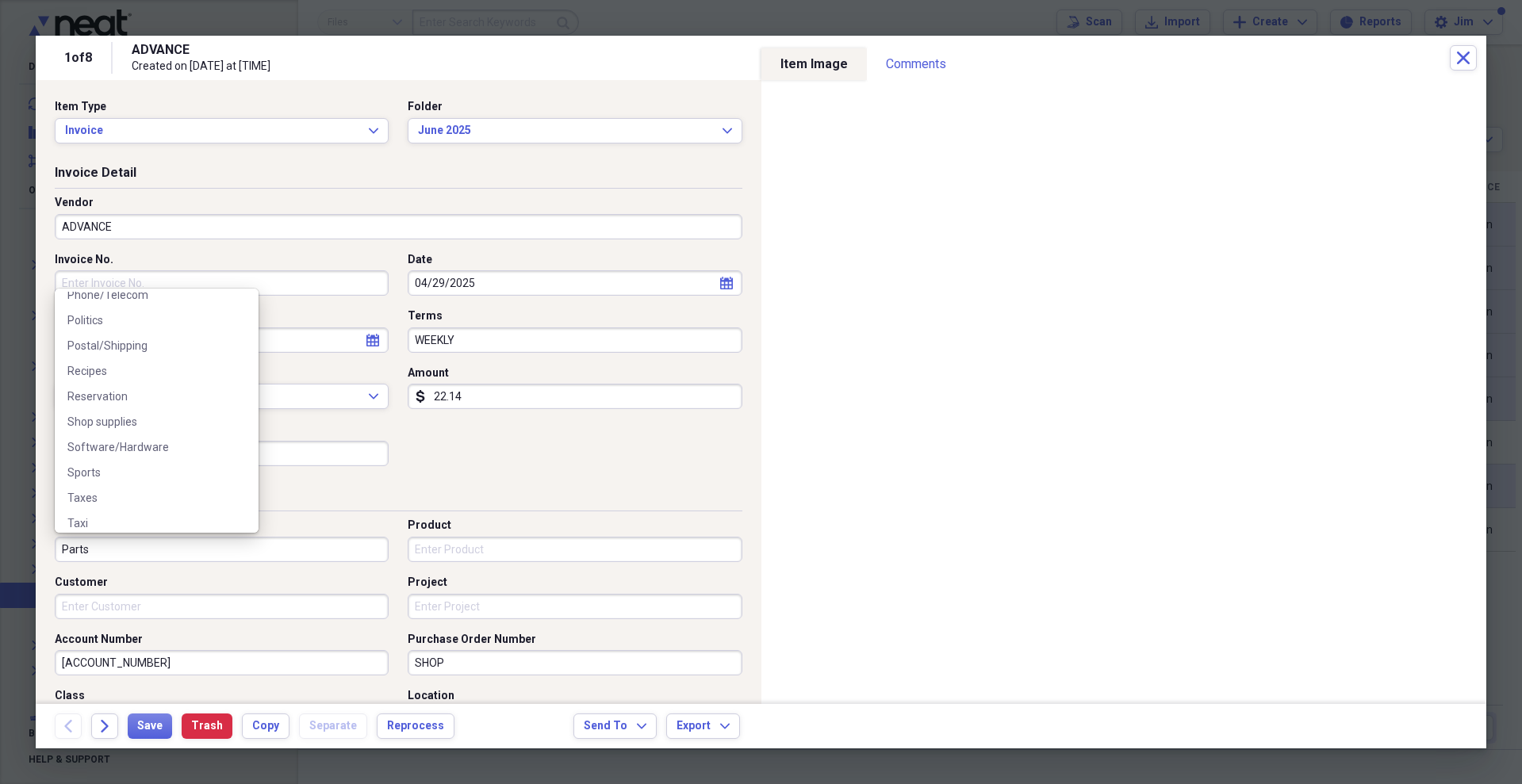 scroll, scrollTop: 1115, scrollLeft: 0, axis: vertical 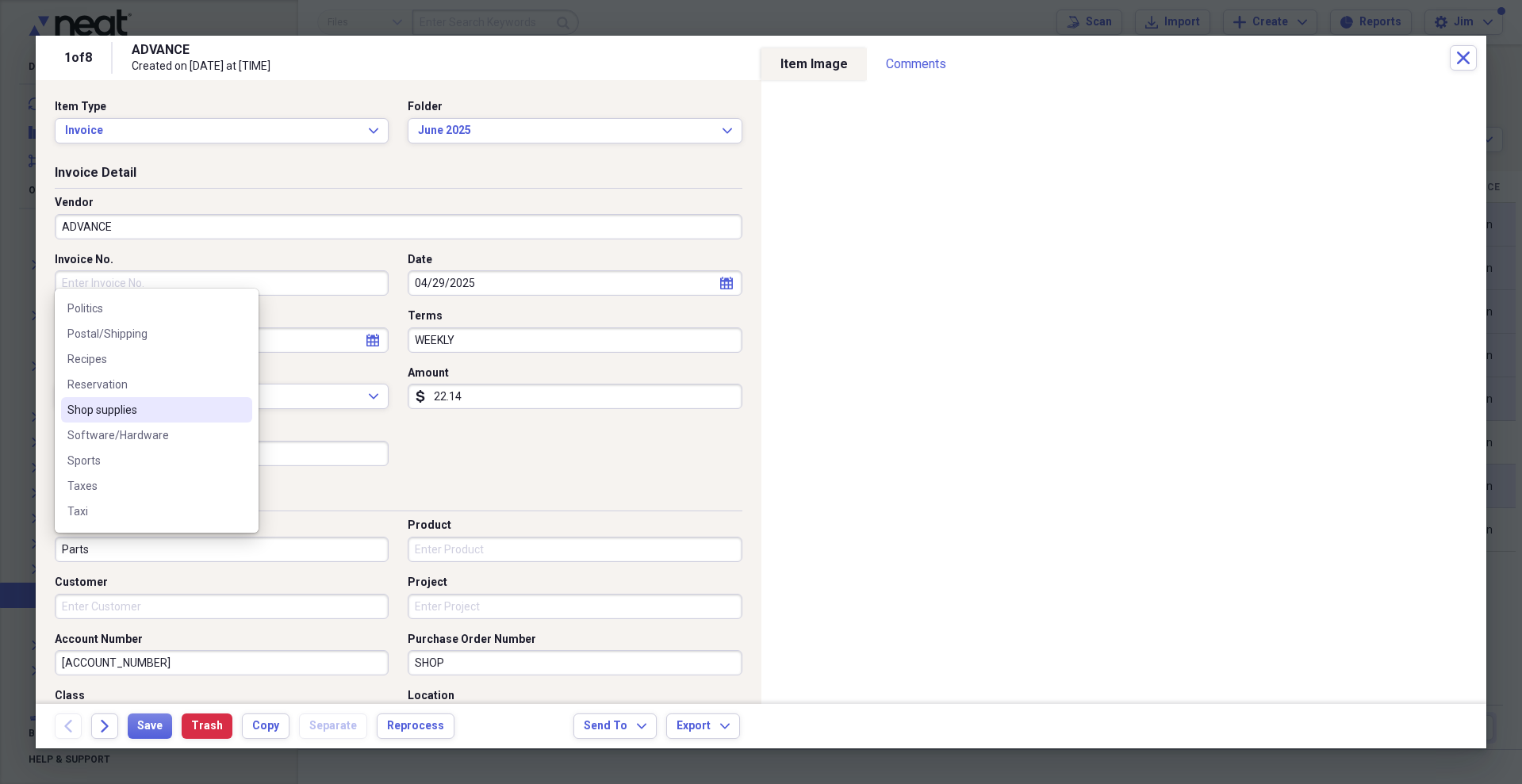 click on "Shop supplies" at bounding box center (147, 410) 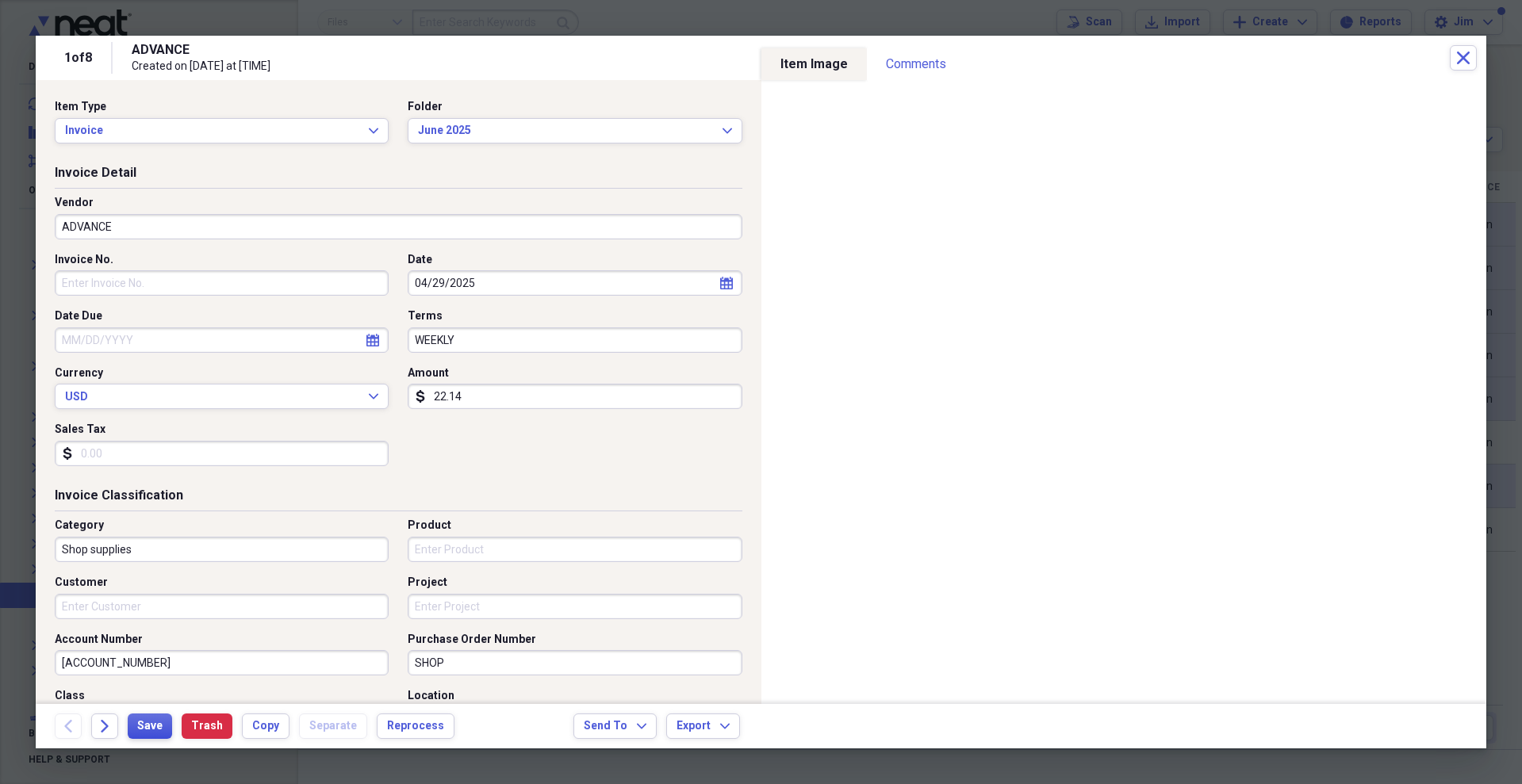click on "Save" at bounding box center [150, 726] 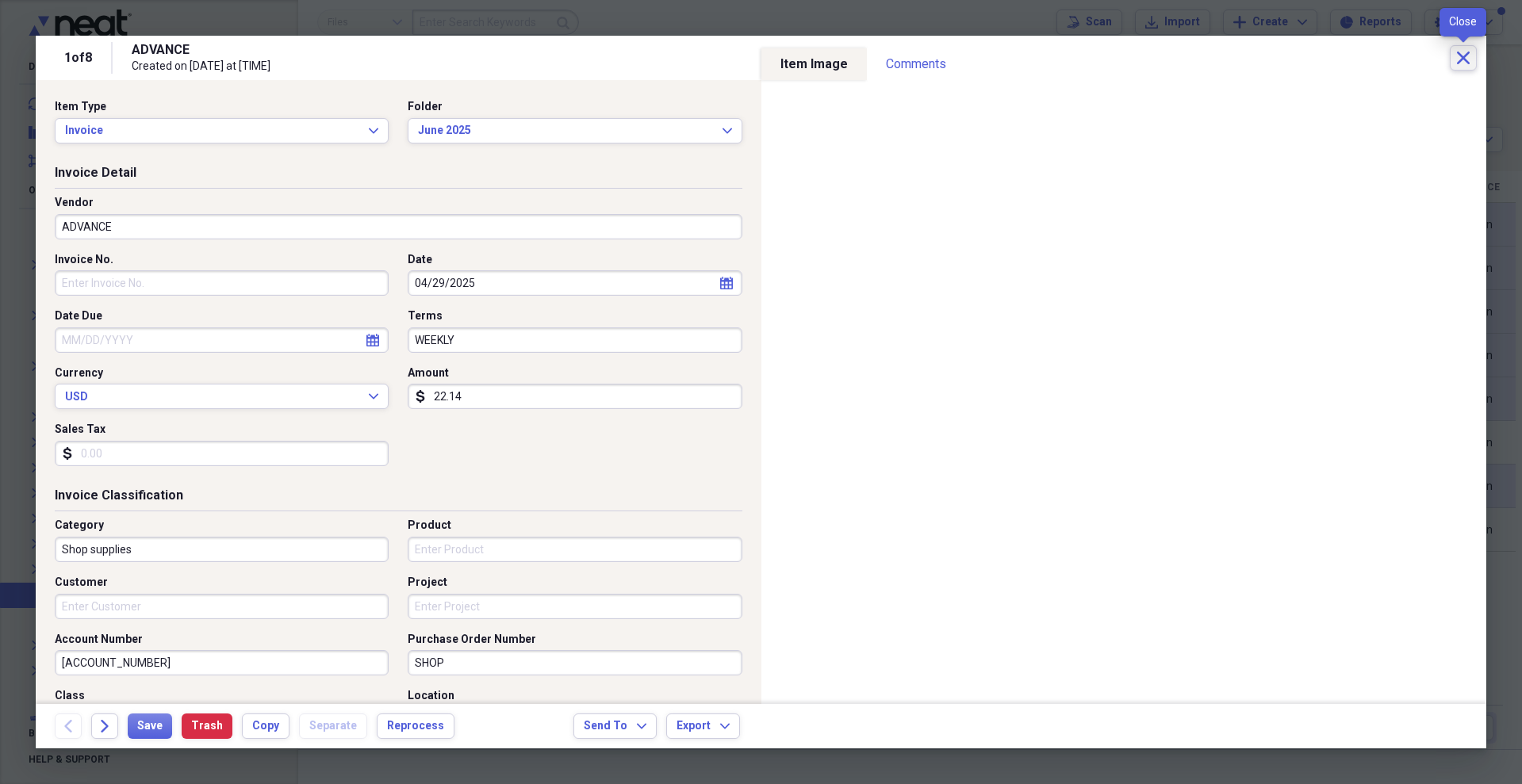 click on "Close" at bounding box center [1463, 58] 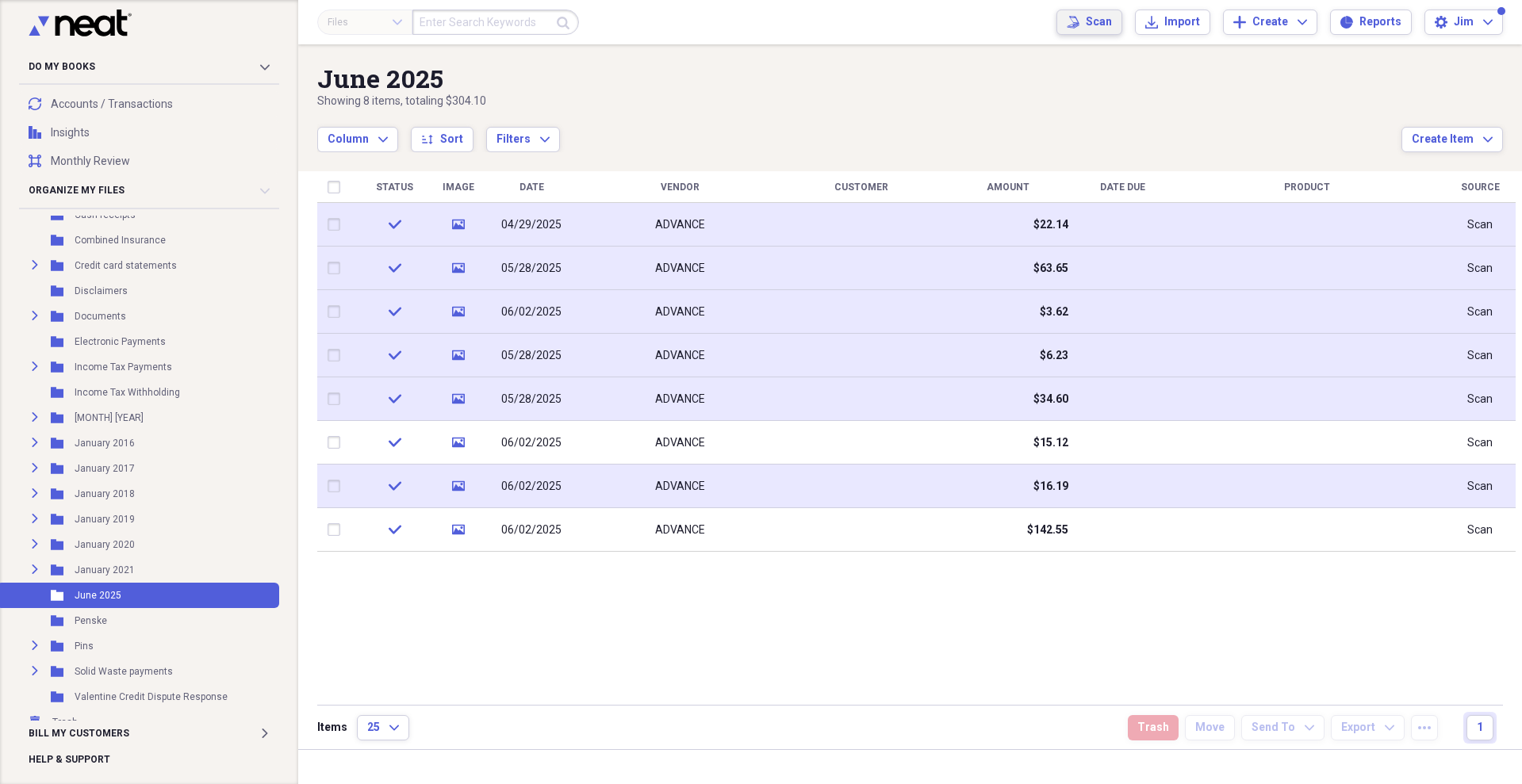 click on "Scan" at bounding box center [1098, 22] 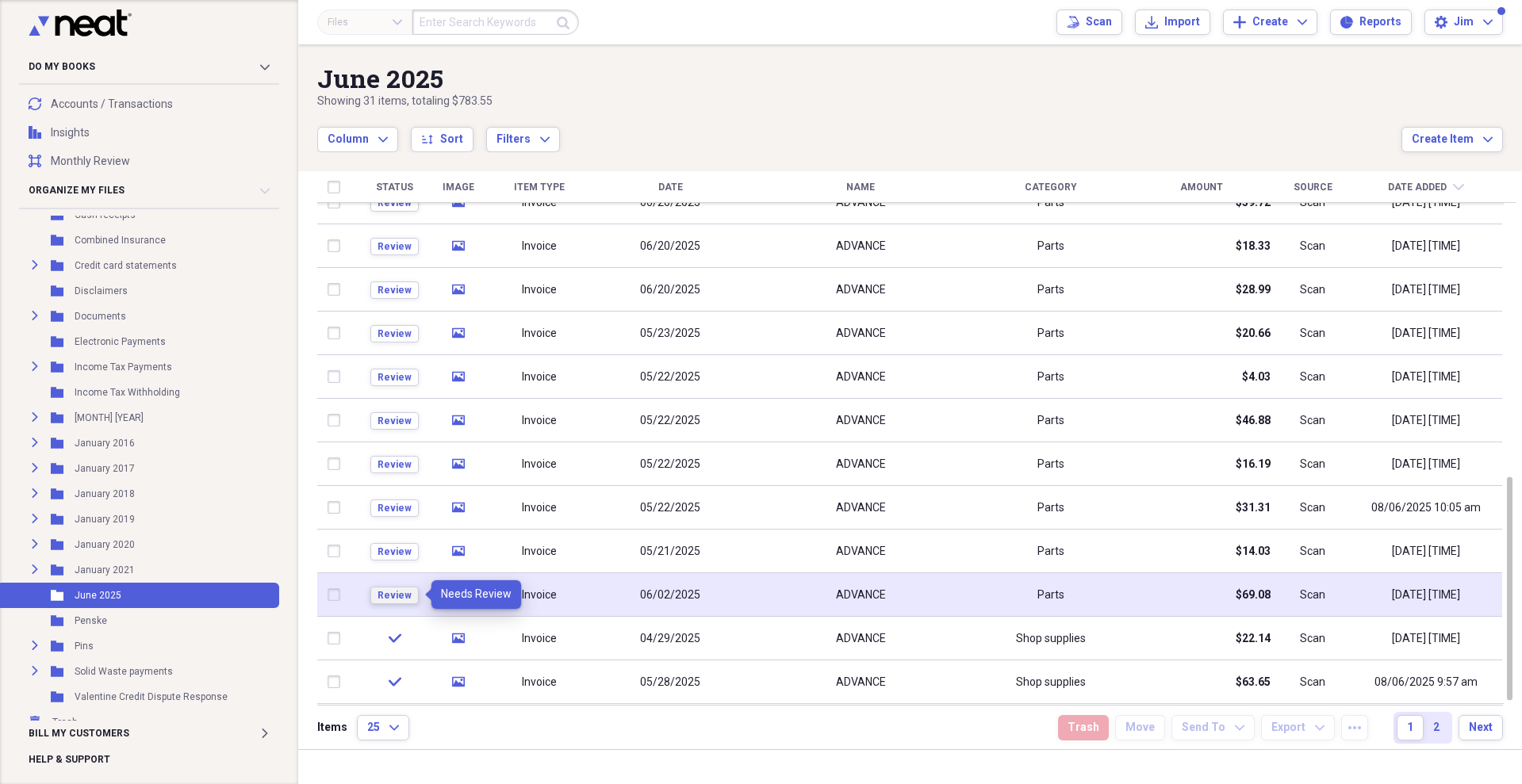 click on "Review" at bounding box center (394, 595) 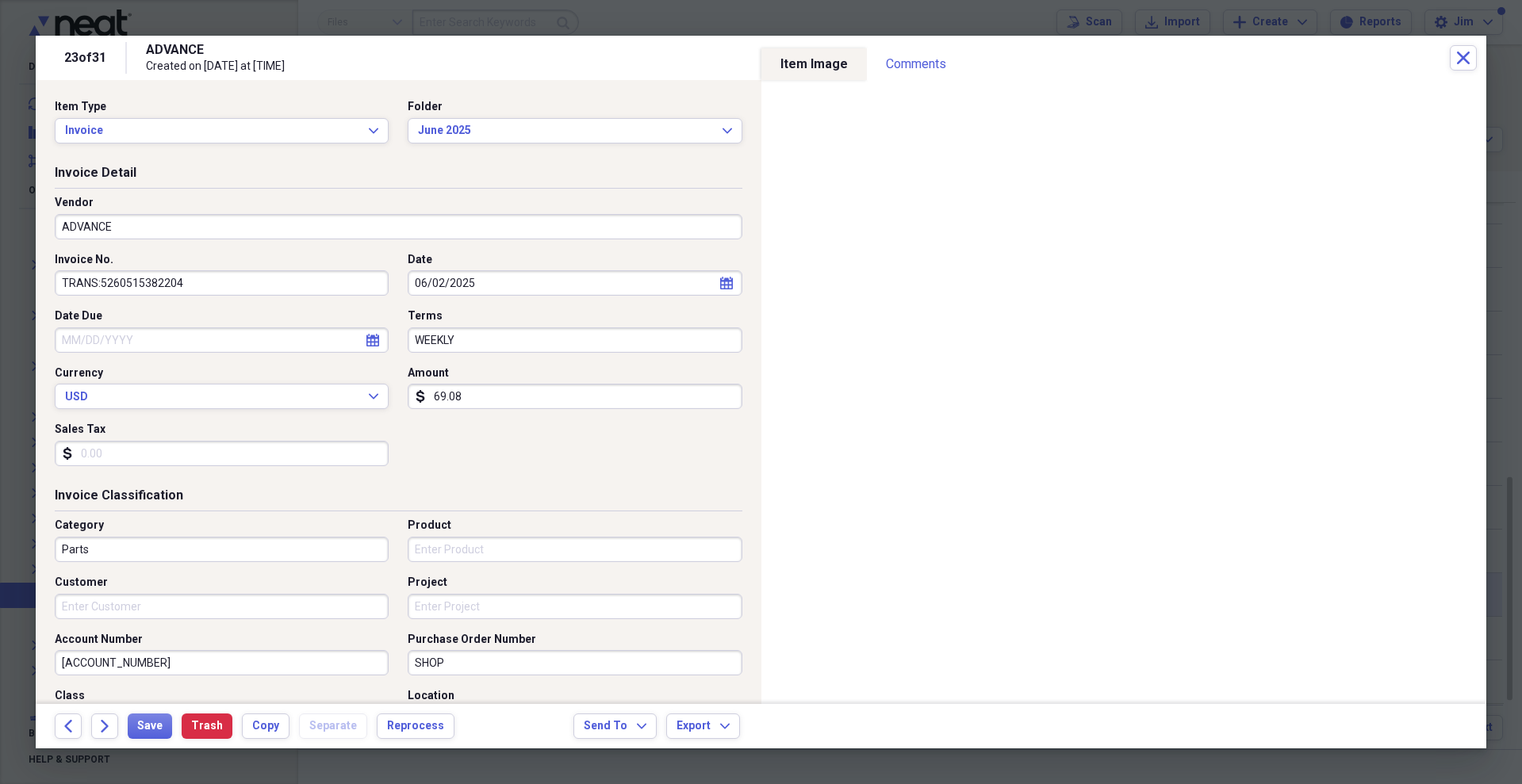 click on "Parts" at bounding box center (221, 549) 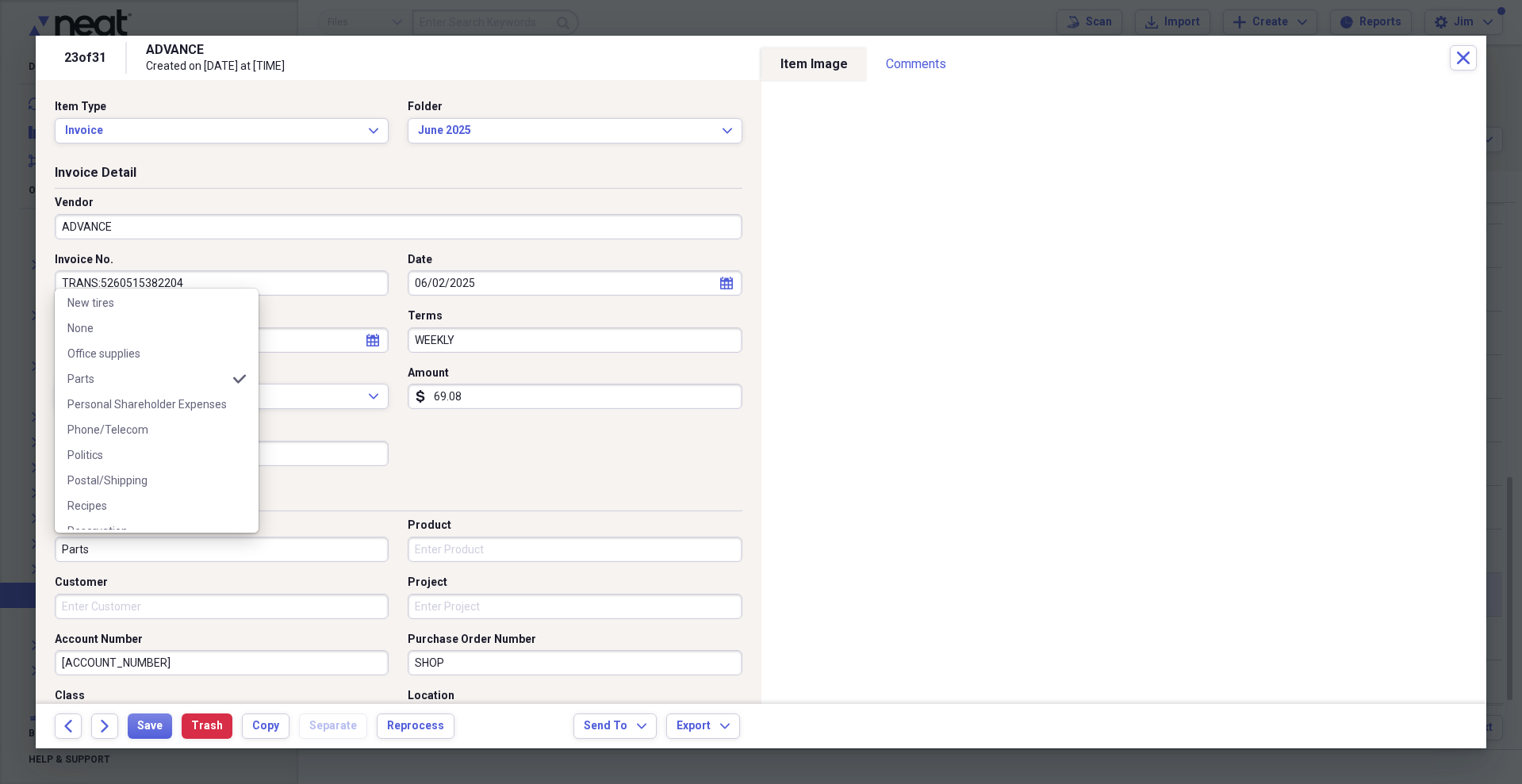scroll, scrollTop: 1115, scrollLeft: 0, axis: vertical 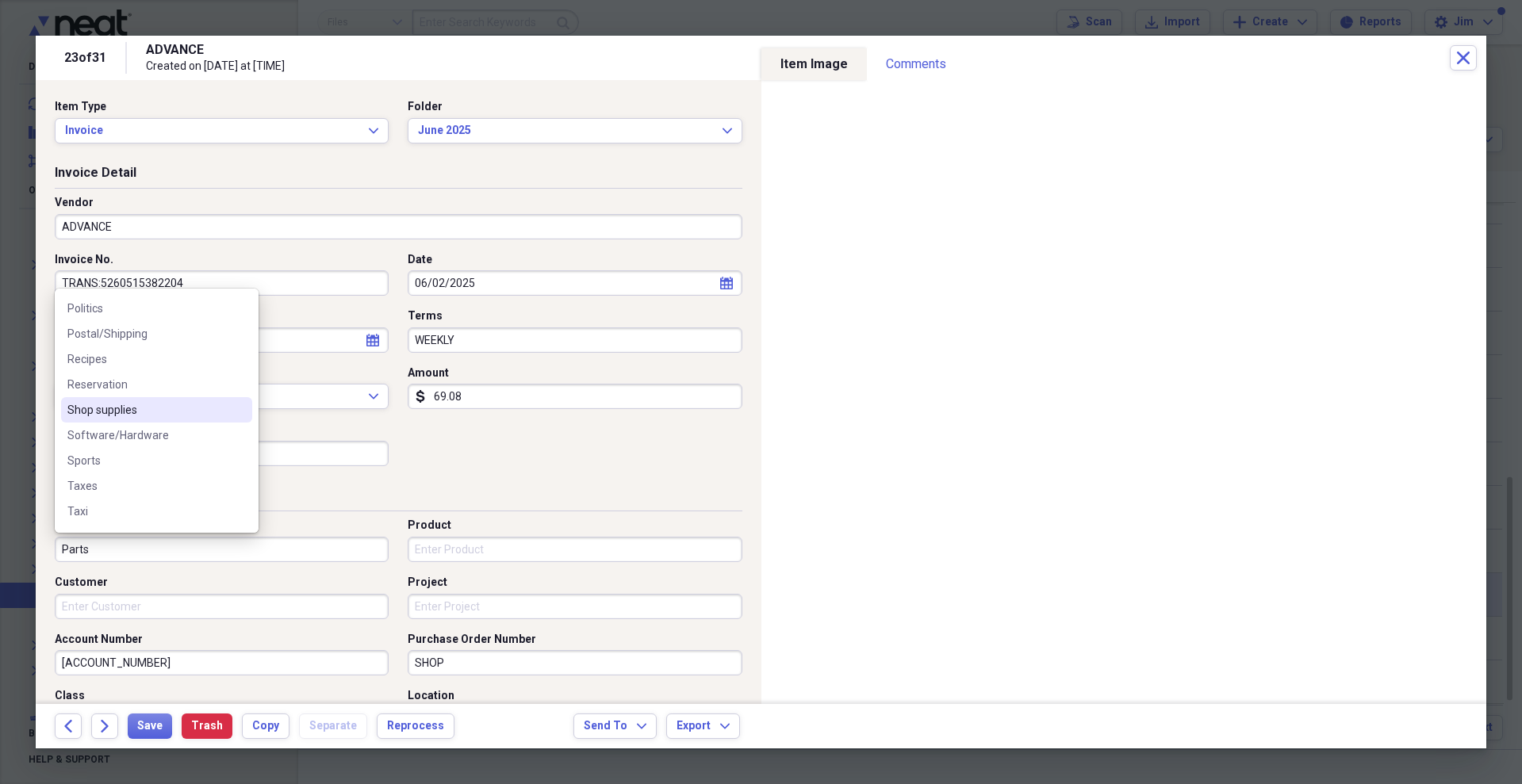 click on "Shop supplies" at bounding box center [156, 410] 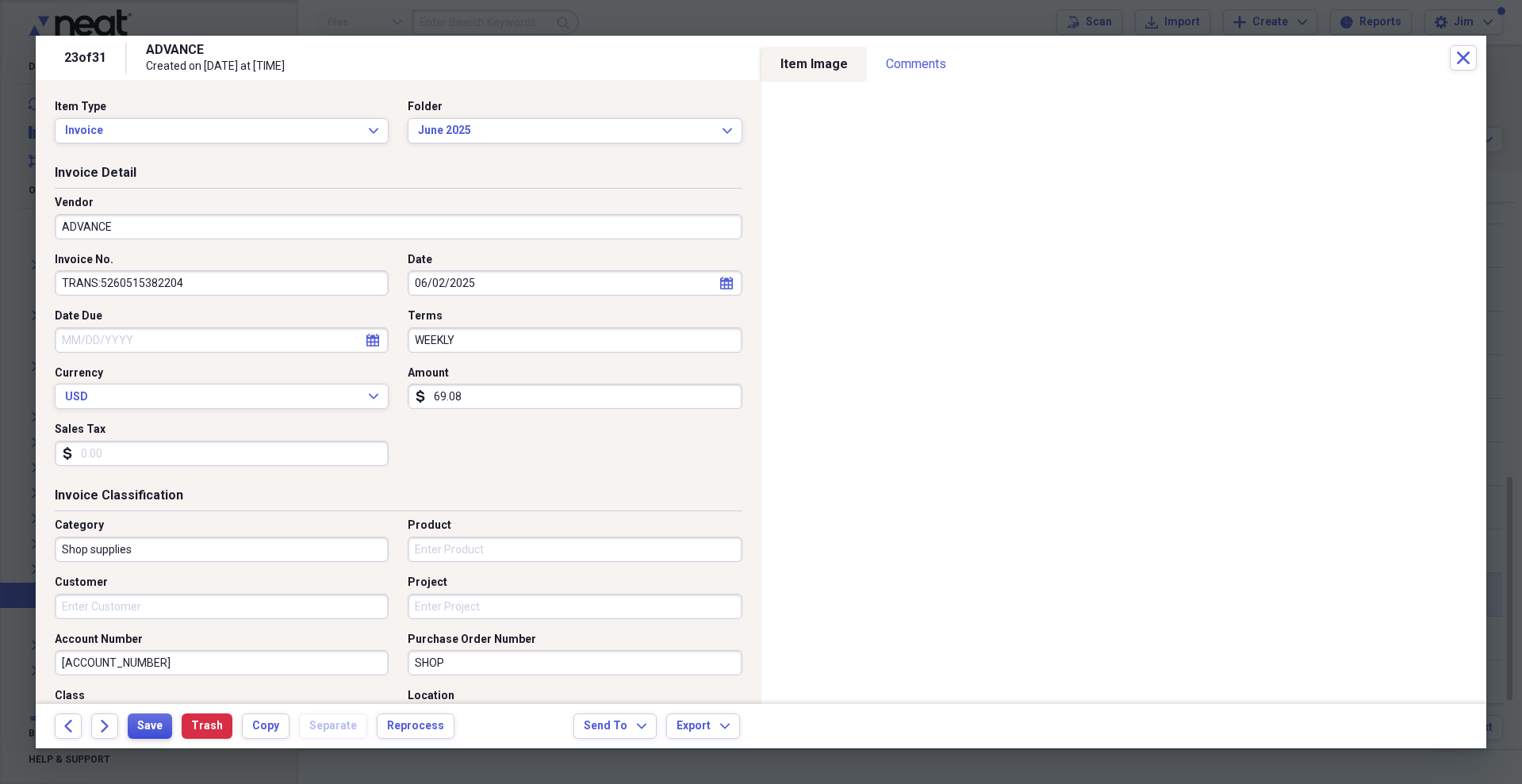 click on "Save" at bounding box center [150, 726] 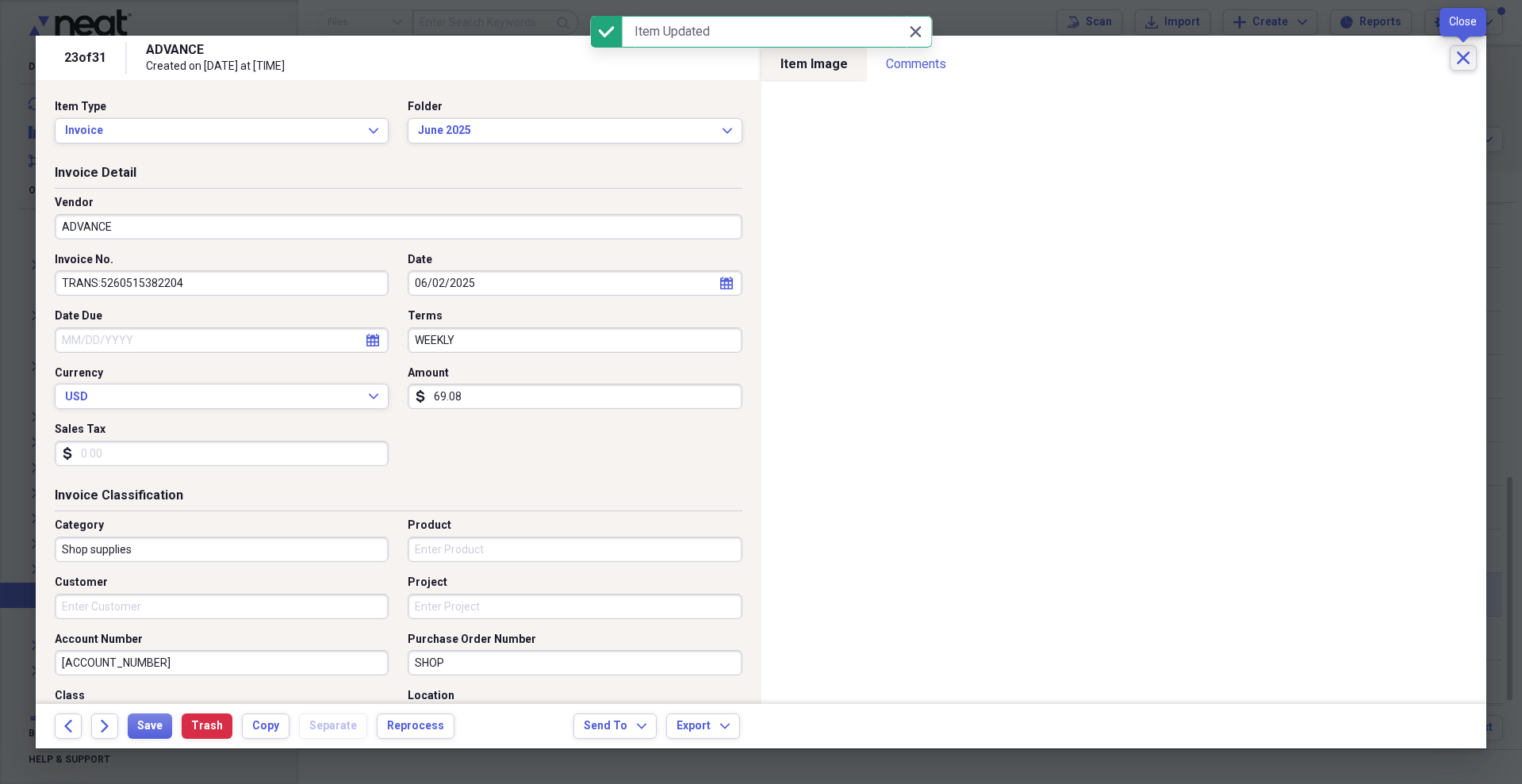 click on "Close" at bounding box center (1463, 58) 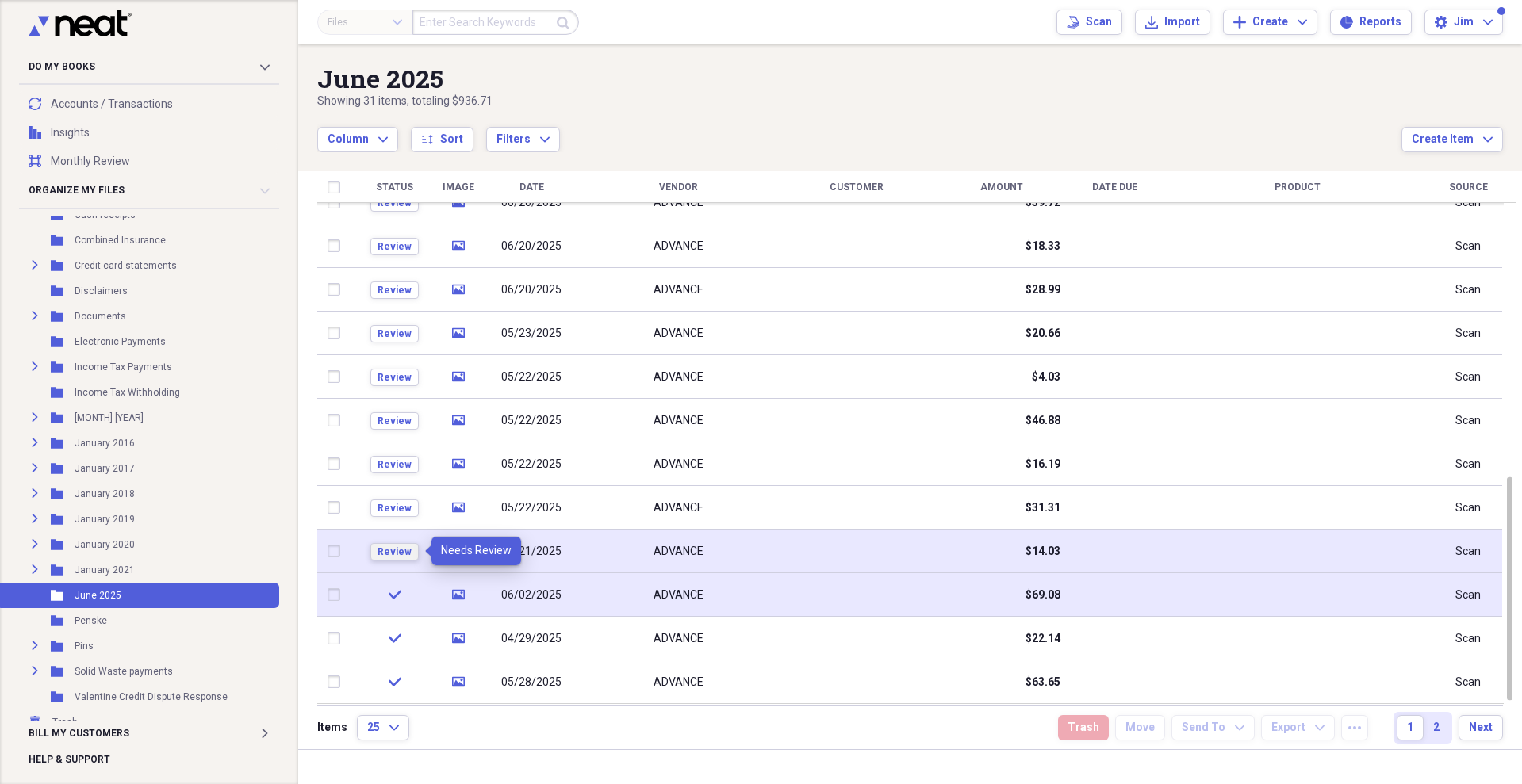 click on "Review" at bounding box center (394, 552) 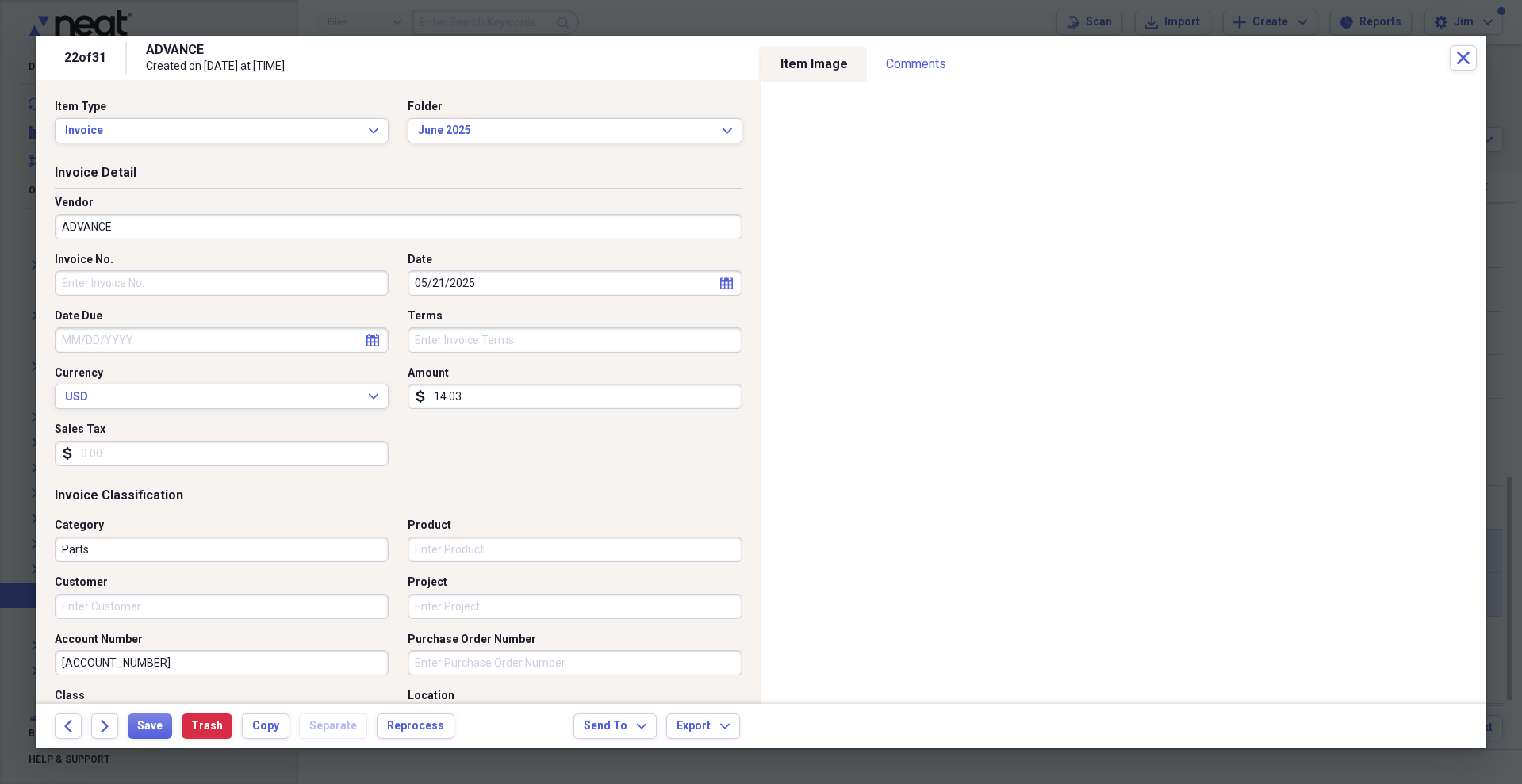click on "Parts" at bounding box center [221, 549] 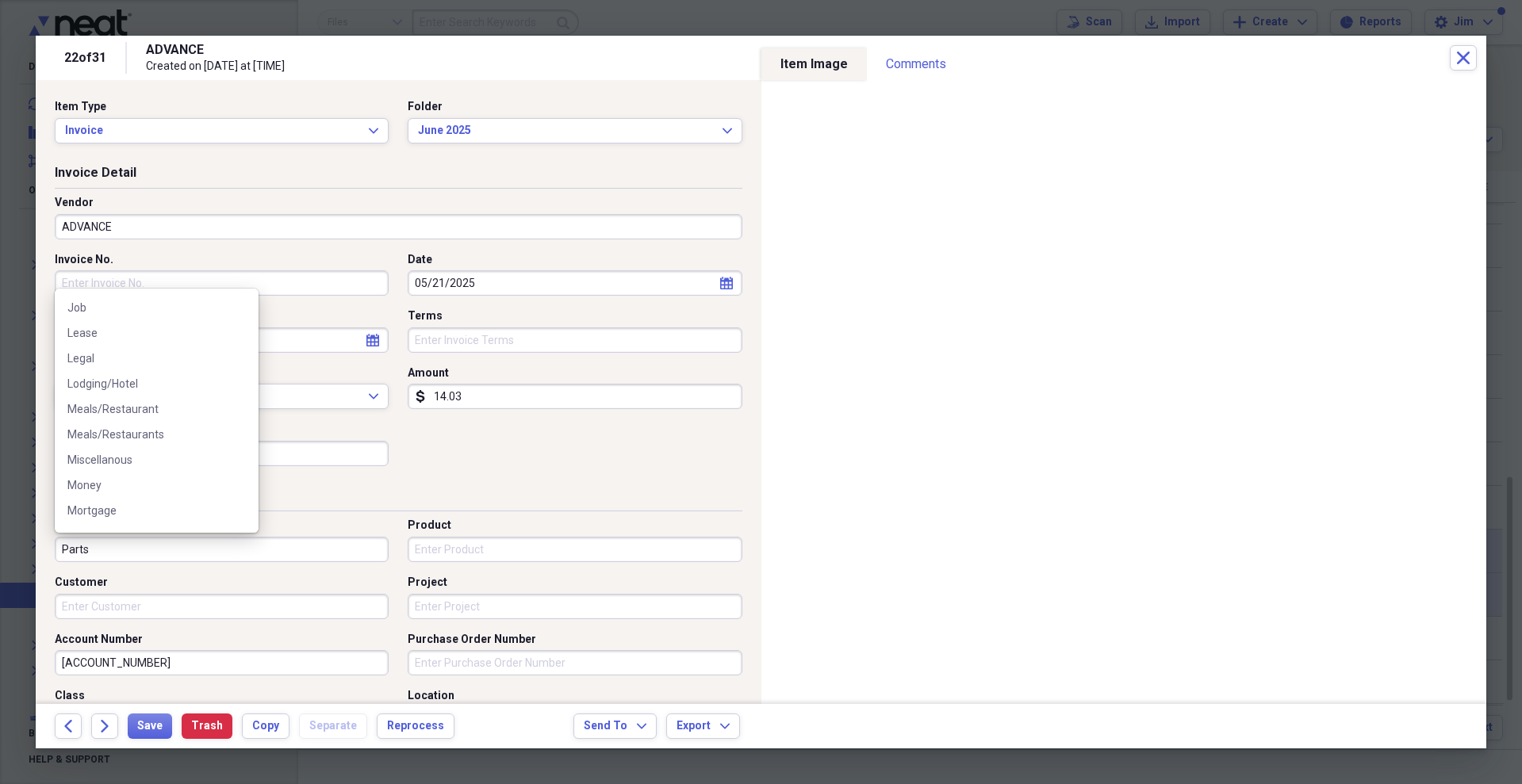 scroll, scrollTop: 962, scrollLeft: 0, axis: vertical 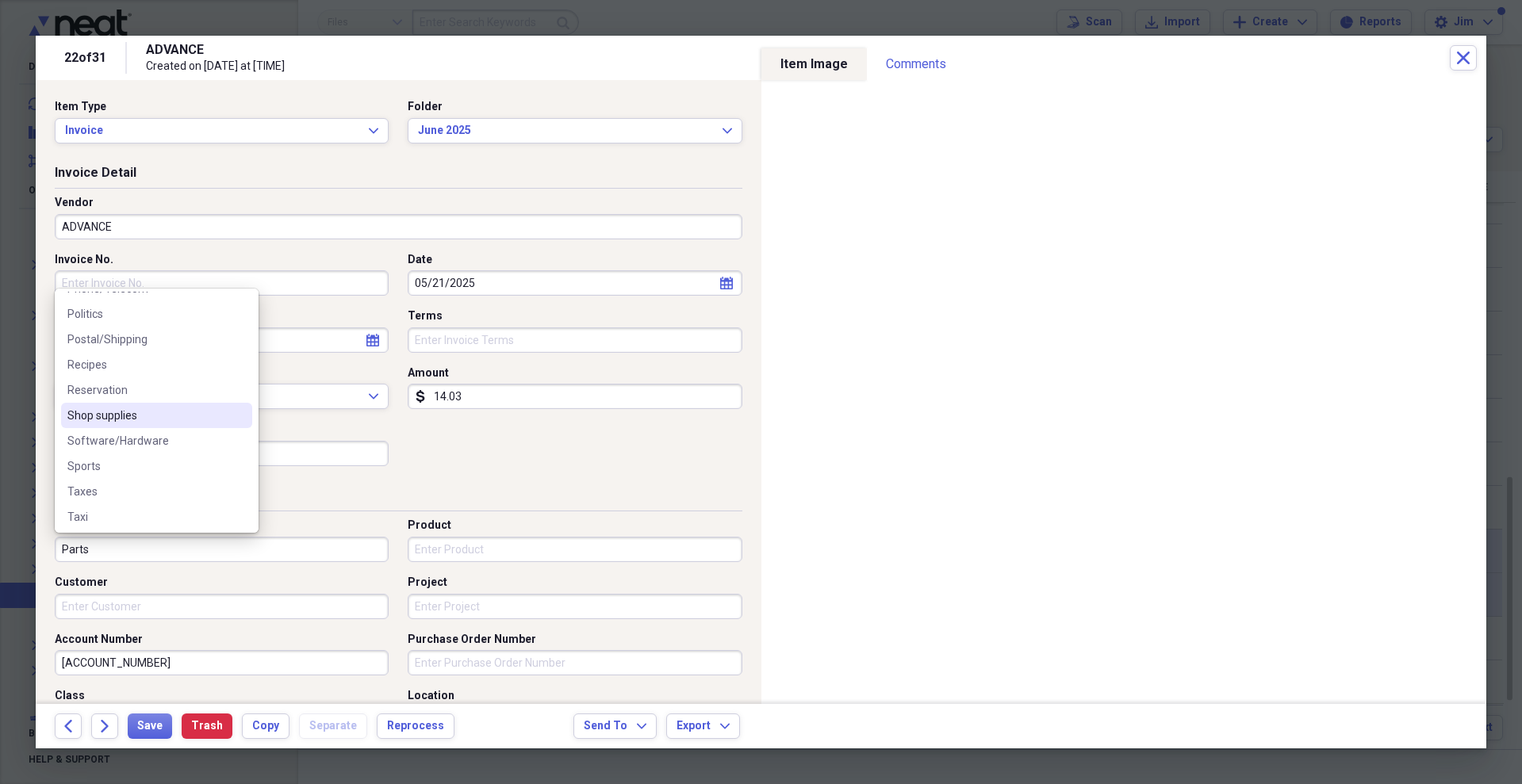 click on "Shop supplies" at bounding box center (147, 415) 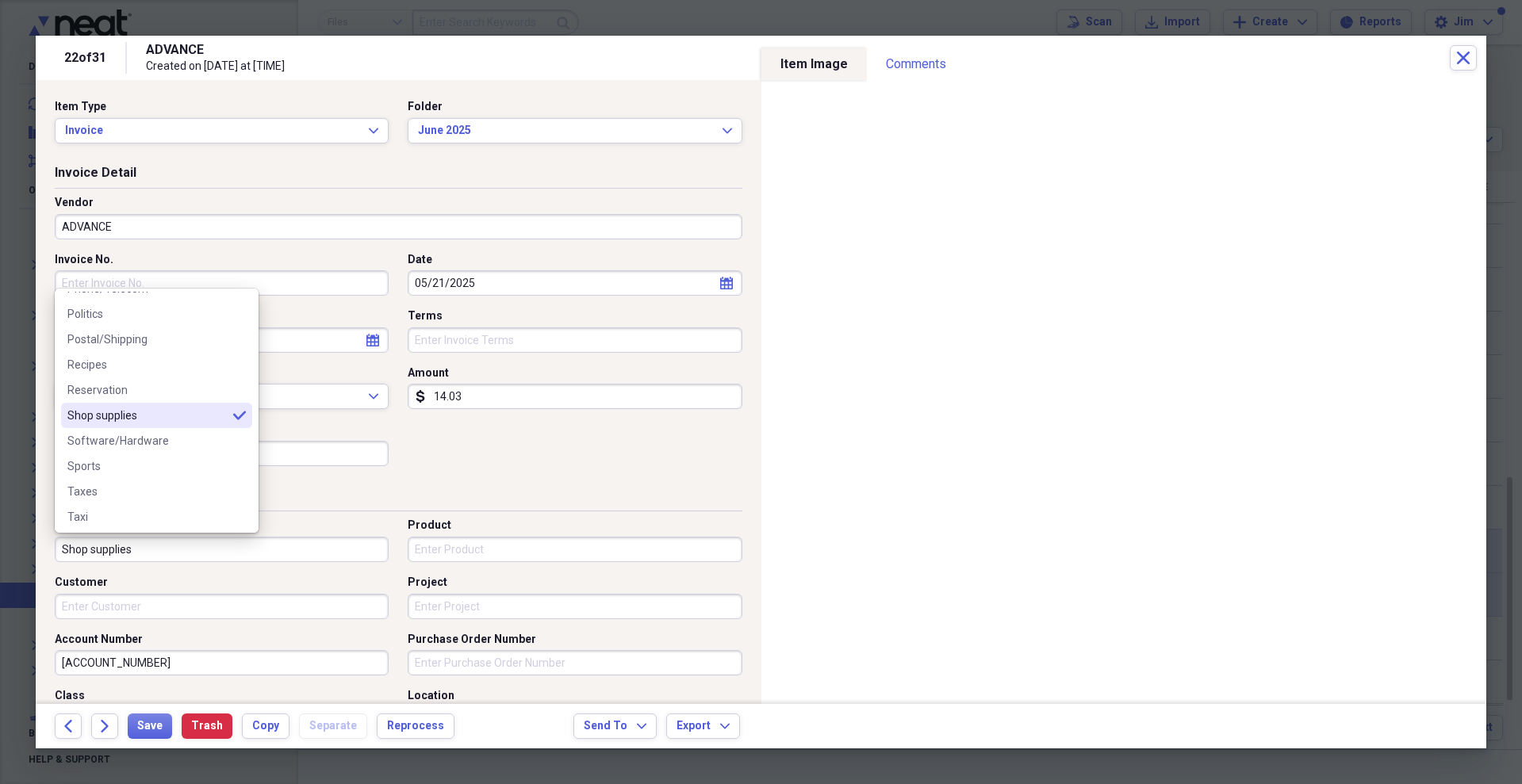 type on "Shop supplies" 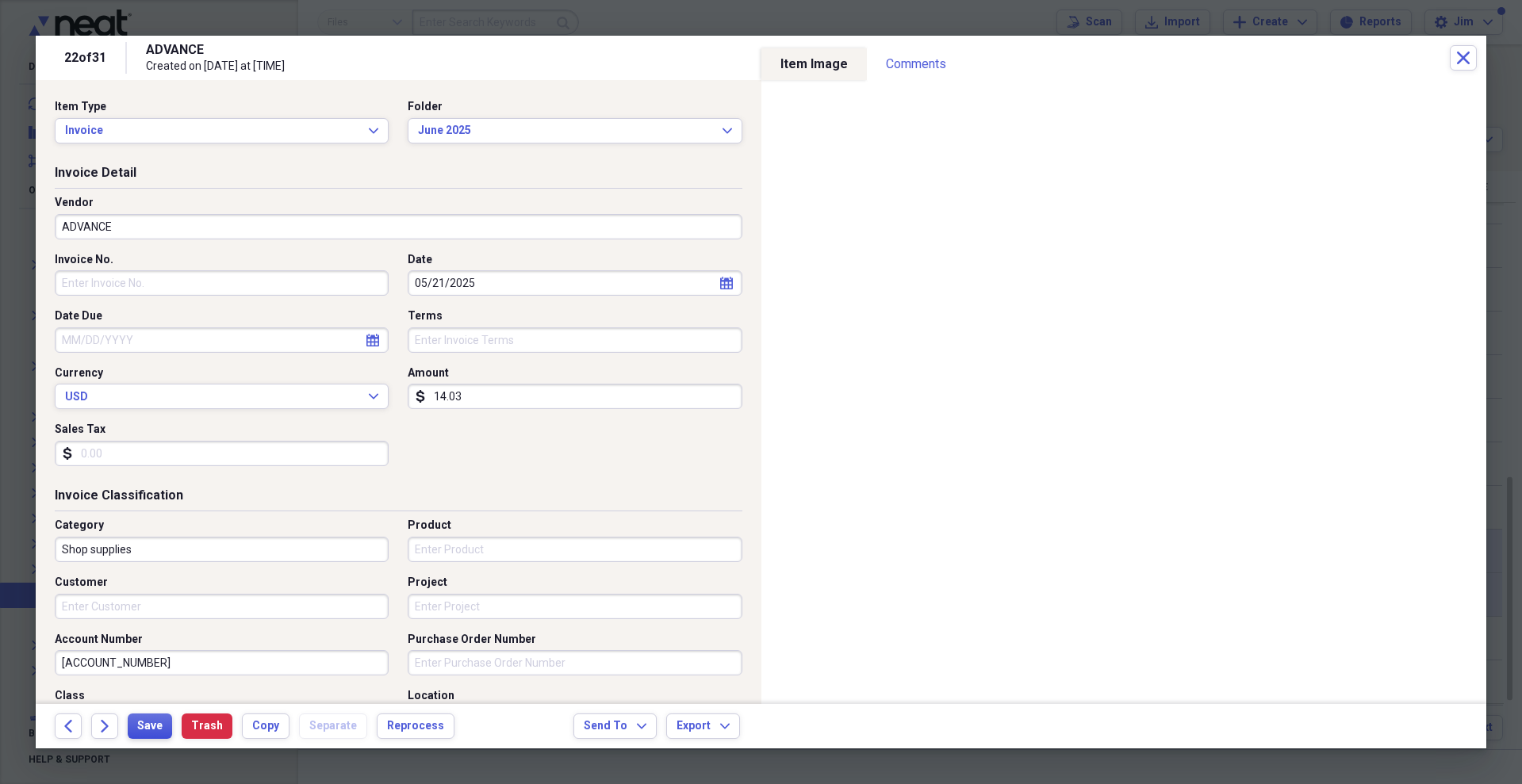 click on "Save" at bounding box center [150, 726] 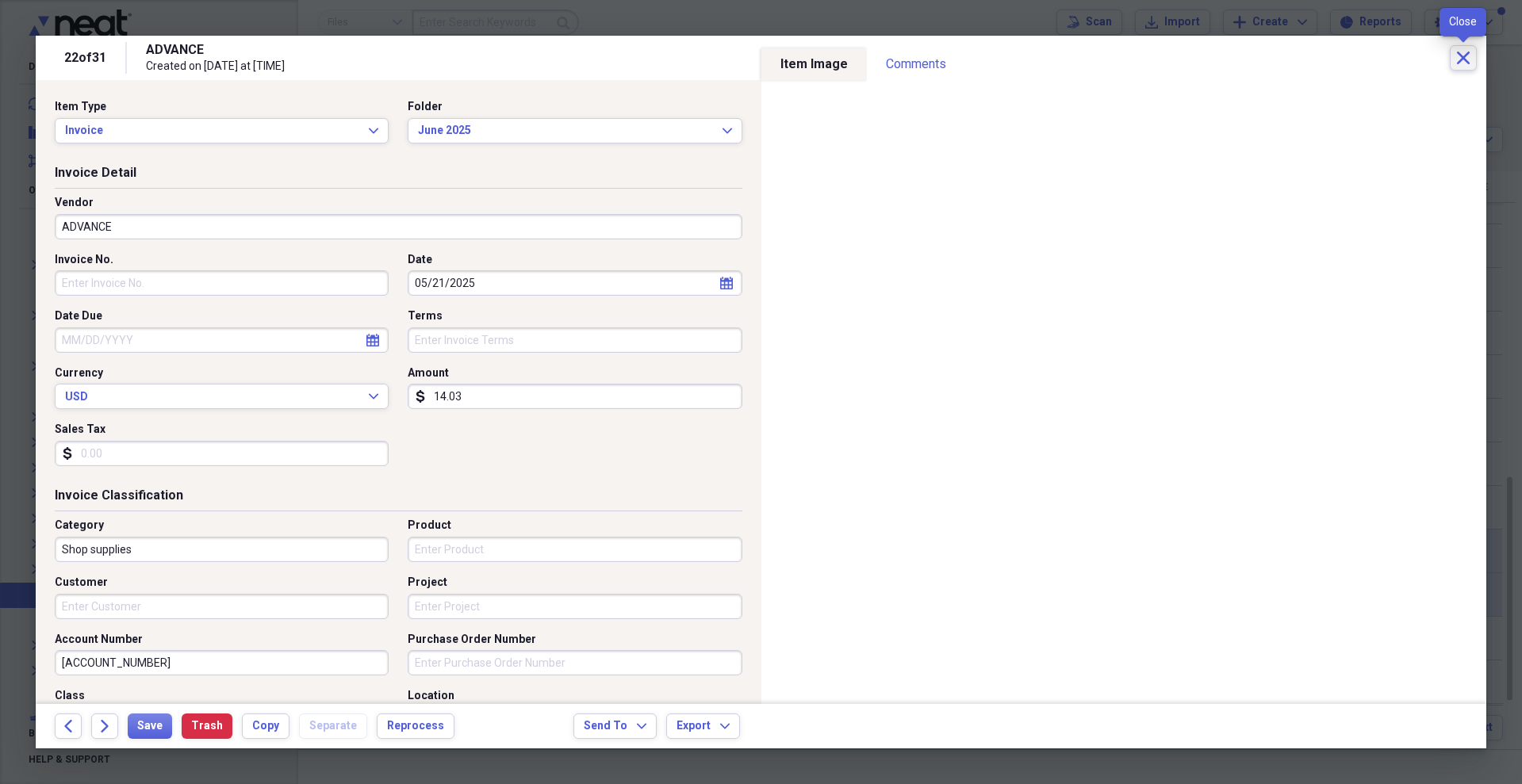 click on "Close" at bounding box center [1463, 58] 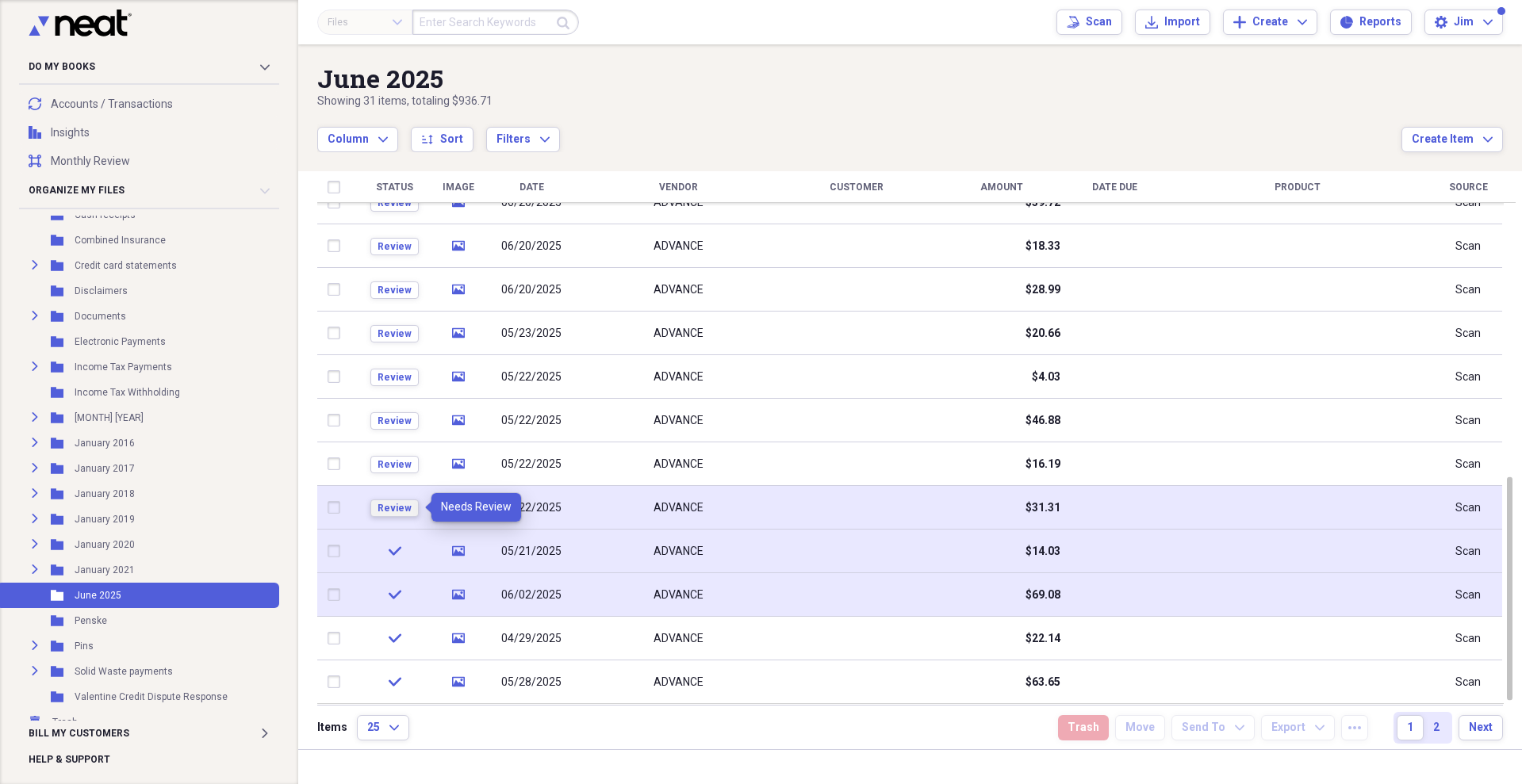 click on "Review" at bounding box center (394, 508) 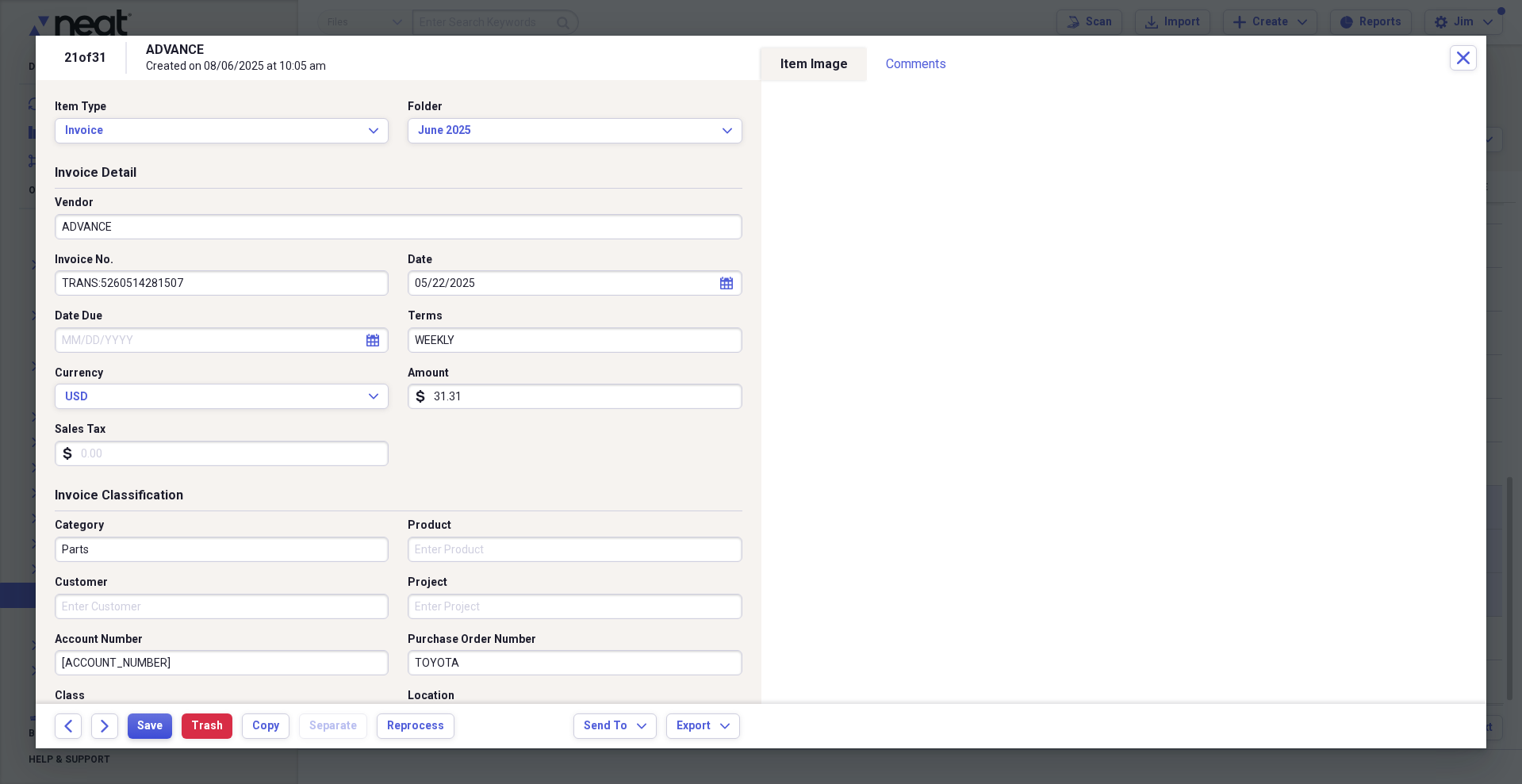 click on "Save" at bounding box center (150, 726) 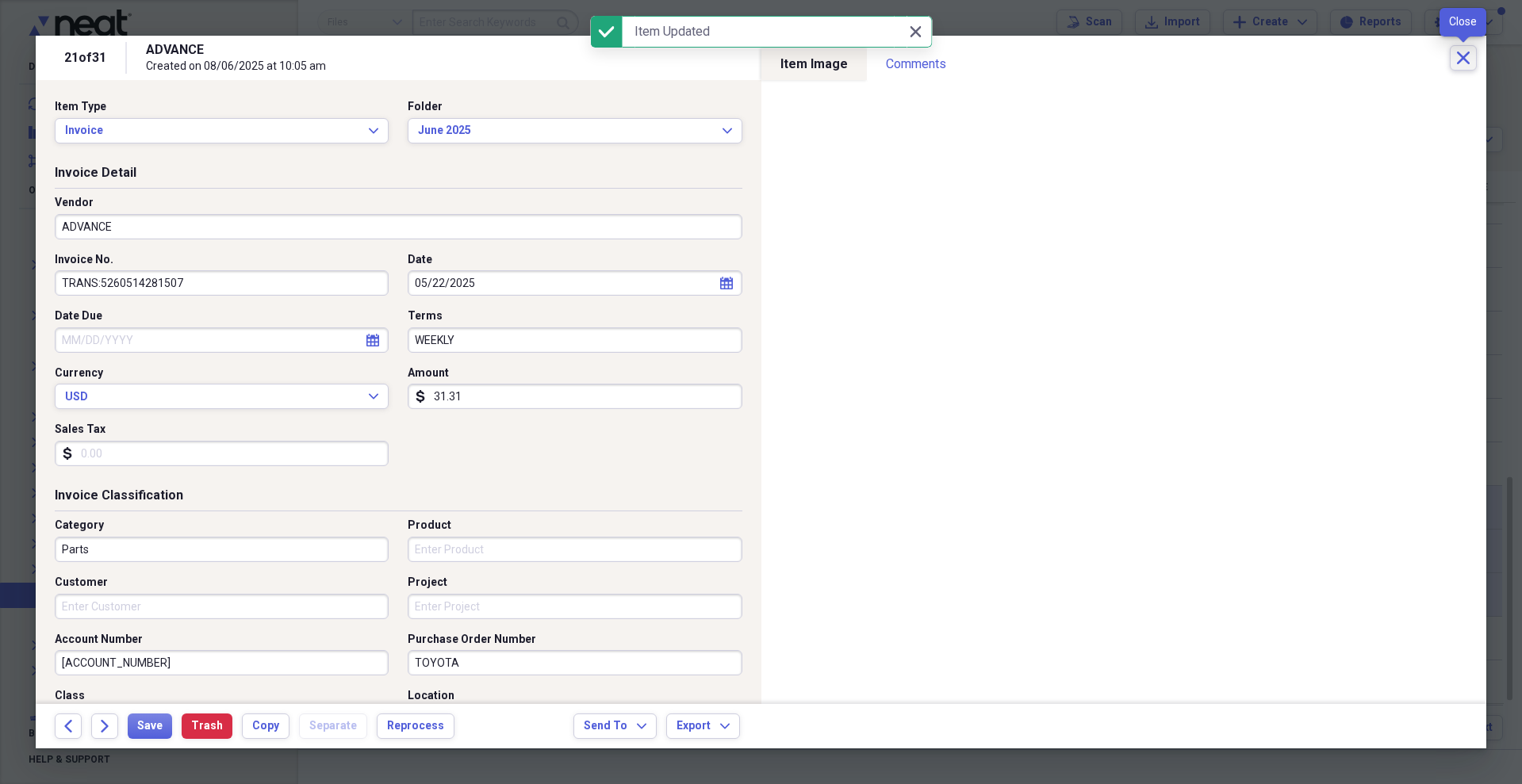 click on "Close" at bounding box center (1463, 58) 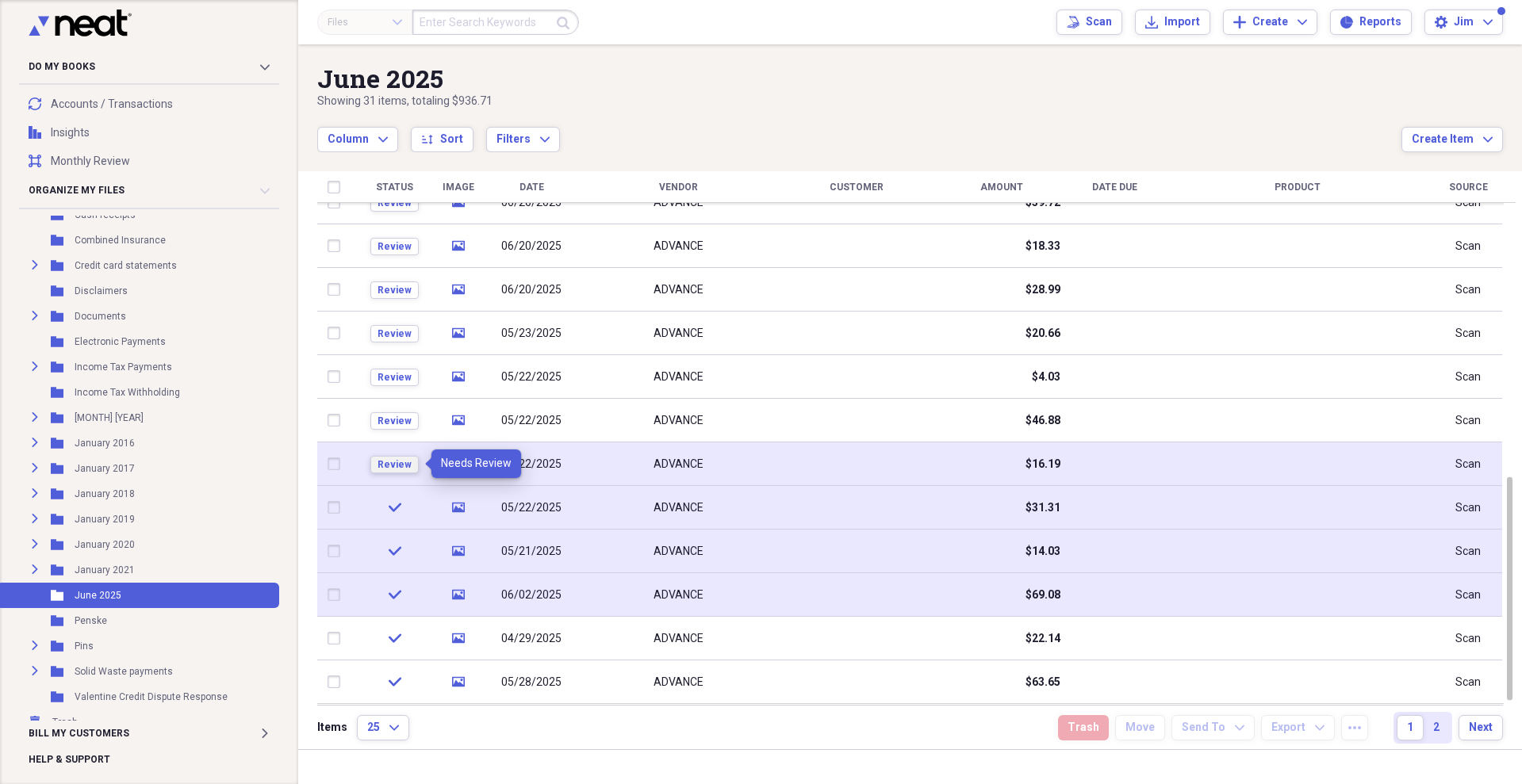 click on "Review" at bounding box center (394, 465) 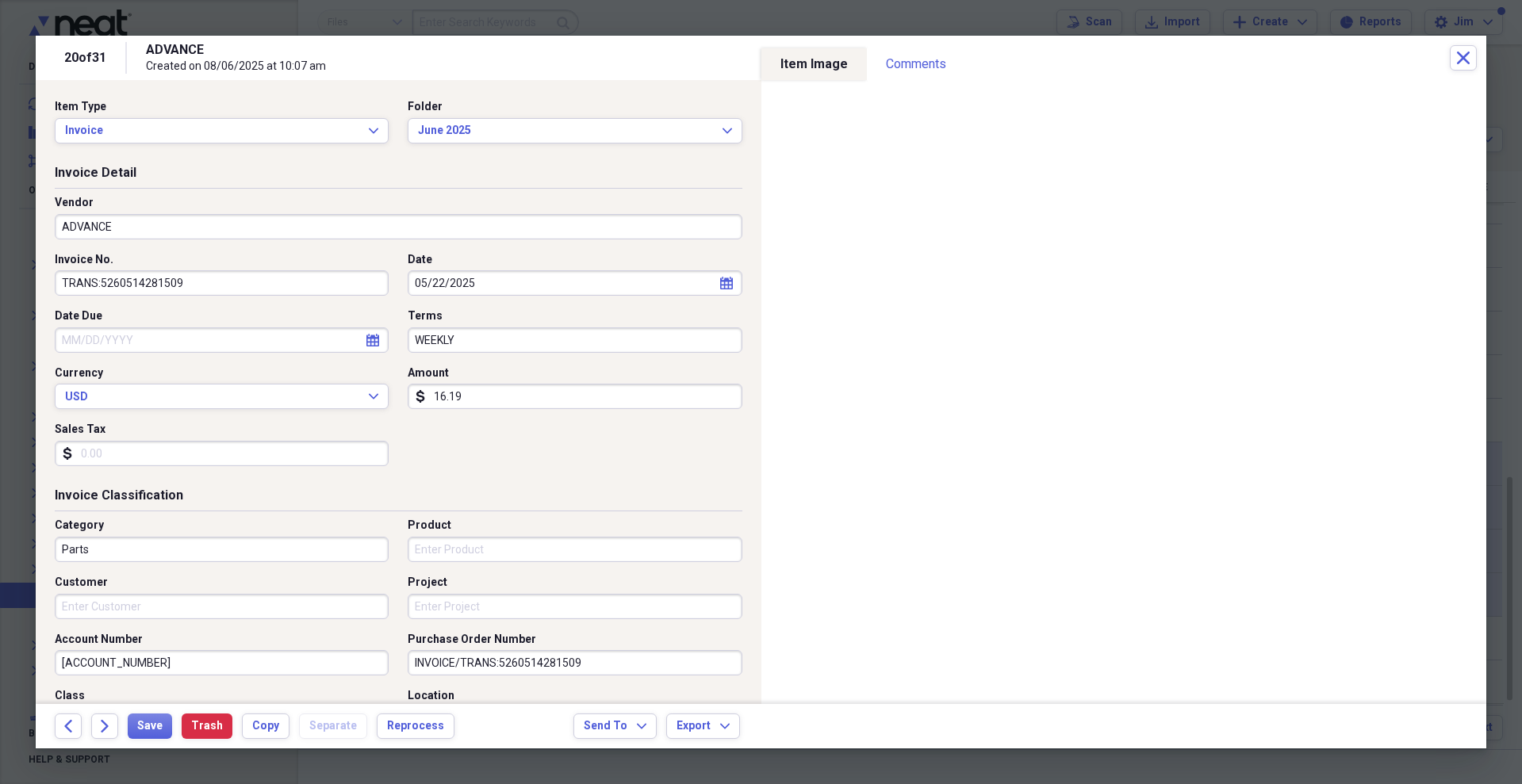 click on "Parts" at bounding box center (221, 549) 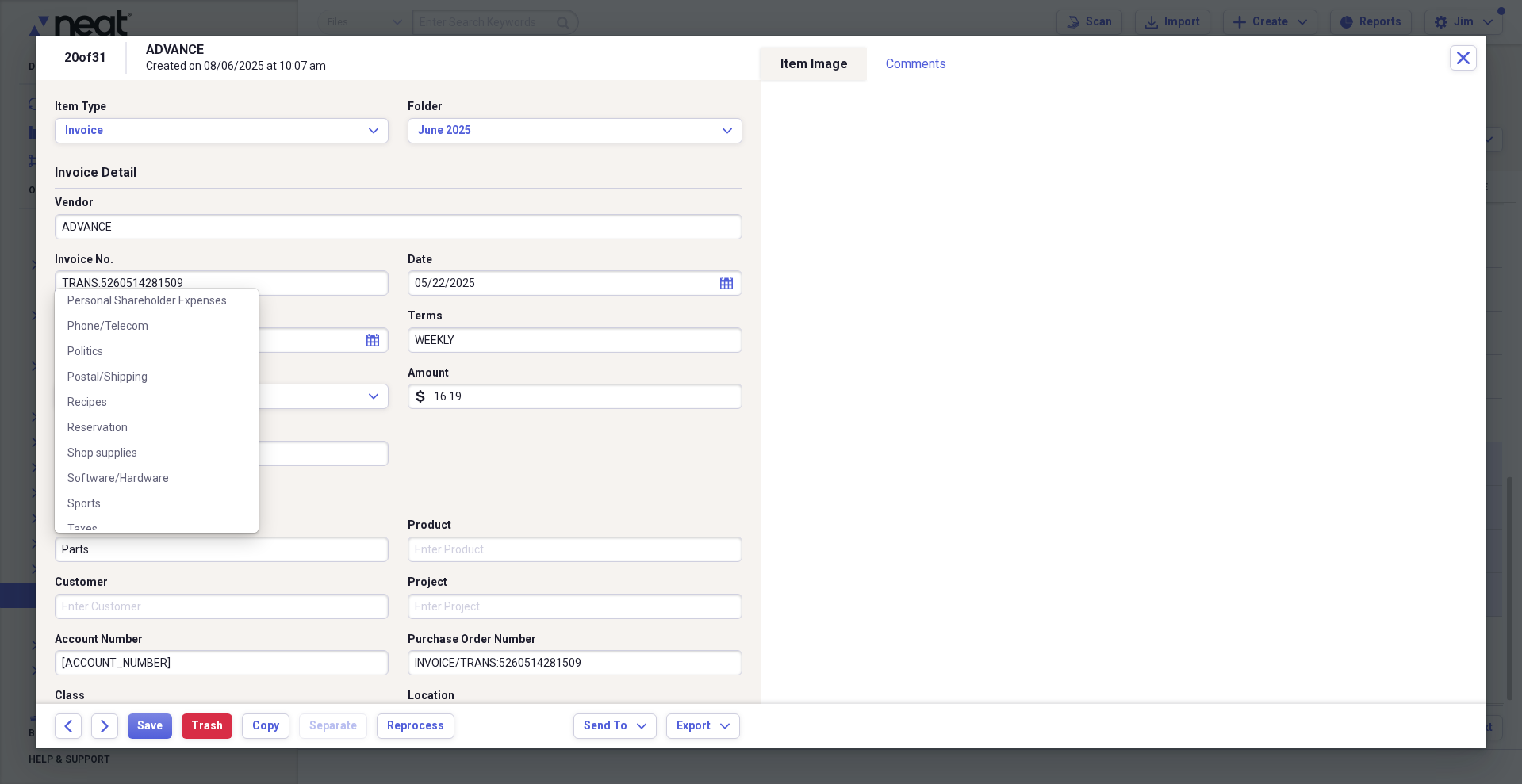 scroll, scrollTop: 1177, scrollLeft: 0, axis: vertical 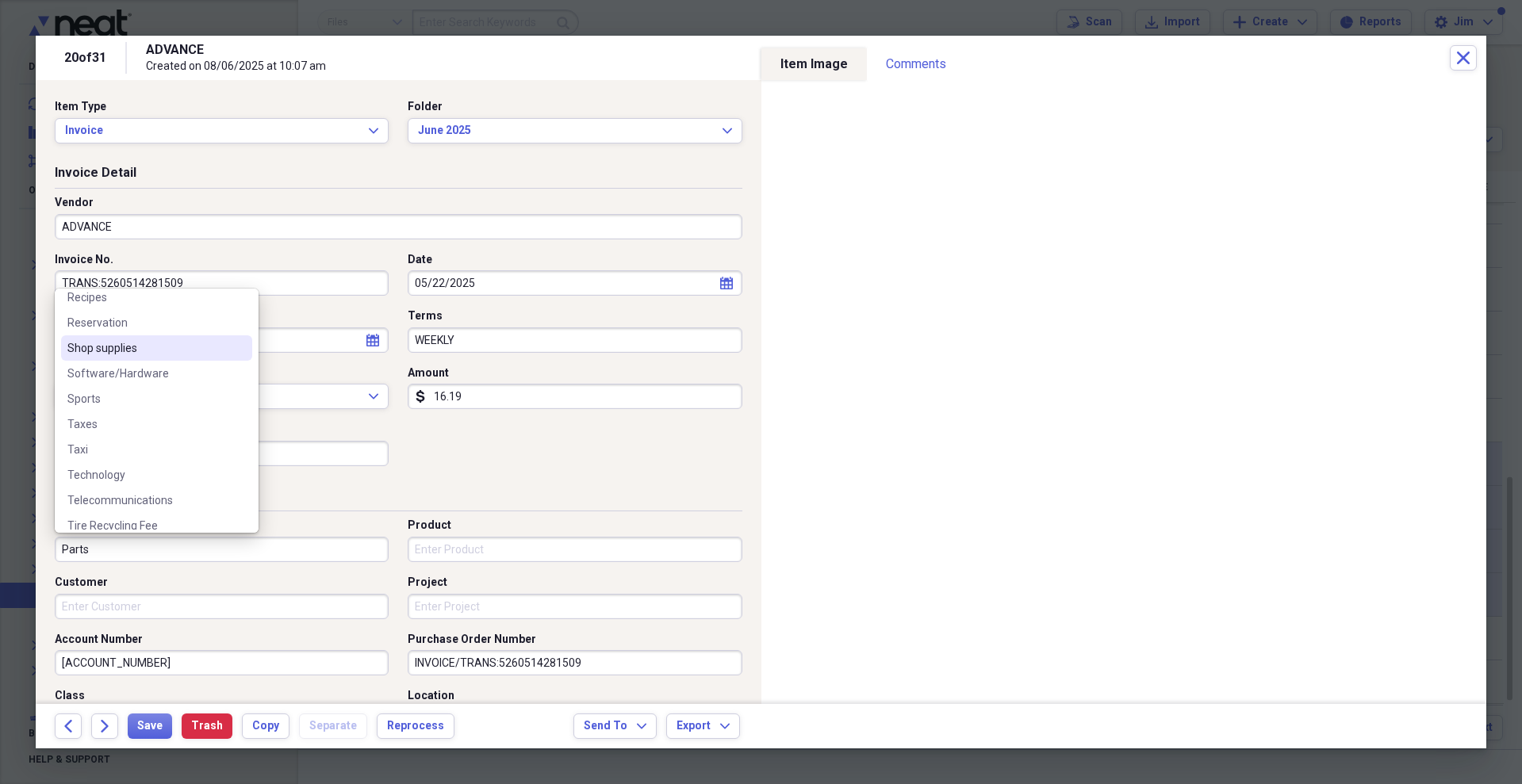 click on "Shop supplies" at bounding box center (147, 348) 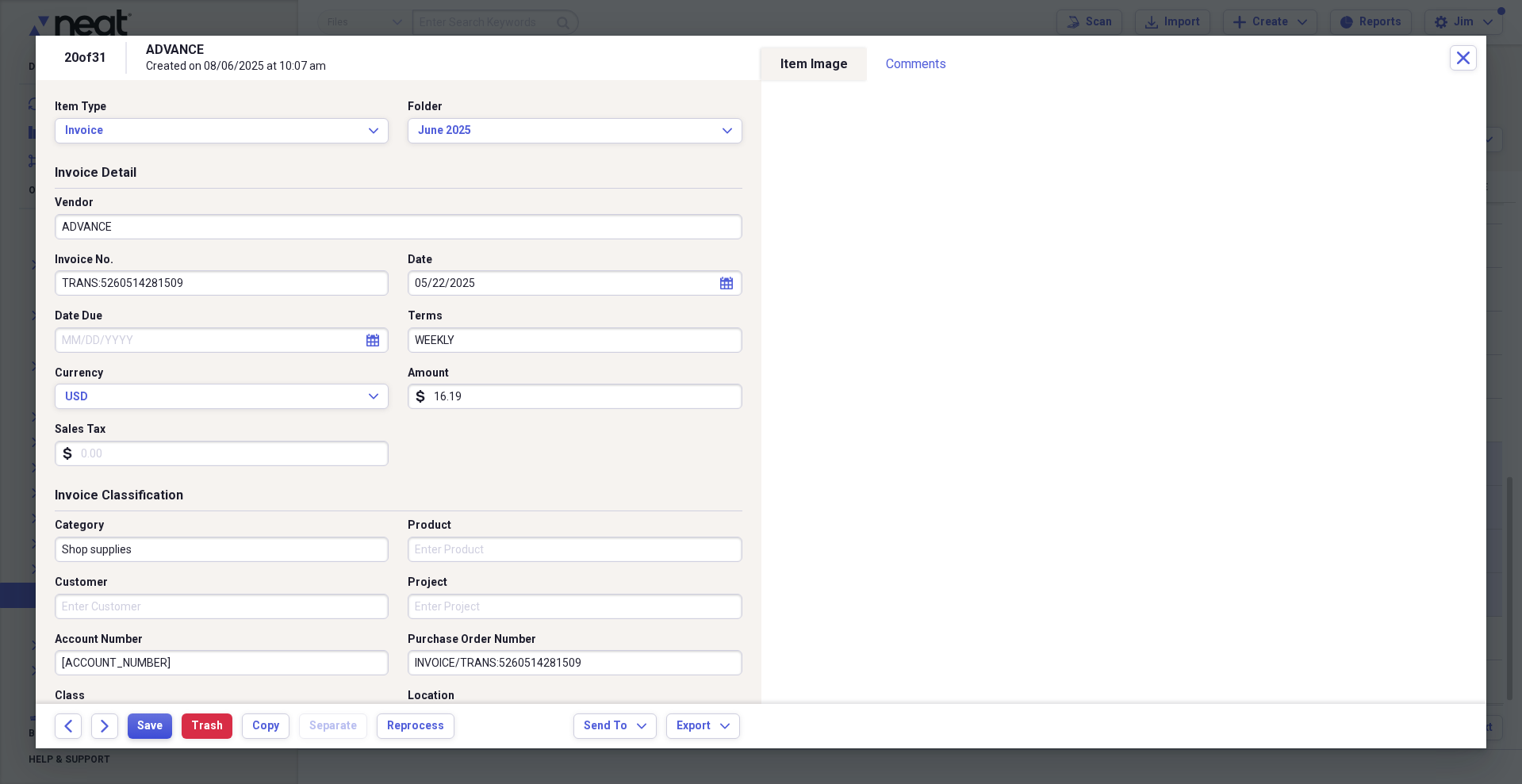 click on "Save" at bounding box center [150, 726] 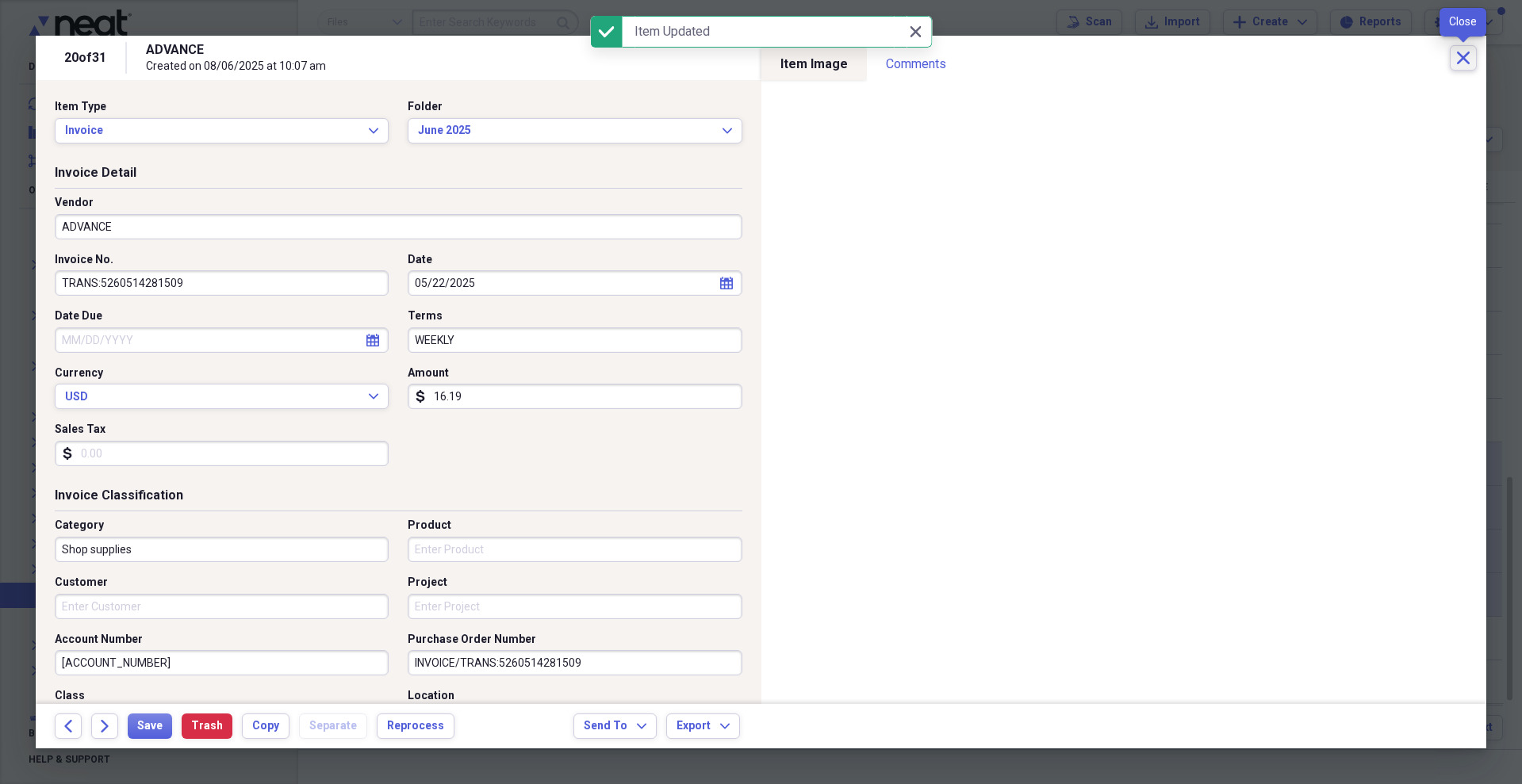click on "Close" 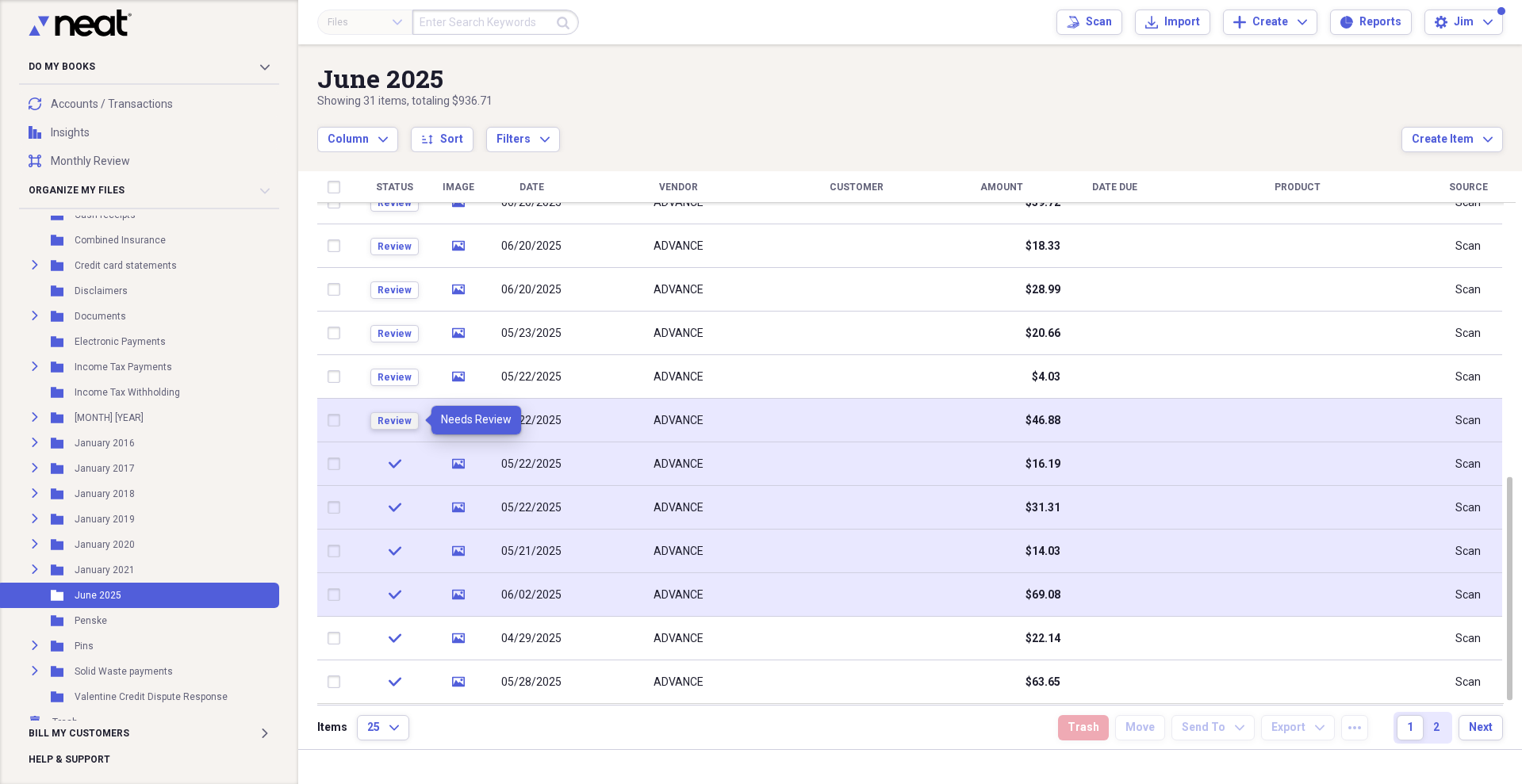 click on "Review" at bounding box center [394, 421] 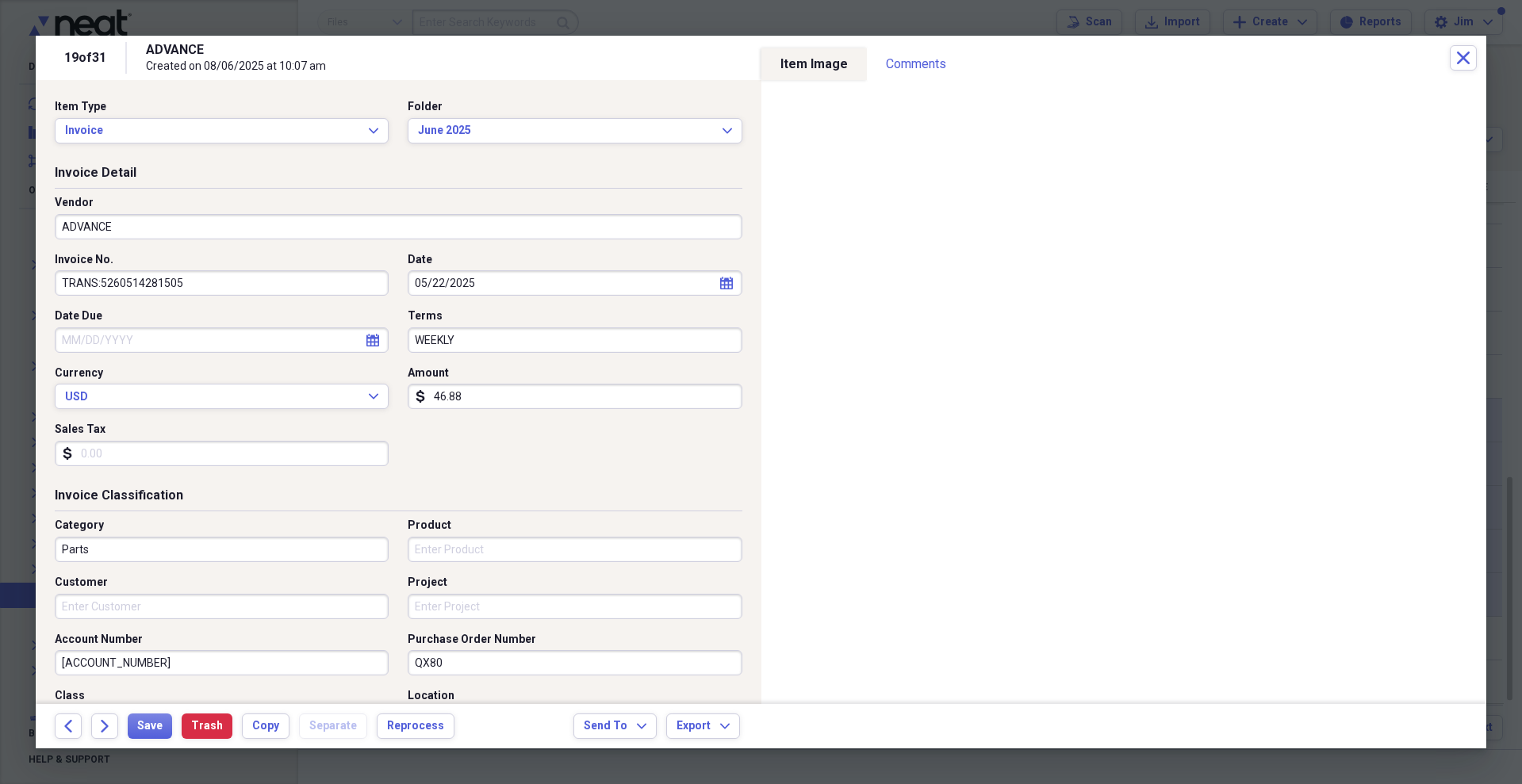 click on "Parts" at bounding box center [221, 549] 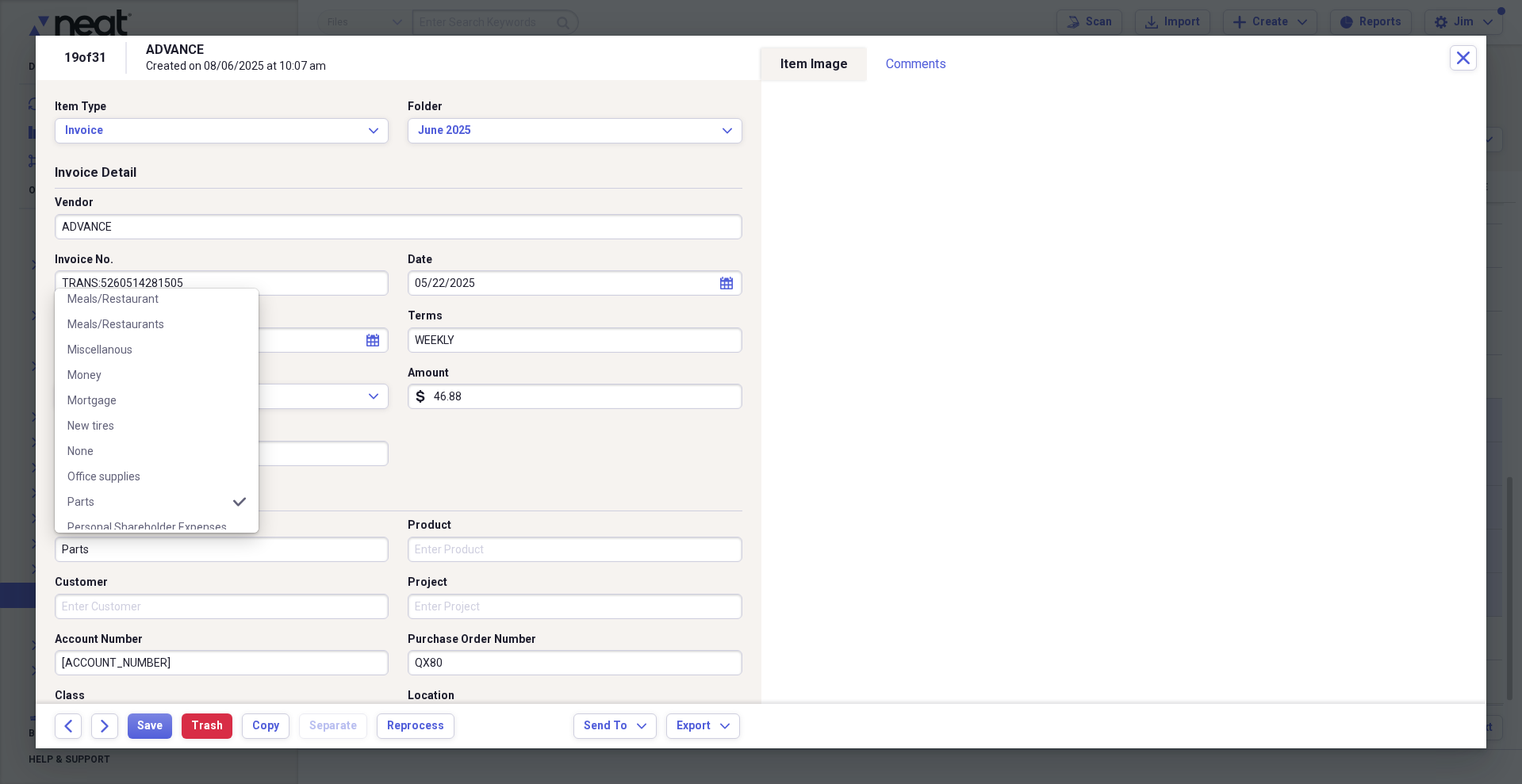 scroll, scrollTop: 1061, scrollLeft: 0, axis: vertical 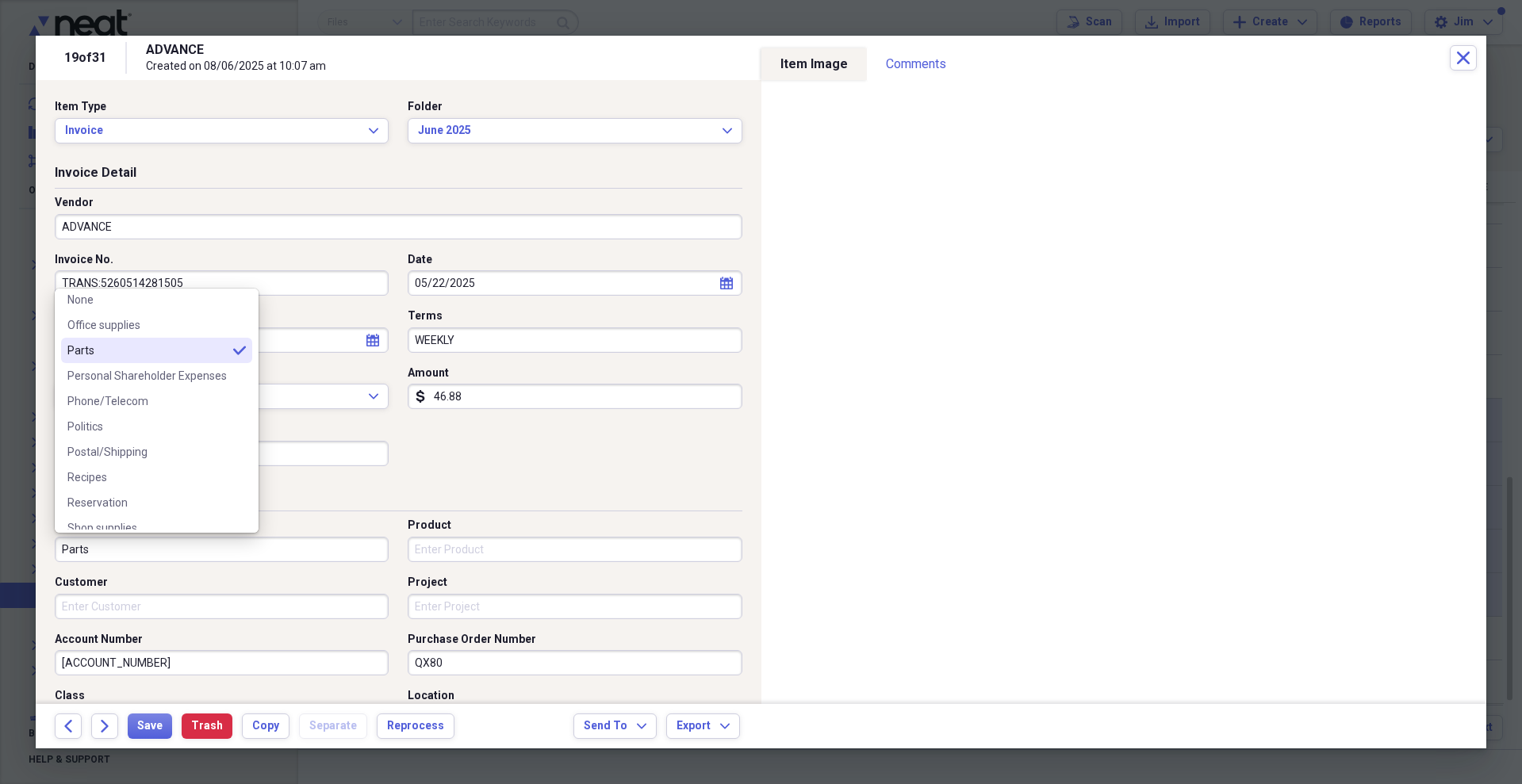 click on "Parts" at bounding box center [147, 350] 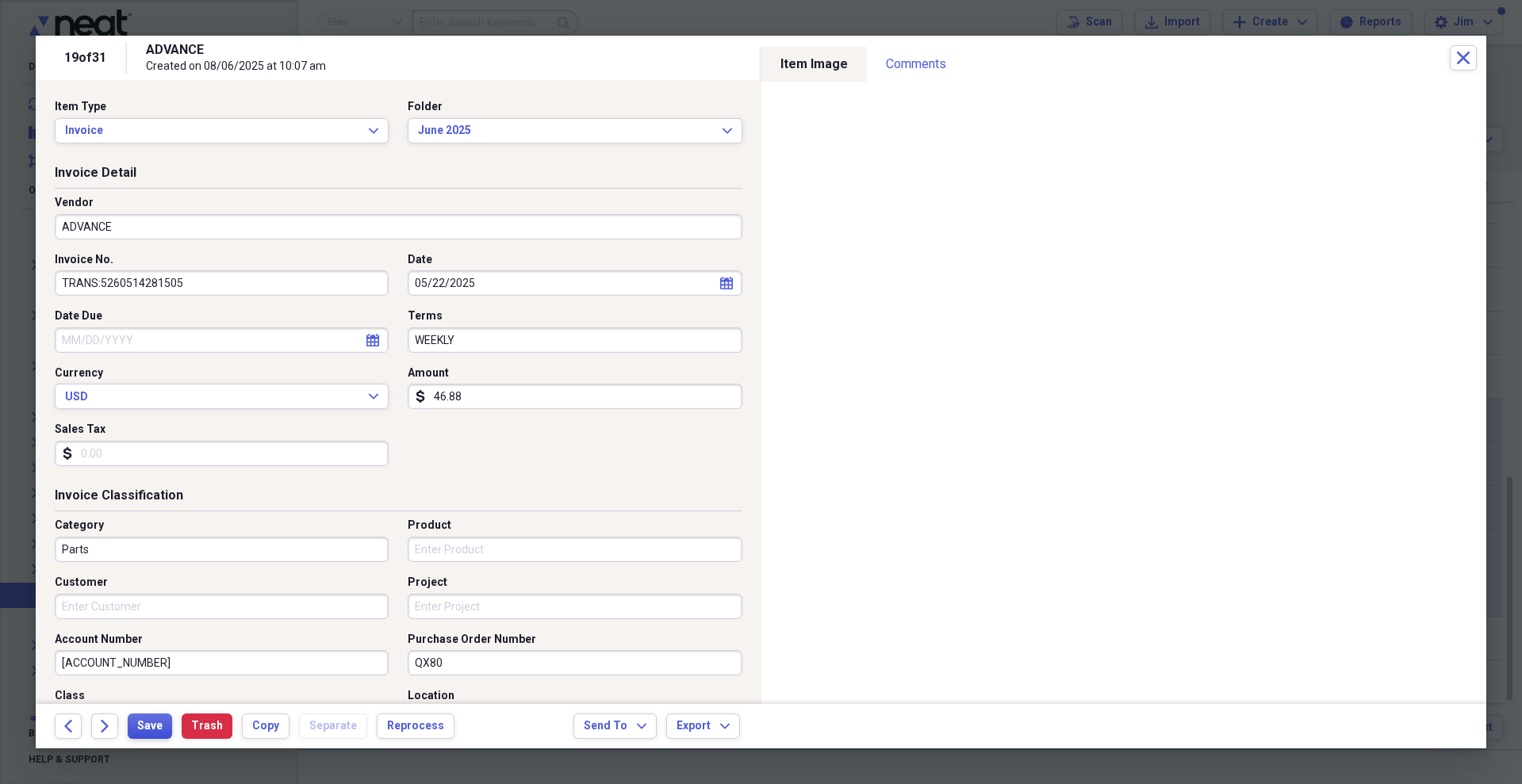 click on "Save" at bounding box center [150, 726] 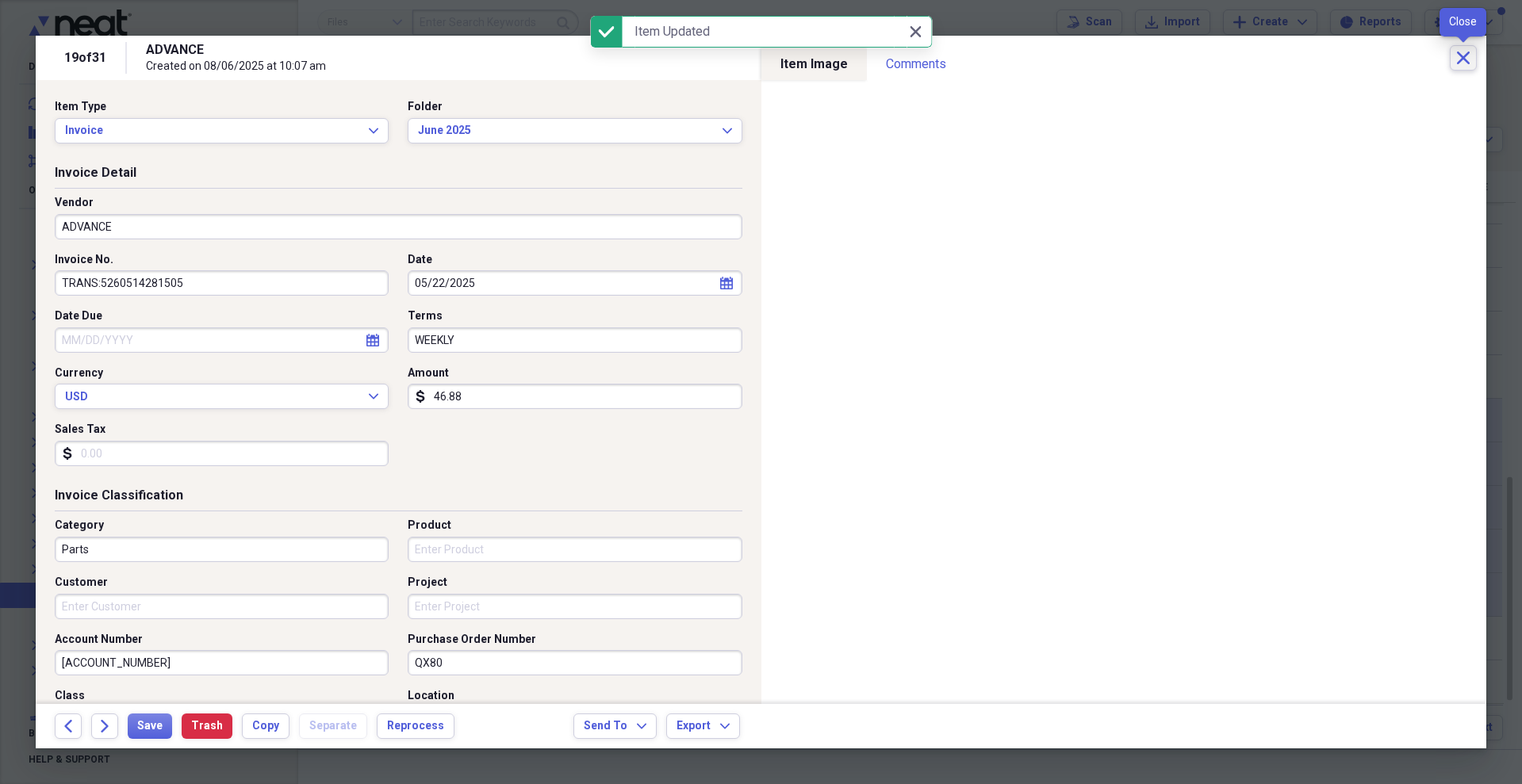 click on "Close" 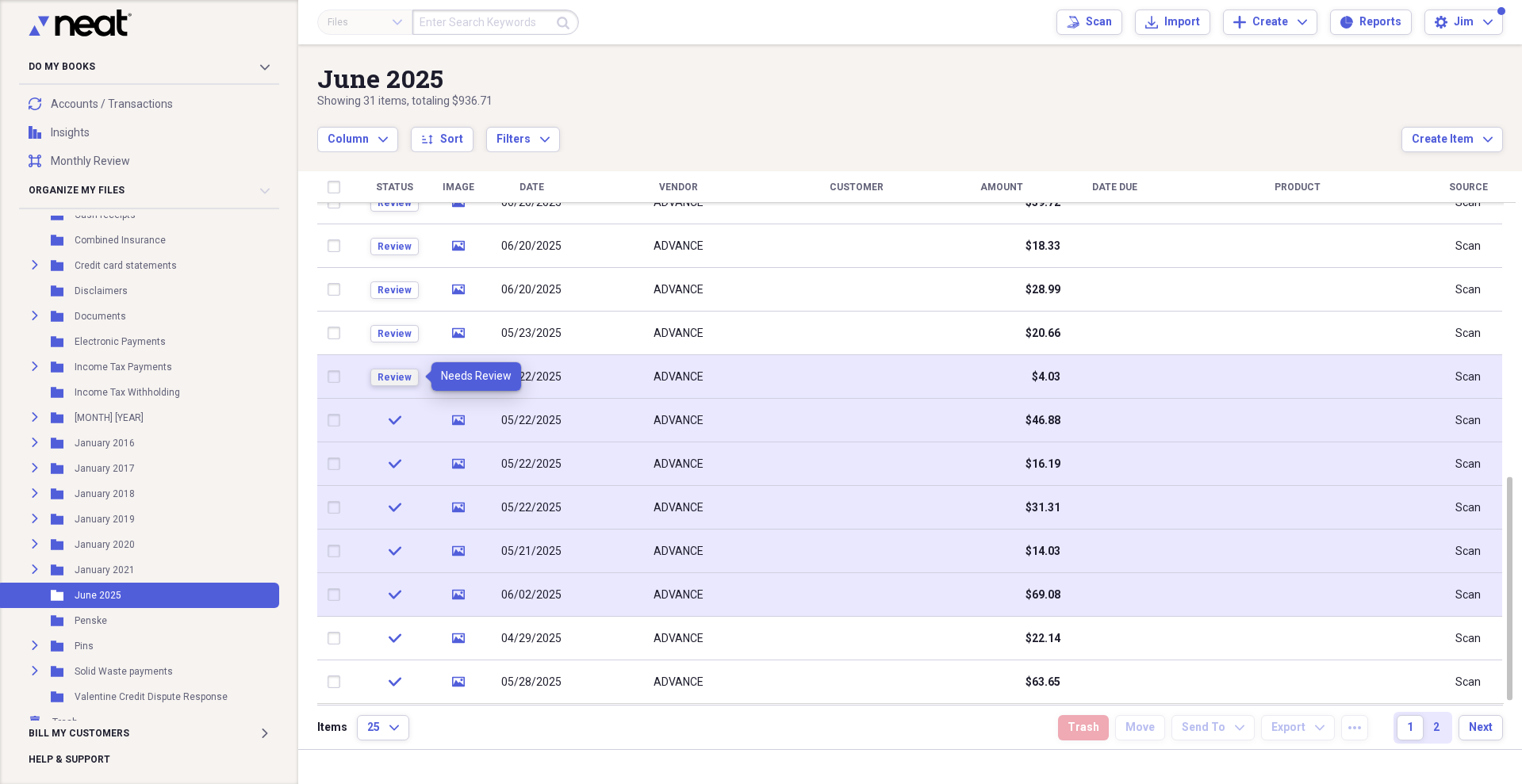 click on "Review" at bounding box center [394, 377] 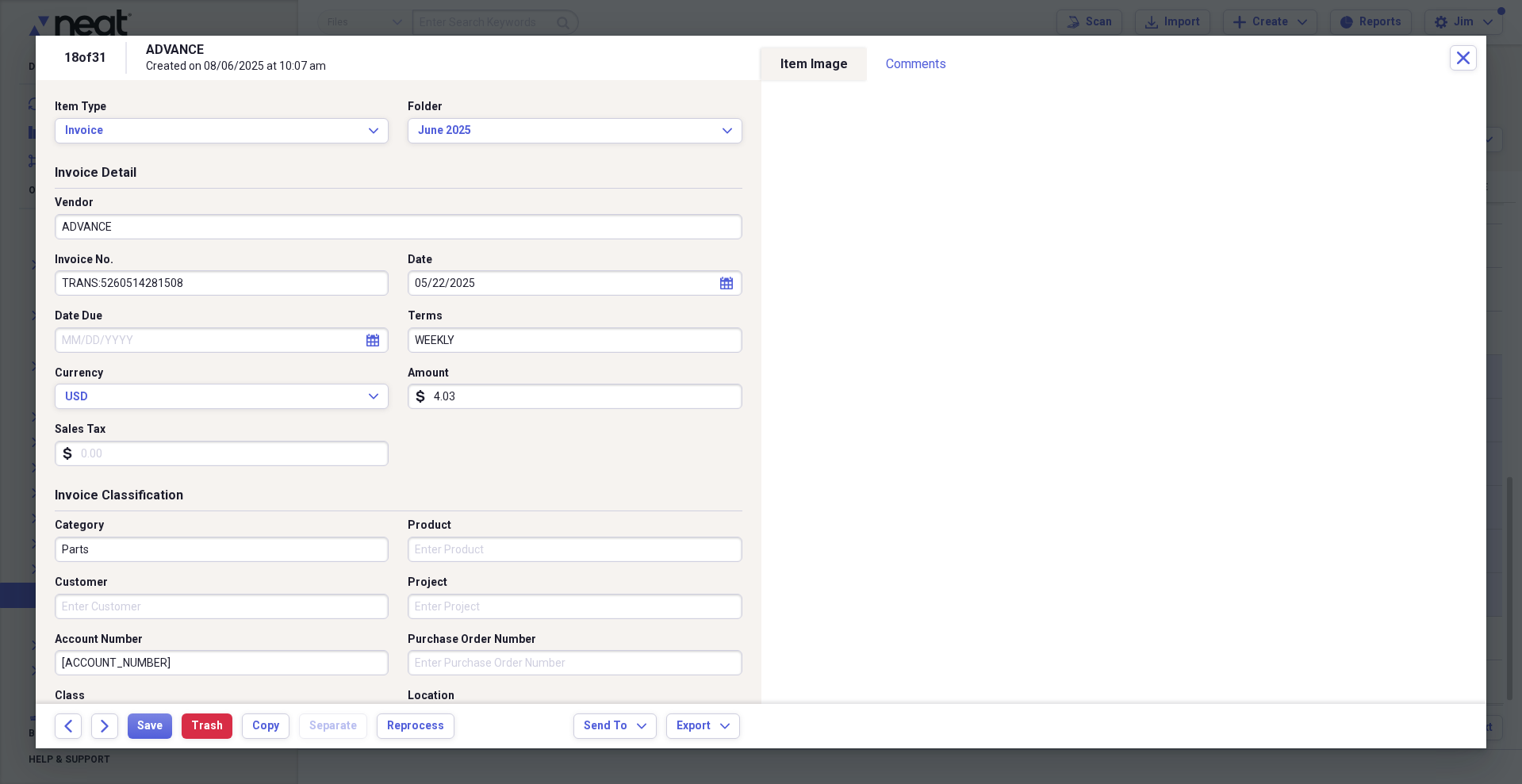 click on "4.03" at bounding box center (574, 396) 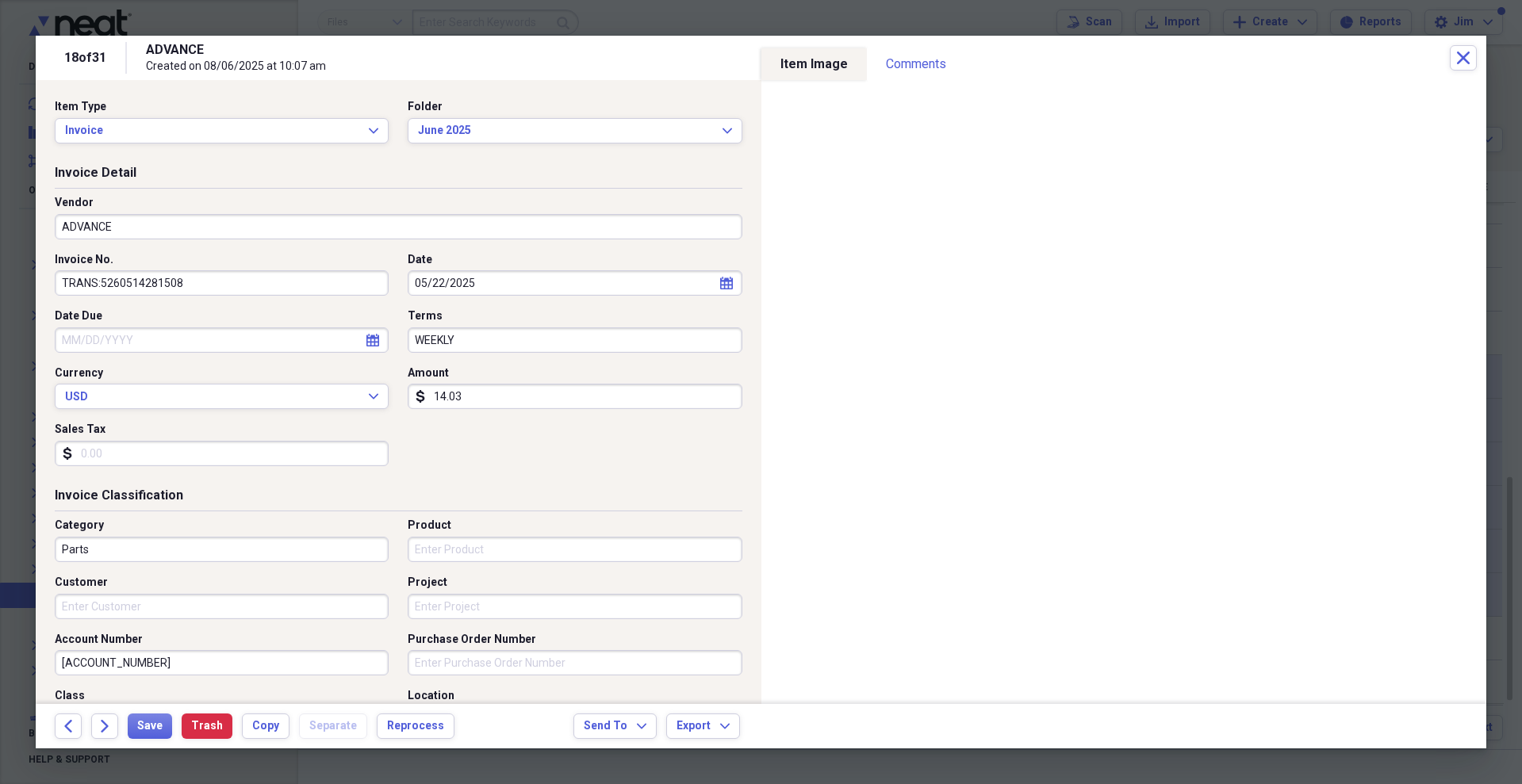 type on "14.03" 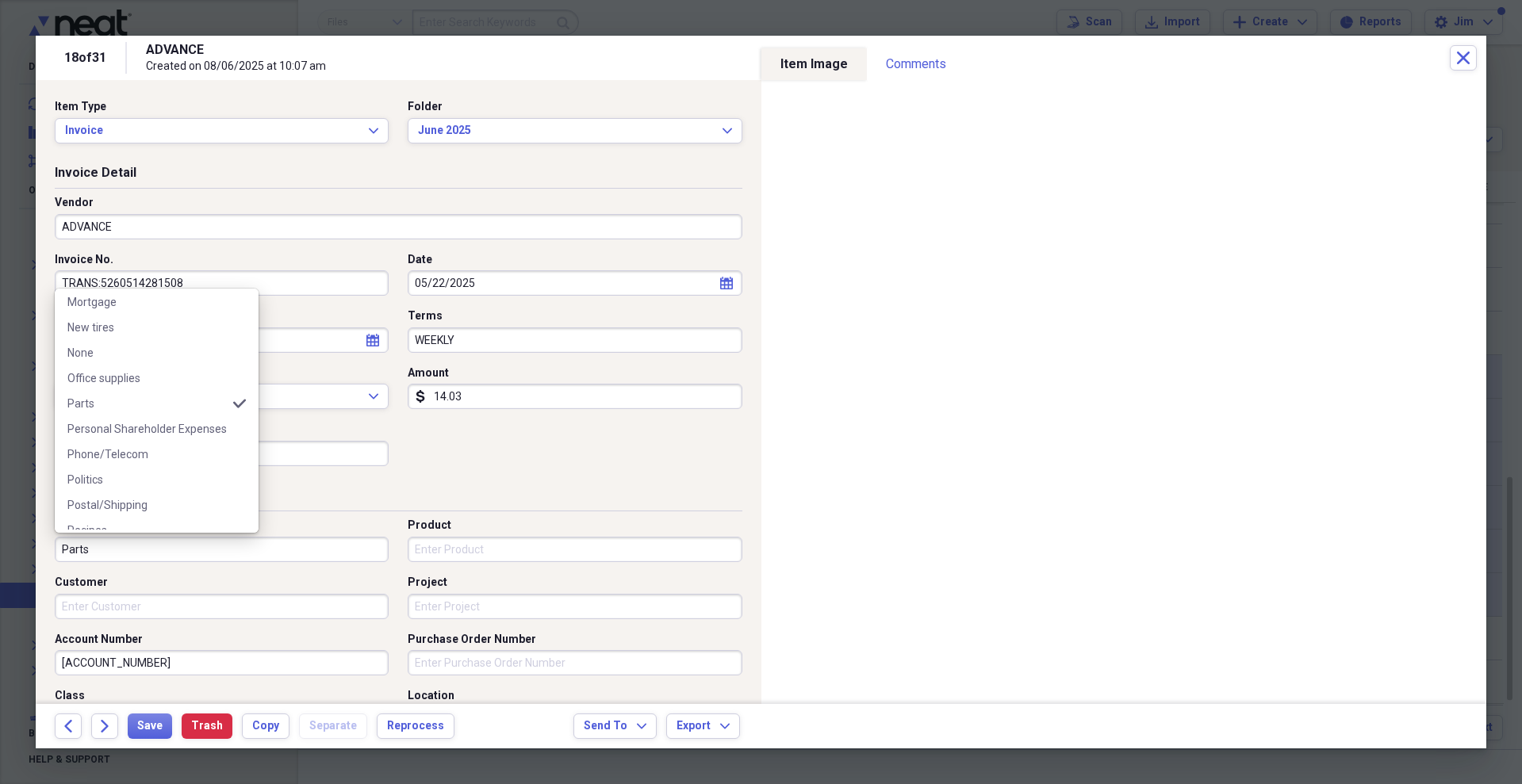 scroll, scrollTop: 1097, scrollLeft: 0, axis: vertical 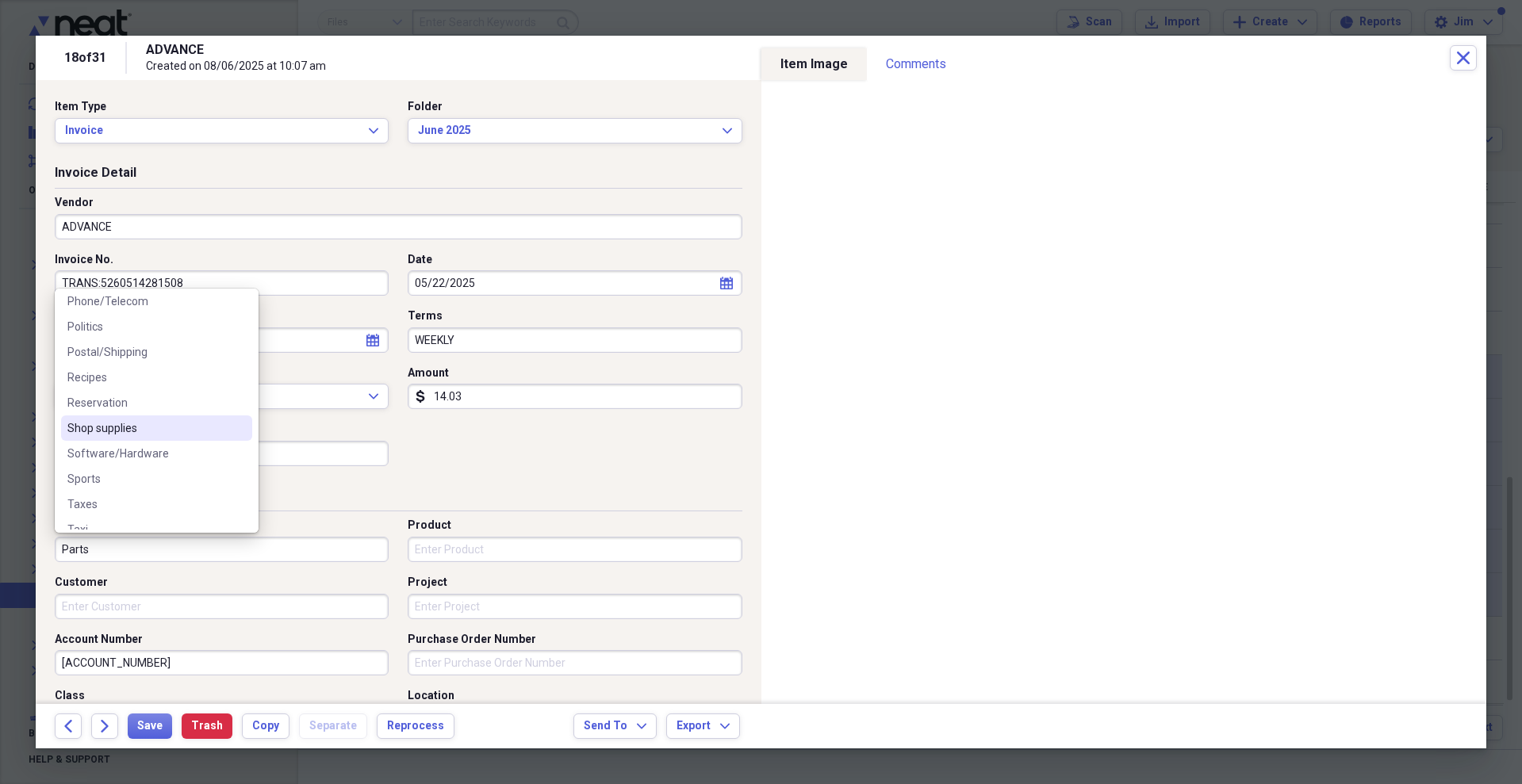 click on "Shop supplies" at bounding box center [147, 428] 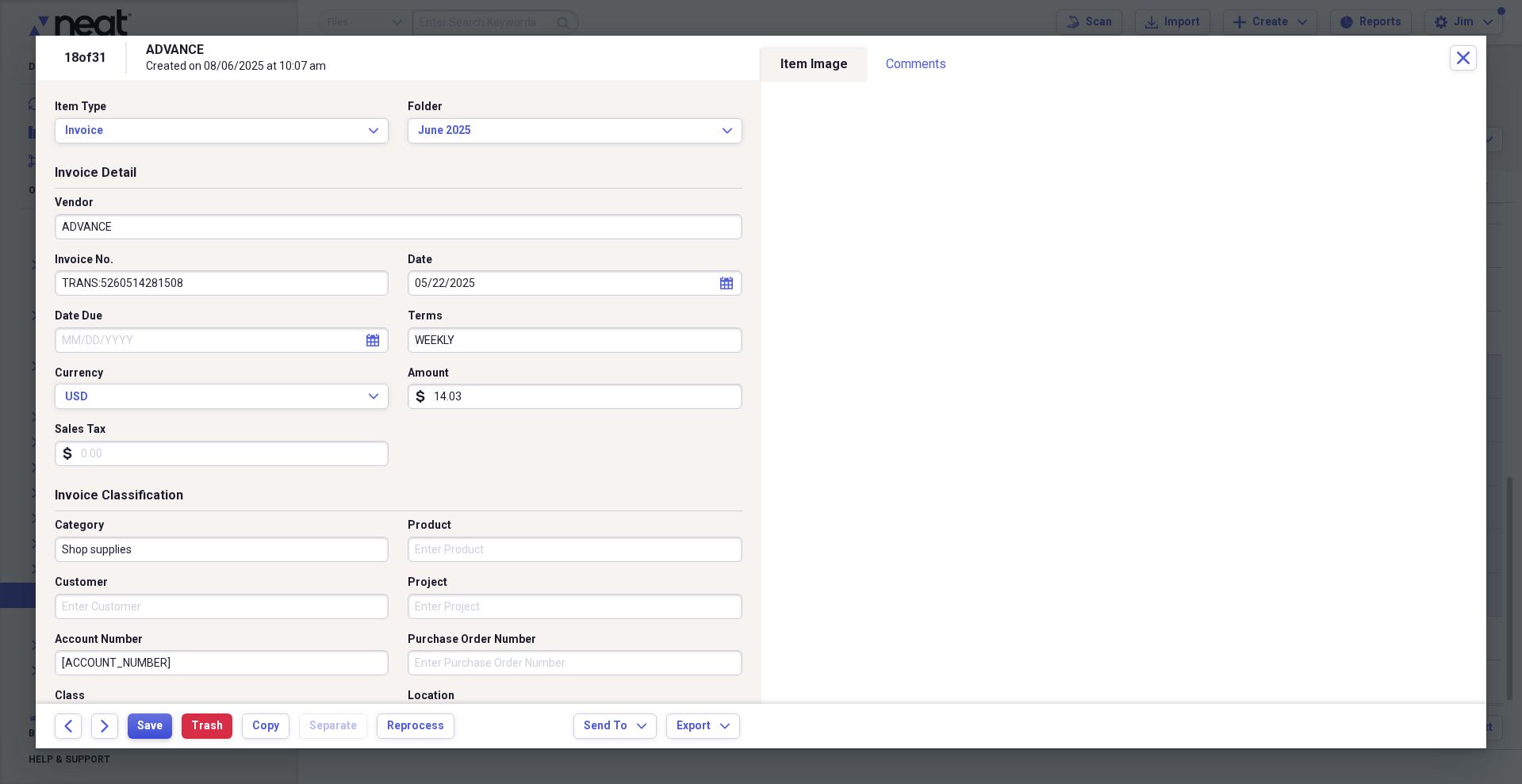 click on "Save" at bounding box center [150, 726] 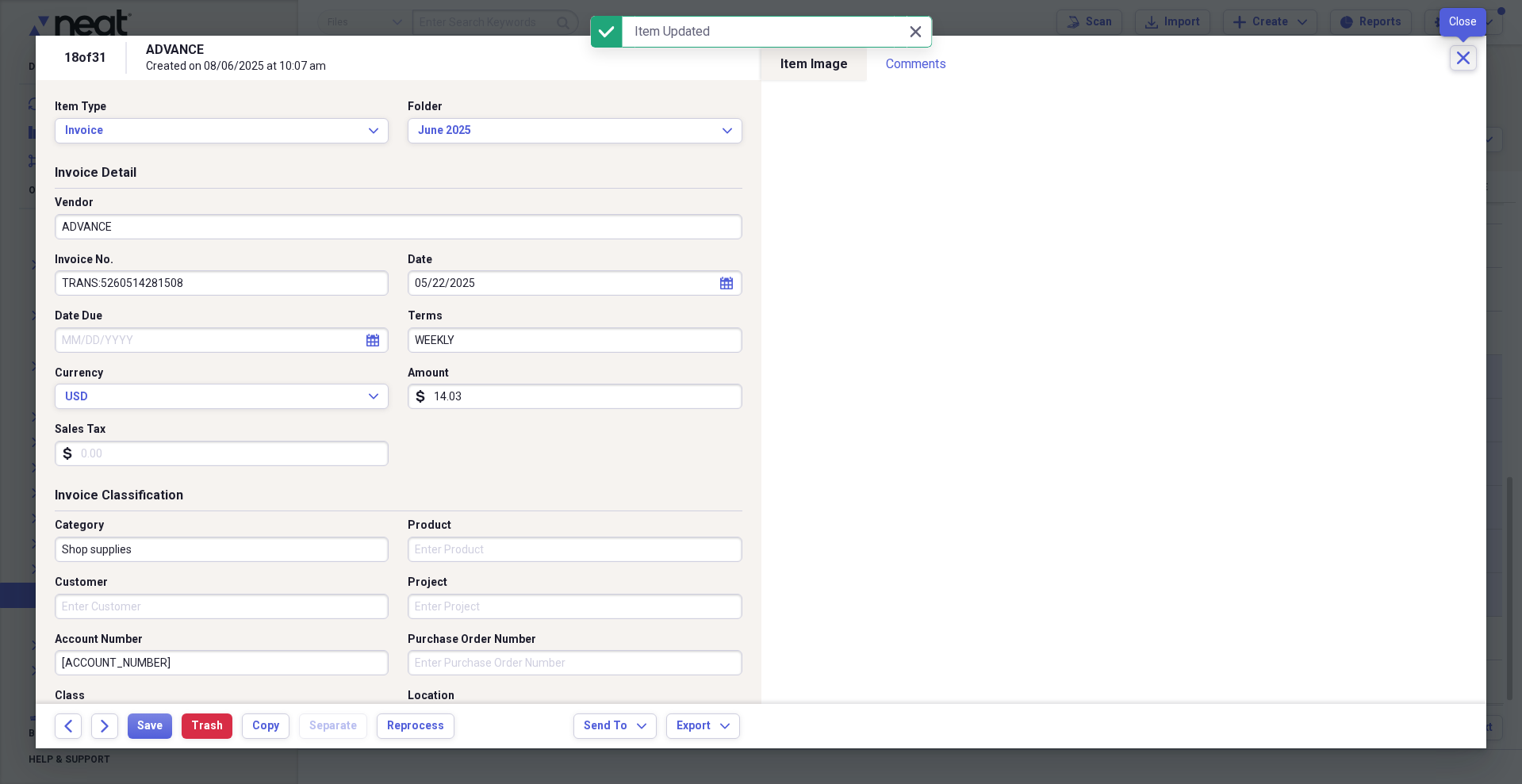 click on "Close" at bounding box center (1463, 58) 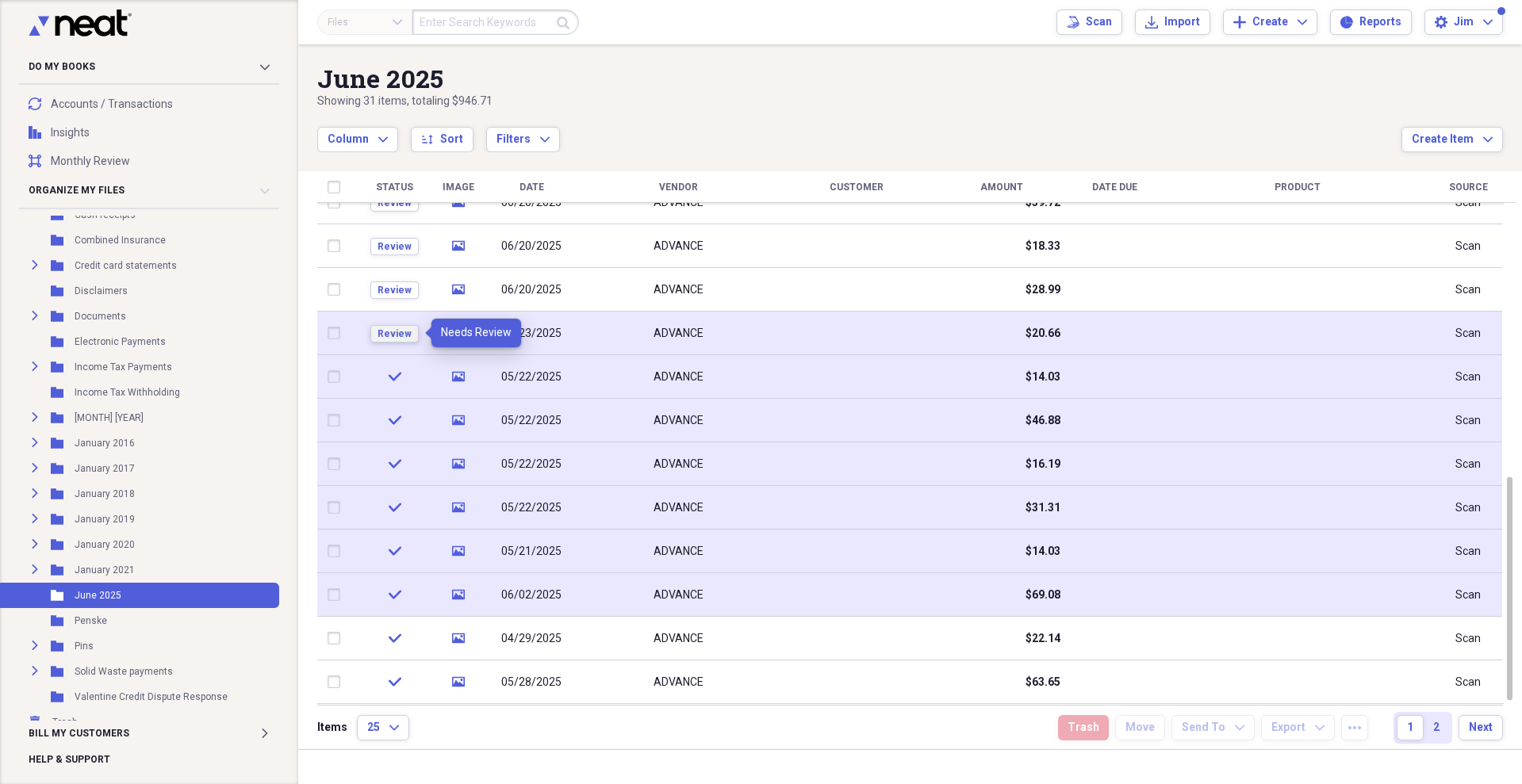 click on "Review" at bounding box center (394, 334) 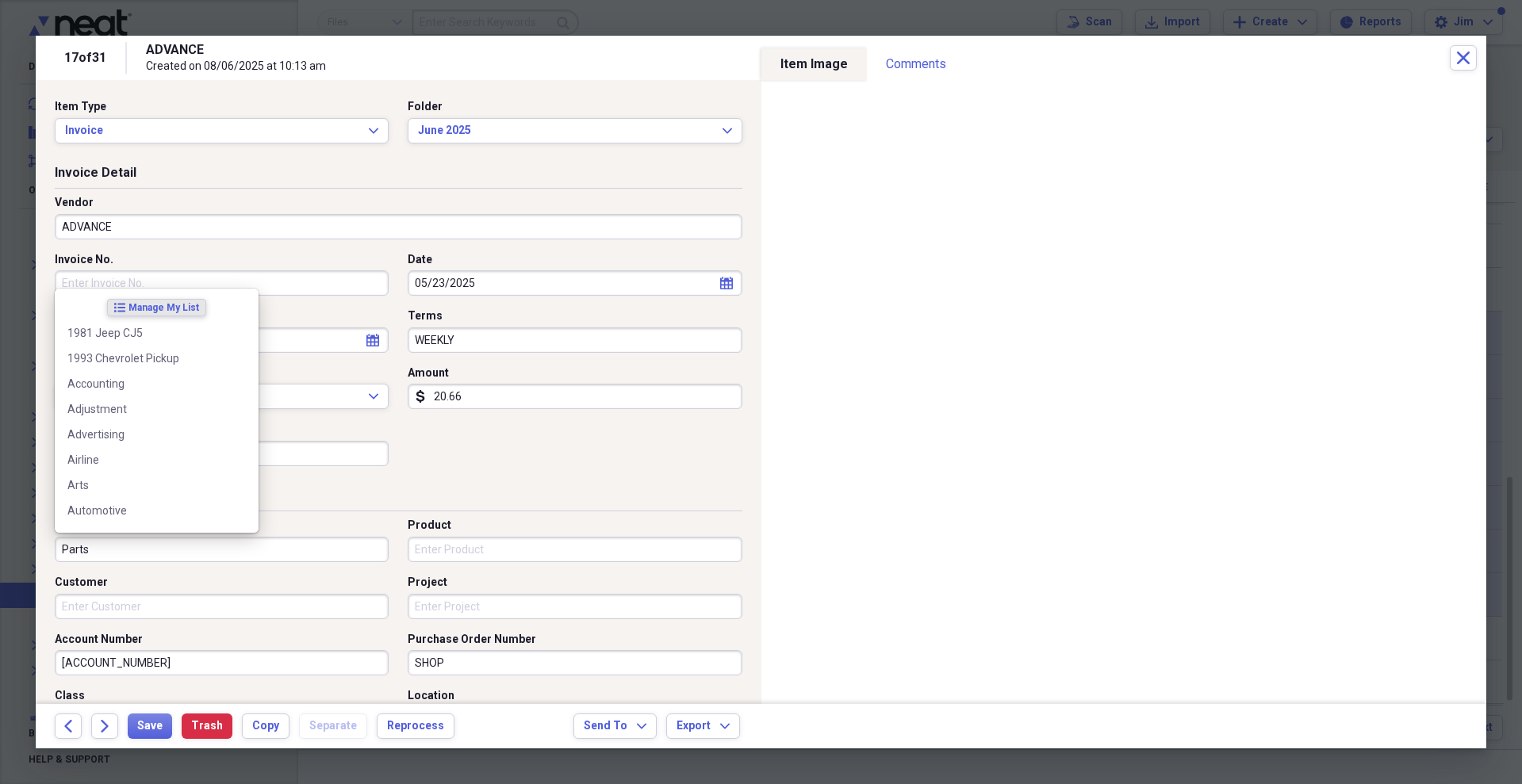 click on "Parts" at bounding box center (221, 549) 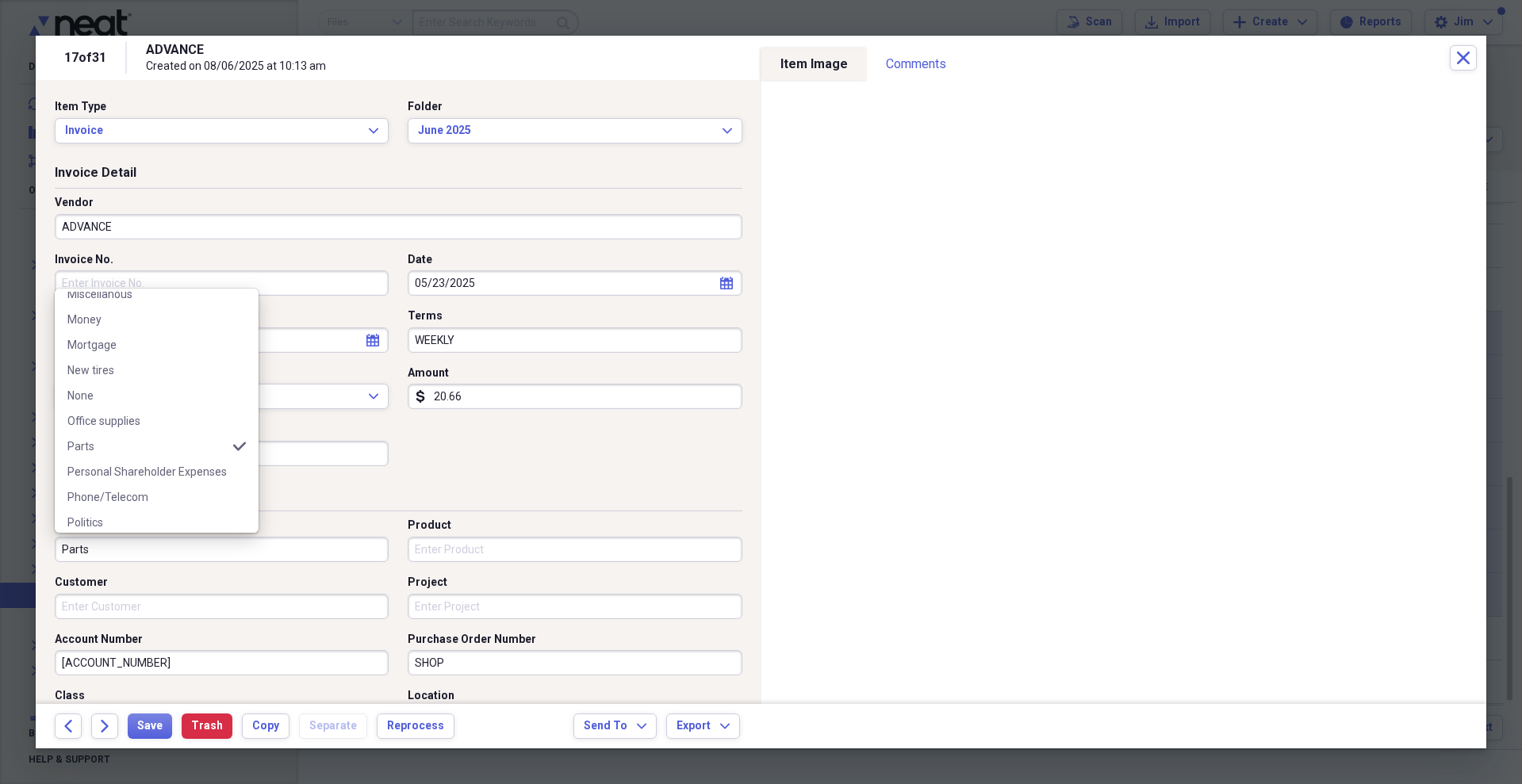 scroll, scrollTop: 1023, scrollLeft: 0, axis: vertical 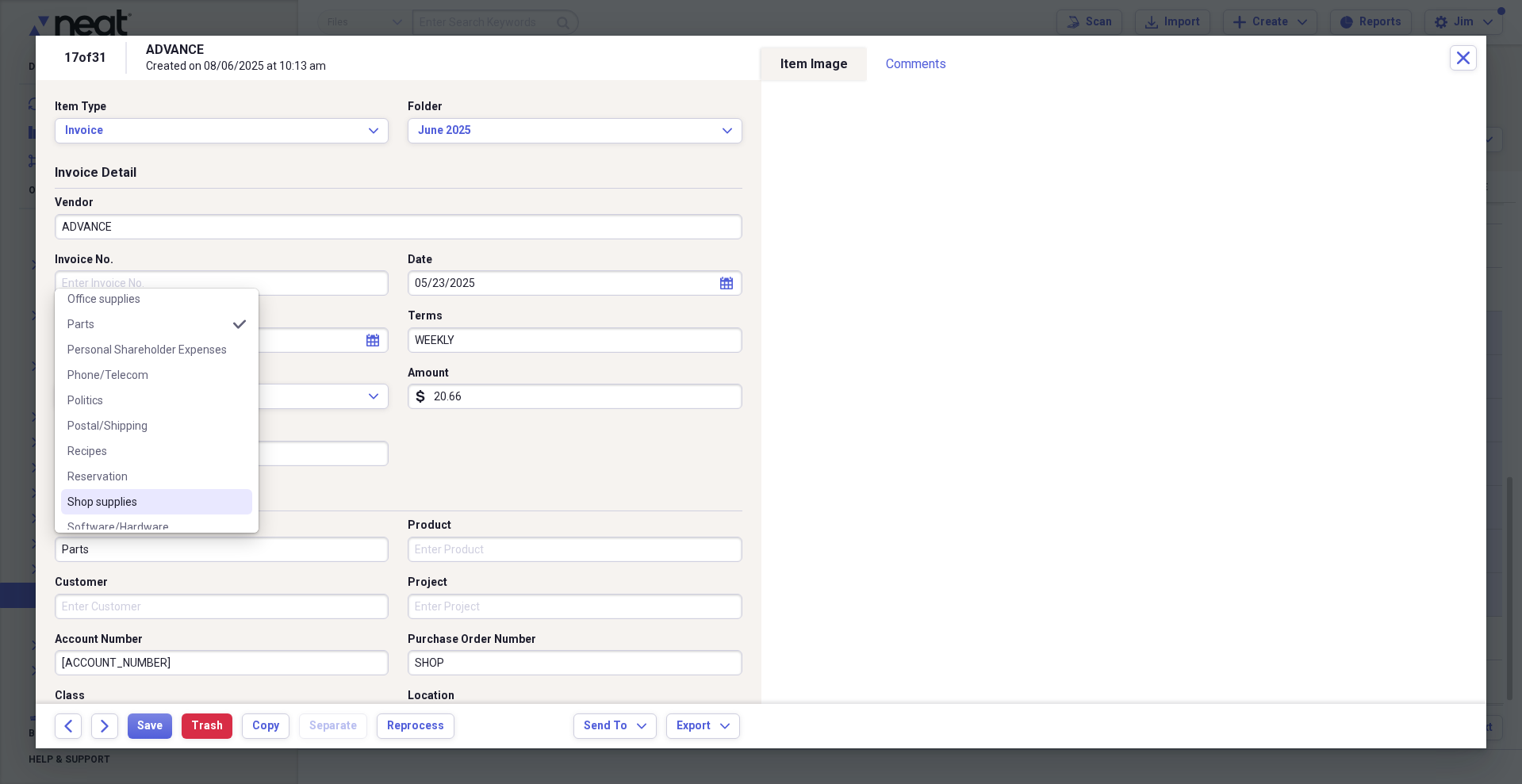 click on "Shop supplies" at bounding box center [147, 502] 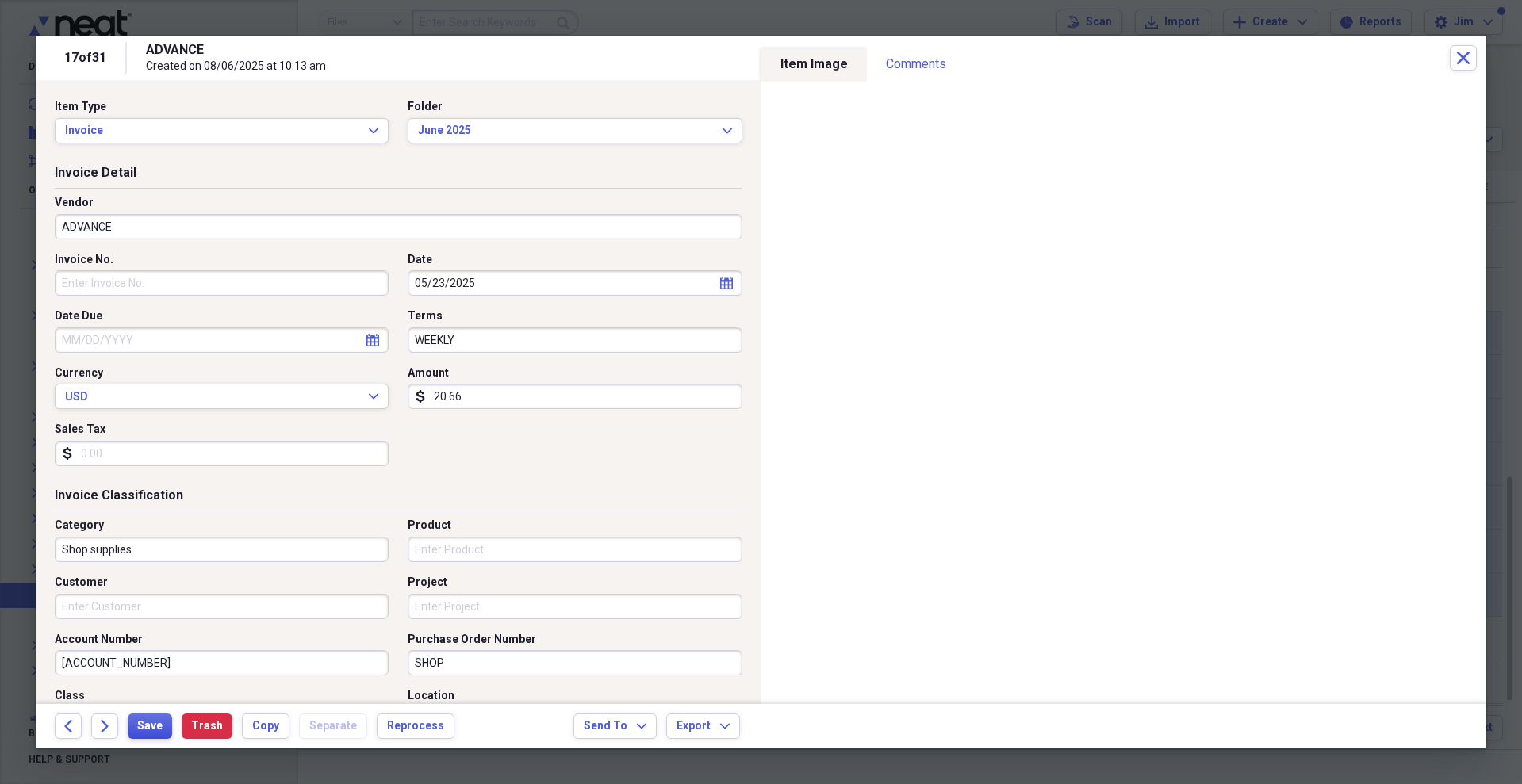 click on "Save" at bounding box center (150, 726) 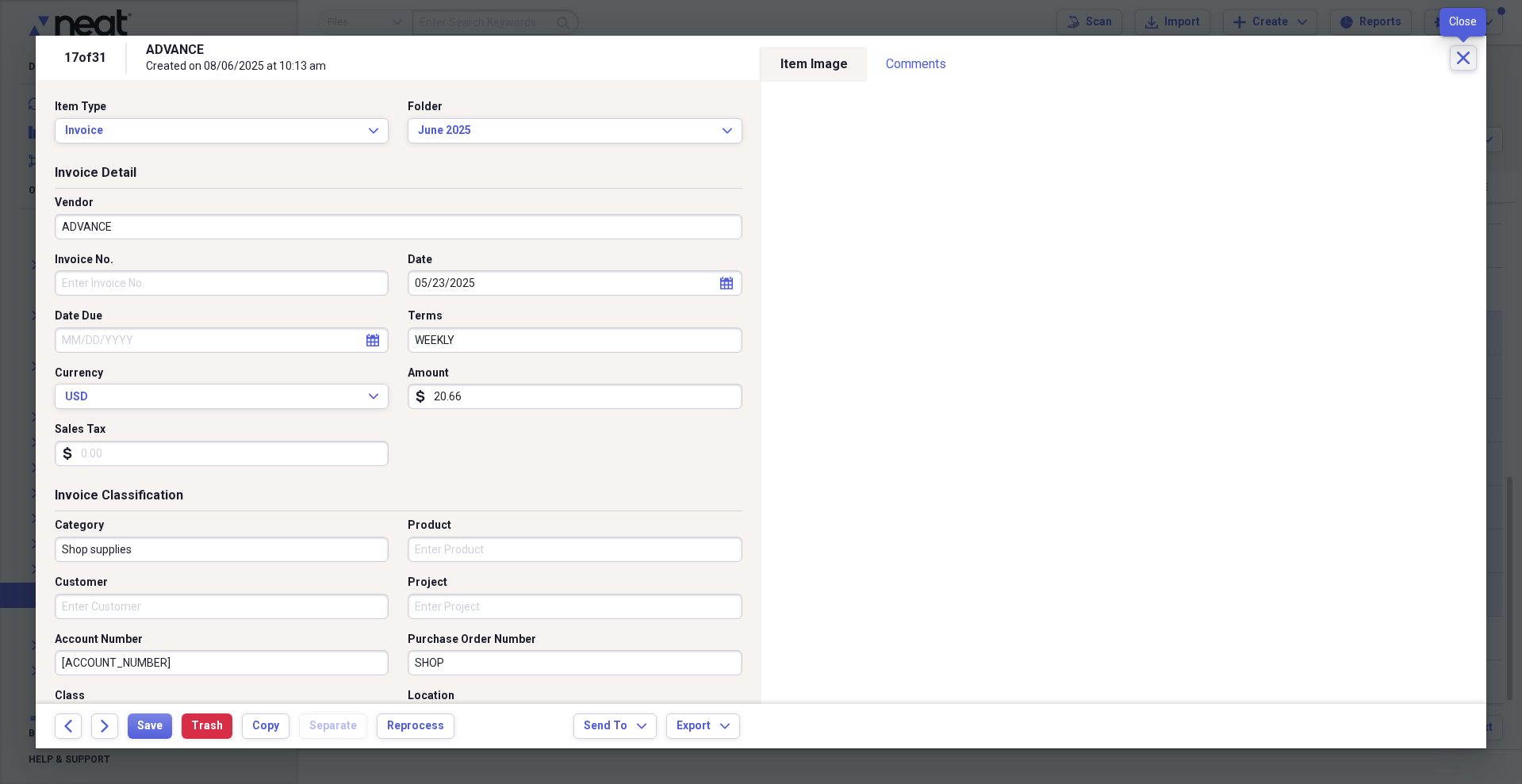 click on "Close" 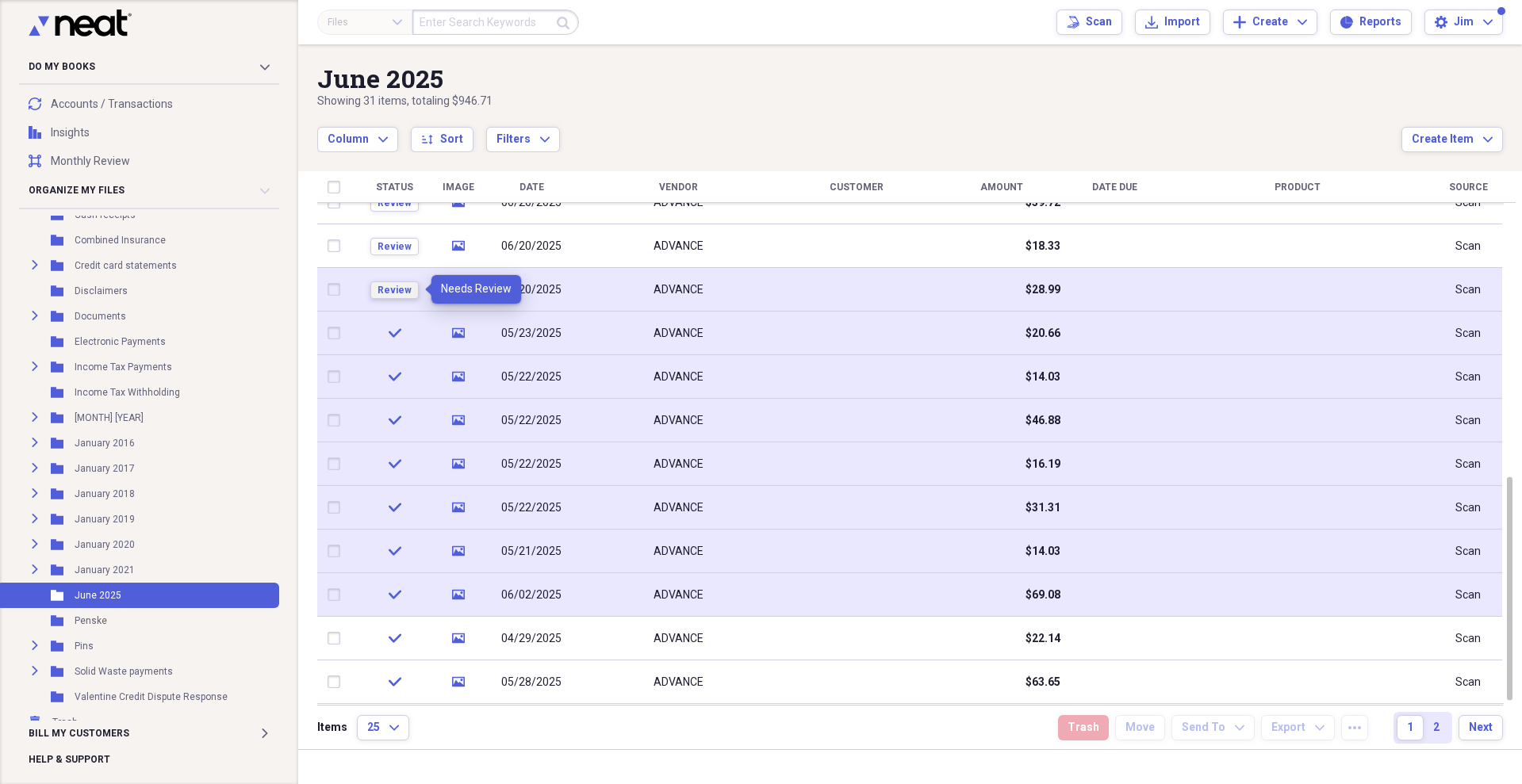 click on "Review" at bounding box center (394, 290) 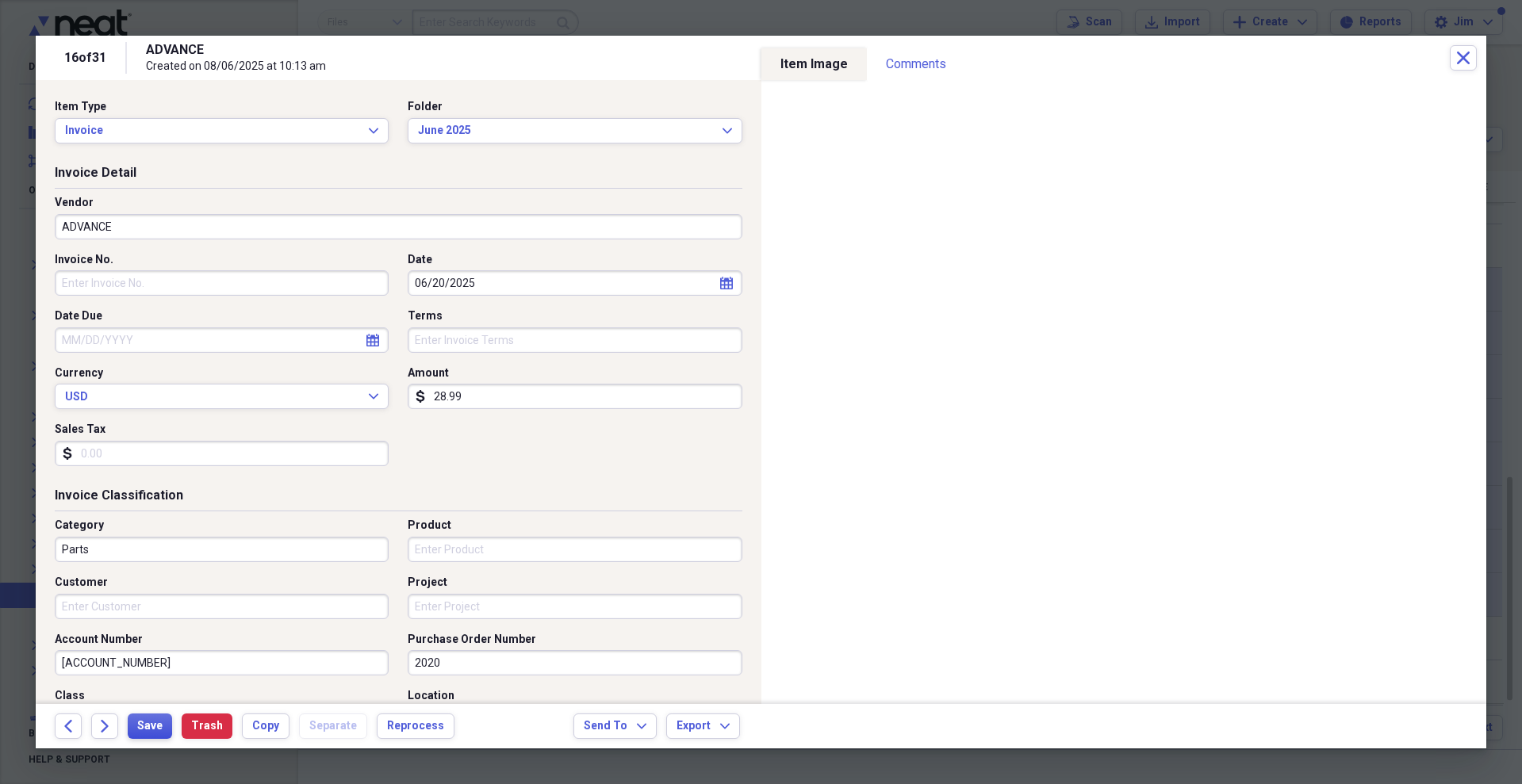 click on "Save" at bounding box center (150, 726) 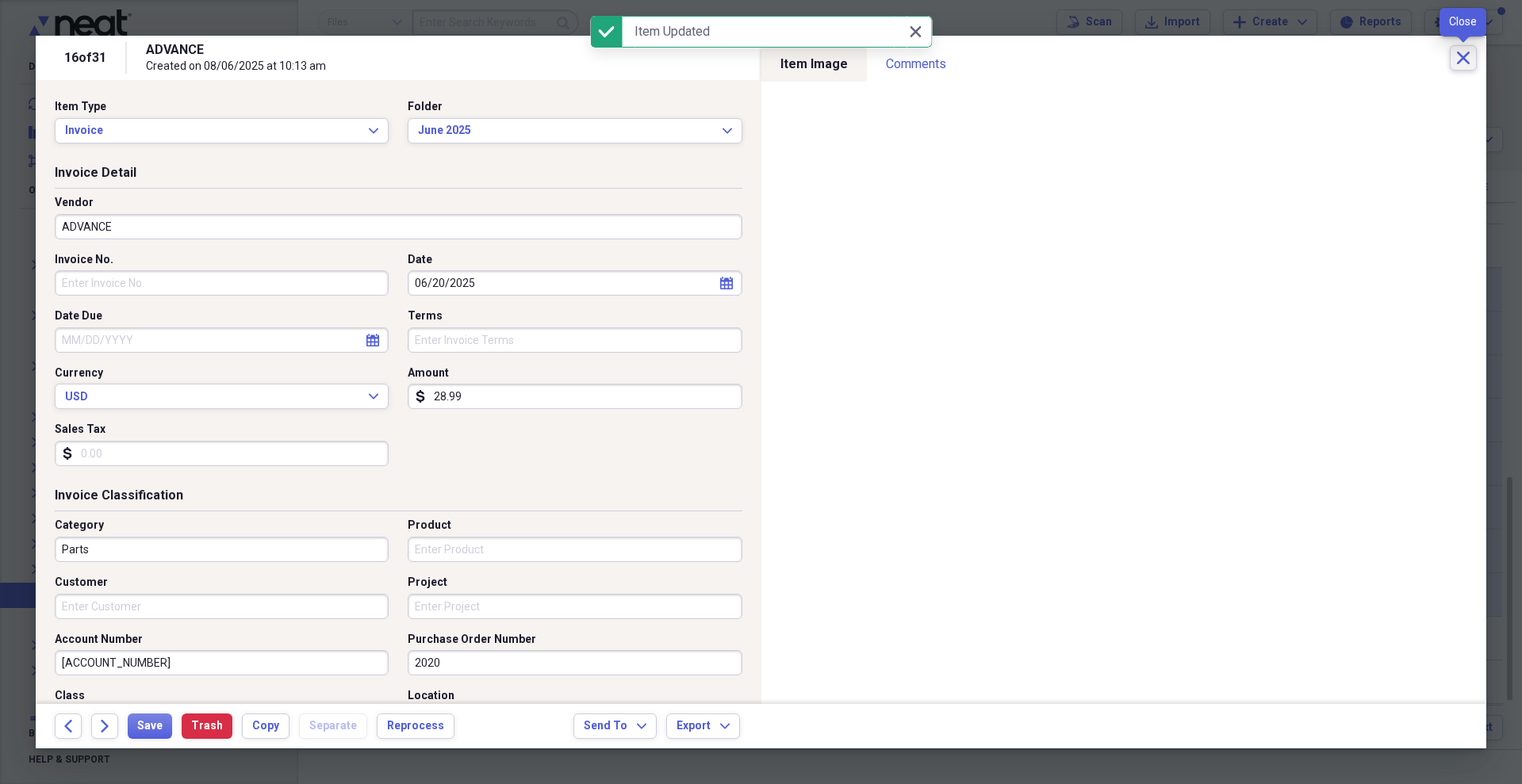 click on "Close" 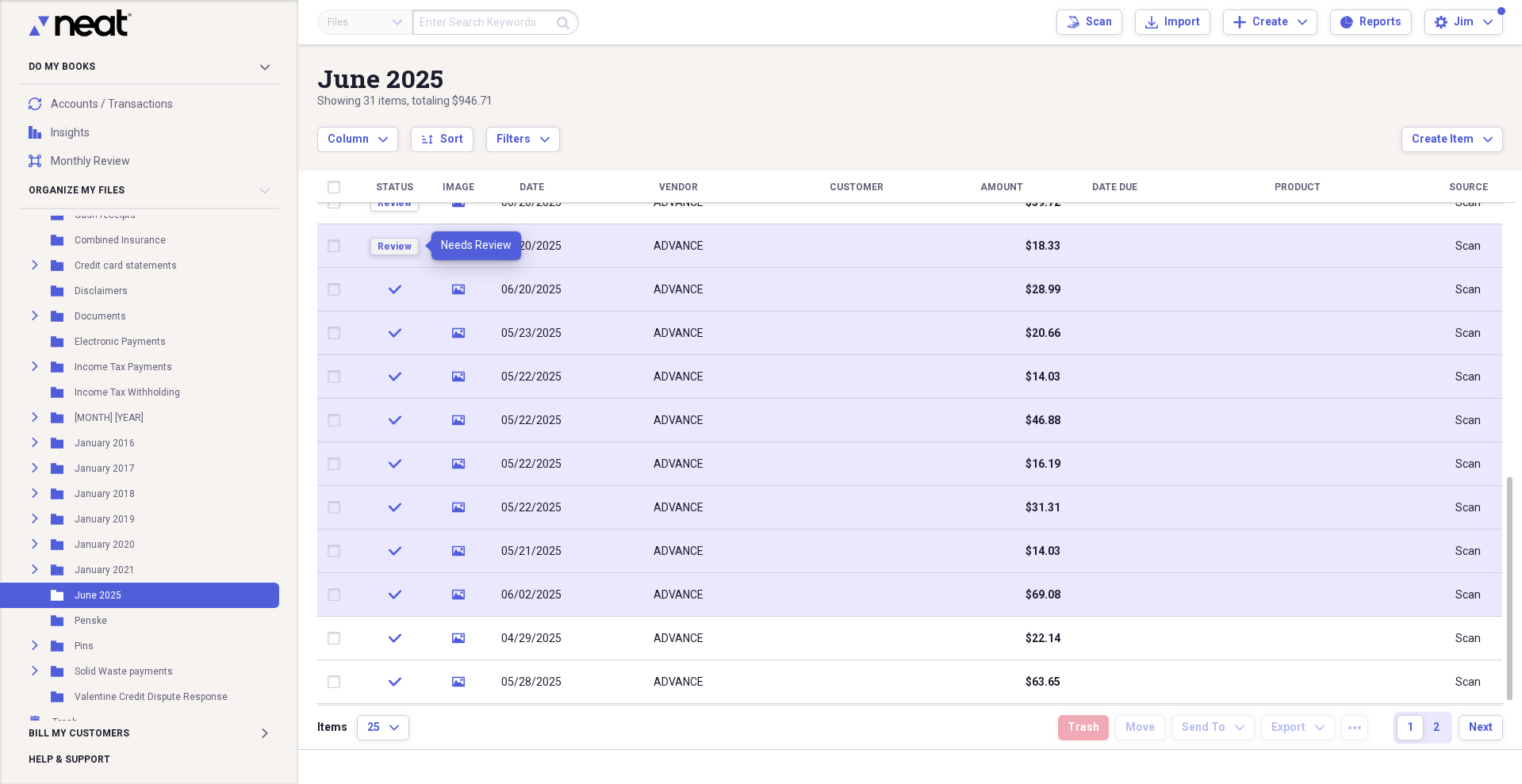 click on "Review" at bounding box center (394, 247) 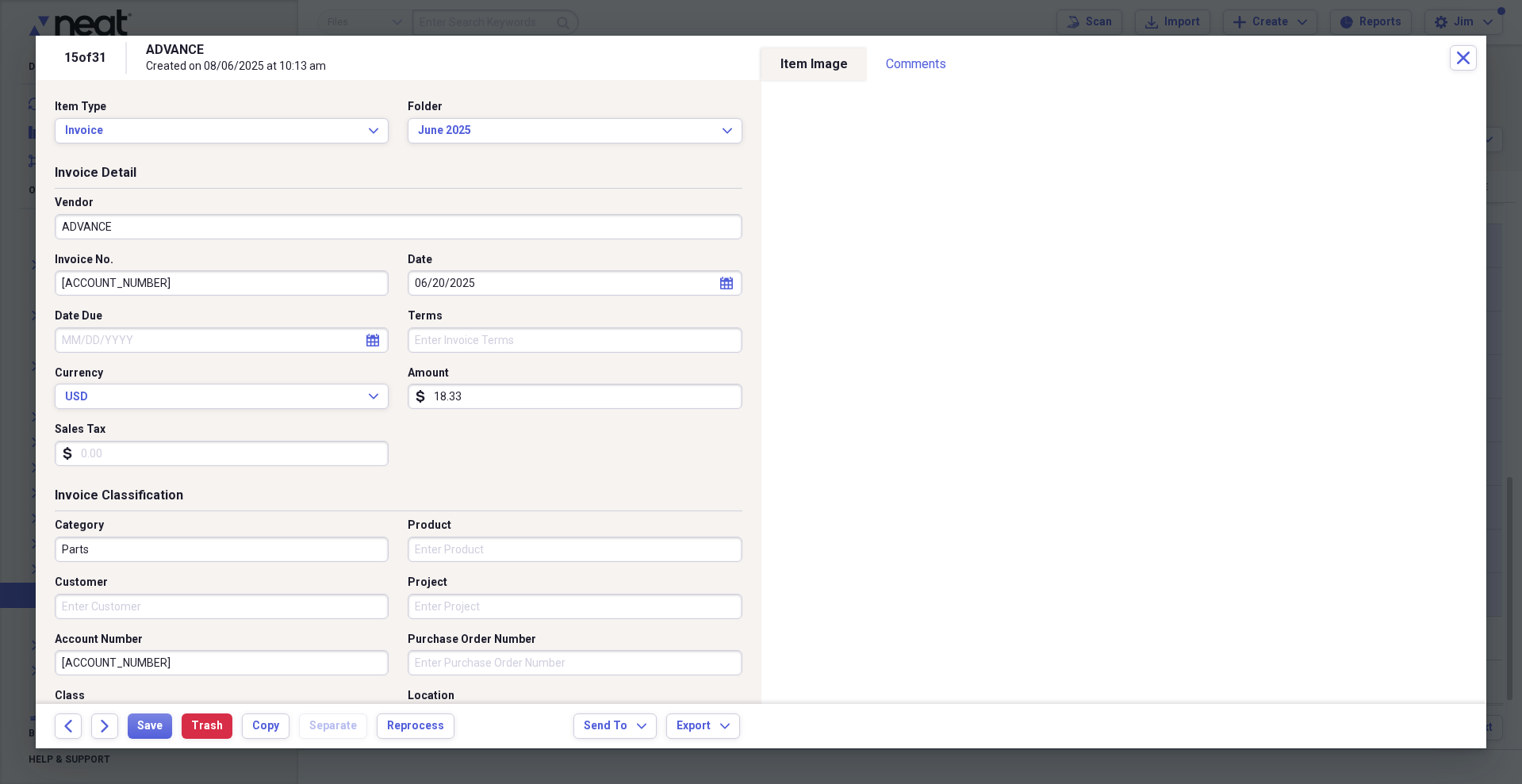 click on "Parts" at bounding box center (221, 549) 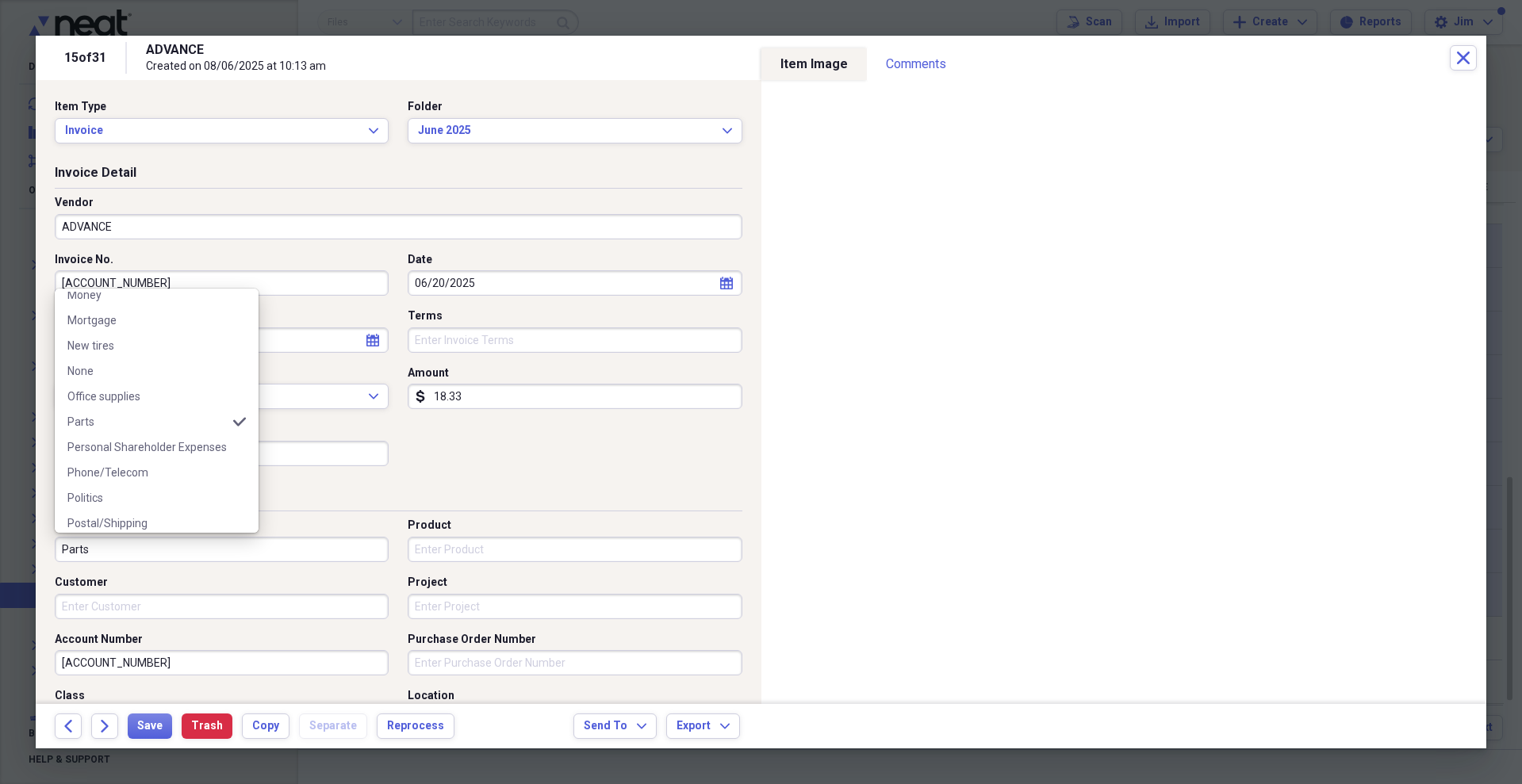 scroll, scrollTop: 1073, scrollLeft: 0, axis: vertical 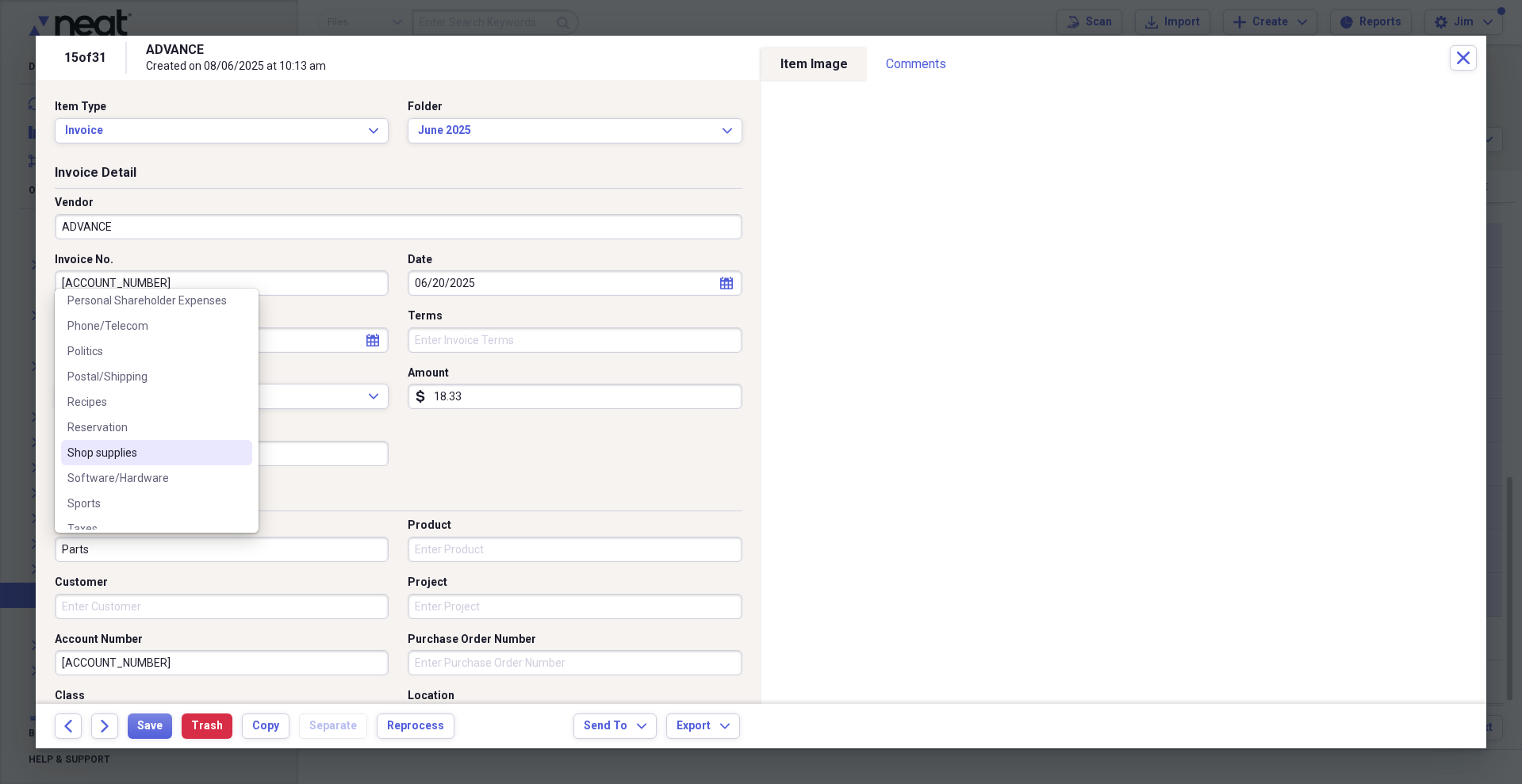 click on "Shop supplies" at bounding box center (147, 453) 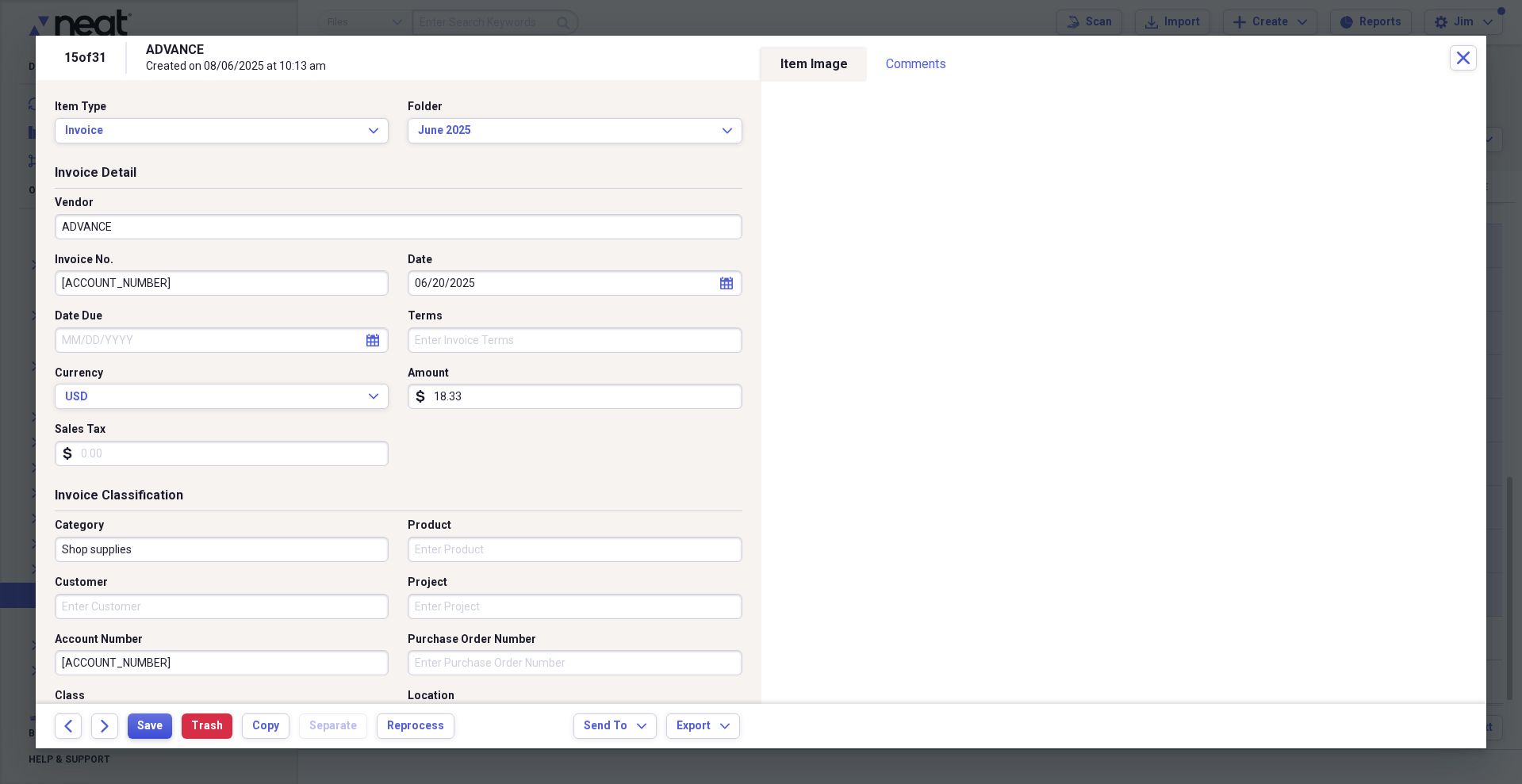 click on "Save" at bounding box center [150, 726] 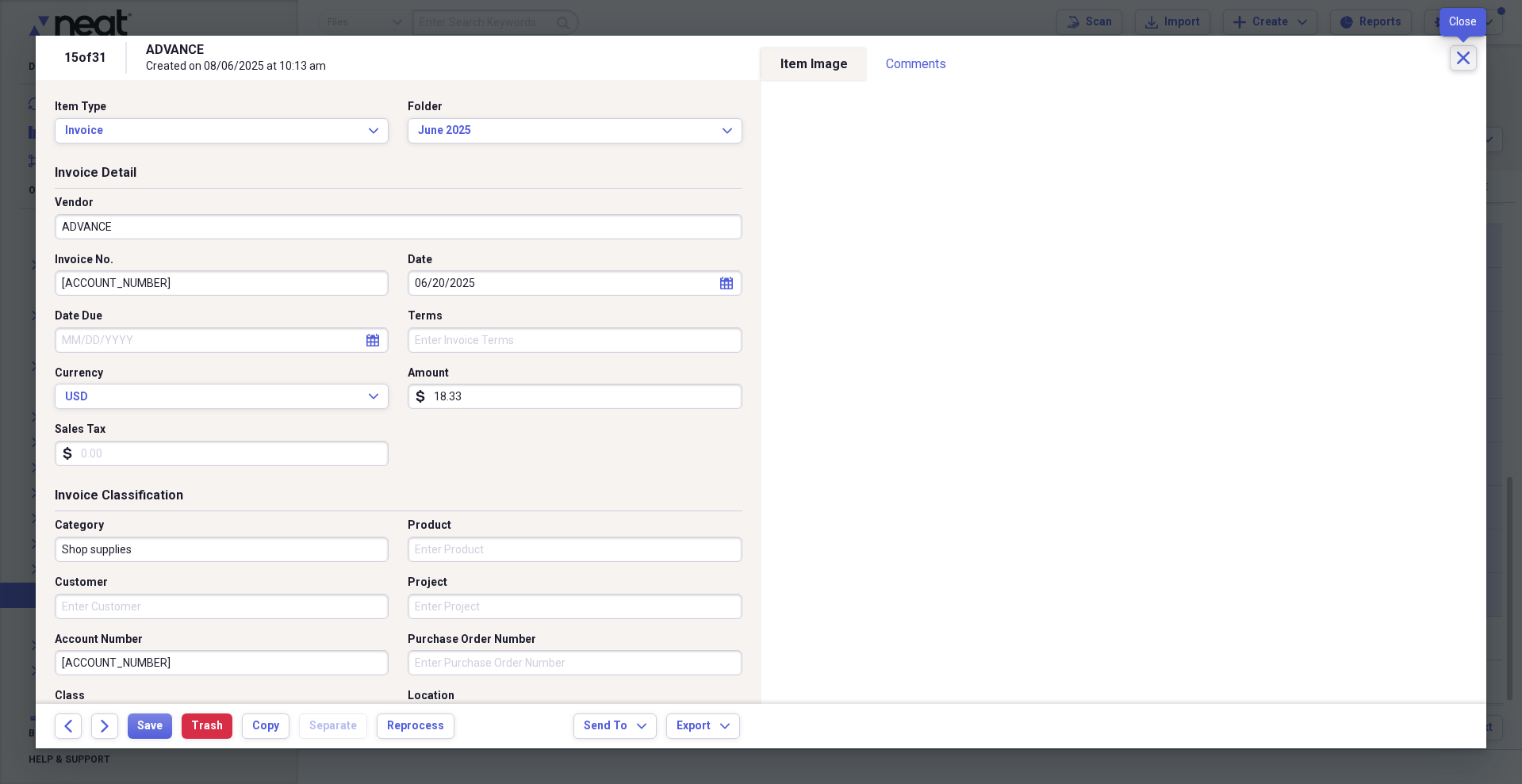 click on "Close" 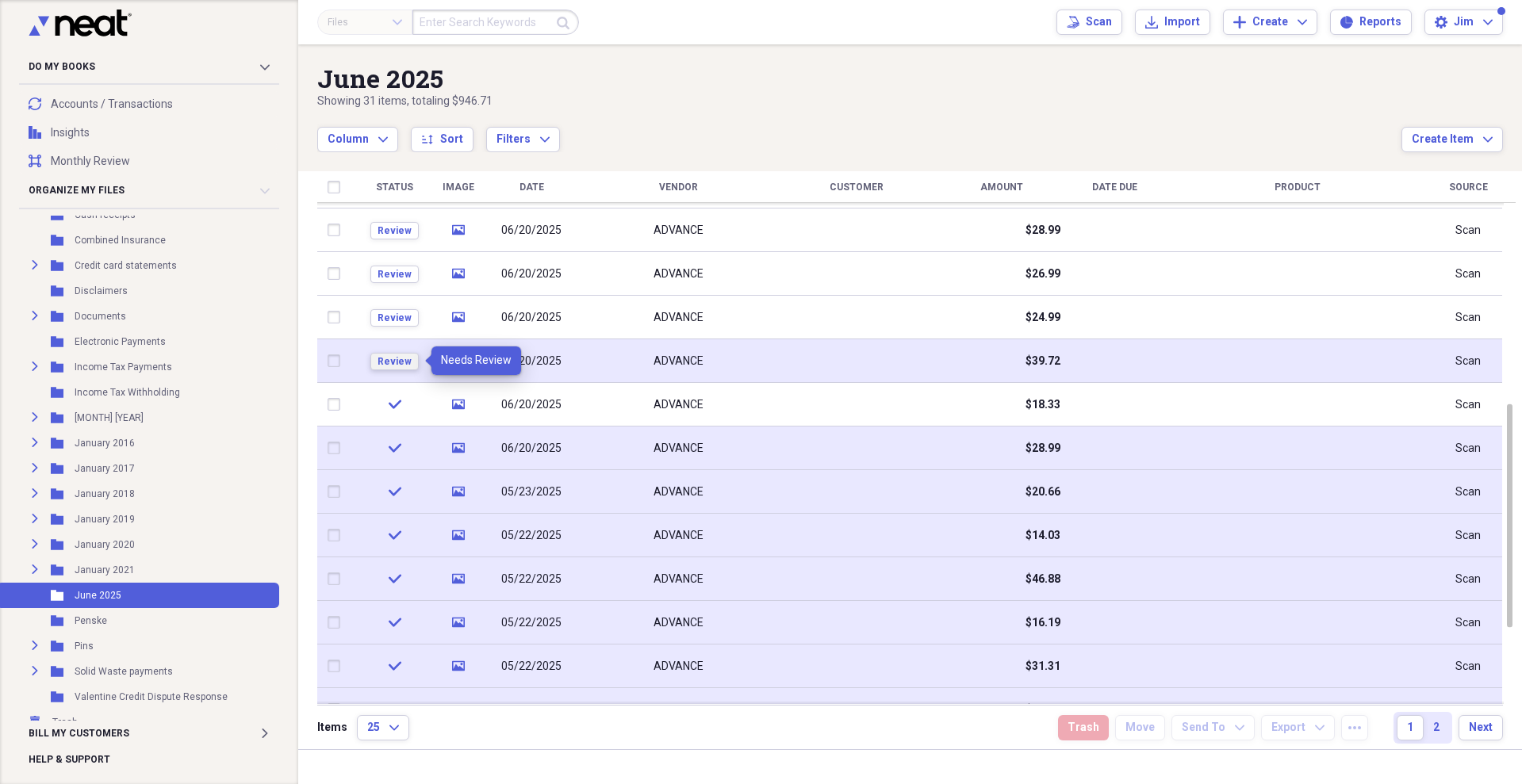 click on "Review" at bounding box center [394, 361] 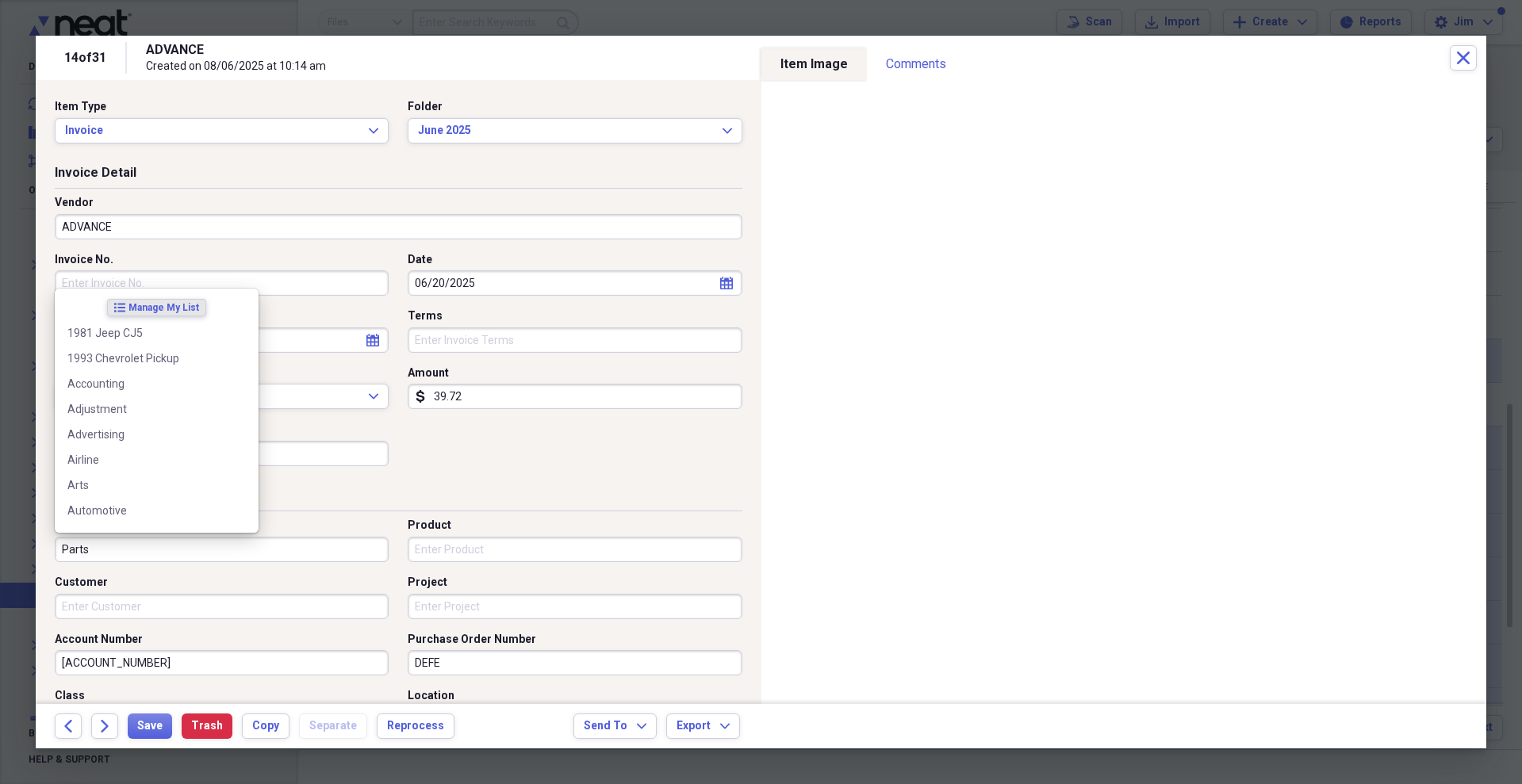 click on "Parts" at bounding box center [221, 549] 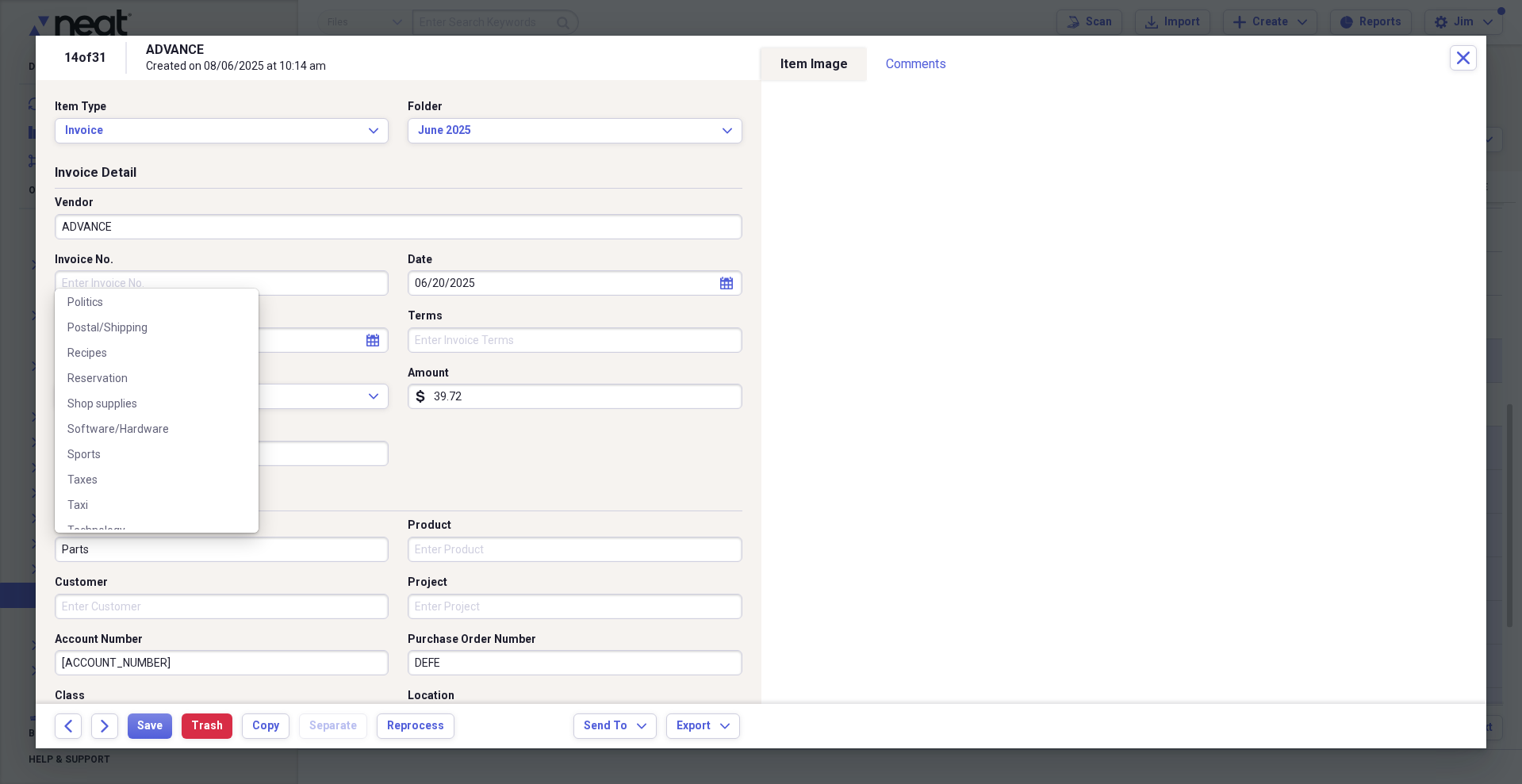 scroll, scrollTop: 1146, scrollLeft: 0, axis: vertical 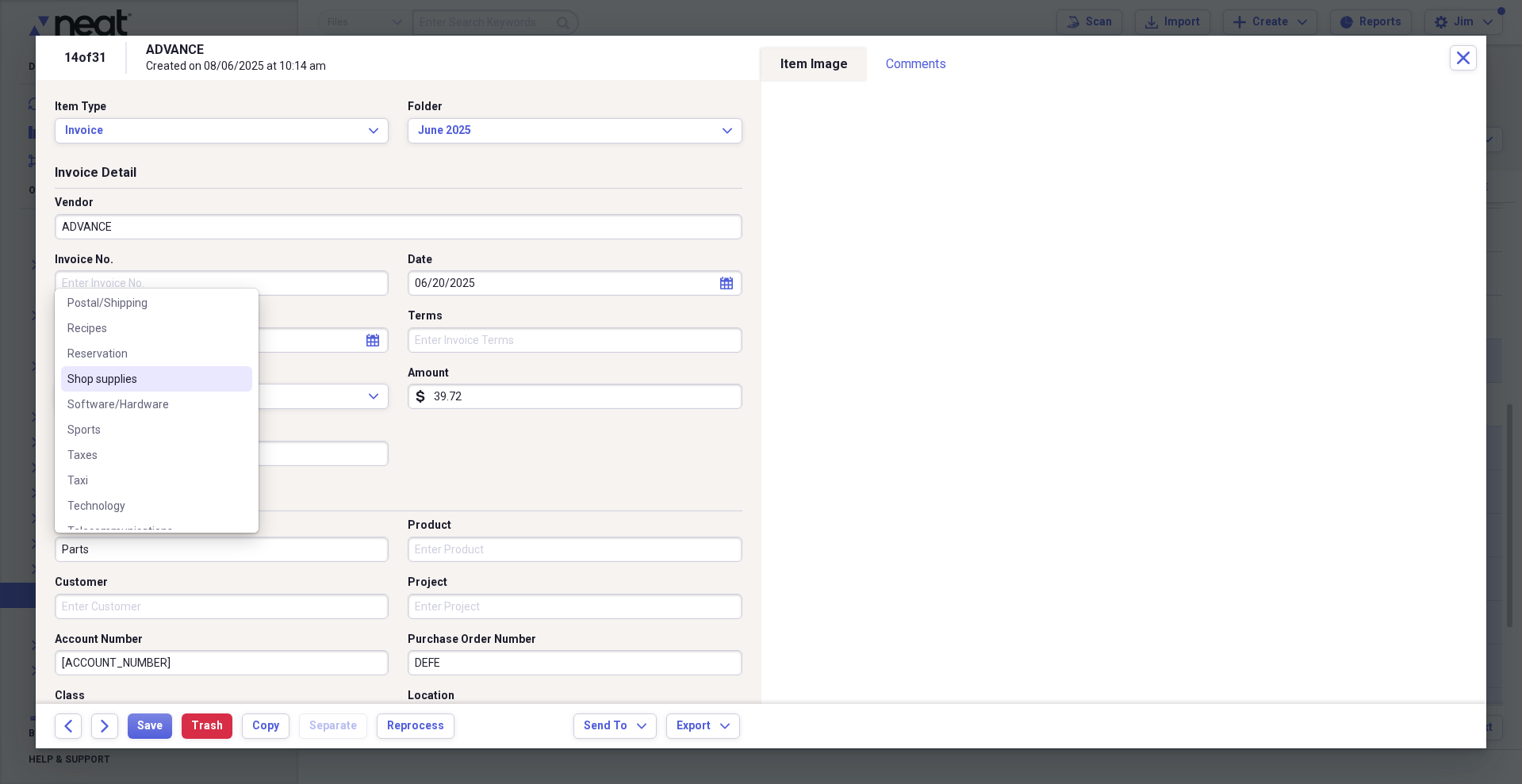 click on "Shop supplies" at bounding box center (147, 379) 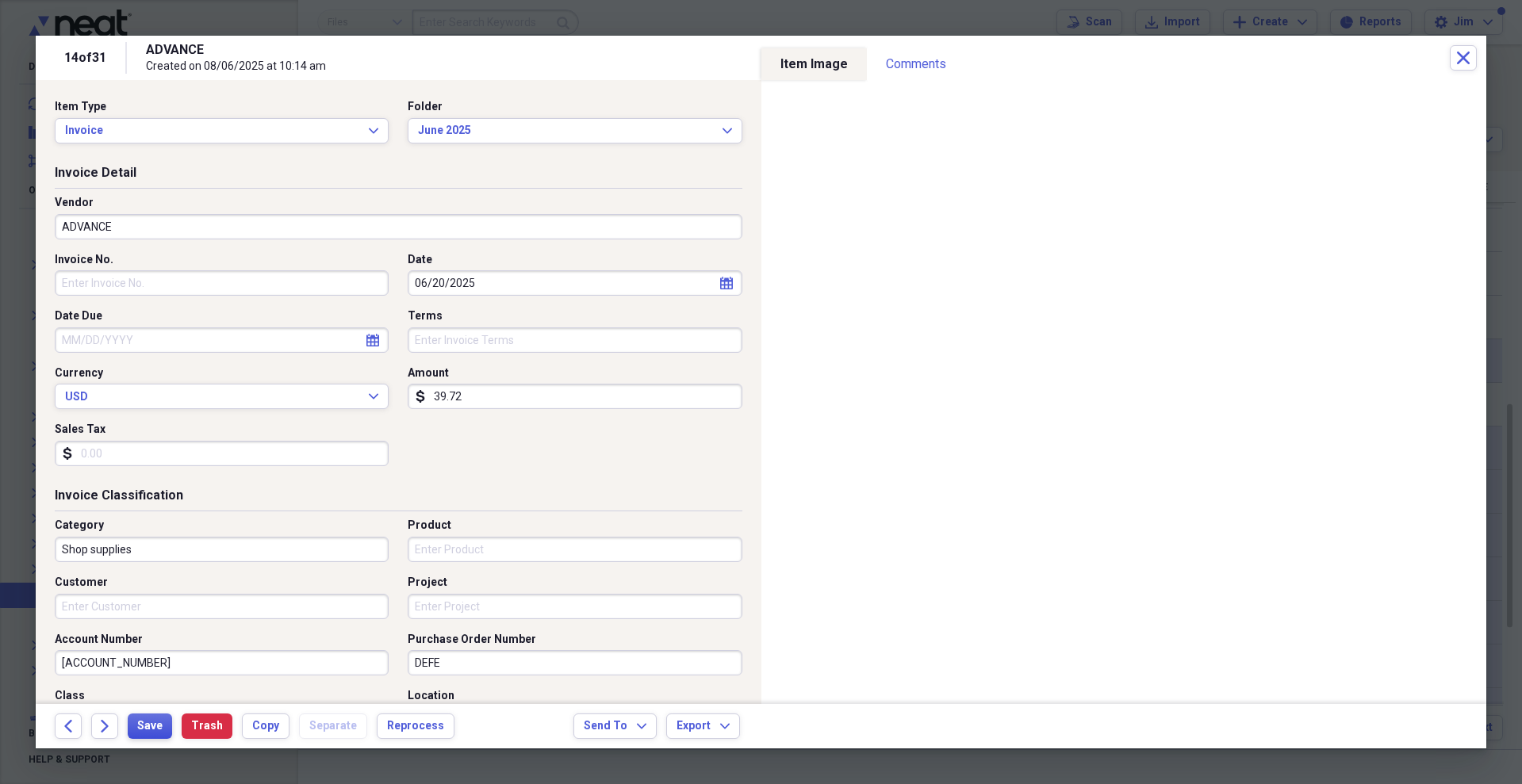 click on "Save" at bounding box center [150, 726] 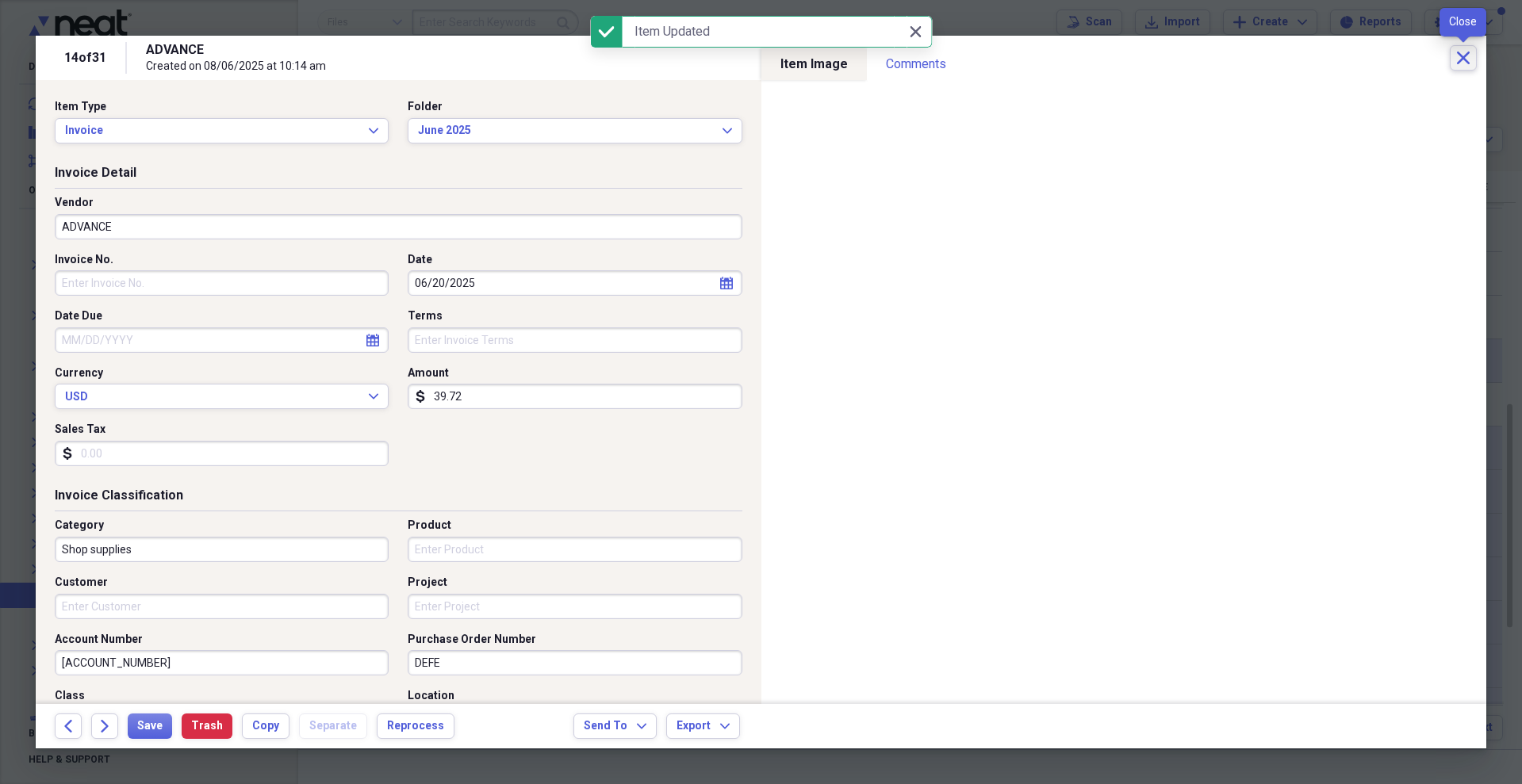 click on "Close" at bounding box center [1463, 58] 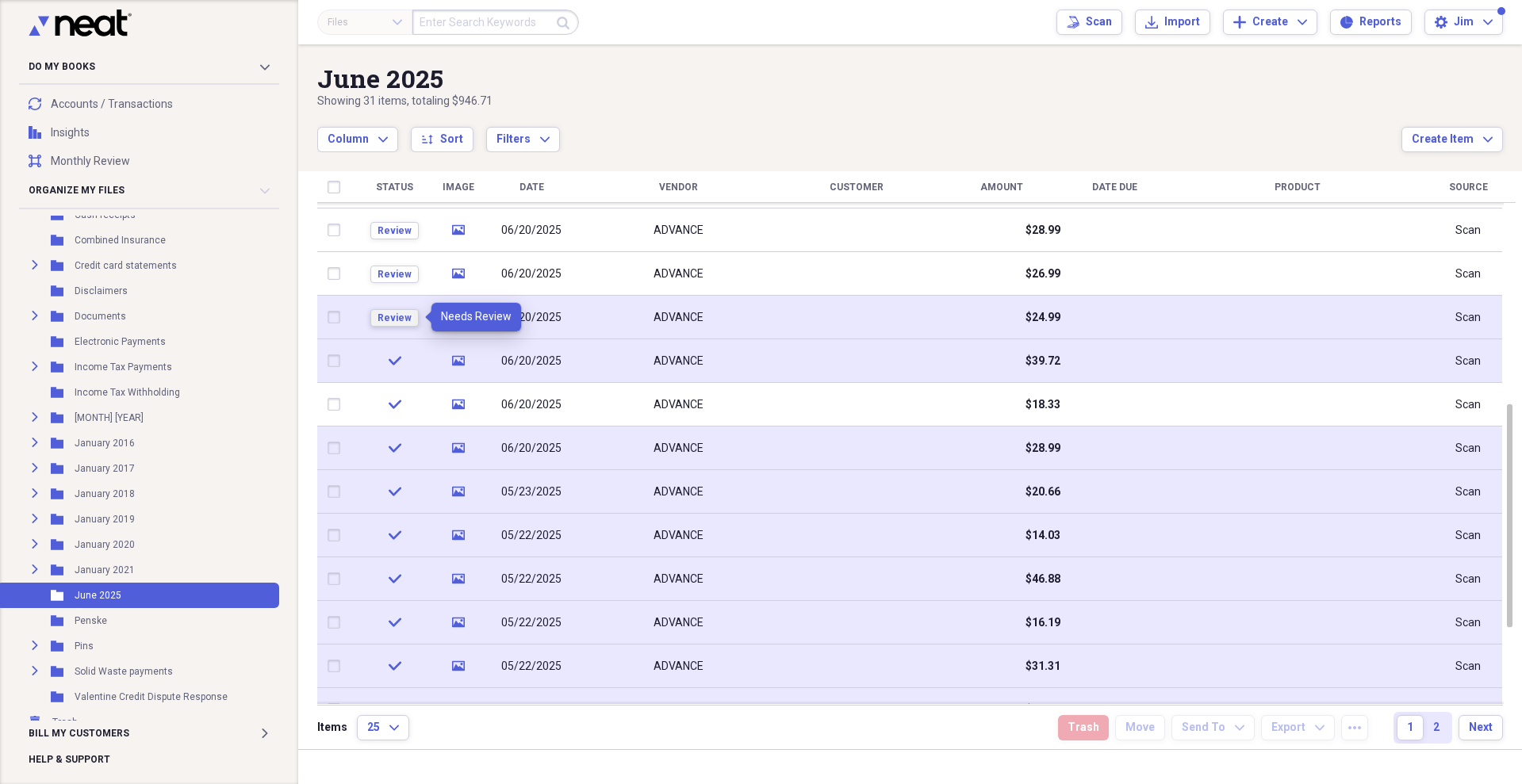 click on "Review" at bounding box center (394, 318) 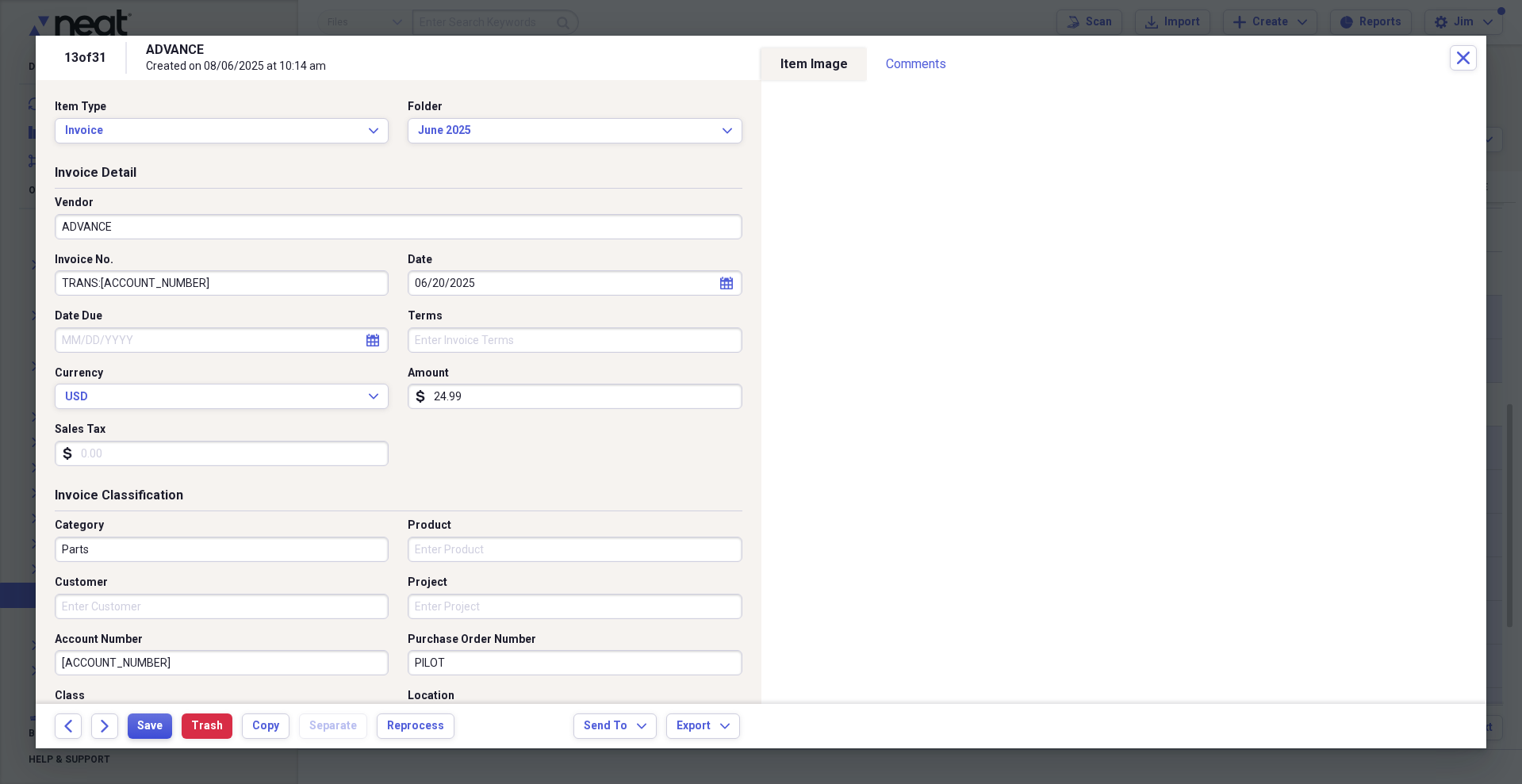 click on "Save" at bounding box center [150, 726] 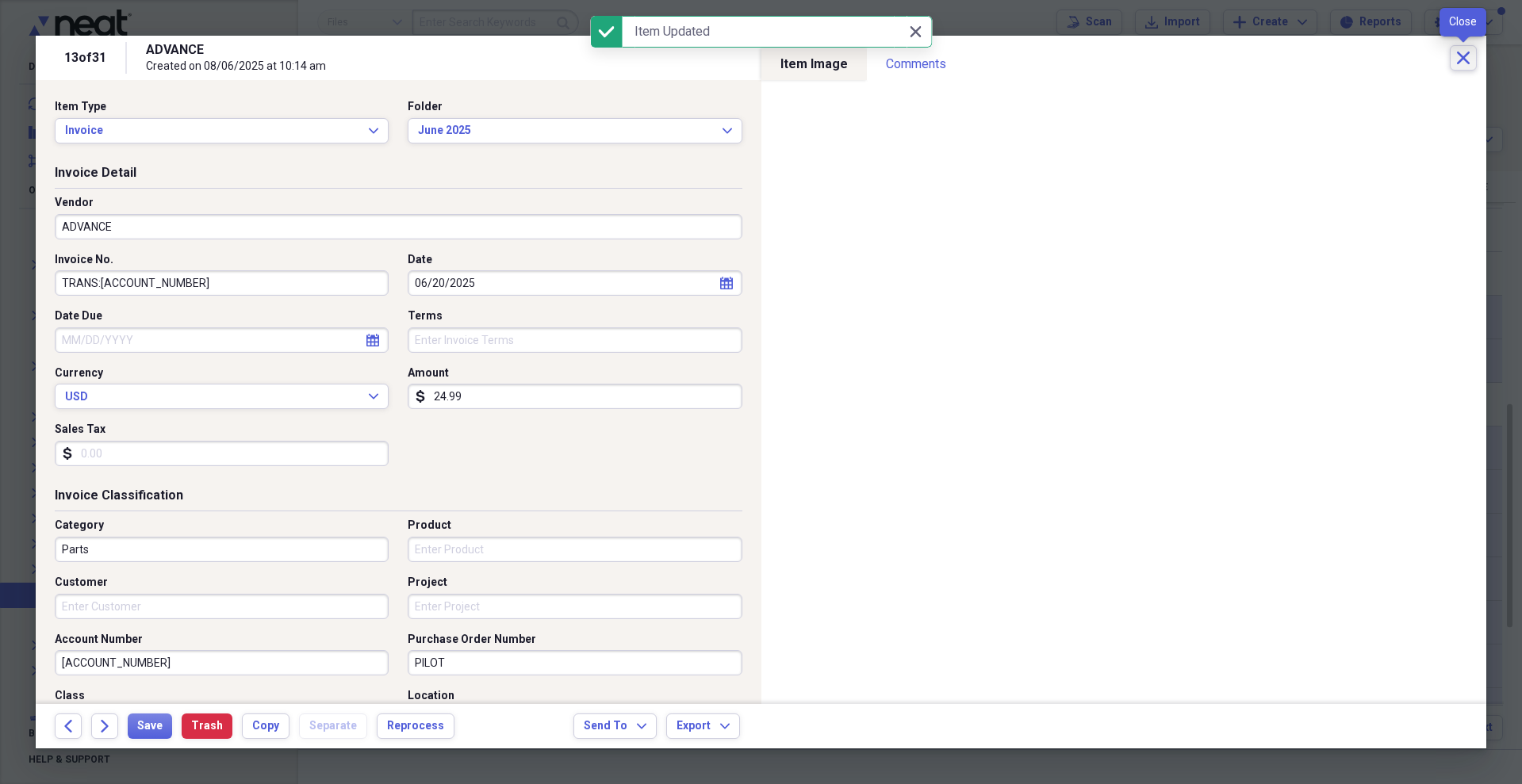 click on "Close" 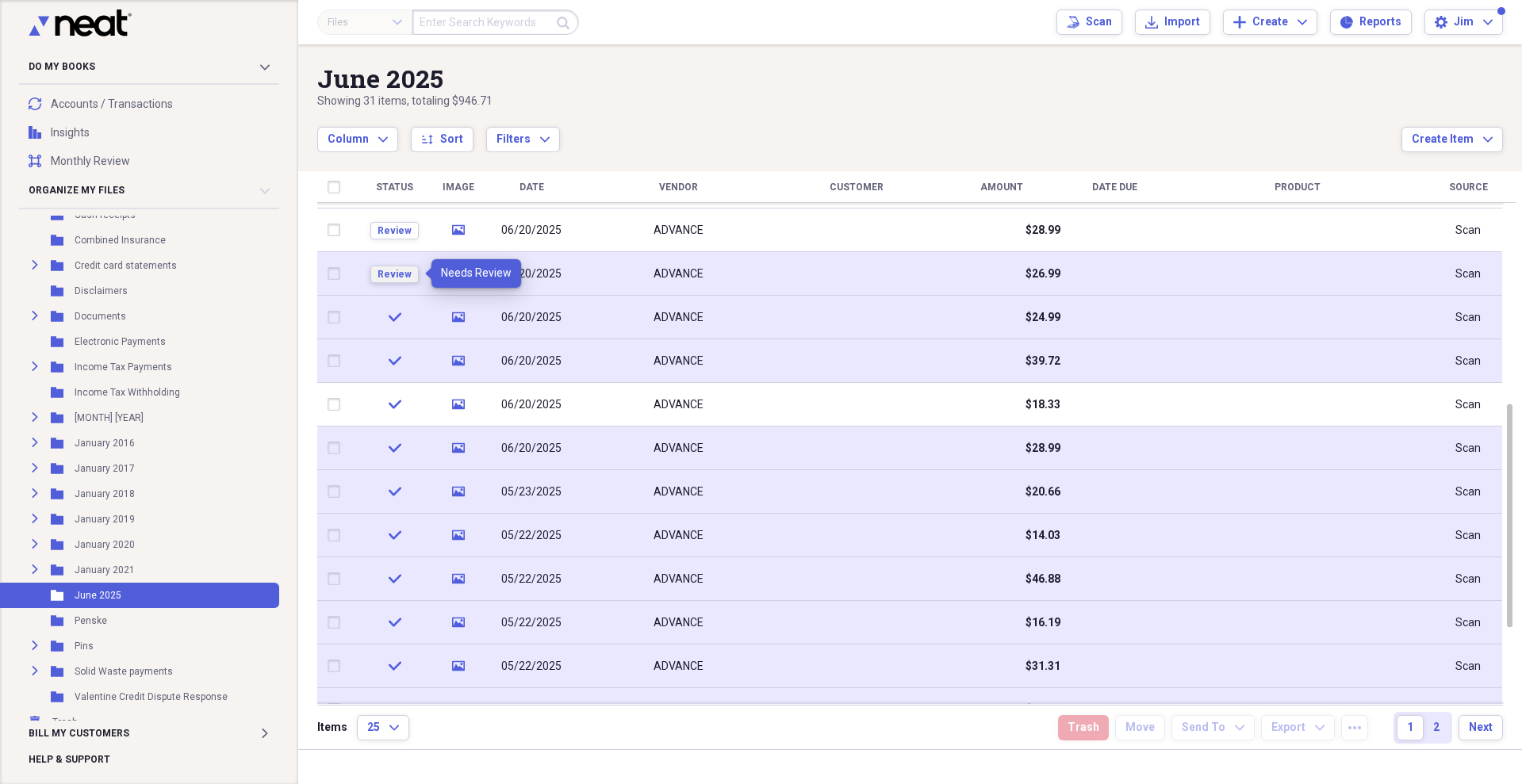 click on "Review" at bounding box center (394, 274) 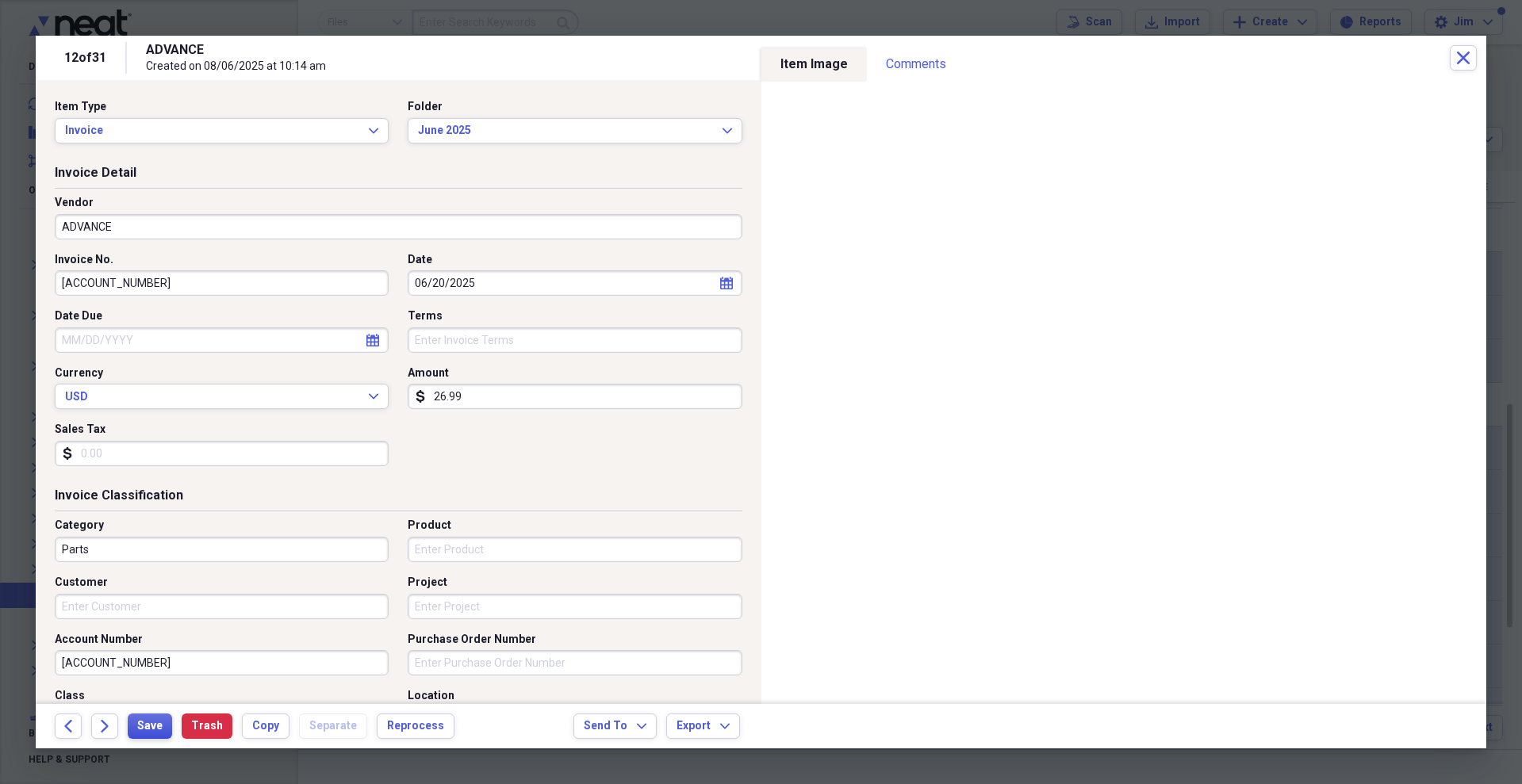 click on "Save" at bounding box center [150, 726] 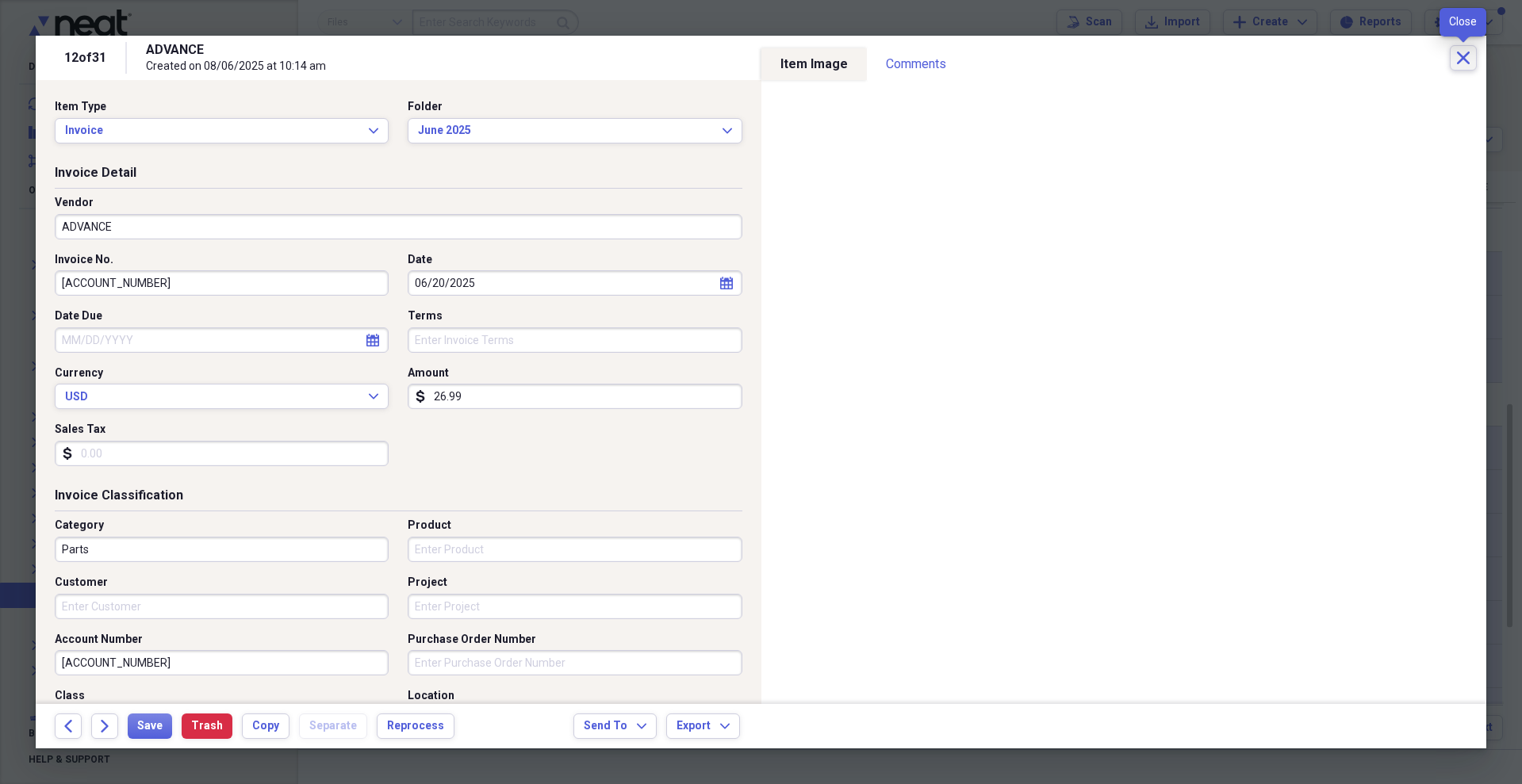 click 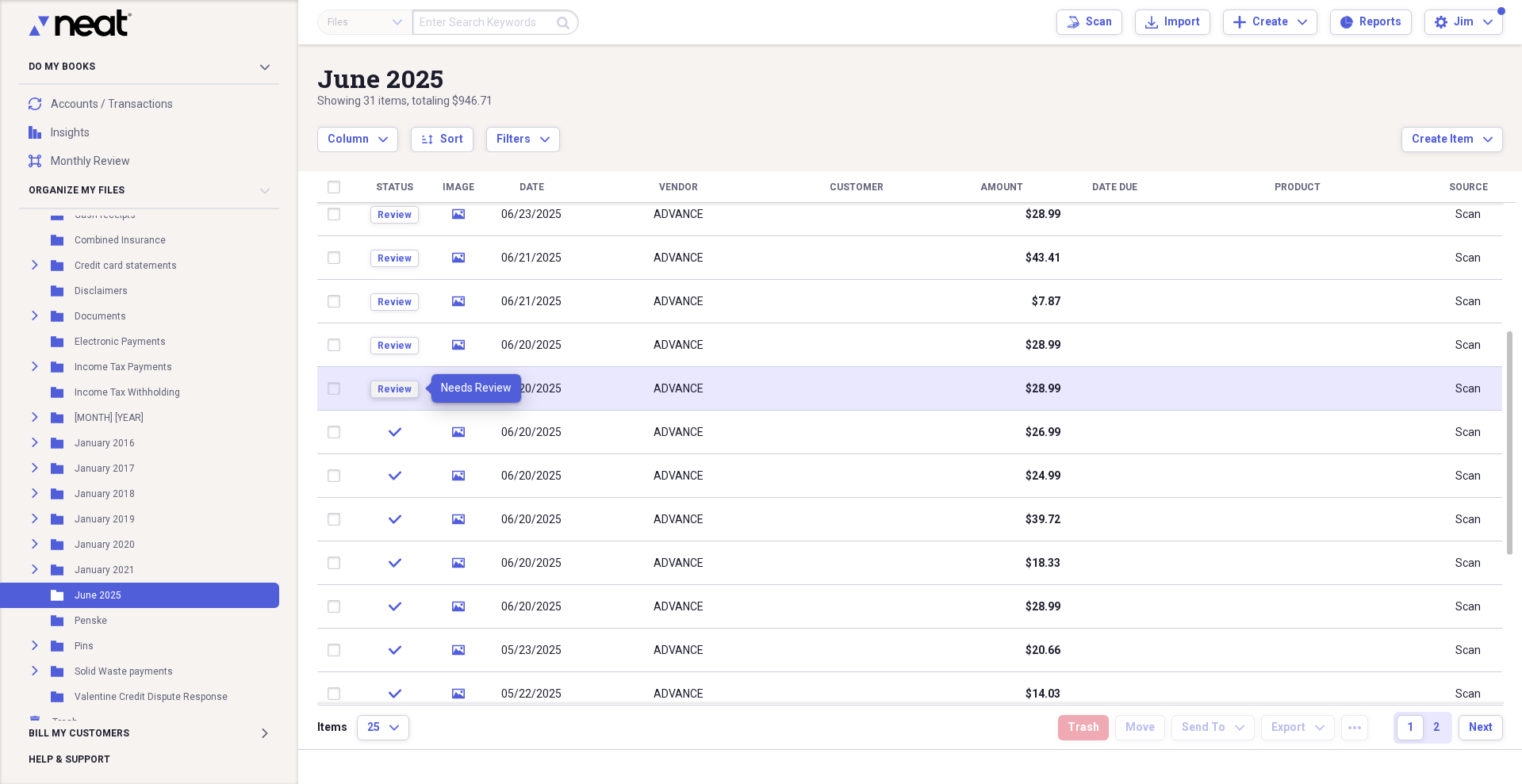 click on "Review" at bounding box center [394, 389] 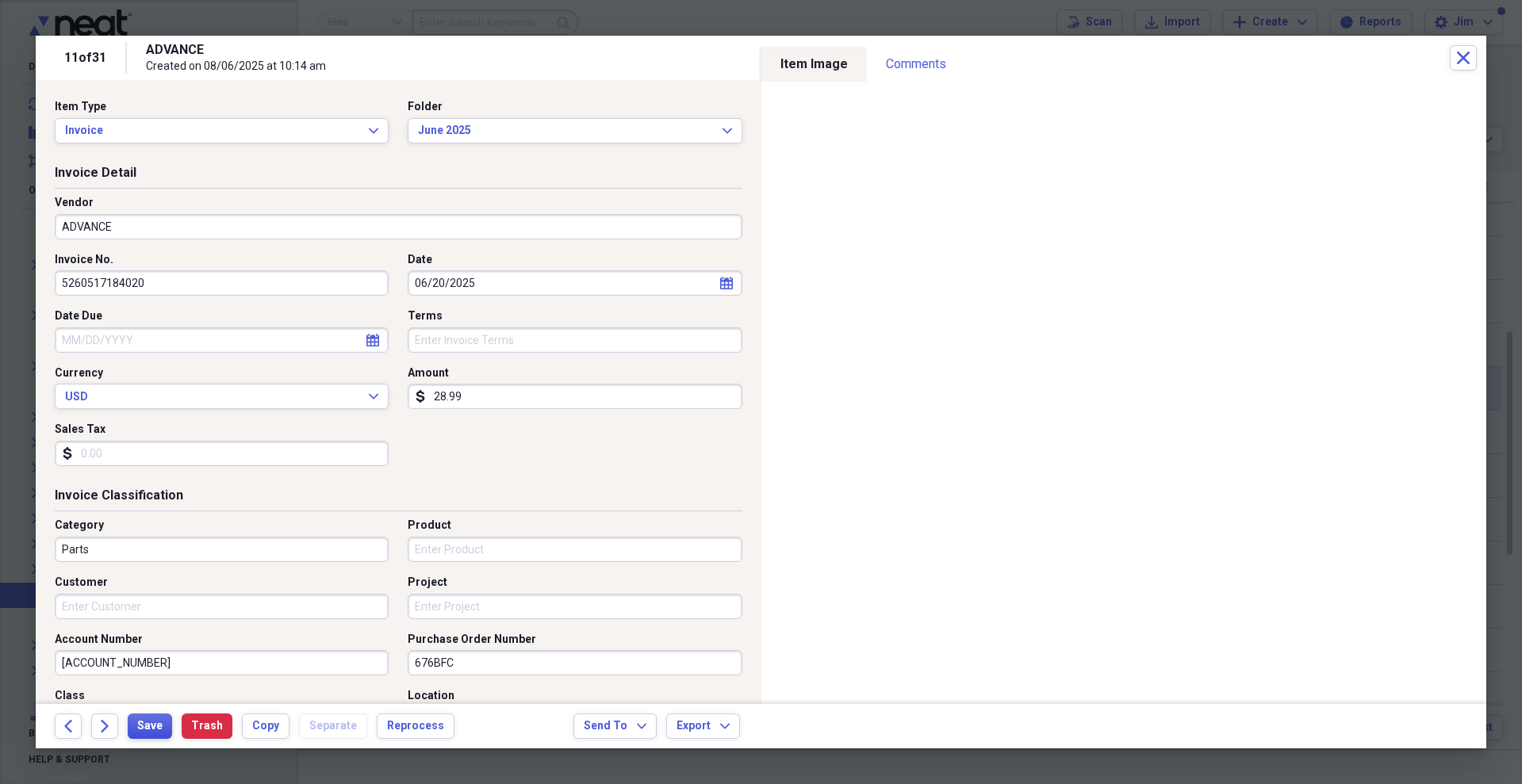 click on "Save" at bounding box center (150, 726) 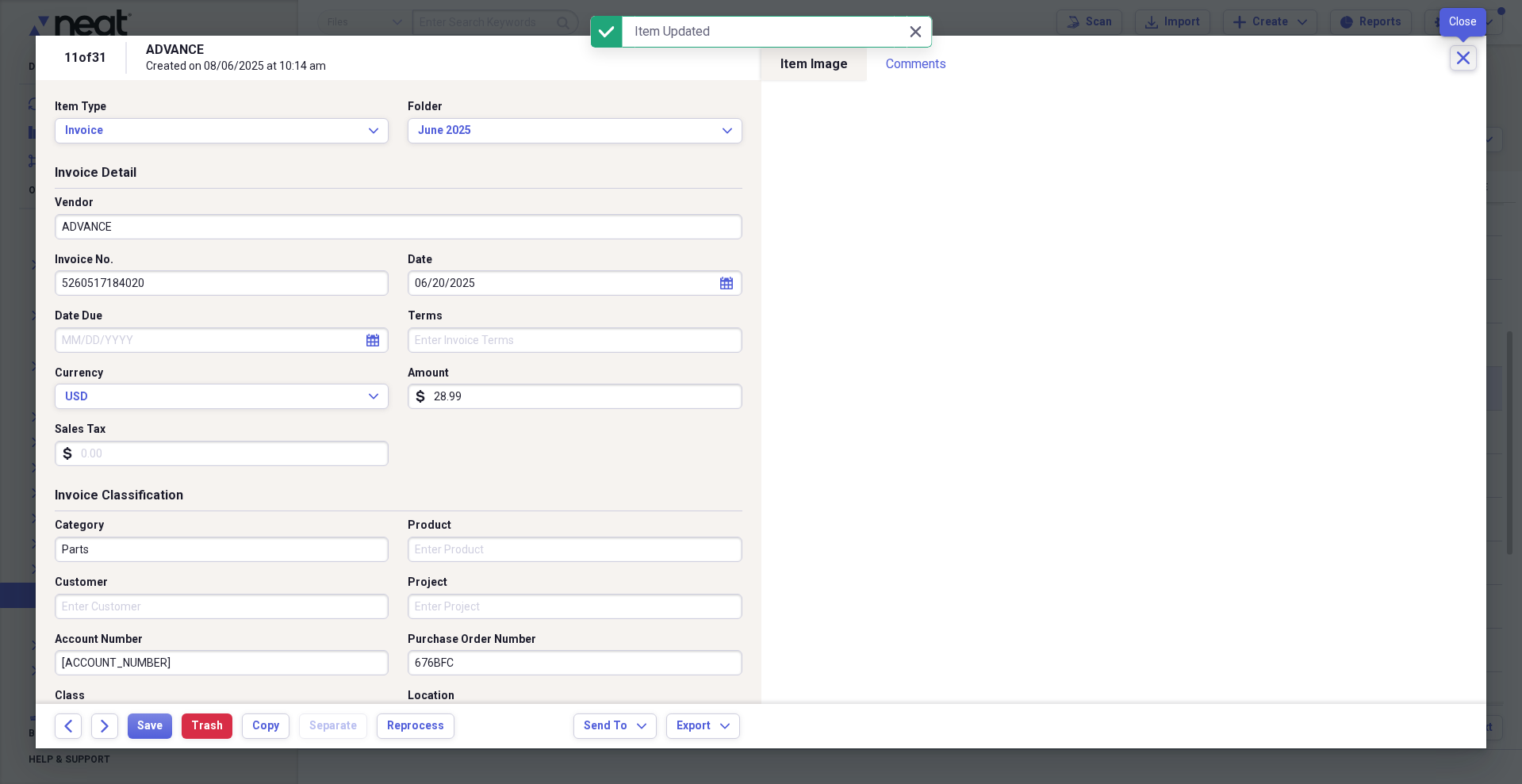 click 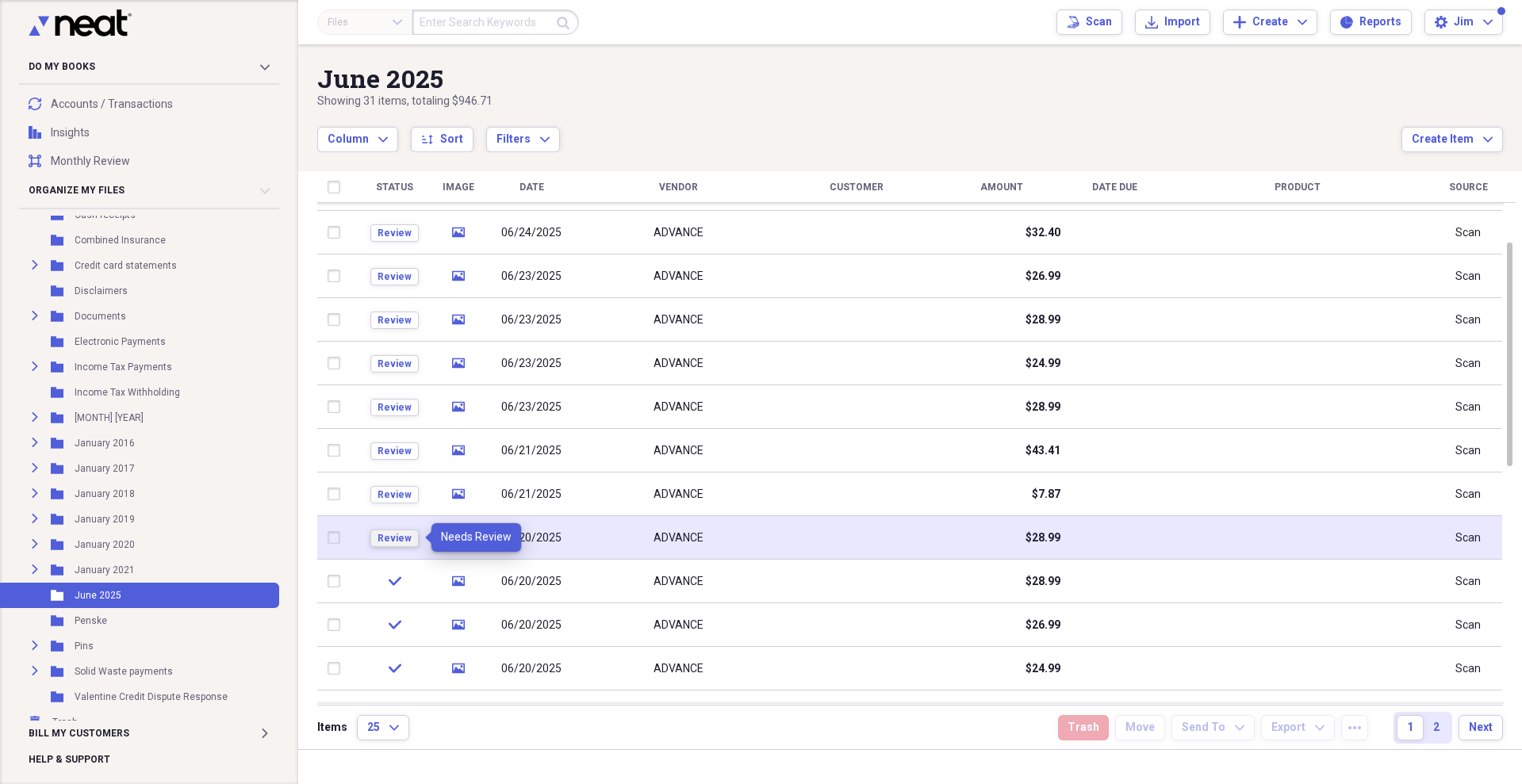 click on "Review" at bounding box center (394, 538) 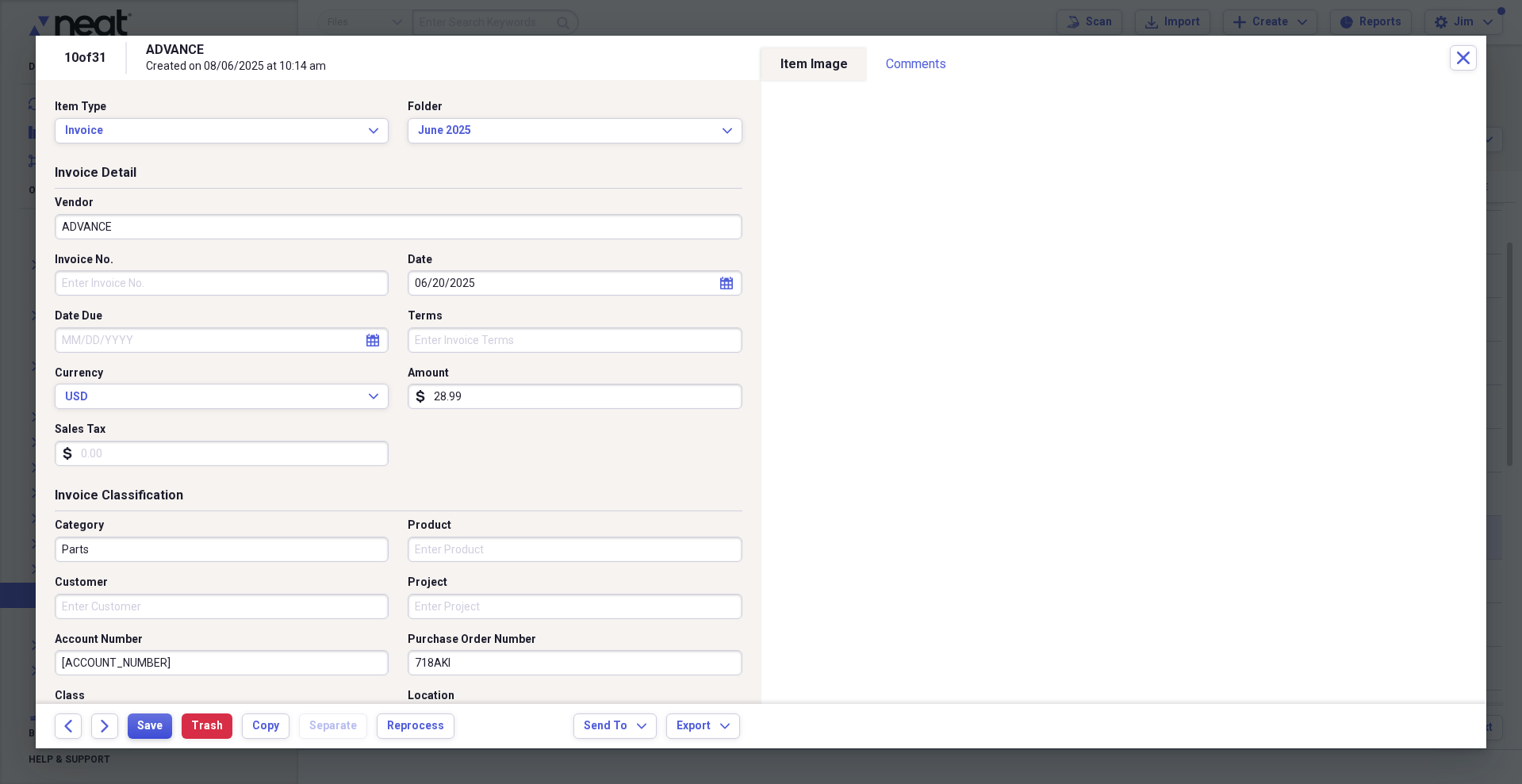 click on "Save" at bounding box center (150, 726) 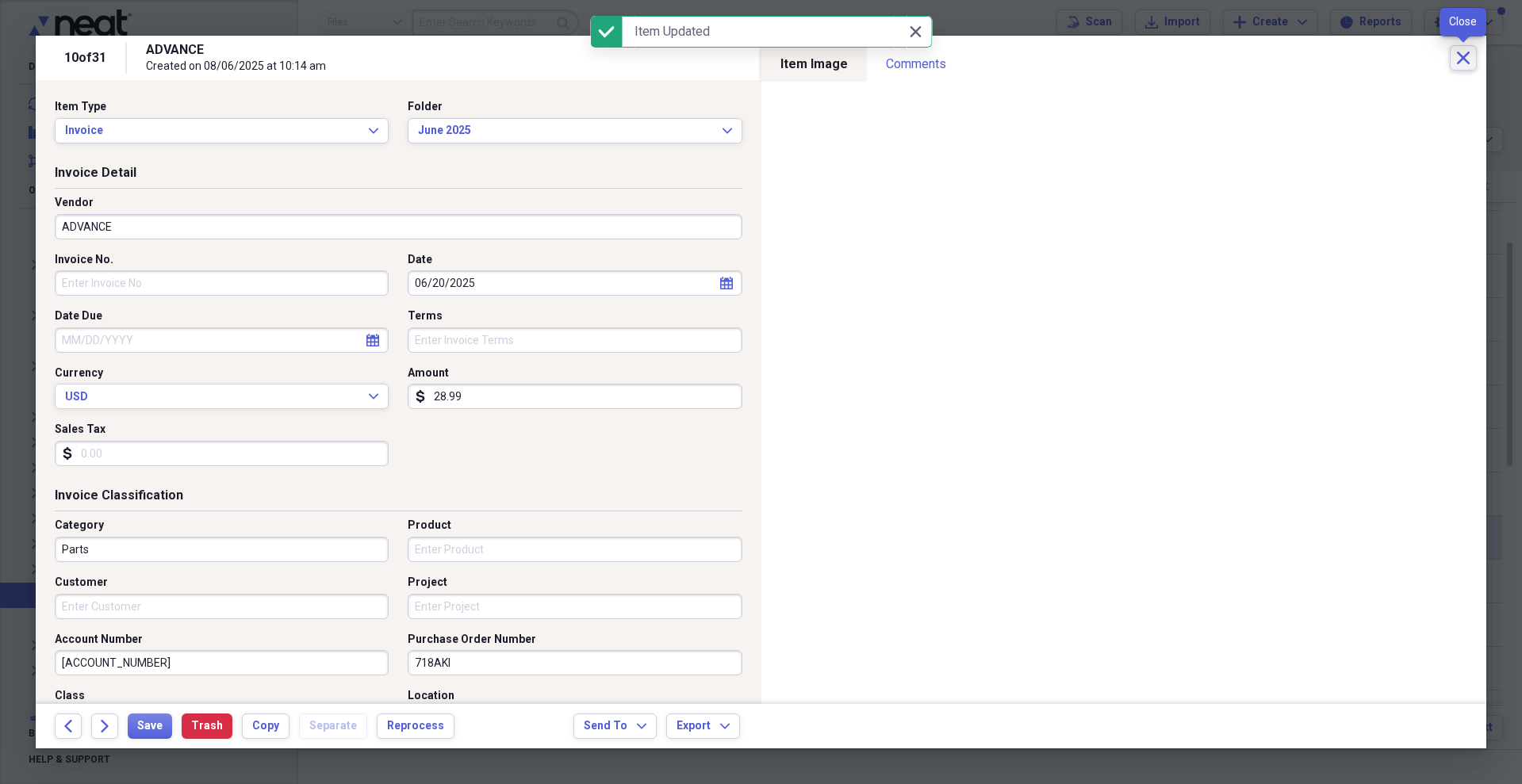 click on "Close" 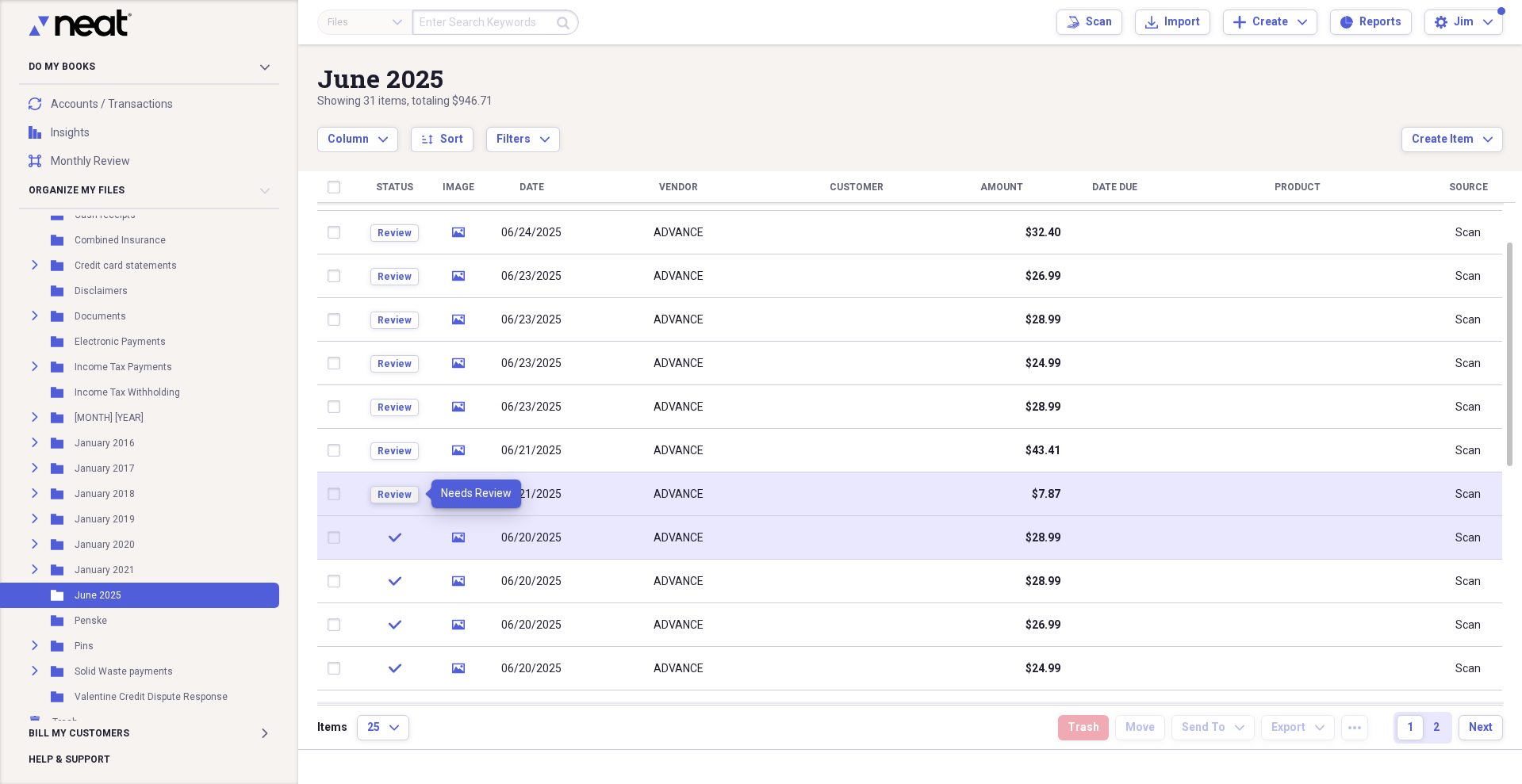 click on "Review" at bounding box center (394, 495) 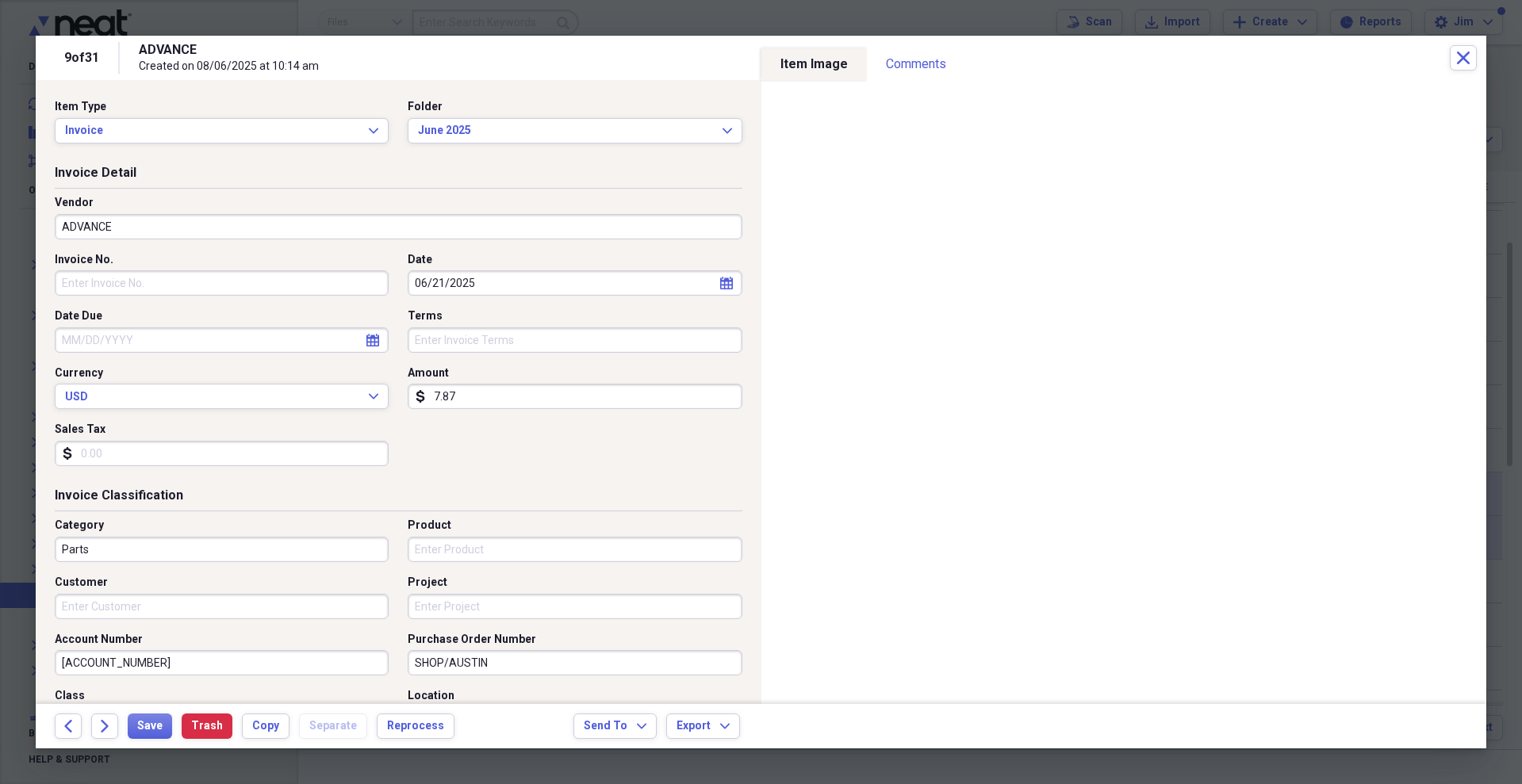 click on "Parts" at bounding box center [221, 549] 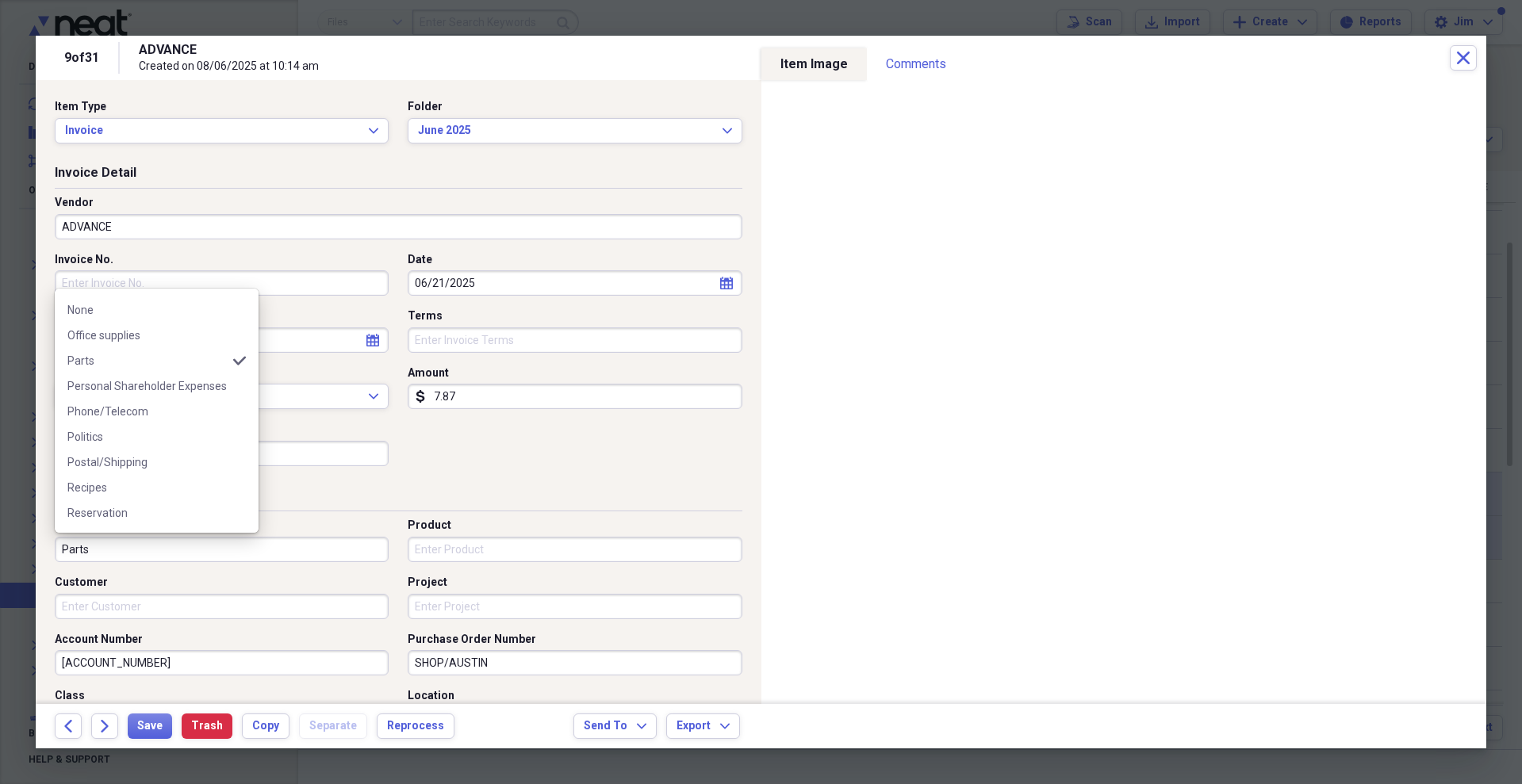 scroll, scrollTop: 1140, scrollLeft: 0, axis: vertical 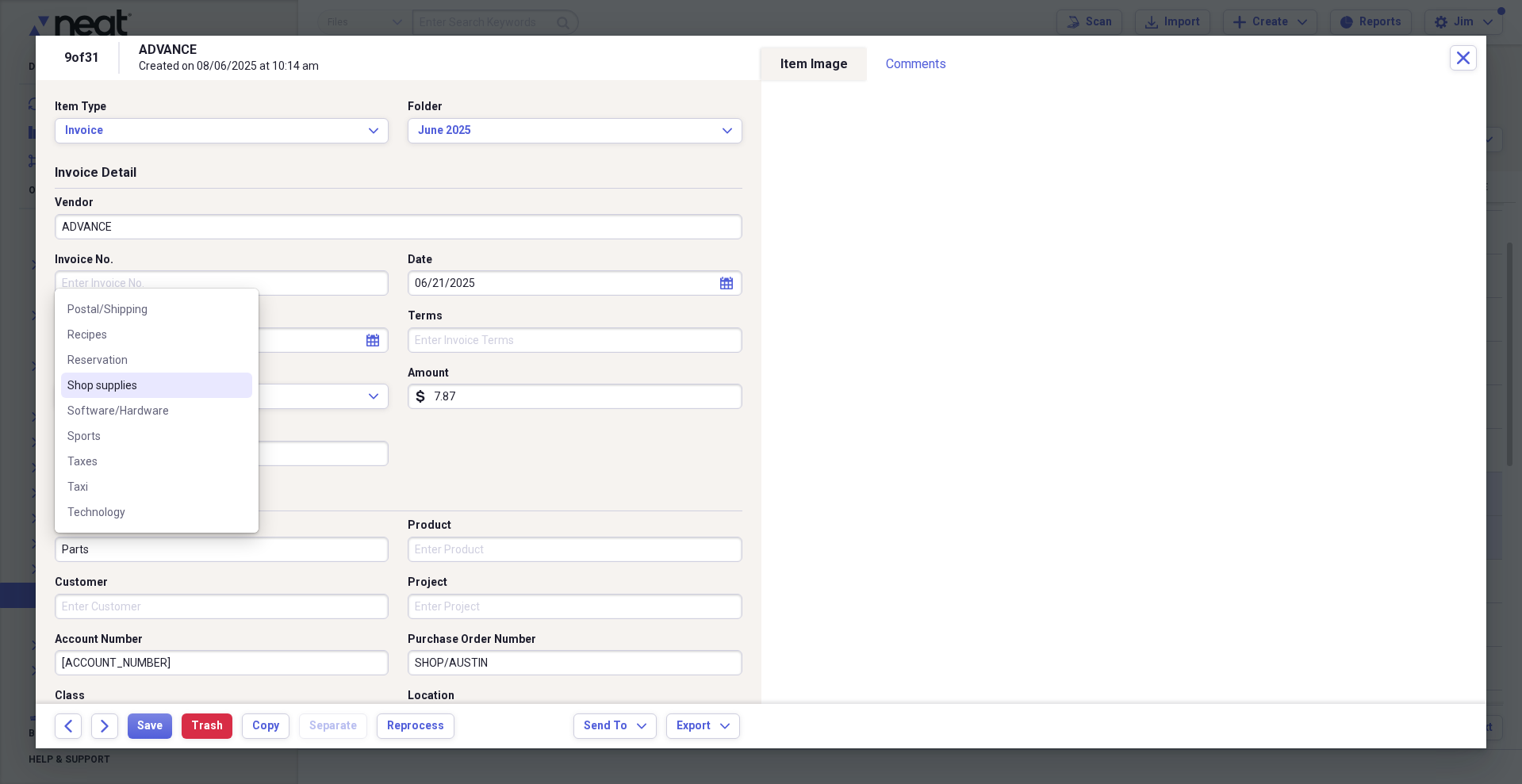 click on "Shop supplies" at bounding box center [147, 385] 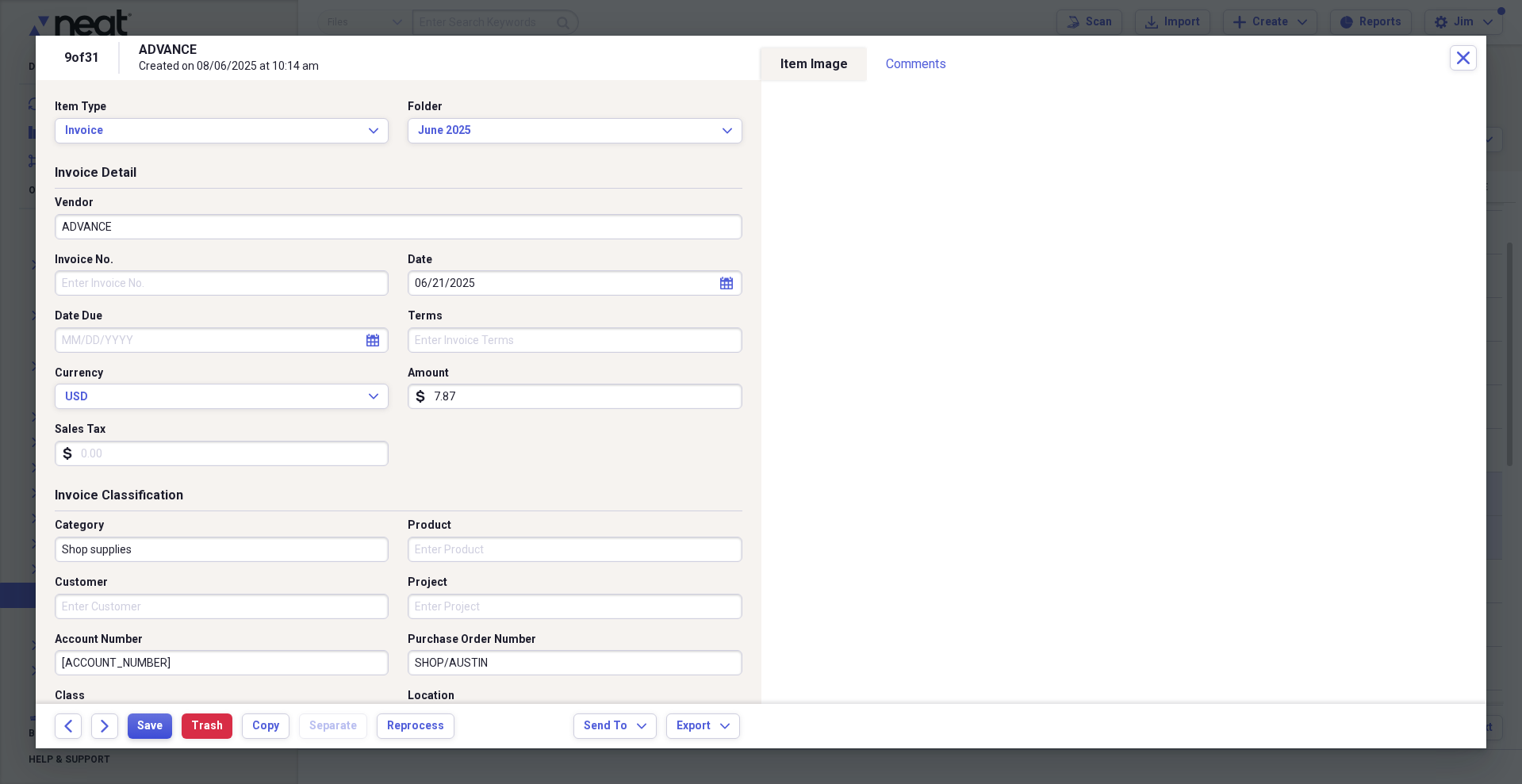 click on "Save" at bounding box center (150, 726) 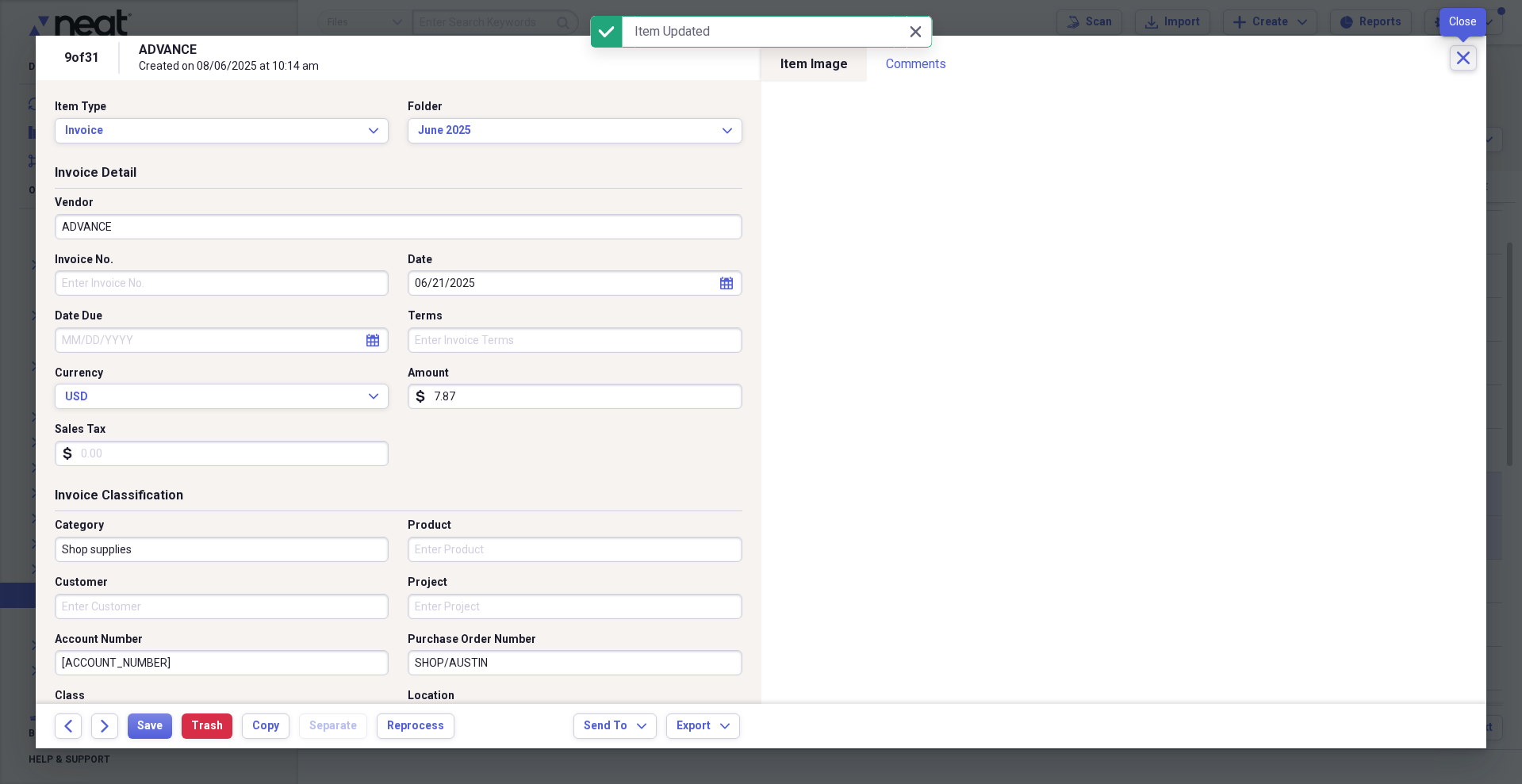 click on "Close" 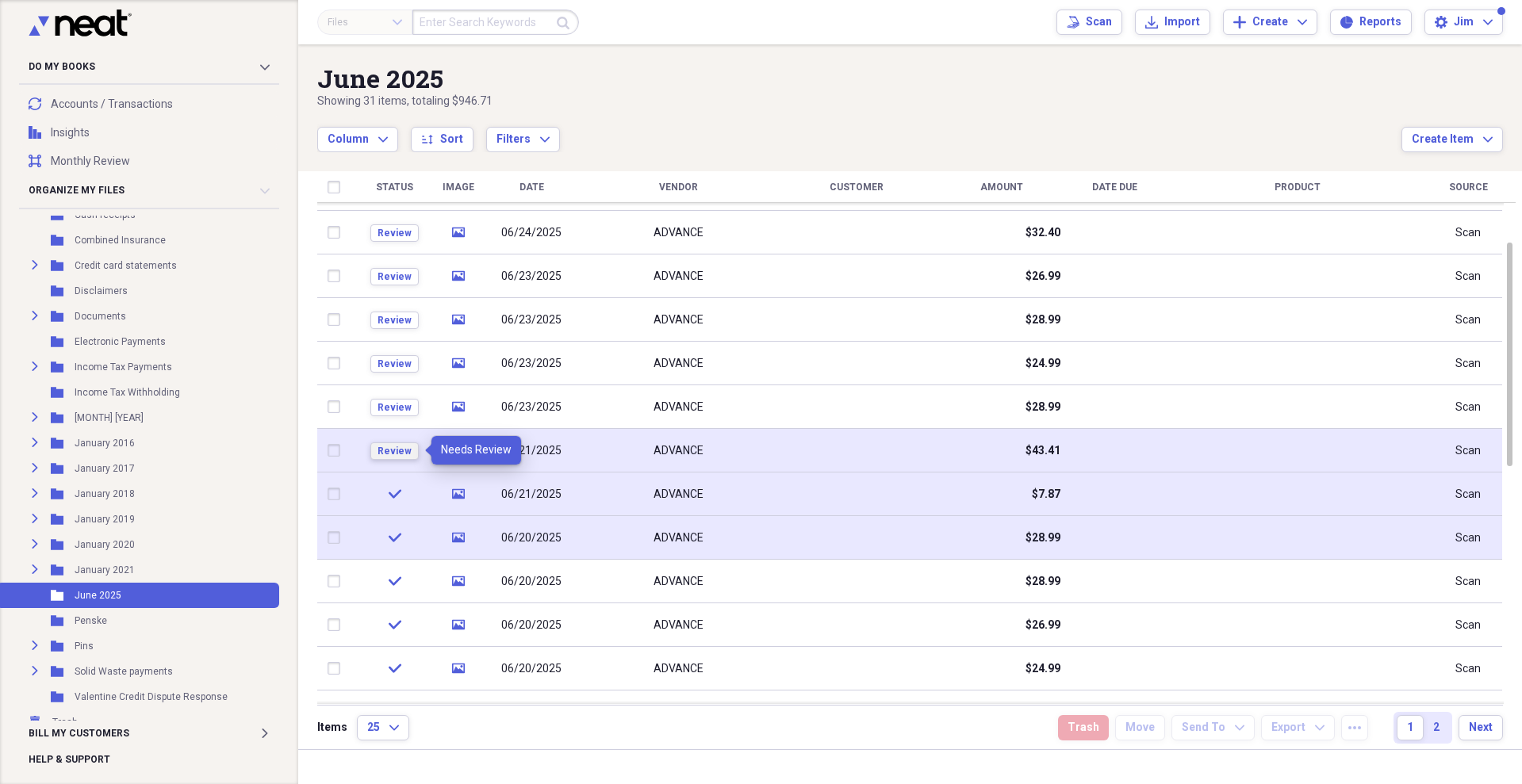 click on "Review" at bounding box center [394, 451] 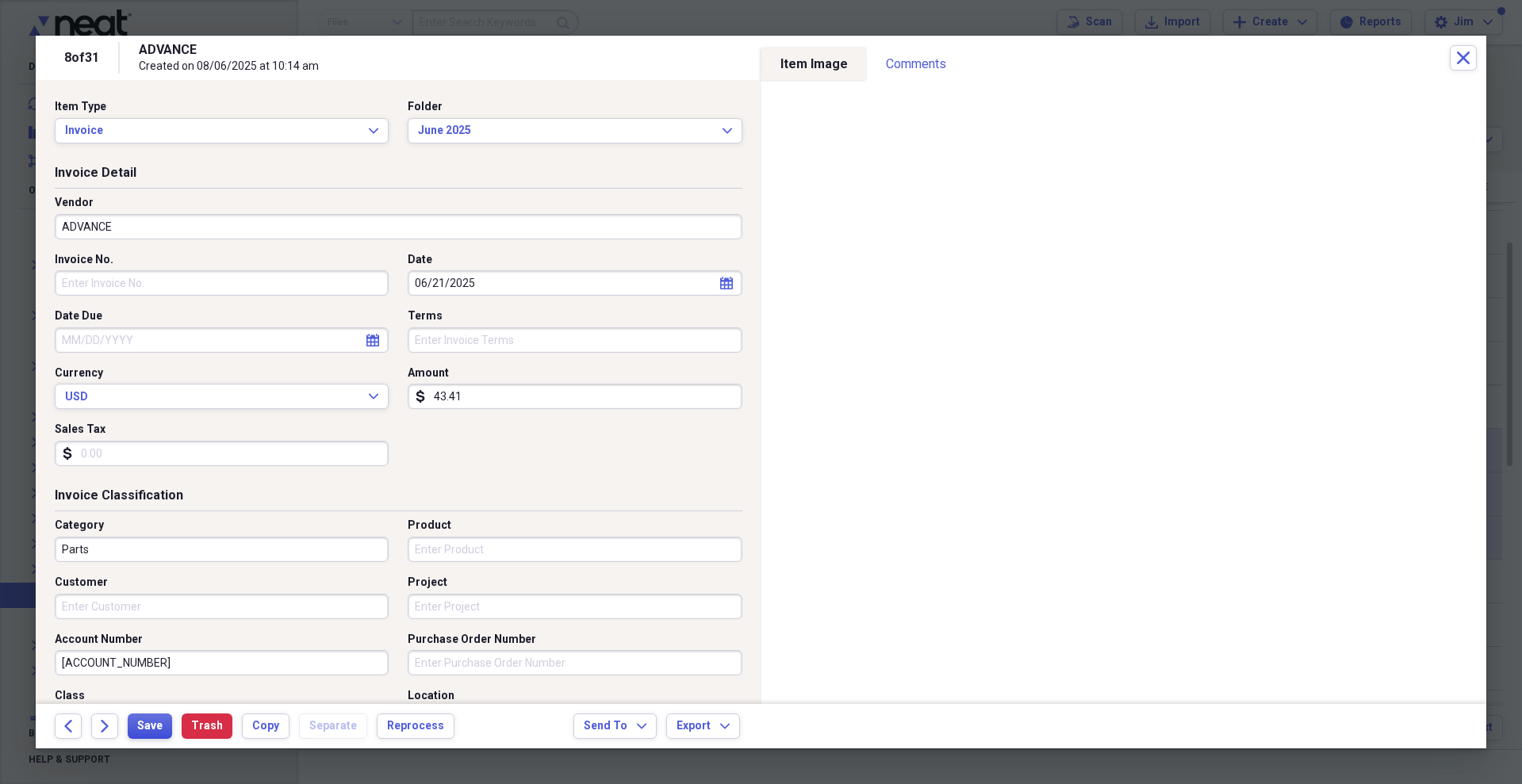 click on "Save" at bounding box center (150, 726) 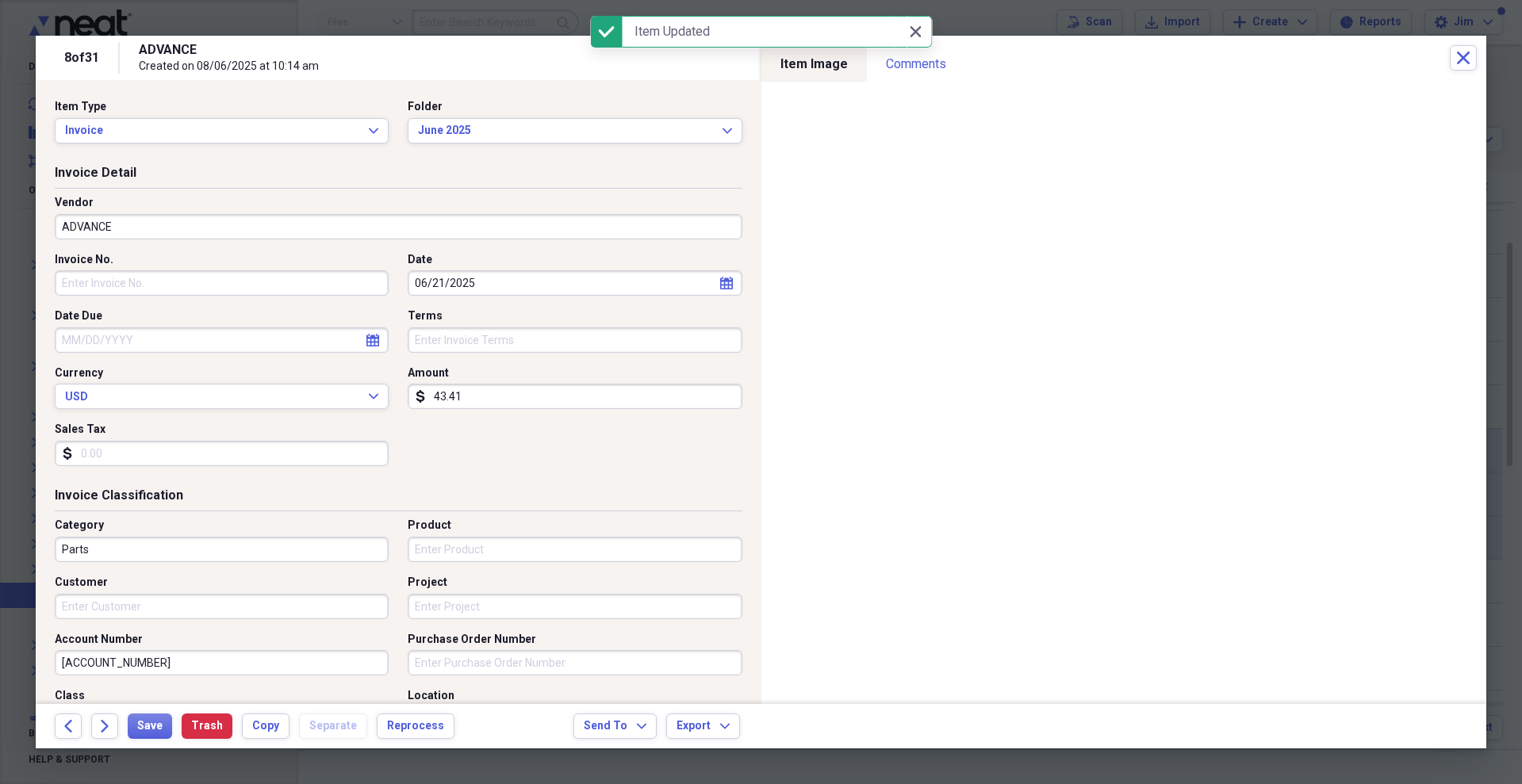 click on "ADVANCE Created on [DATE] at [TIME]" at bounding box center [794, 58] 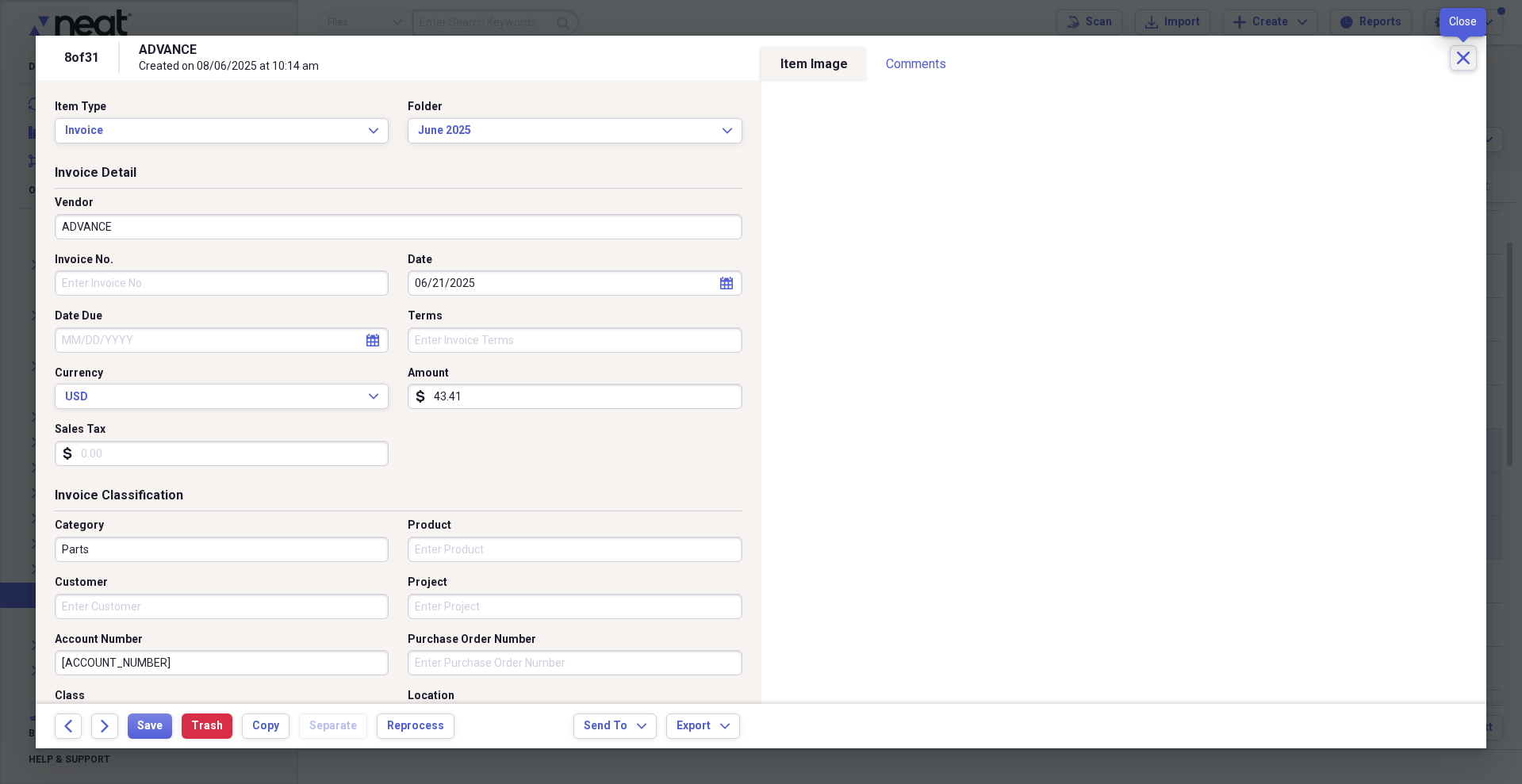 click on "Close" 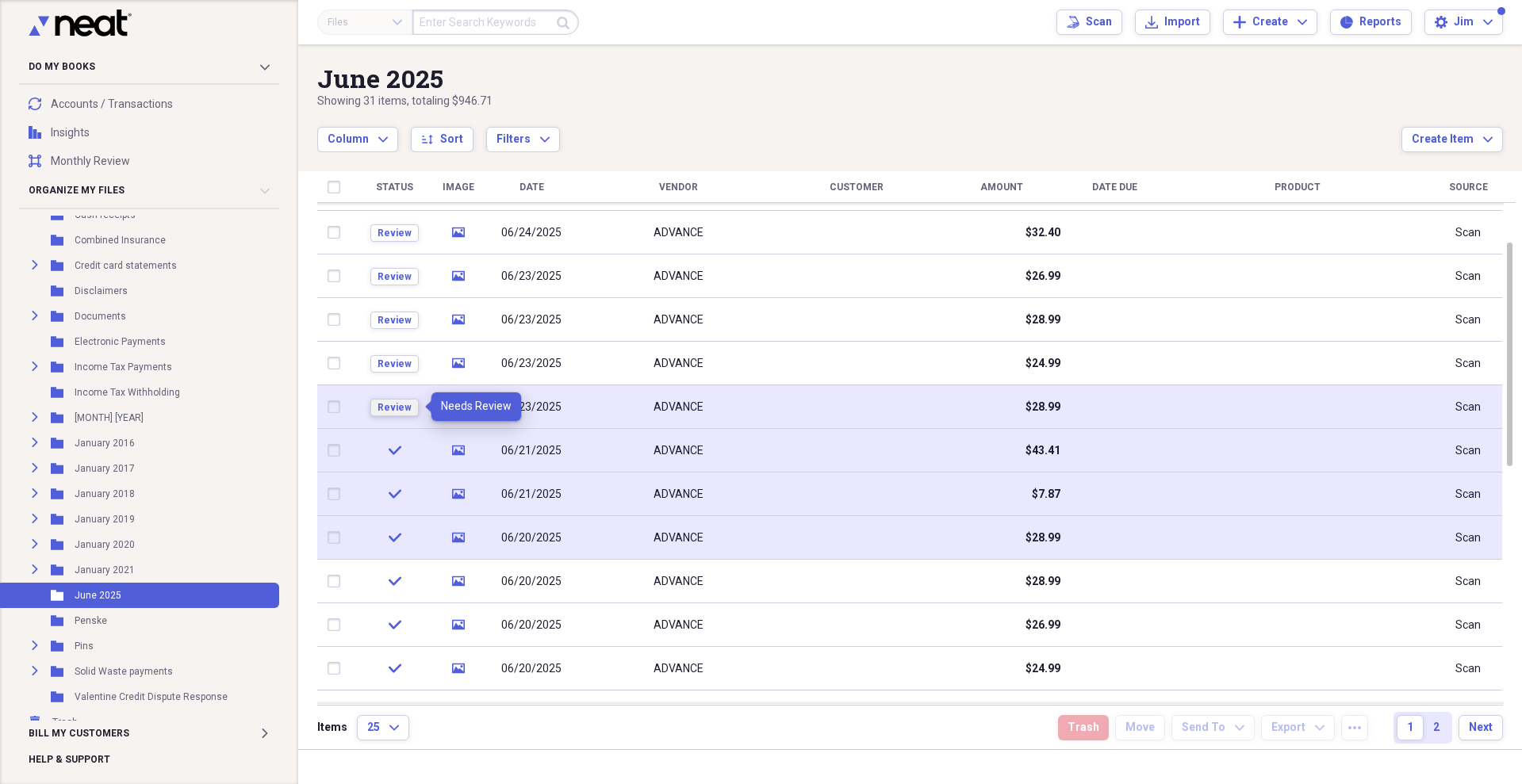 click on "Review" at bounding box center (394, 407) 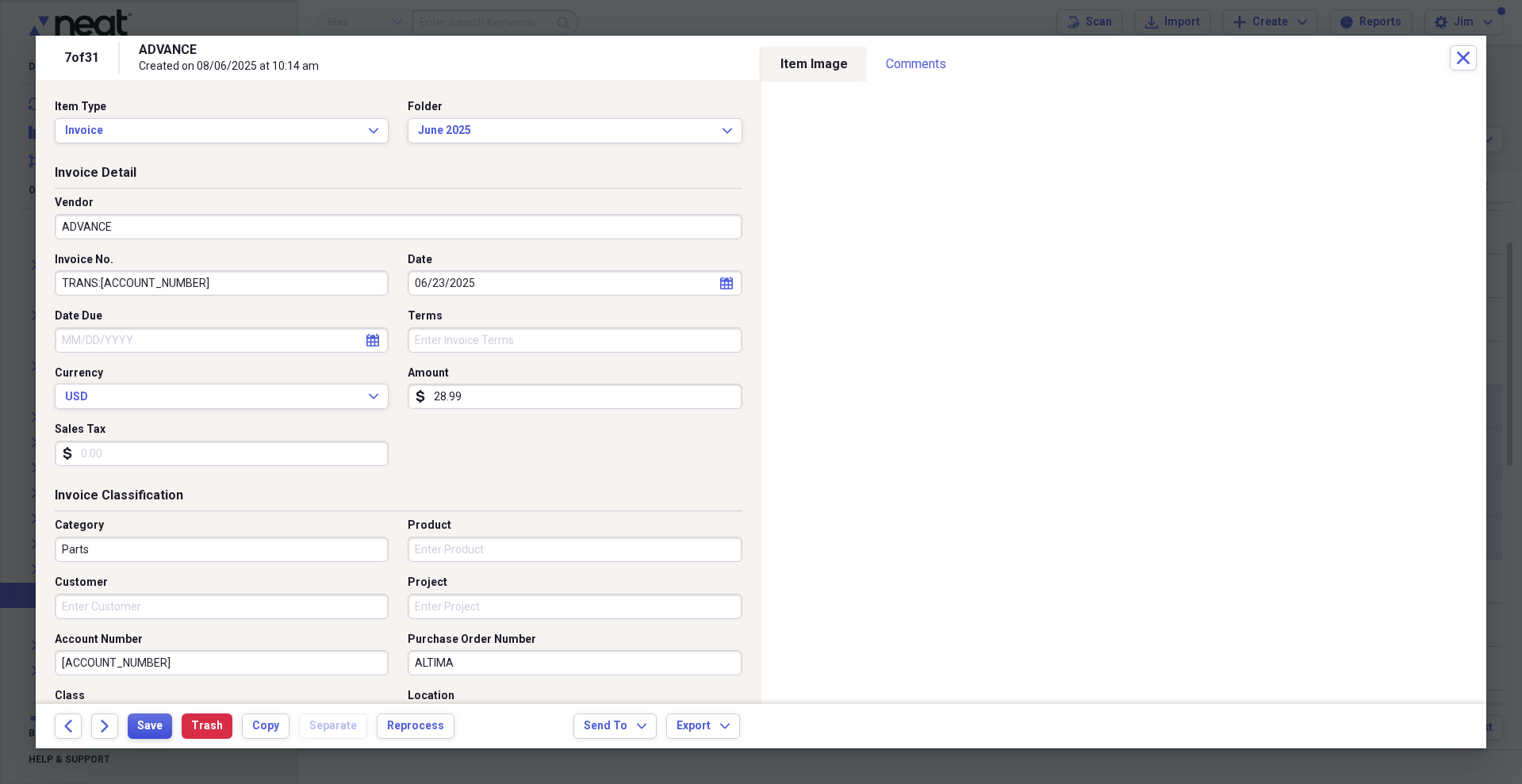 click on "Save" at bounding box center [150, 726] 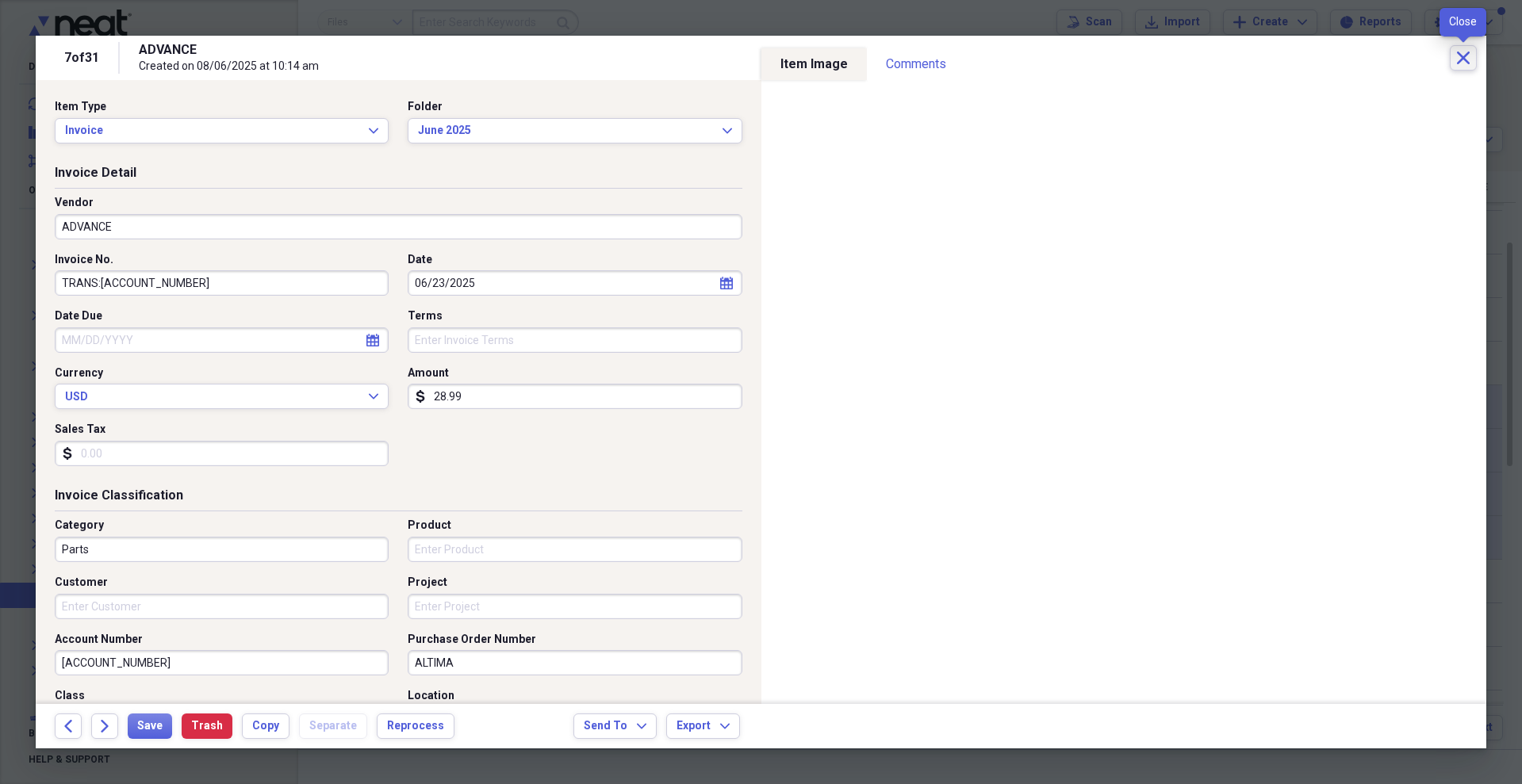 click on "Close" at bounding box center (1463, 58) 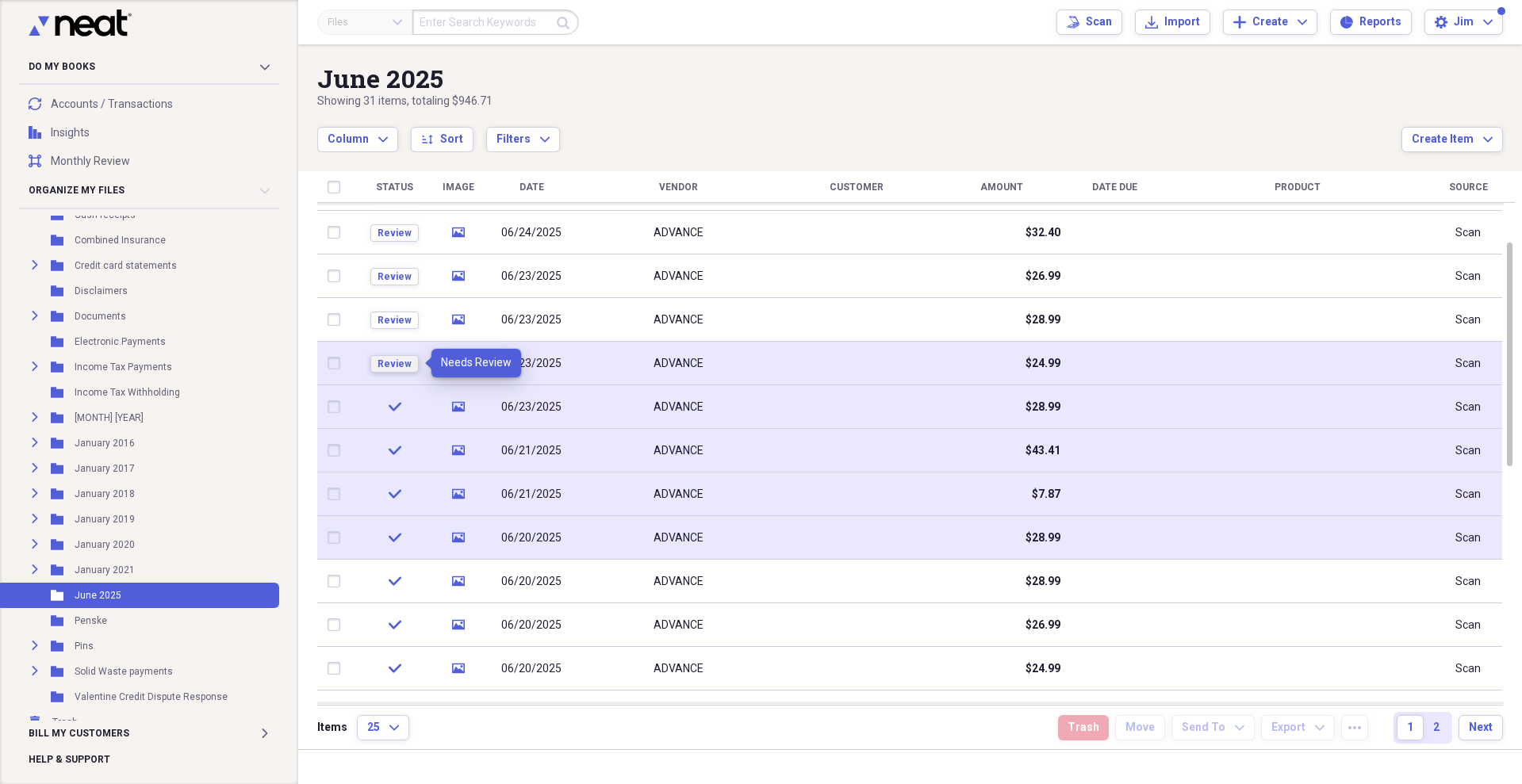 click on "Review" at bounding box center [394, 364] 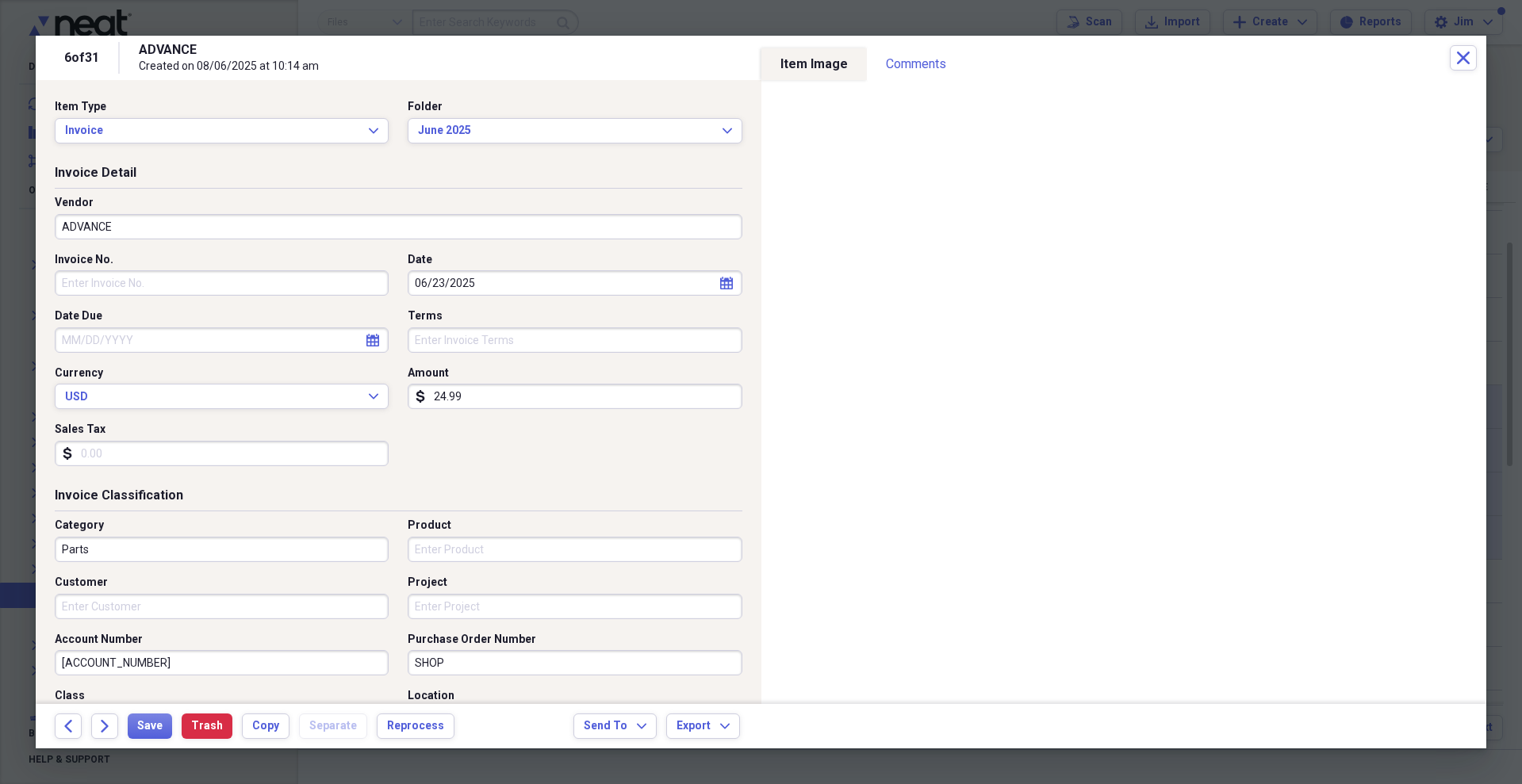 click on "Parts" at bounding box center [221, 549] 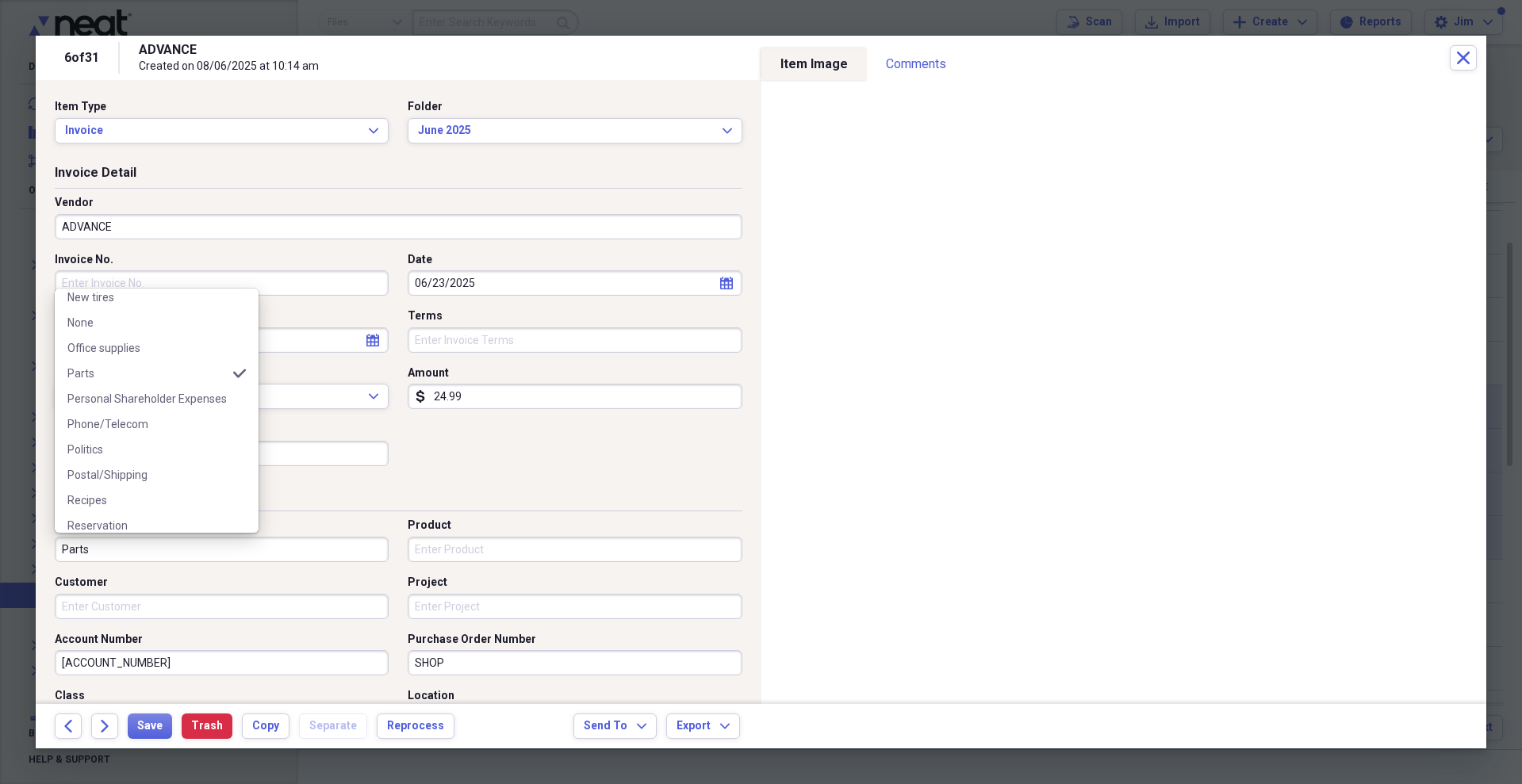 scroll, scrollTop: 993, scrollLeft: 0, axis: vertical 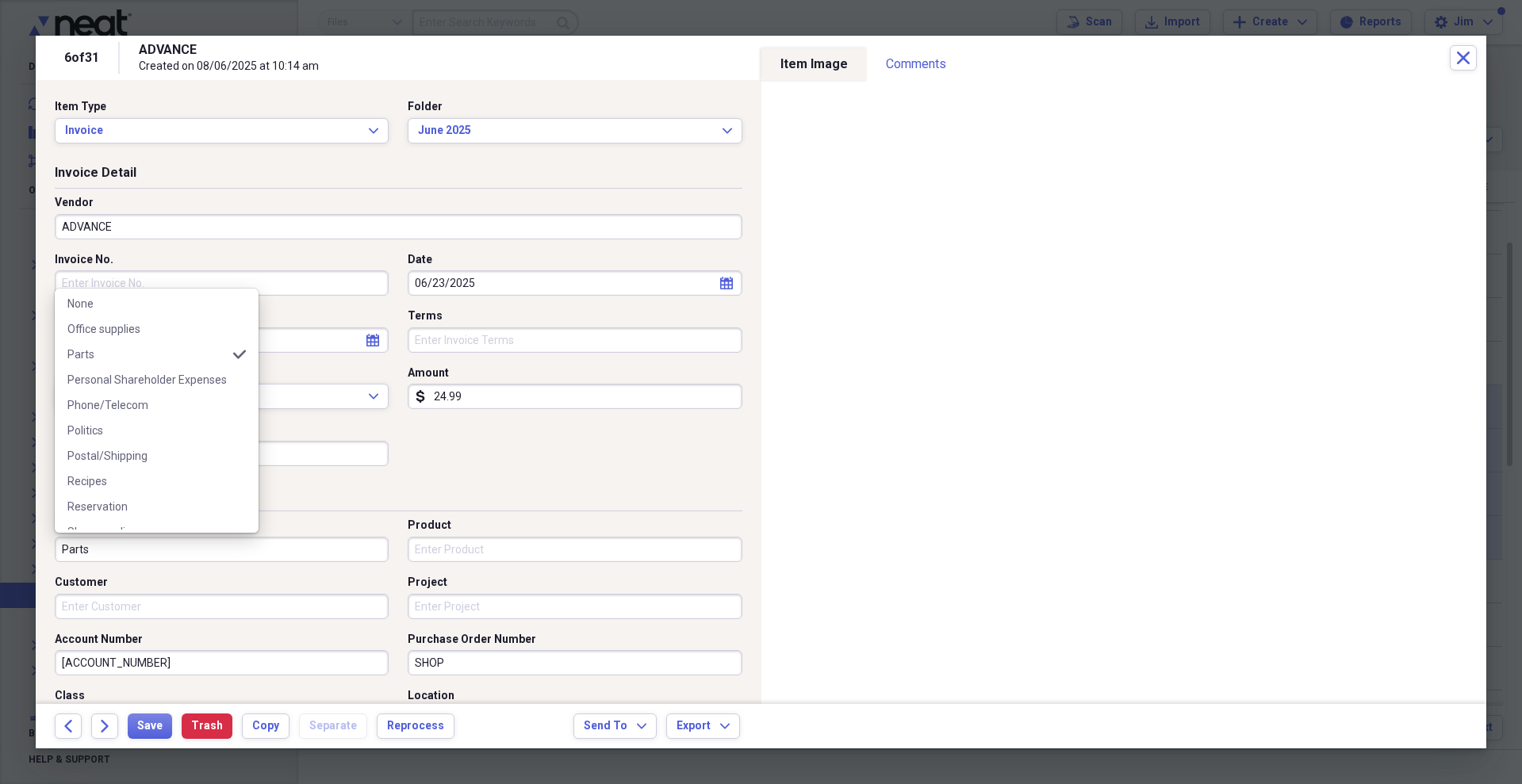 click on "Postal/Shipping" at bounding box center [156, 456] 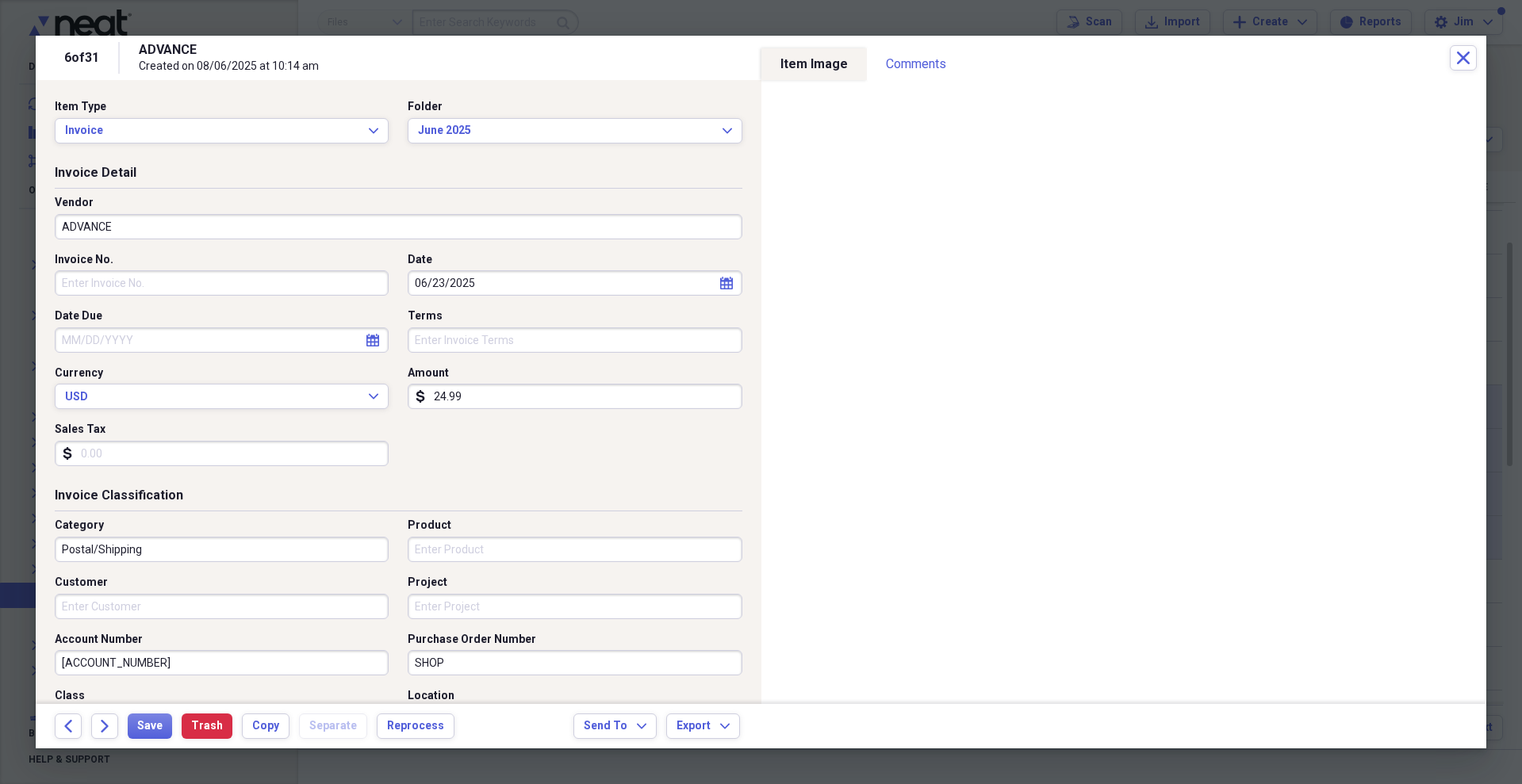 click on "Postal/Shipping" at bounding box center (221, 549) 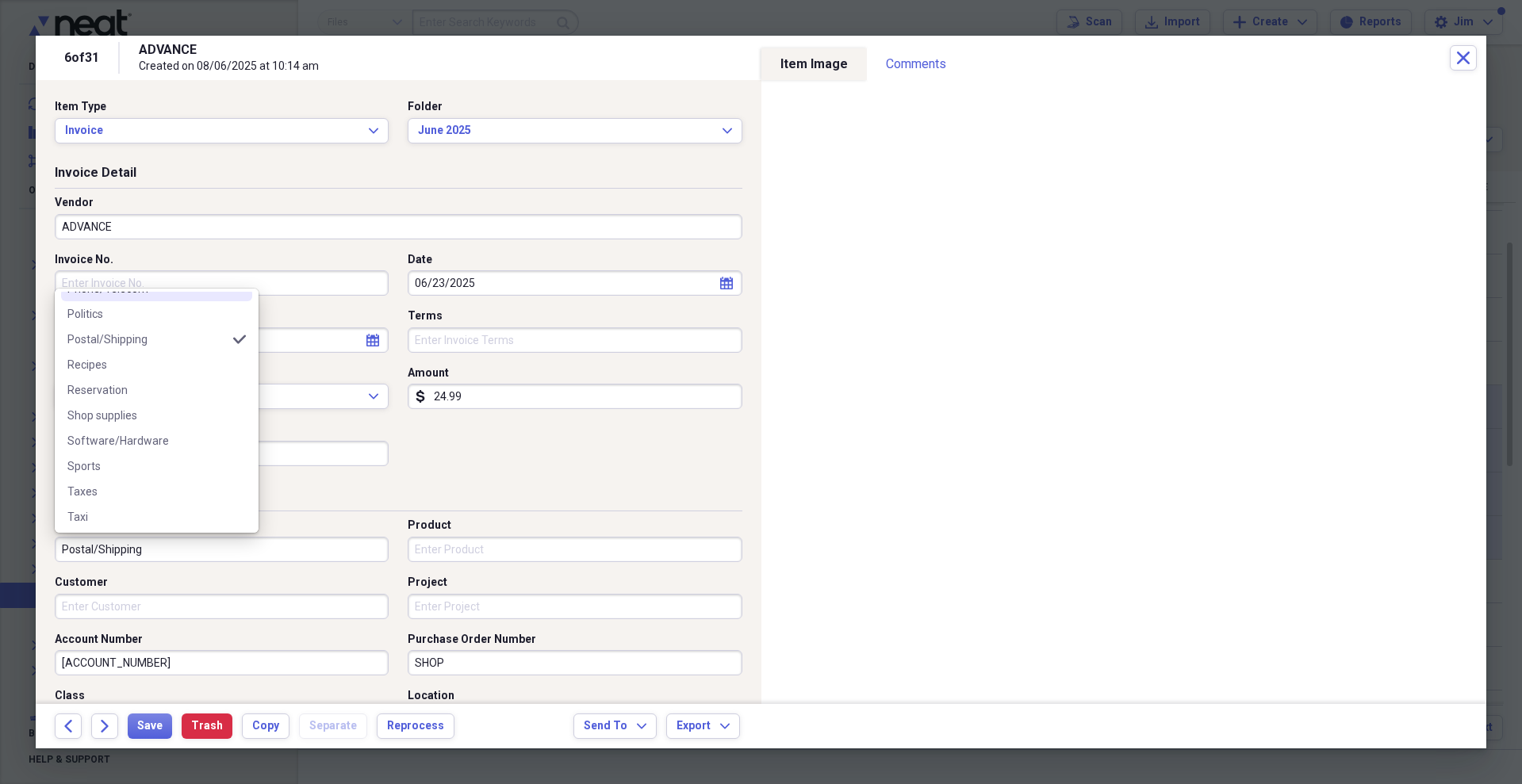 scroll, scrollTop: 1165, scrollLeft: 0, axis: vertical 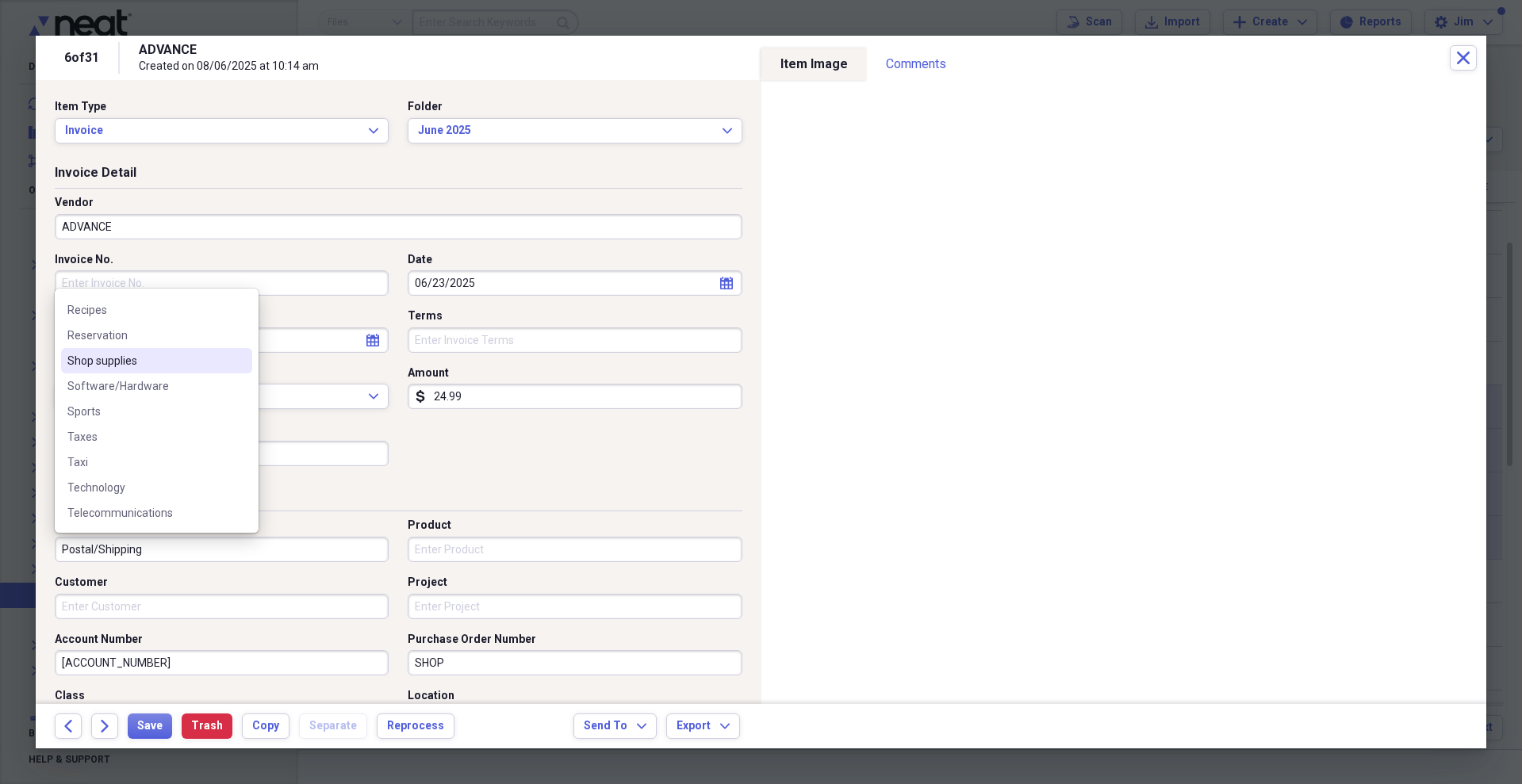 click on "Shop supplies" at bounding box center (147, 361) 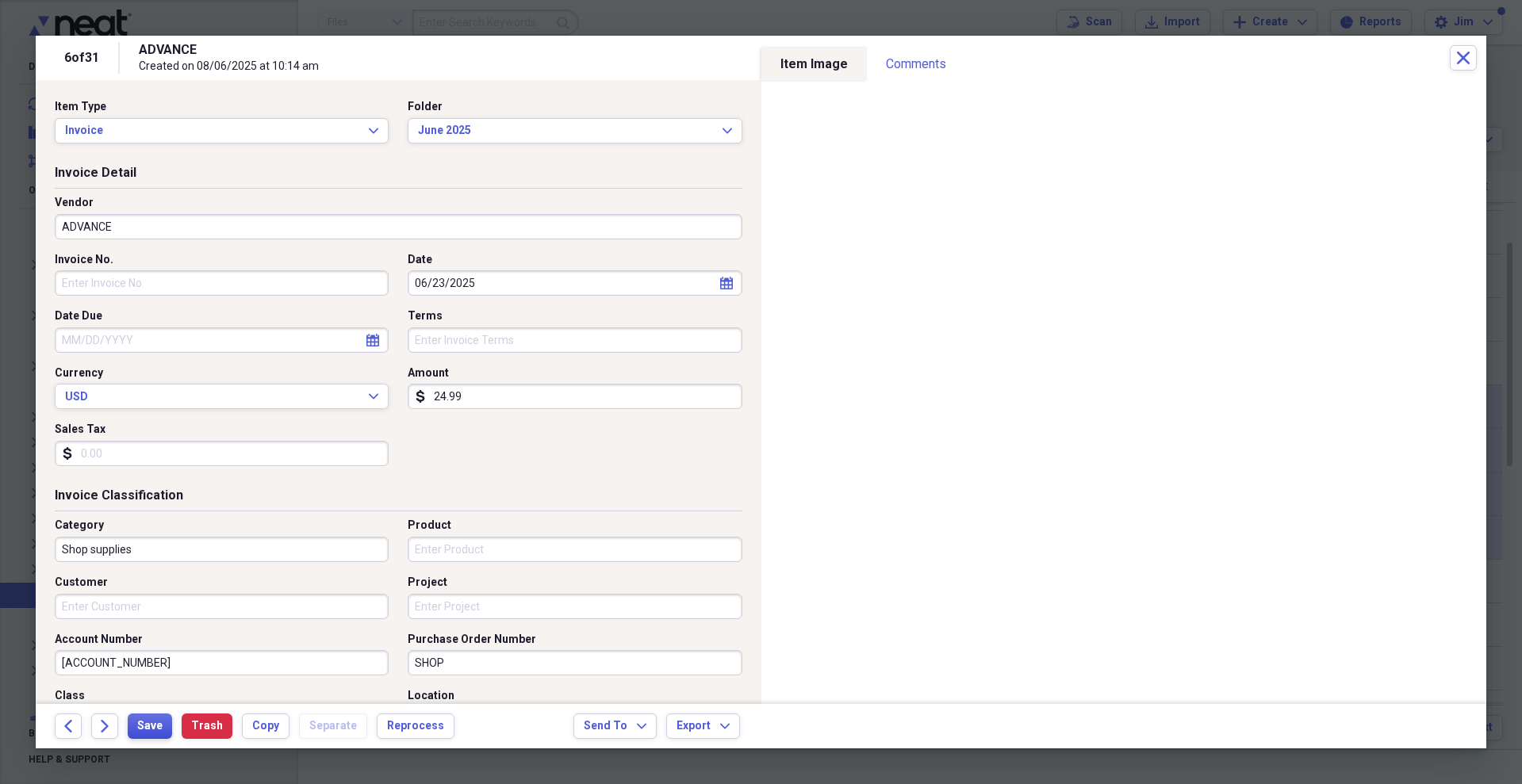 click on "Save" at bounding box center (150, 726) 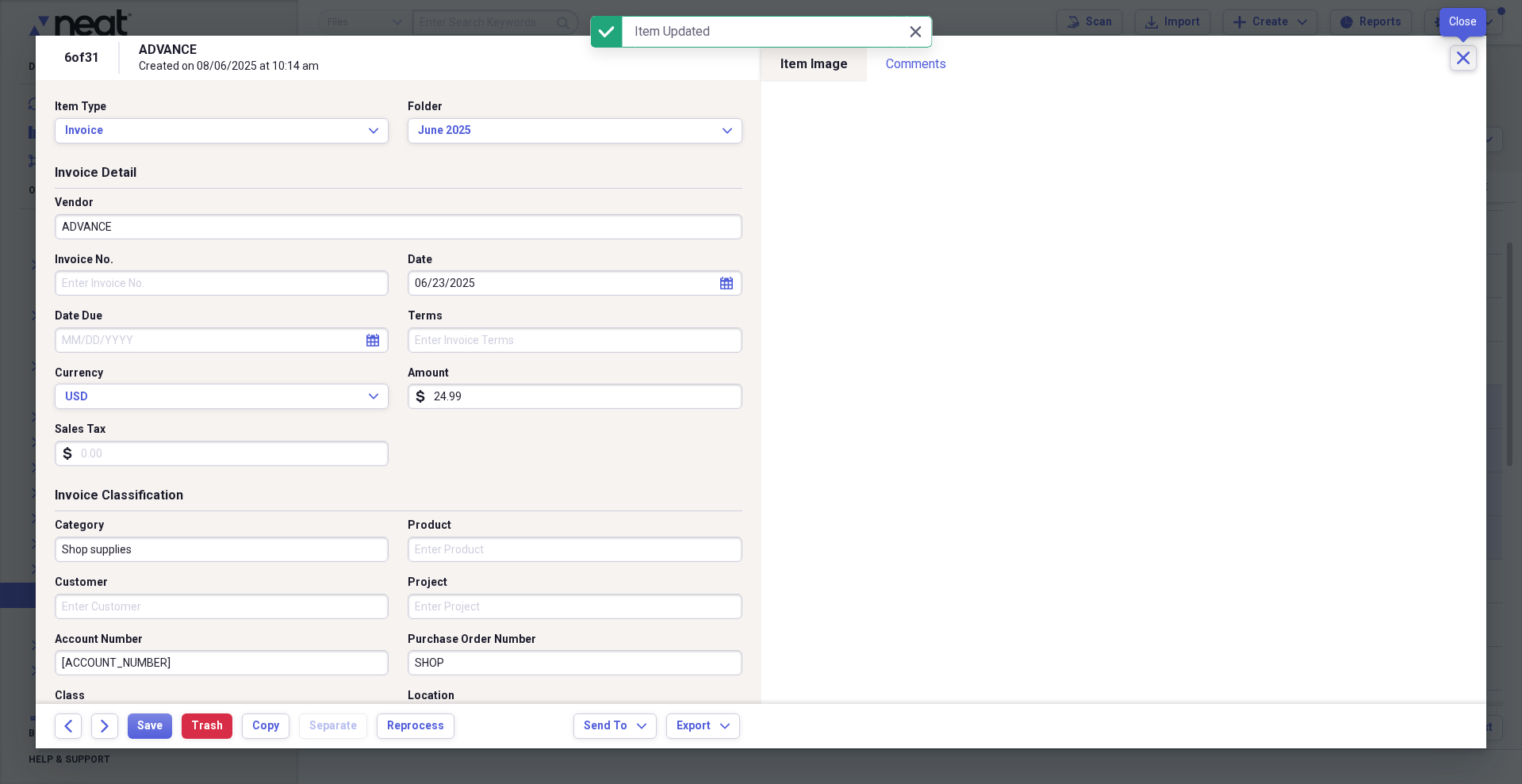 click 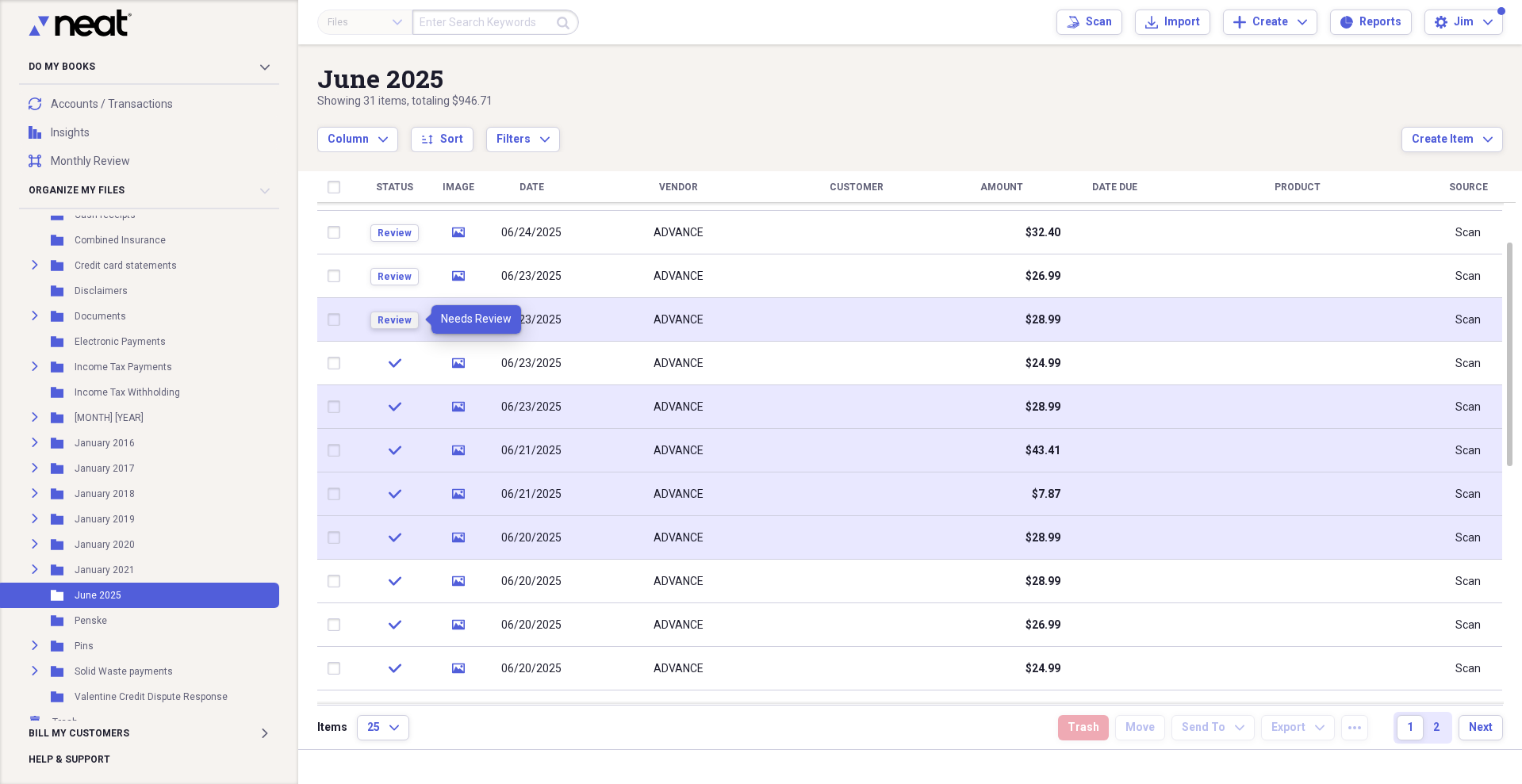 click on "Review" at bounding box center [394, 320] 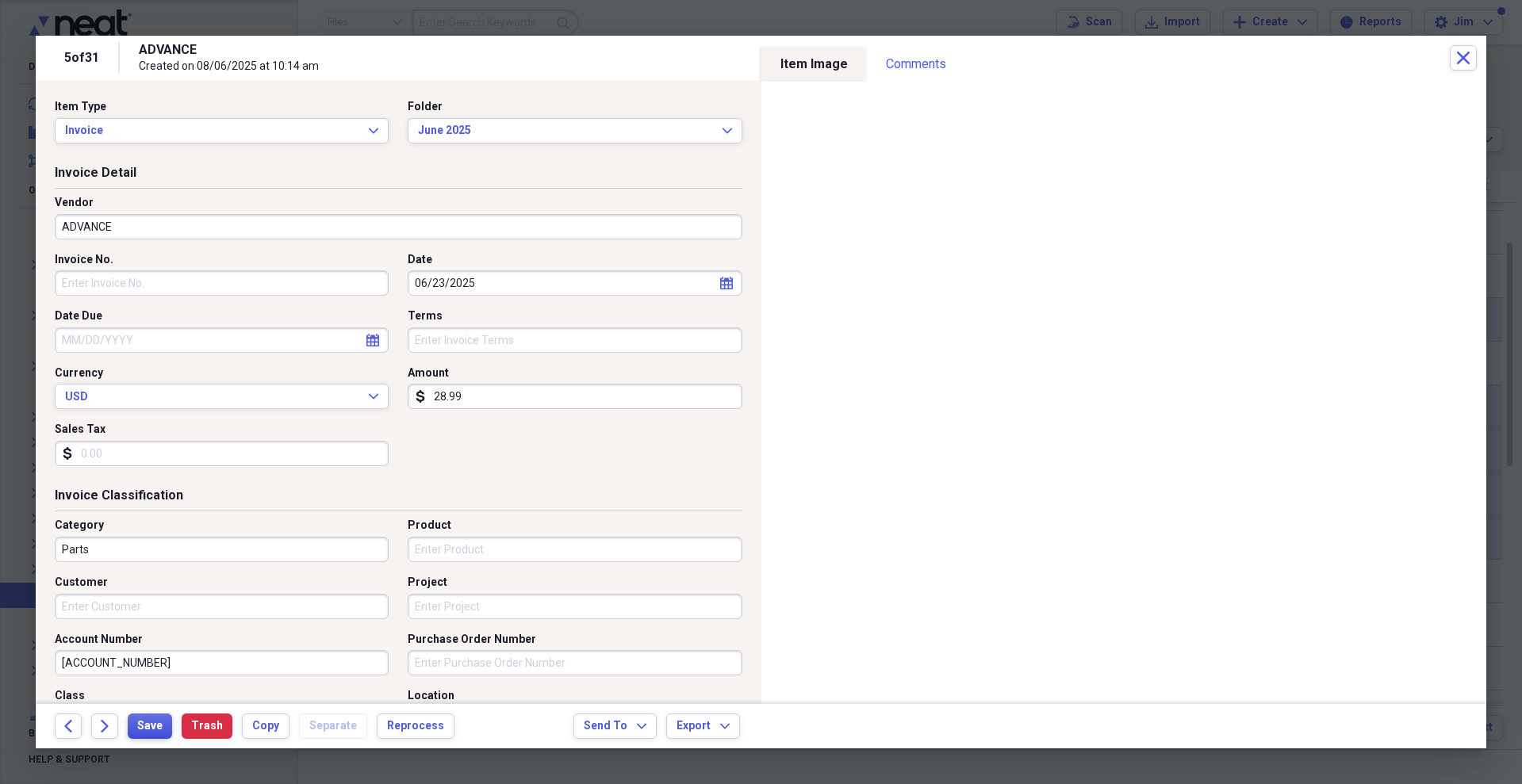 click on "Save" at bounding box center [150, 726] 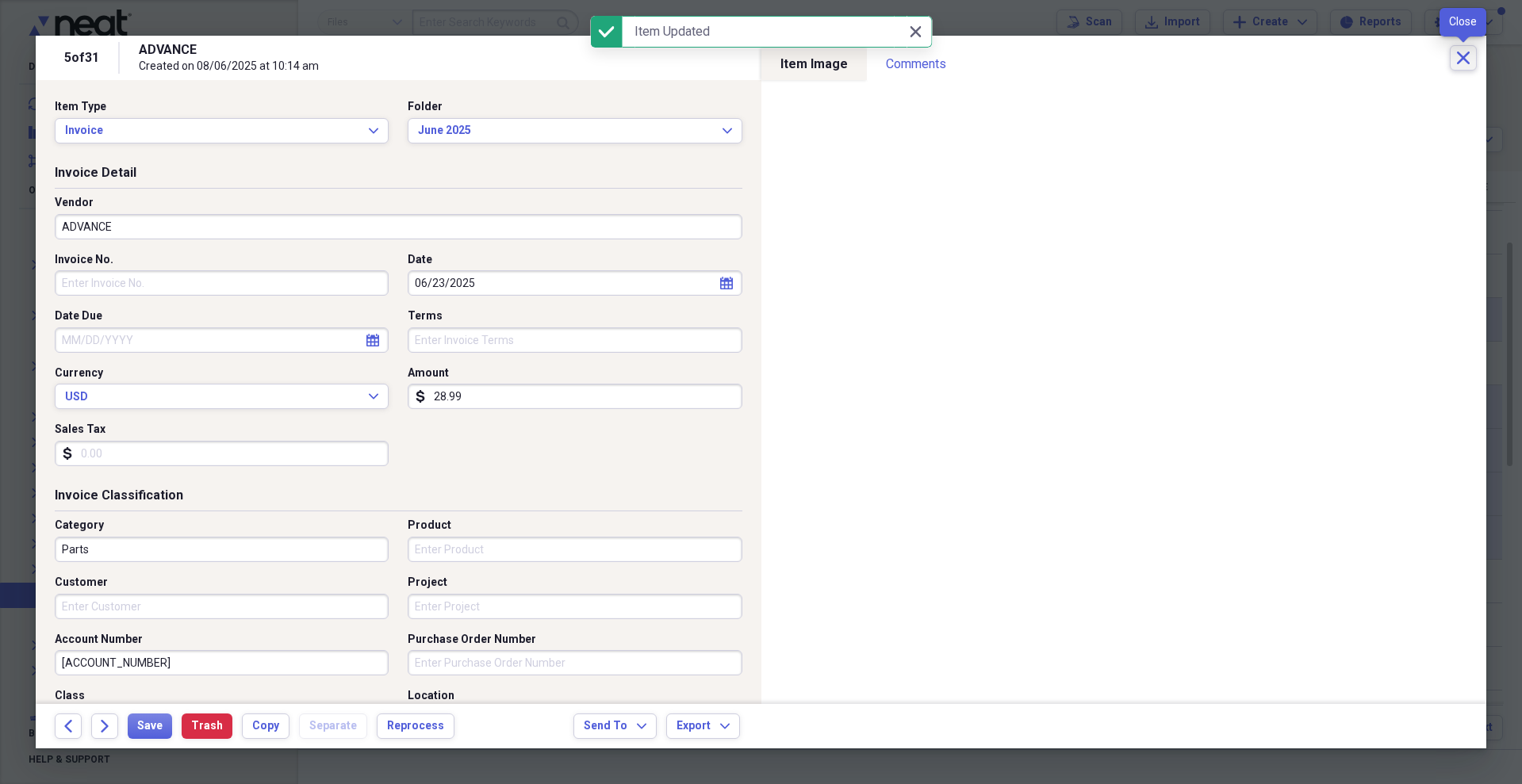 click on "Close" 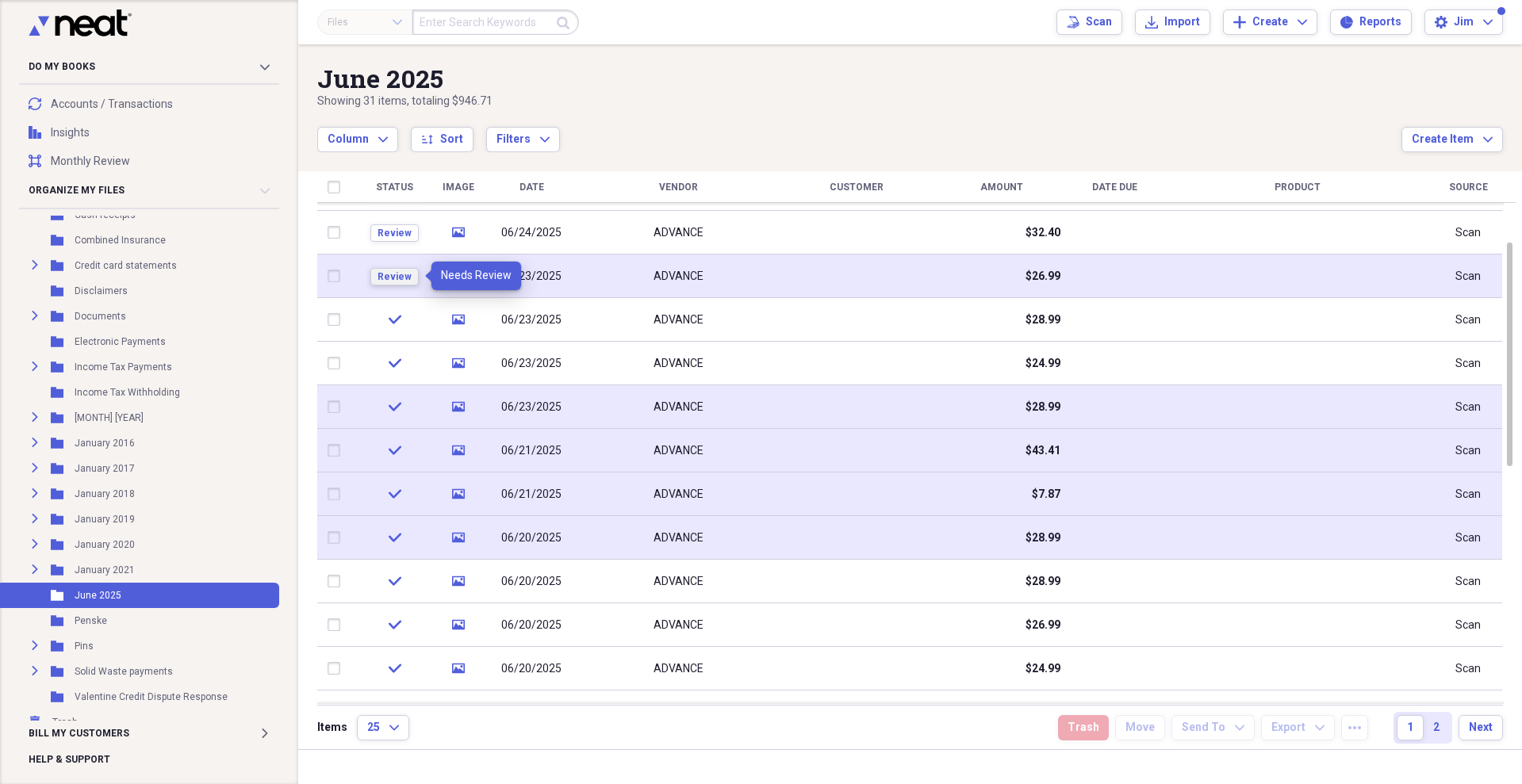 click on "Review" at bounding box center (394, 277) 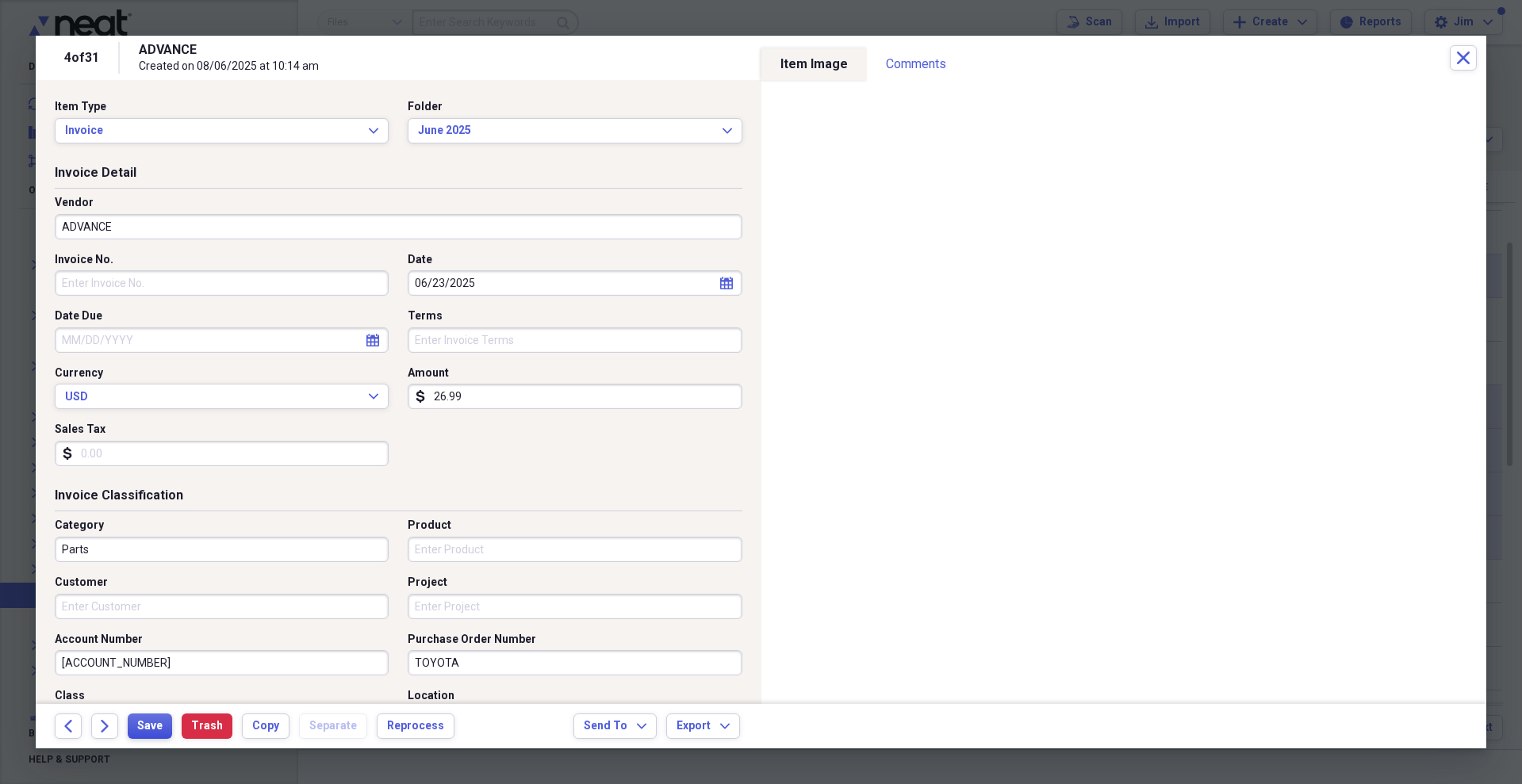click on "Save" at bounding box center (150, 726) 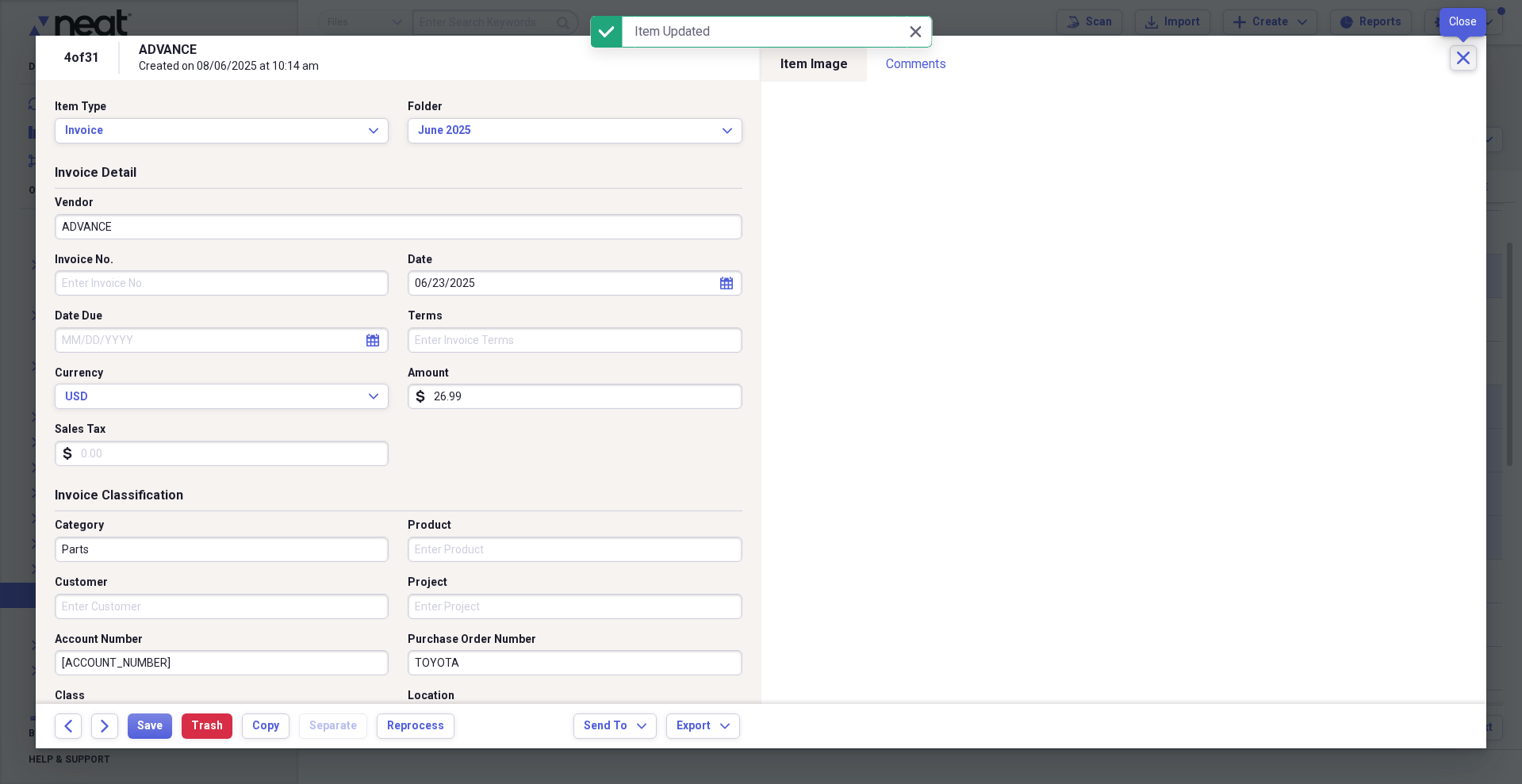 click 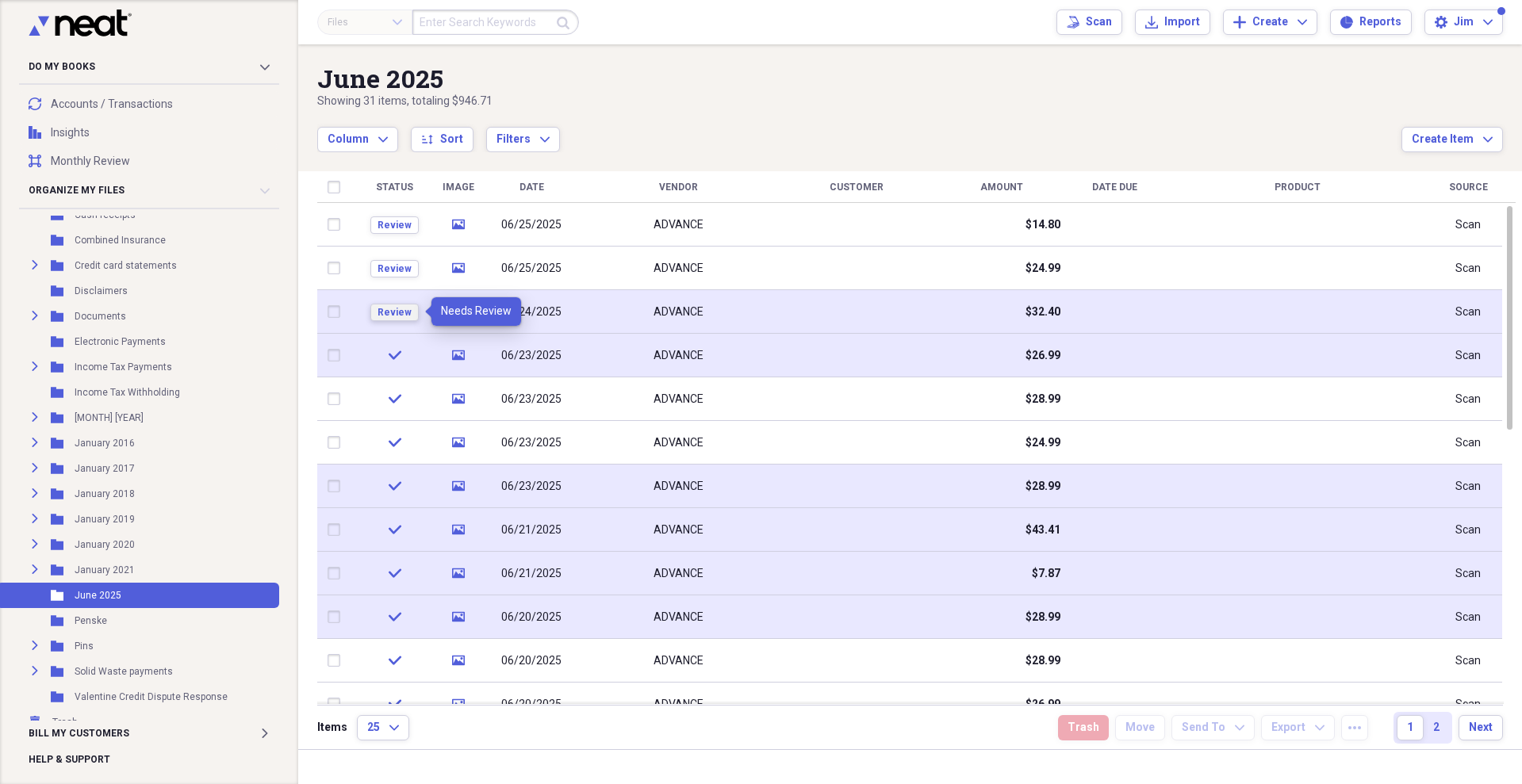 click on "Review" at bounding box center [394, 312] 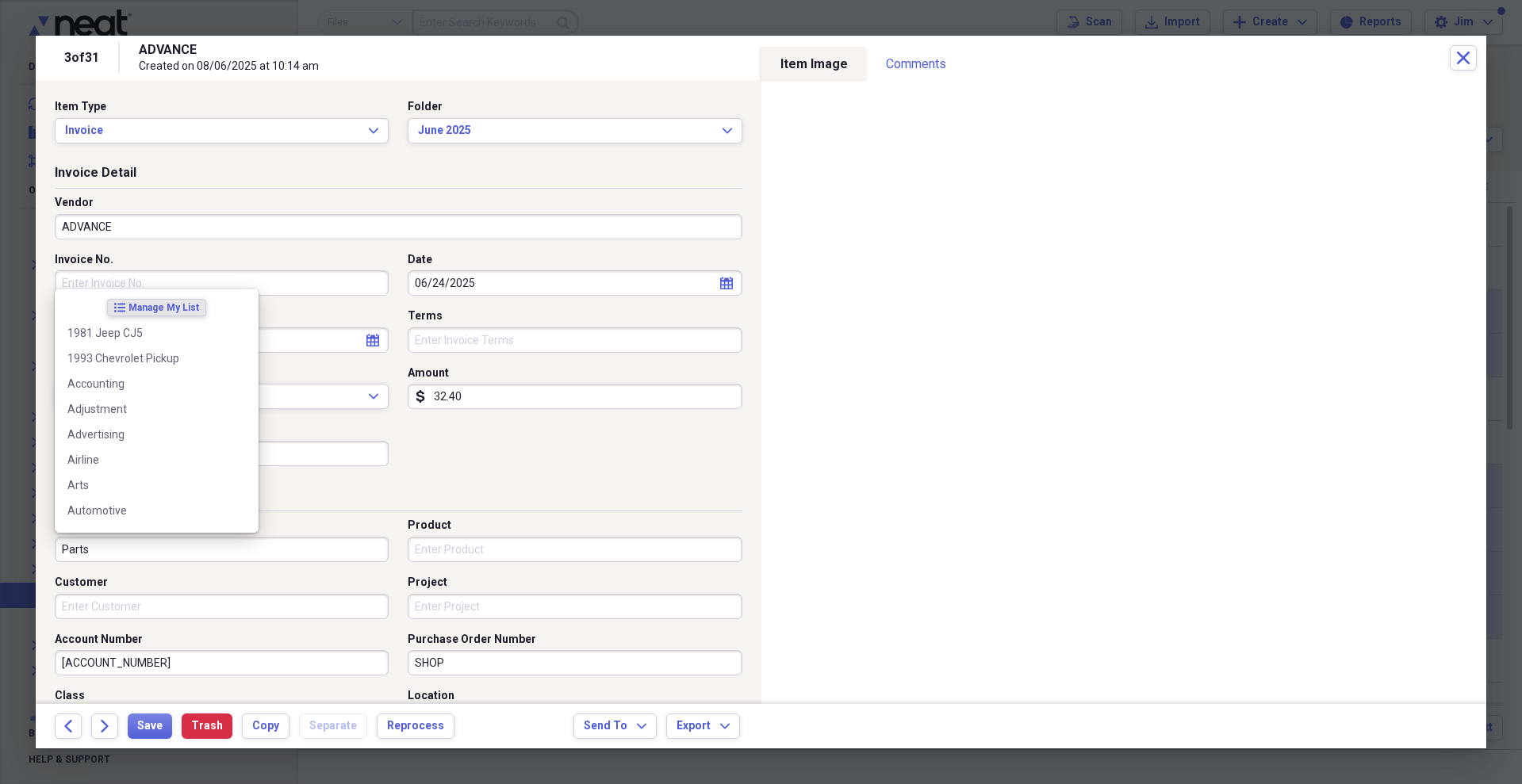 click on "Parts" at bounding box center [221, 549] 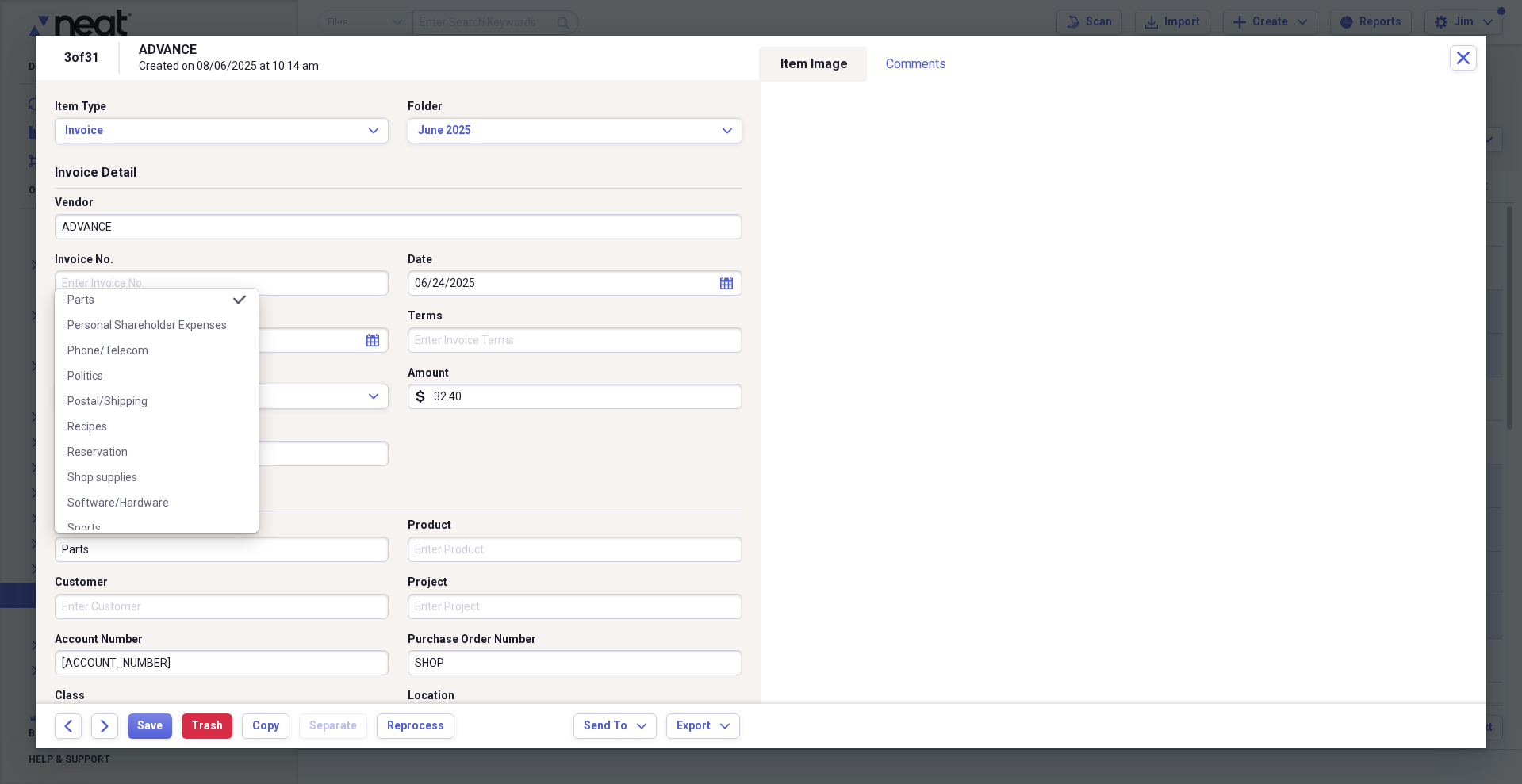scroll, scrollTop: 1110, scrollLeft: 0, axis: vertical 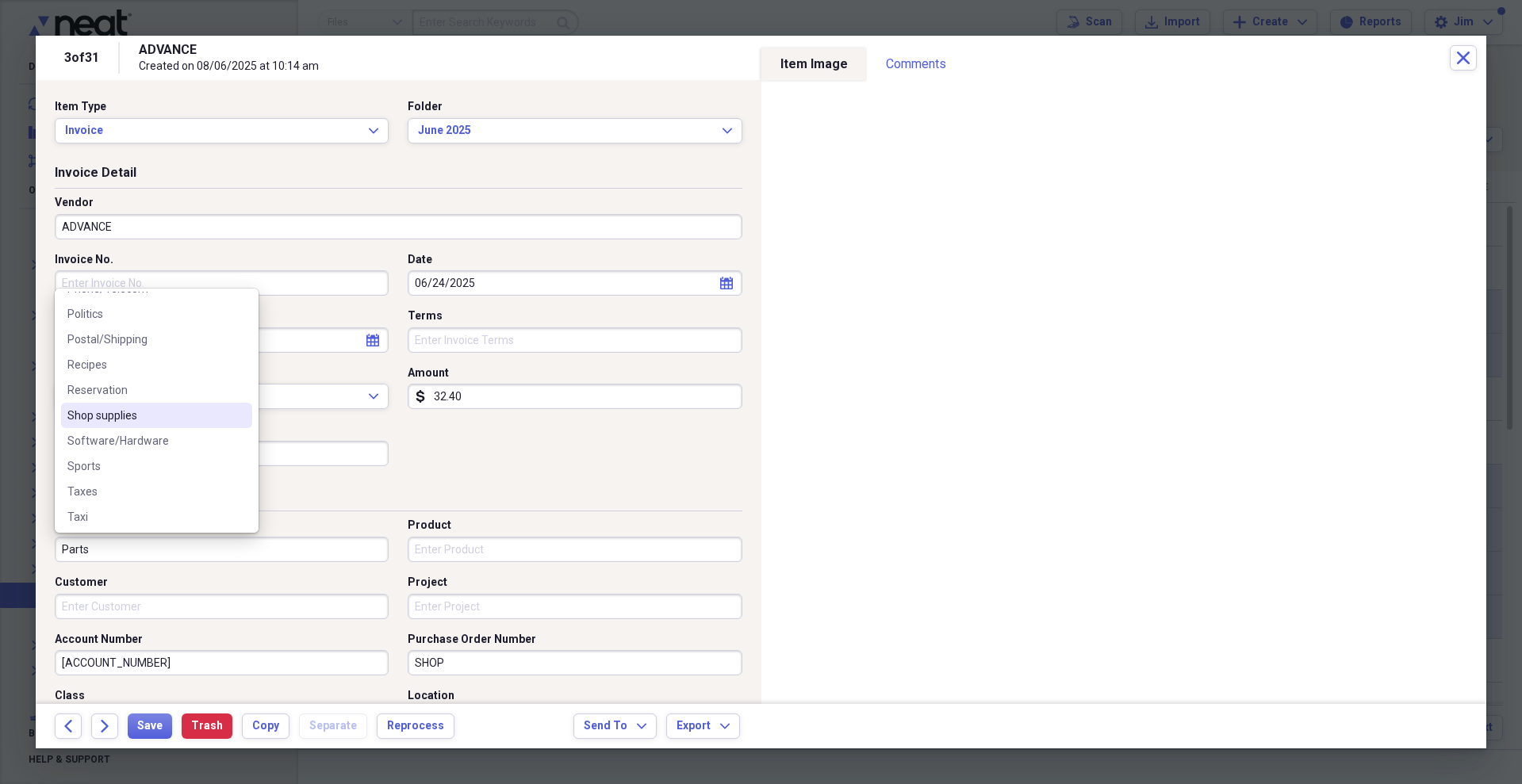 click on "Shop supplies" at bounding box center [147, 415] 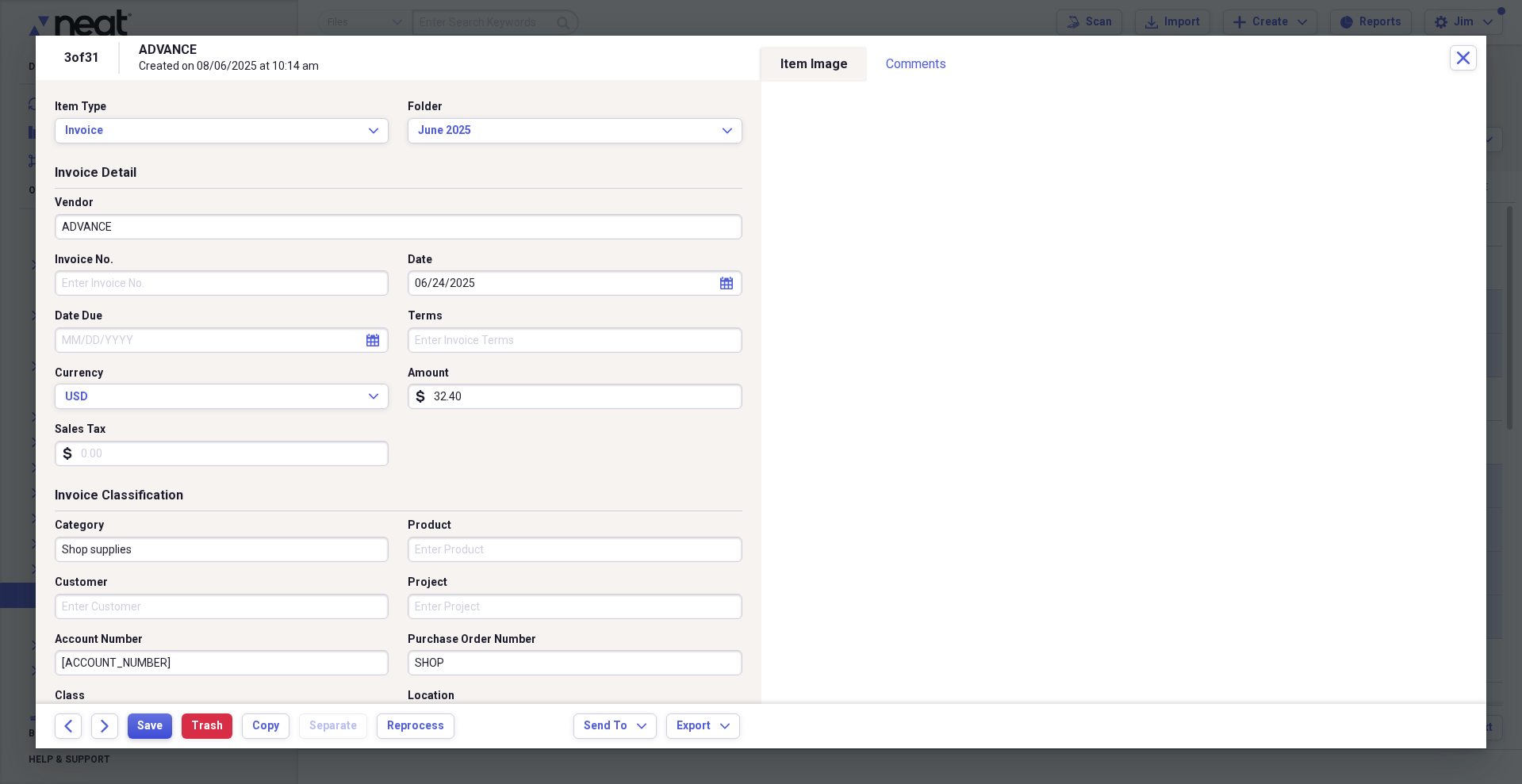click on "Save" at bounding box center (150, 726) 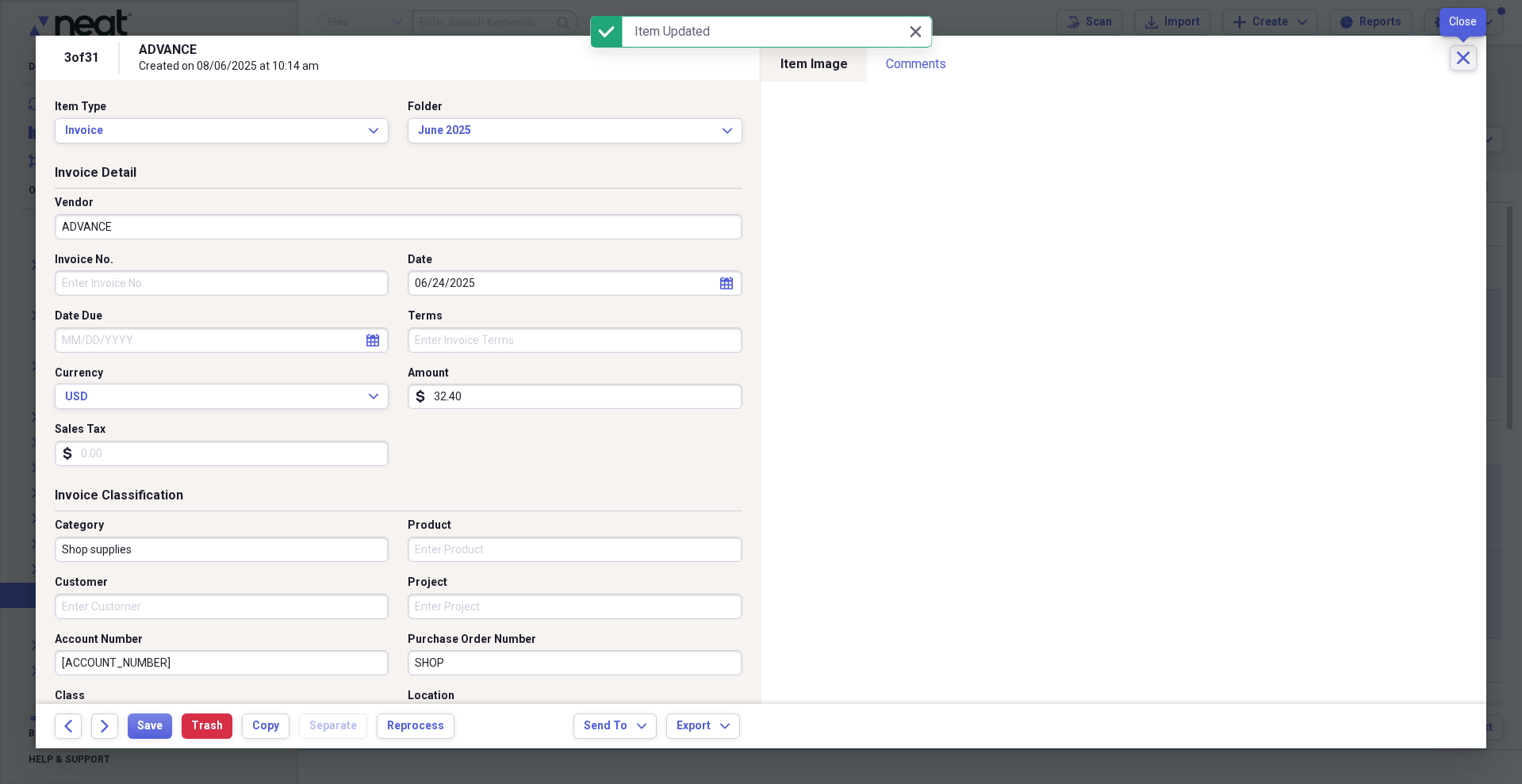 click on "Close" 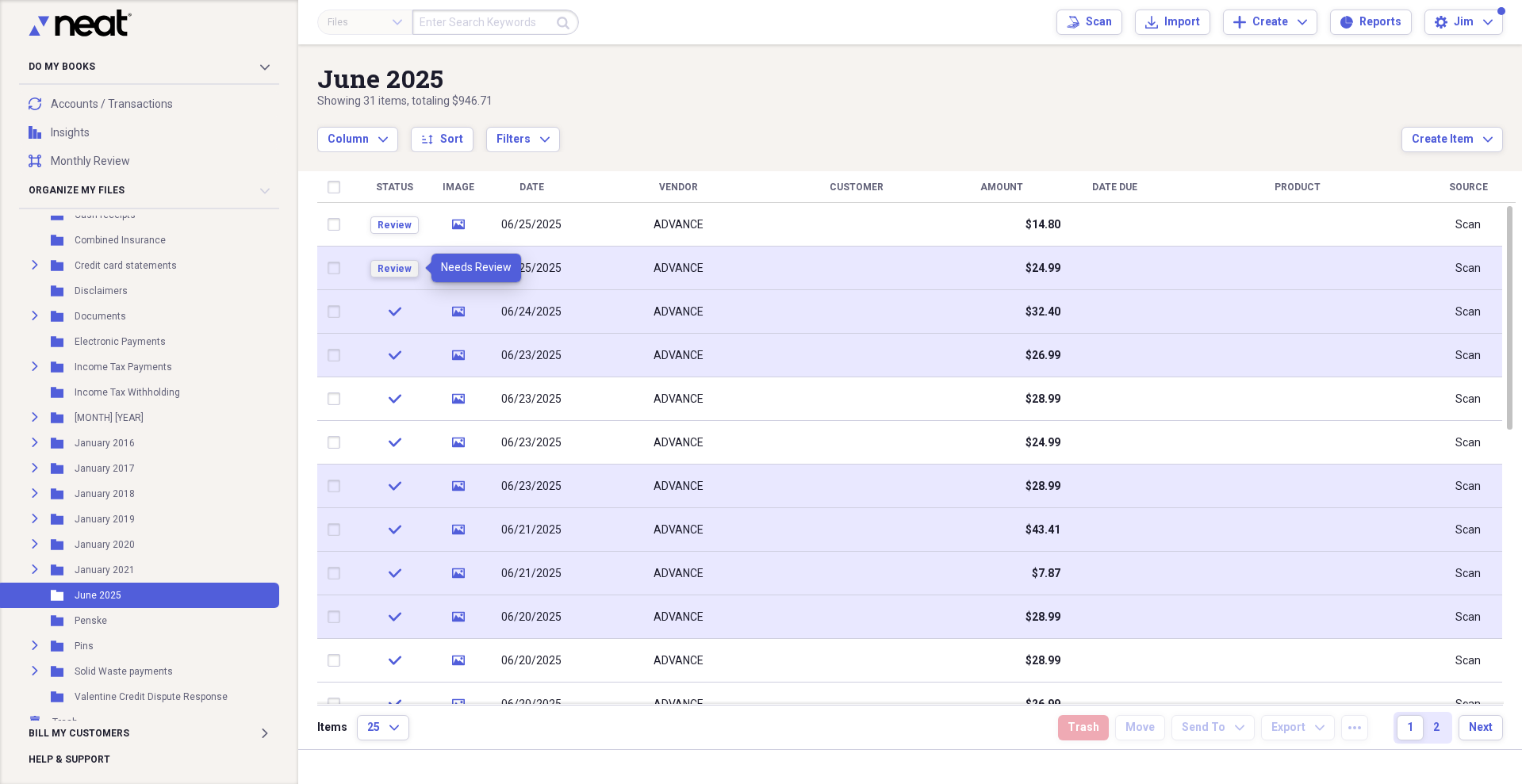 click on "Review" at bounding box center [394, 269] 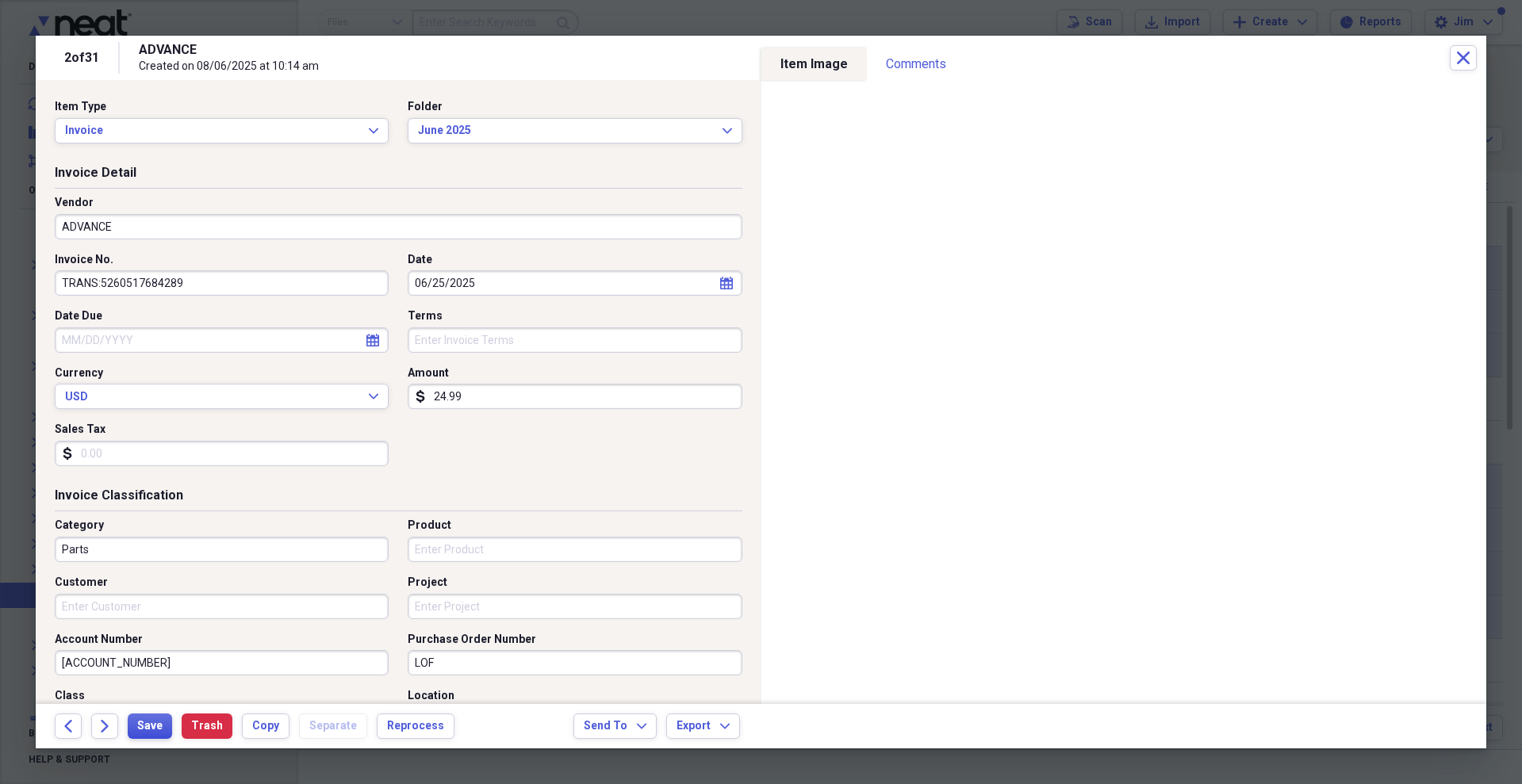click on "Save" at bounding box center [150, 726] 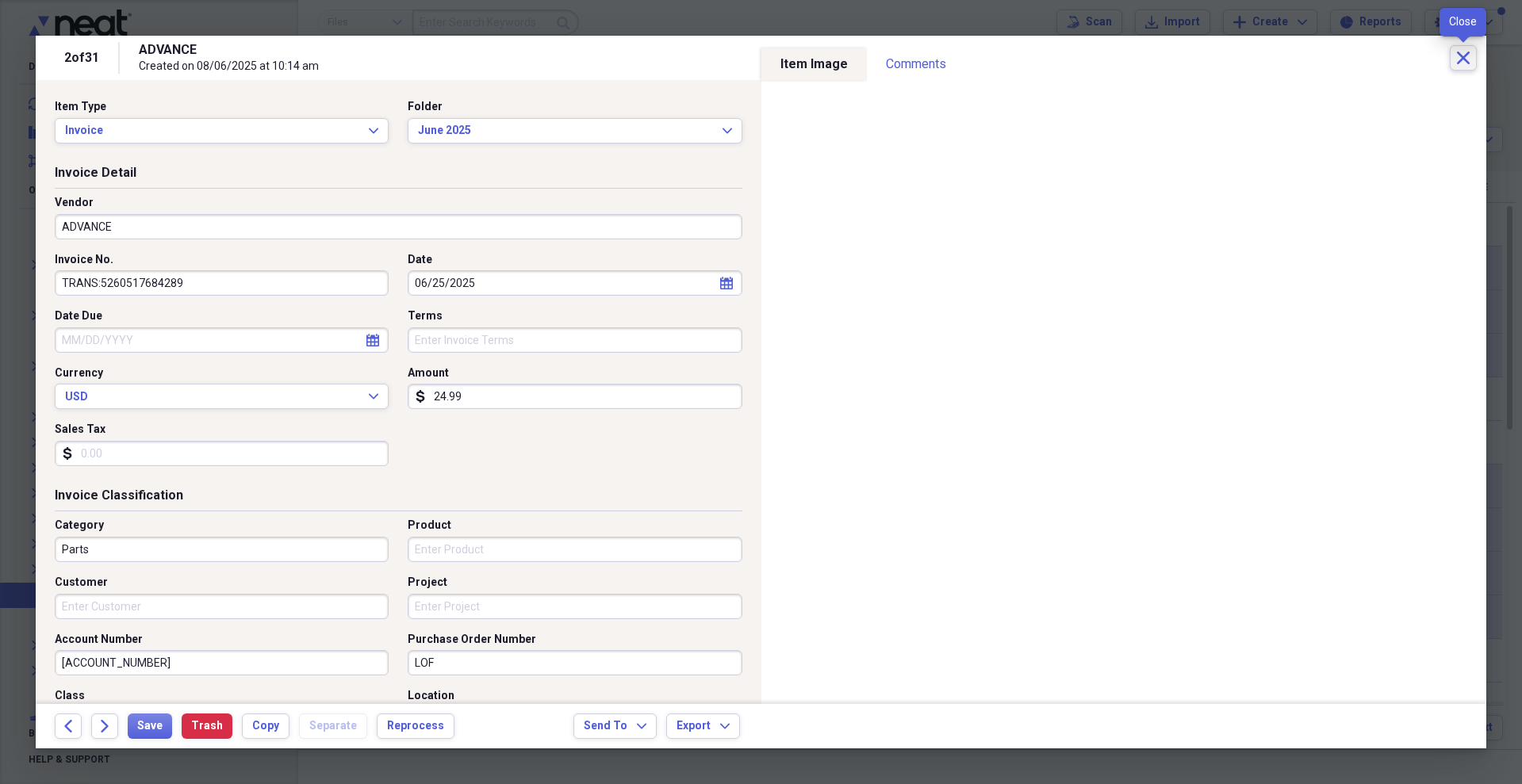 click on "Close" 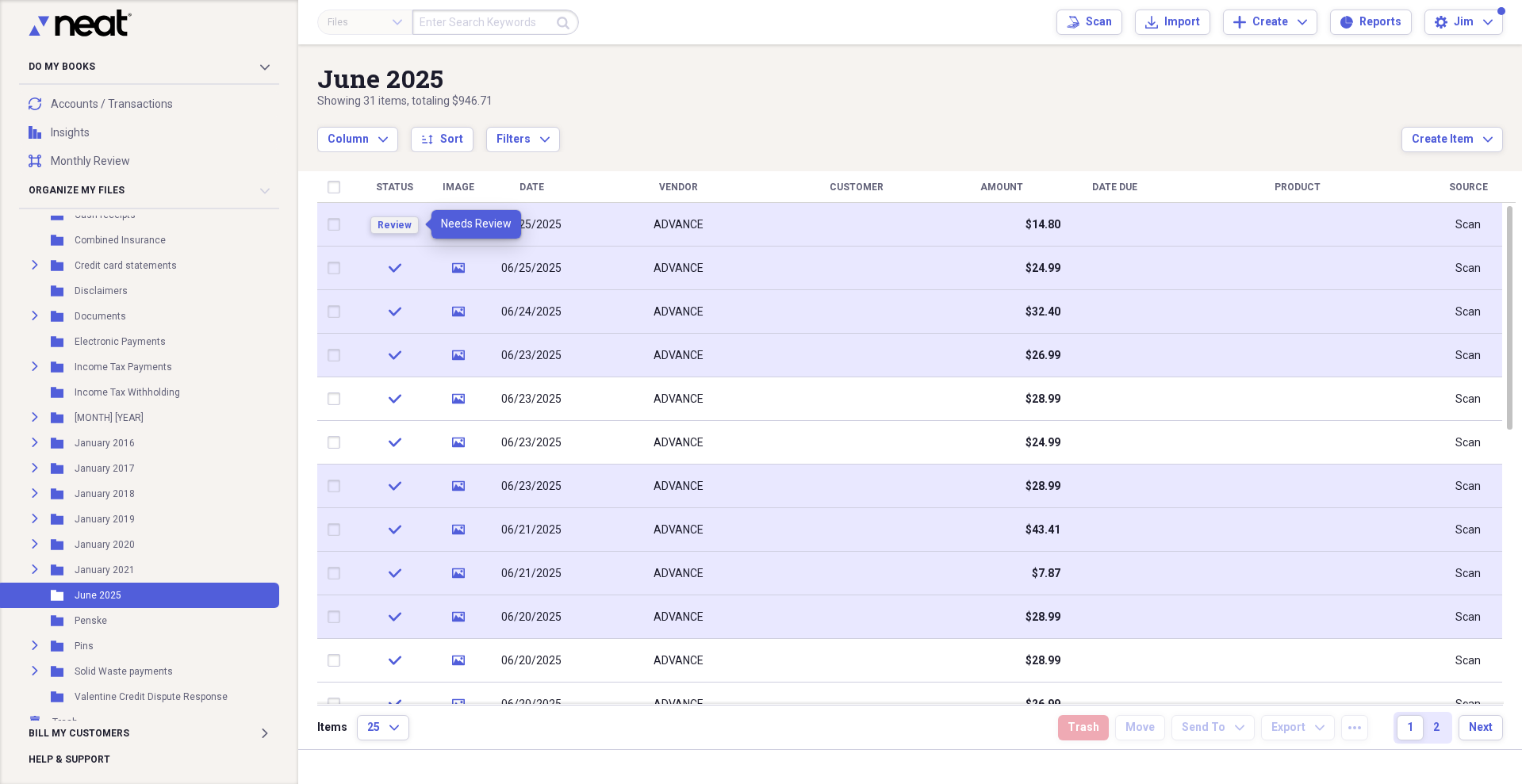 click on "Review" at bounding box center (394, 225) 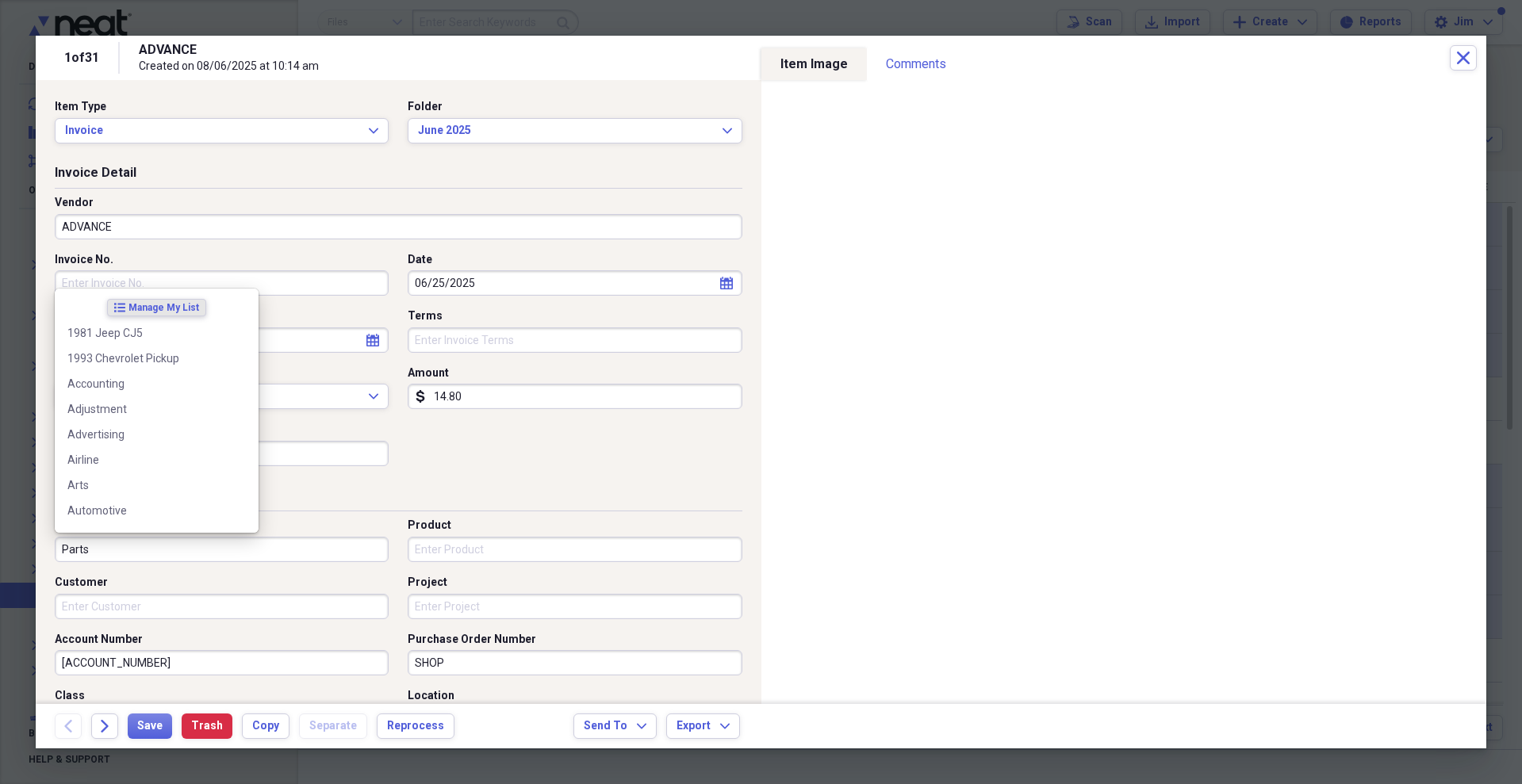 click on "Parts" at bounding box center (221, 549) 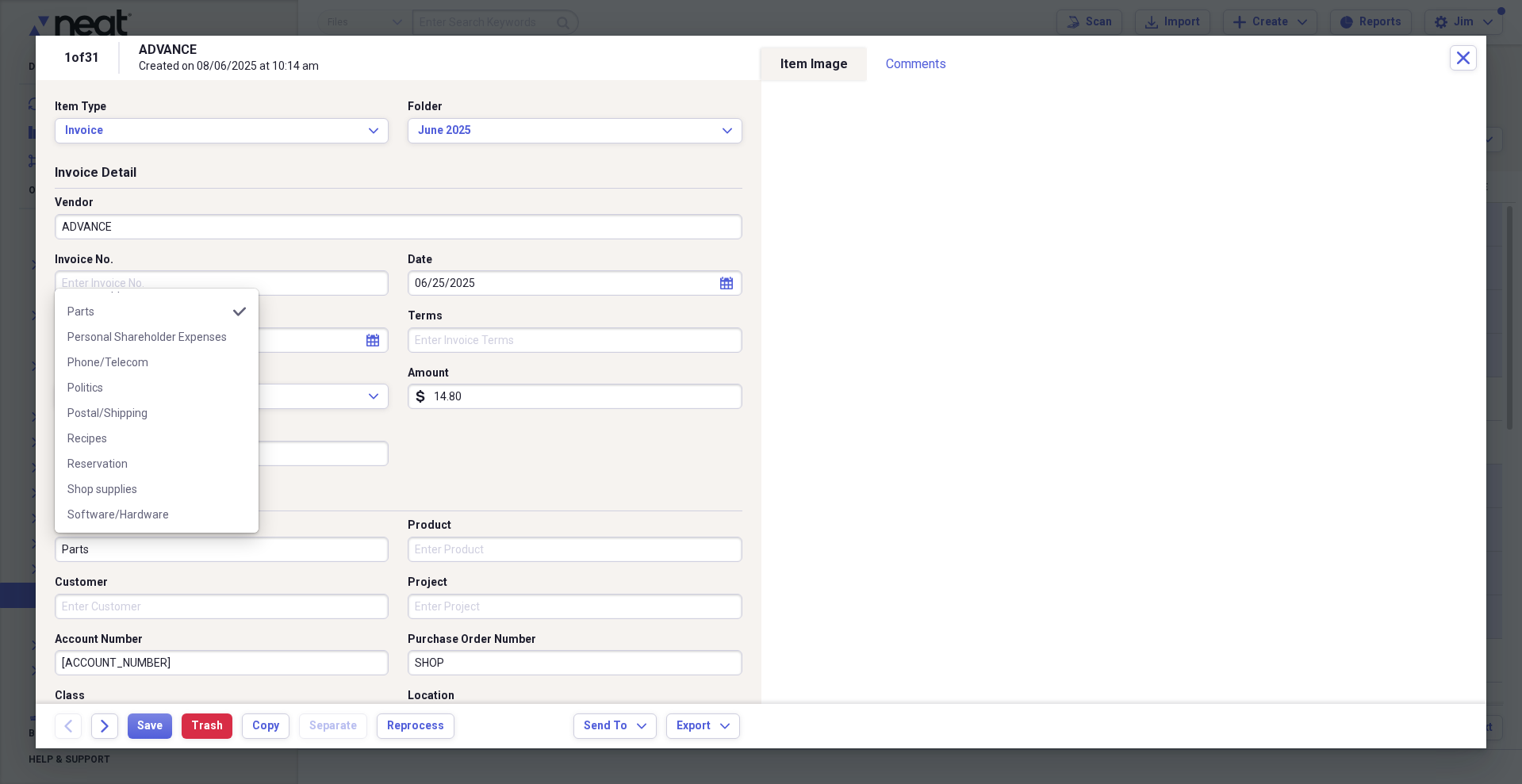 scroll, scrollTop: 1079, scrollLeft: 0, axis: vertical 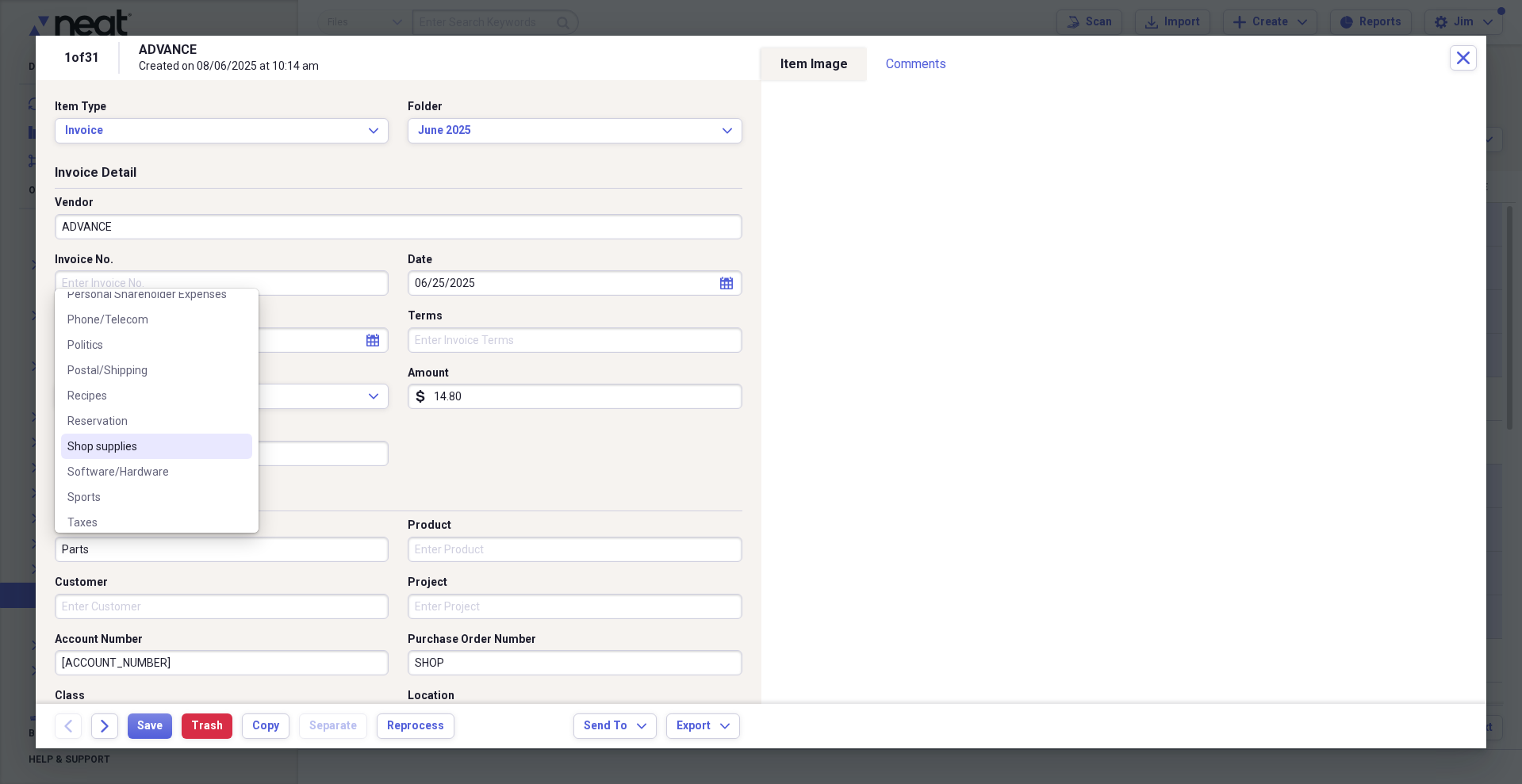 click on "Shop supplies" at bounding box center [156, 446] 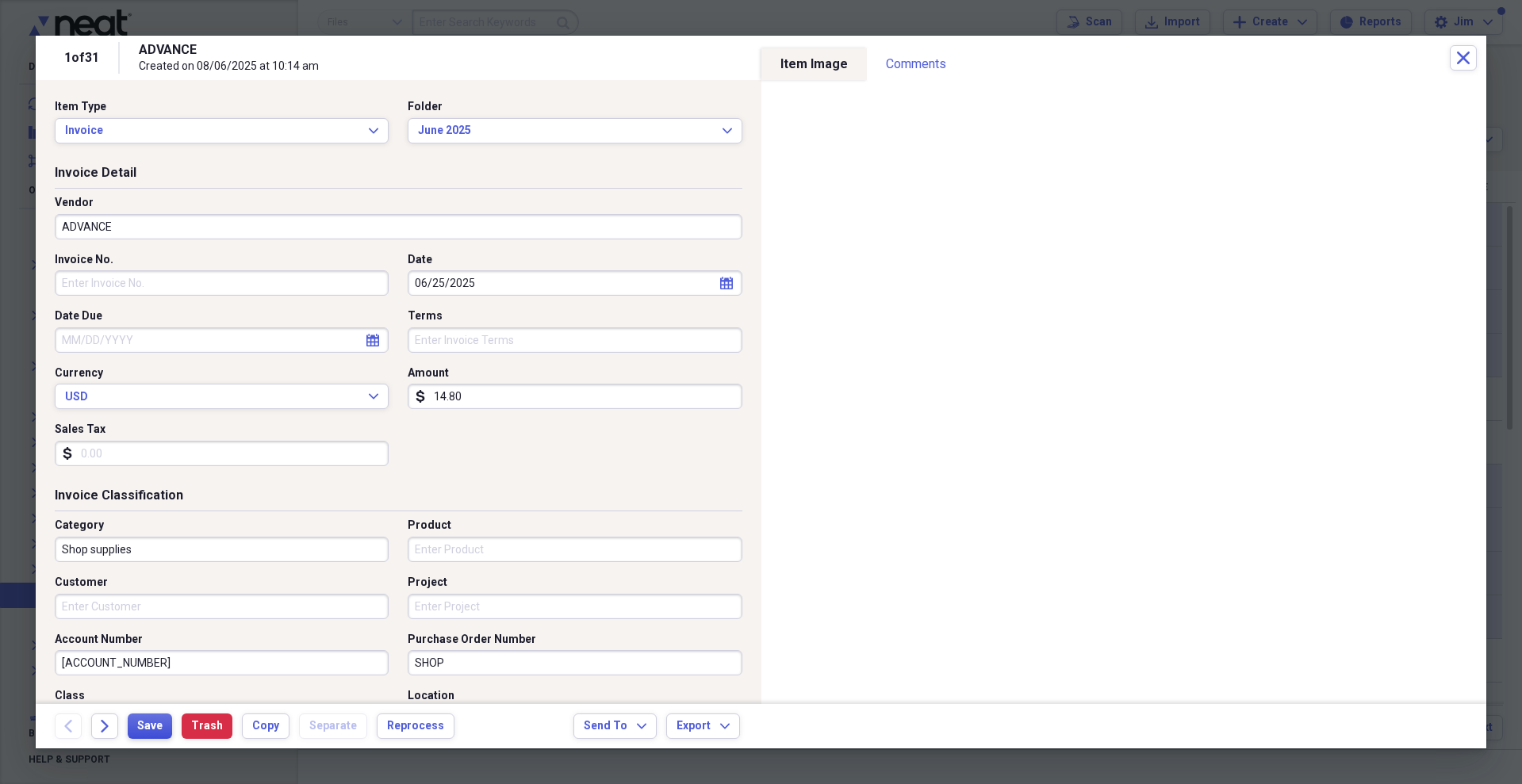 click on "Save" at bounding box center (150, 726) 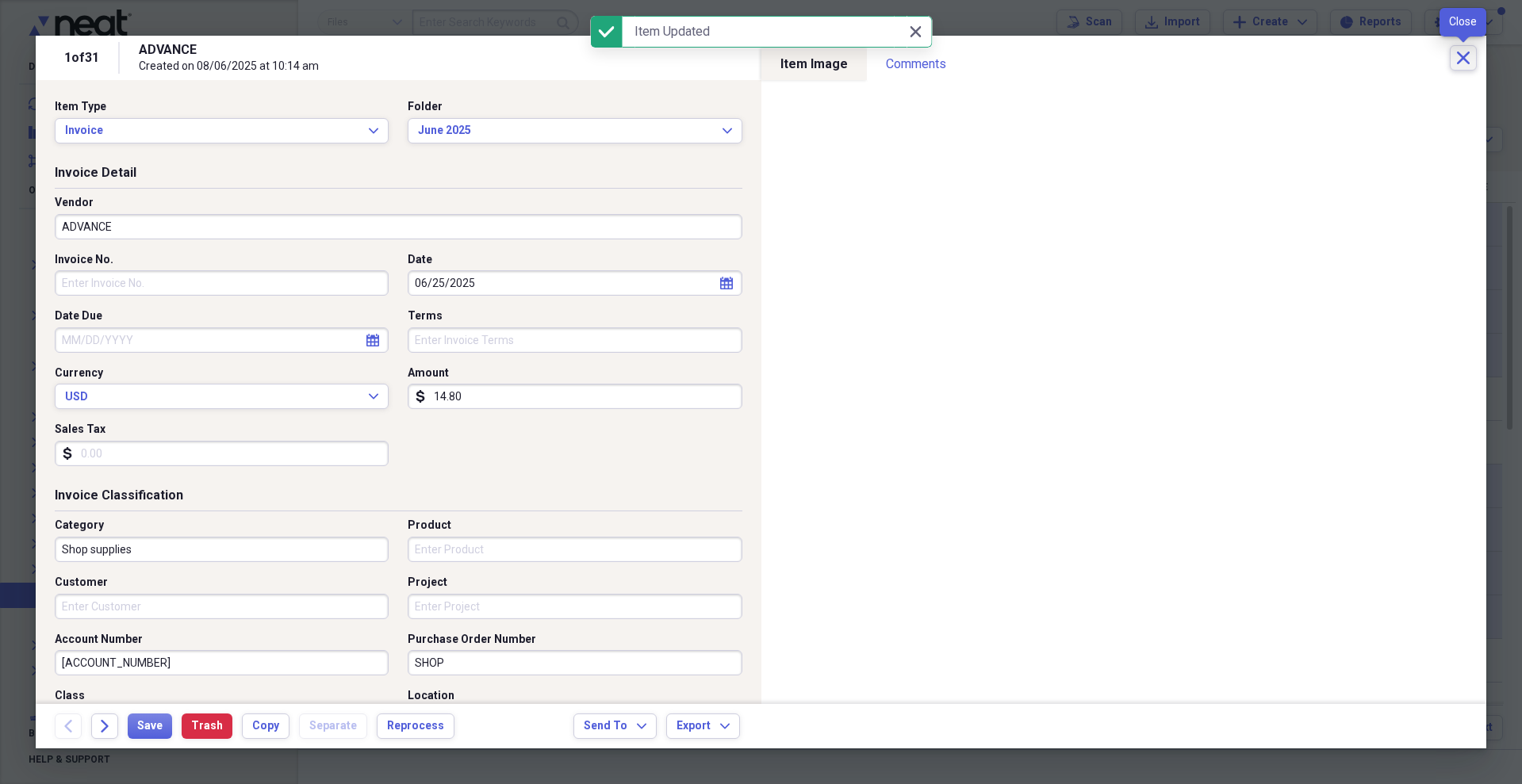 click on "Close" 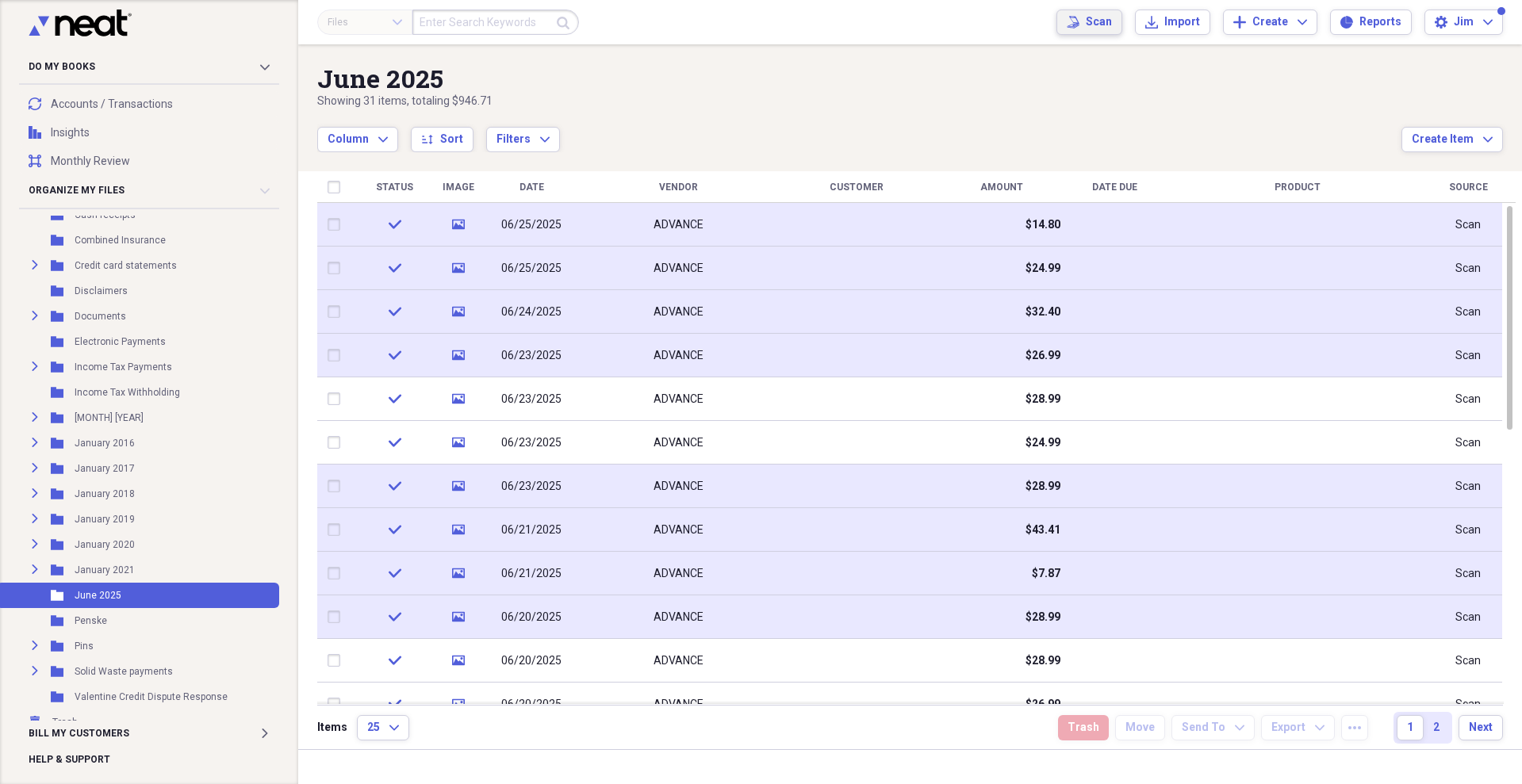 click on "Scan" at bounding box center [1098, 22] 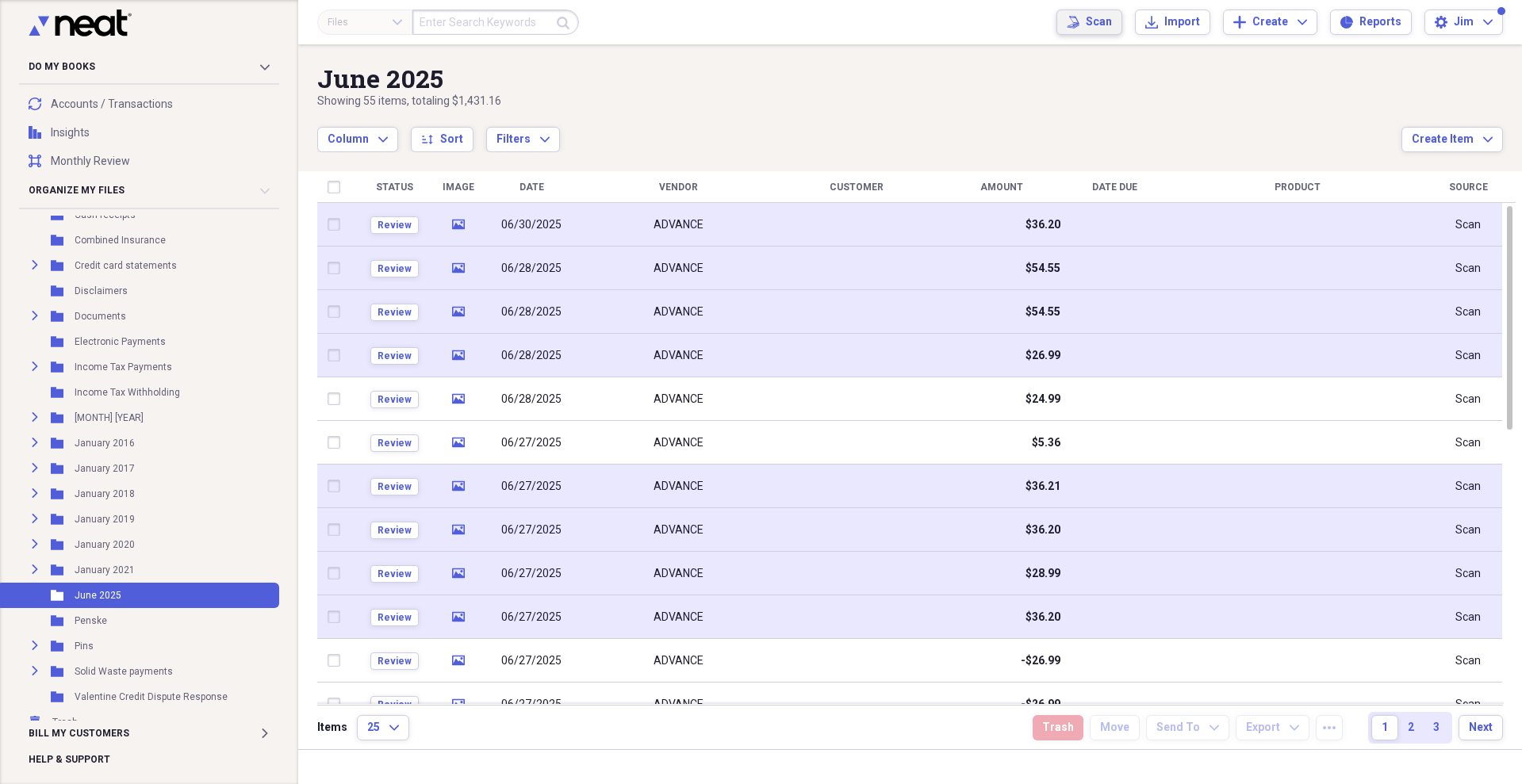 click on "Scan" at bounding box center [1098, 22] 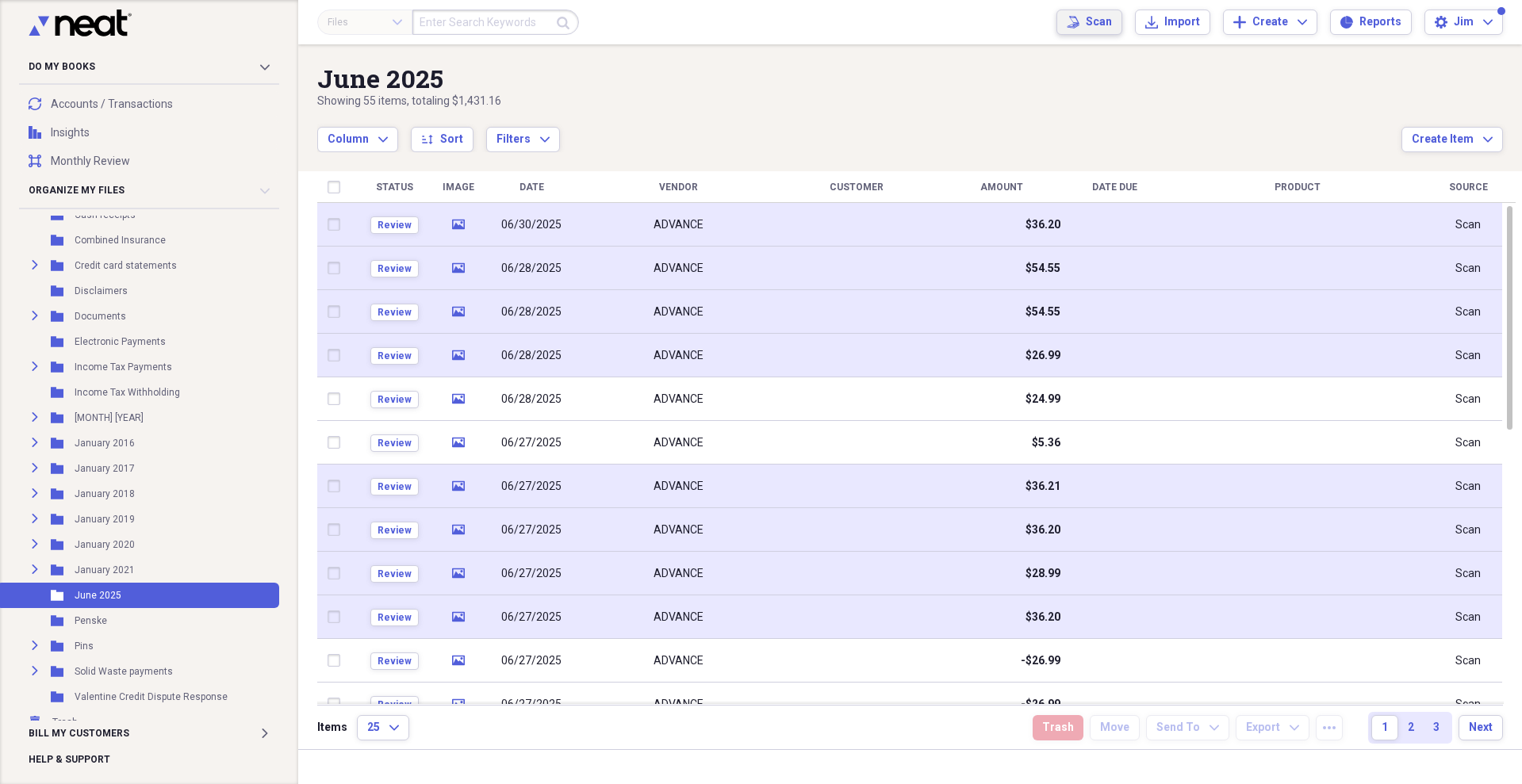 click on "Scan" at bounding box center [1098, 22] 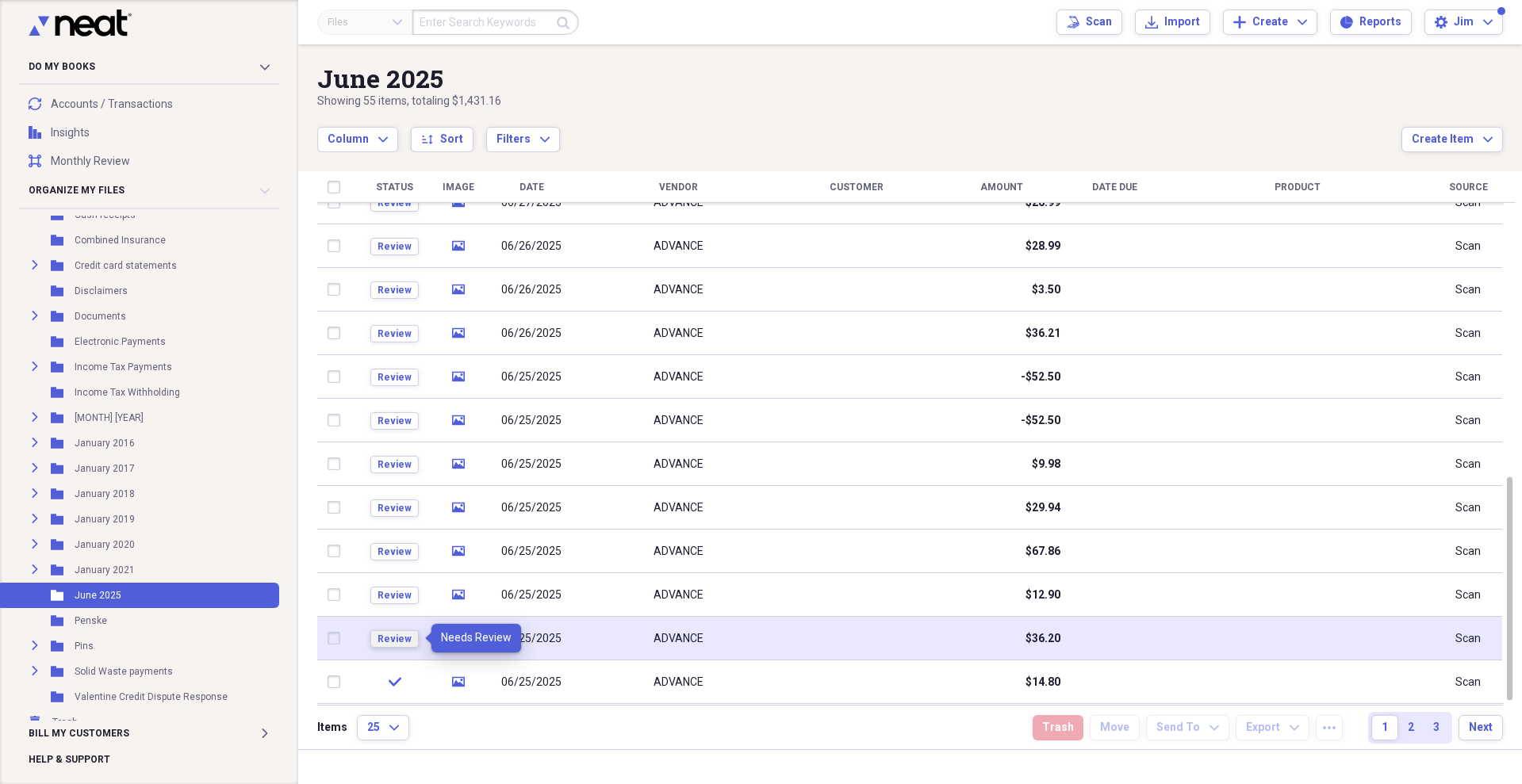 click on "Review" at bounding box center [394, 639] 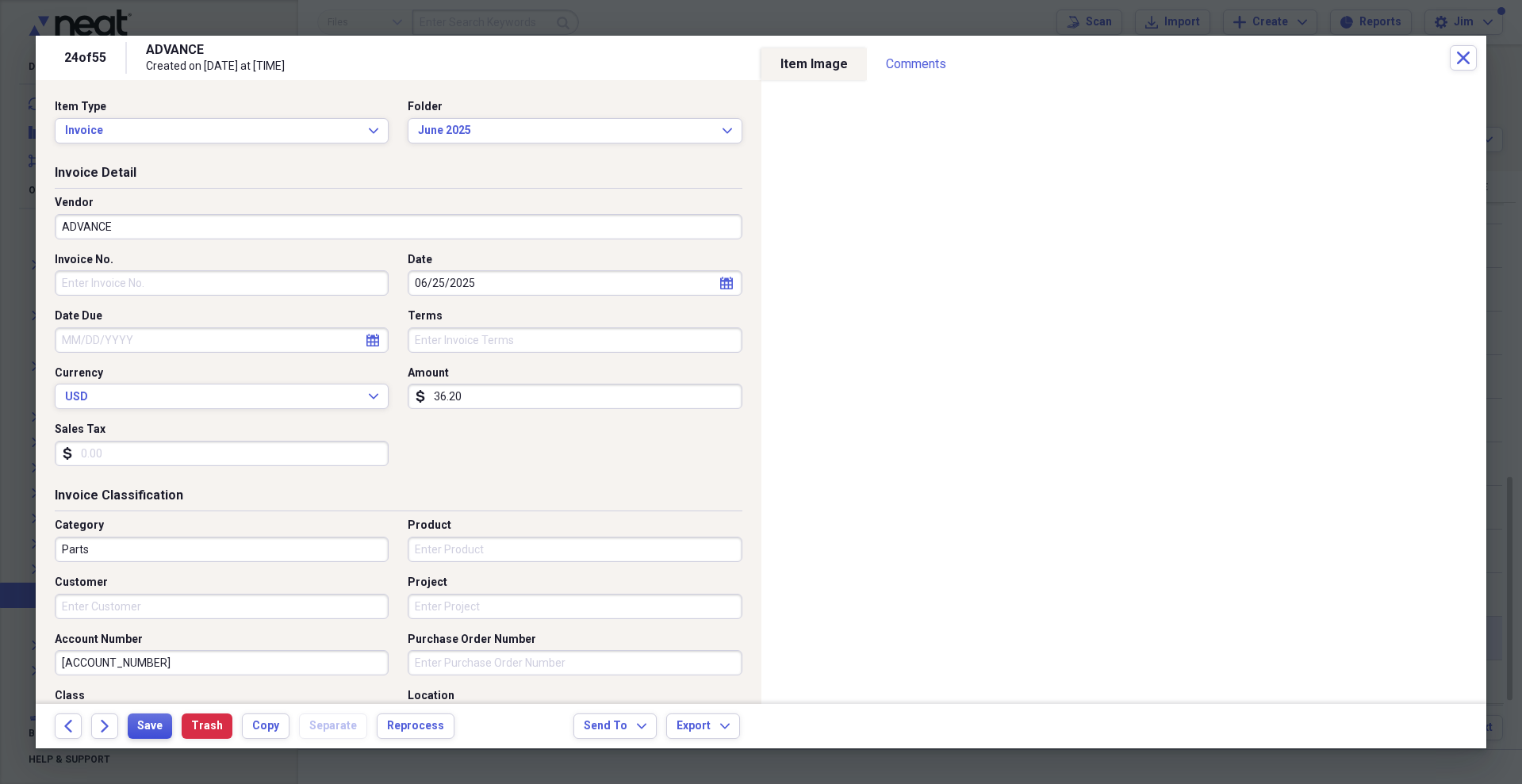 click on "Save" at bounding box center [150, 726] 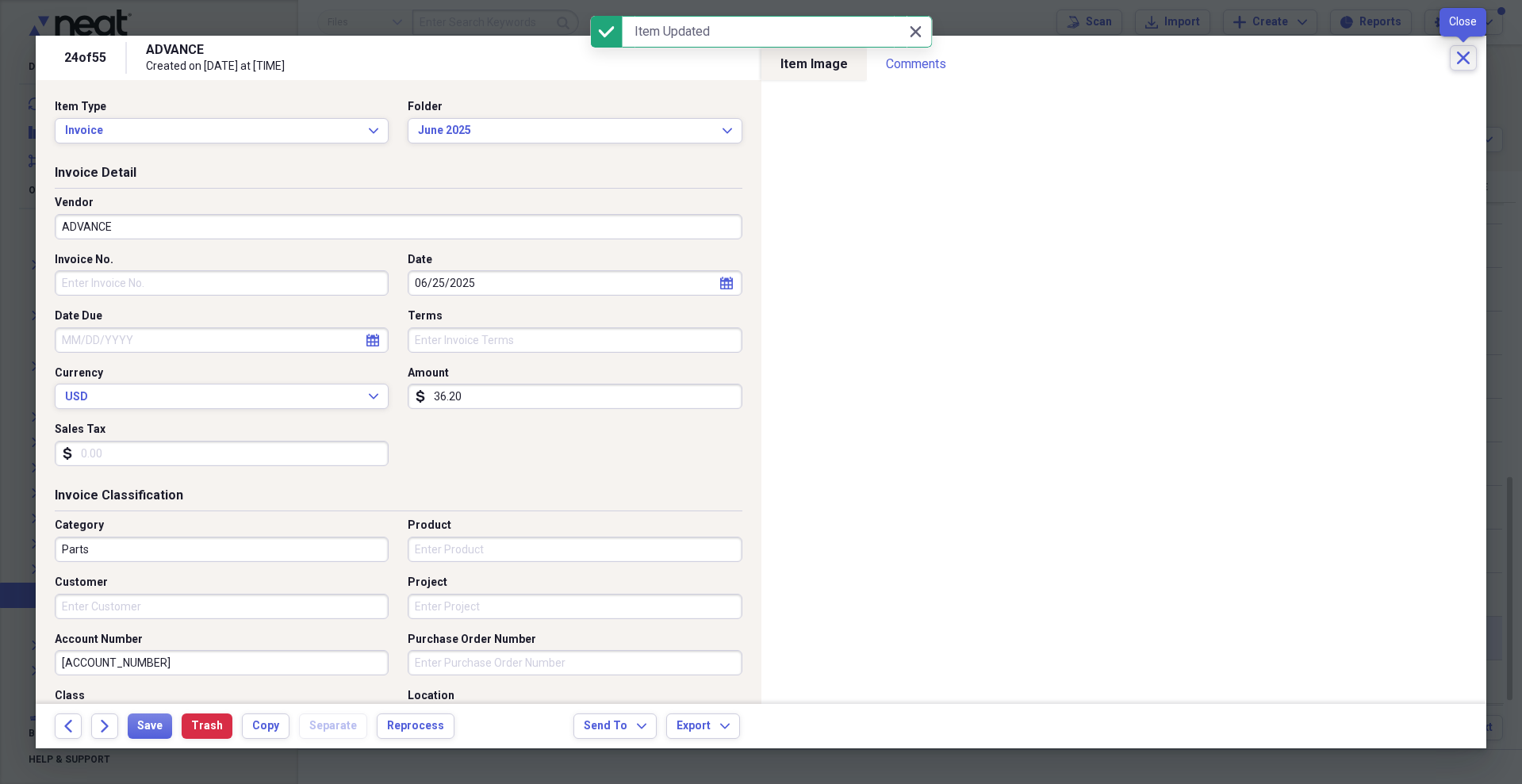 click on "Close" at bounding box center (1463, 58) 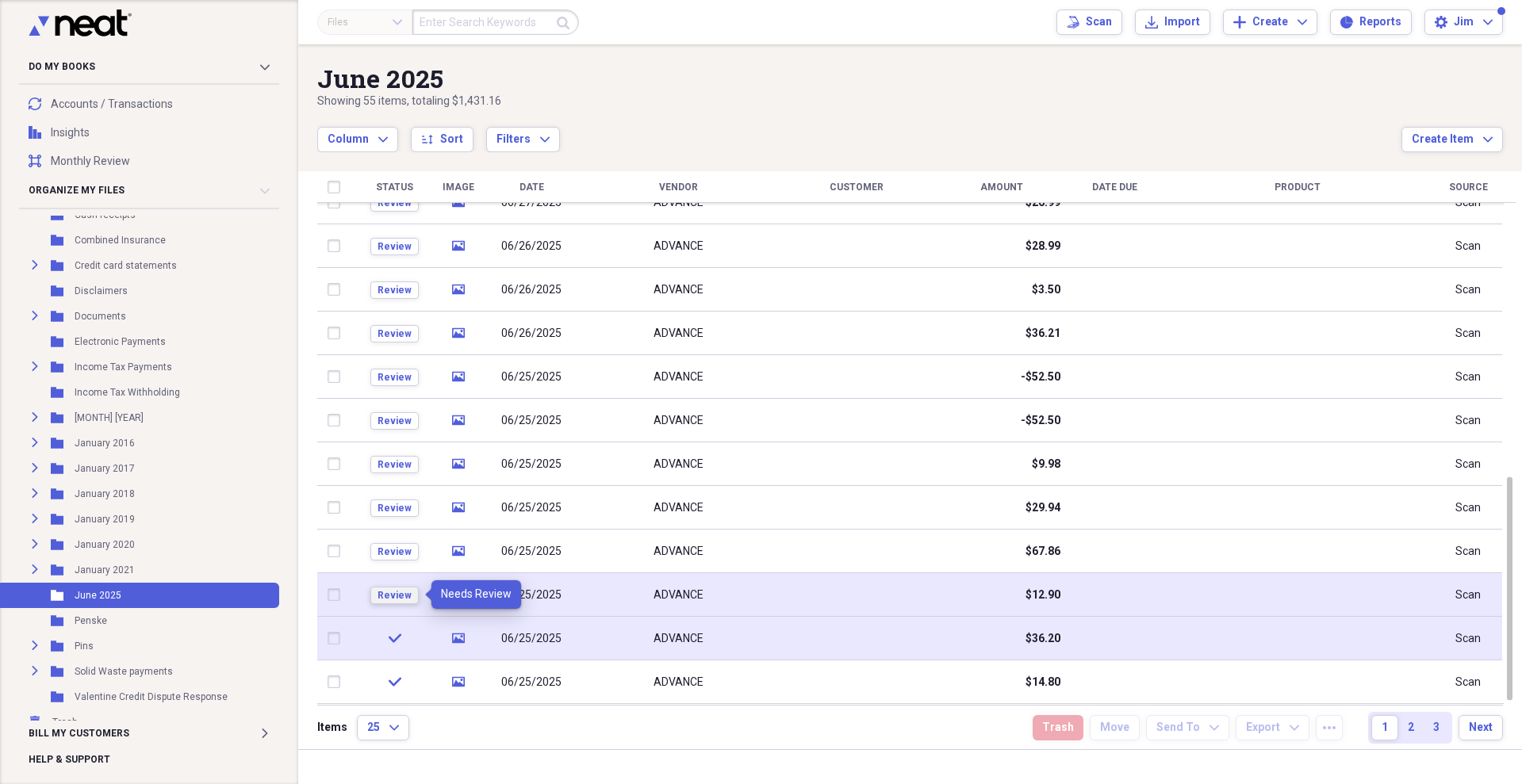click on "Review" at bounding box center [394, 595] 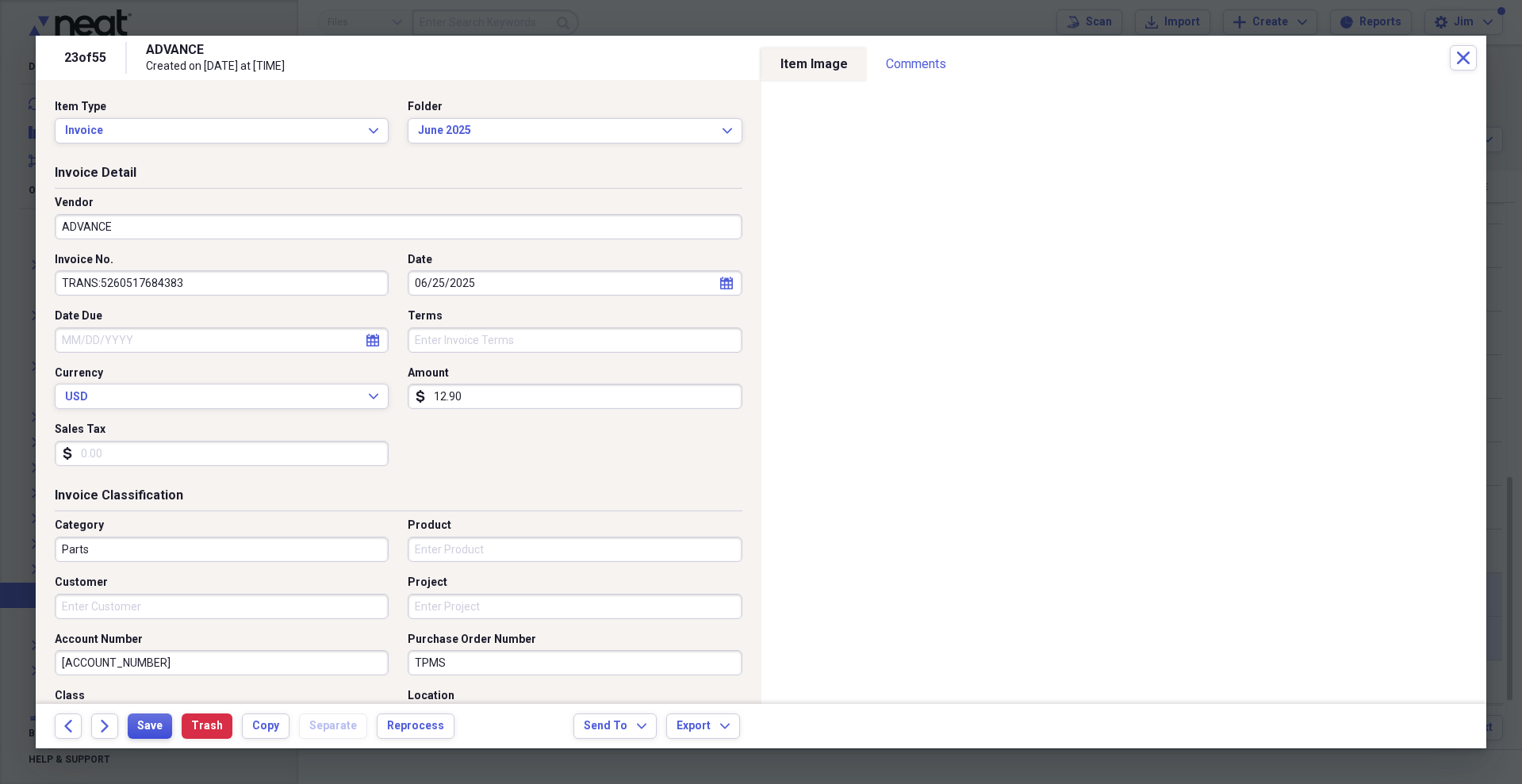 click on "Save" at bounding box center (150, 726) 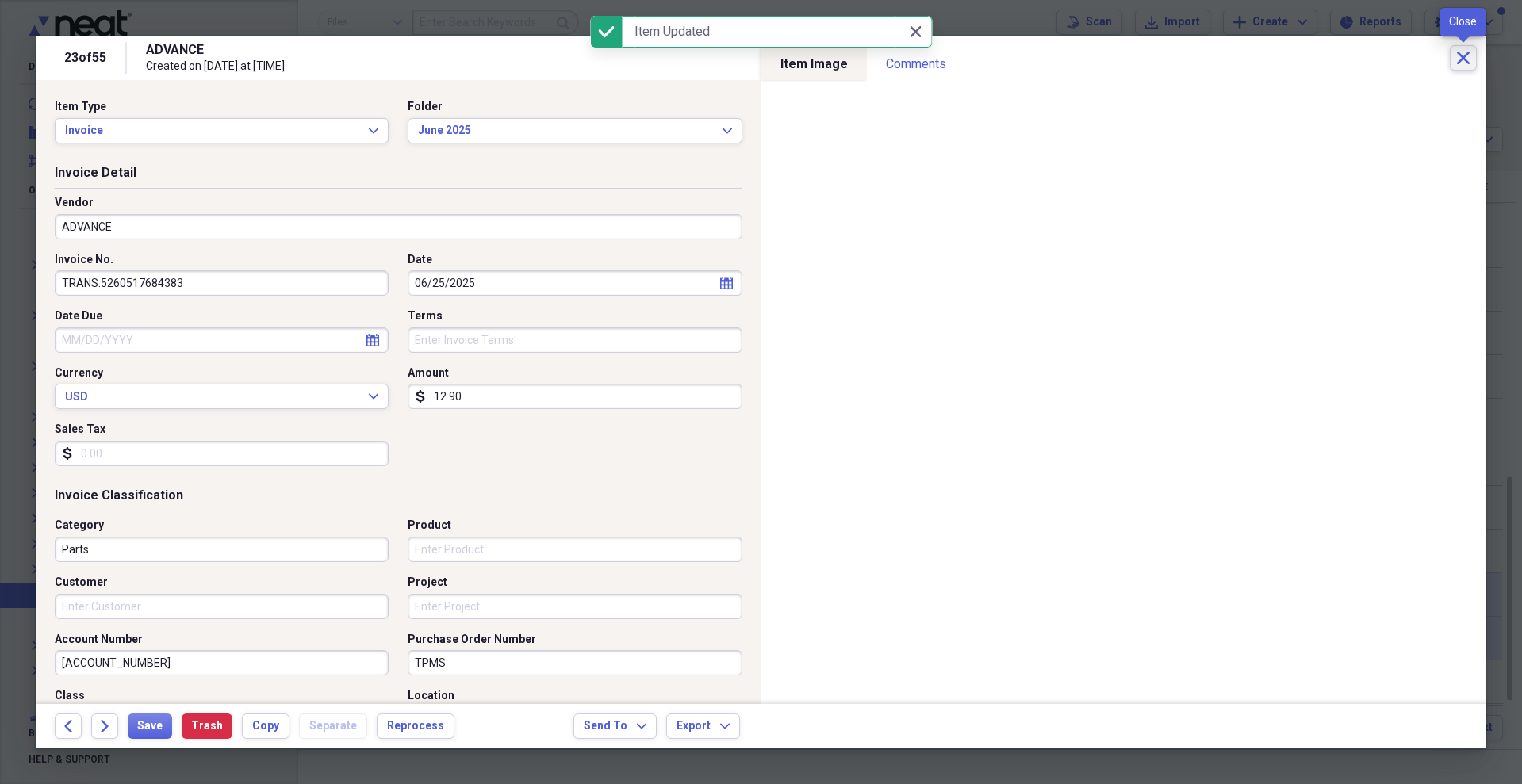 click on "Close" 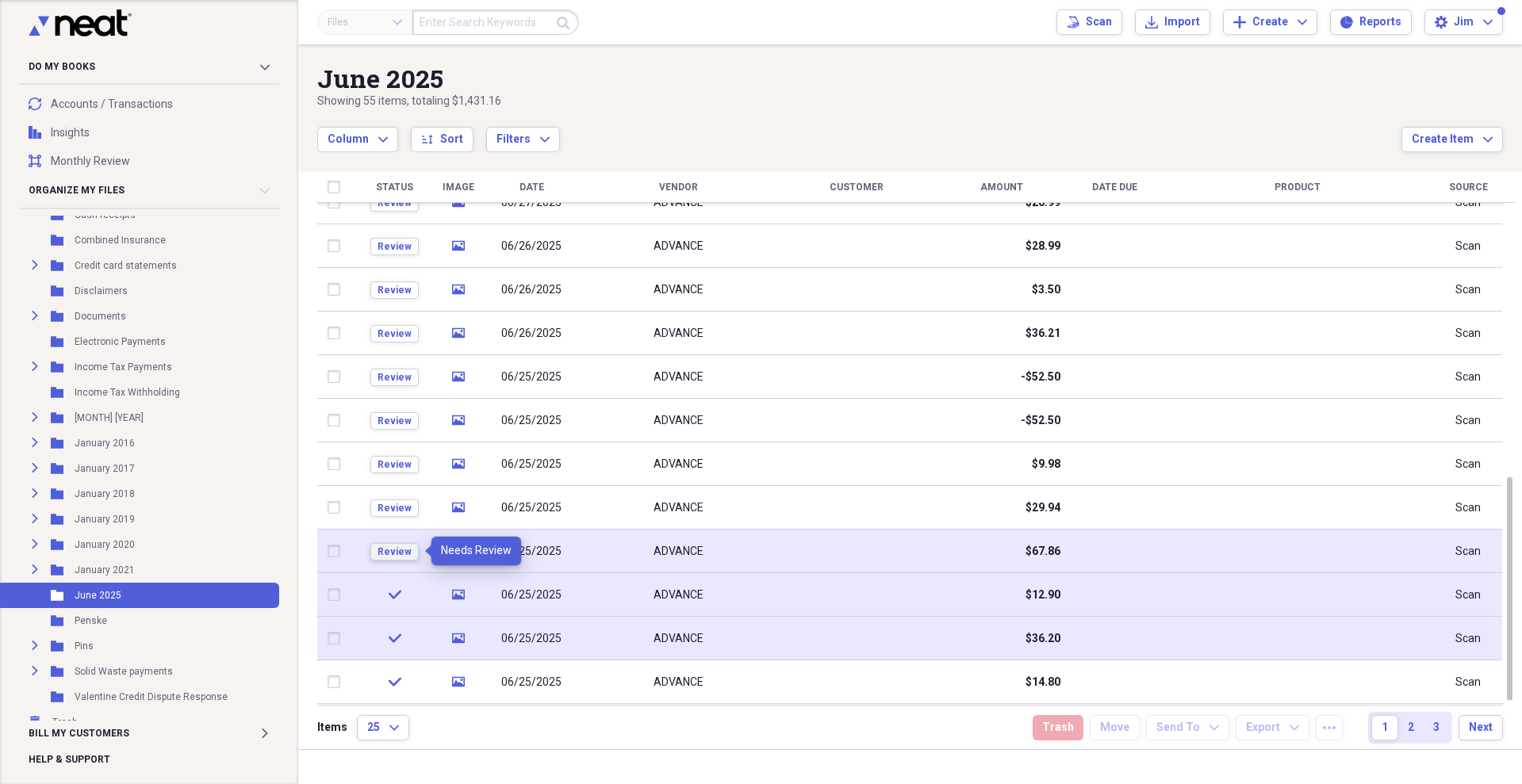 click on "Review" at bounding box center [394, 552] 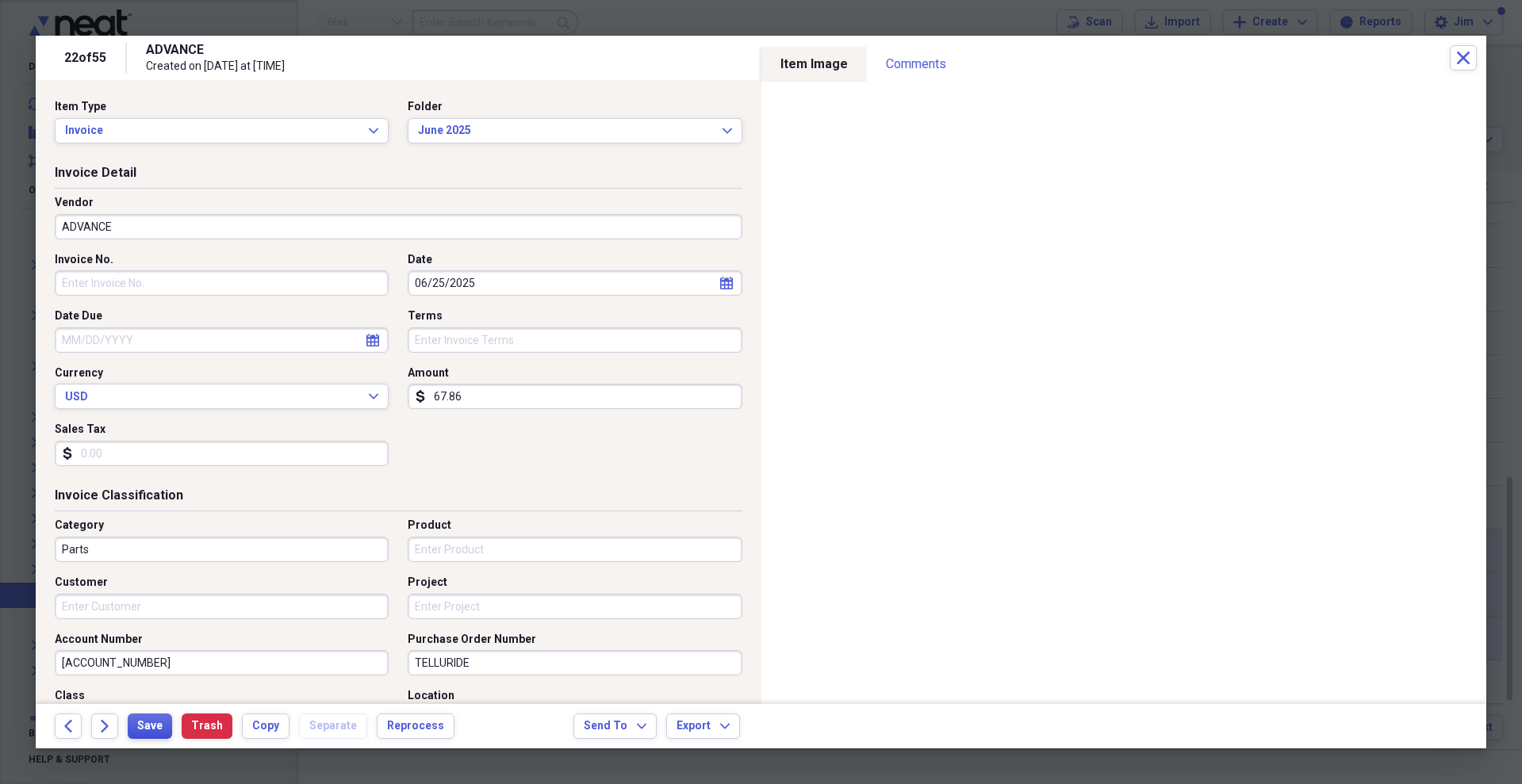 click on "Save" at bounding box center [150, 726] 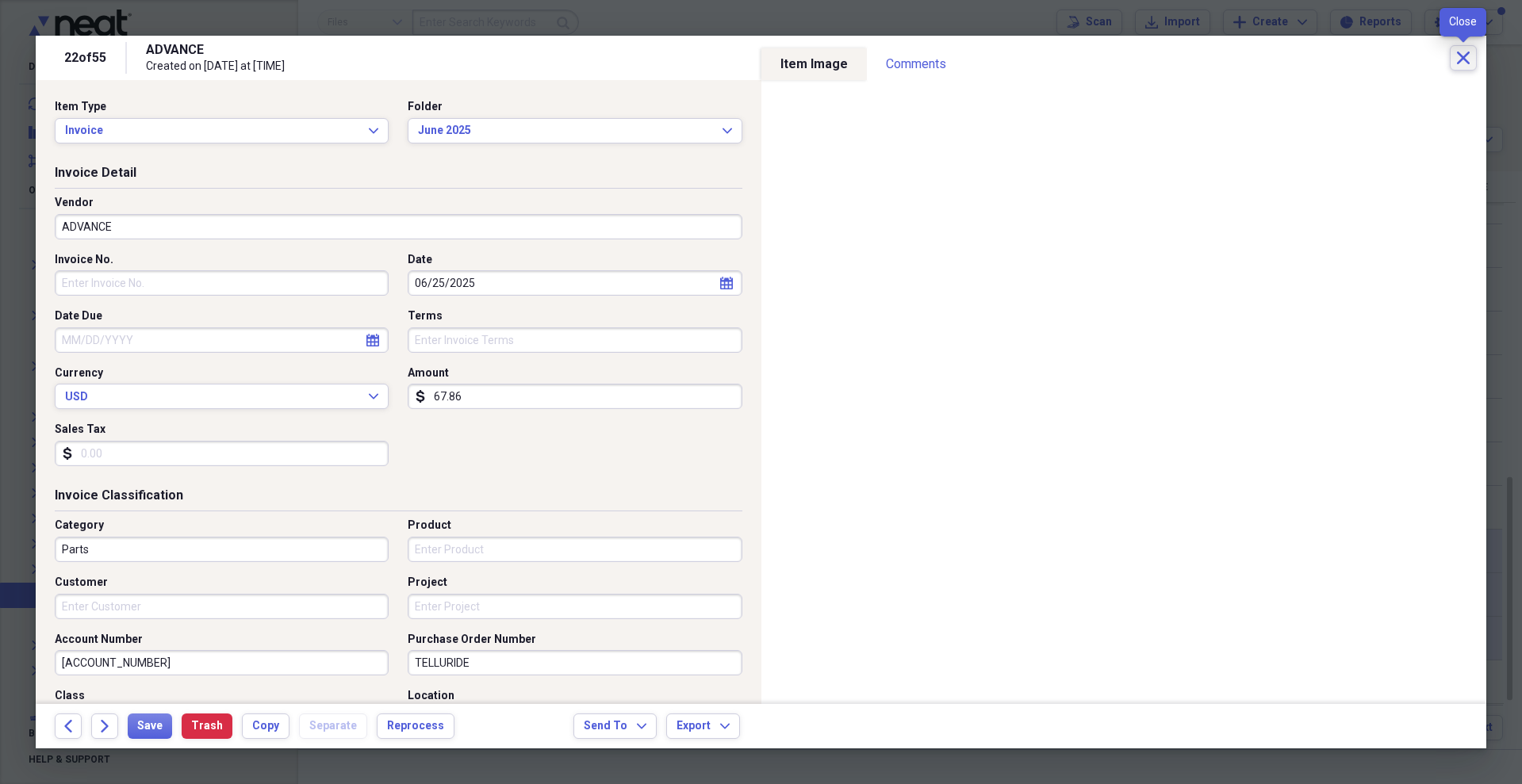 click on "Close" 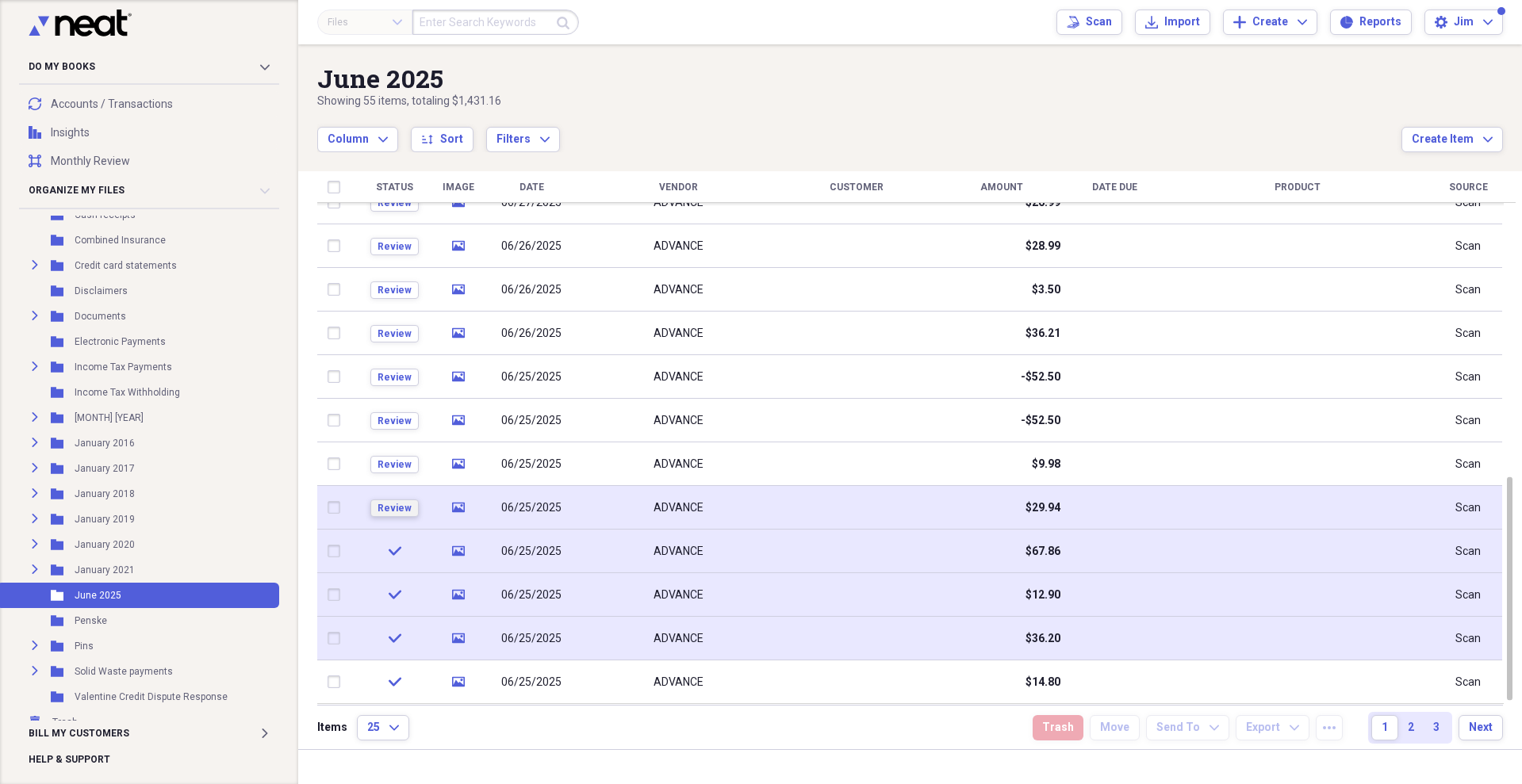 click on "Review" at bounding box center [394, 508] 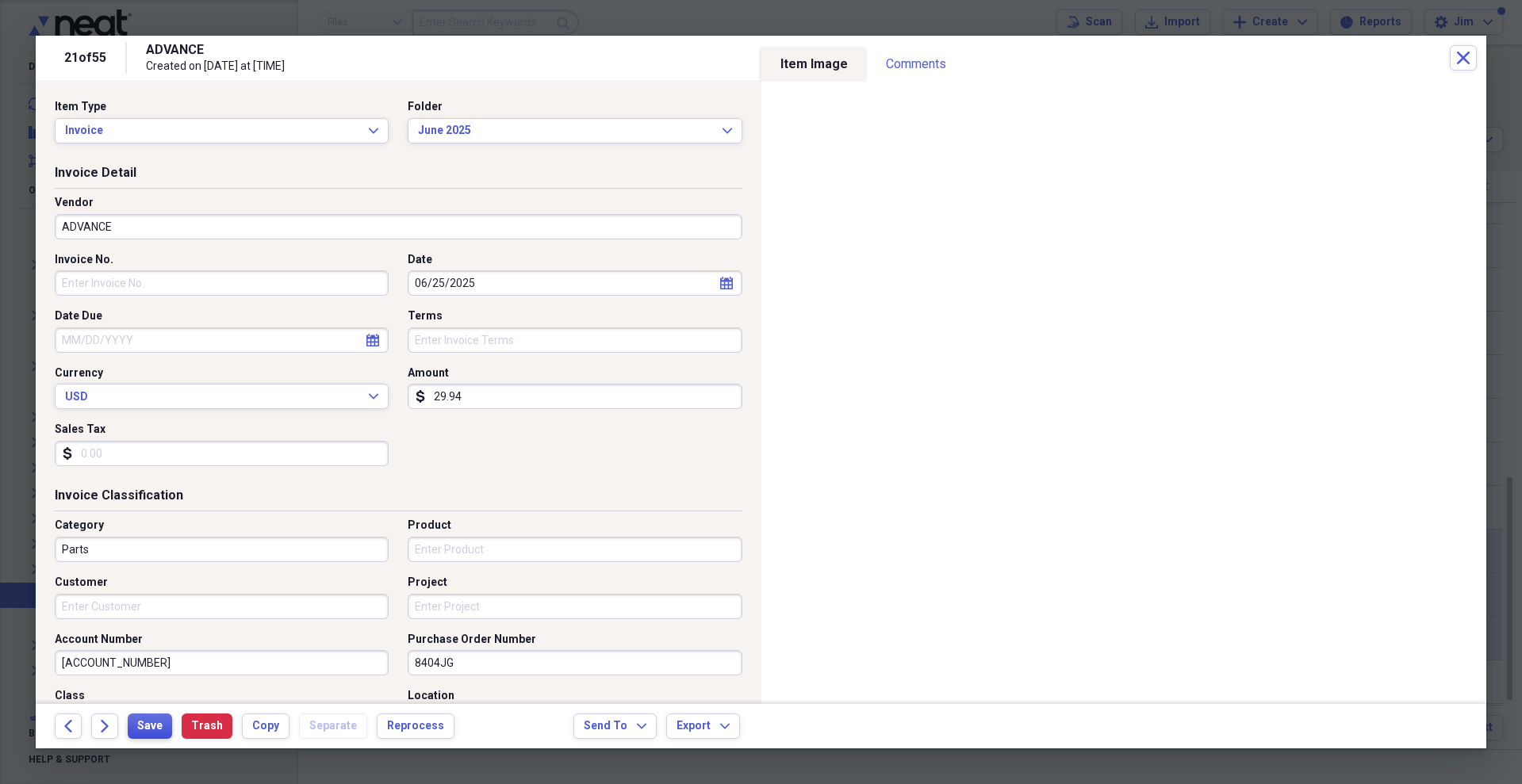 click on "Save" at bounding box center (150, 726) 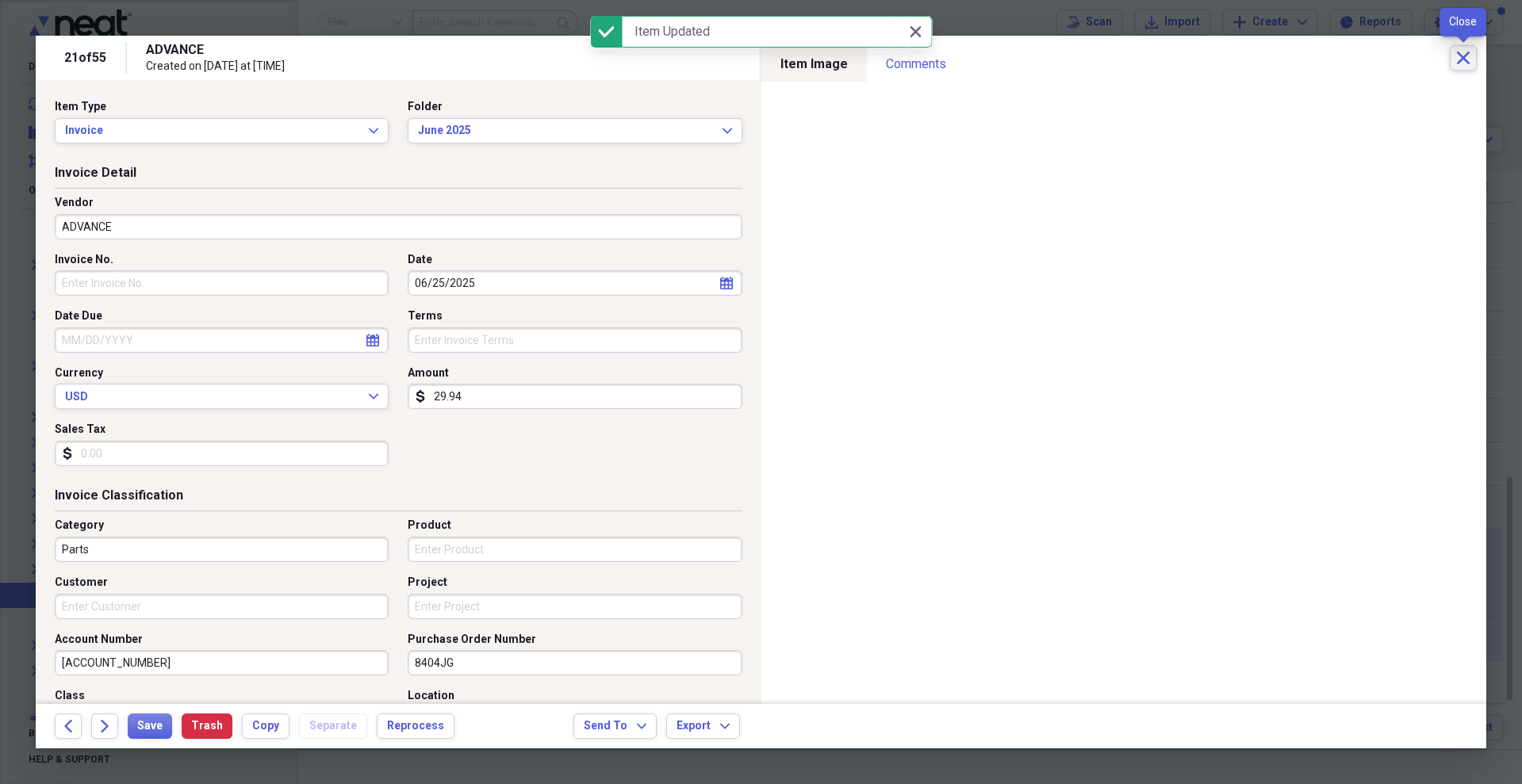 click on "Close" at bounding box center (1463, 58) 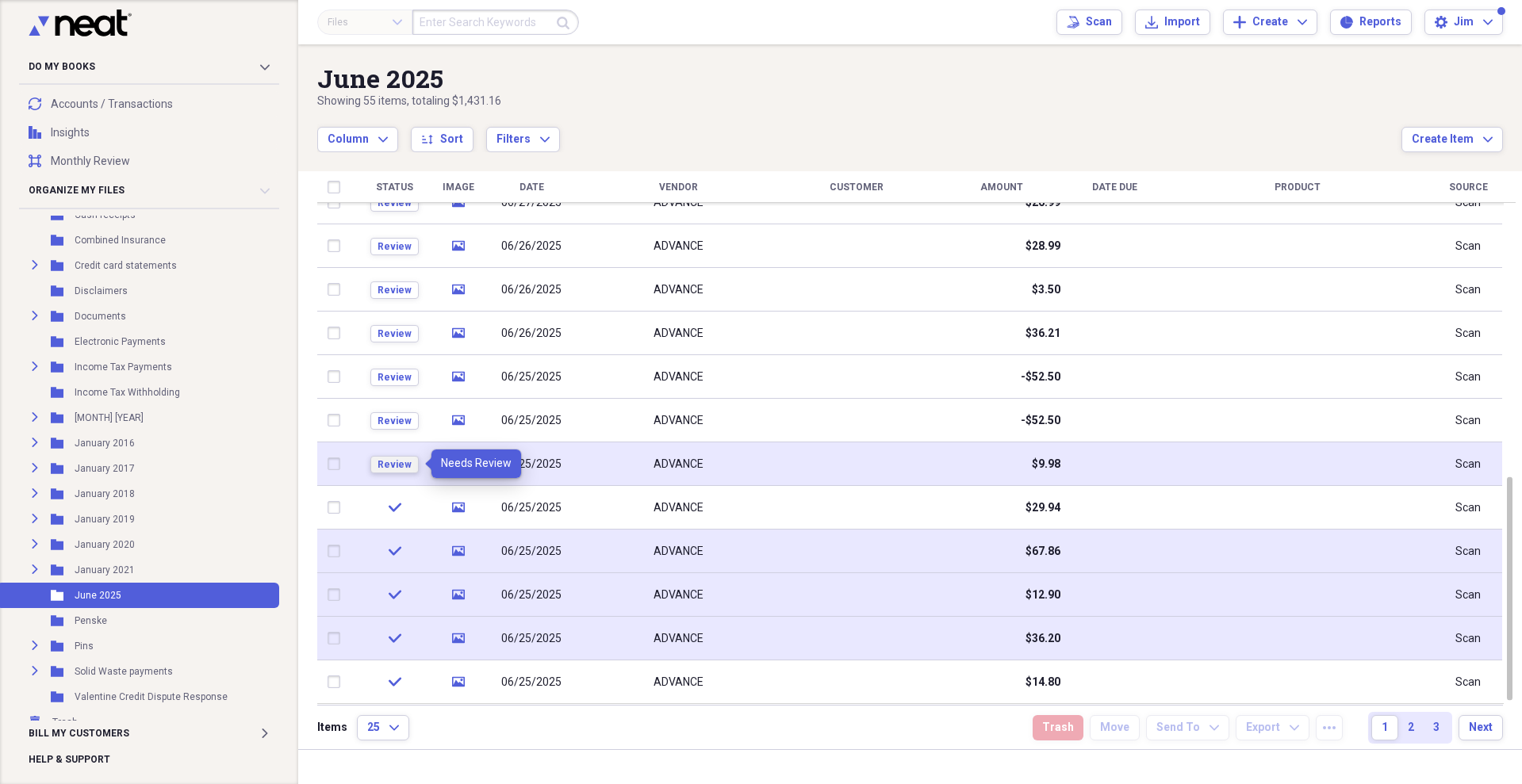 click on "Review" at bounding box center (394, 465) 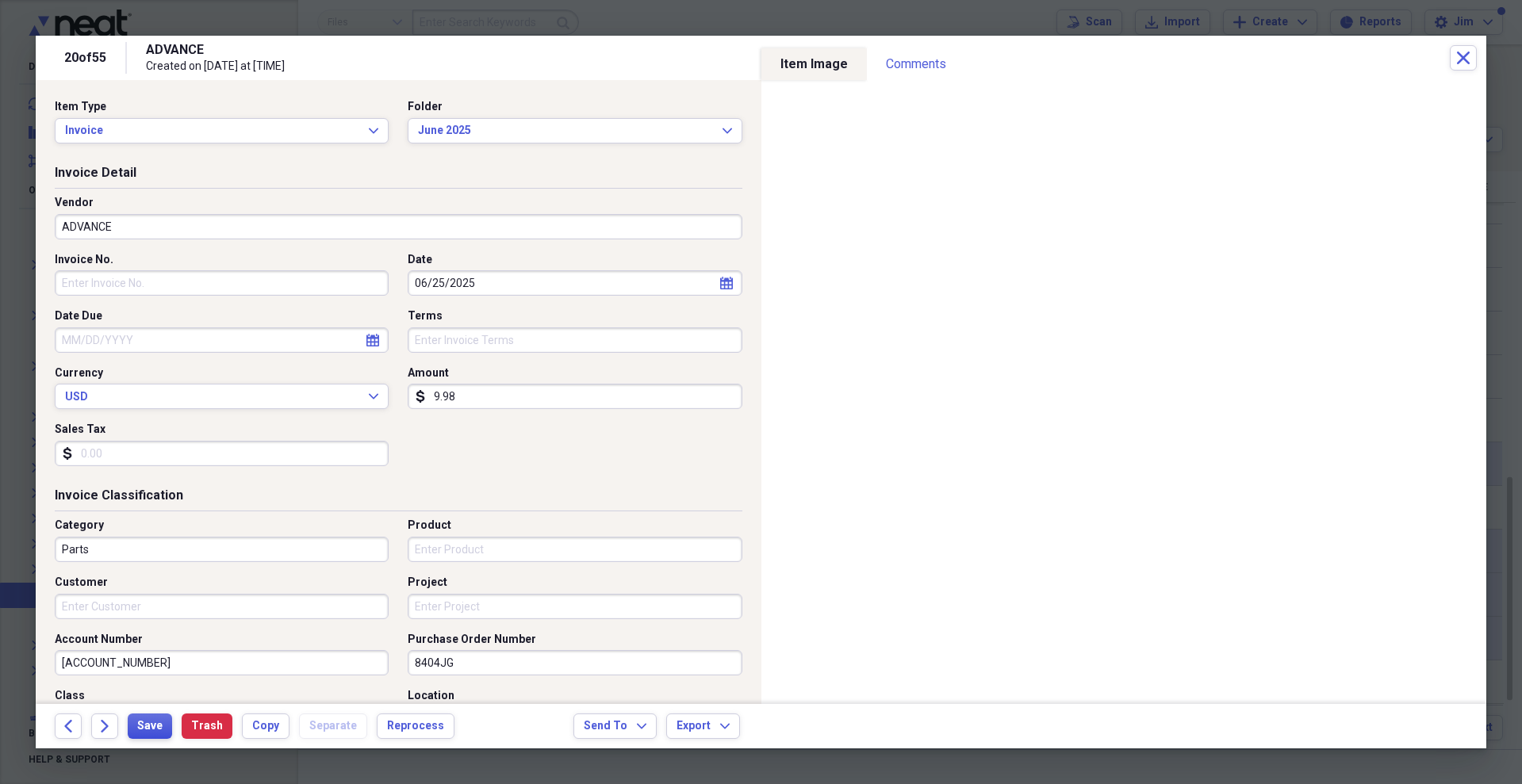 click on "Save" at bounding box center [150, 726] 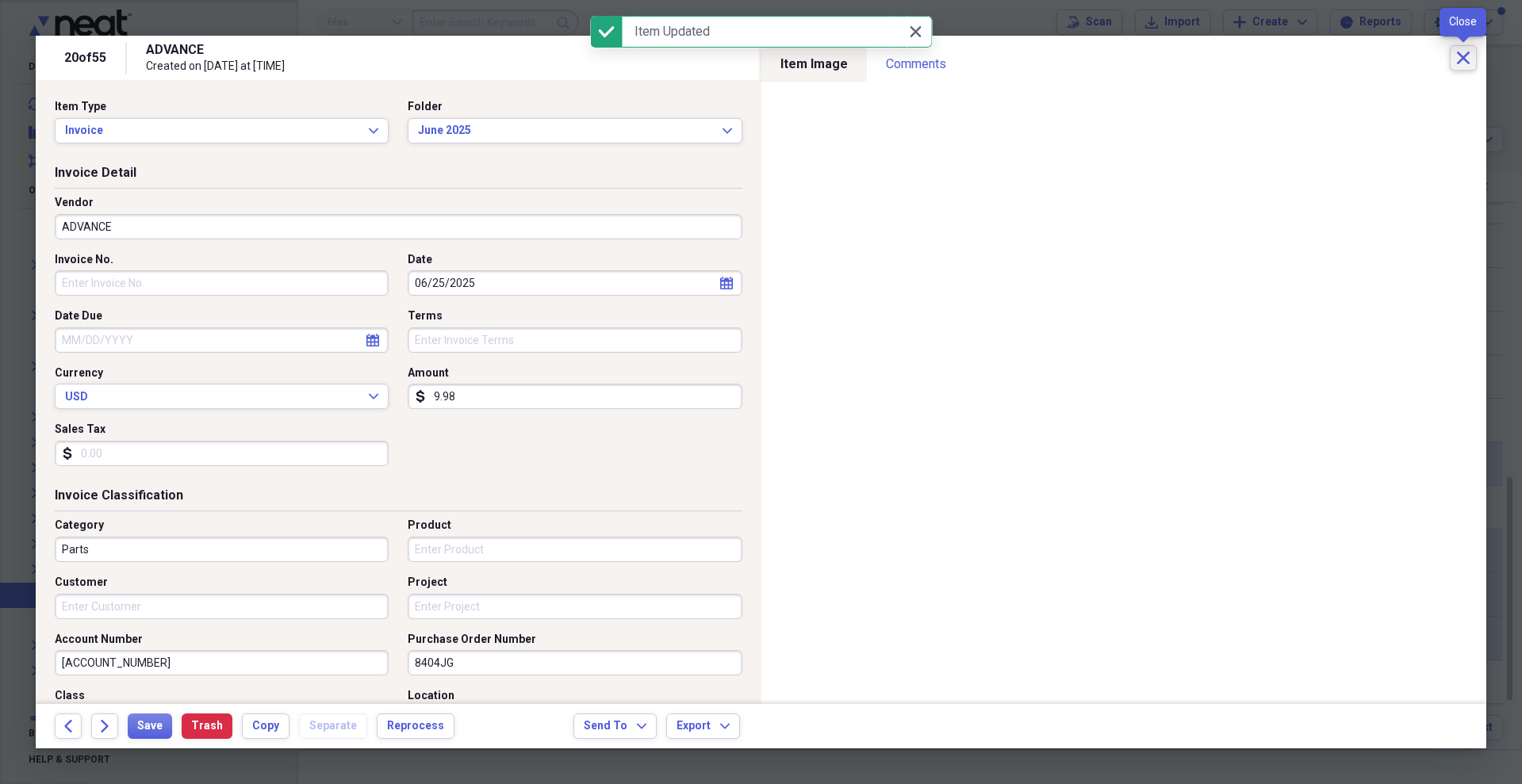 click on "Close" at bounding box center (1463, 58) 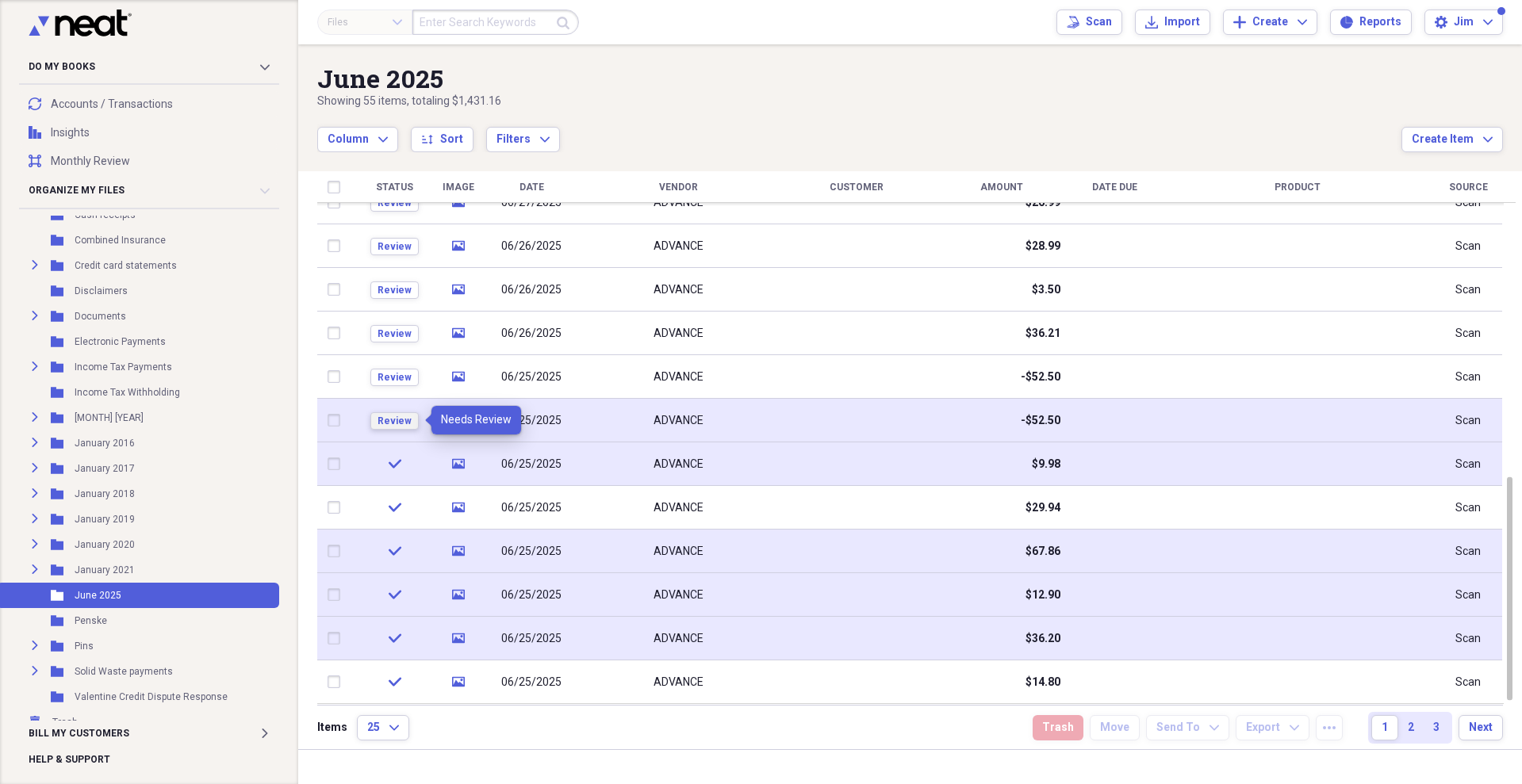 click on "Review" at bounding box center (394, 421) 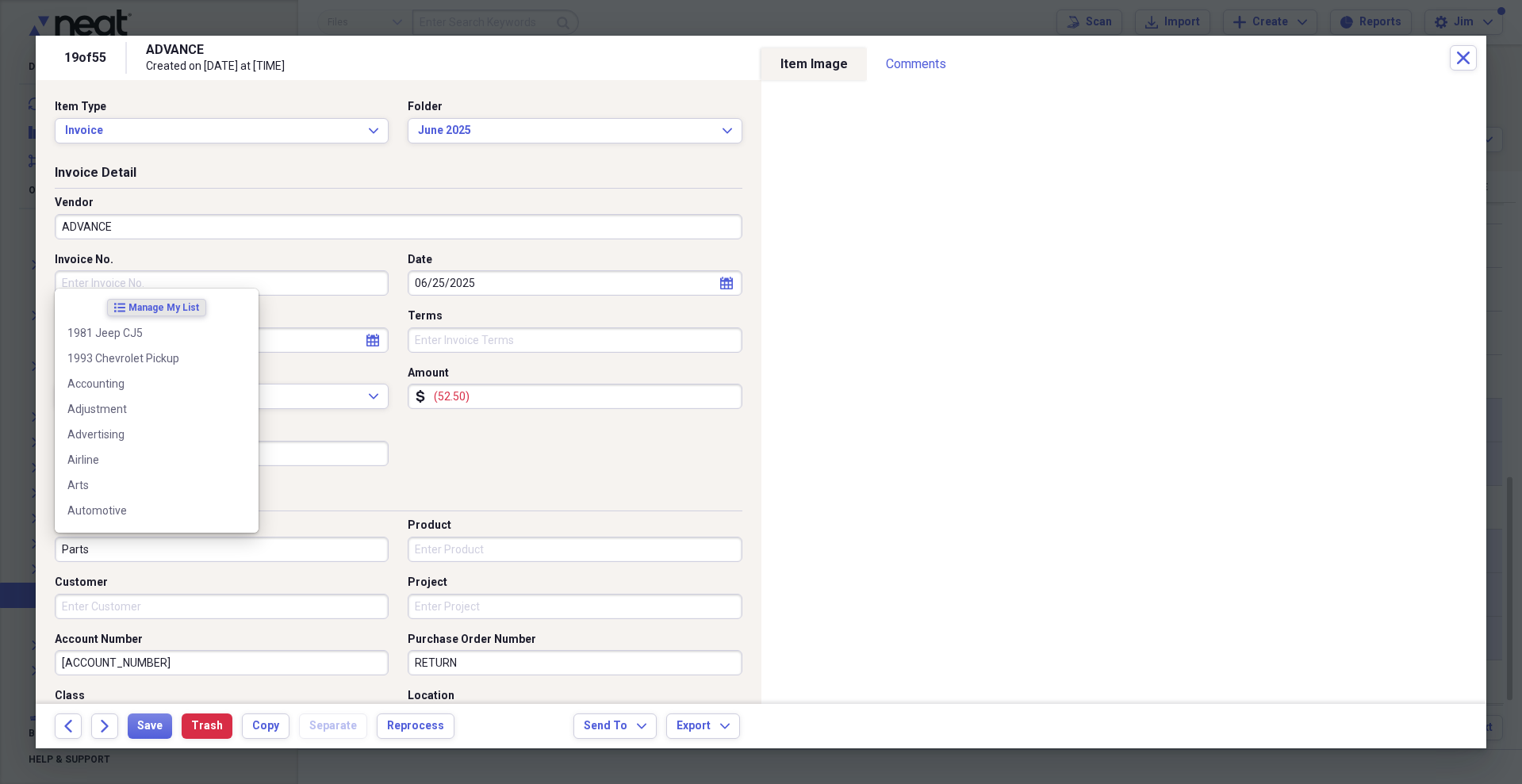 click on "Parts" at bounding box center (221, 549) 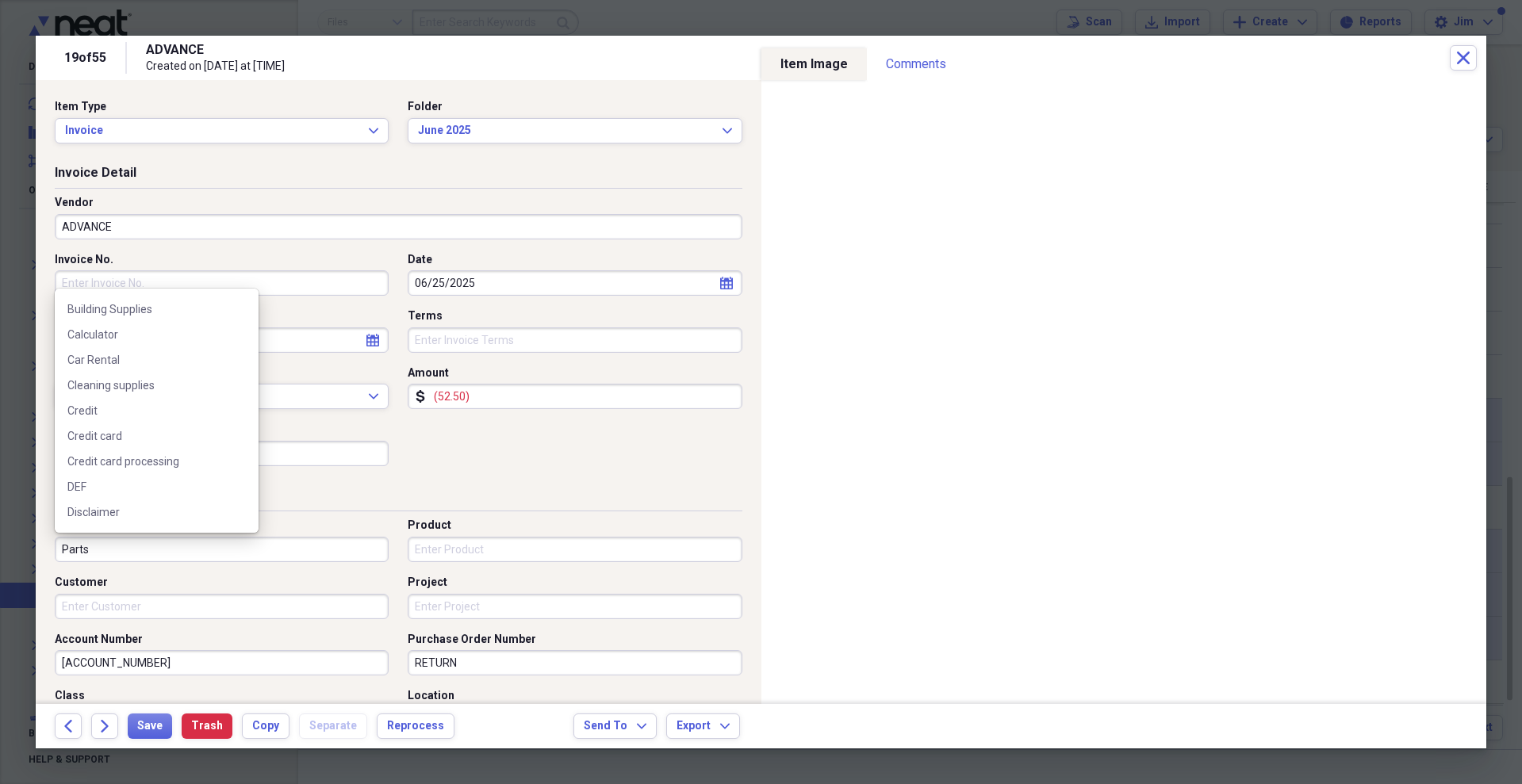 scroll, scrollTop: 317, scrollLeft: 0, axis: vertical 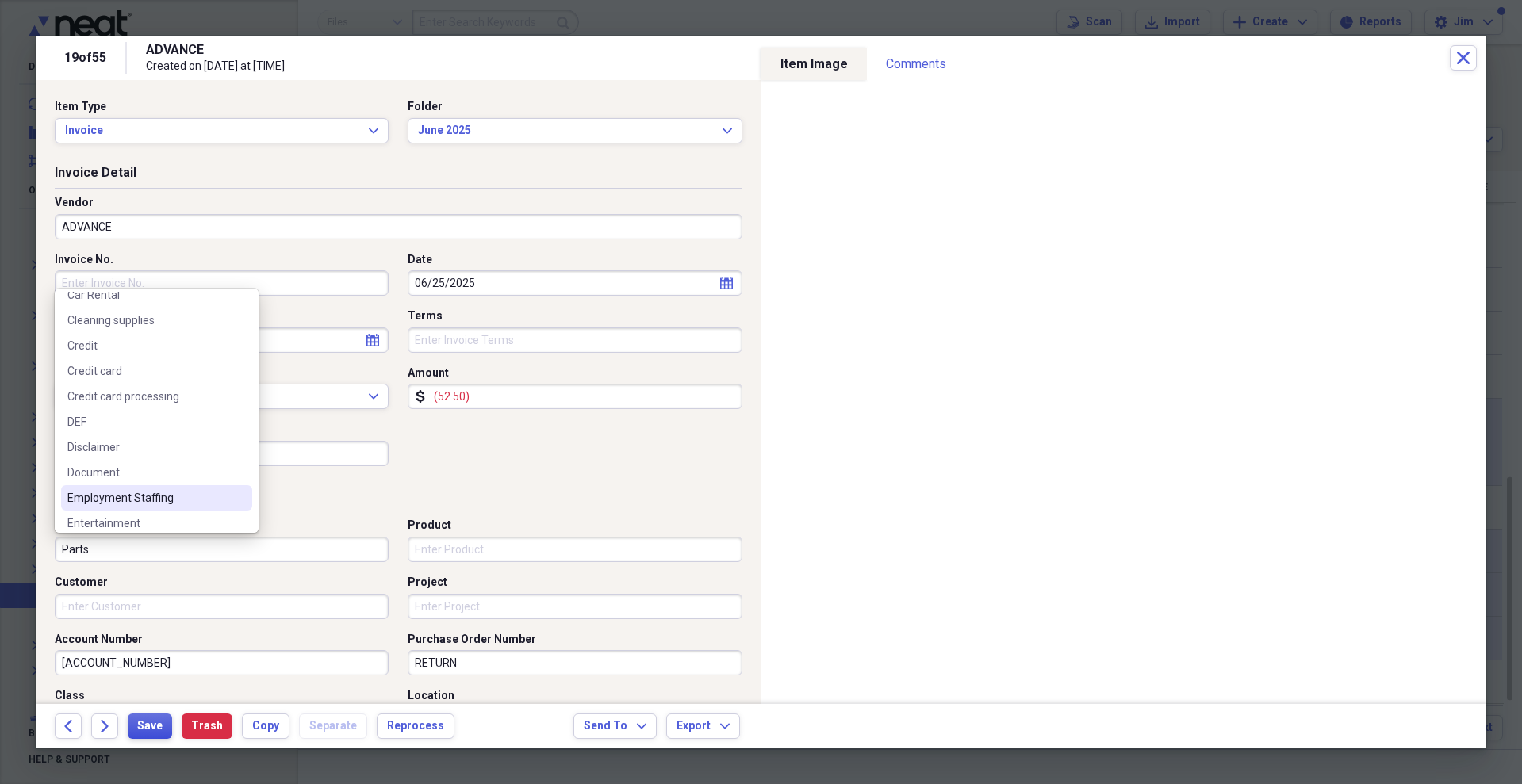 click on "Save" at bounding box center (150, 726) 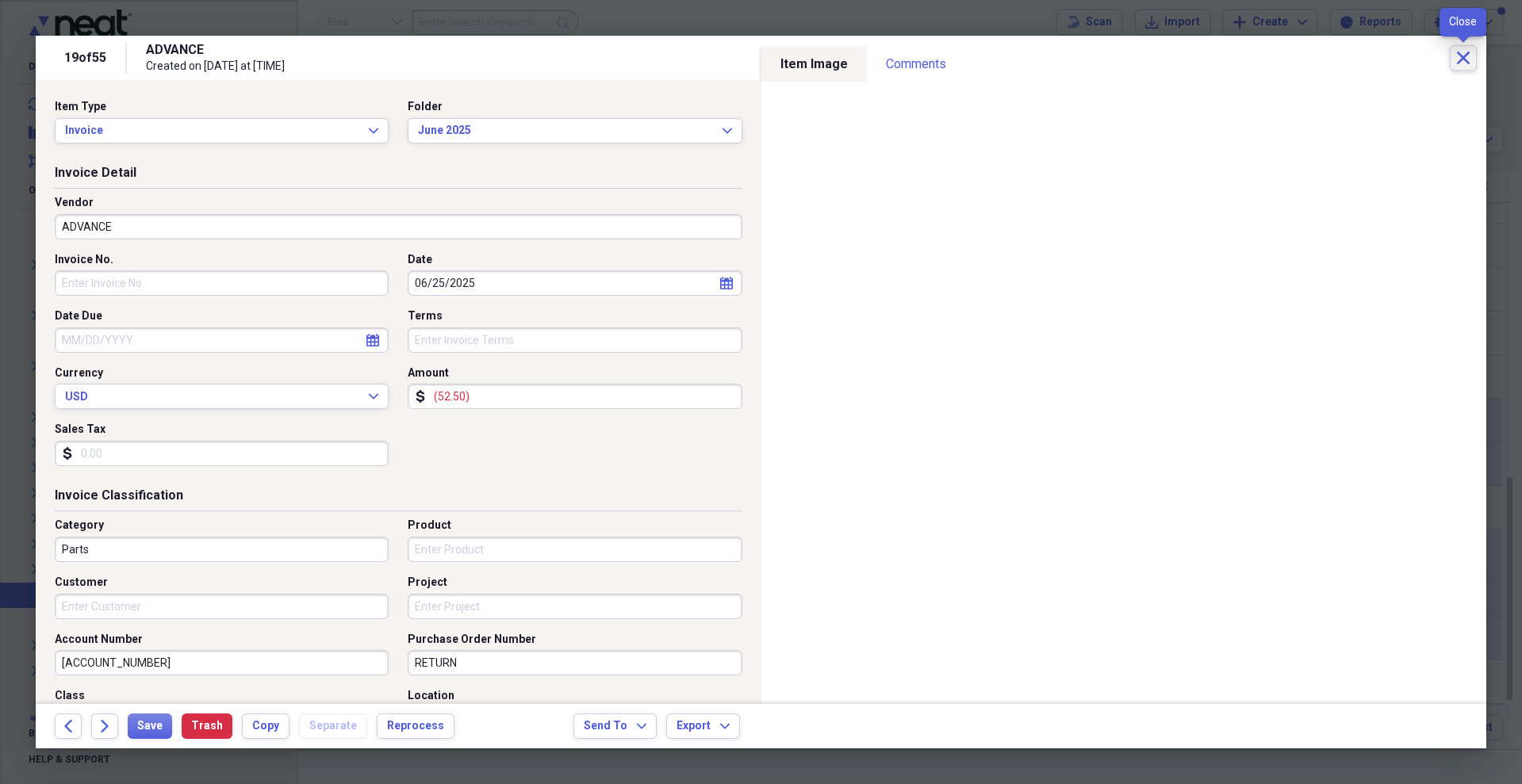 click on "Close" 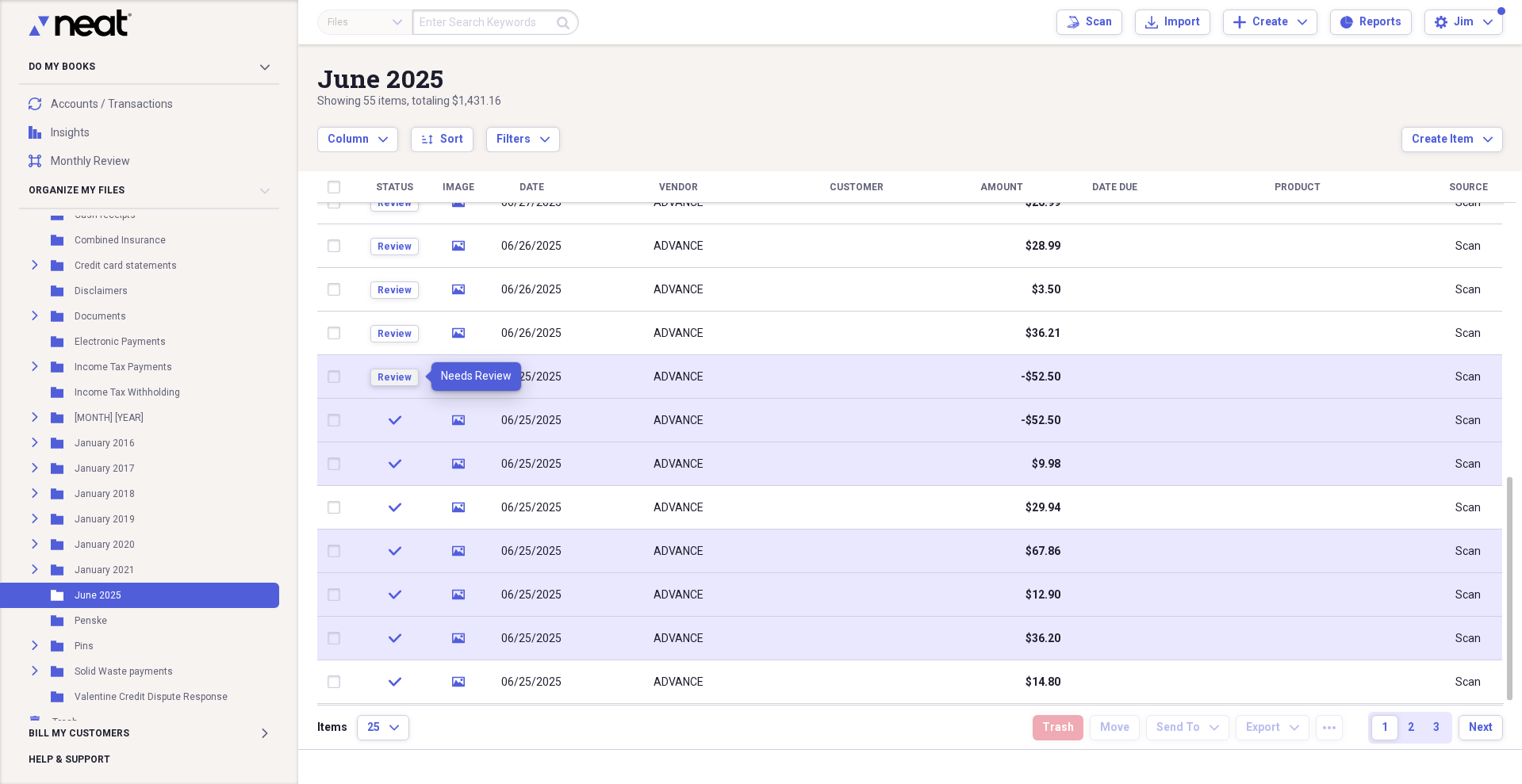 click on "Review" at bounding box center (394, 377) 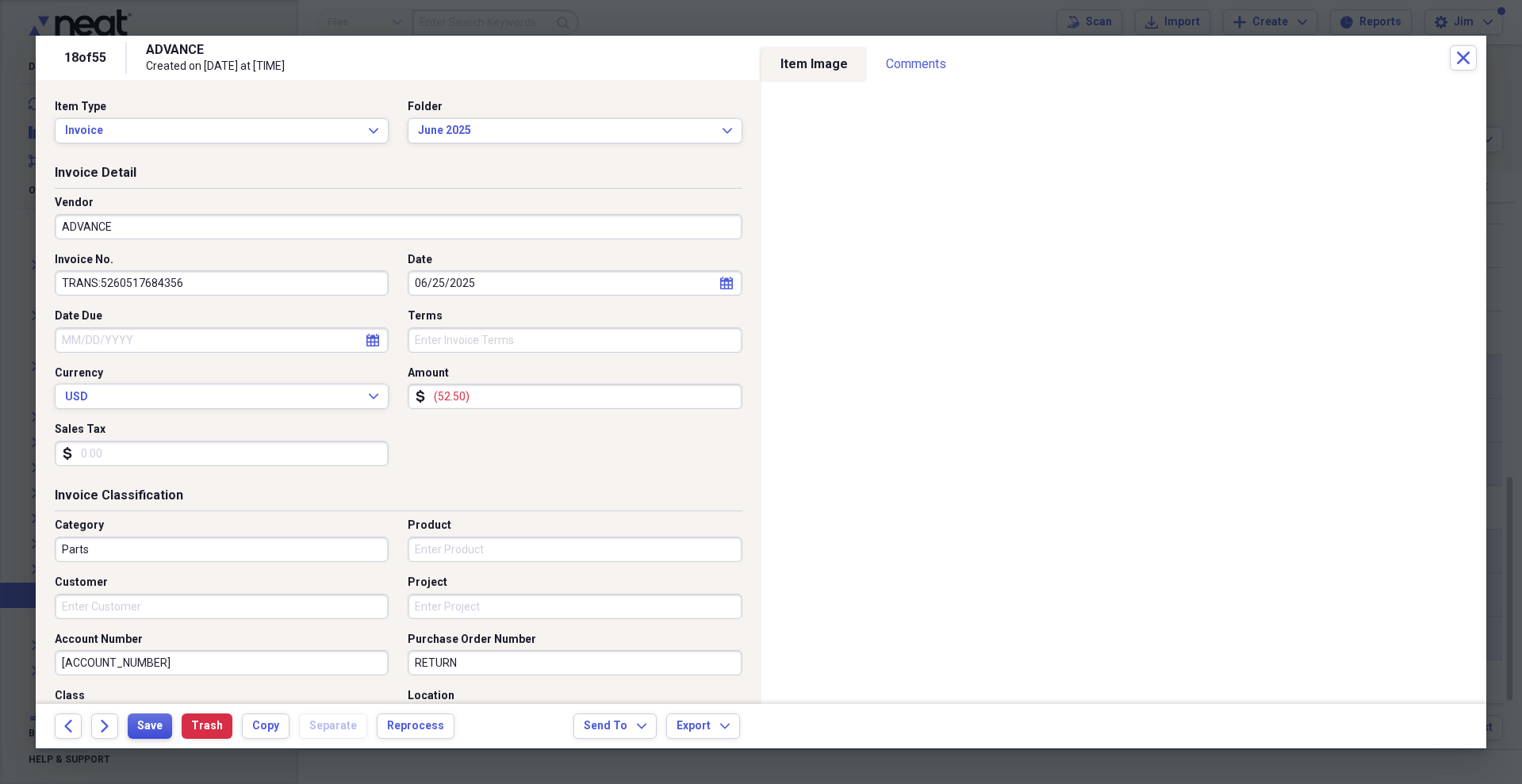 click on "Save" at bounding box center (150, 726) 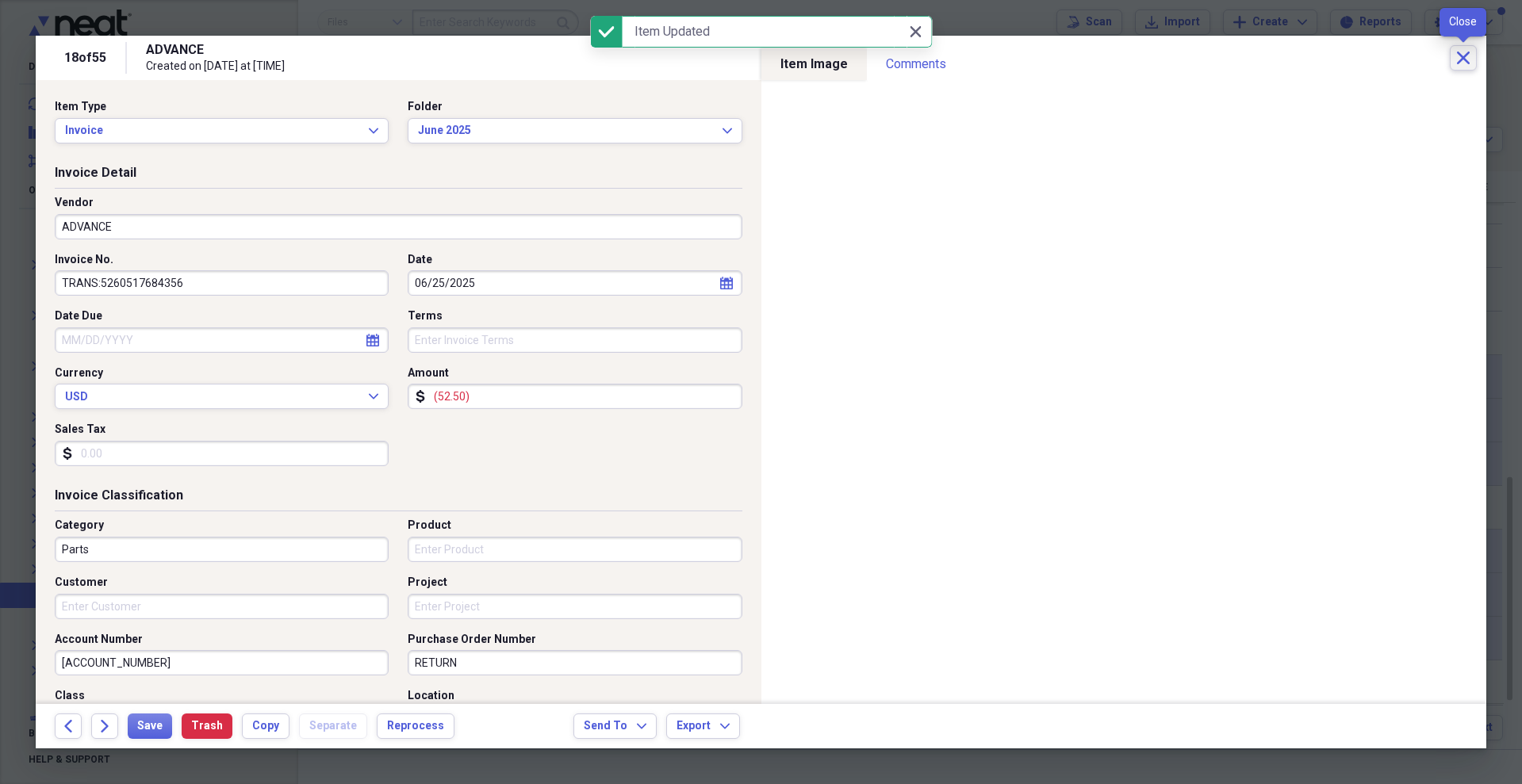 click 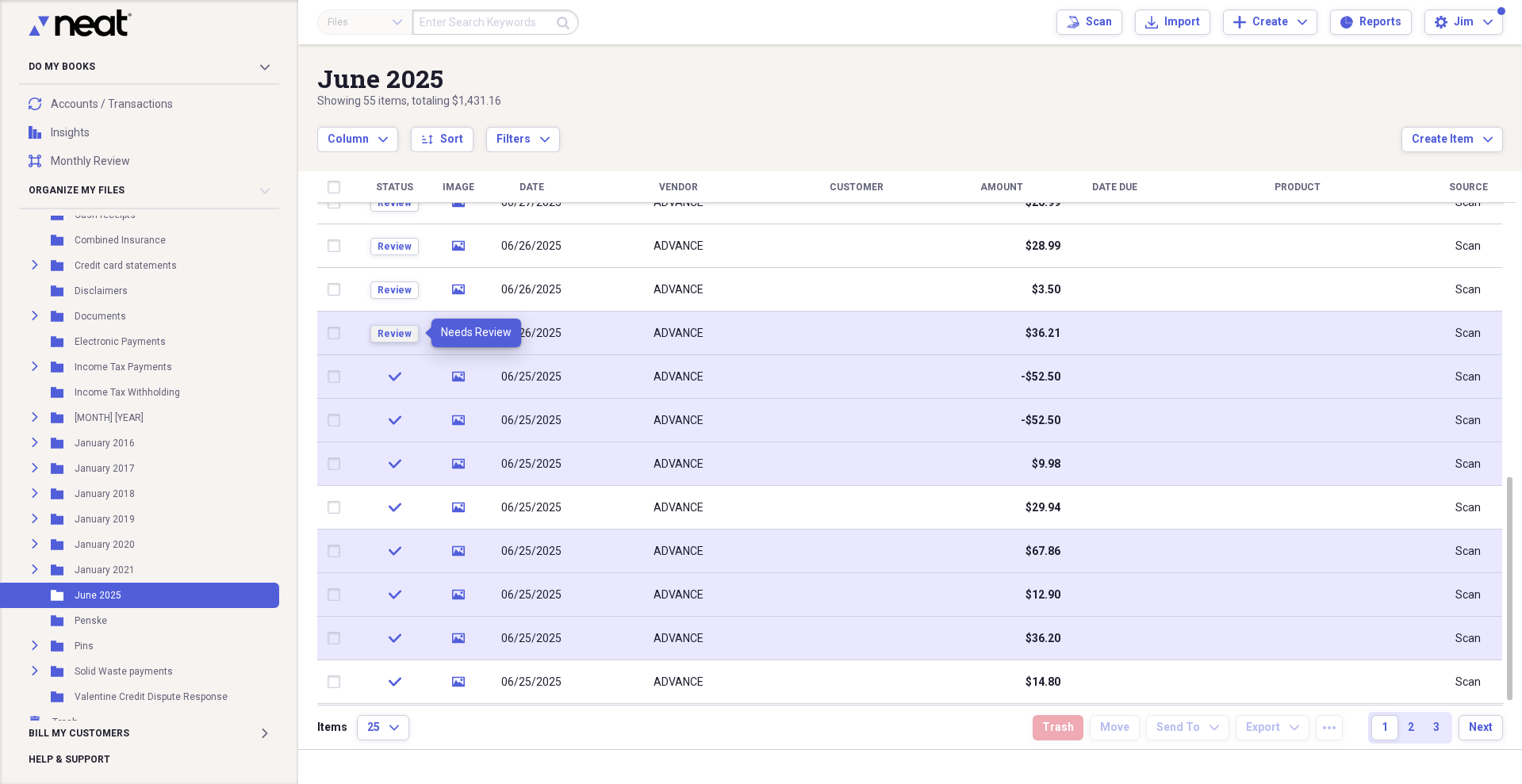 click on "Review" at bounding box center [394, 334] 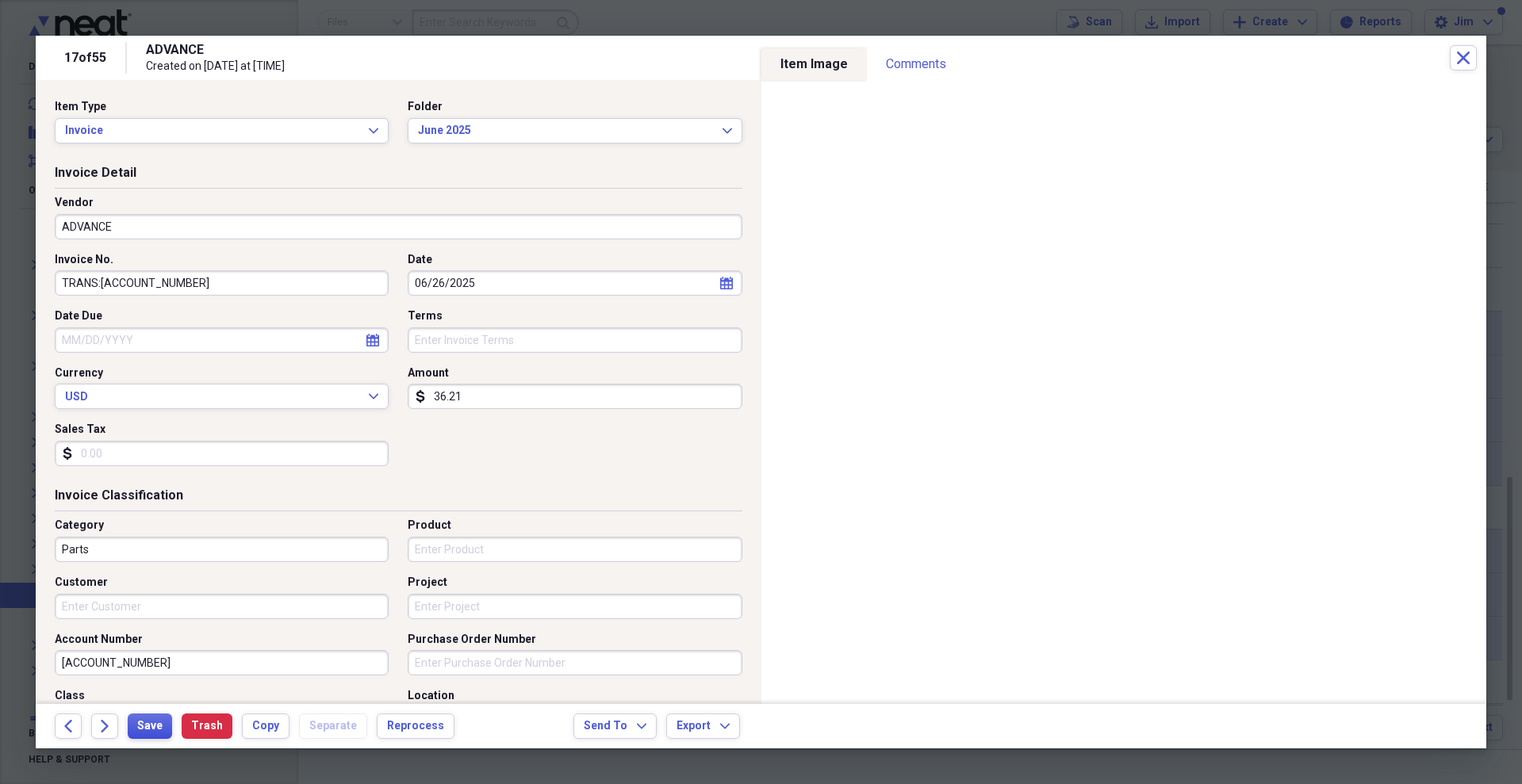 click on "Save" at bounding box center [150, 726] 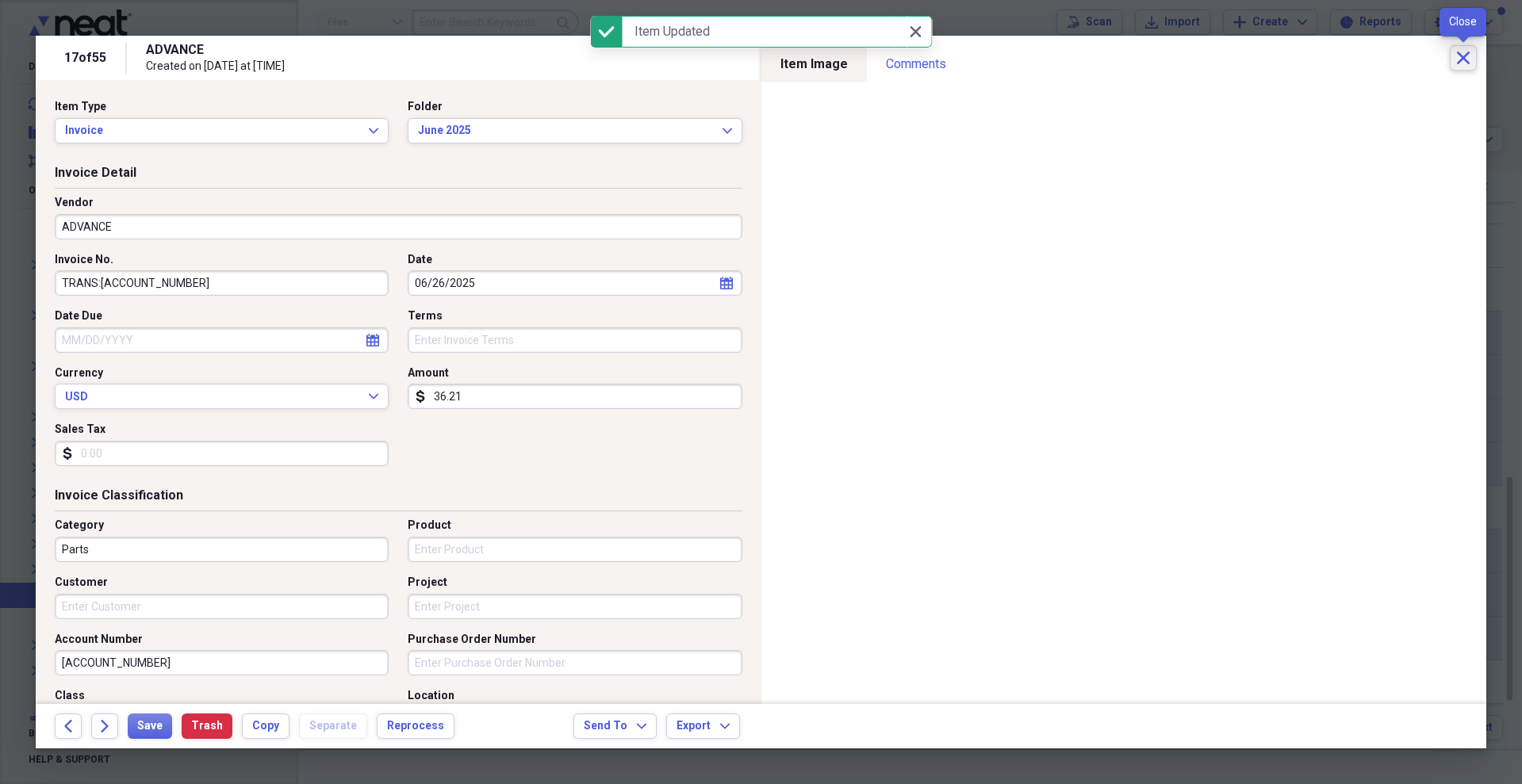 click on "Close" at bounding box center (1463, 58) 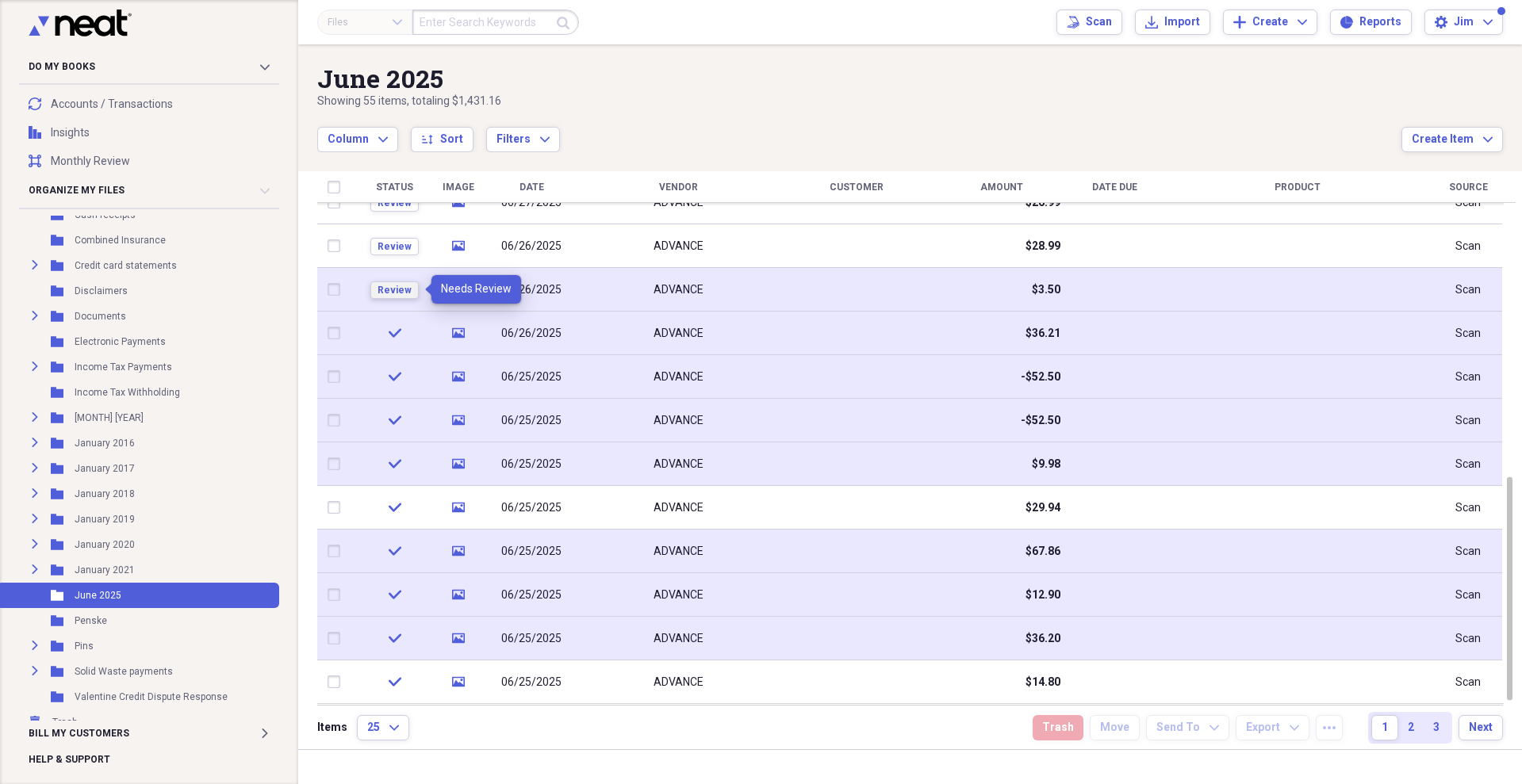click on "Review" at bounding box center (394, 290) 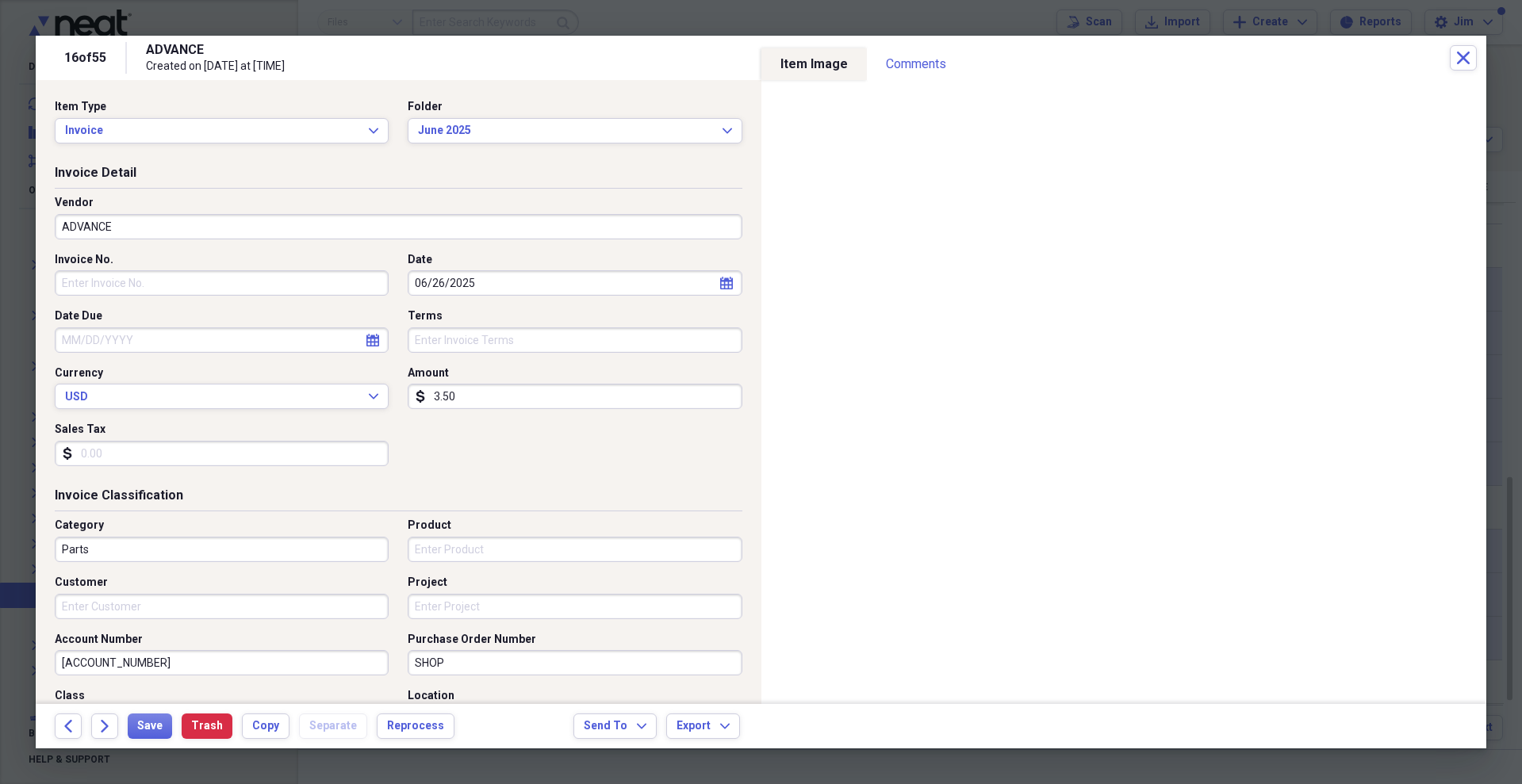 click on "Parts" at bounding box center [221, 549] 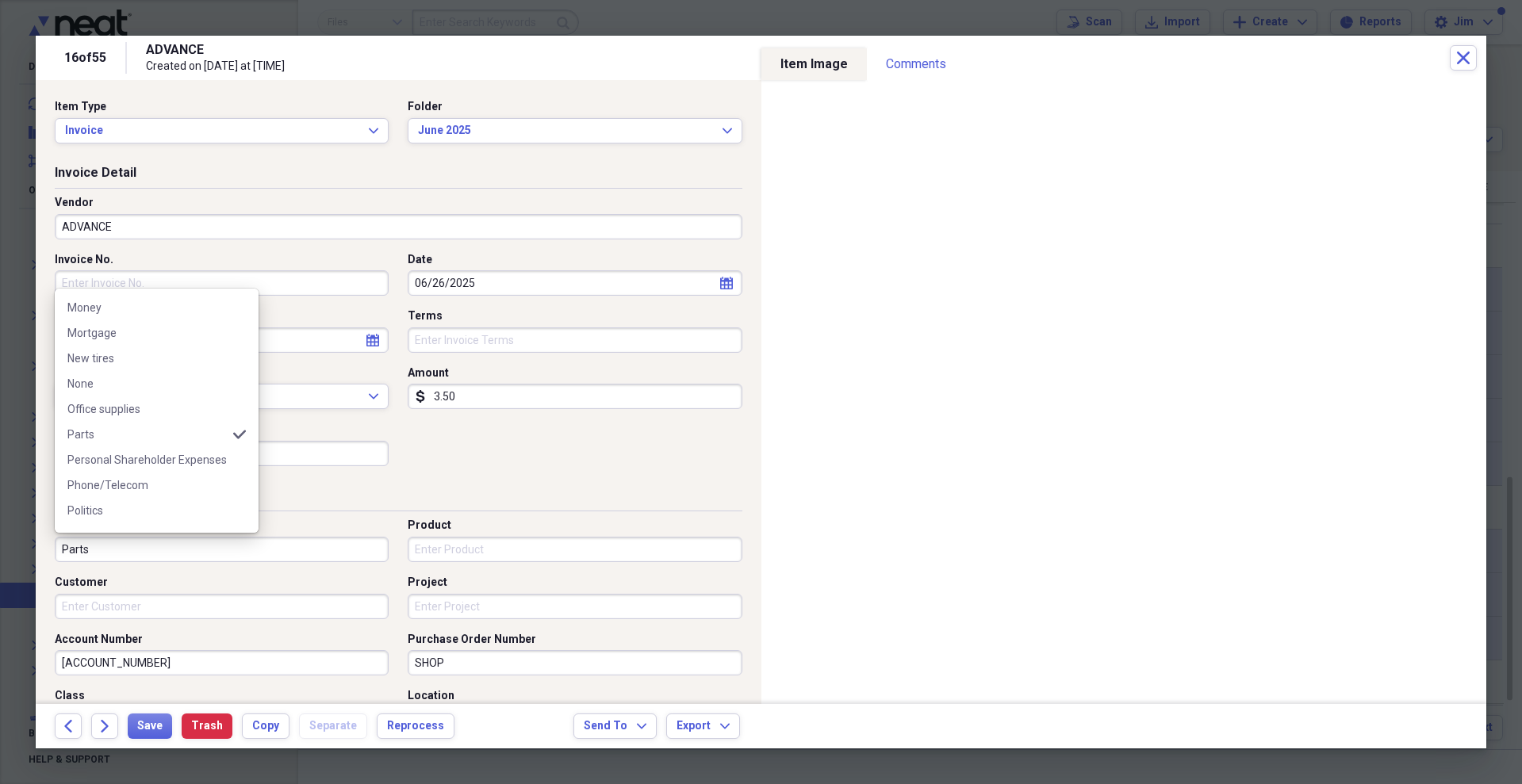 scroll, scrollTop: 926, scrollLeft: 0, axis: vertical 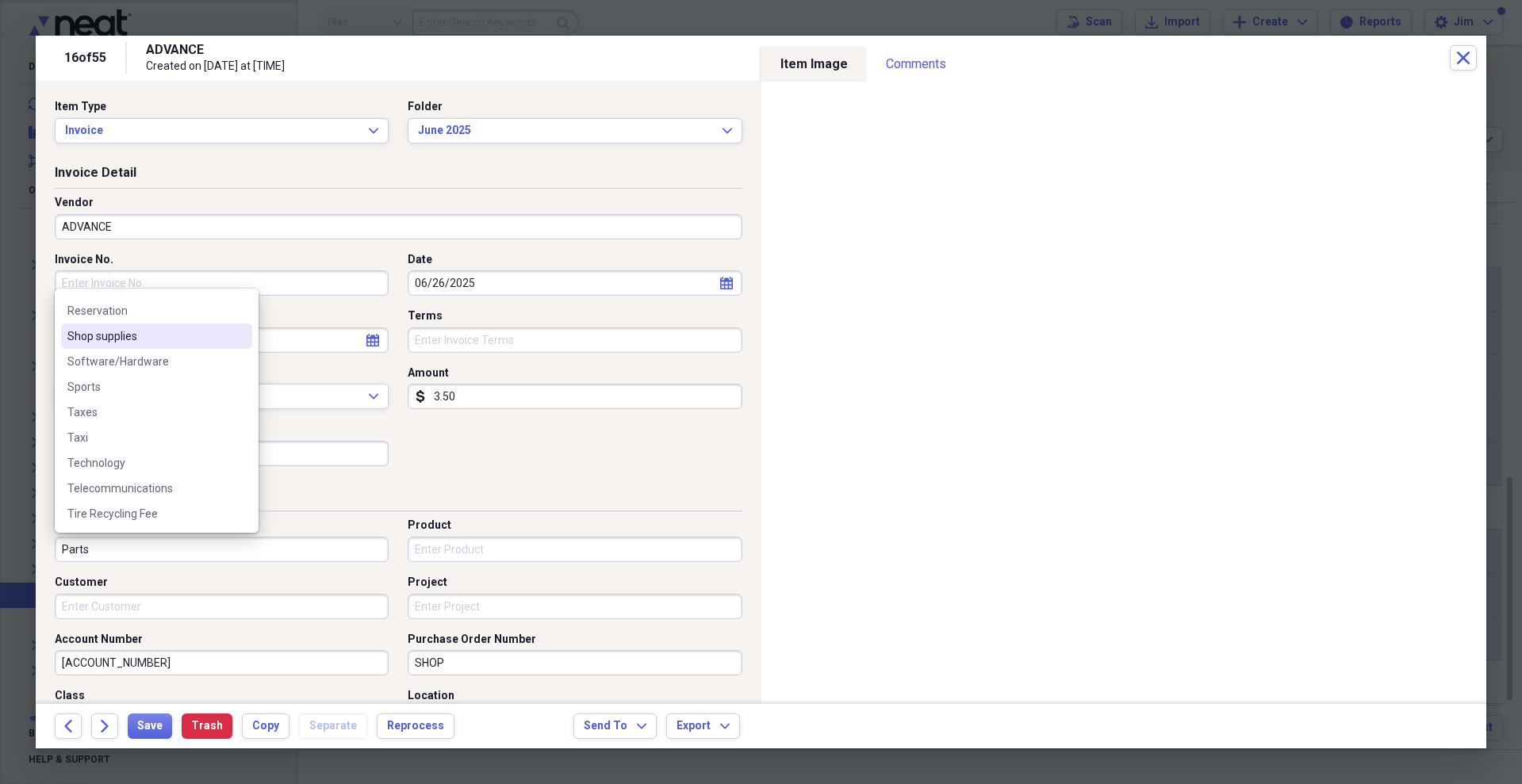 click on "Shop supplies" at bounding box center (147, 336) 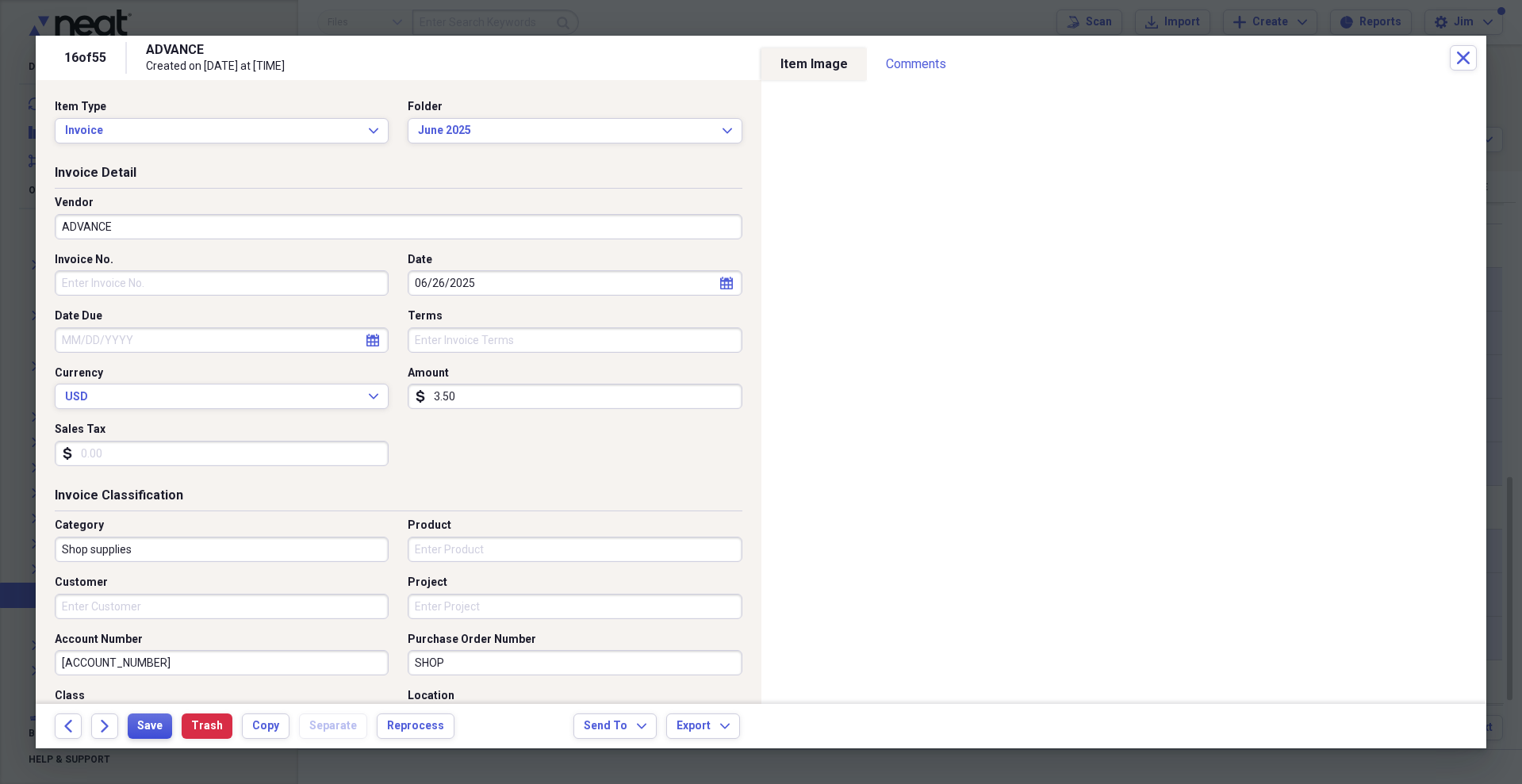 click on "Save" at bounding box center (150, 726) 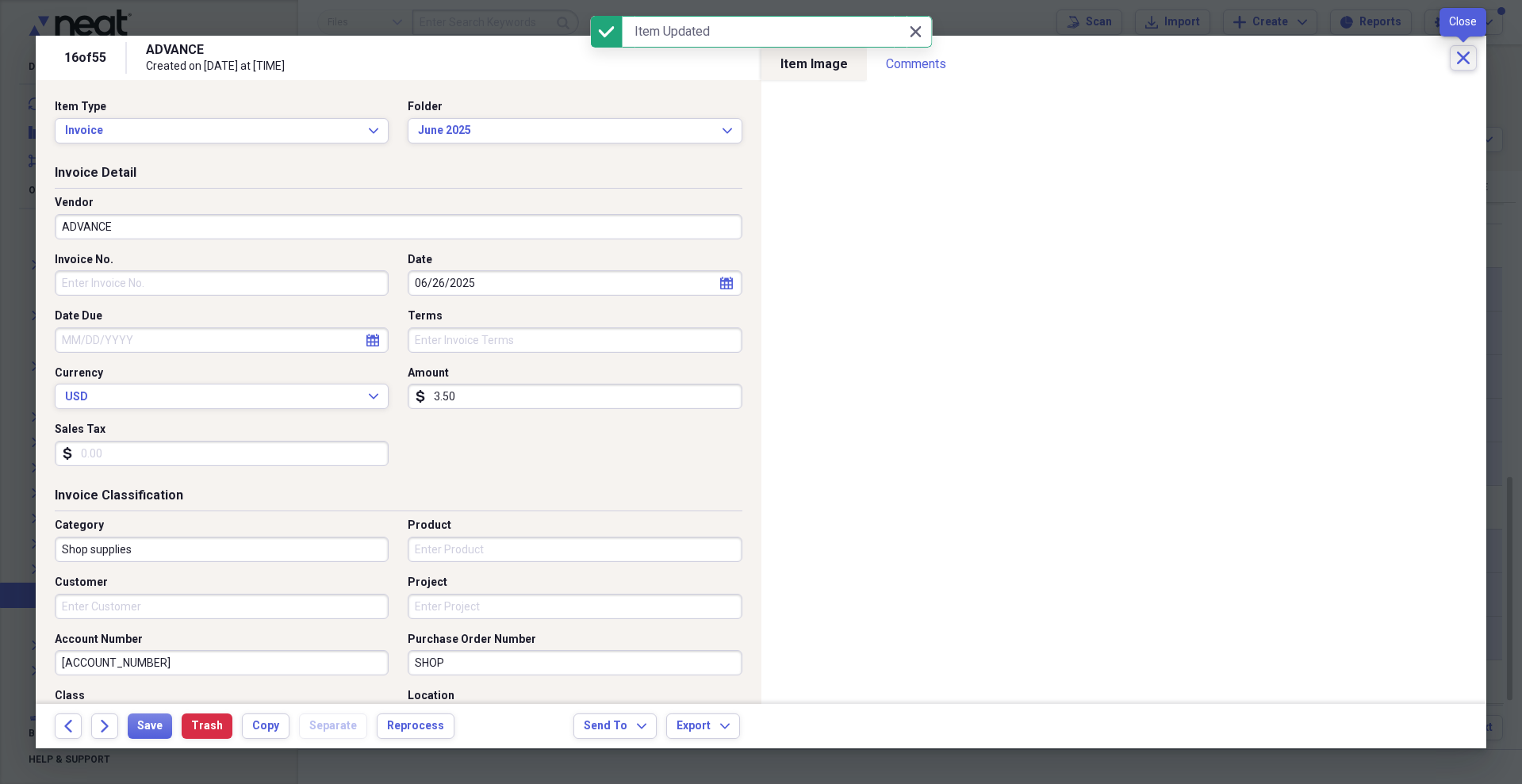 click on "Close" at bounding box center (1463, 58) 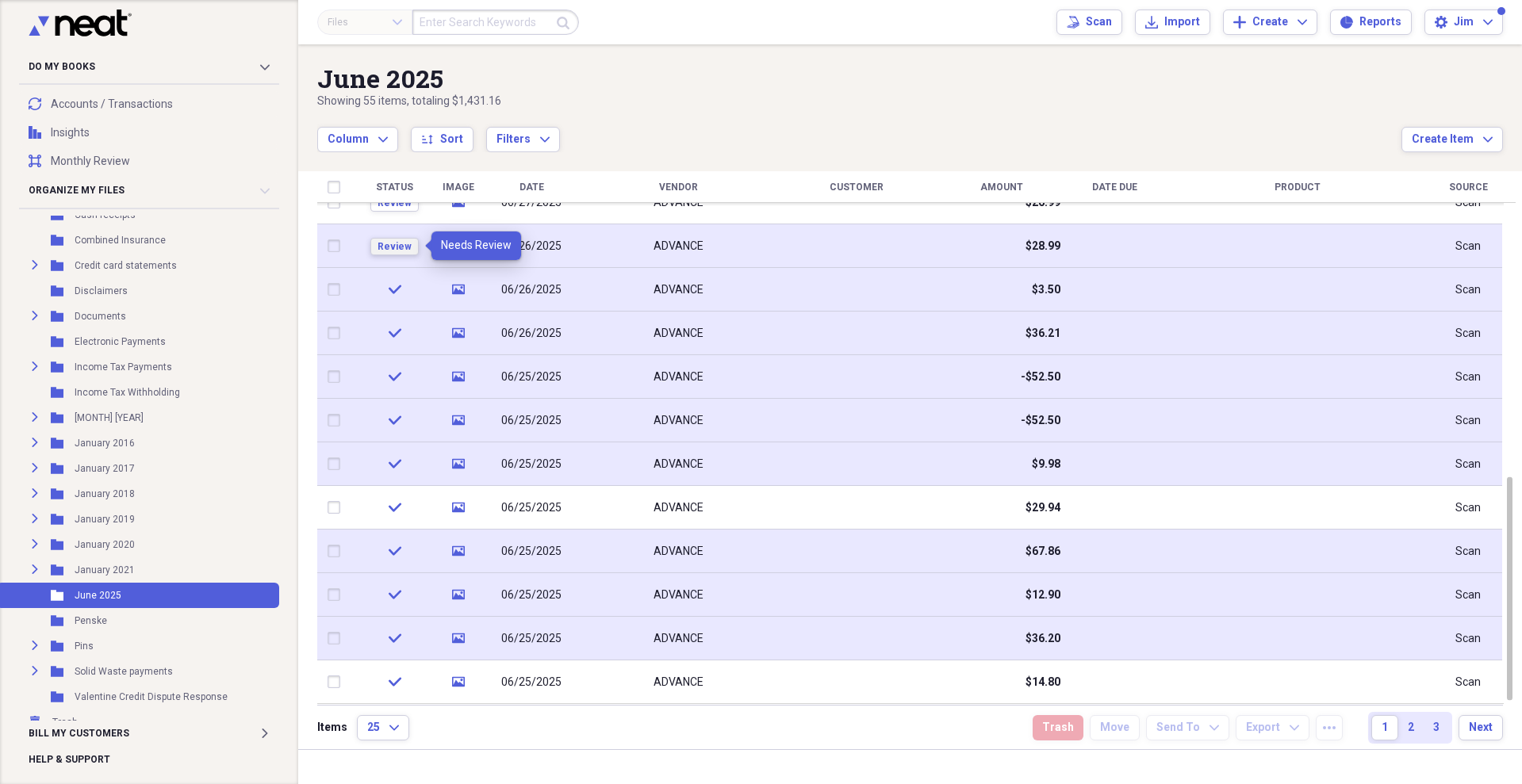 click on "Review" at bounding box center [394, 247] 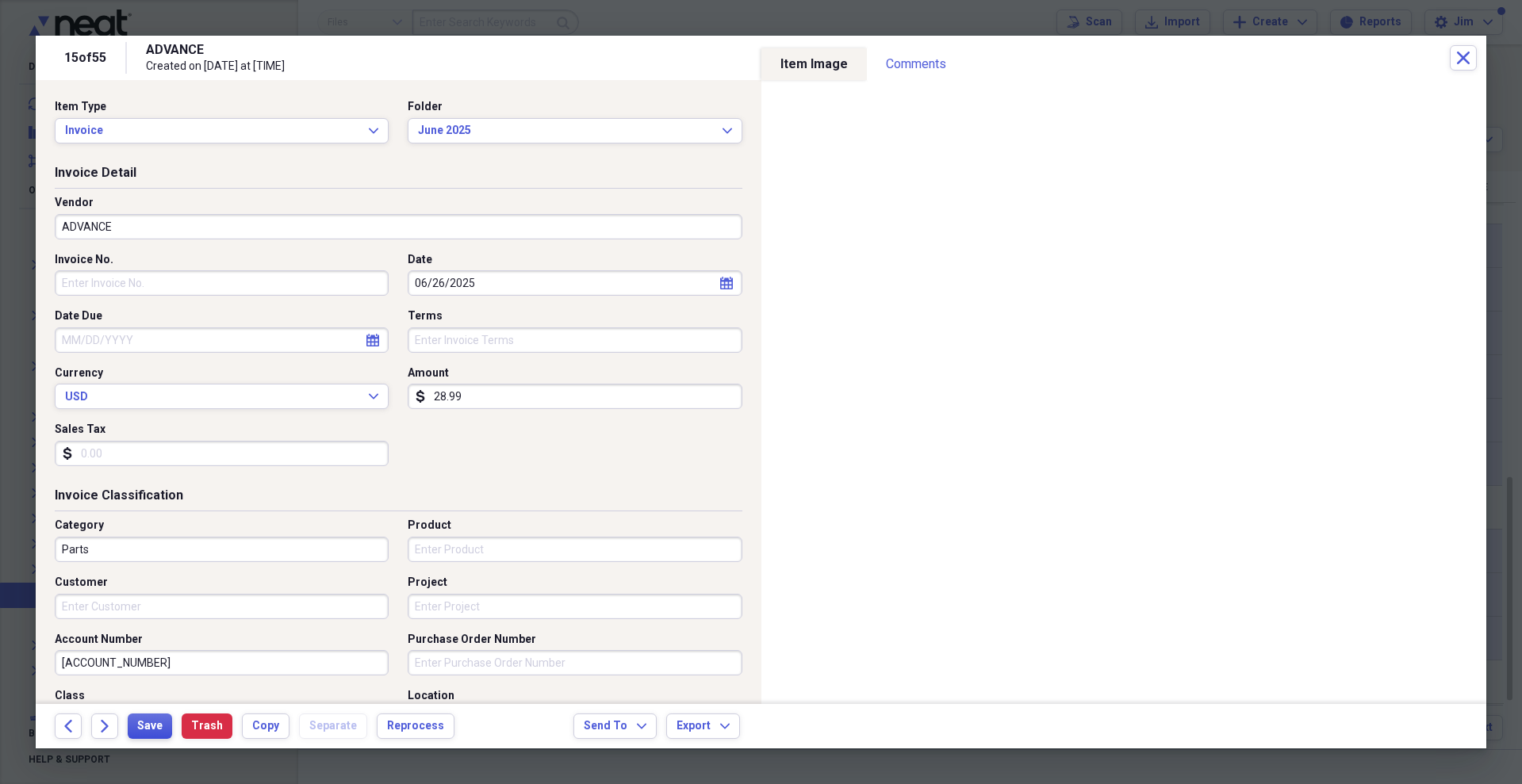 click on "Save" at bounding box center (150, 726) 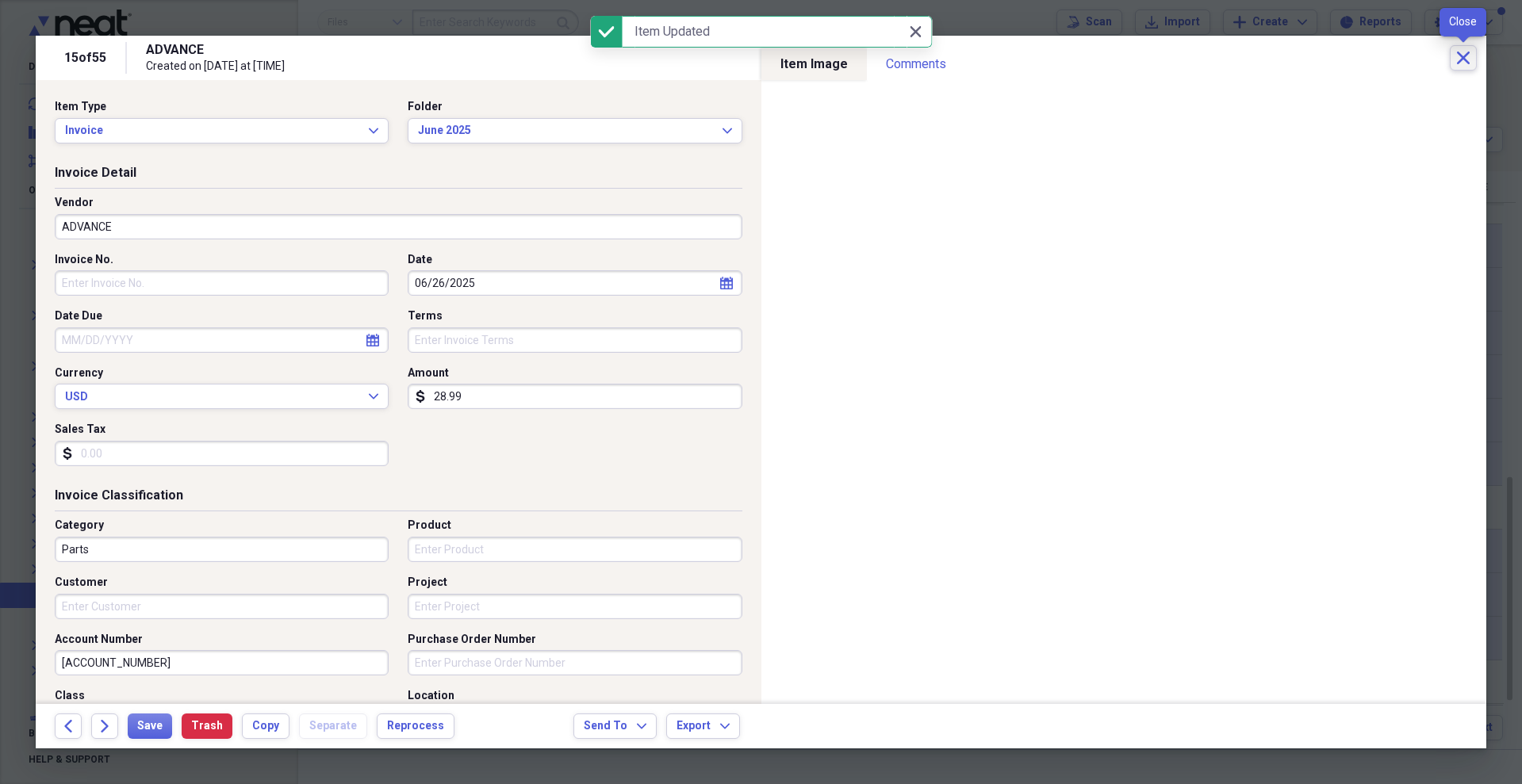 click on "Close" at bounding box center (1463, 58) 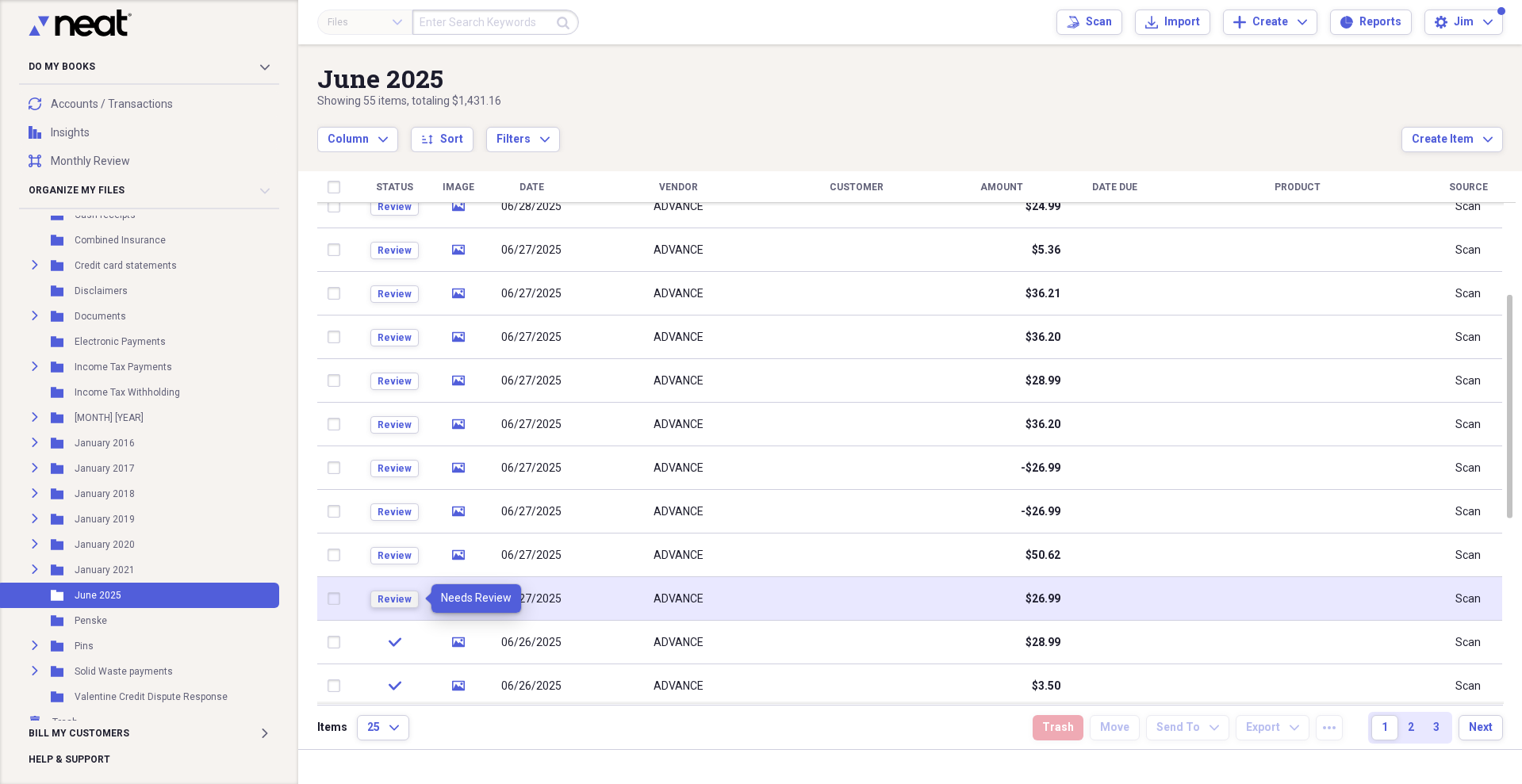 click on "Review" at bounding box center (394, 599) 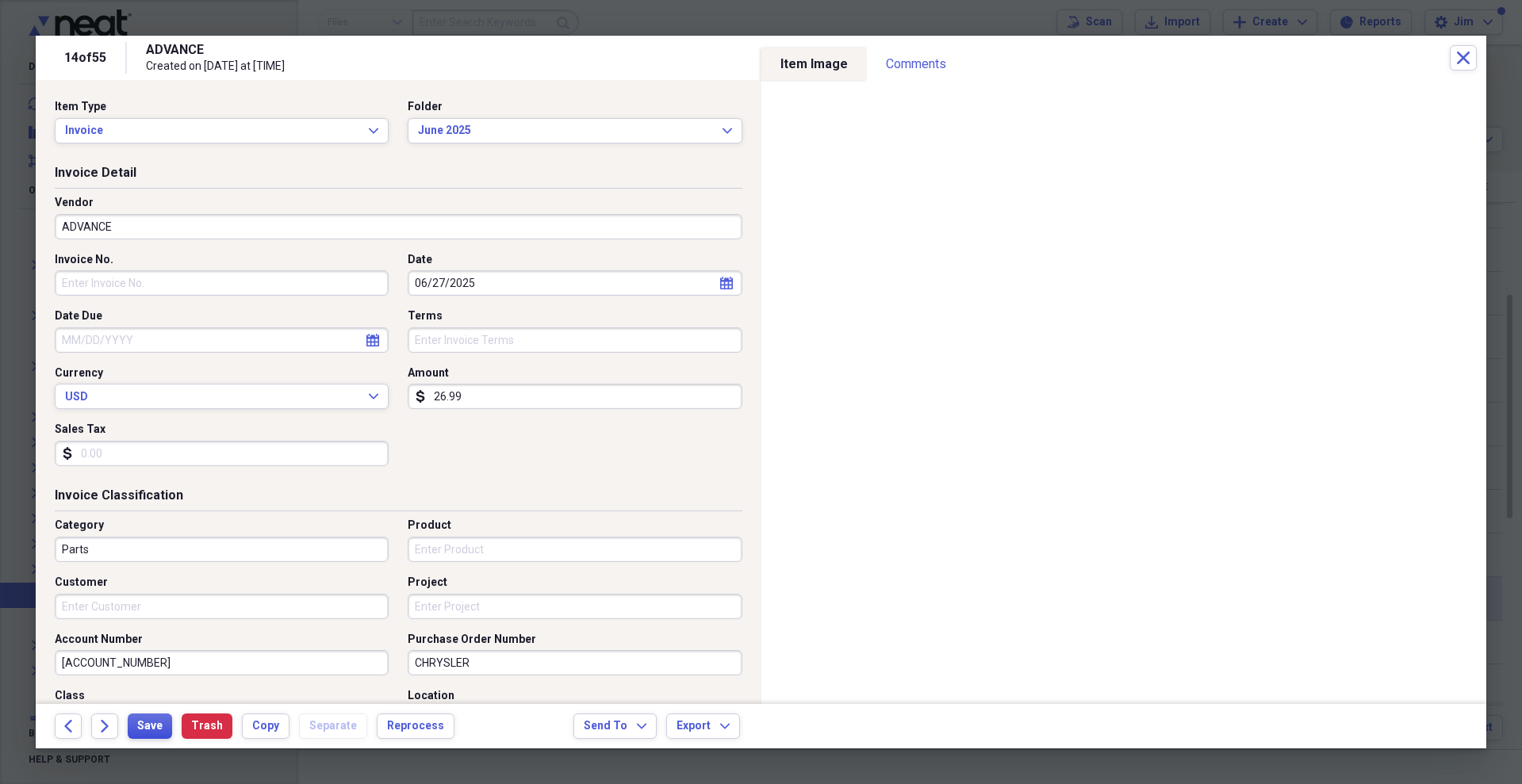 click on "Save" at bounding box center [150, 726] 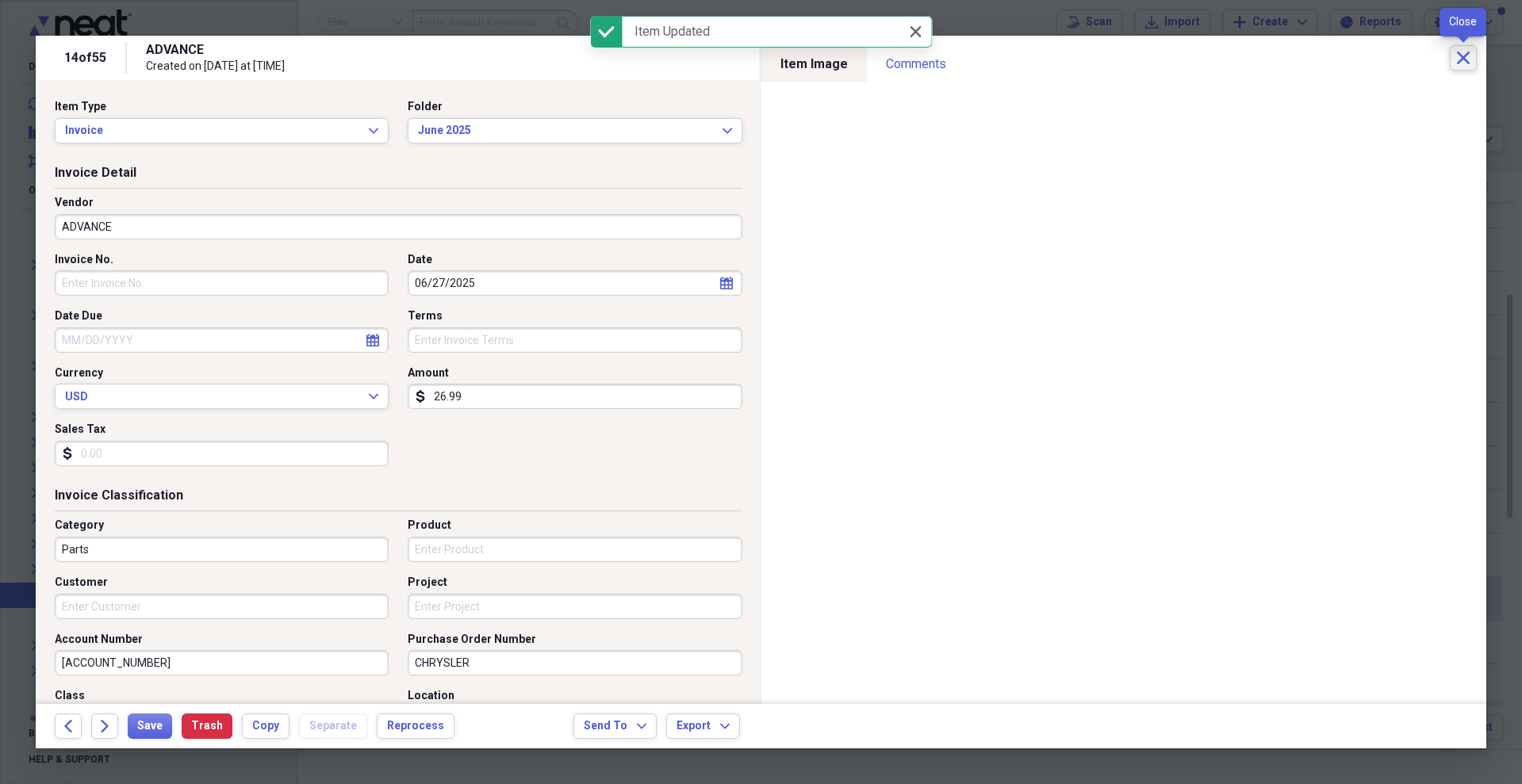 click on "Close" at bounding box center [1463, 58] 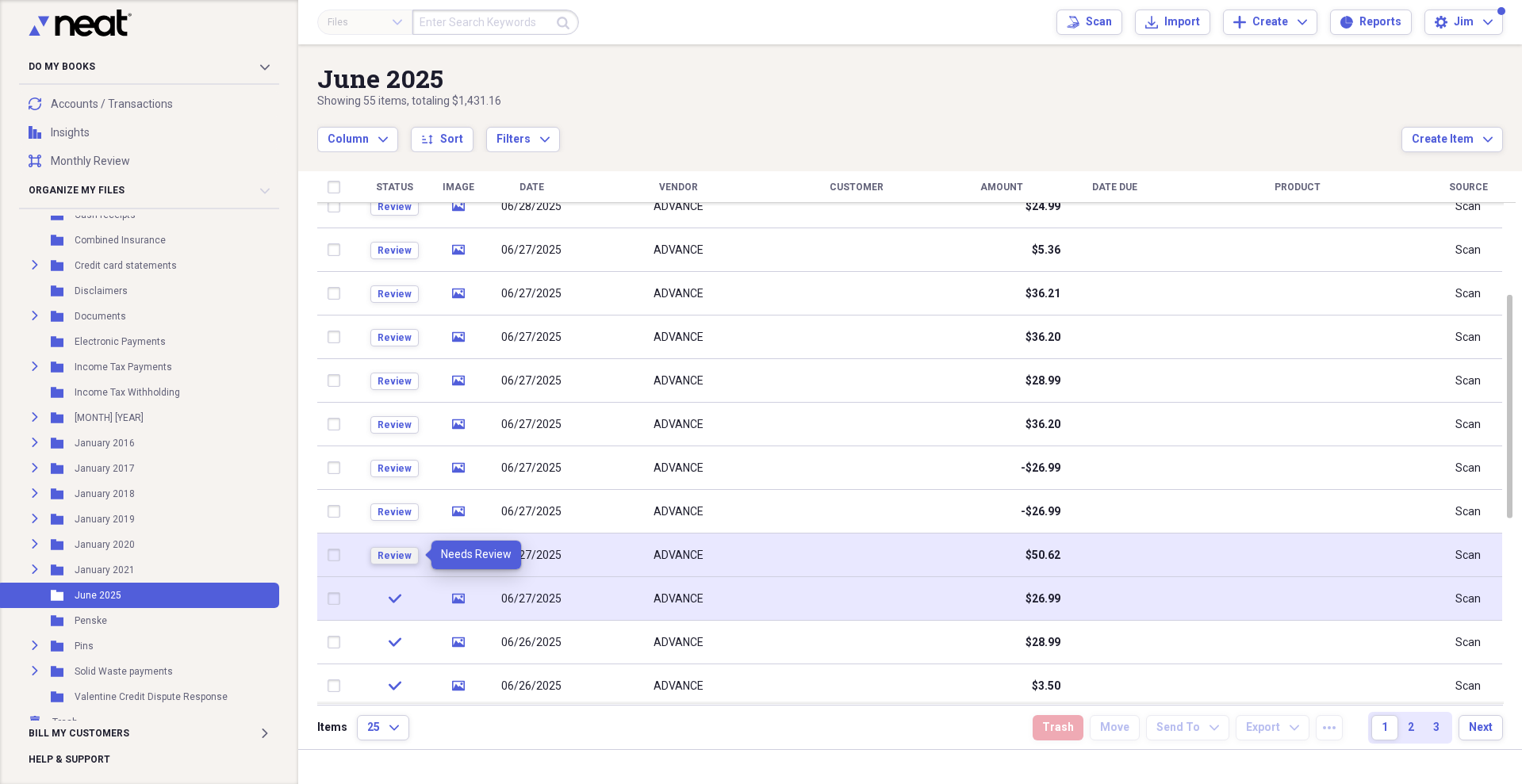 click on "Review" at bounding box center (394, 556) 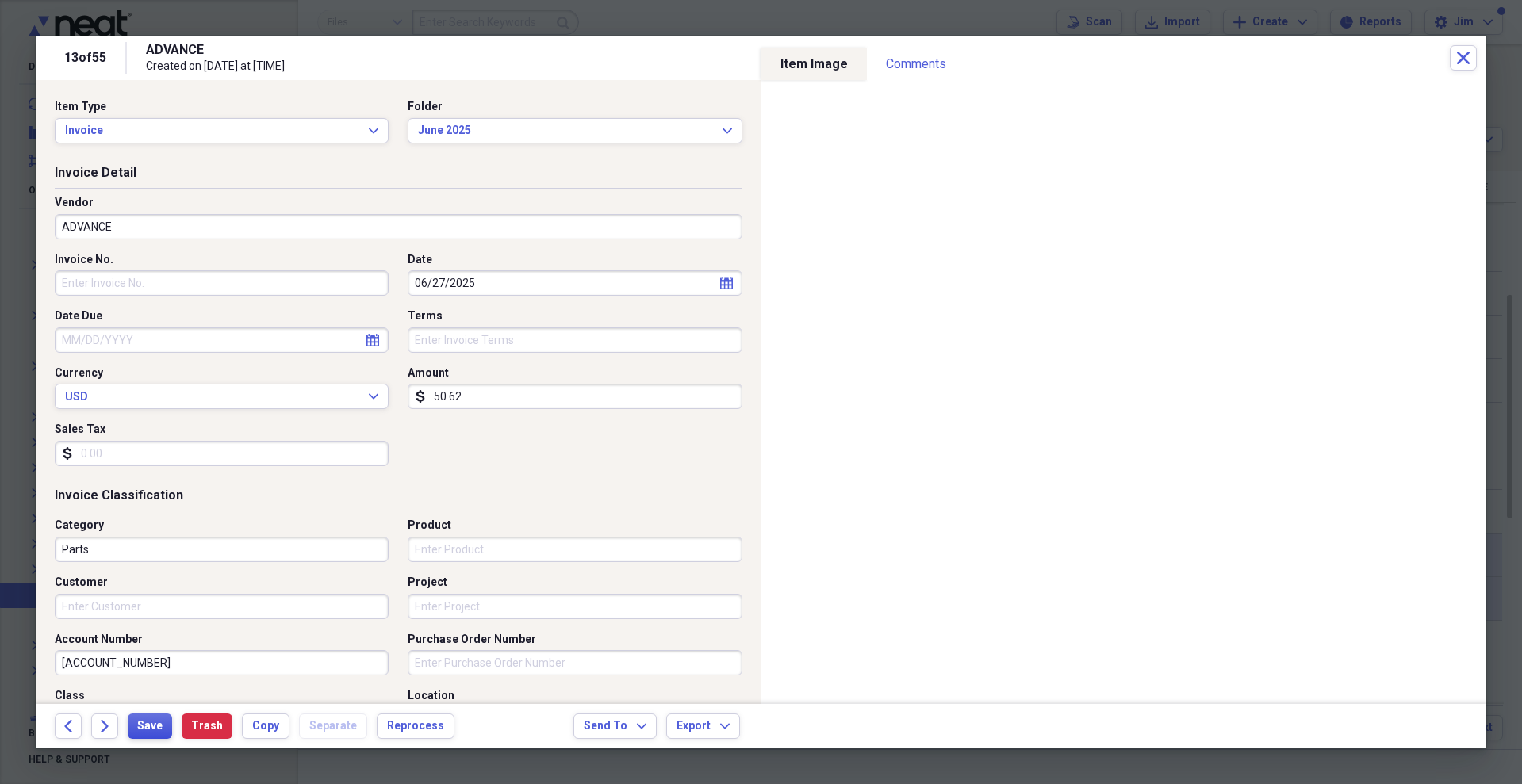 click on "Save" at bounding box center (150, 726) 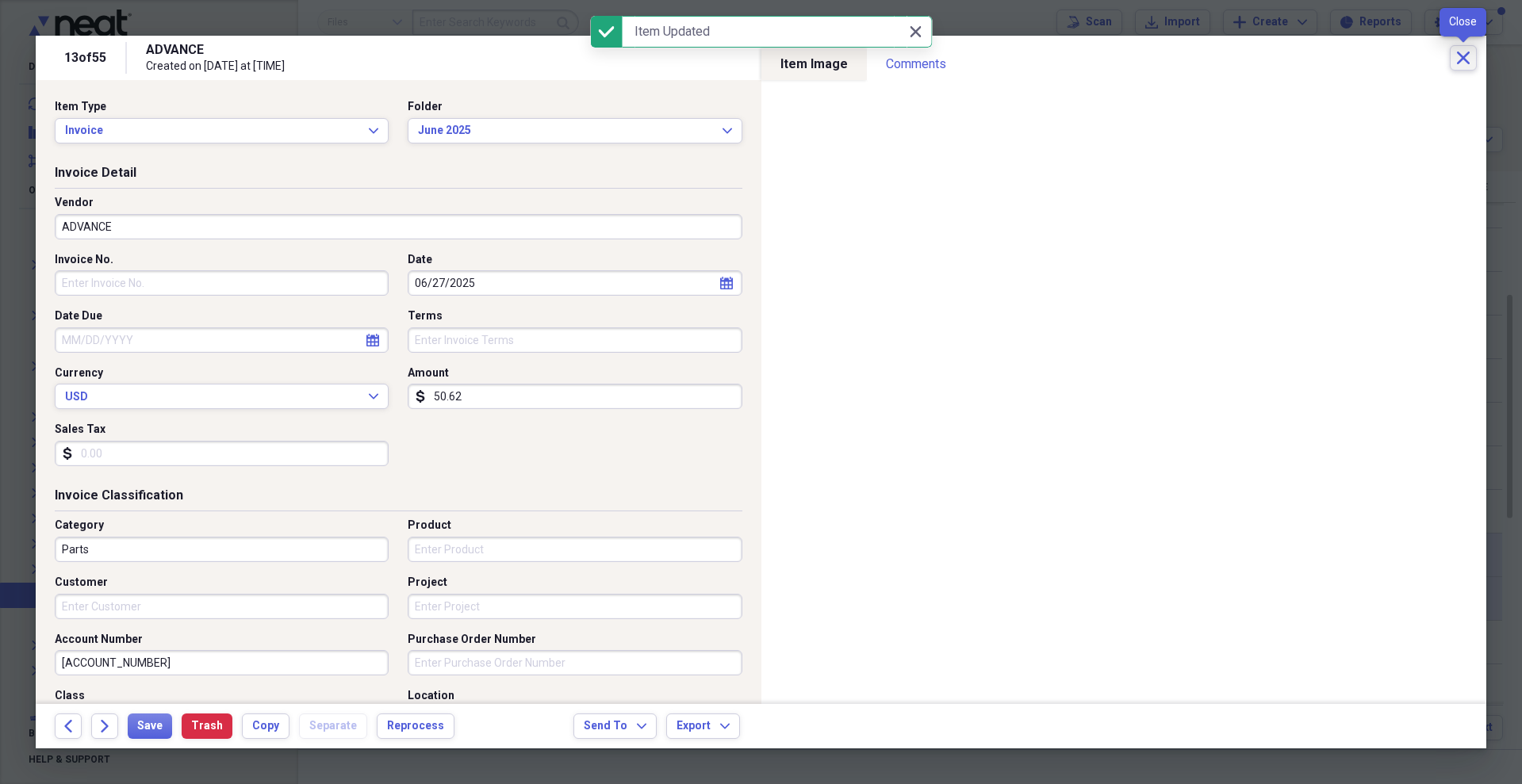 click 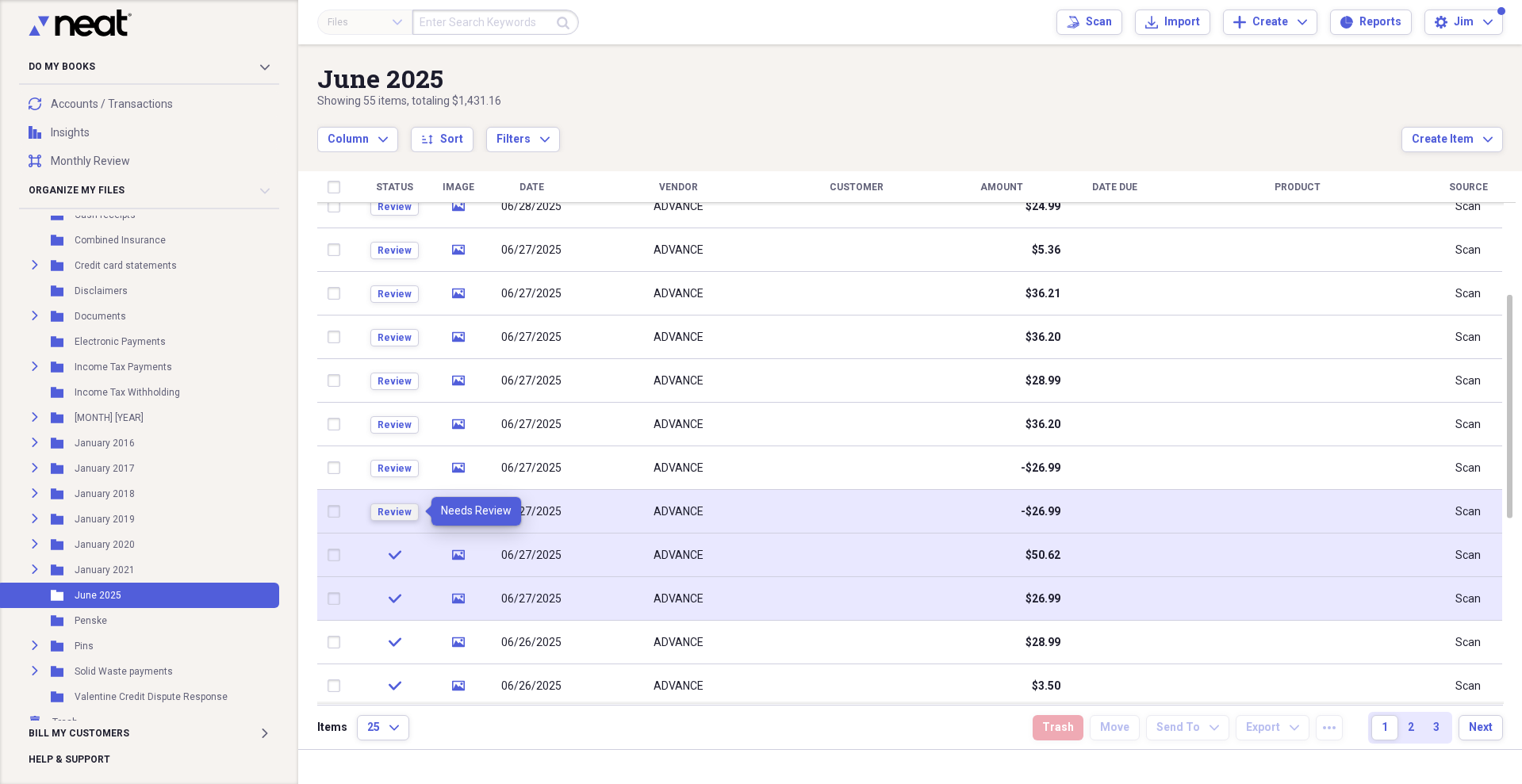 click on "Review" at bounding box center [394, 512] 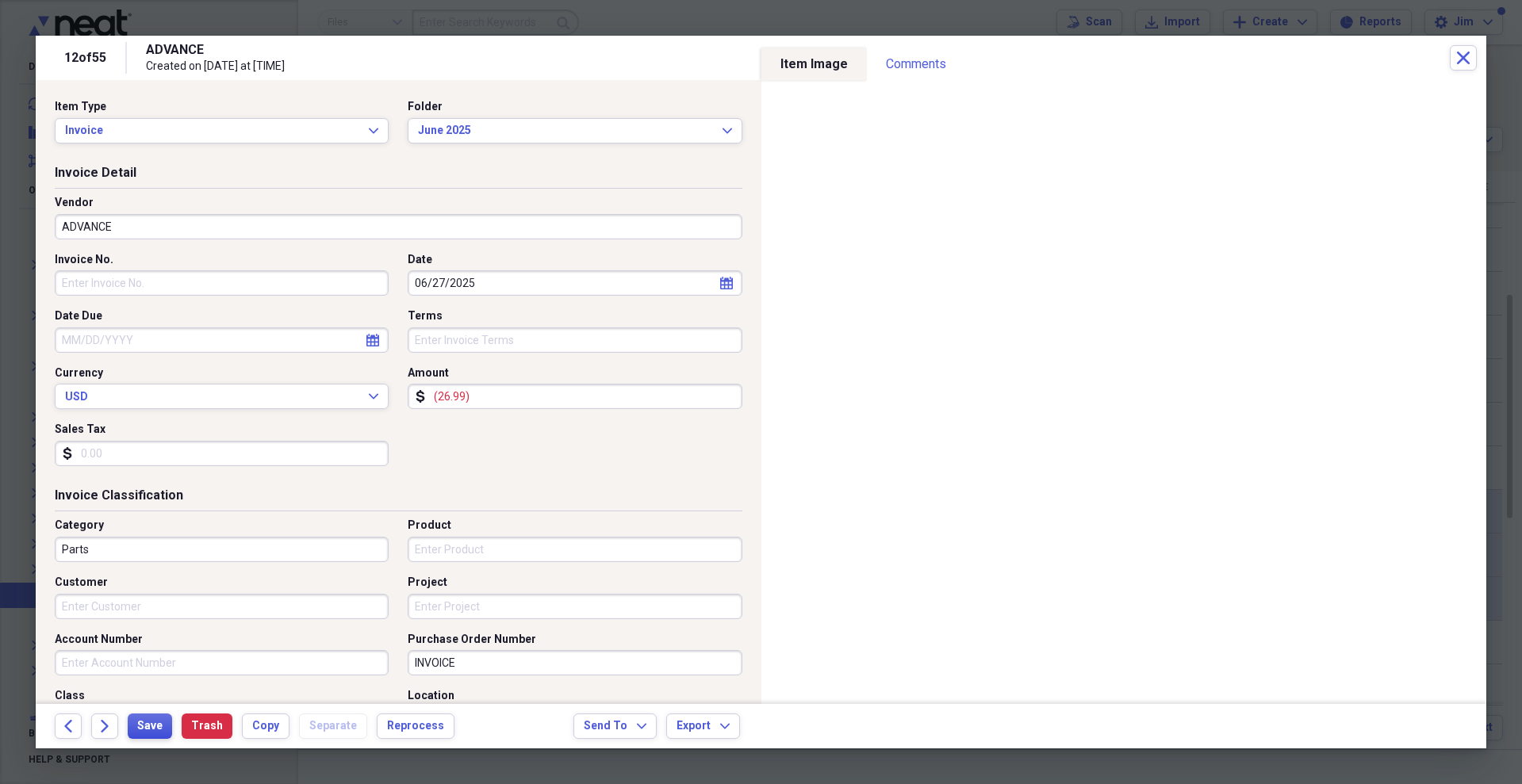 click on "Save" at bounding box center (150, 726) 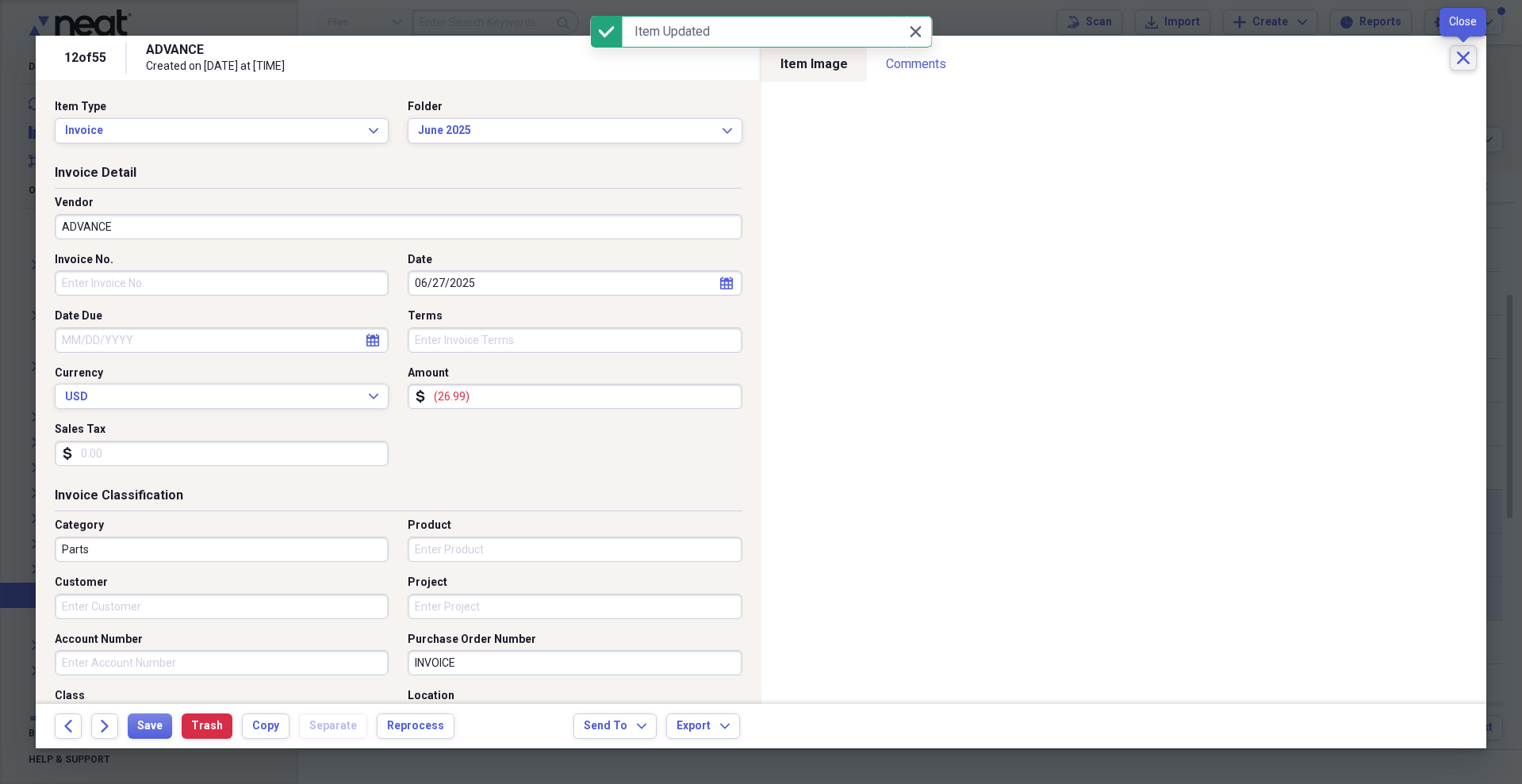 click on "Close" at bounding box center (1463, 58) 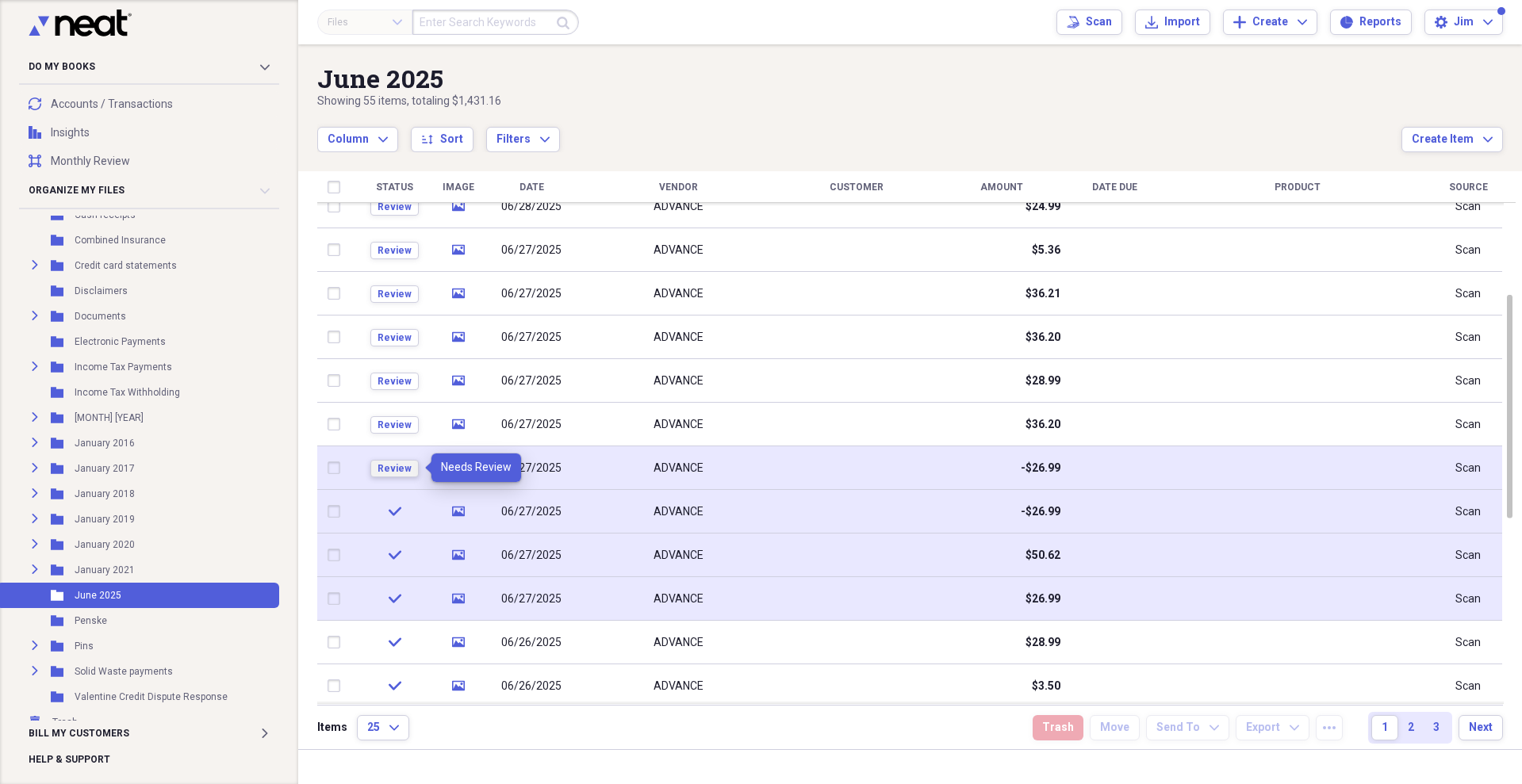 click on "Review" at bounding box center [394, 468] 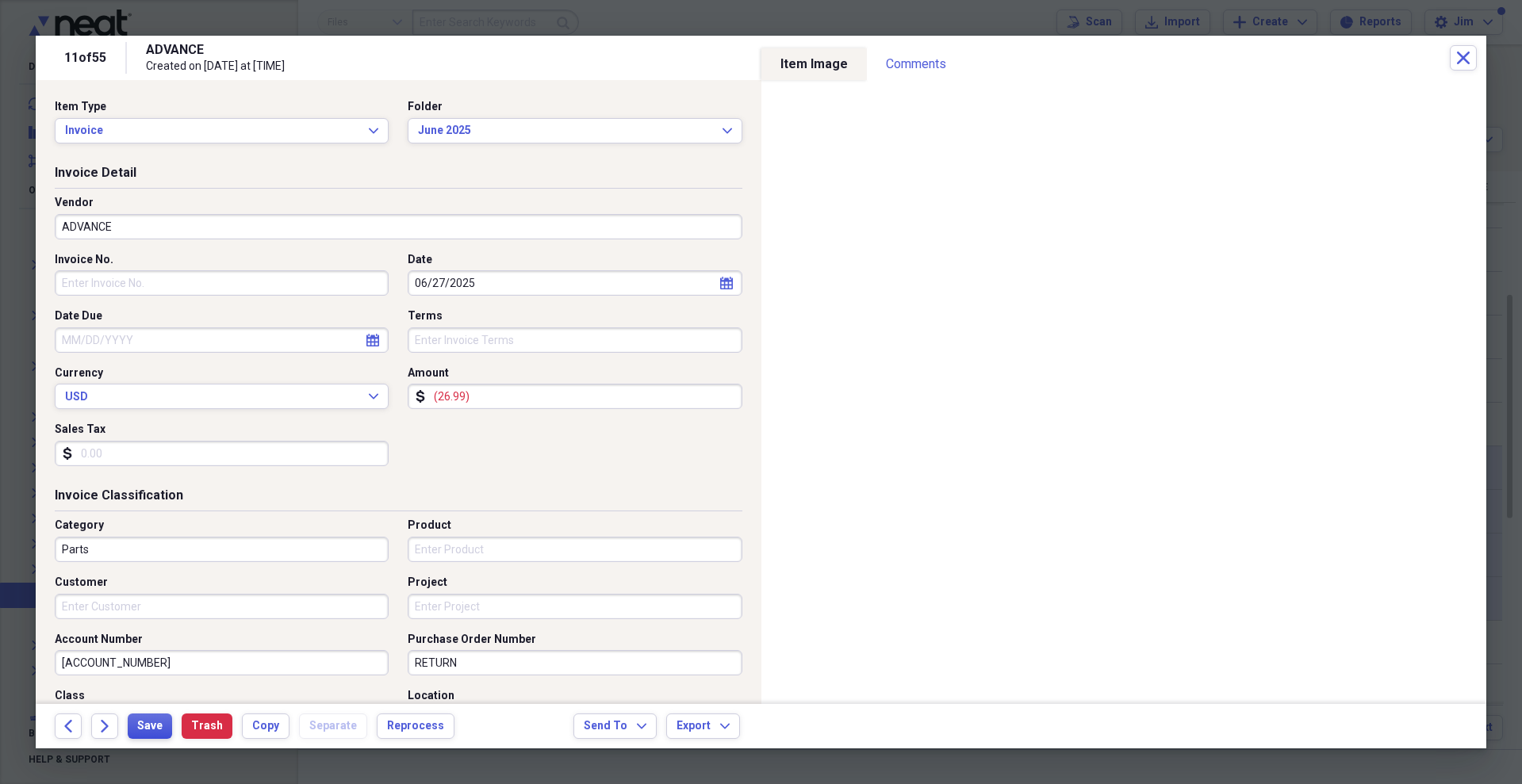 click on "Save" at bounding box center (150, 726) 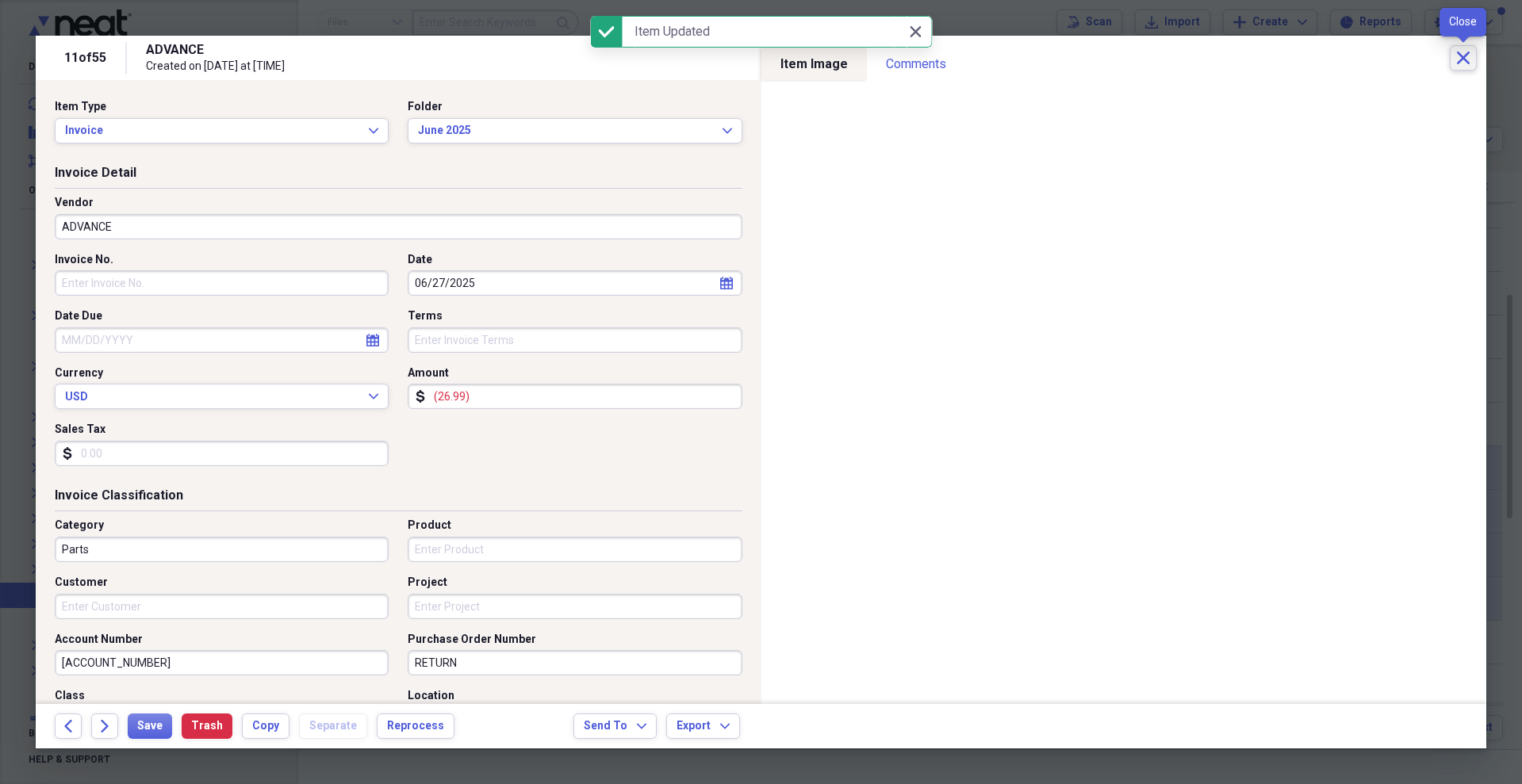 click on "Close" at bounding box center [1463, 58] 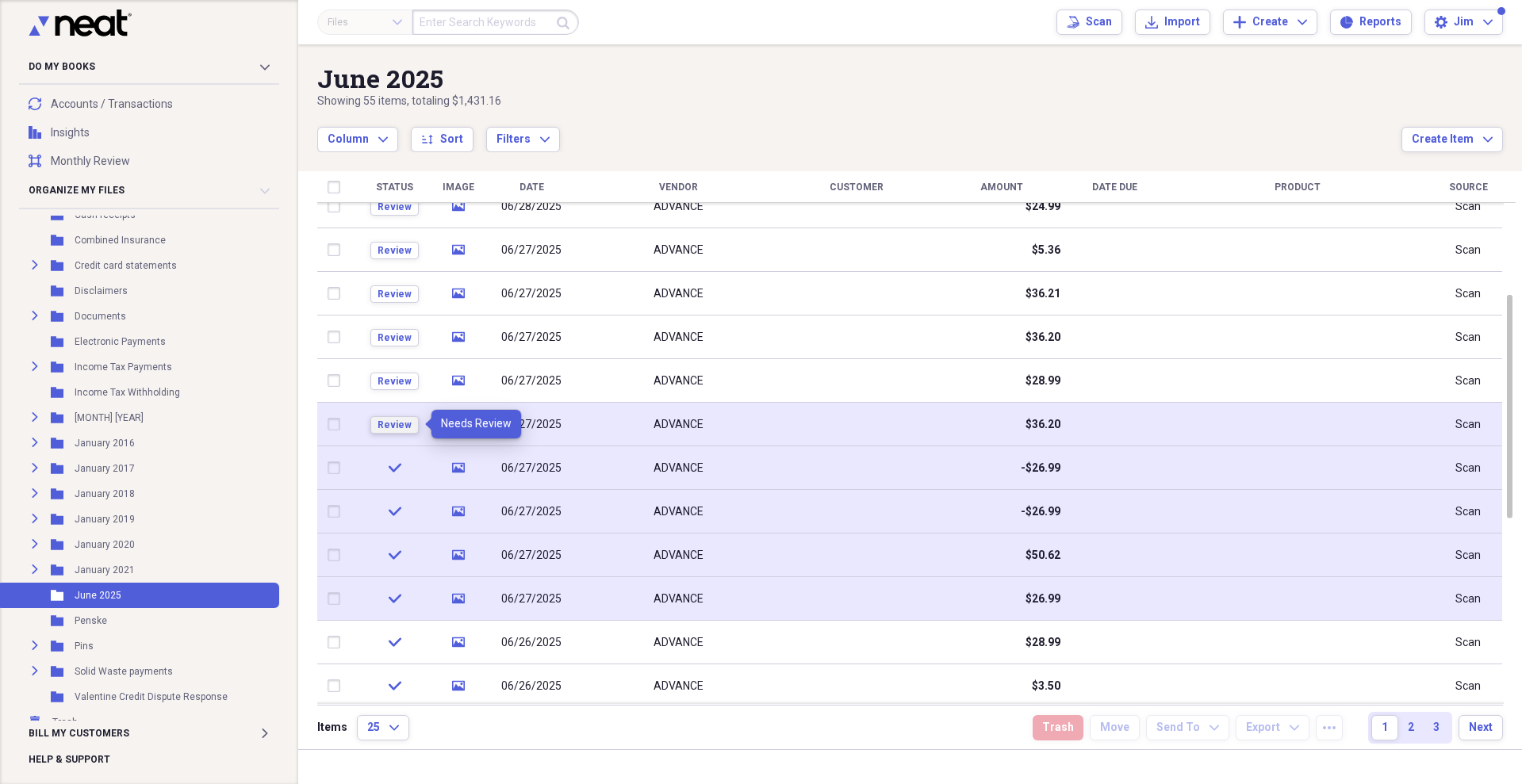 click on "Review" at bounding box center (394, 425) 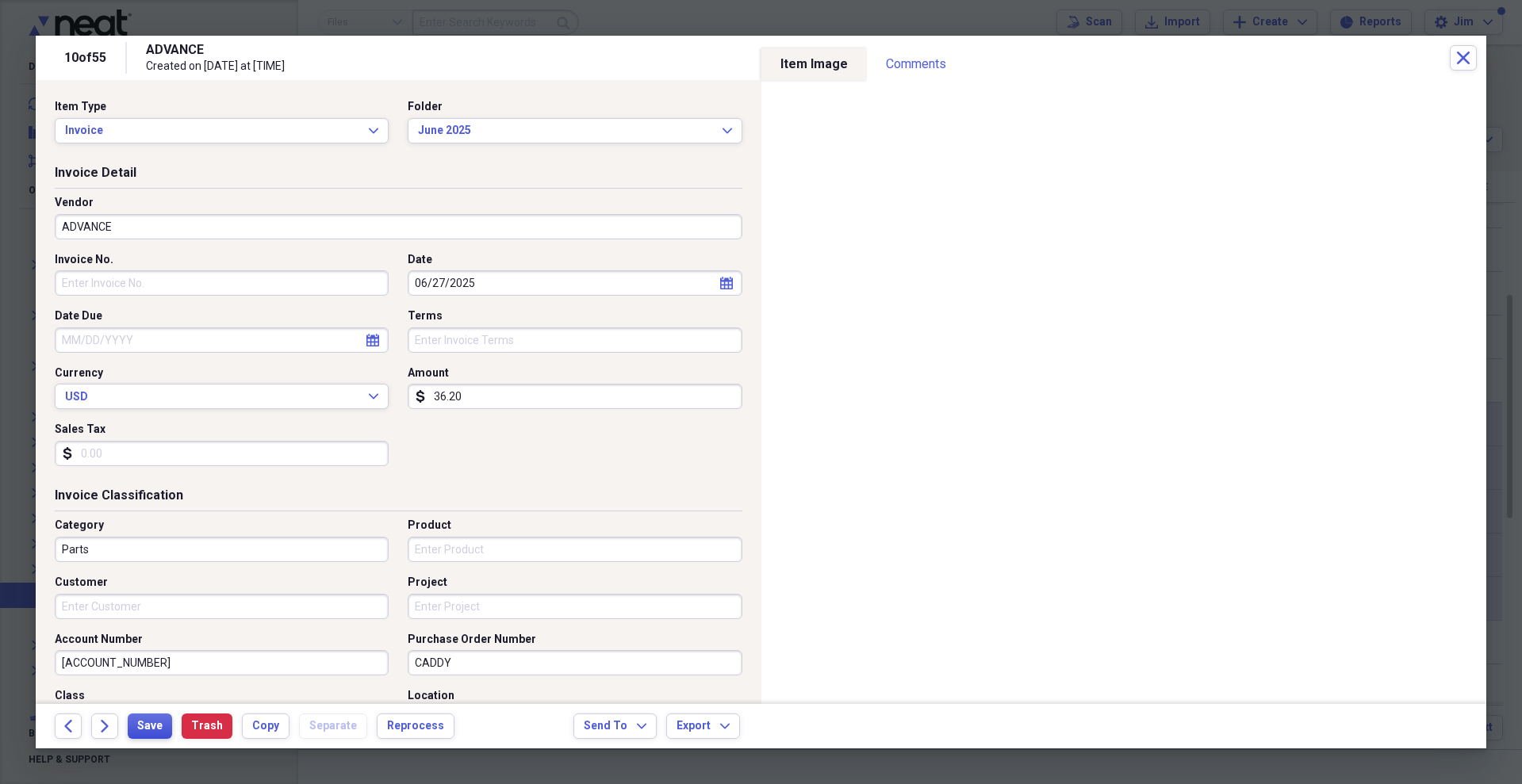 click on "Save" at bounding box center (150, 726) 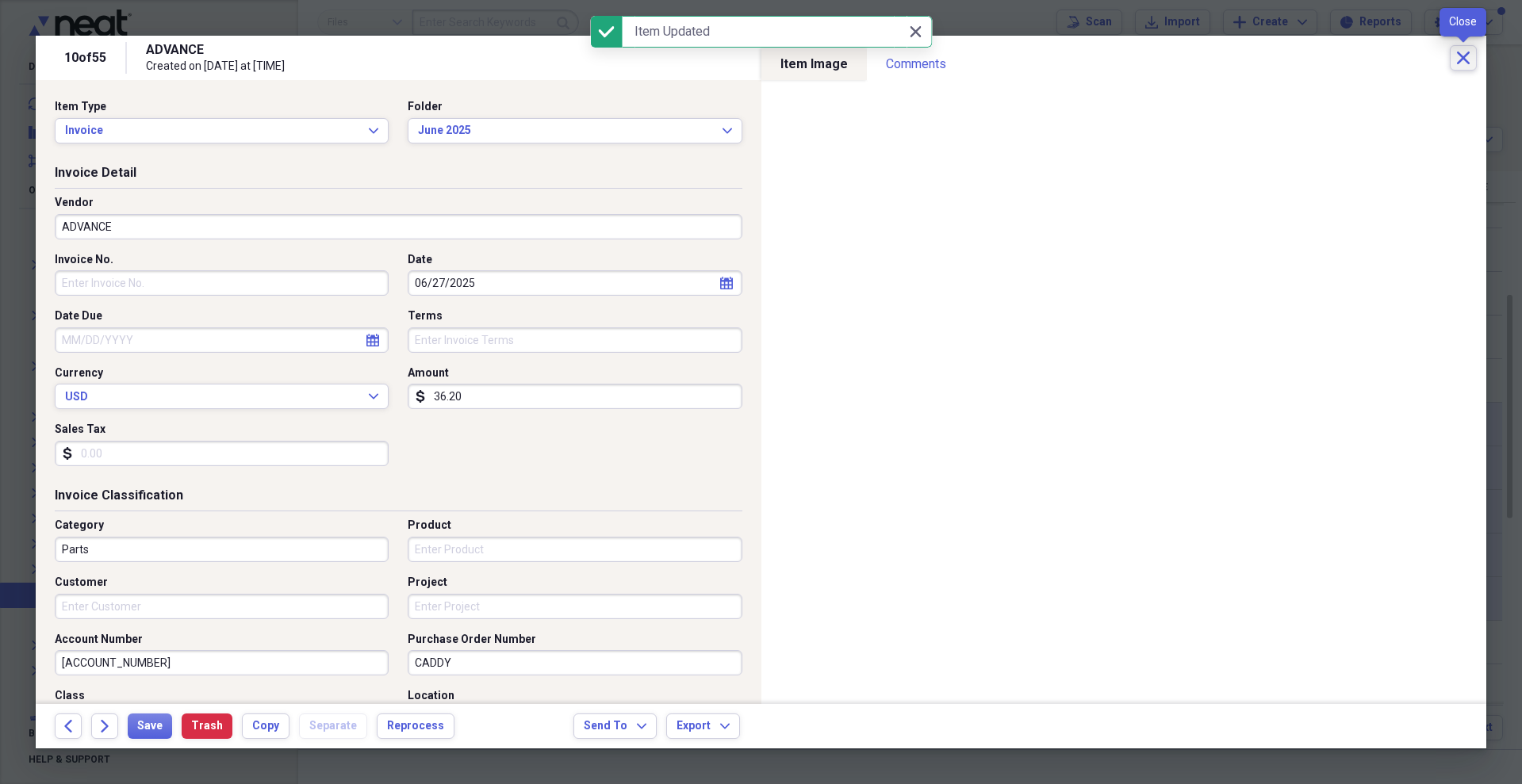 click on "Close" 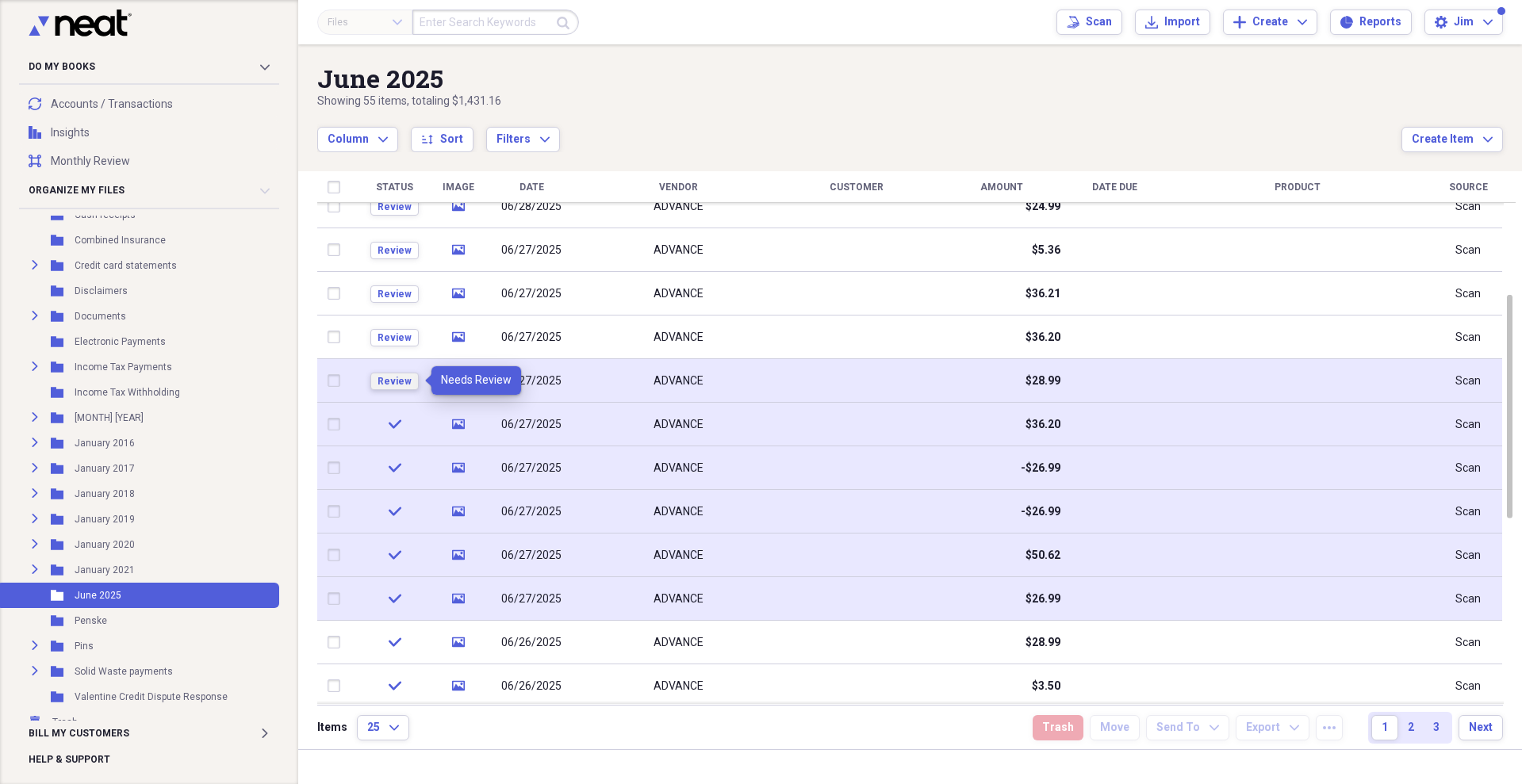 click on "Review" at bounding box center (394, 381) 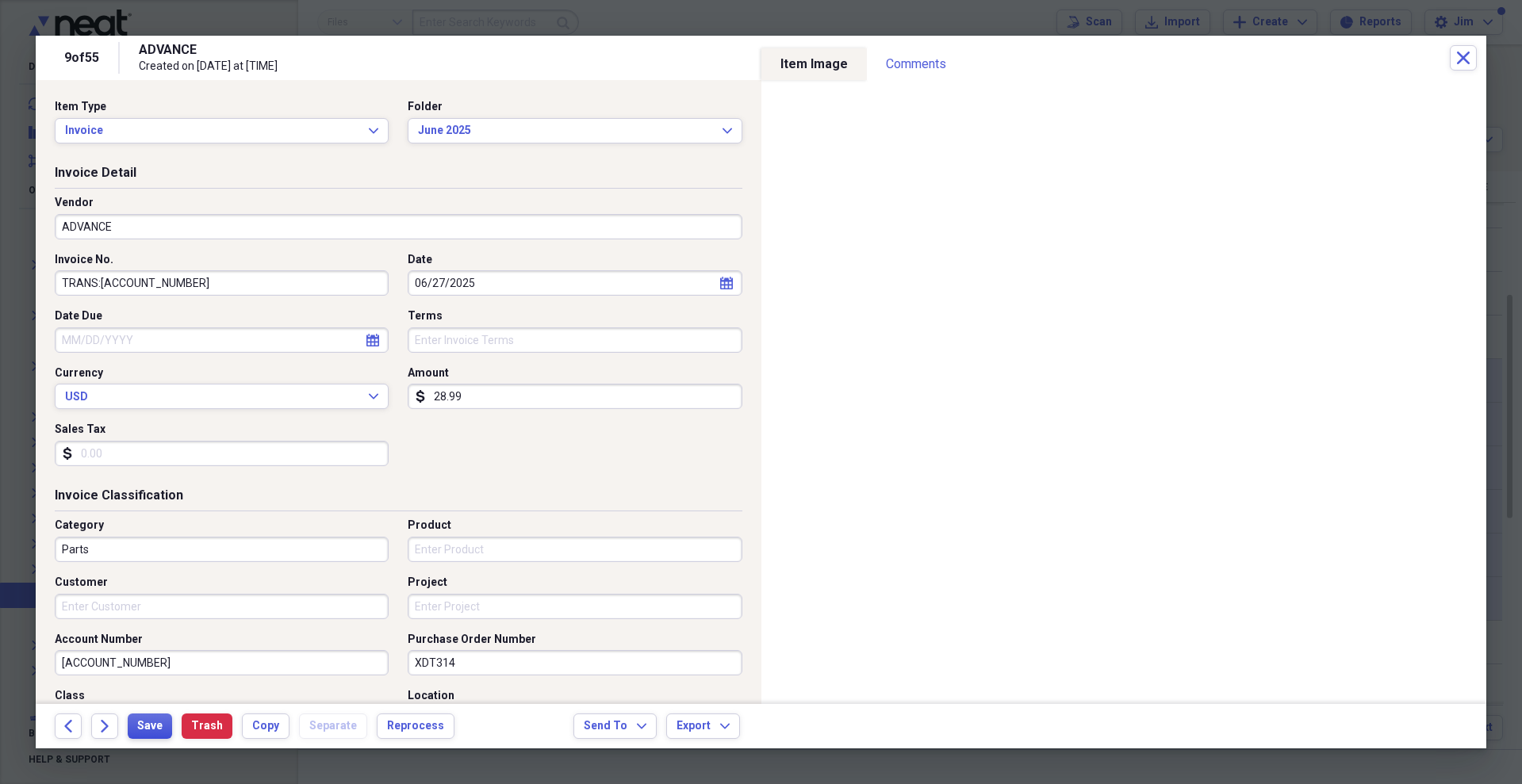 click on "Save" at bounding box center (150, 726) 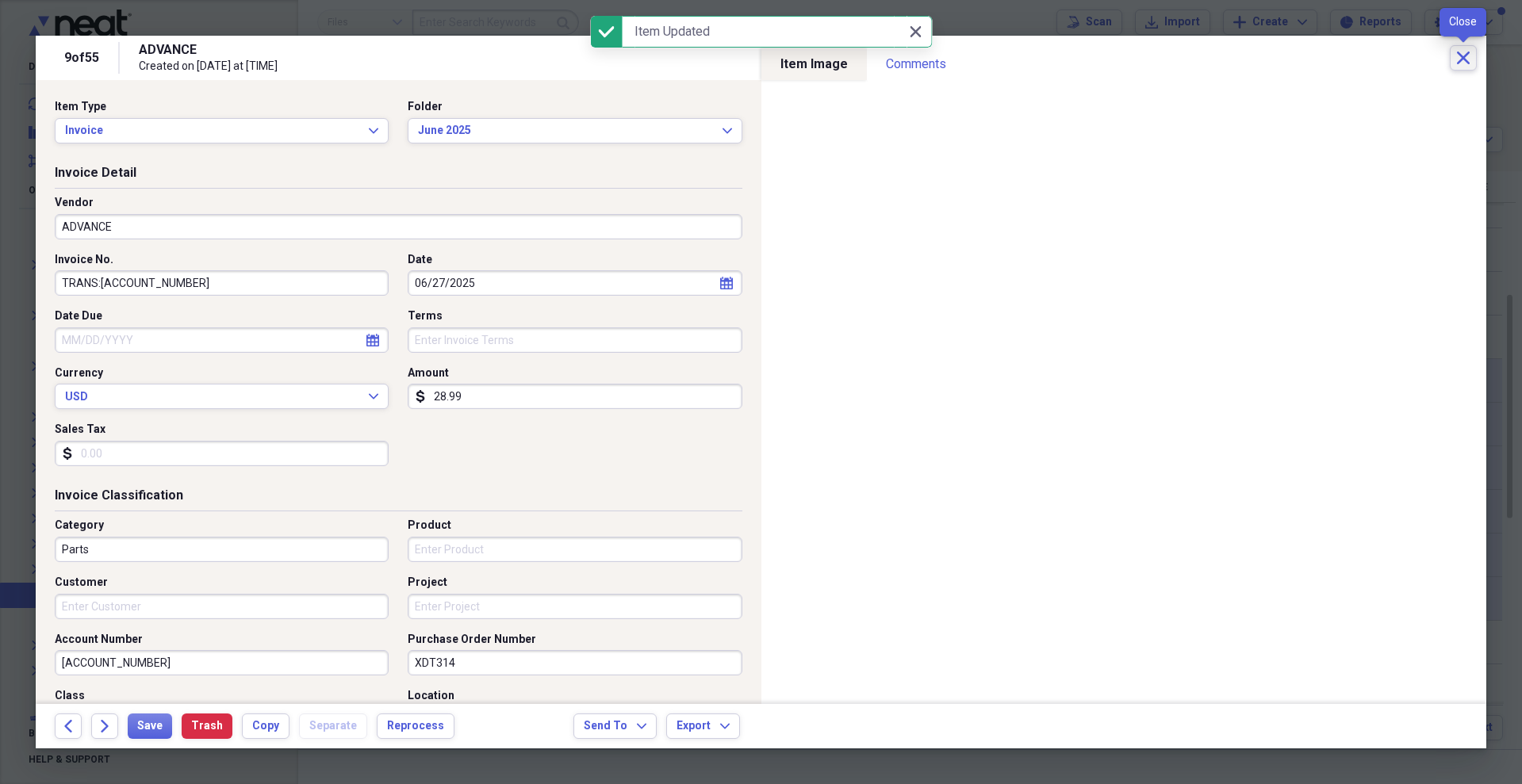 click on "Close" 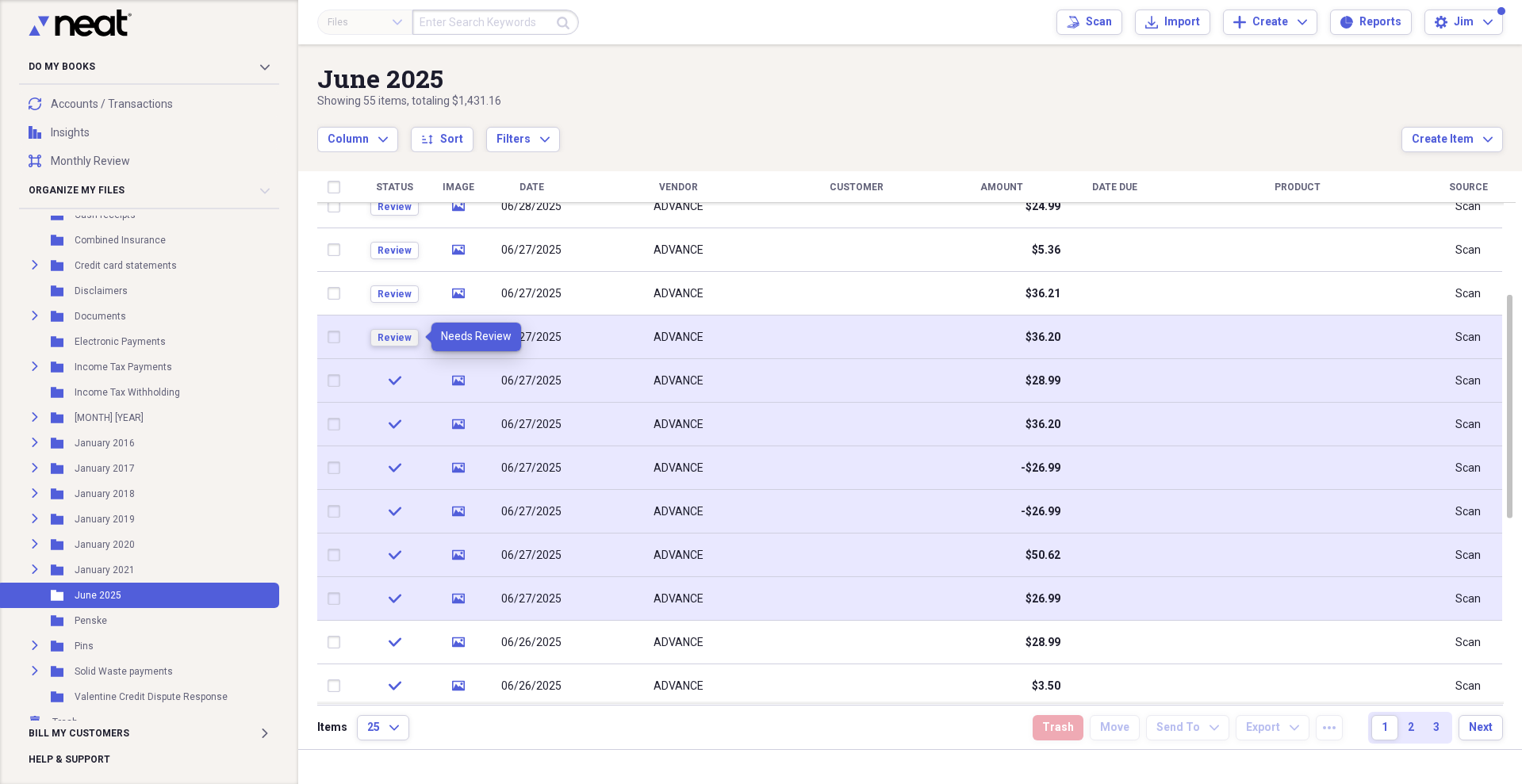 click on "Review" at bounding box center [394, 338] 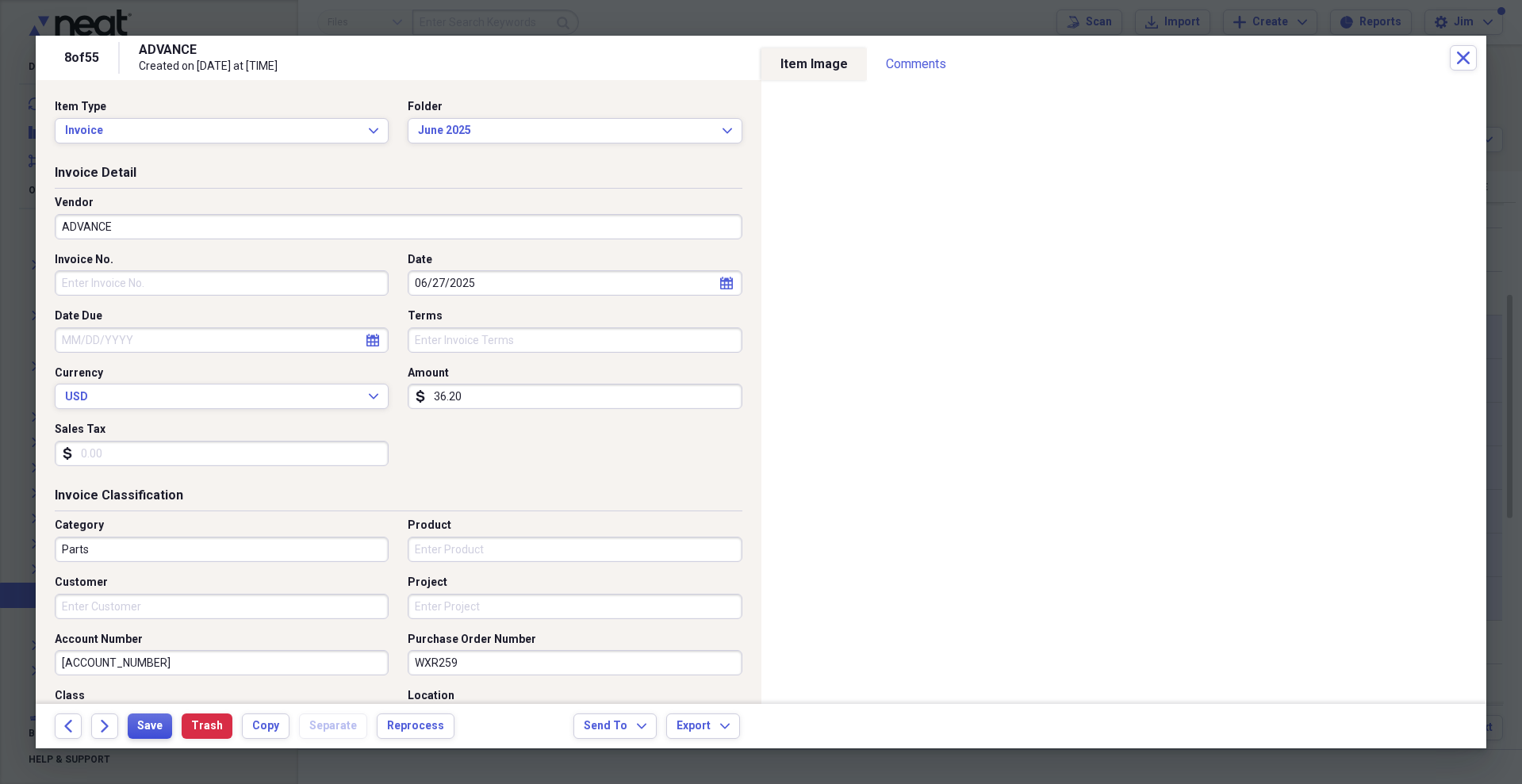 click on "Save" at bounding box center (150, 726) 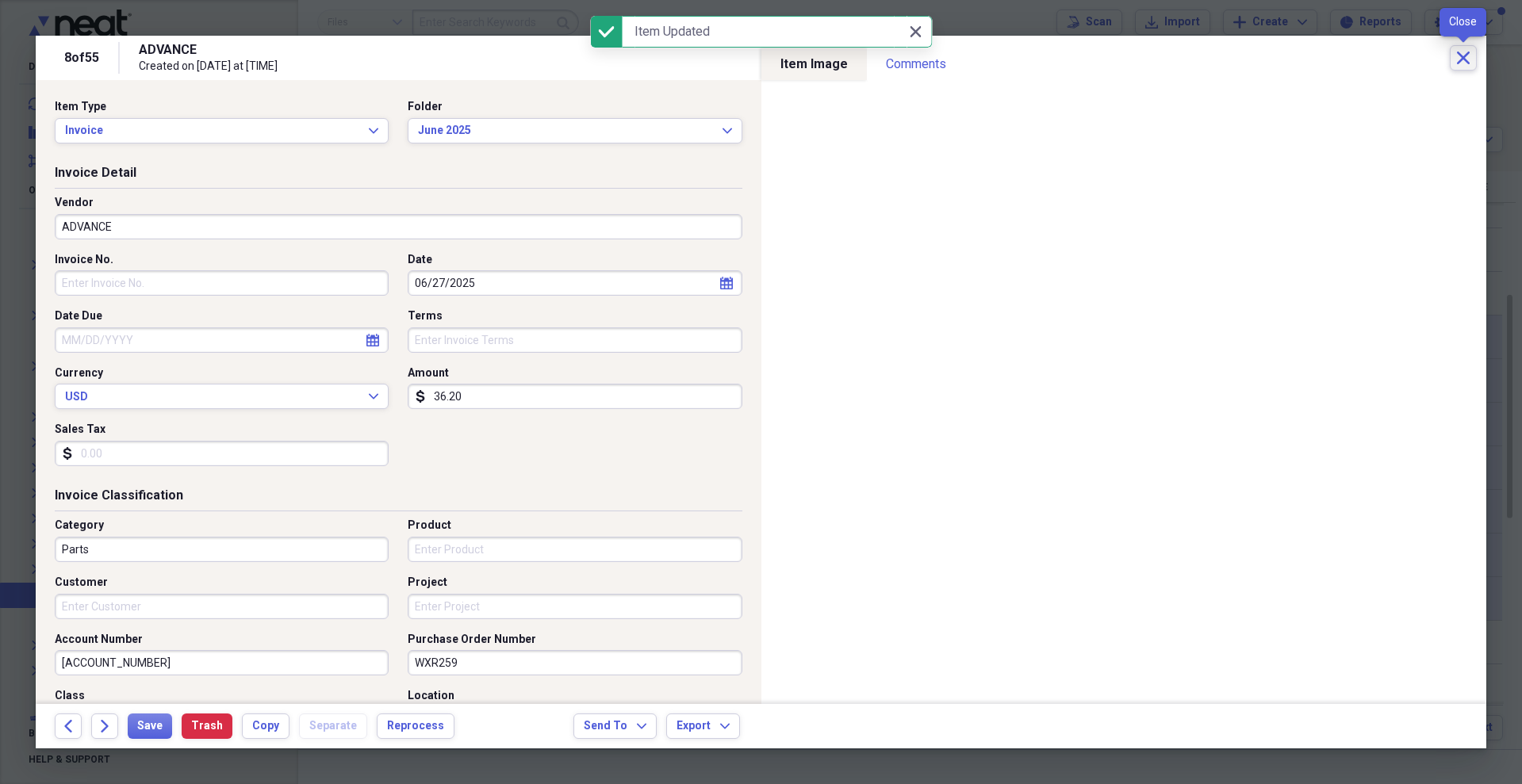 click on "Close" 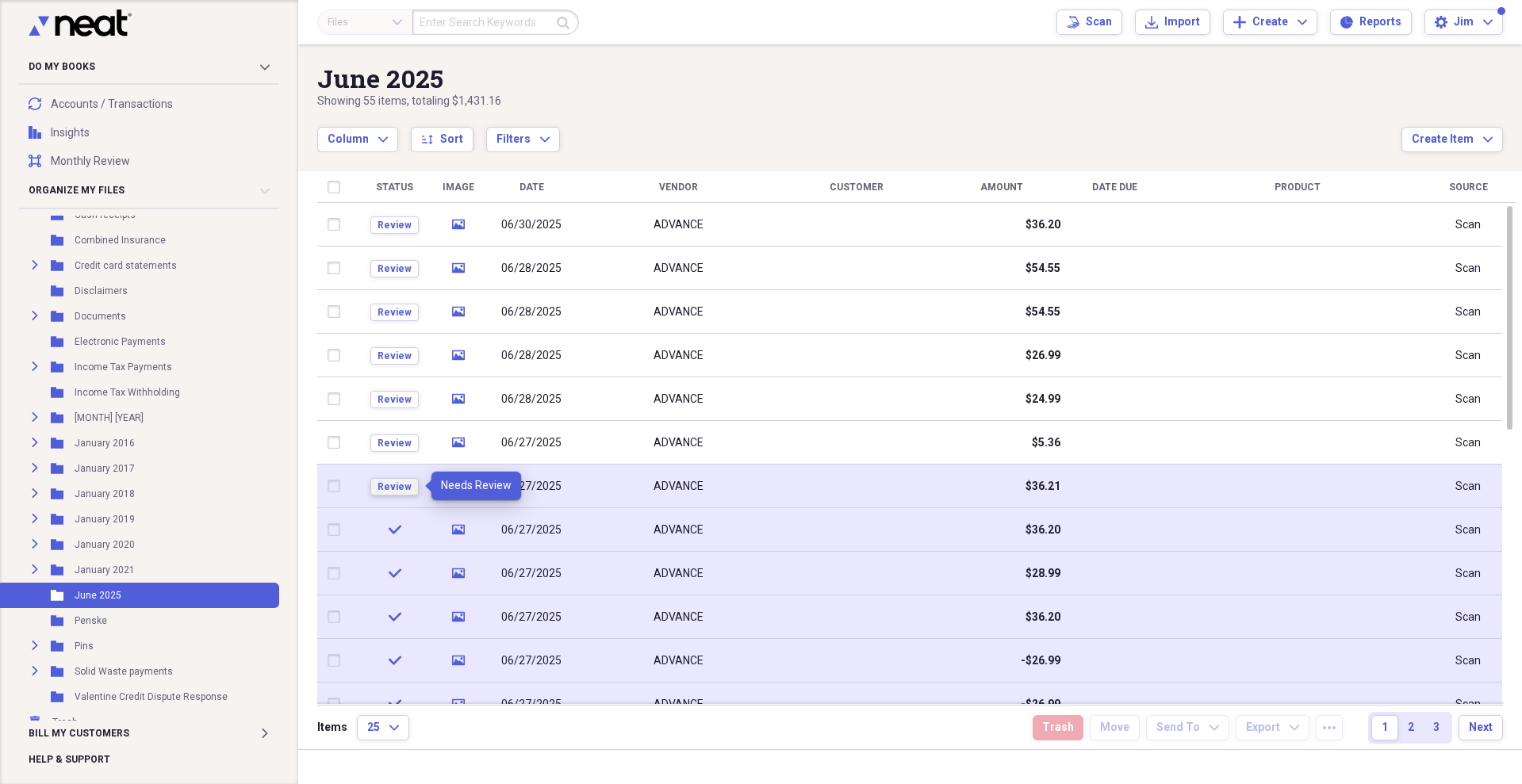 click on "Review" at bounding box center [394, 487] 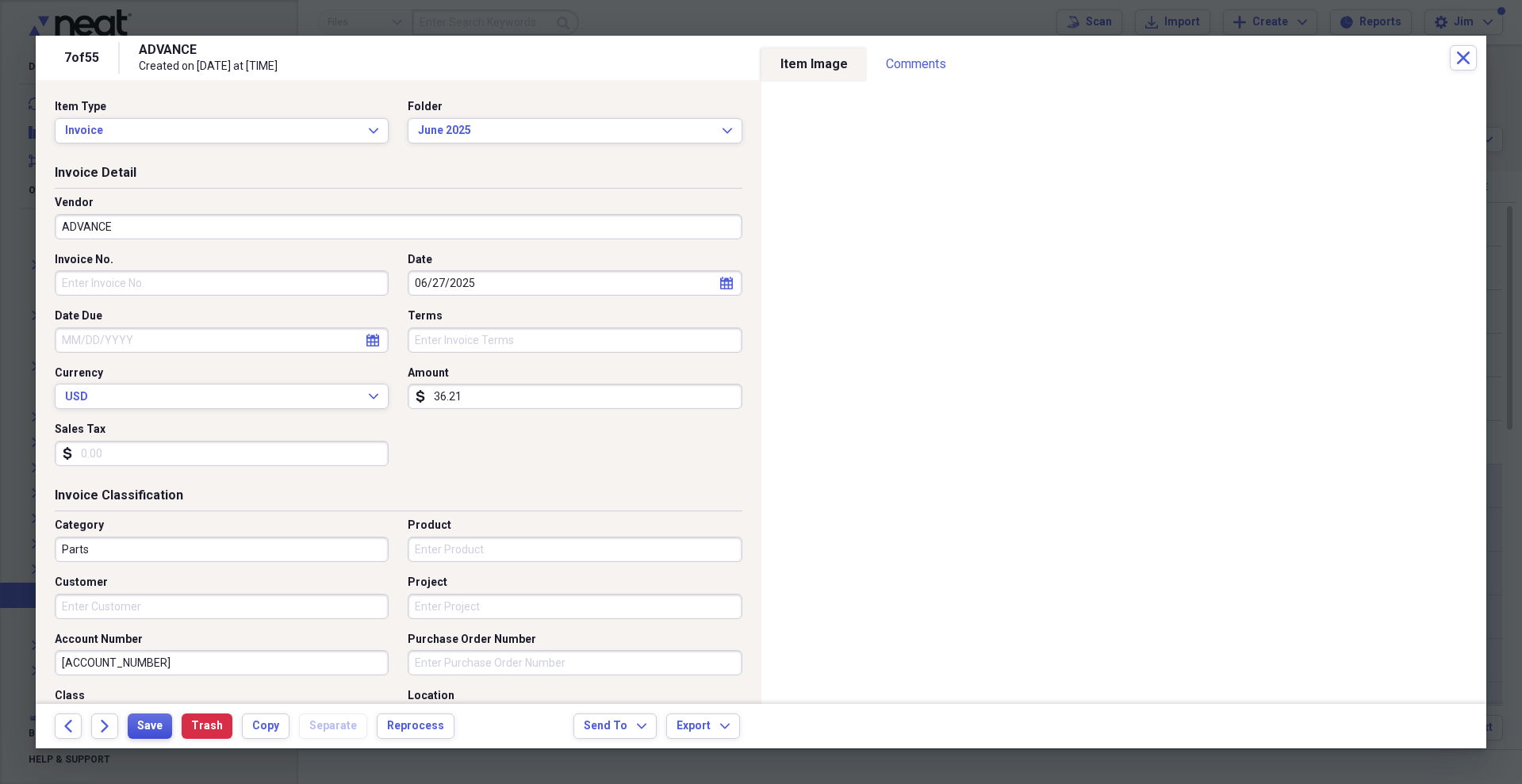 click on "Save" at bounding box center [150, 726] 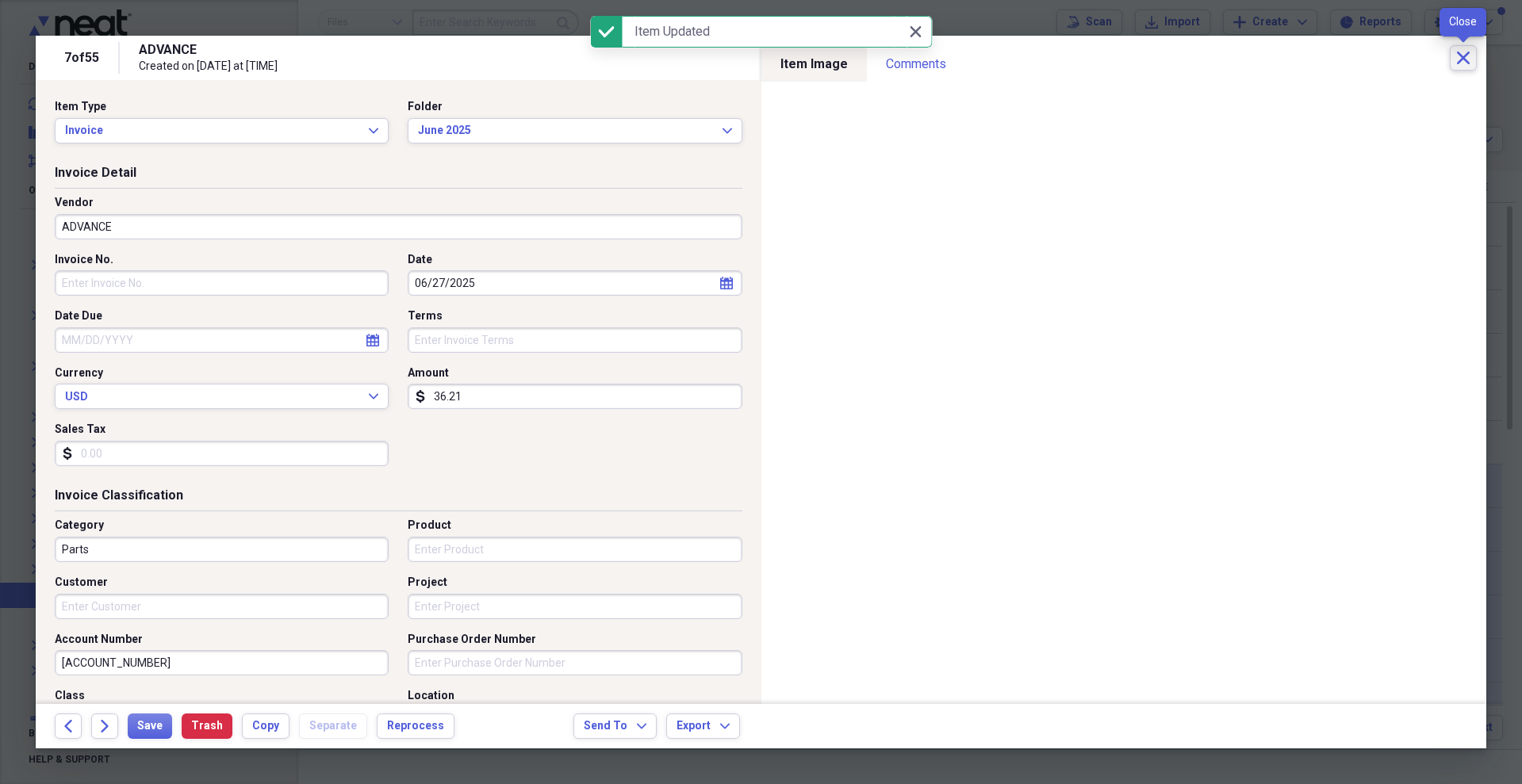 click on "Close" at bounding box center [1463, 58] 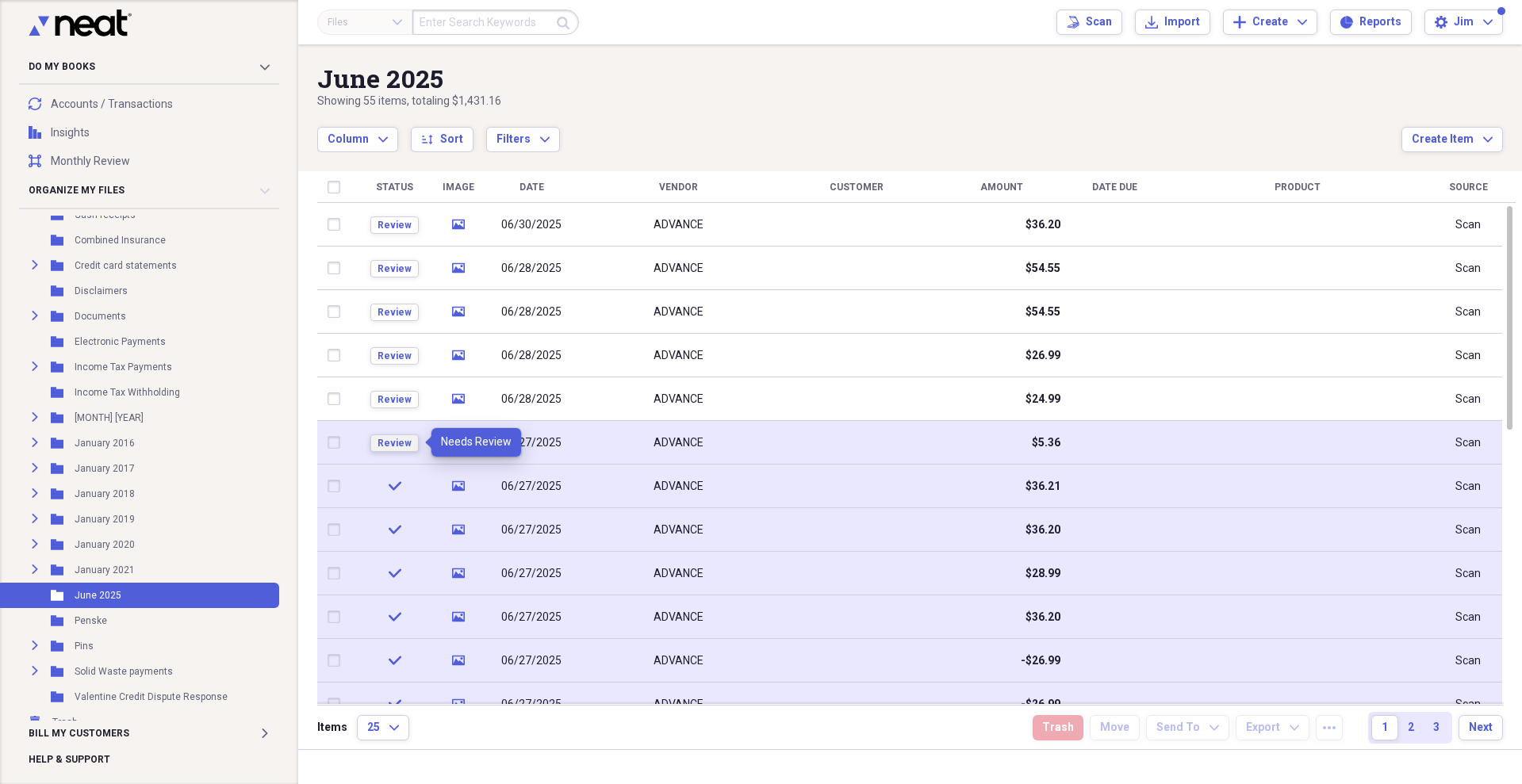 click on "Review" at bounding box center [394, 443] 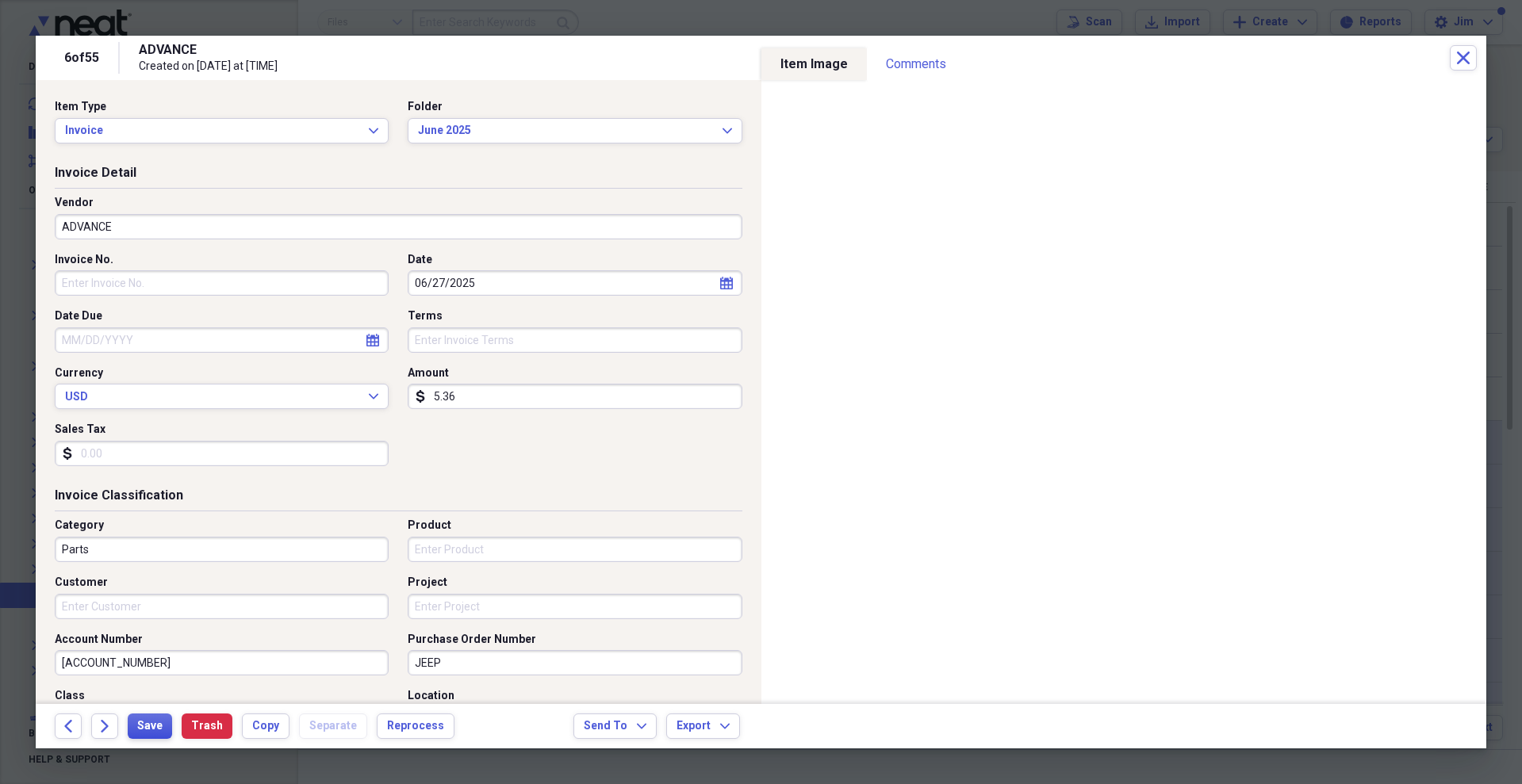 click on "Save" at bounding box center (150, 726) 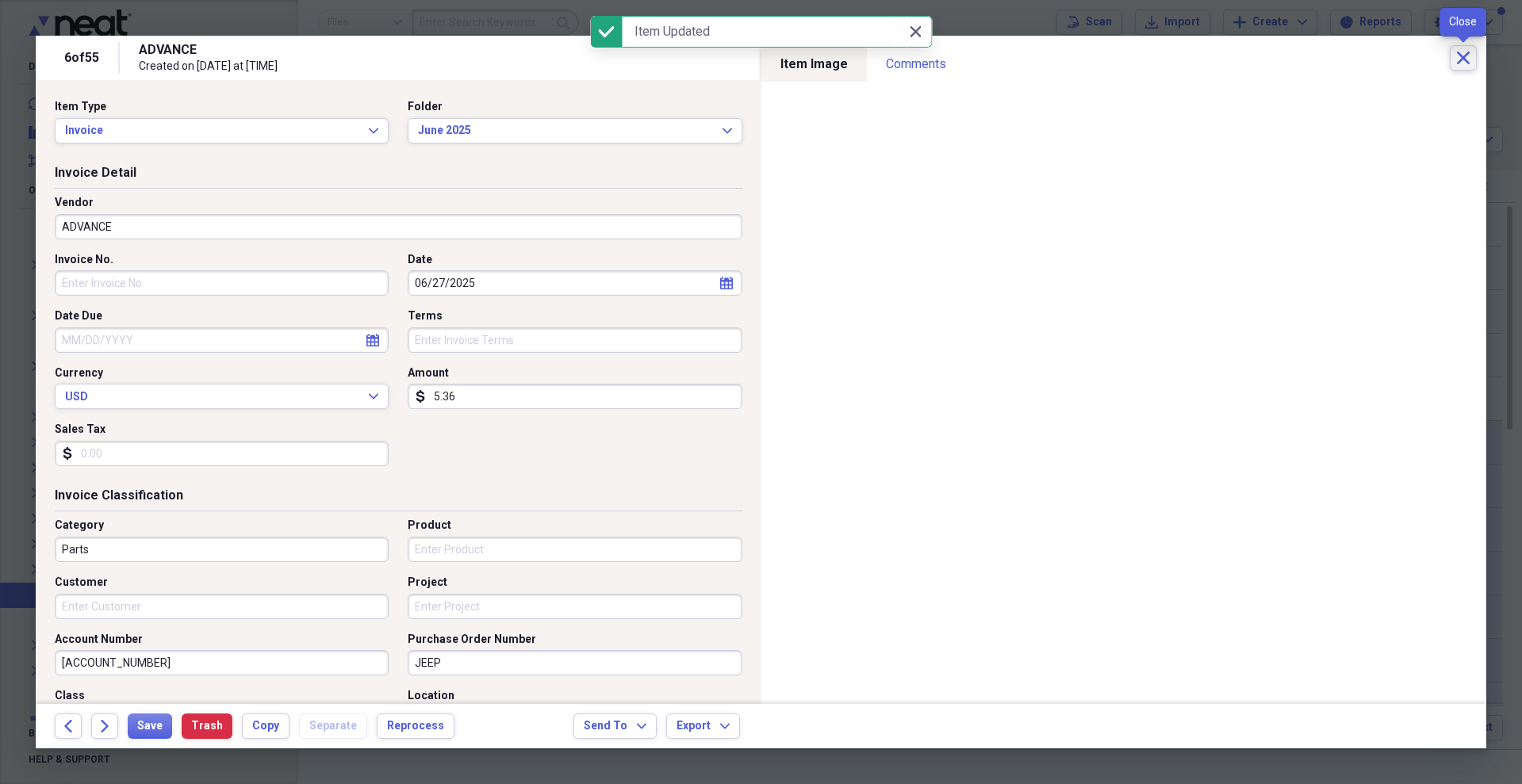 click on "Close" at bounding box center [1463, 58] 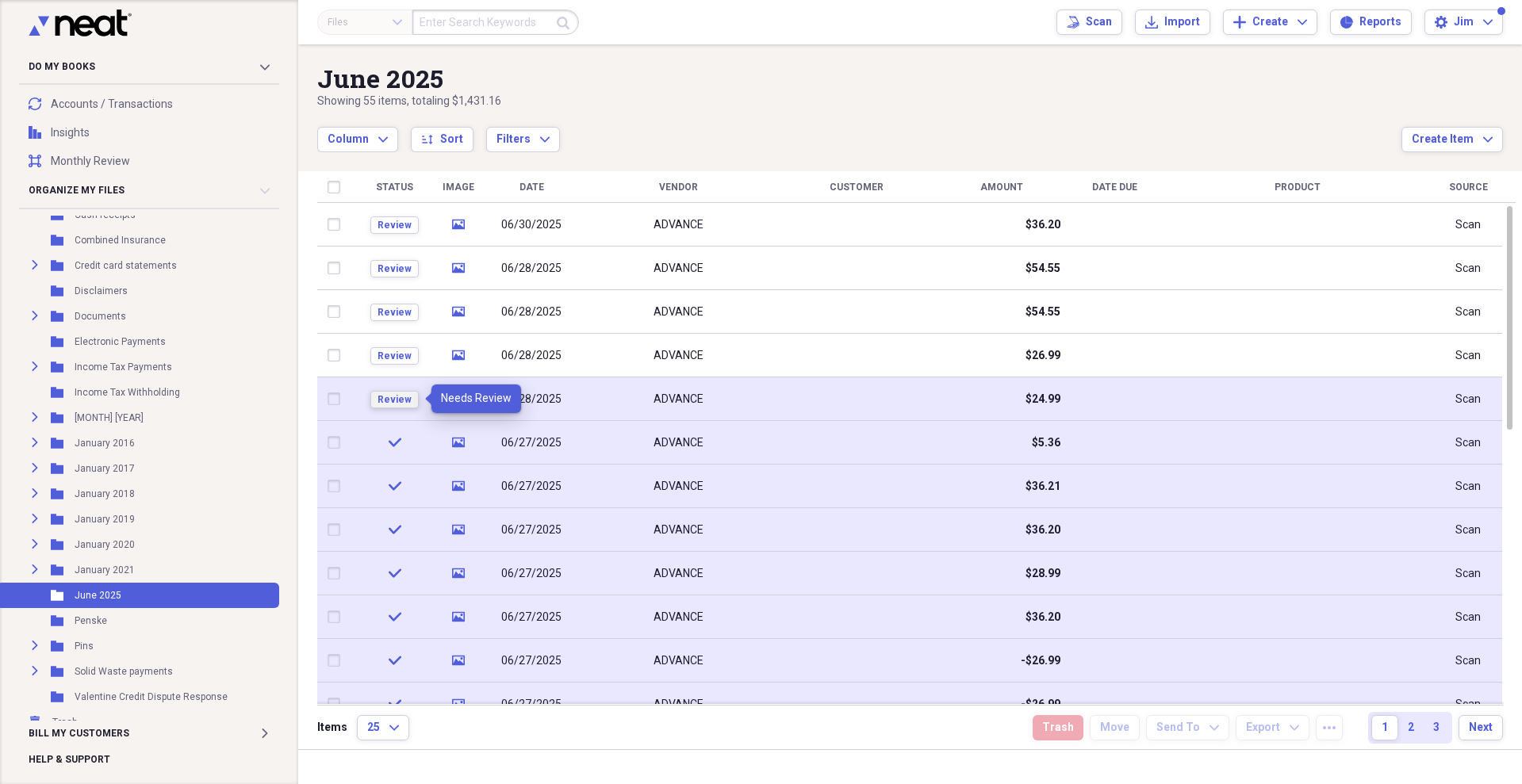 click on "Review" at bounding box center [394, 400] 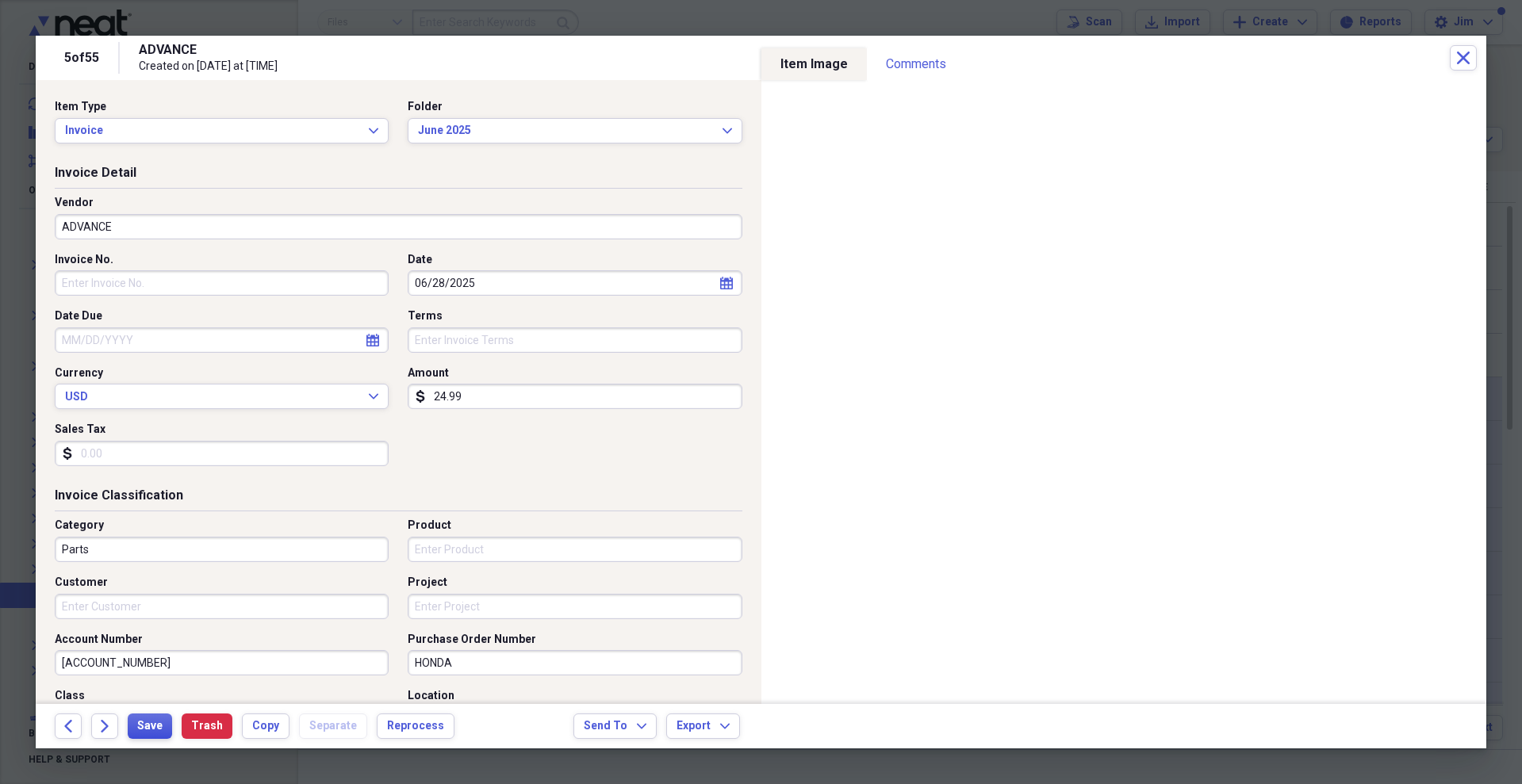 click on "Save" at bounding box center (150, 726) 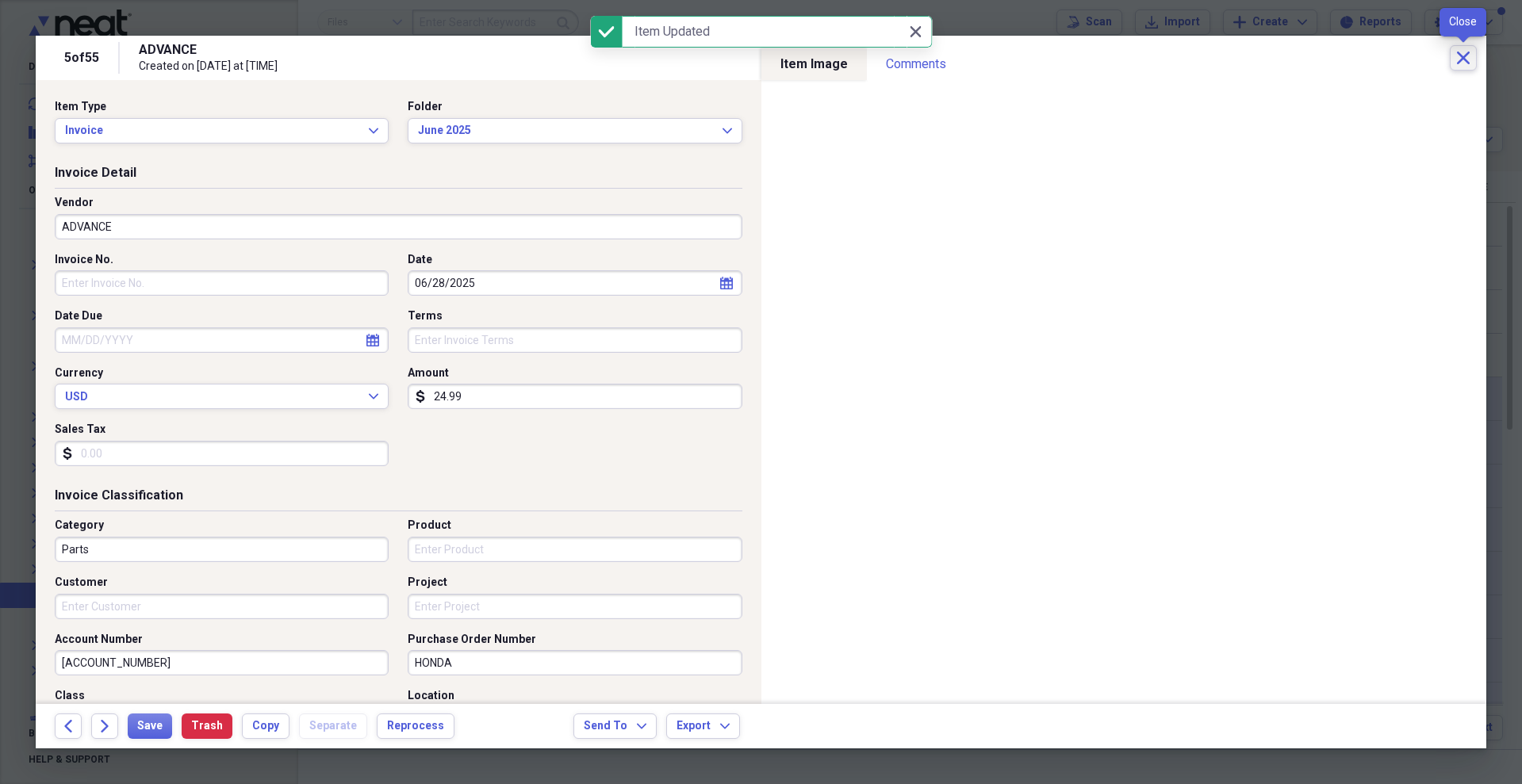 click on "Close" at bounding box center (1463, 58) 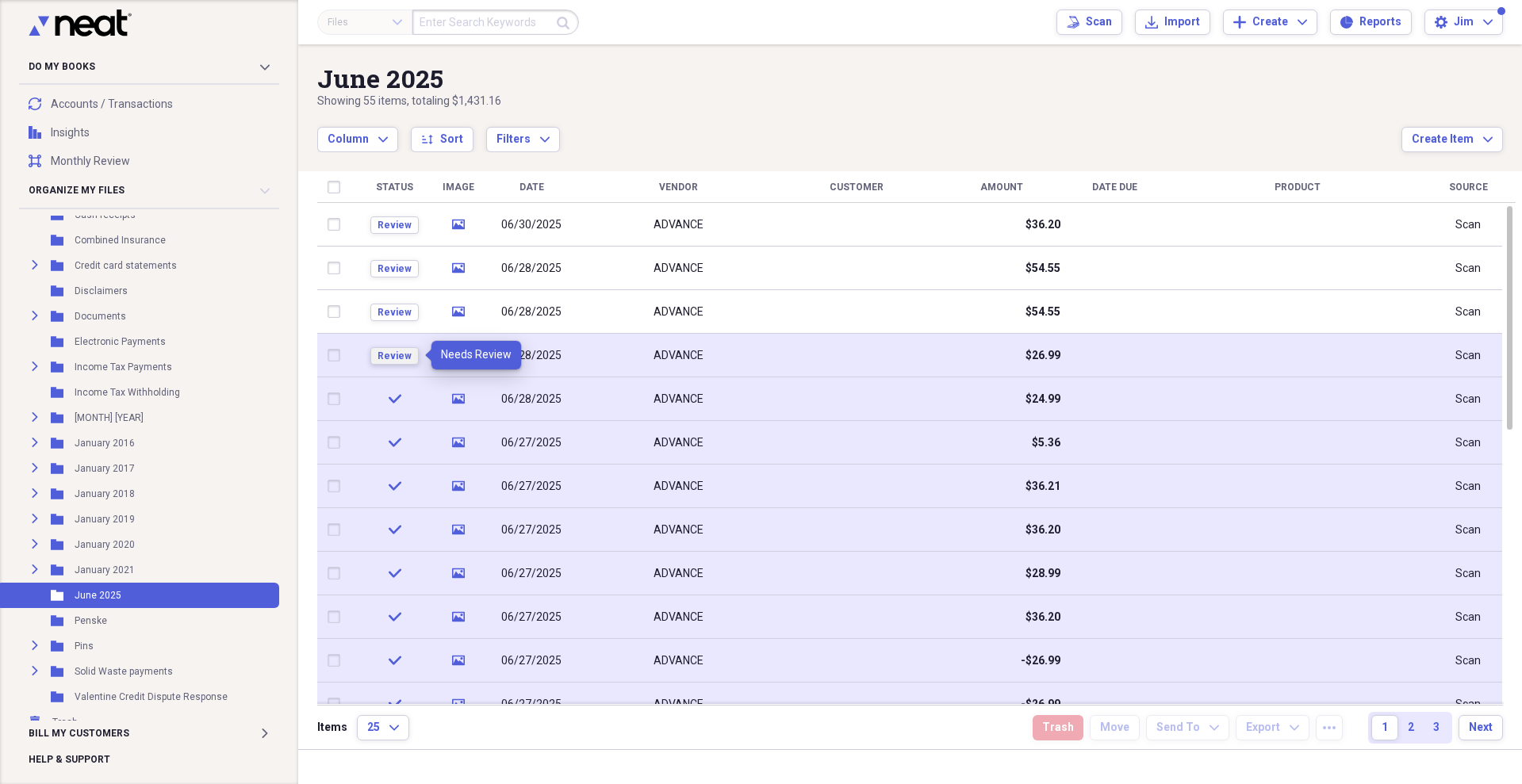click on "Review" at bounding box center [394, 356] 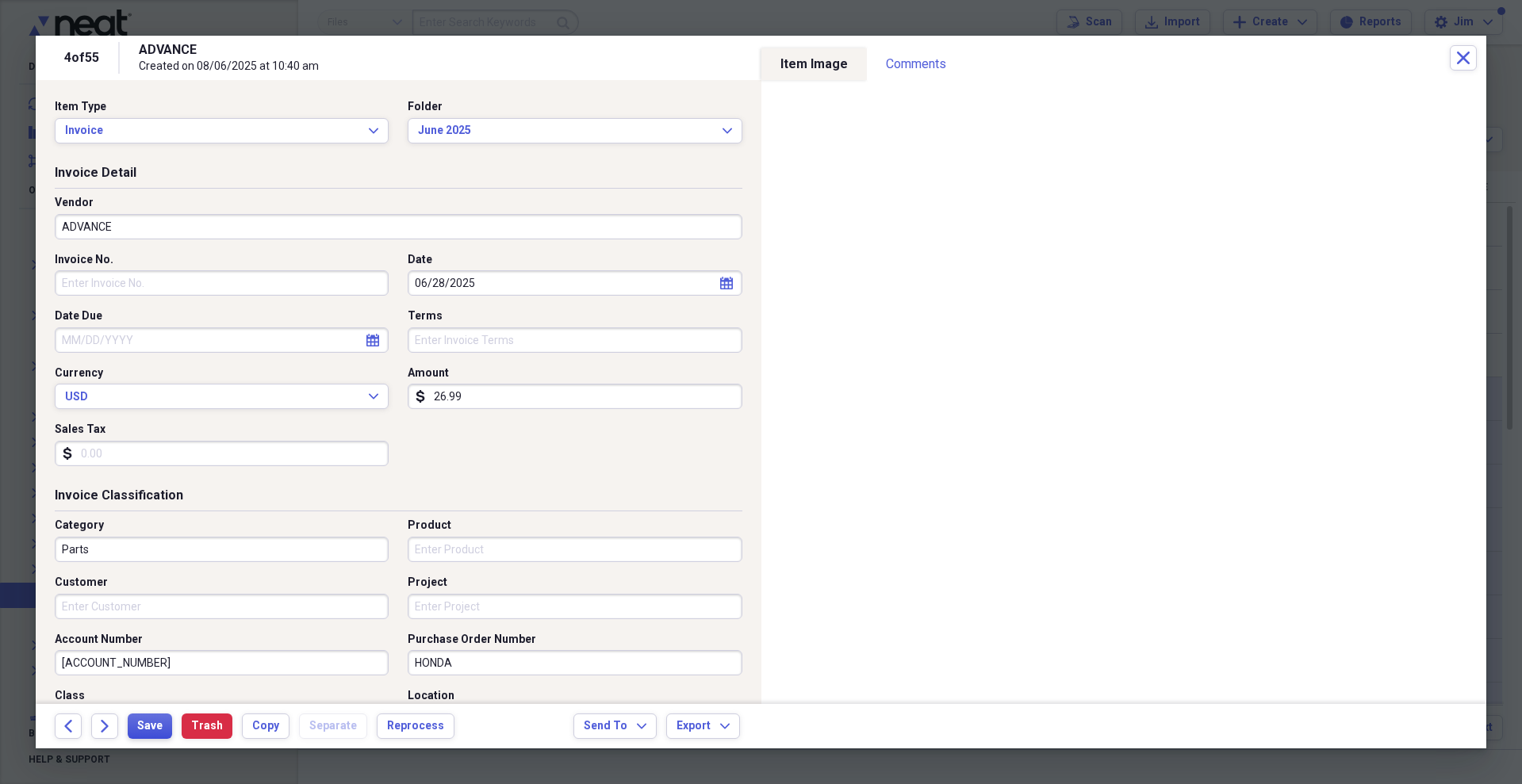 click on "Save" at bounding box center [150, 726] 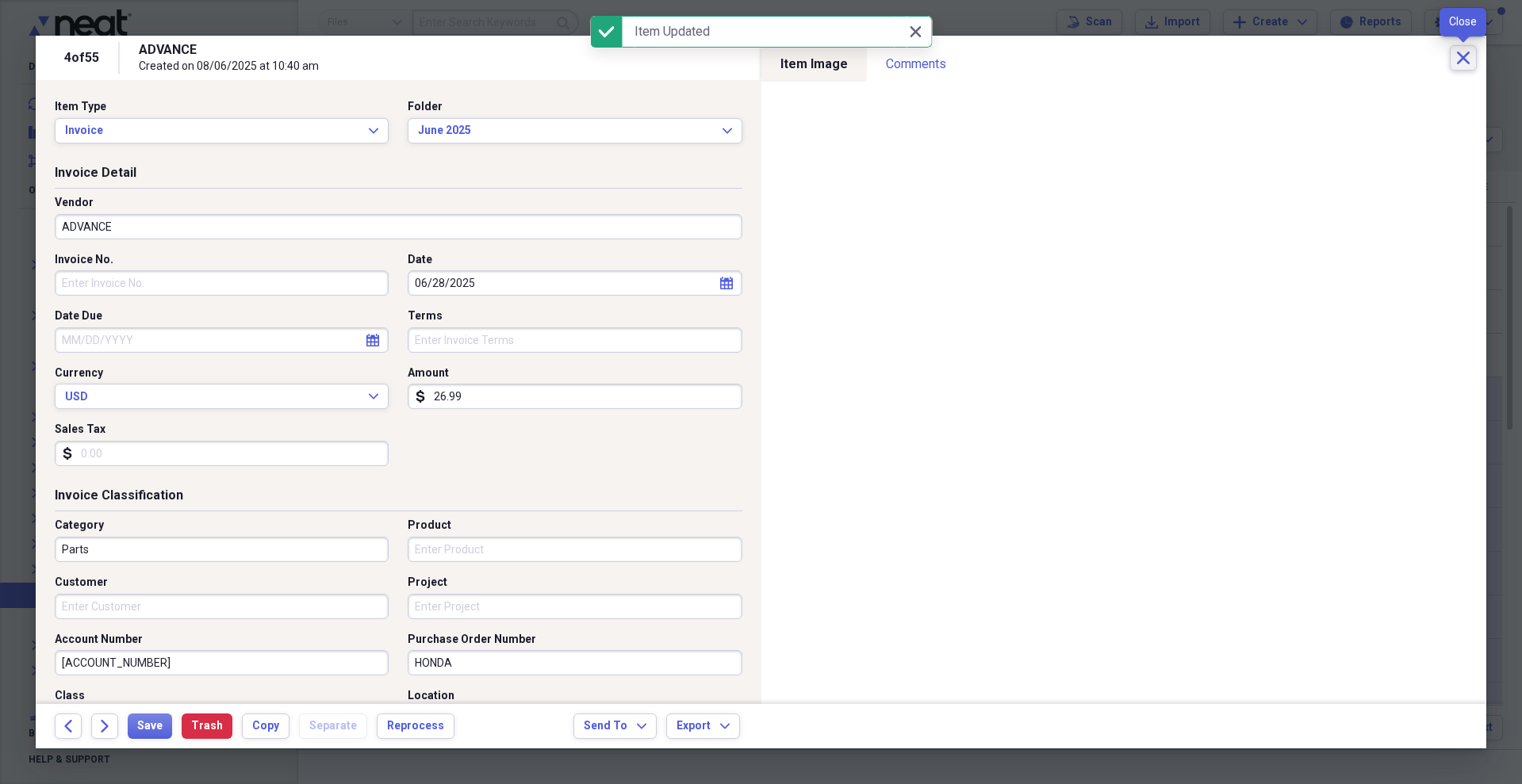 click 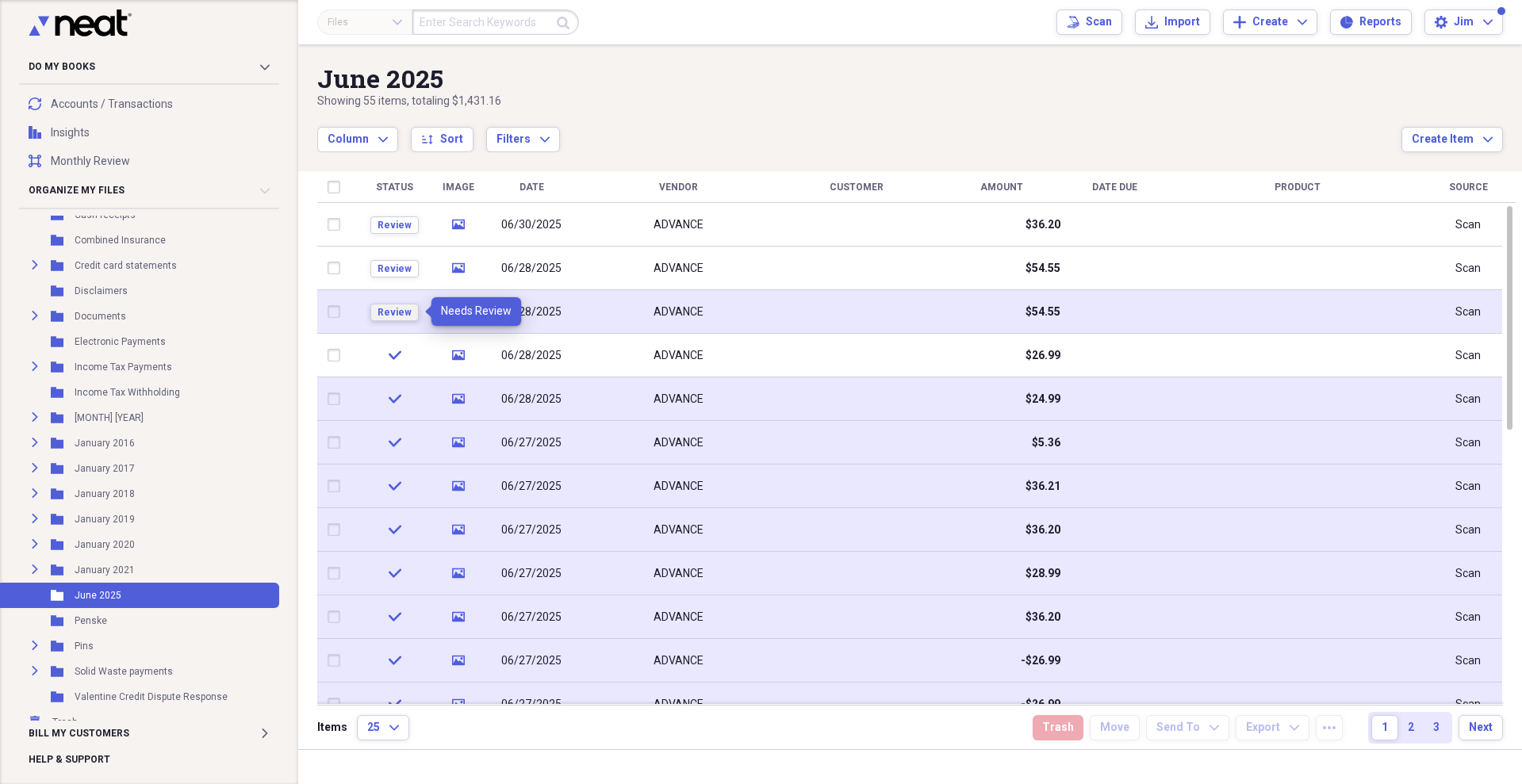click on "Review" at bounding box center [394, 312] 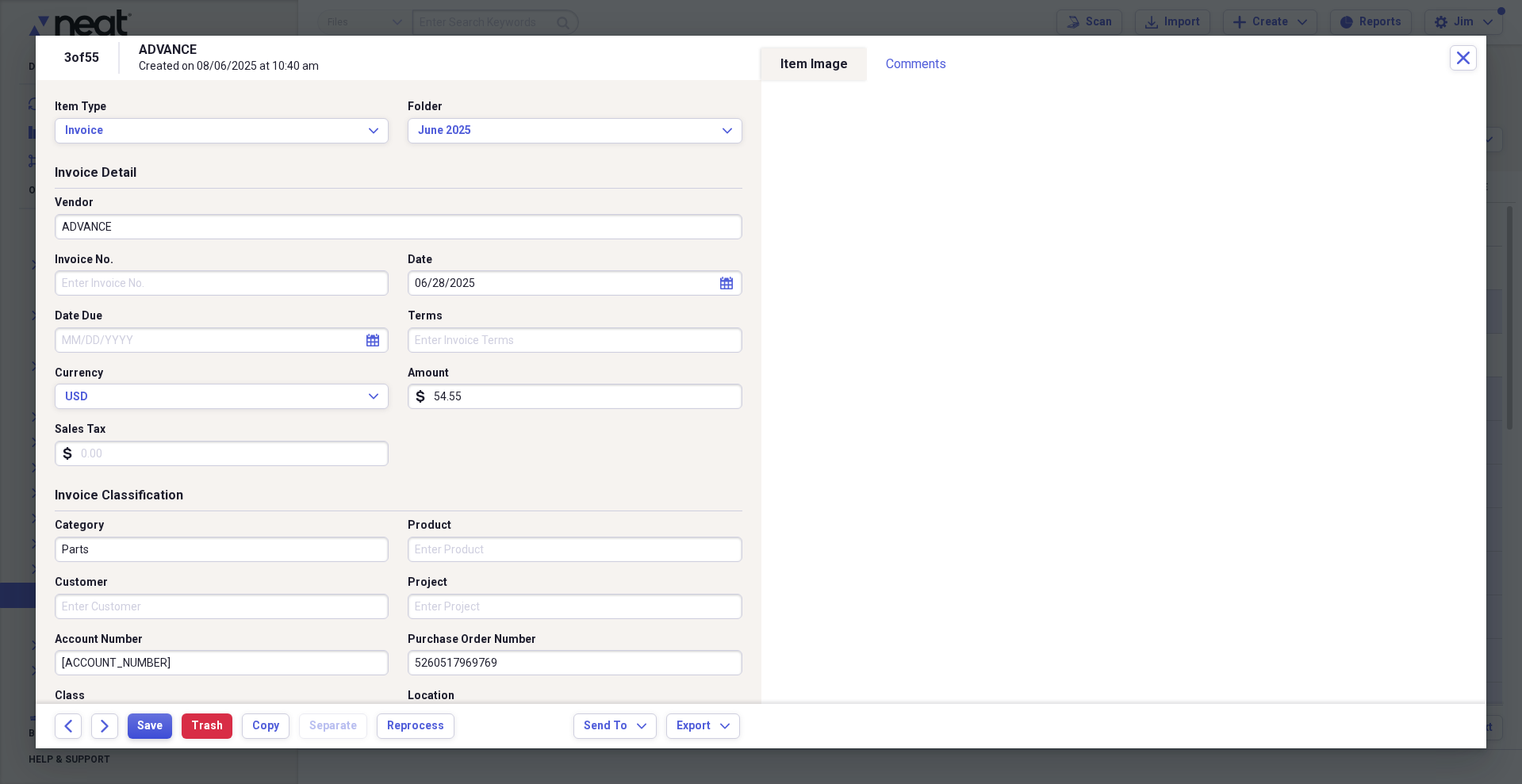 click on "Save" at bounding box center (150, 726) 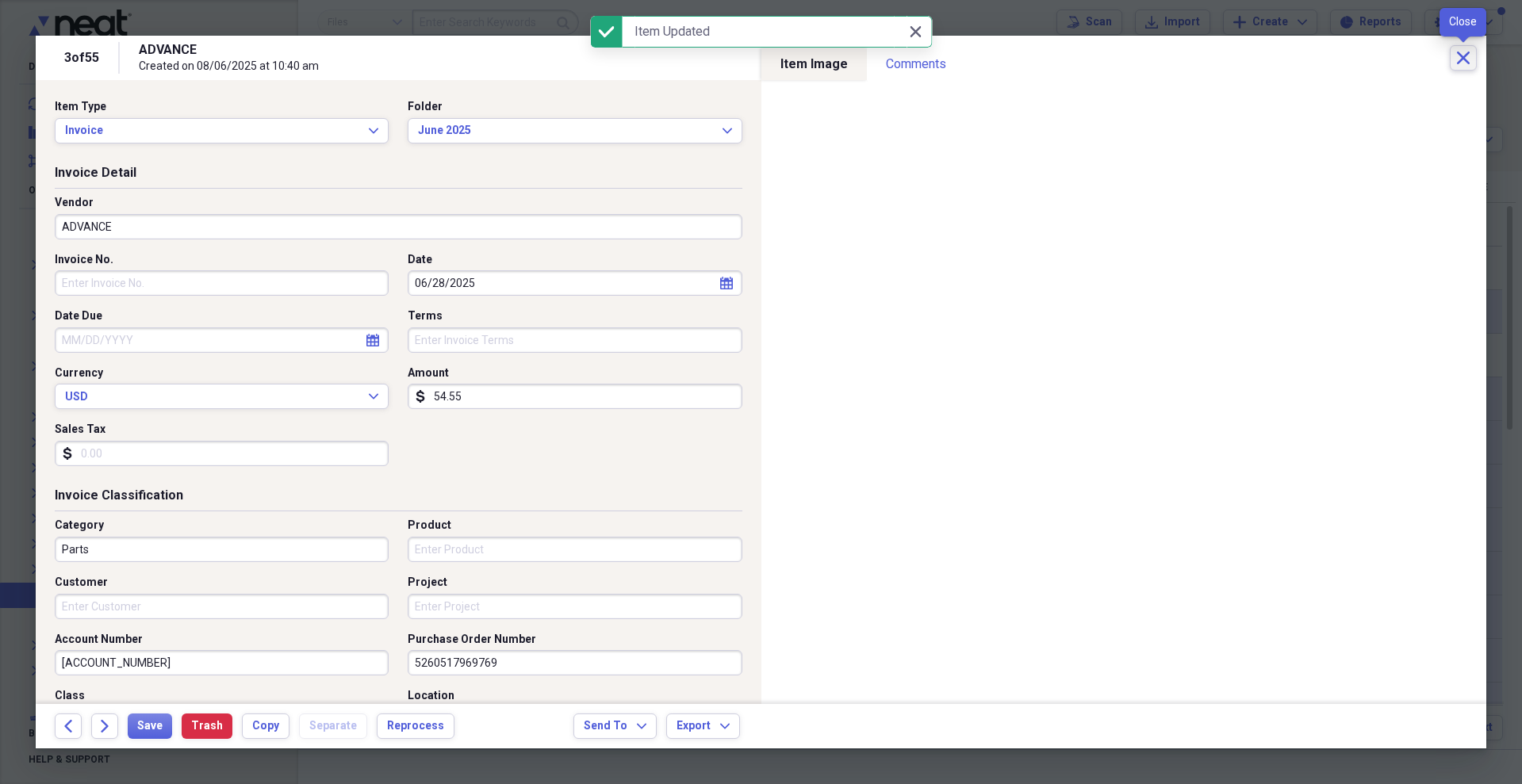 click on "Close" 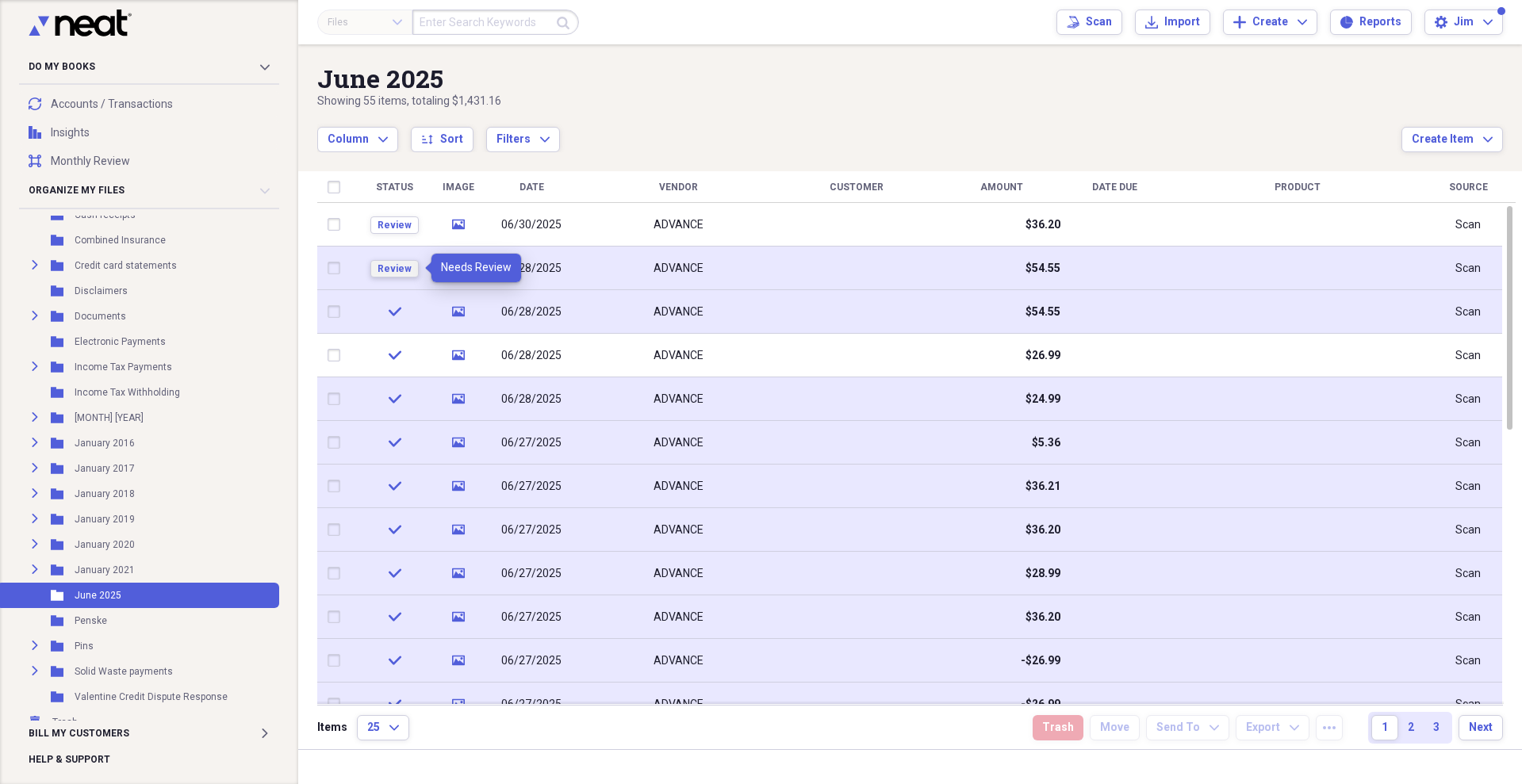 click on "Review" at bounding box center (394, 269) 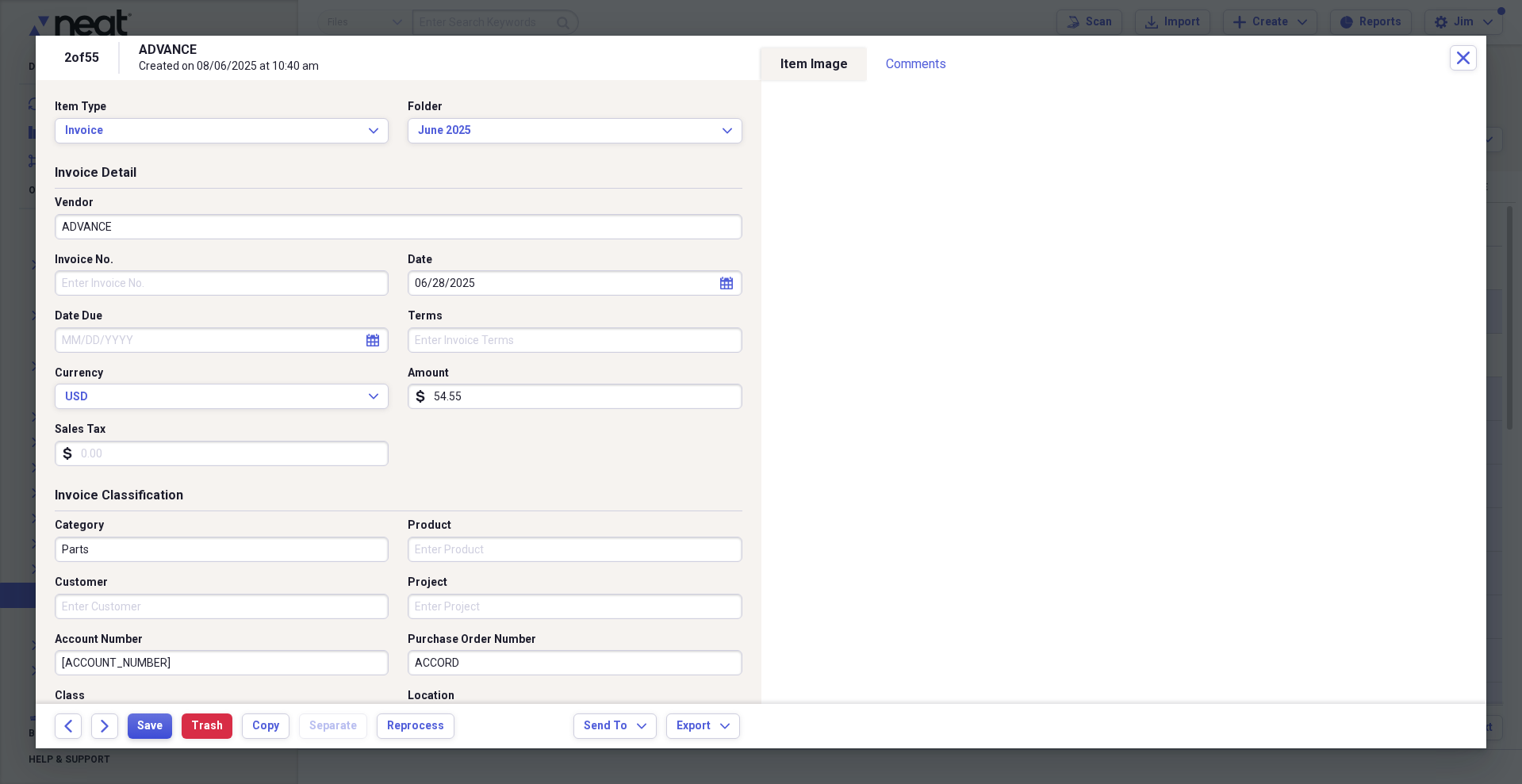 click on "Save" at bounding box center (150, 726) 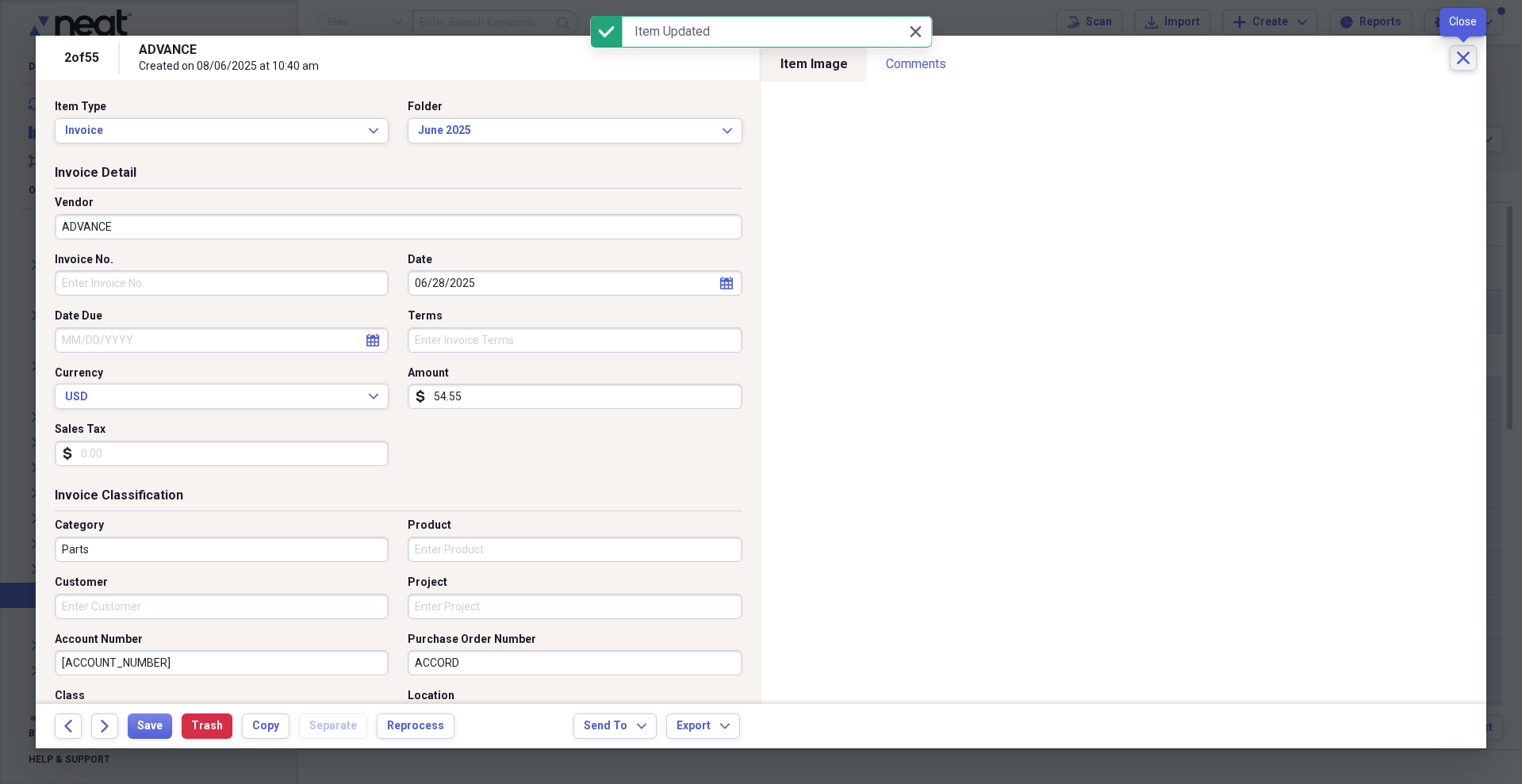click 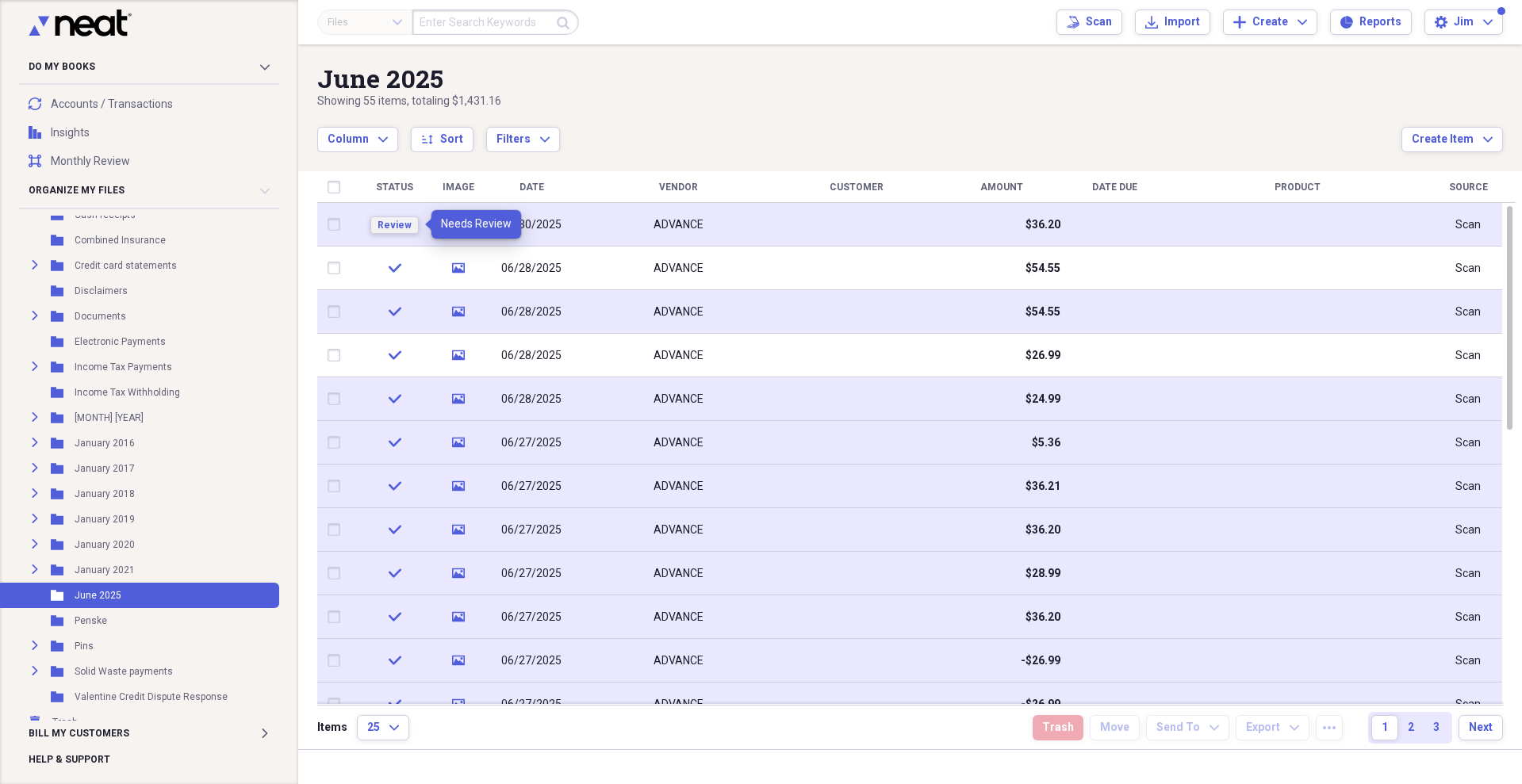 click on "Review" at bounding box center [394, 225] 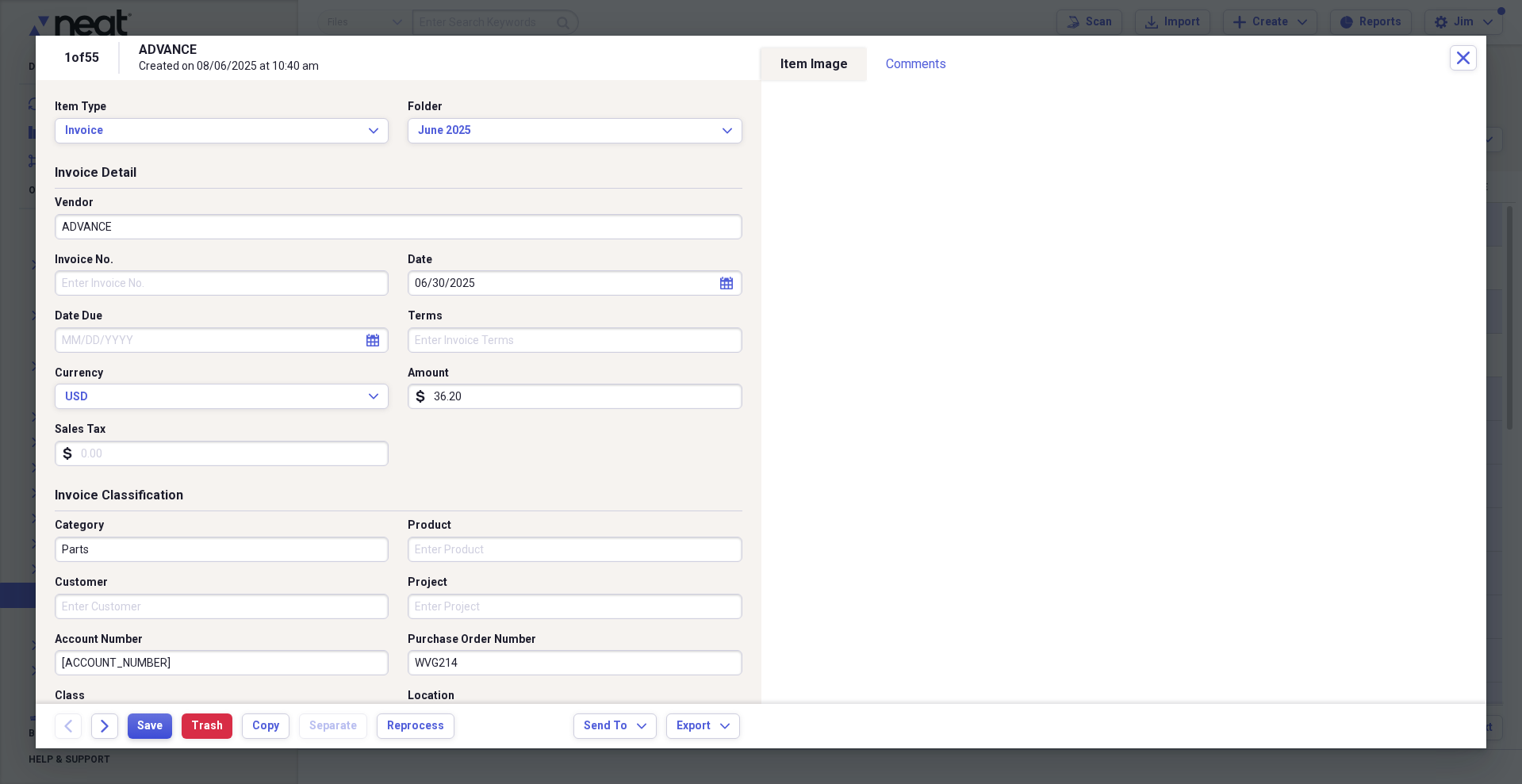 click on "Save" at bounding box center [150, 726] 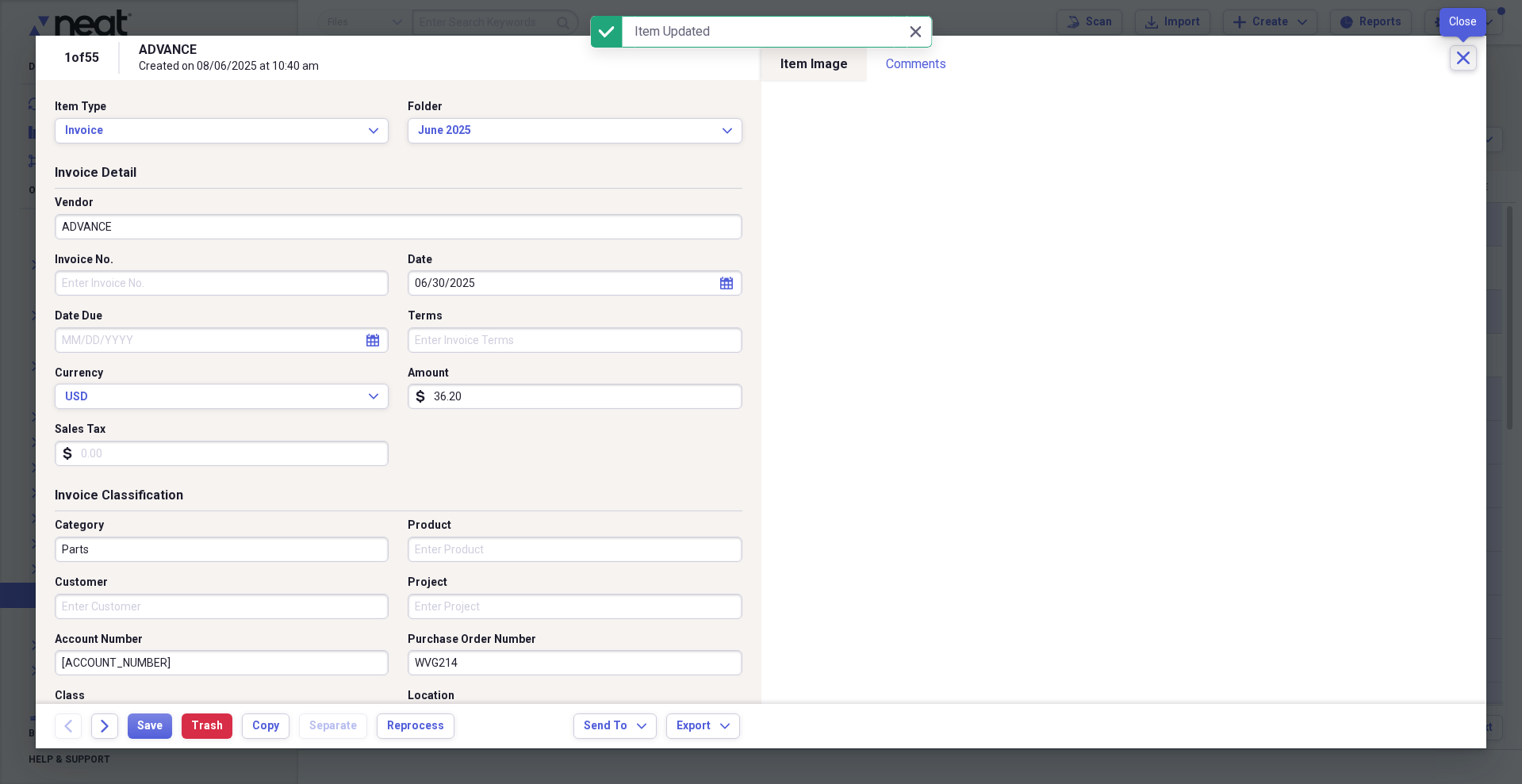 click 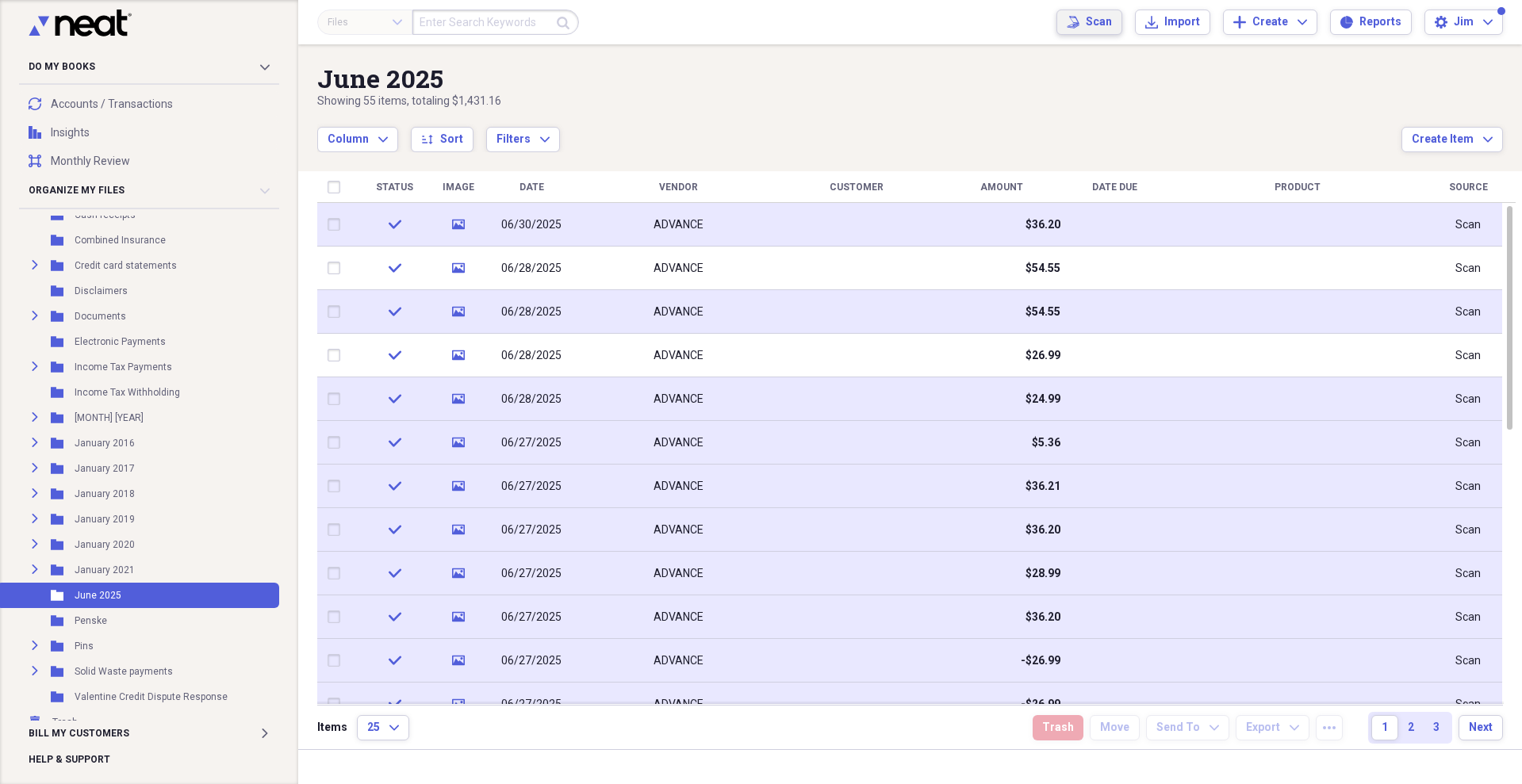 click on "Scan Scan" at bounding box center (1089, 22) 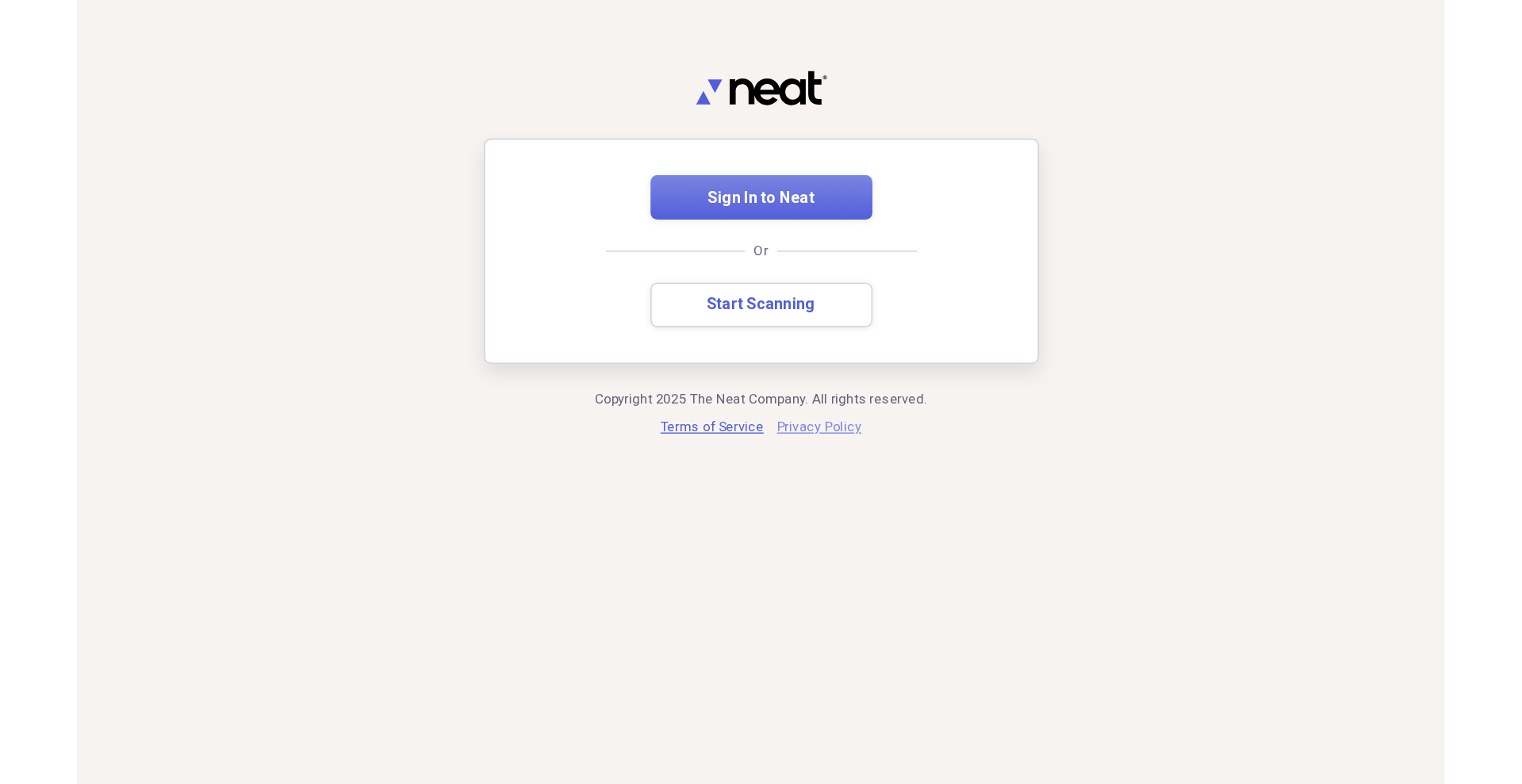 scroll, scrollTop: 0, scrollLeft: 0, axis: both 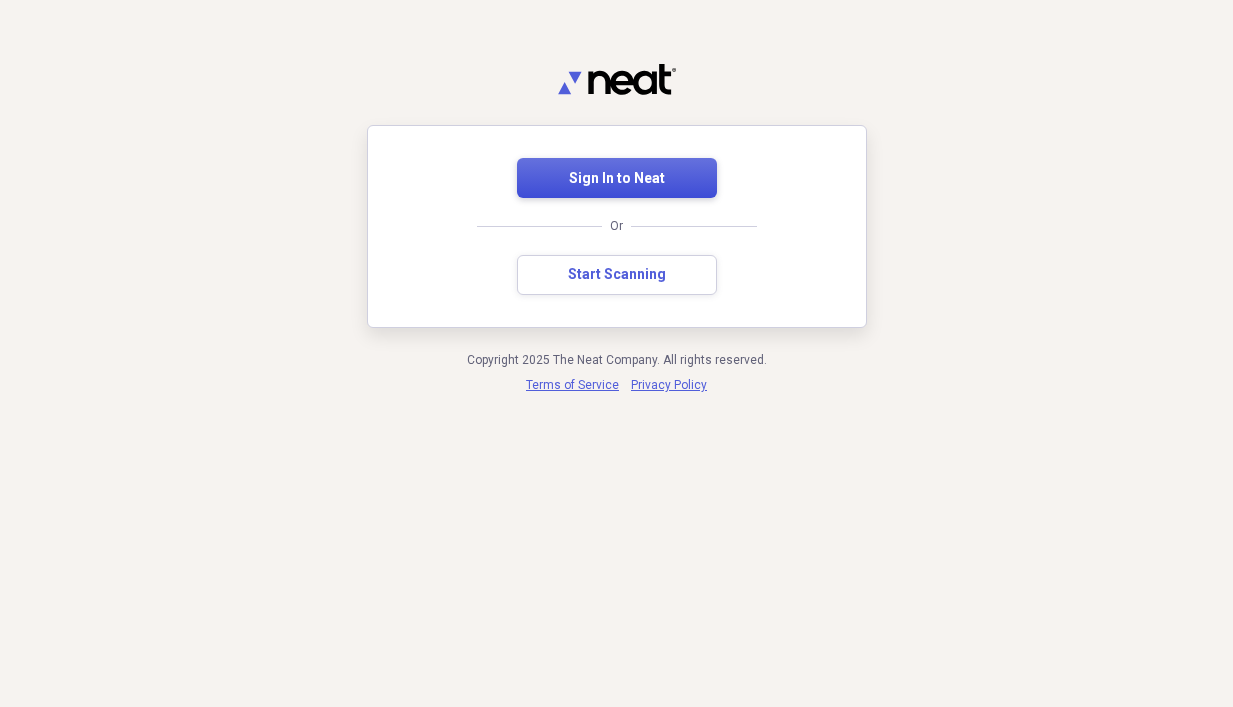 click on "Sign In to Neat" at bounding box center [617, 179] 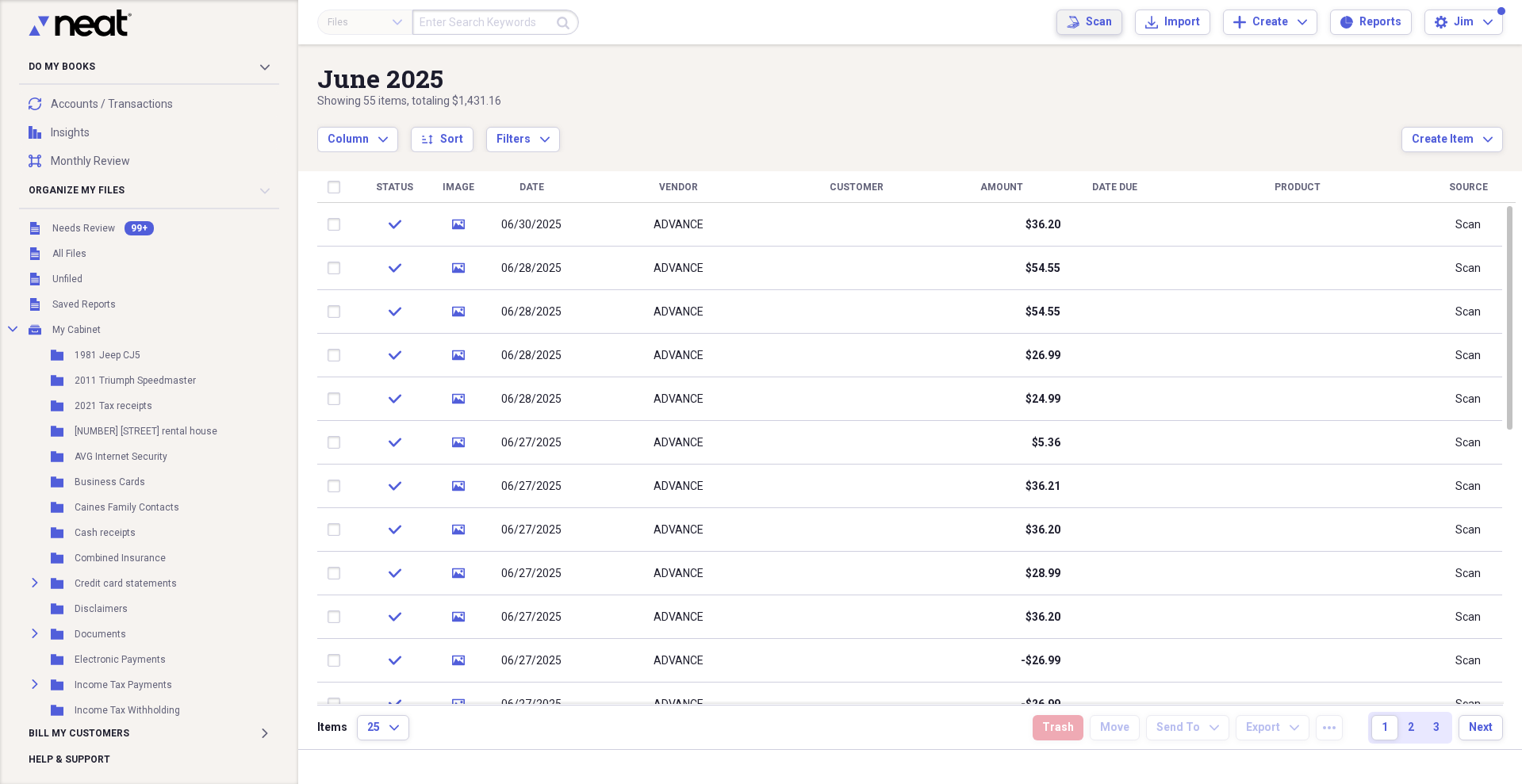 click on "Scan" at bounding box center (1098, 22) 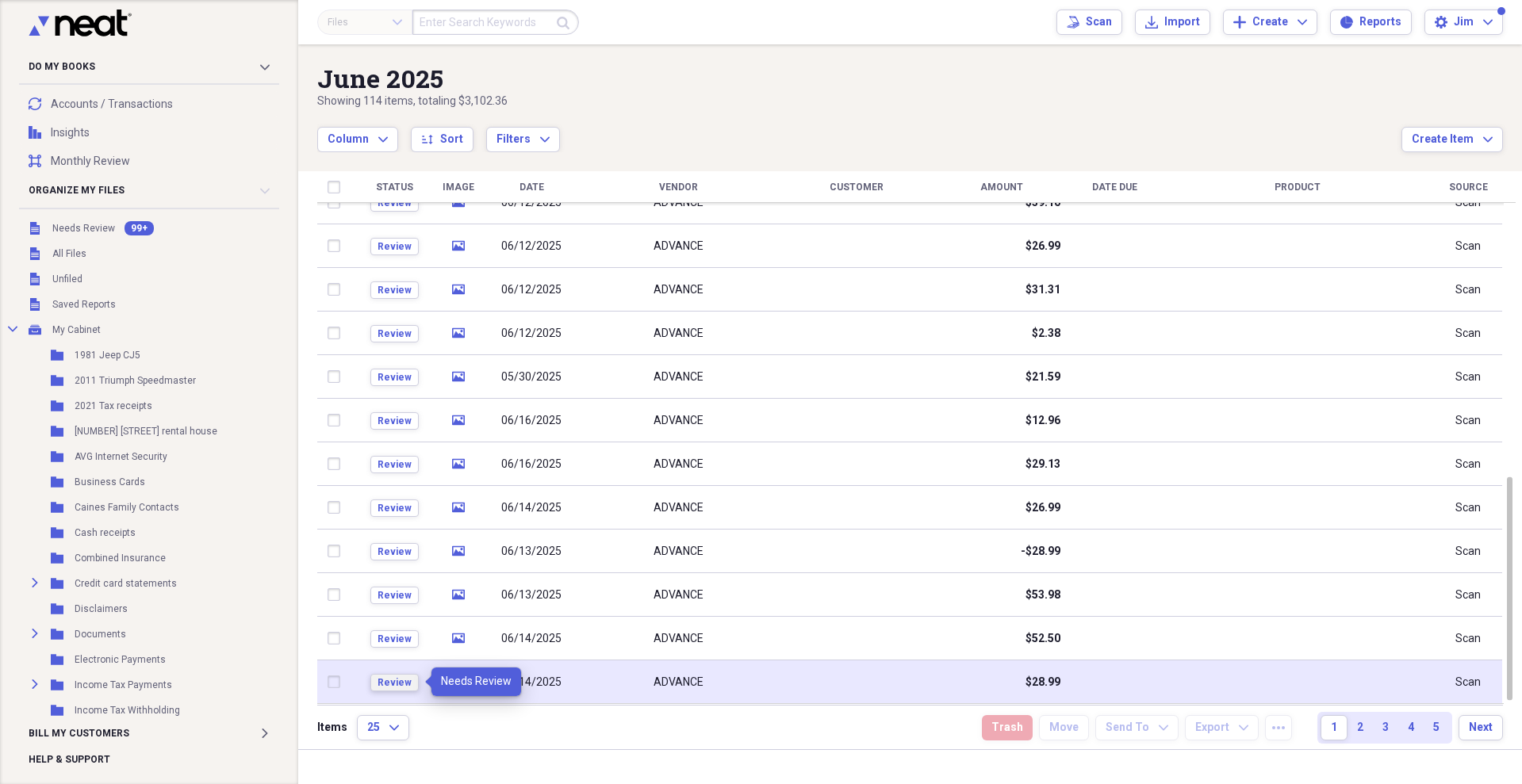 click on "Review" at bounding box center [394, 683] 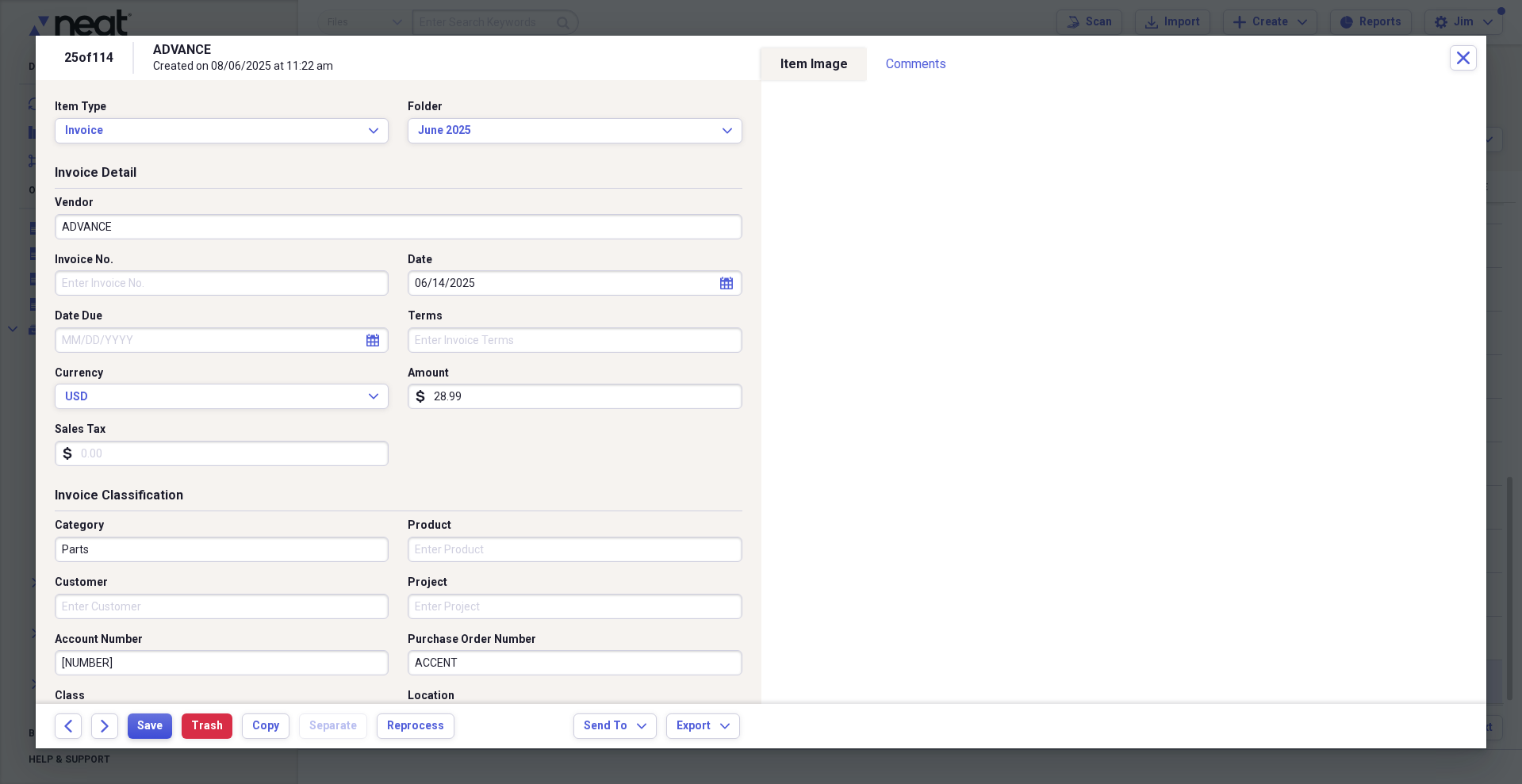 click on "Save" at bounding box center (150, 726) 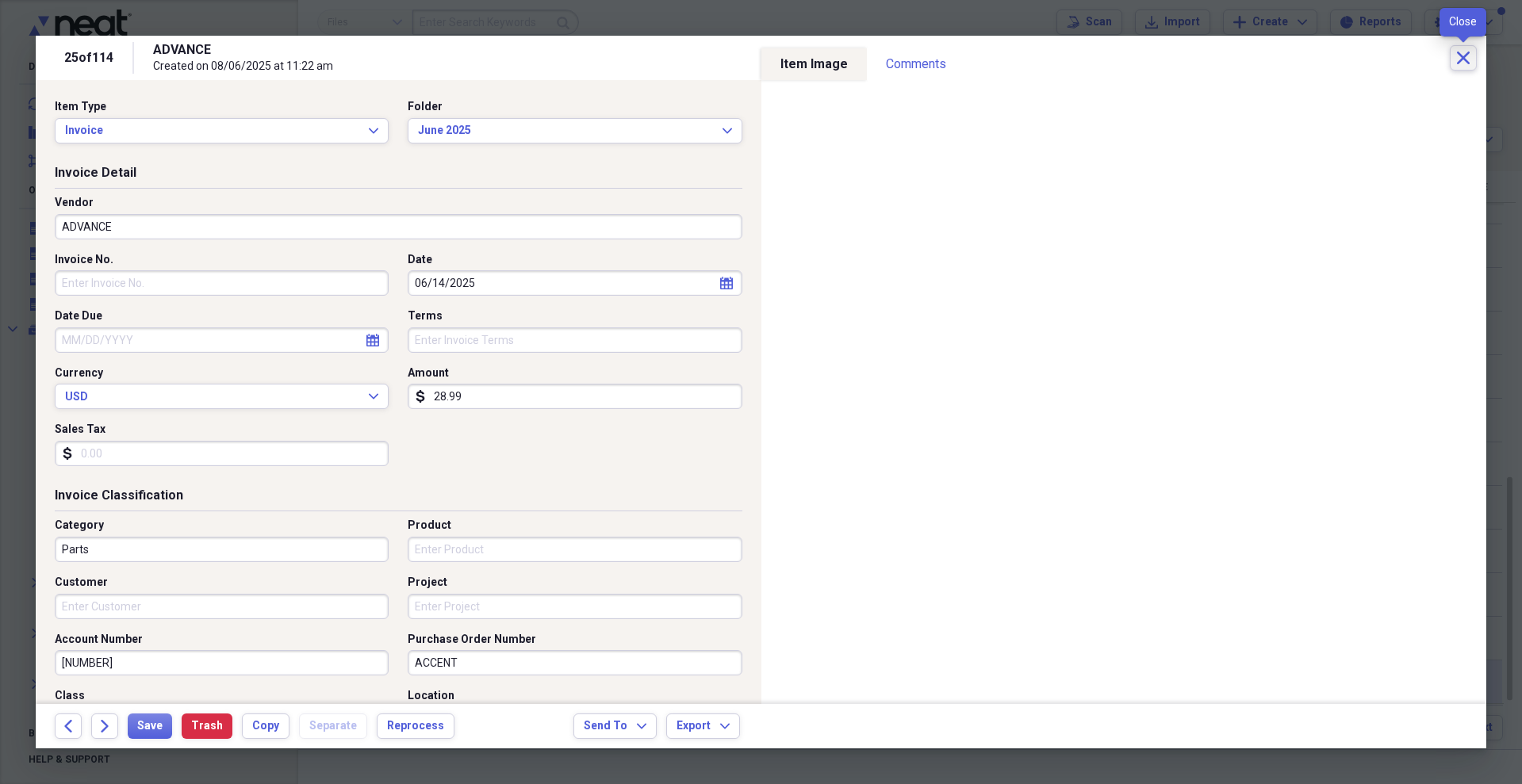 click on "Close" 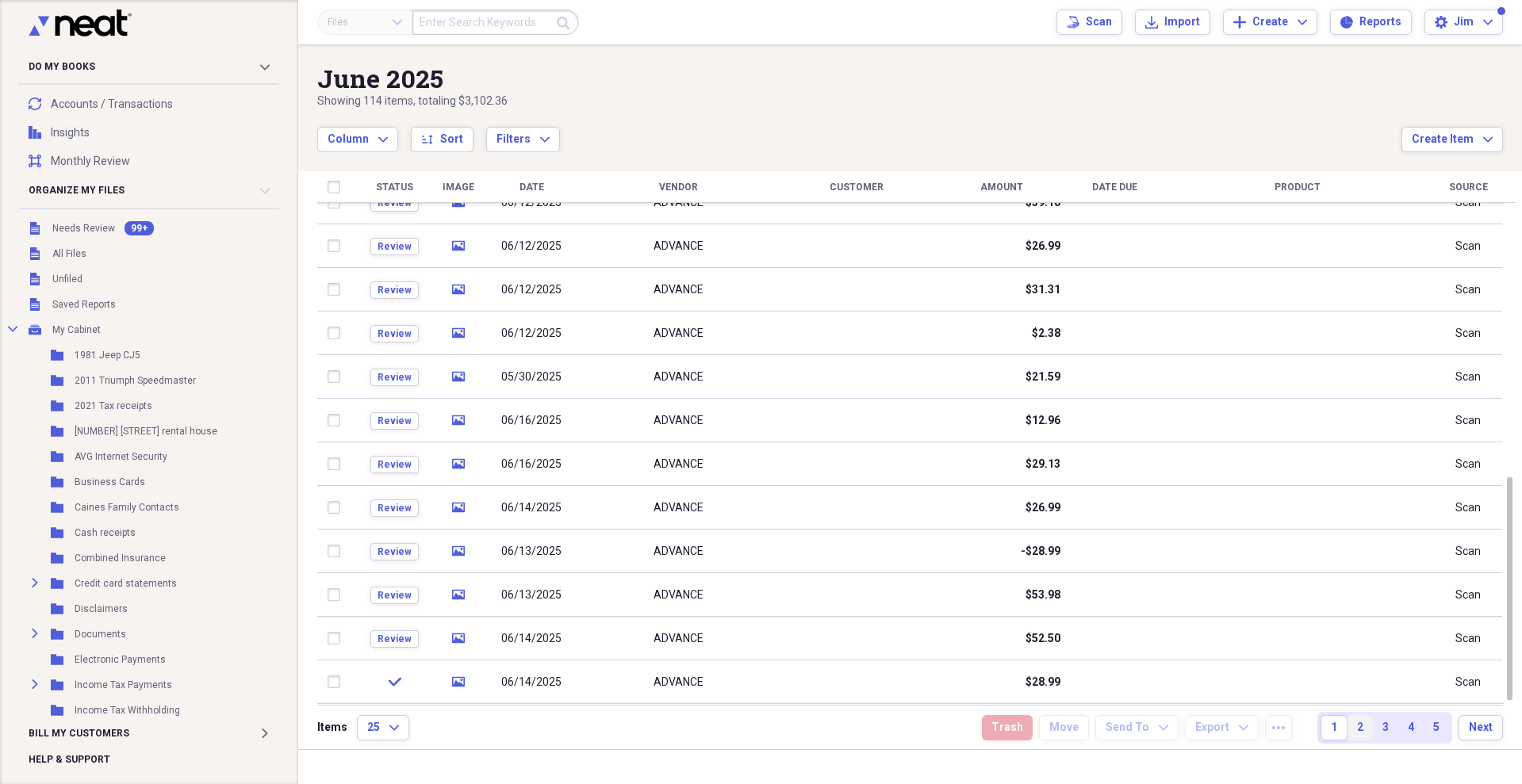 click on "2" at bounding box center (1360, 728) 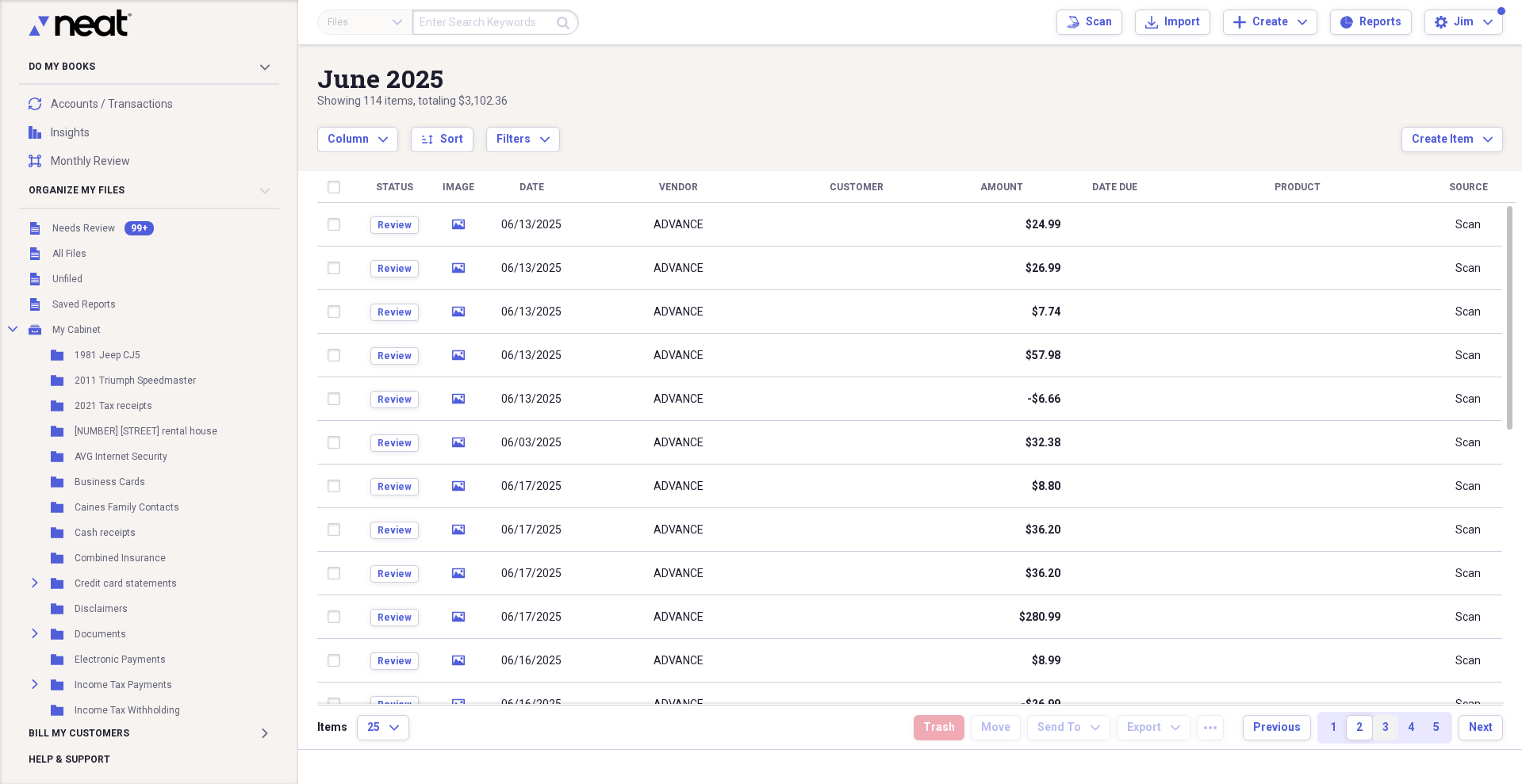 click on "3" at bounding box center [1386, 728] 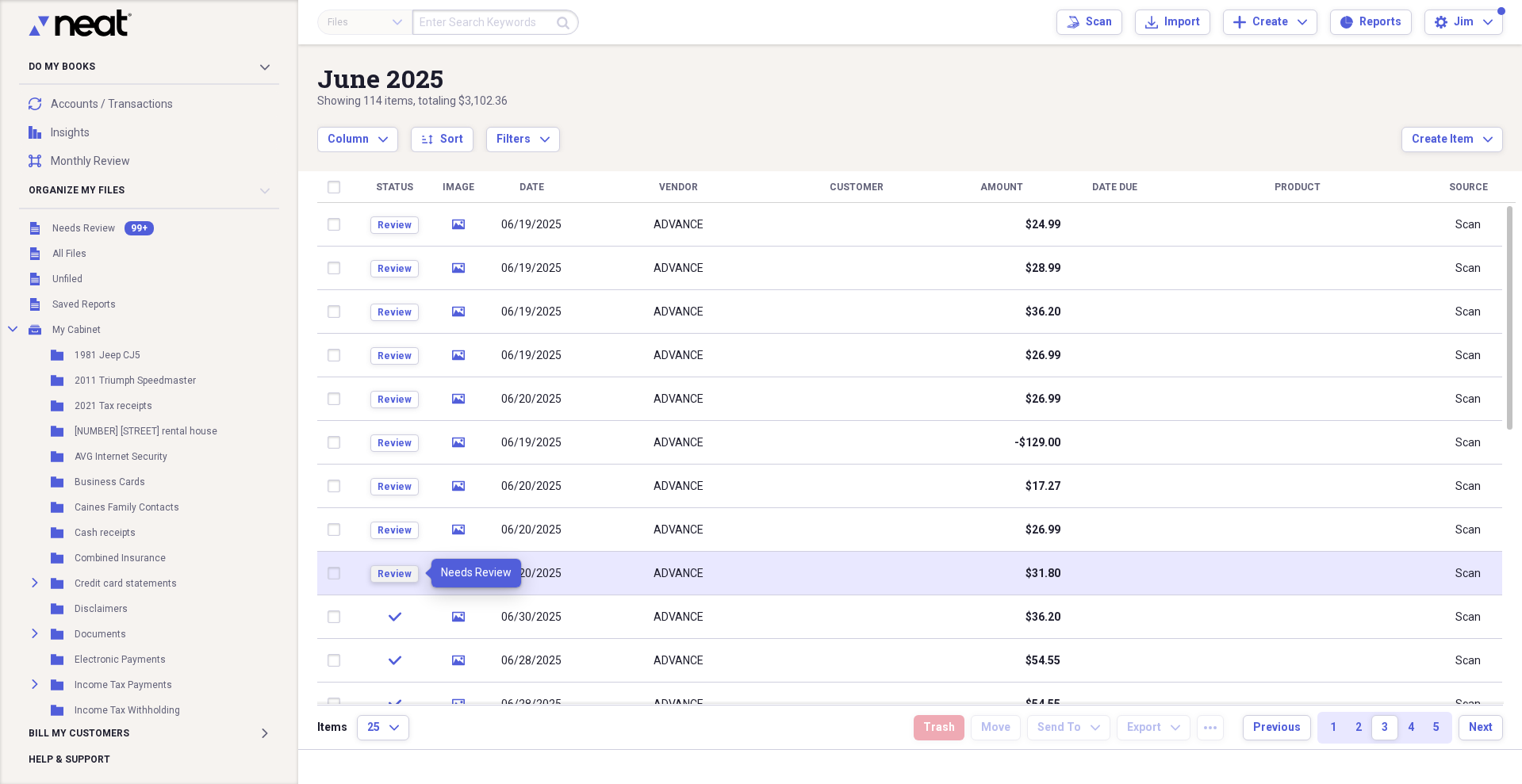 click on "Review" at bounding box center (394, 574) 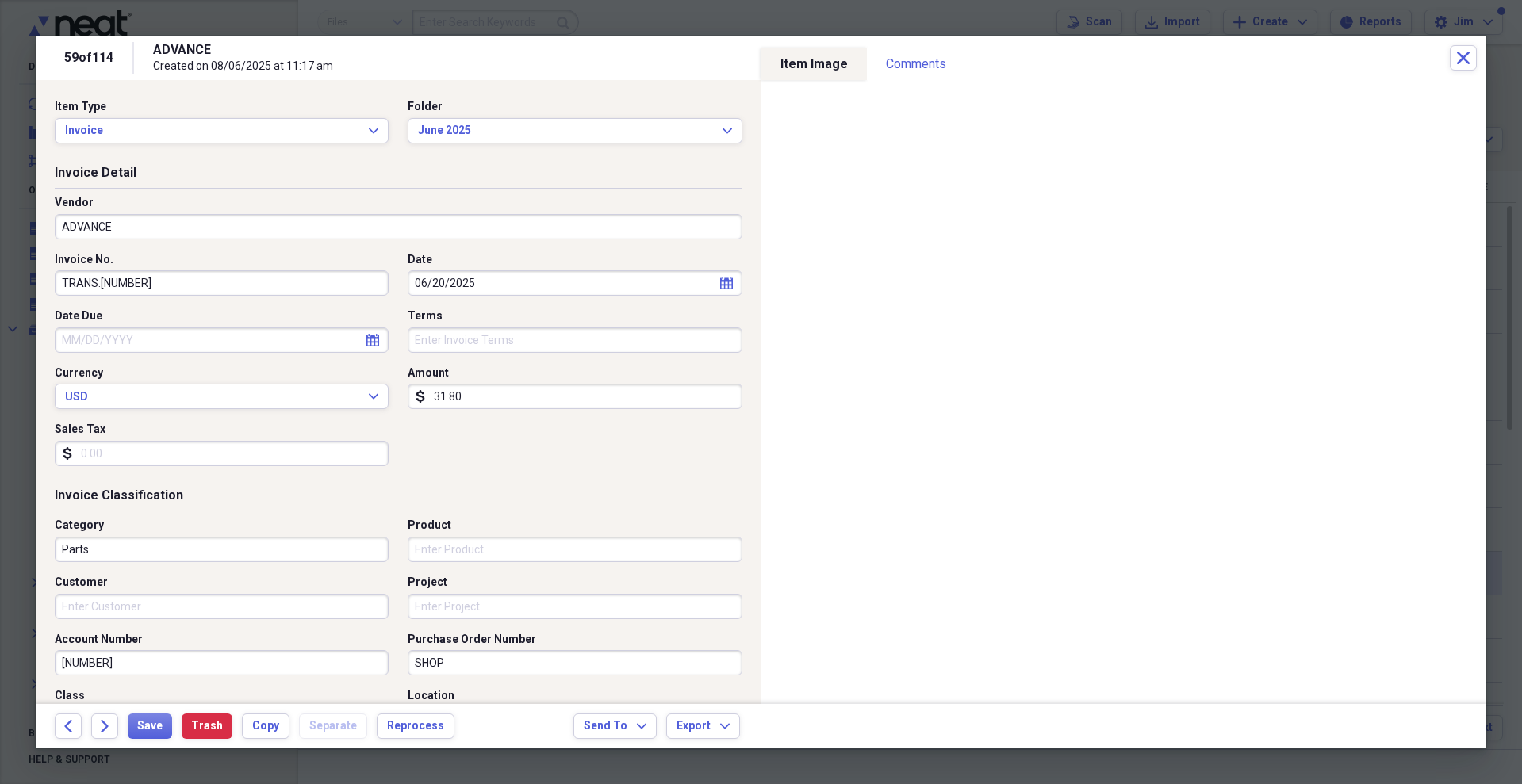 click on "Parts" at bounding box center (221, 549) 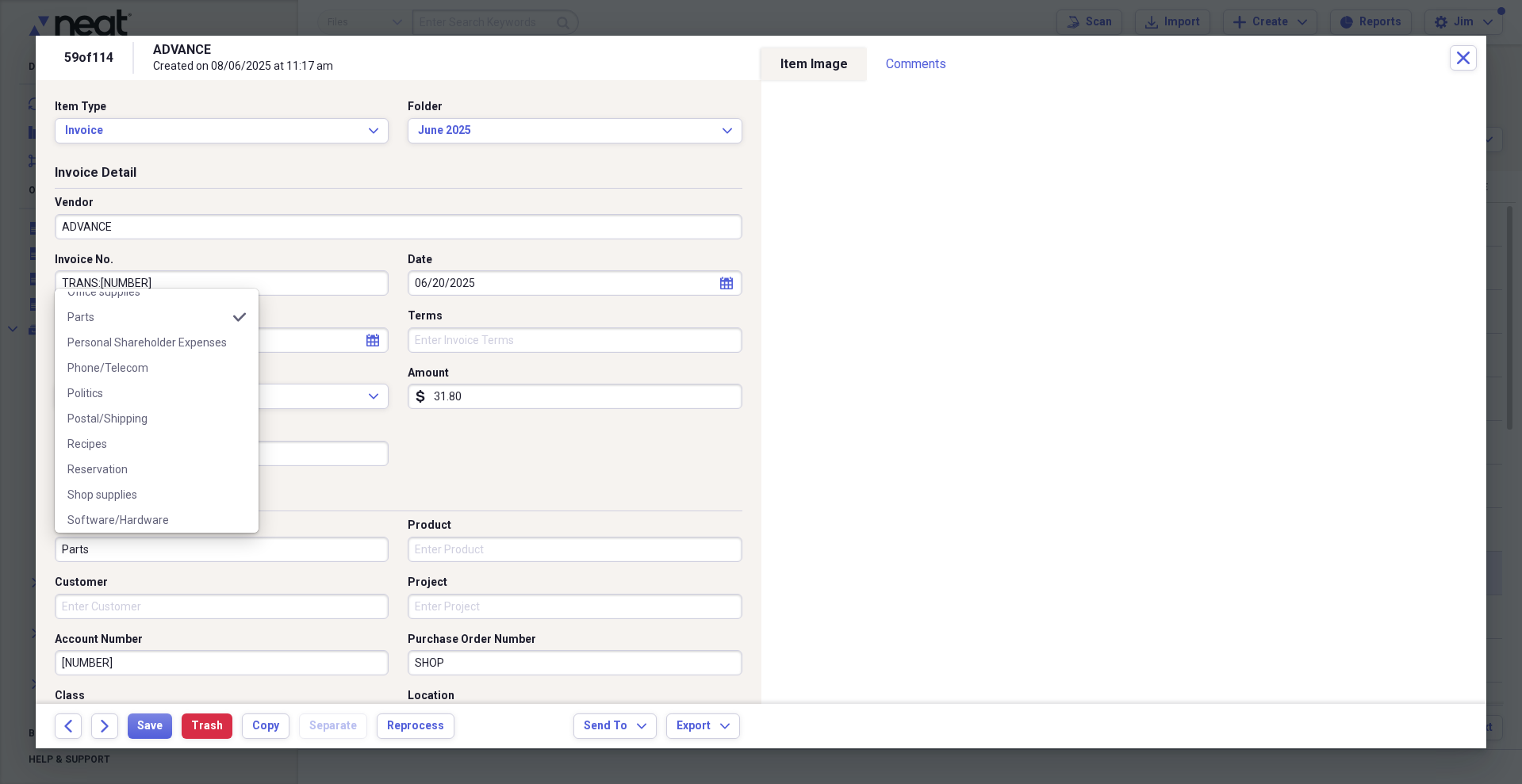 scroll, scrollTop: 1110, scrollLeft: 0, axis: vertical 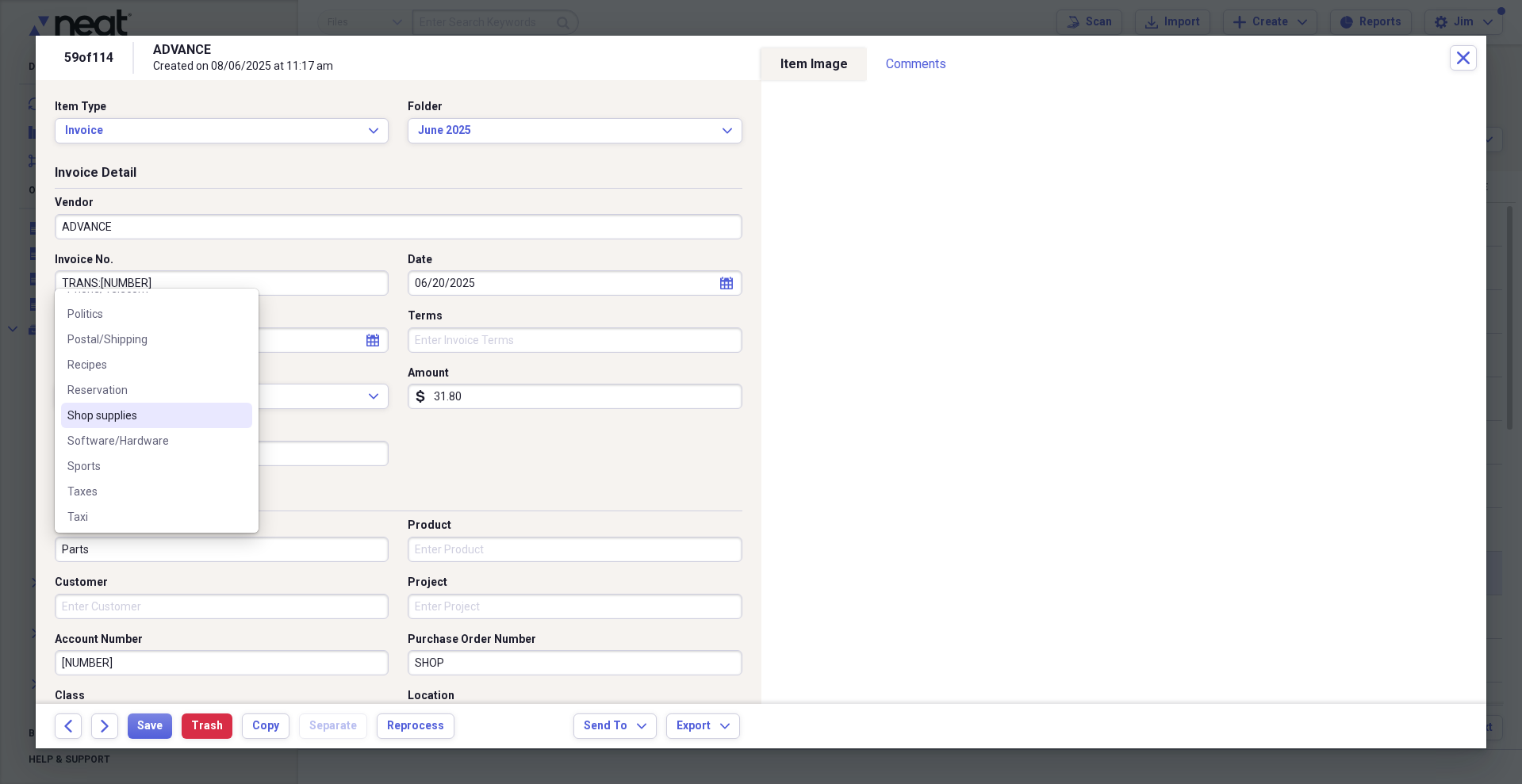 click on "Shop supplies" at bounding box center (147, 415) 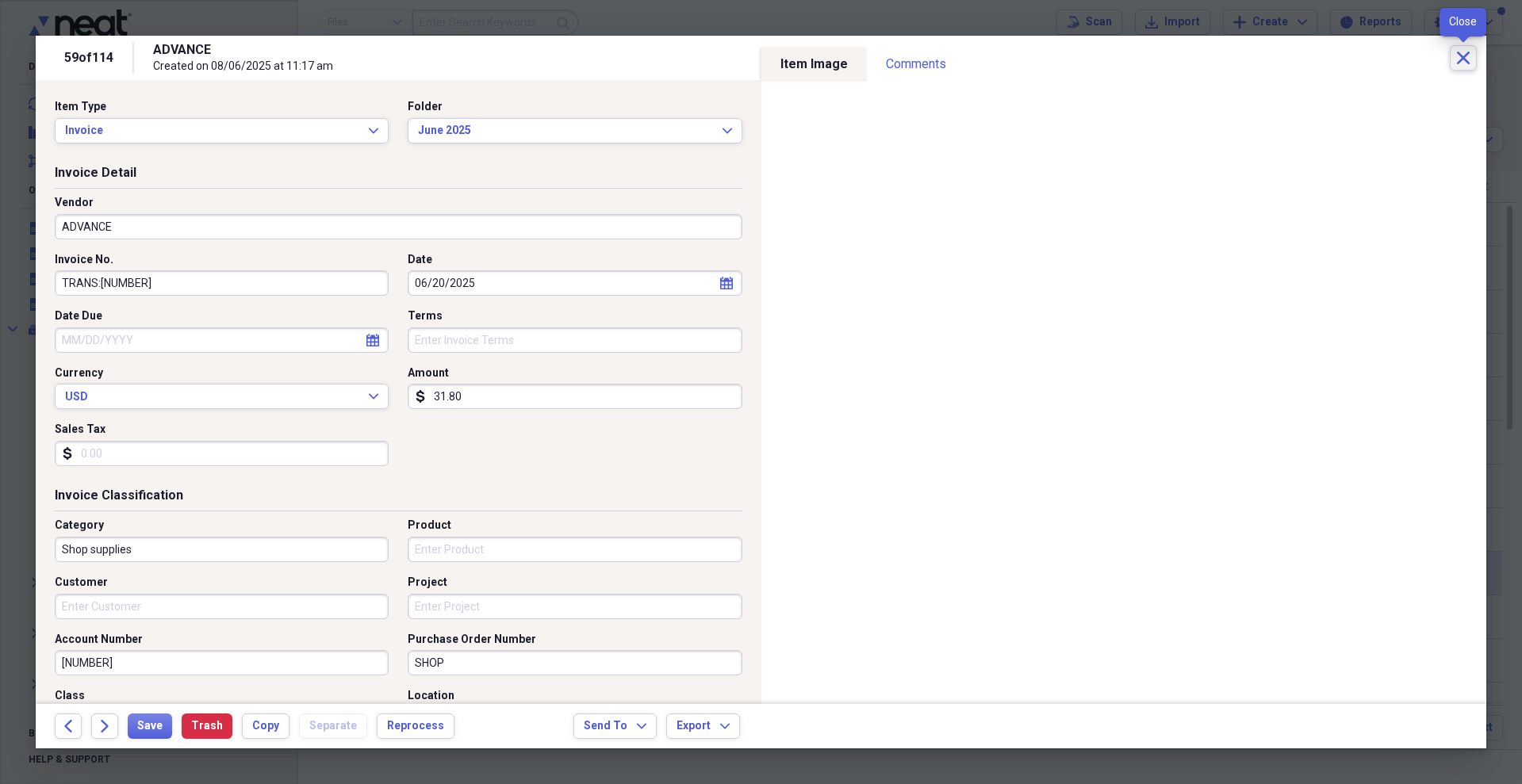 click on "Close" at bounding box center [1463, 58] 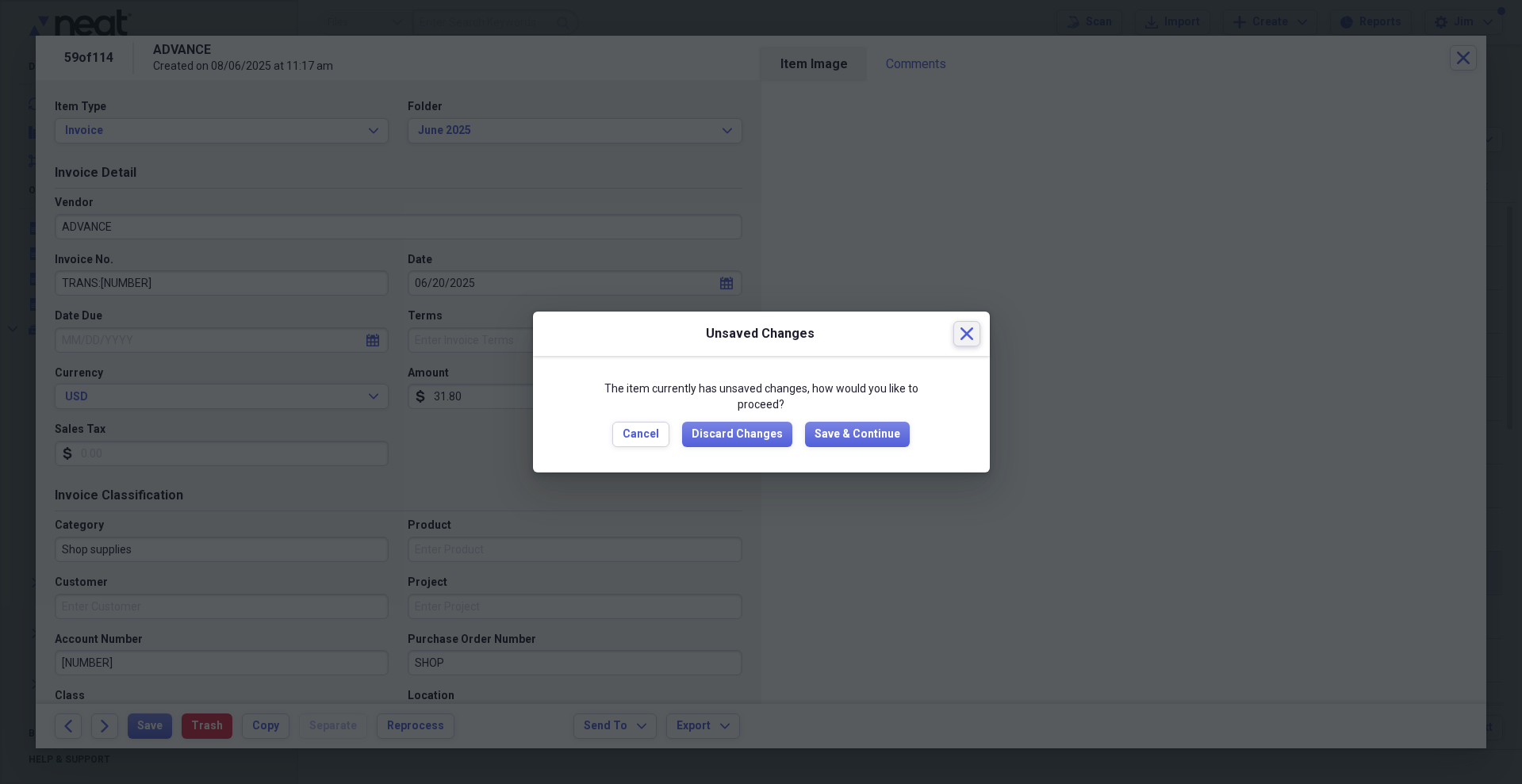 click on "Close" 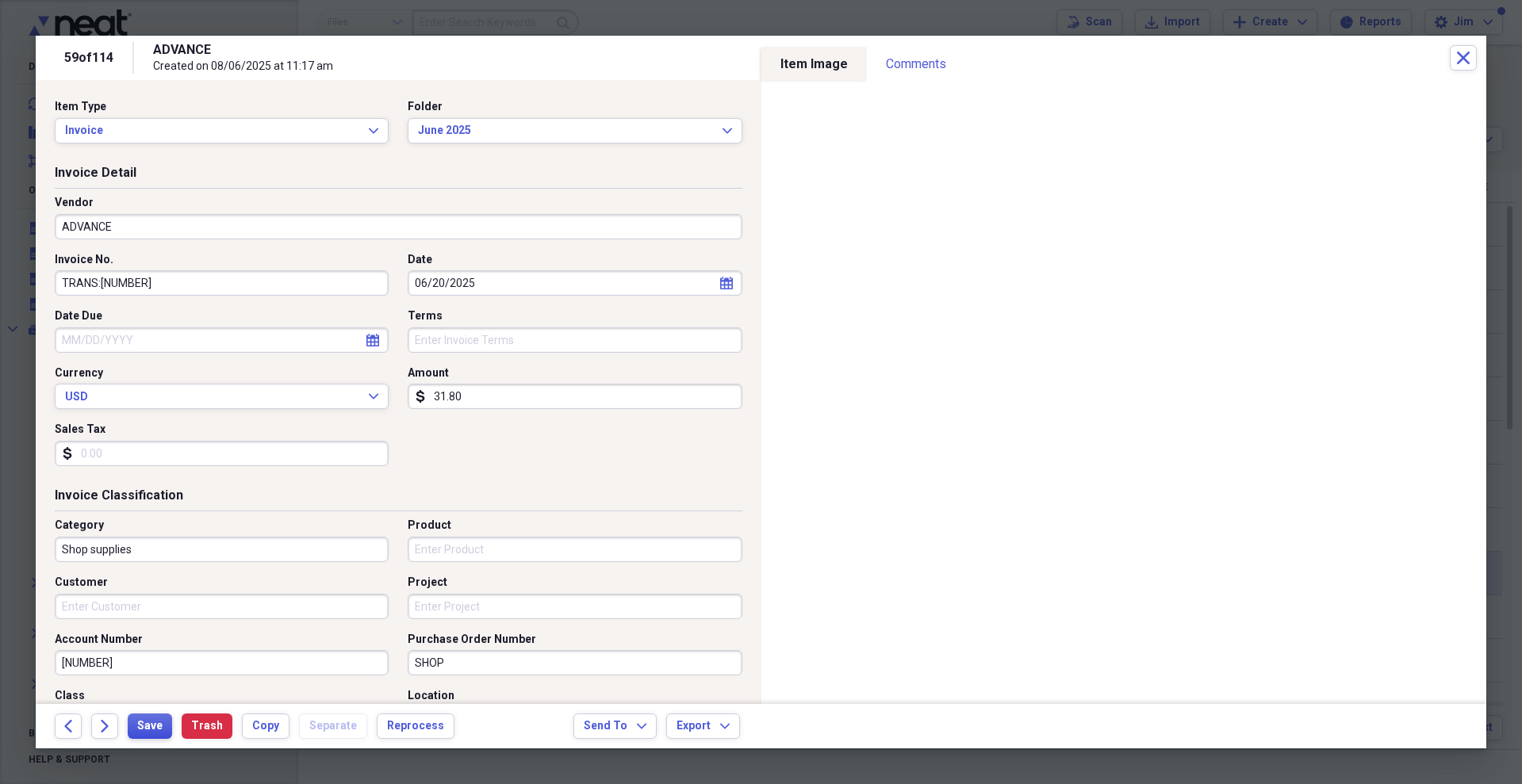 click on "Save" at bounding box center [150, 726] 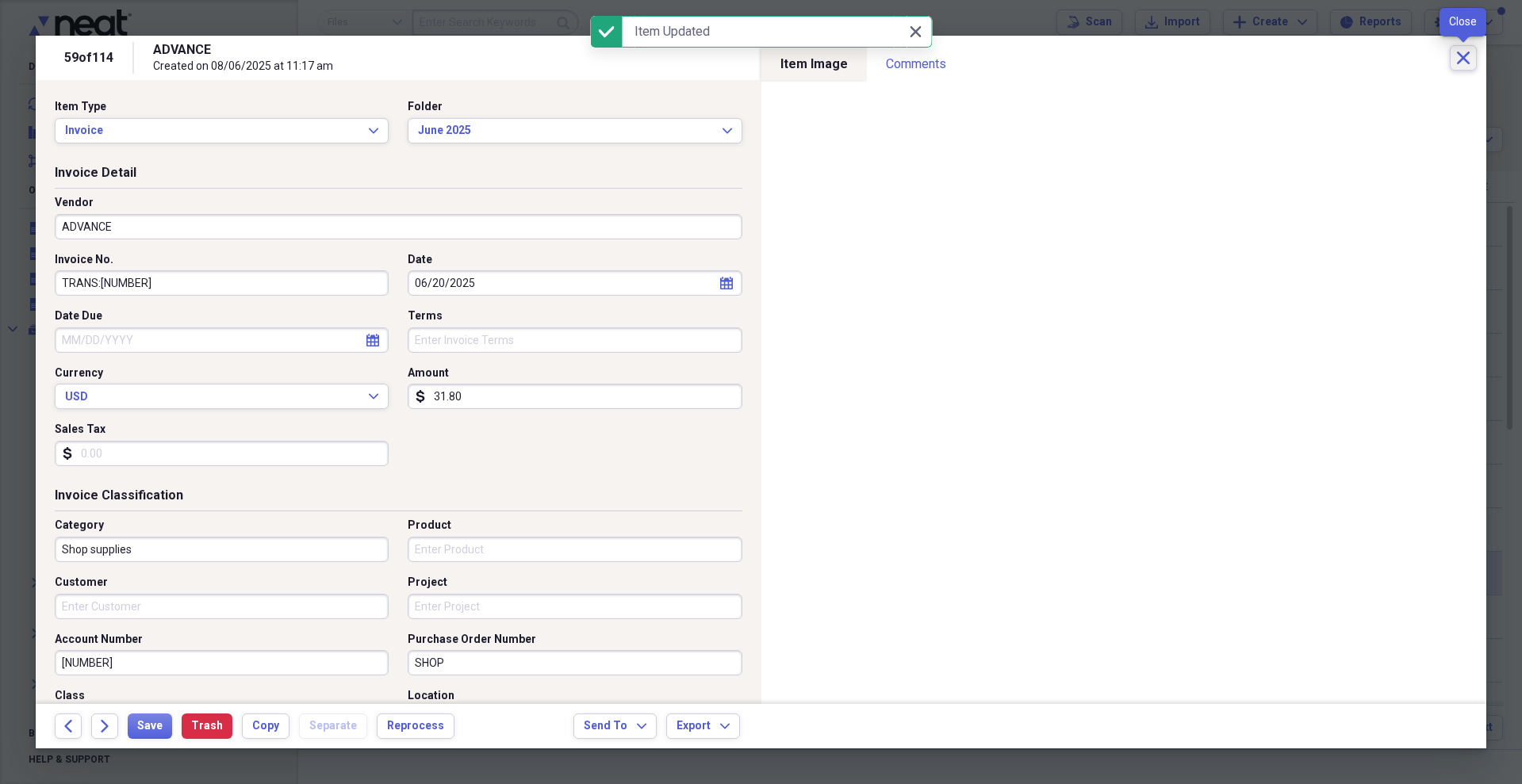 click on "Close" at bounding box center (1463, 58) 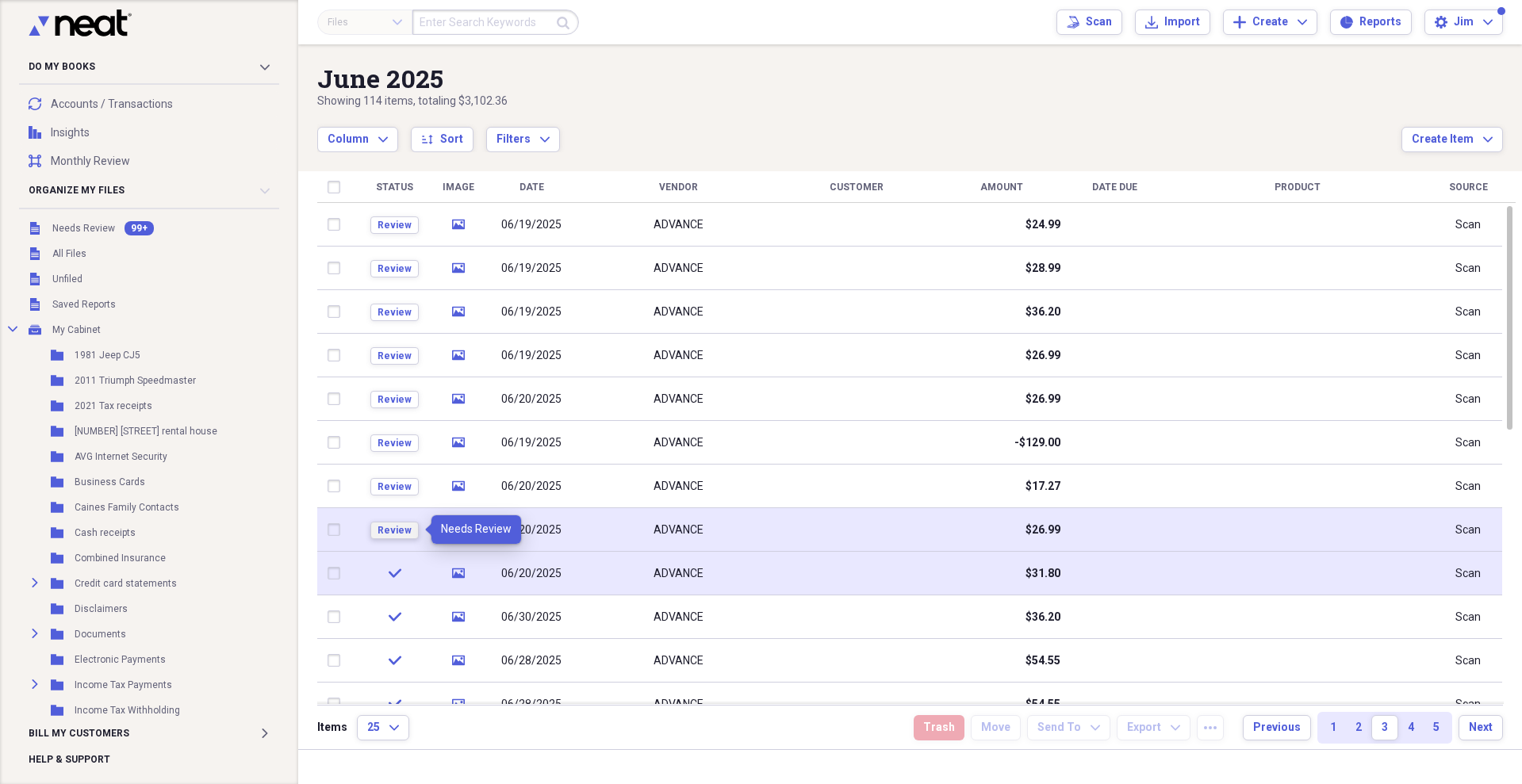 click on "Review" at bounding box center [394, 530] 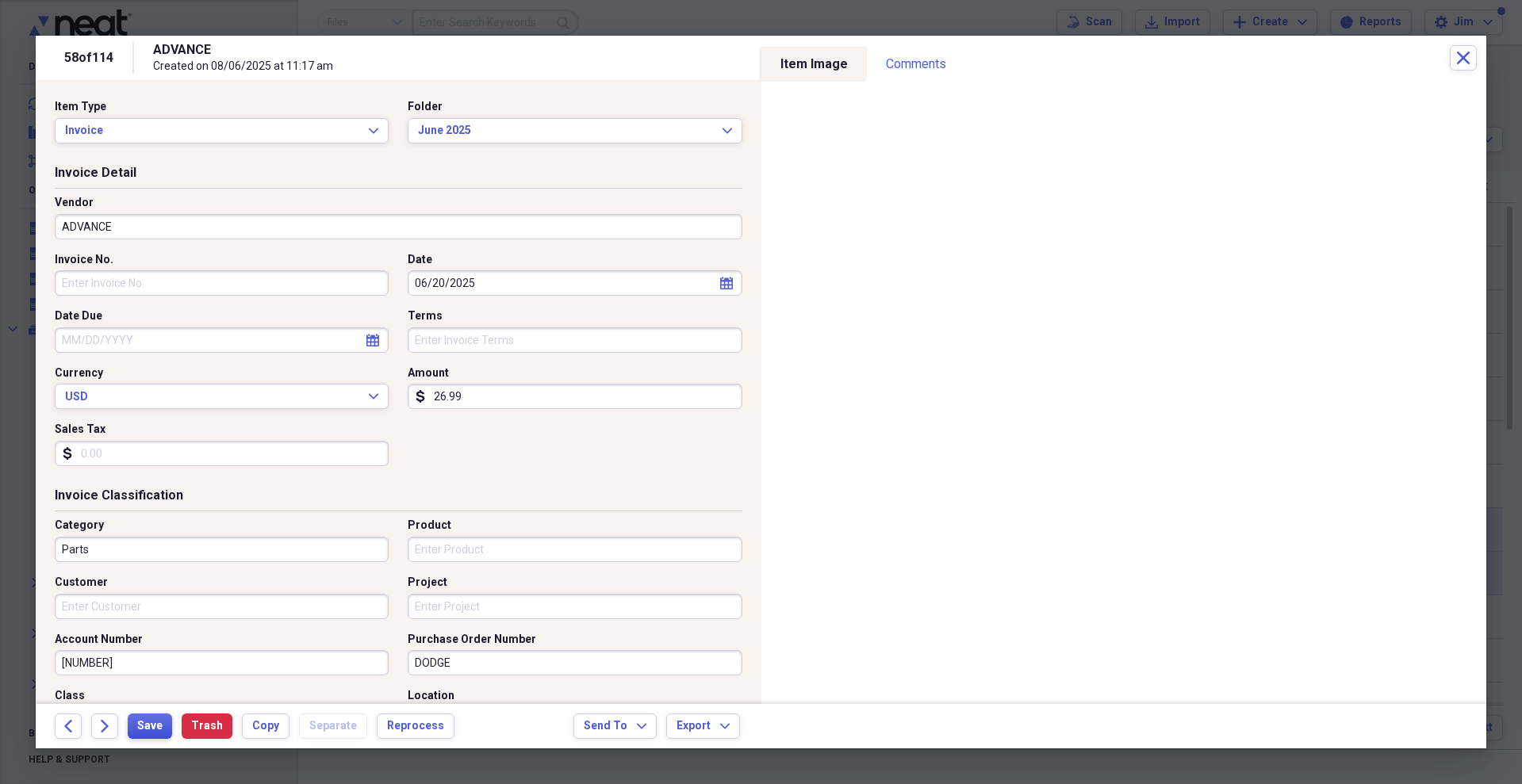 click on "Save" at bounding box center [150, 726] 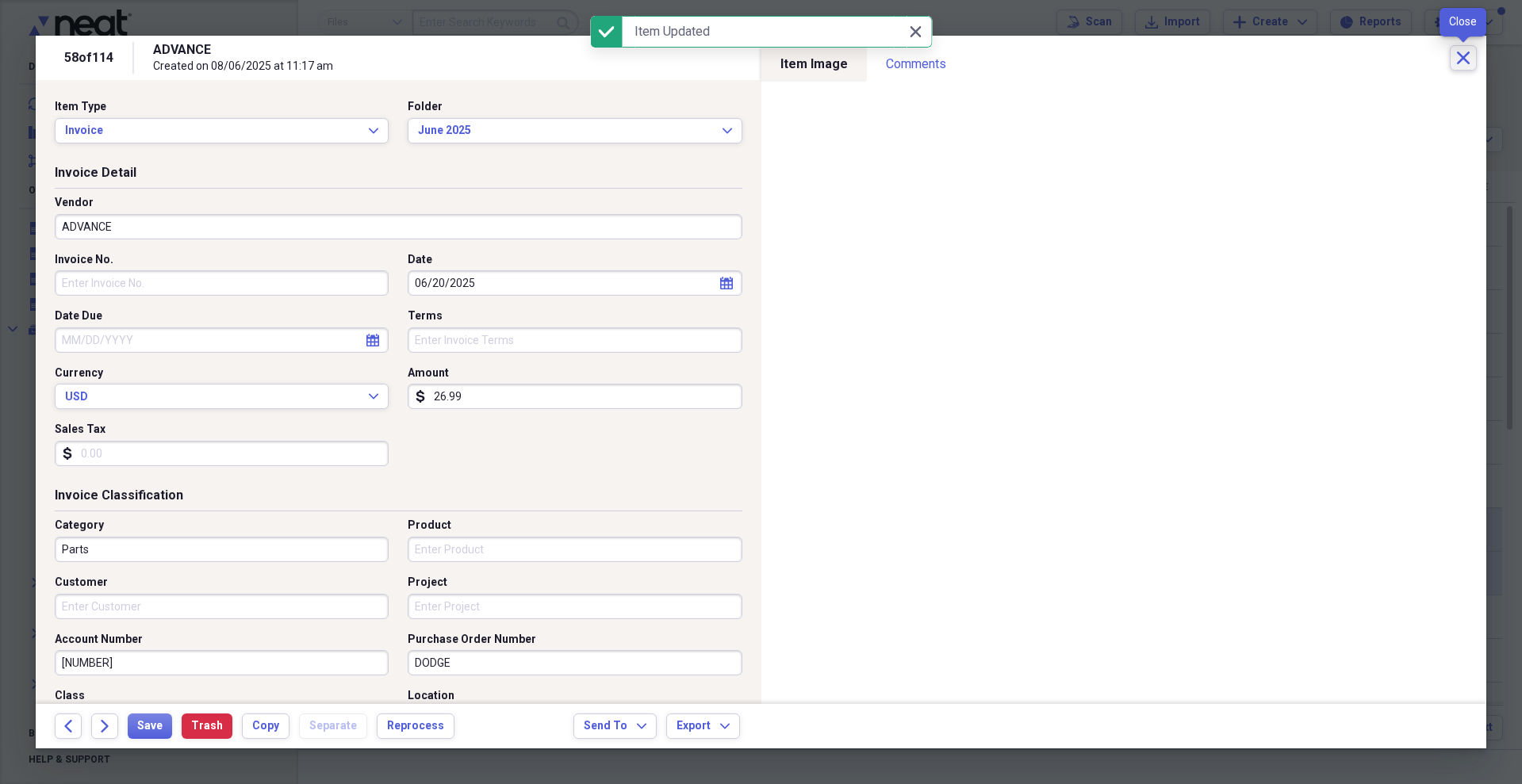 click on "Close" 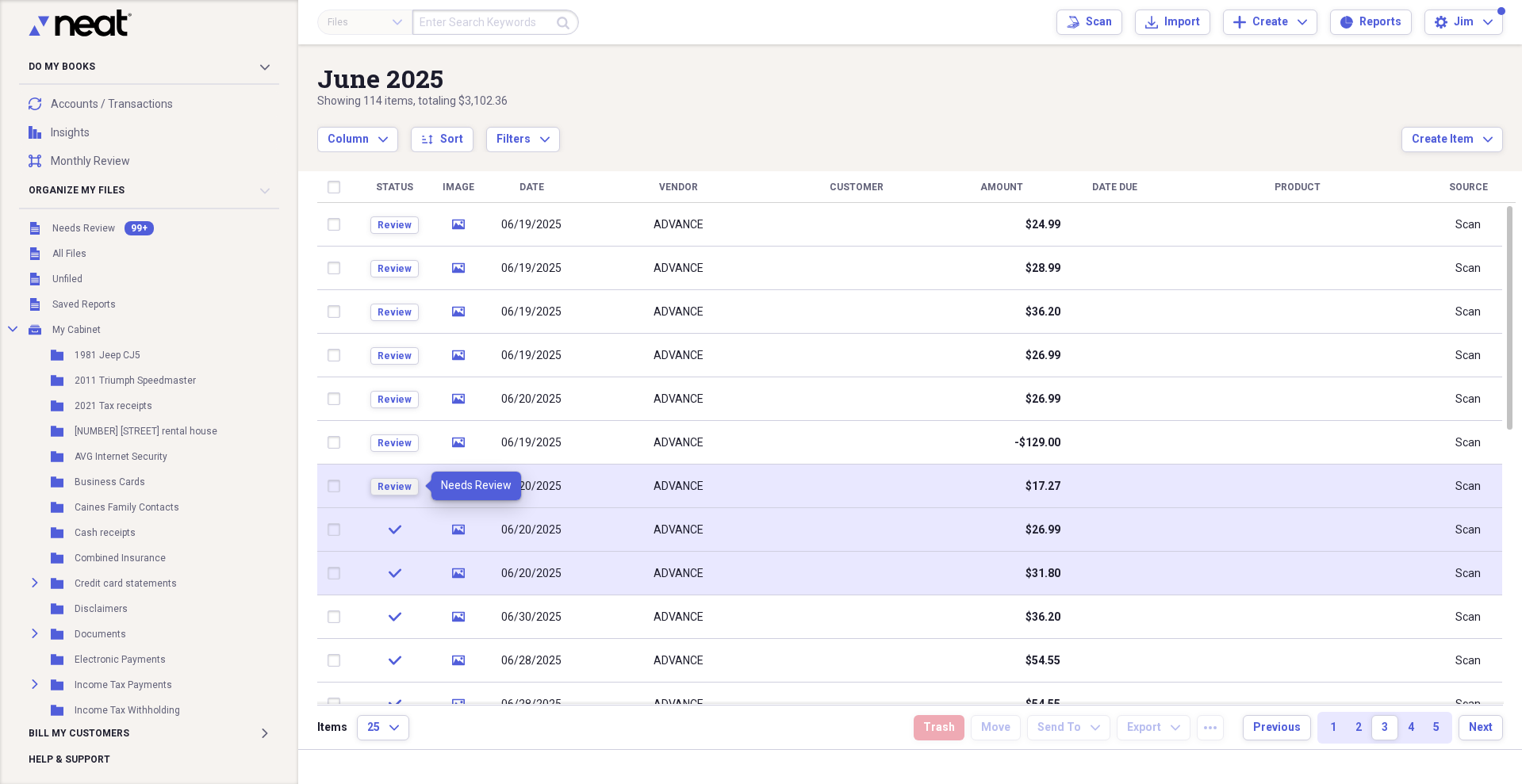 click on "Review" at bounding box center [394, 487] 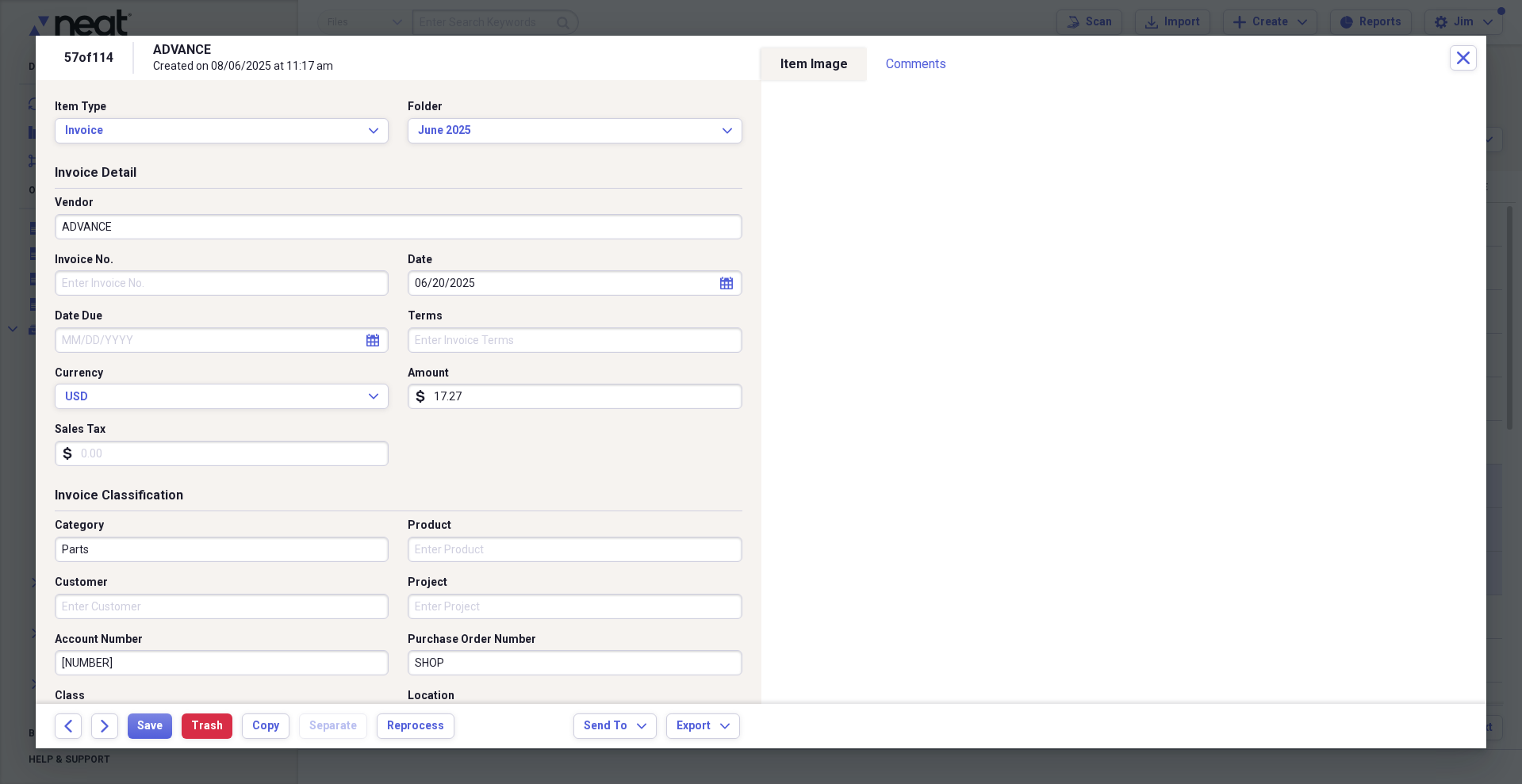 click on "Parts" at bounding box center [221, 549] 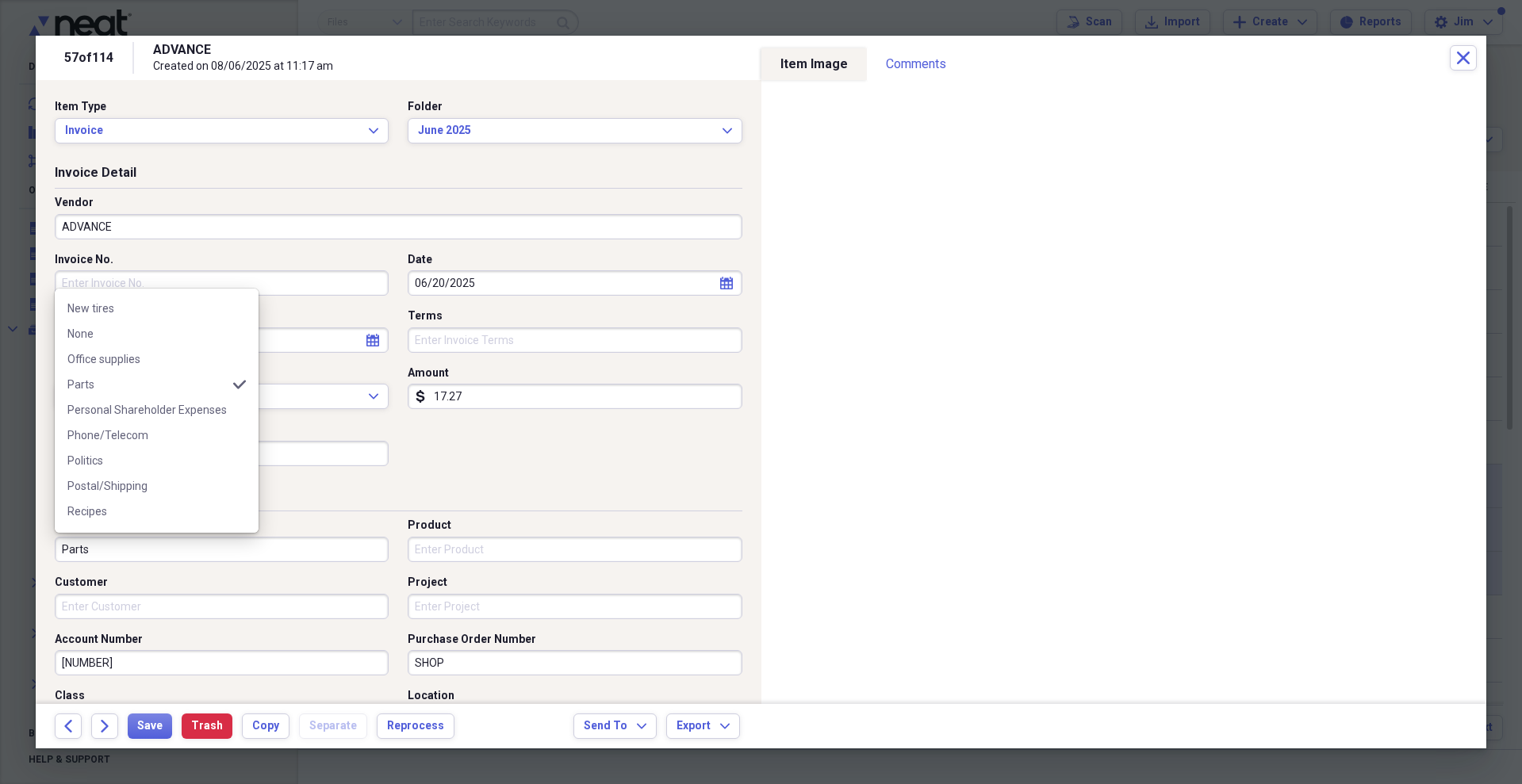 scroll, scrollTop: 975, scrollLeft: 0, axis: vertical 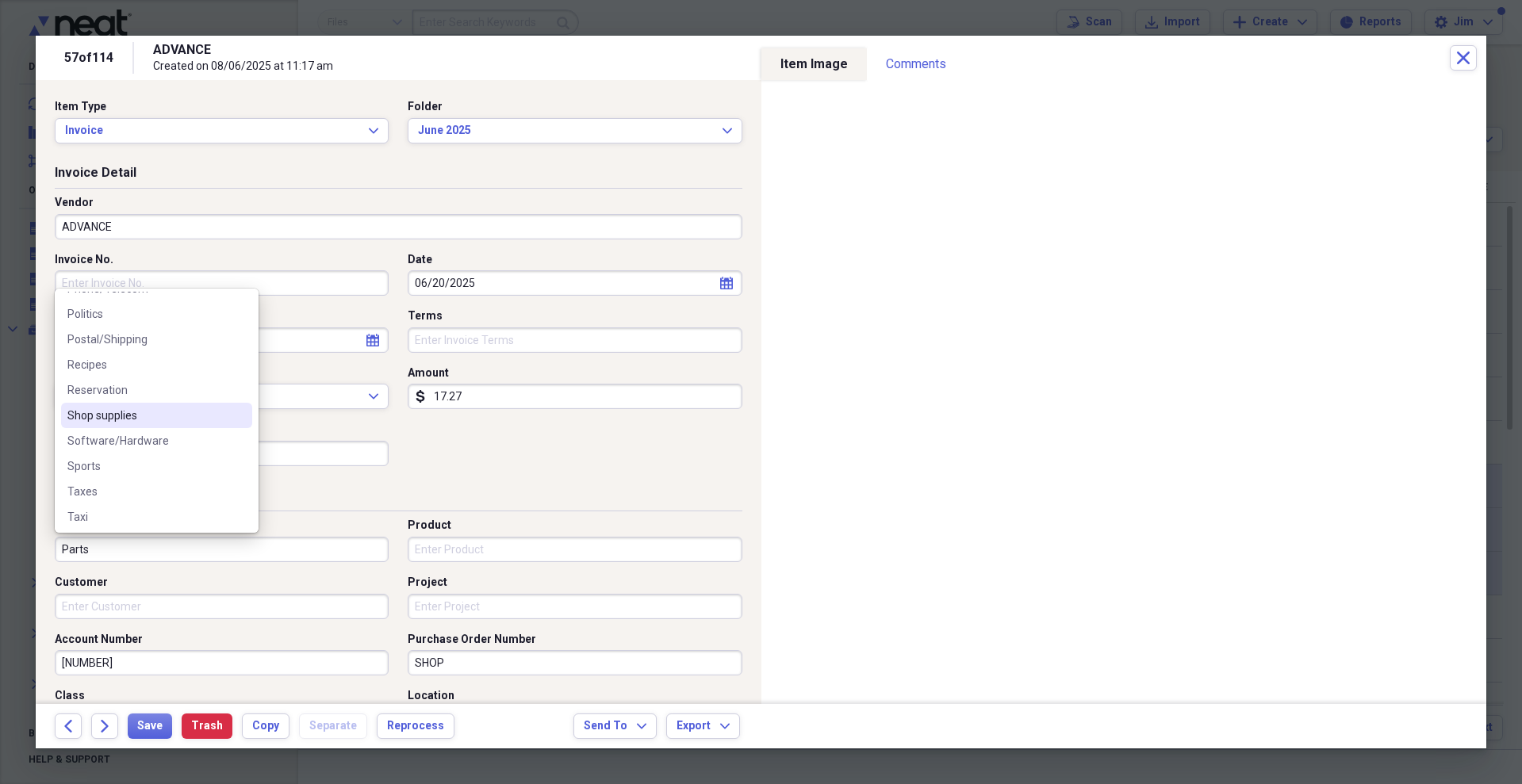 click on "Shop supplies" at bounding box center [156, 415] 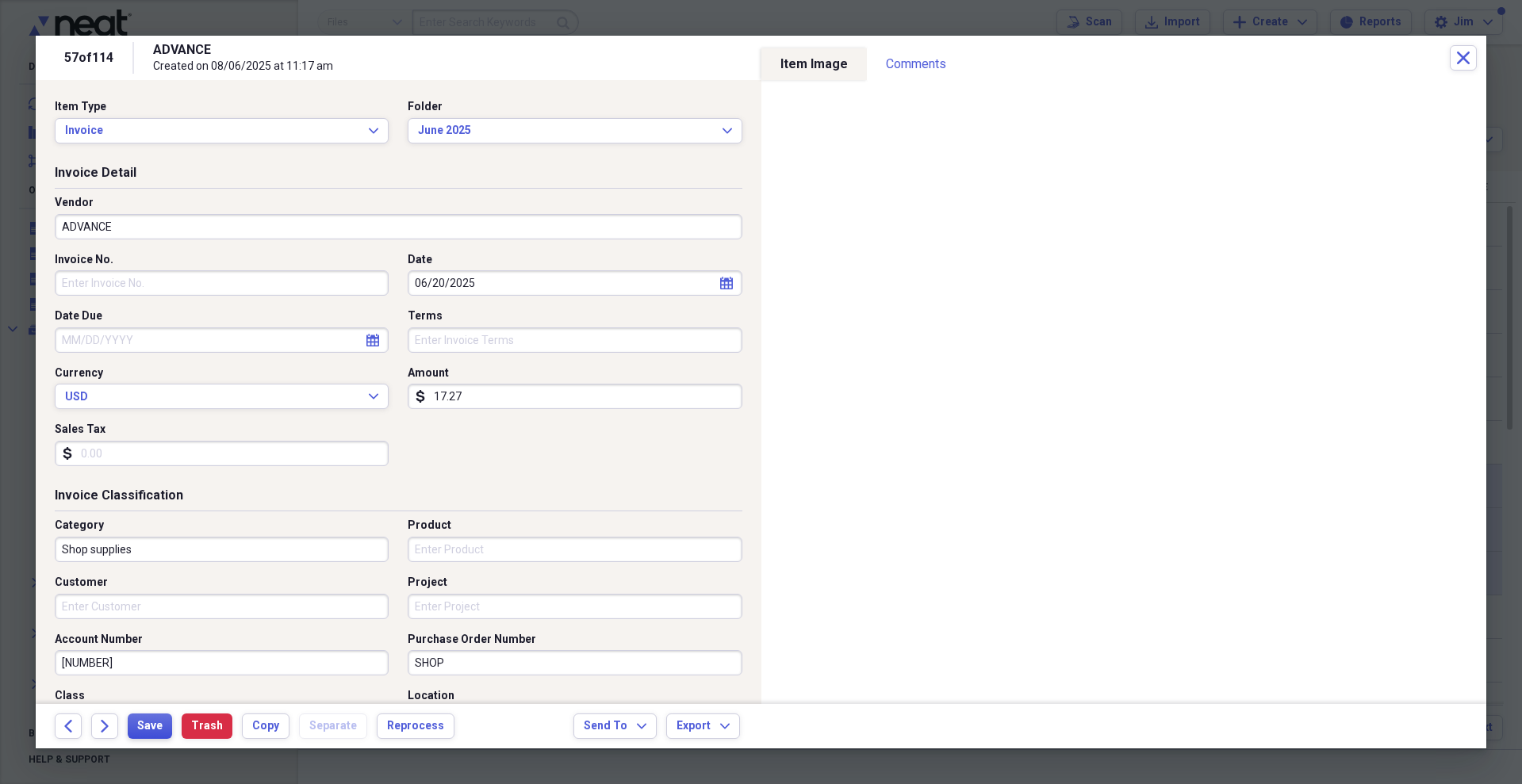 click on "Save" at bounding box center (150, 726) 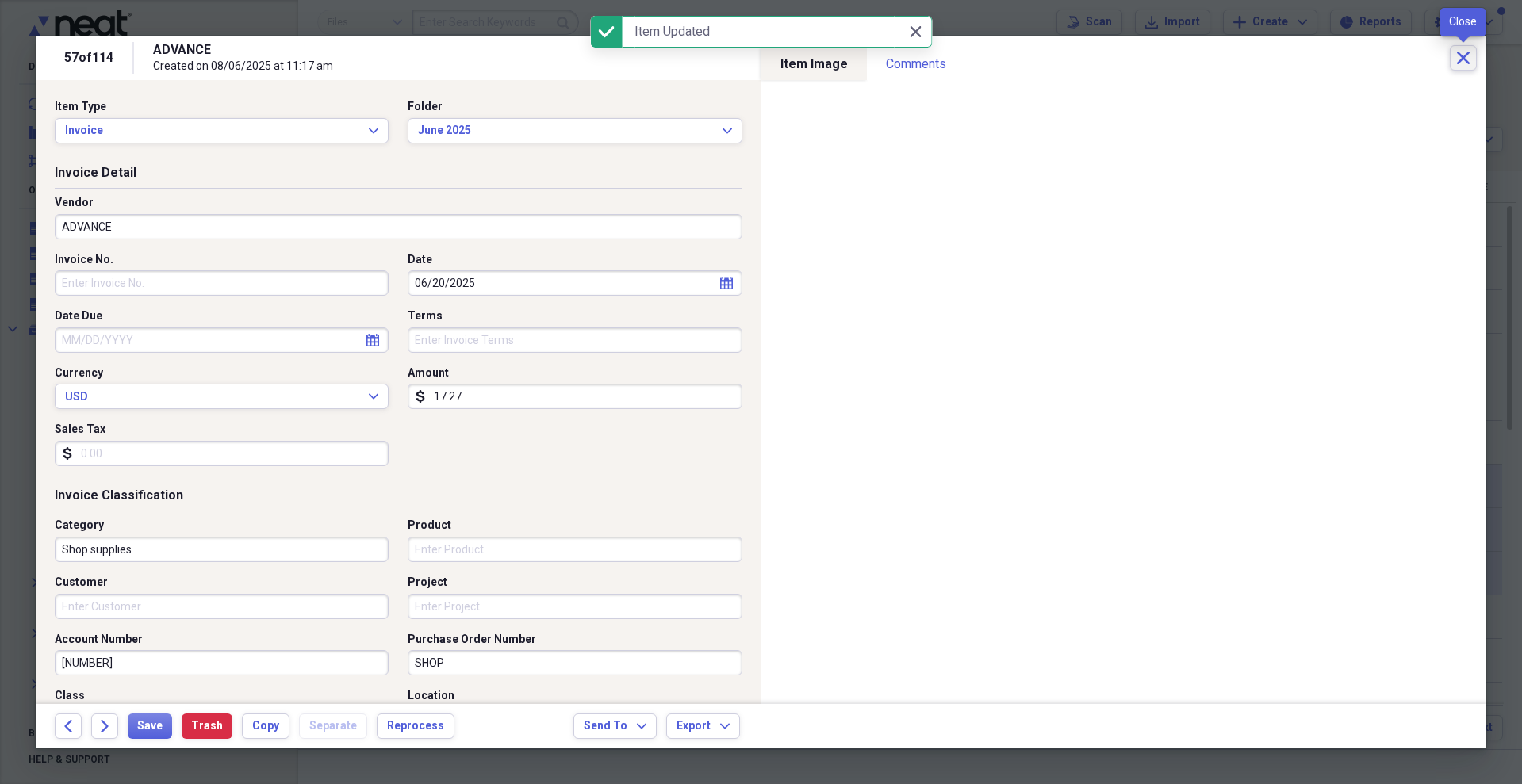 click on "Close" 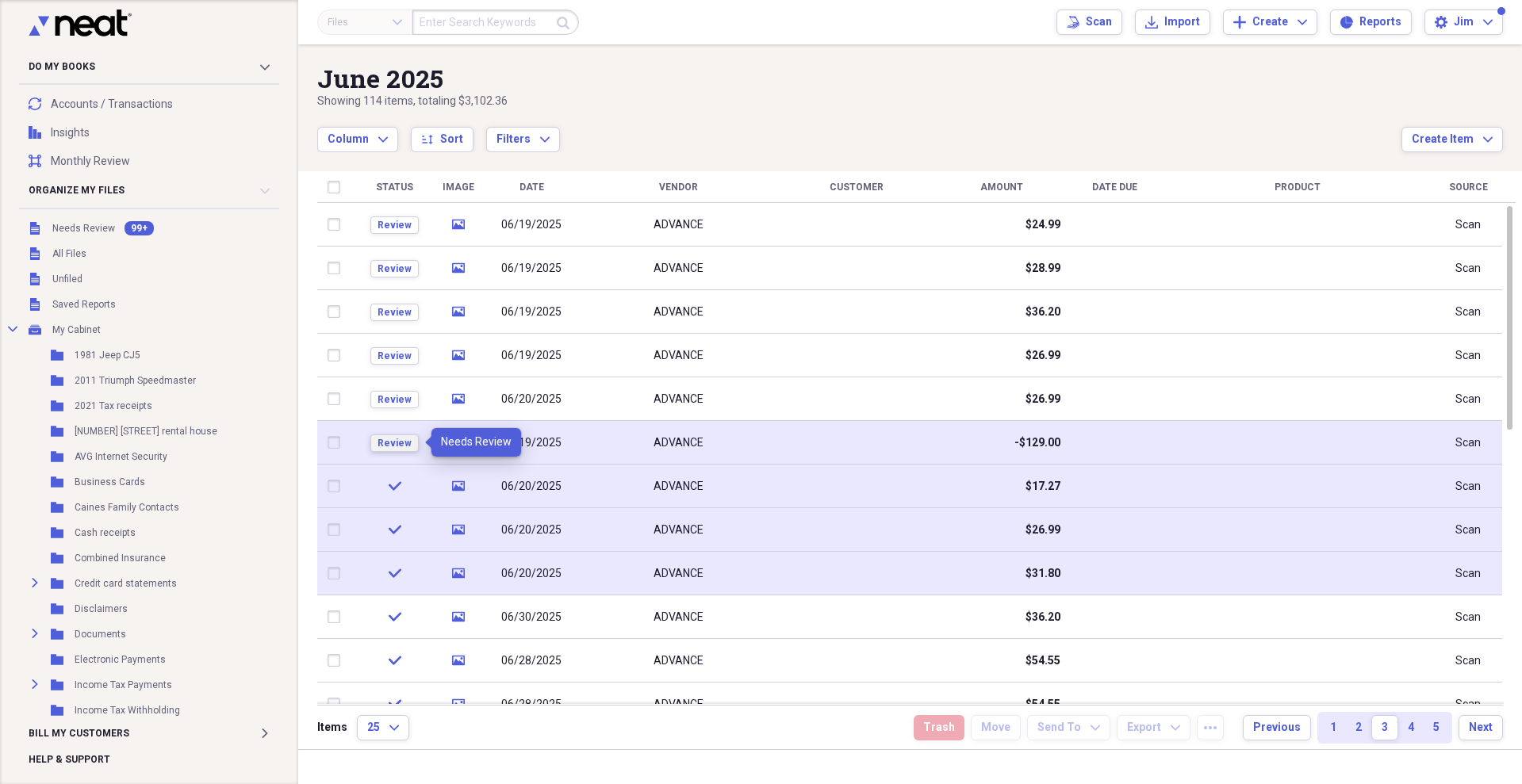 click on "Review" at bounding box center (394, 443) 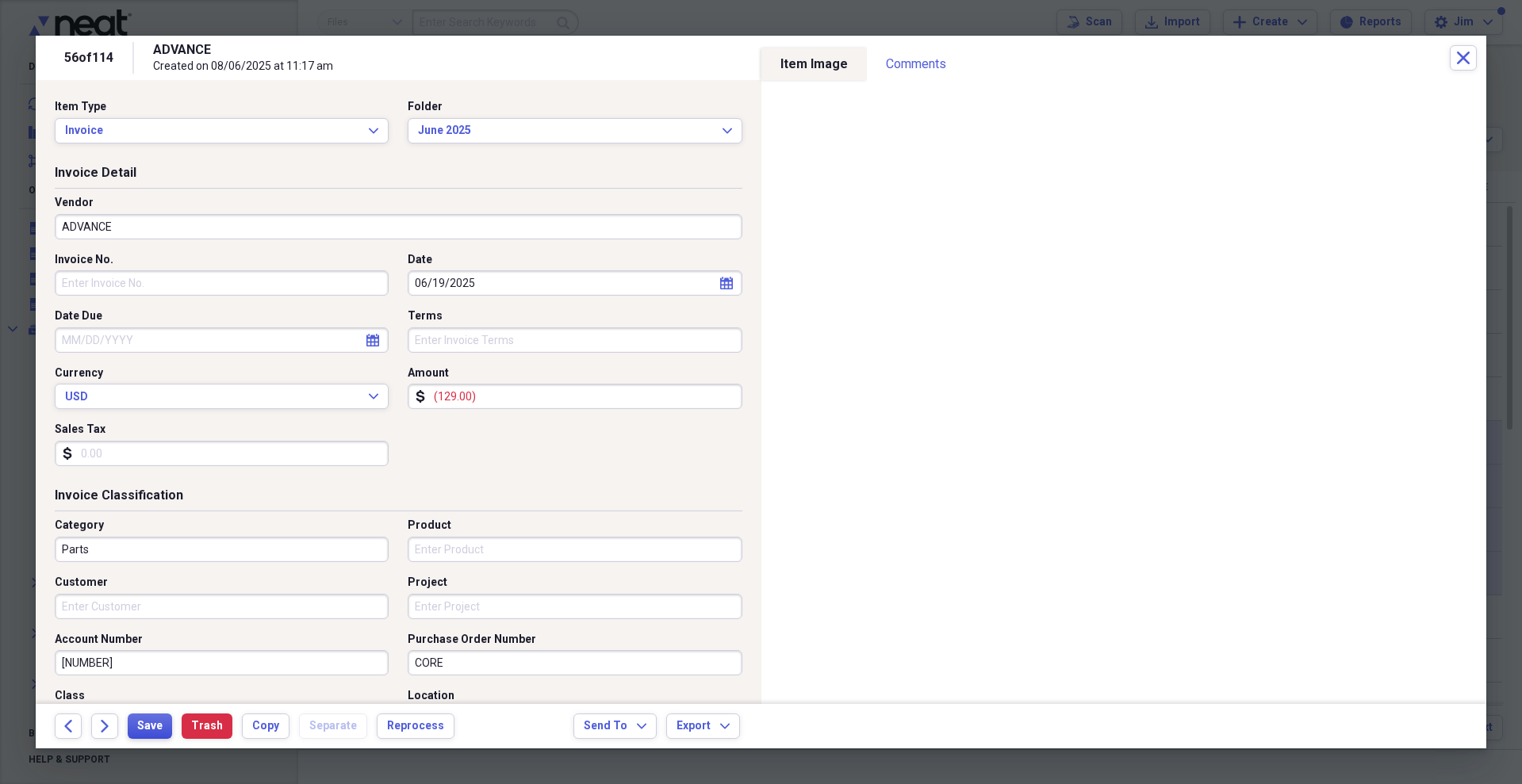 click on "Save" at bounding box center (150, 726) 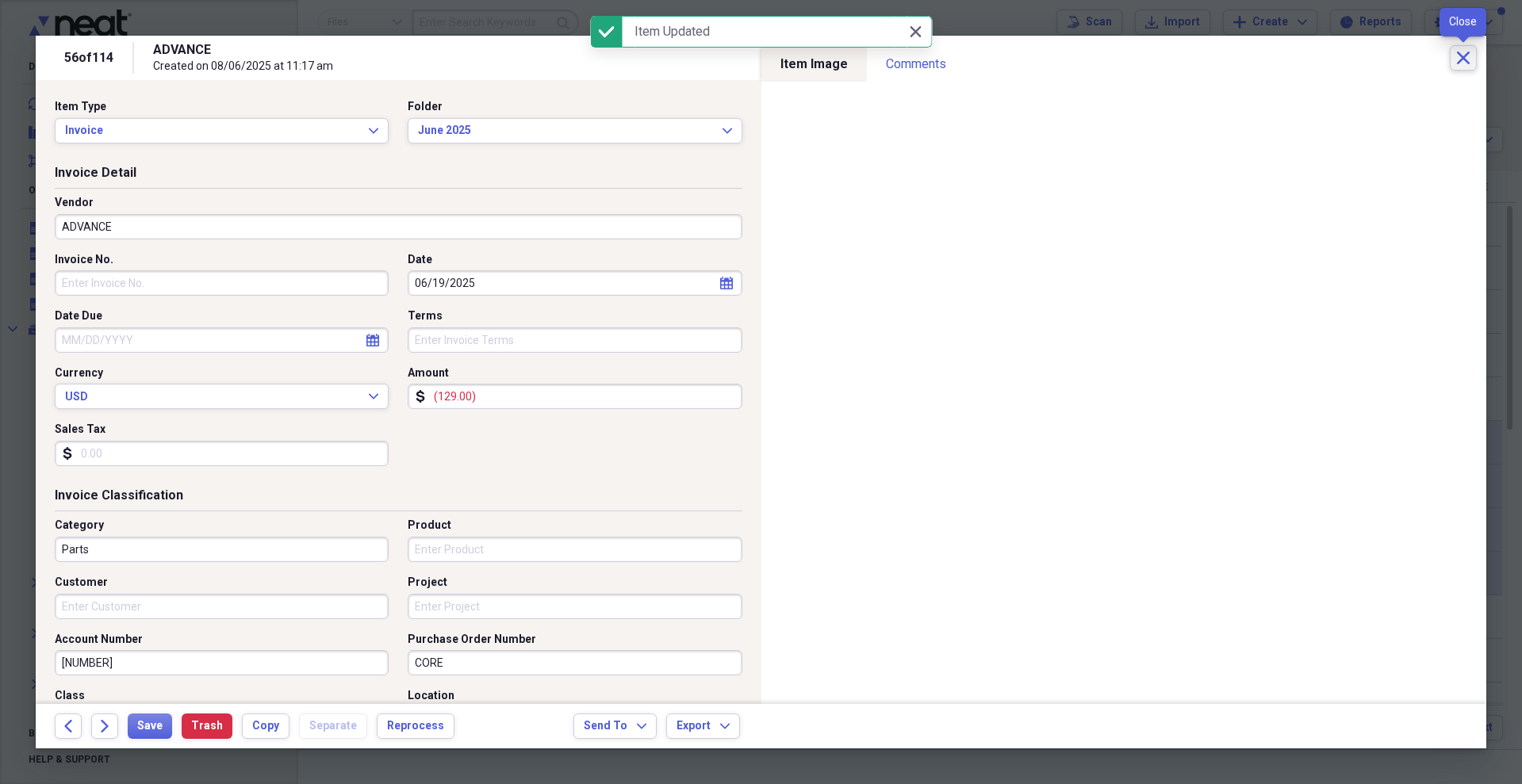 click 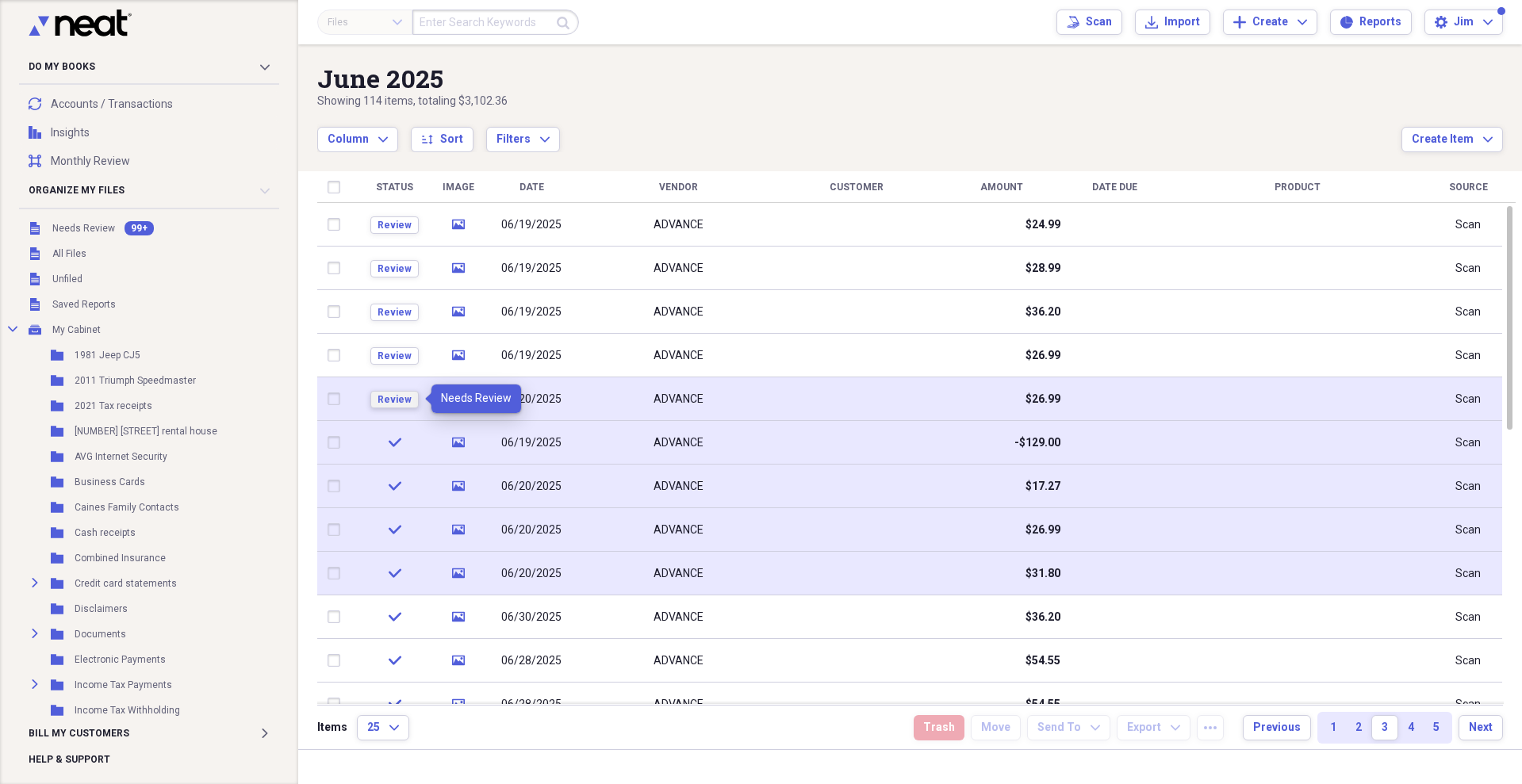 click on "Review" at bounding box center [394, 400] 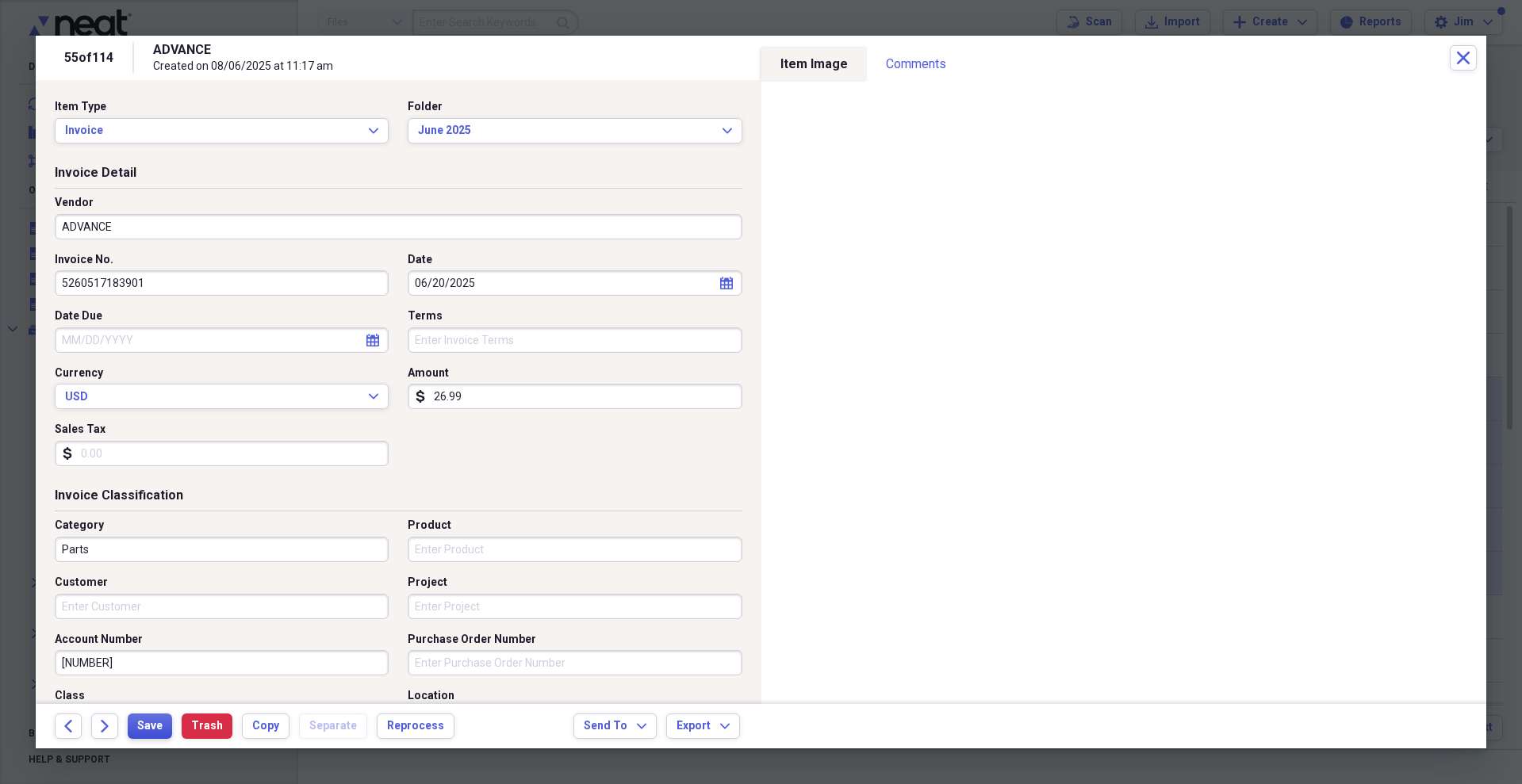 click on "Save" at bounding box center (150, 726) 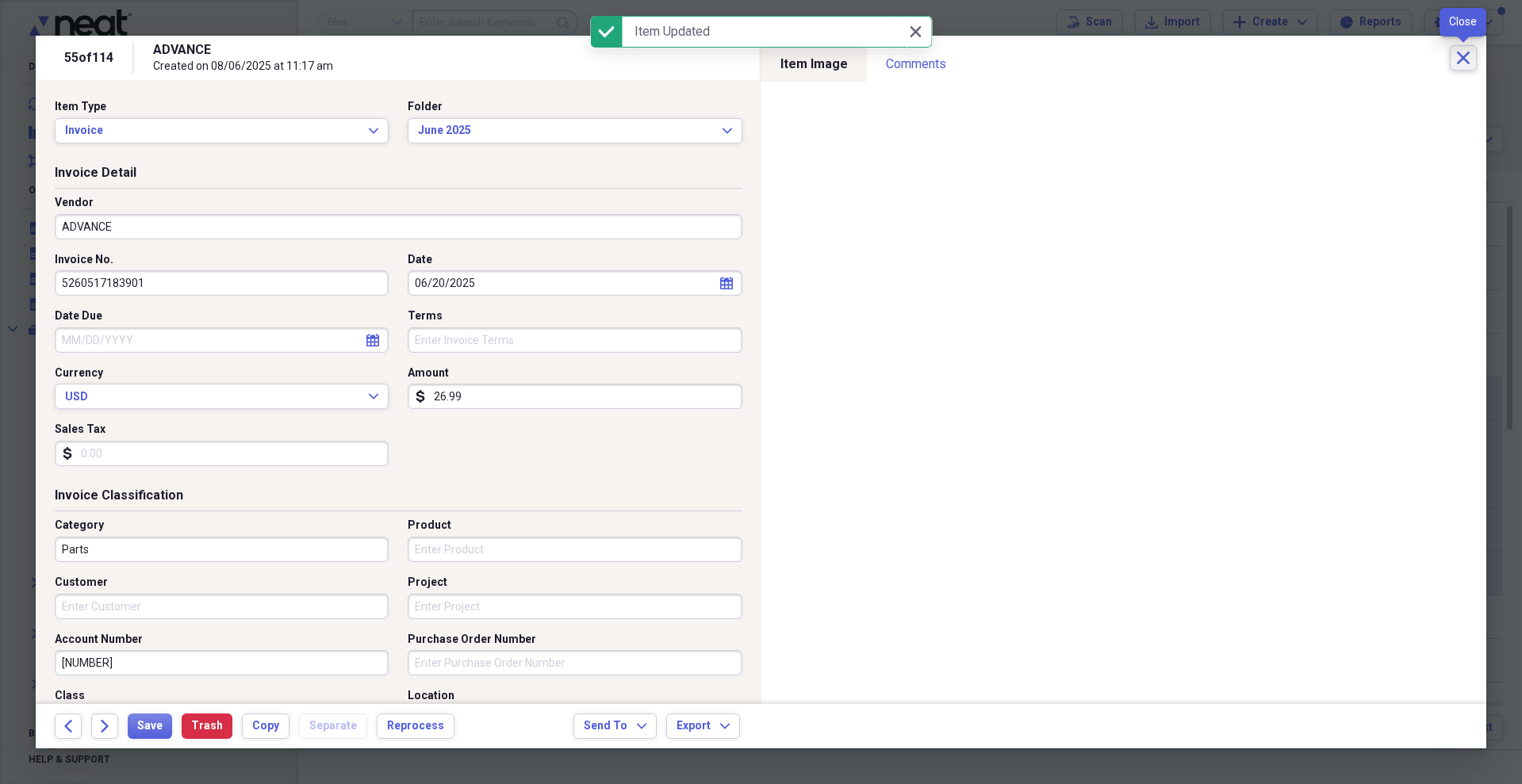 click 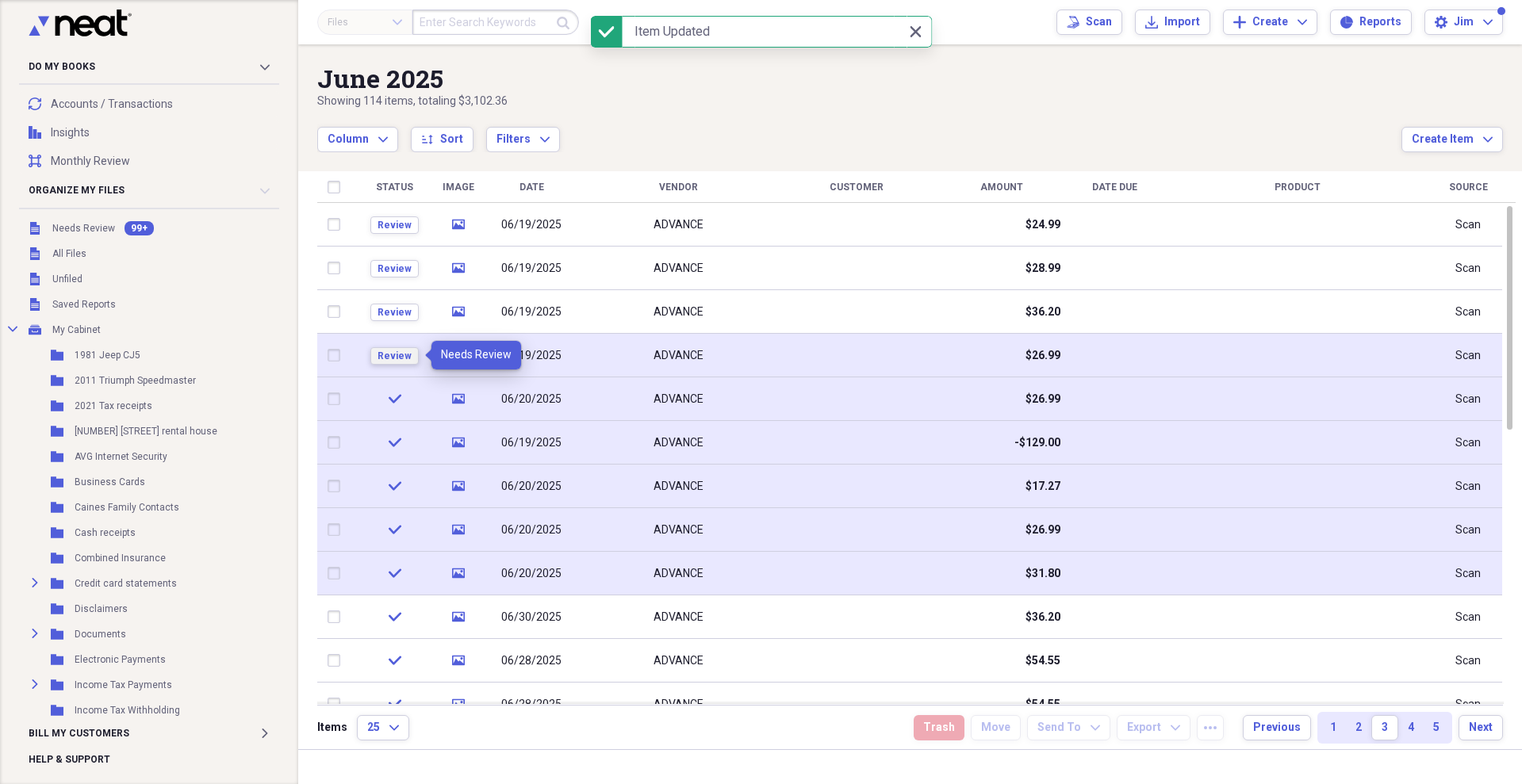 click on "Review" at bounding box center (394, 356) 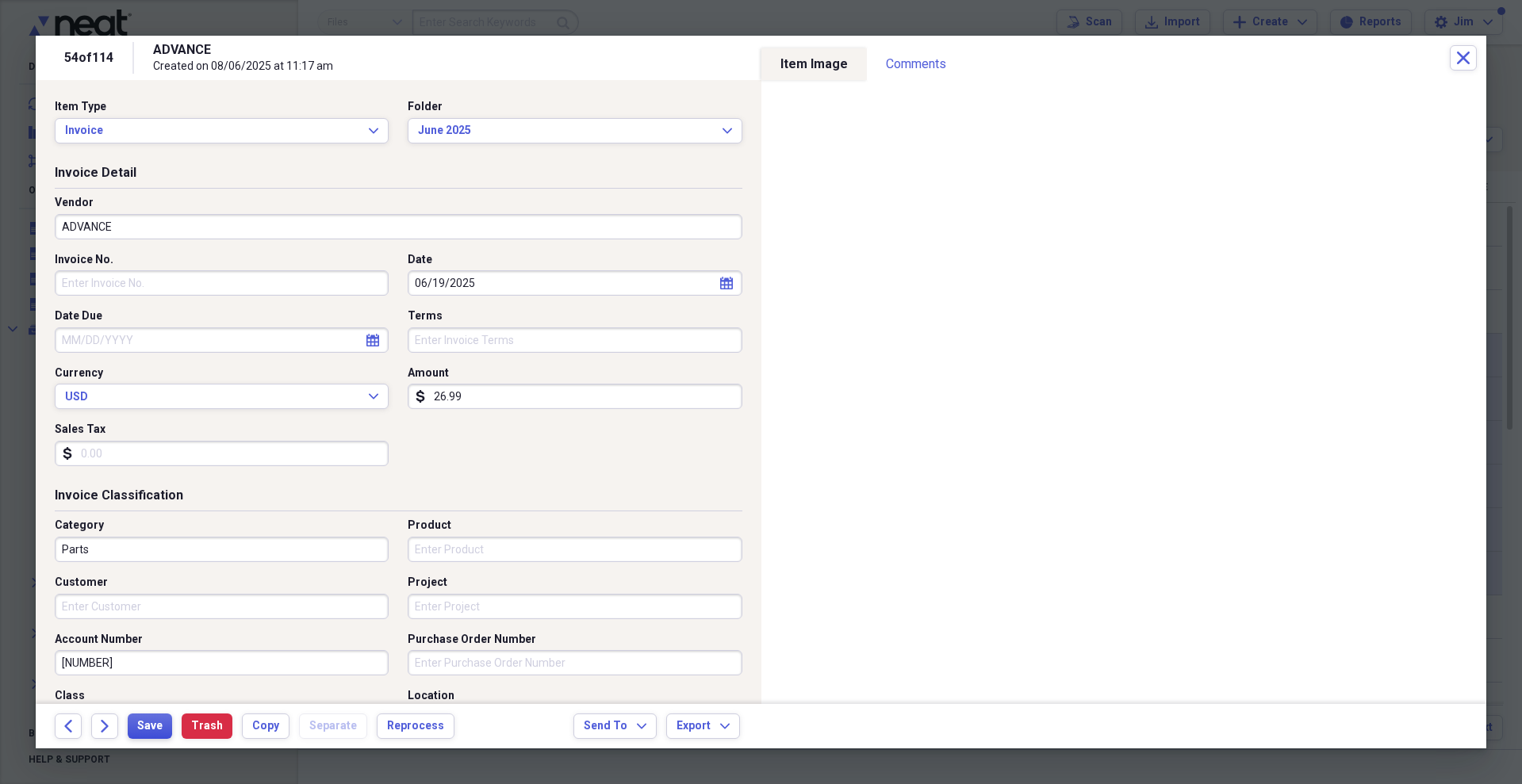 click on "Save" at bounding box center [150, 726] 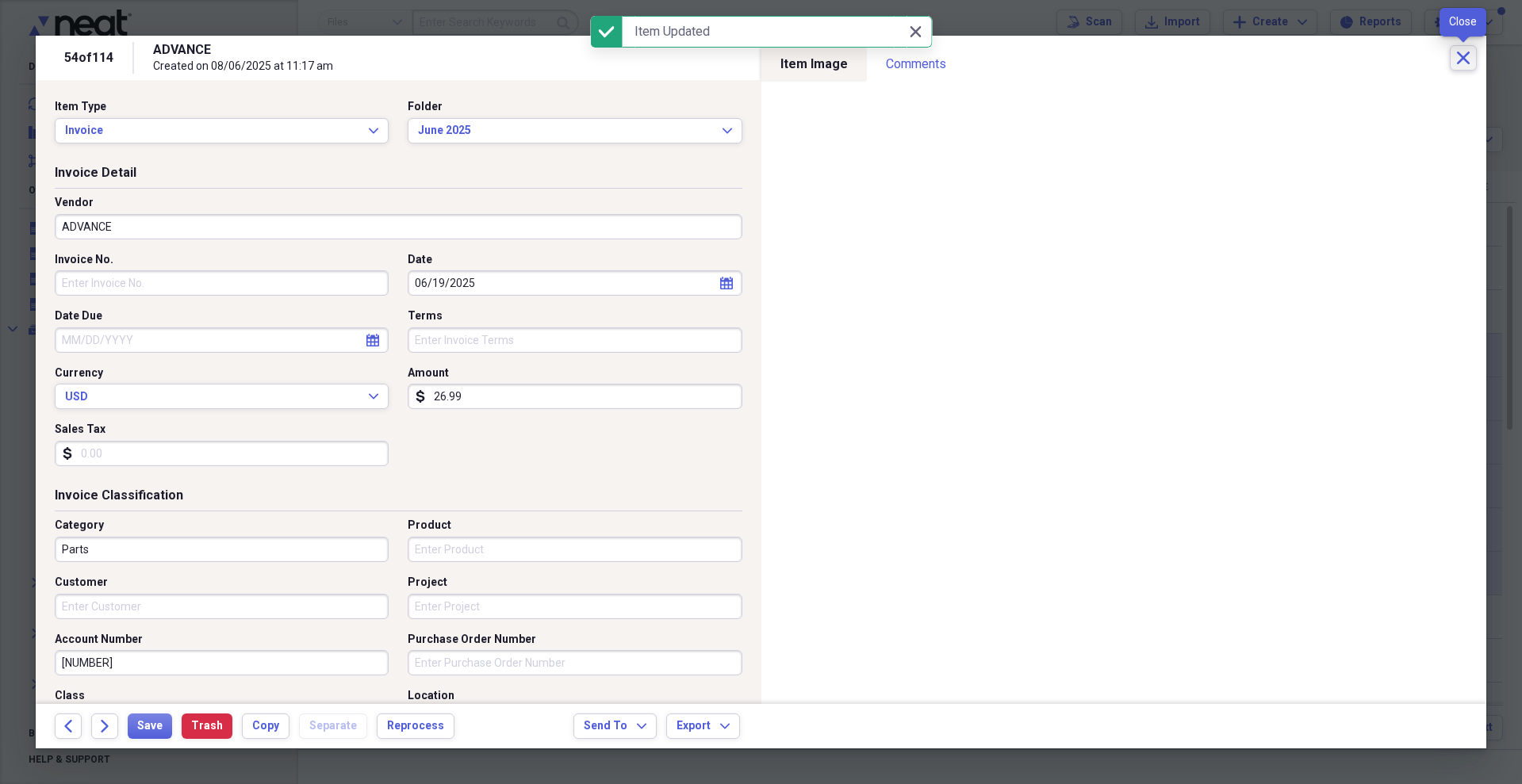 click on "Close" 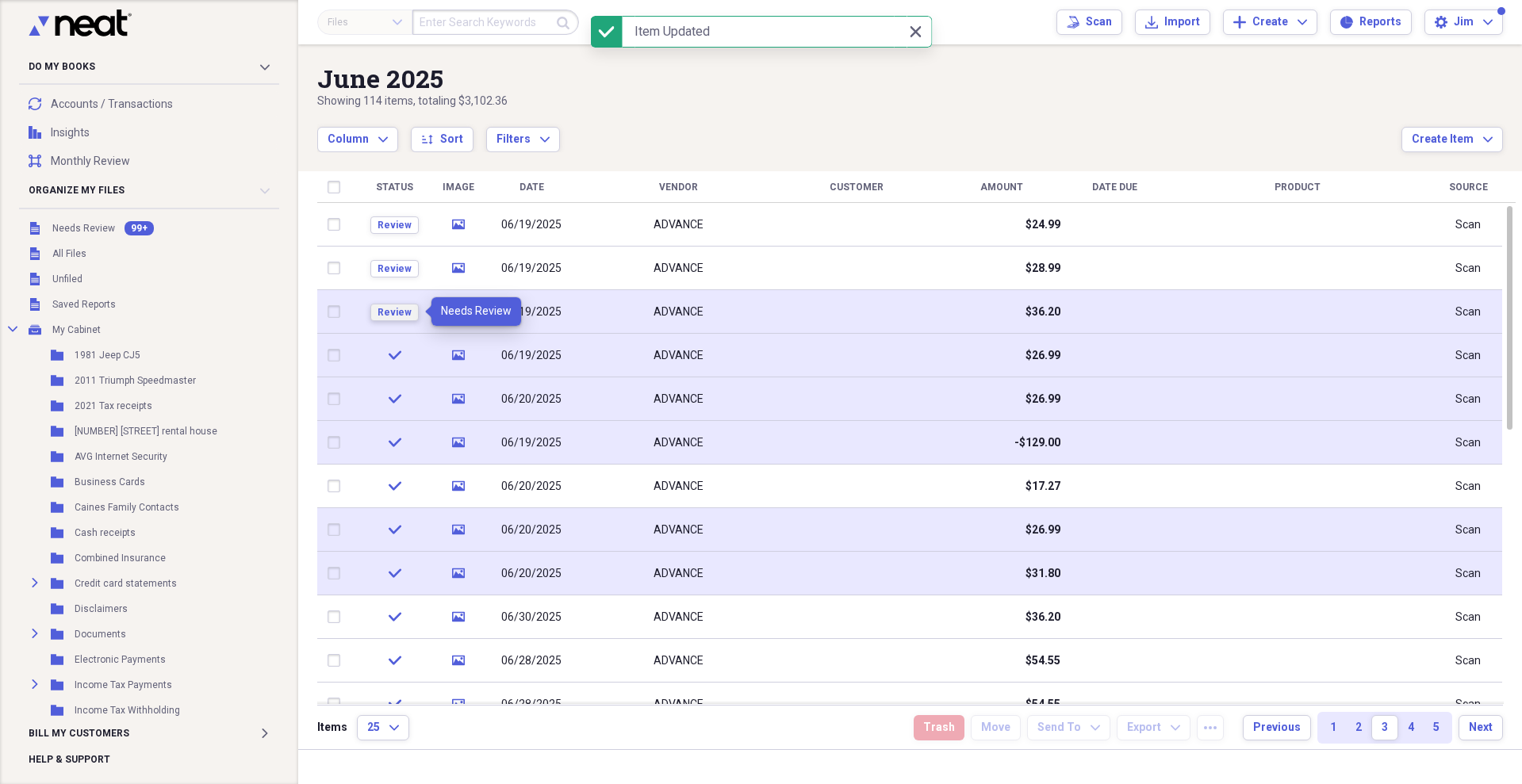 click on "Review" at bounding box center [394, 312] 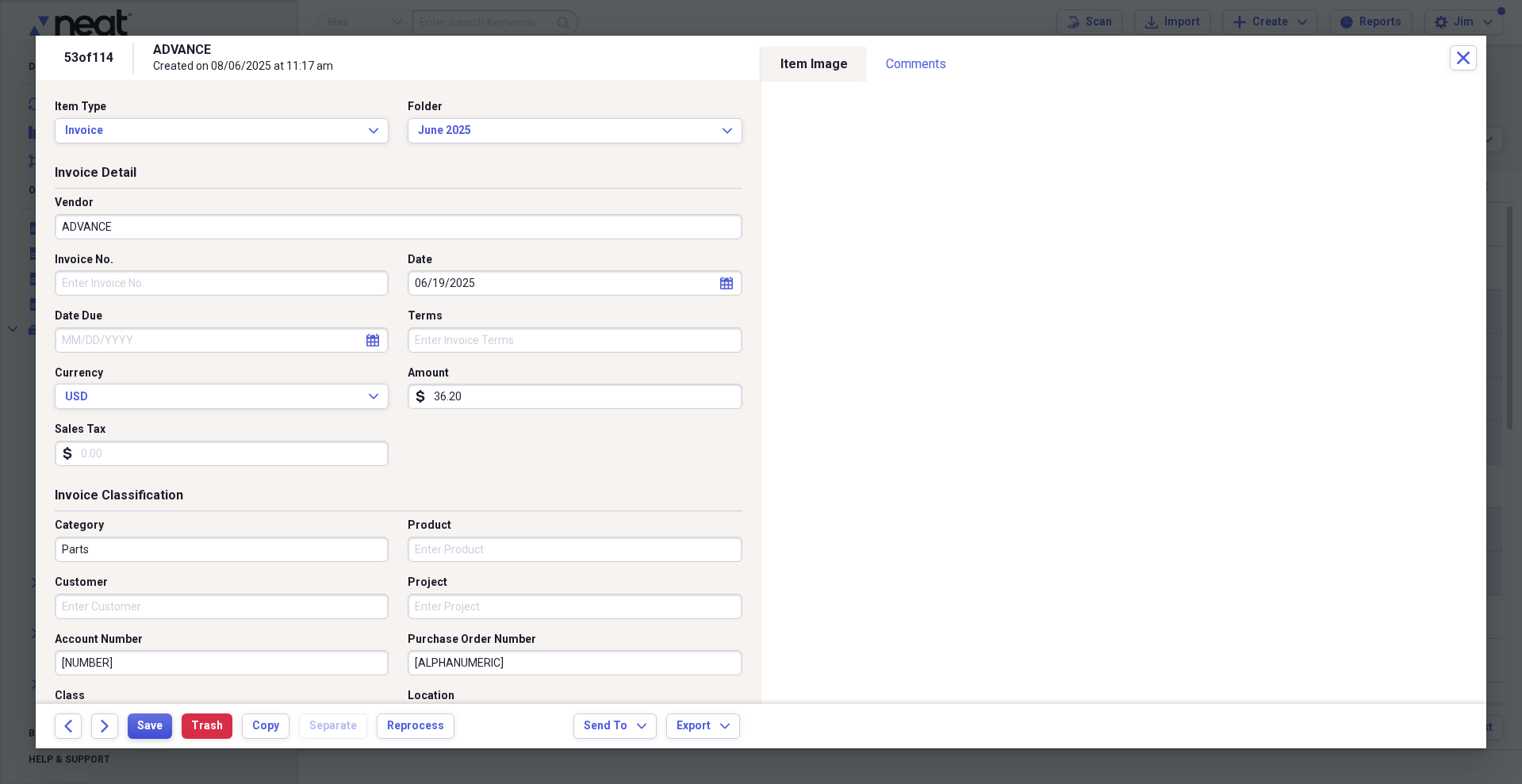 click on "Save" at bounding box center (150, 726) 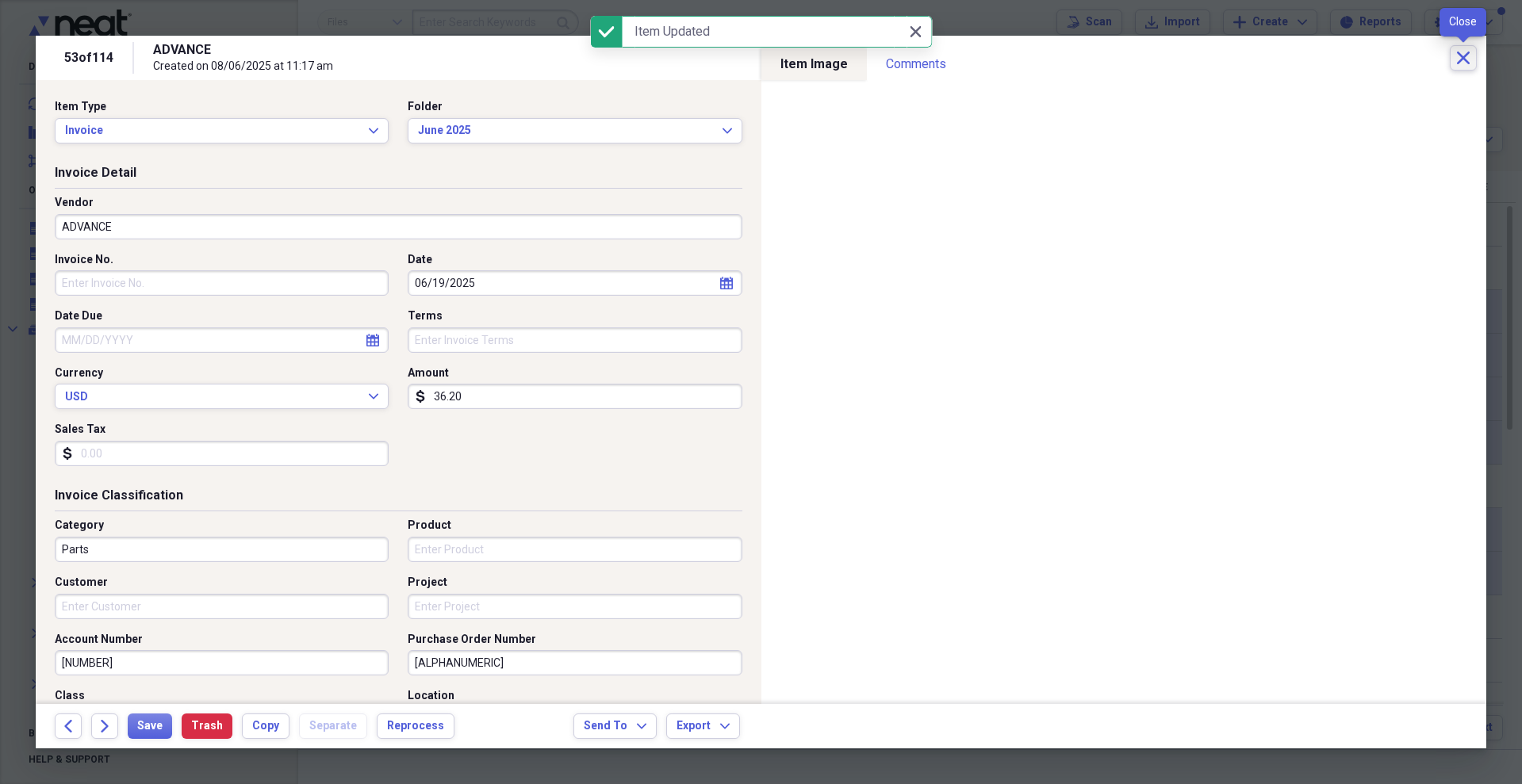 click 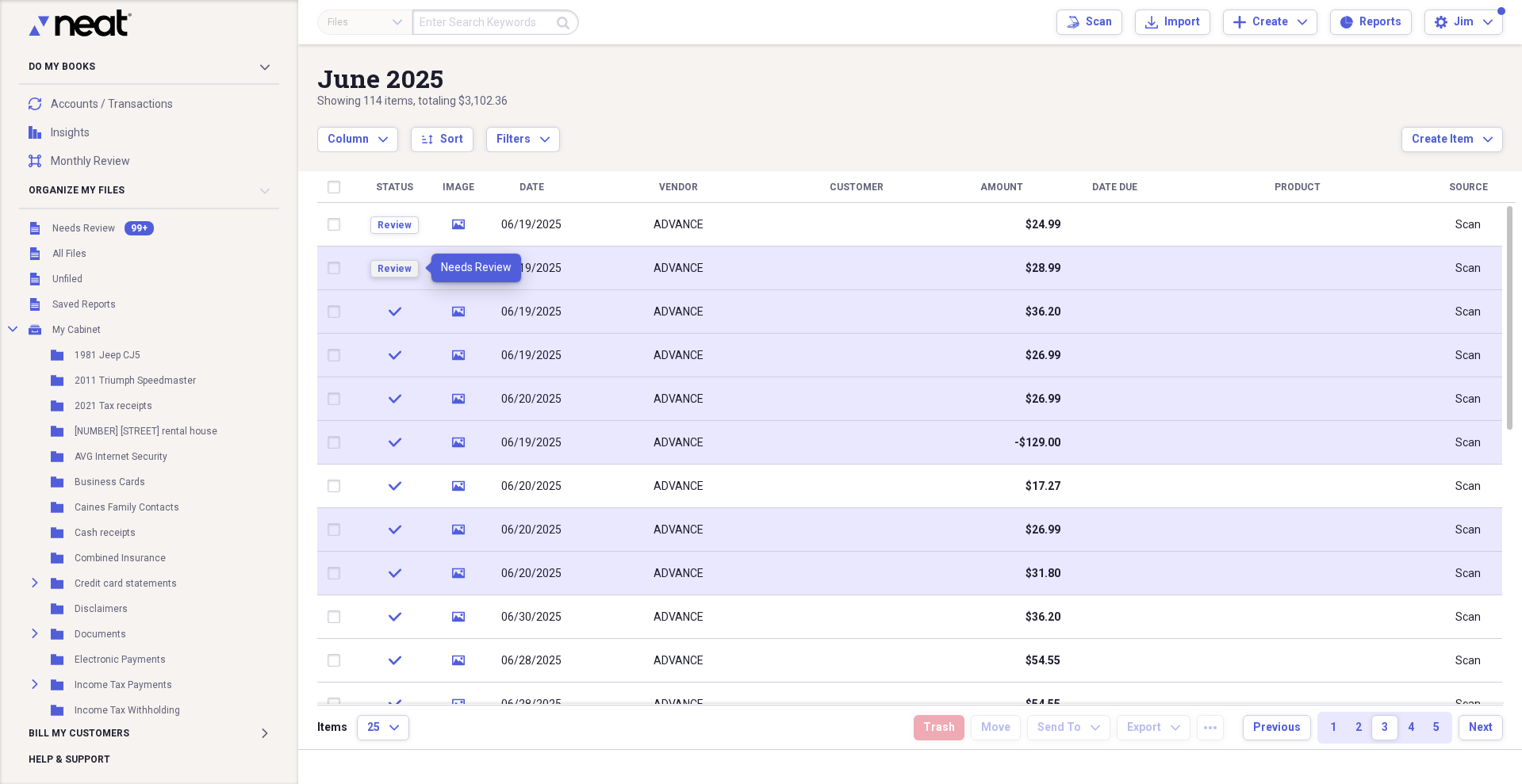 click on "Review" at bounding box center (394, 269) 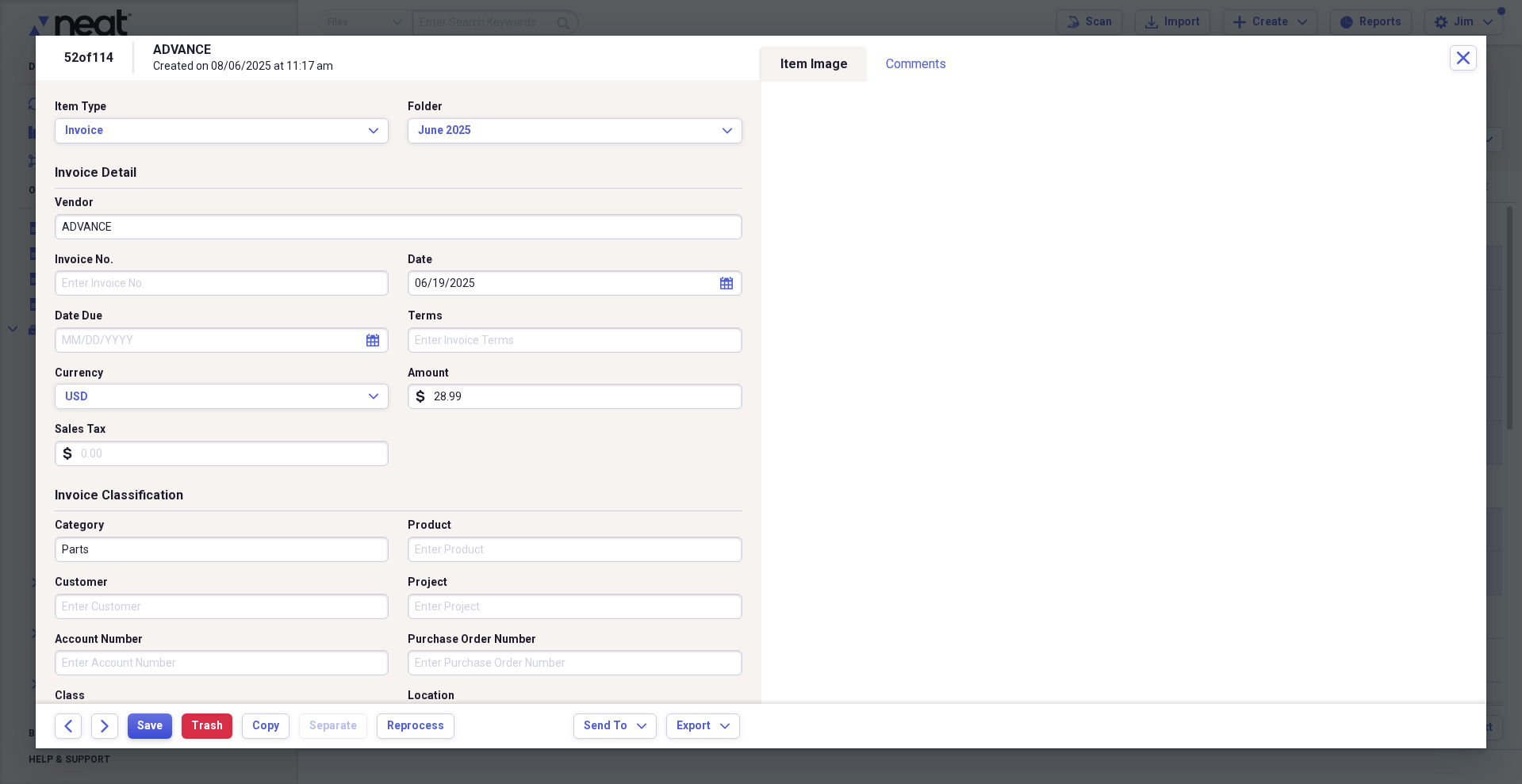click on "Save" at bounding box center [150, 726] 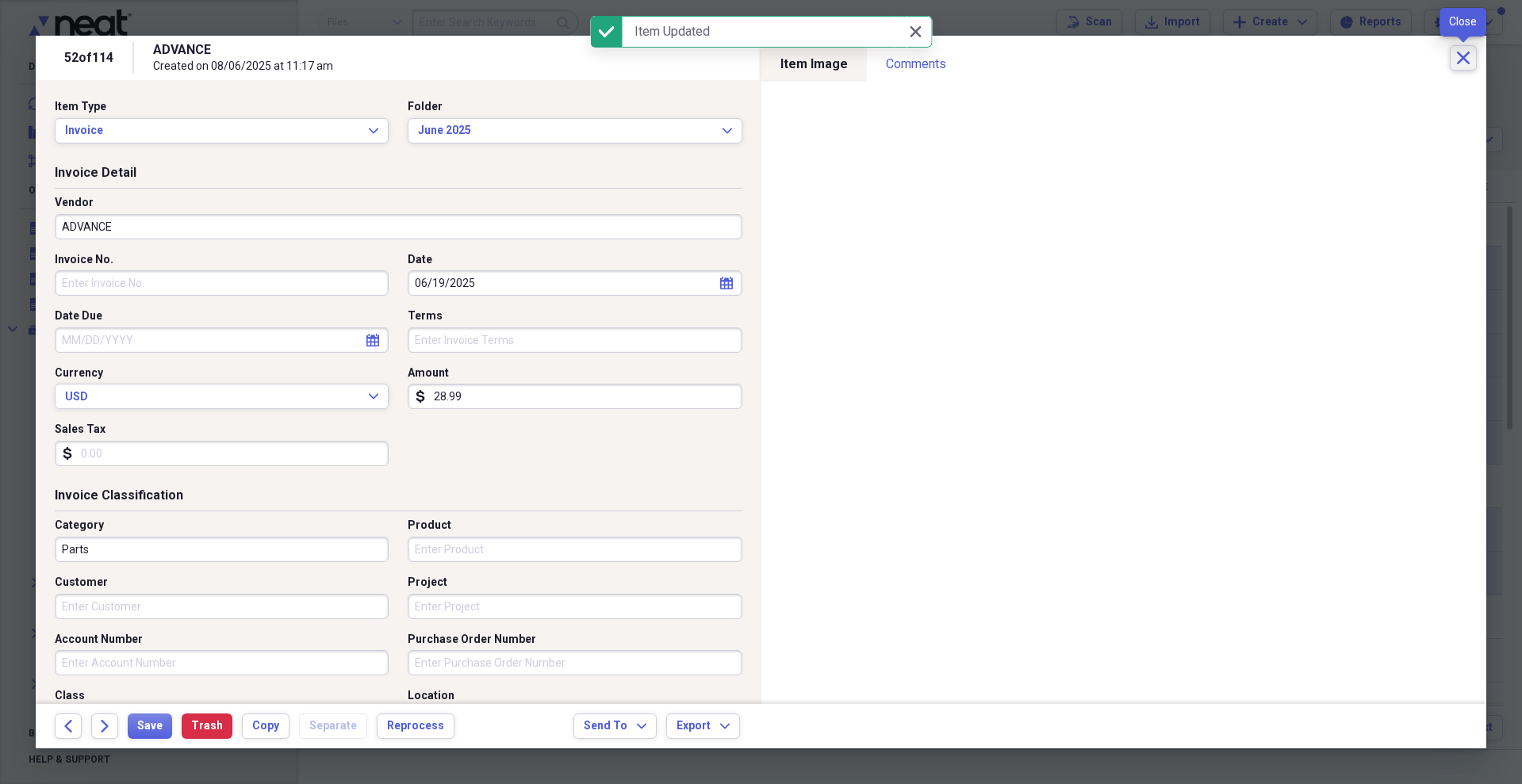 click on "Close" at bounding box center (1463, 58) 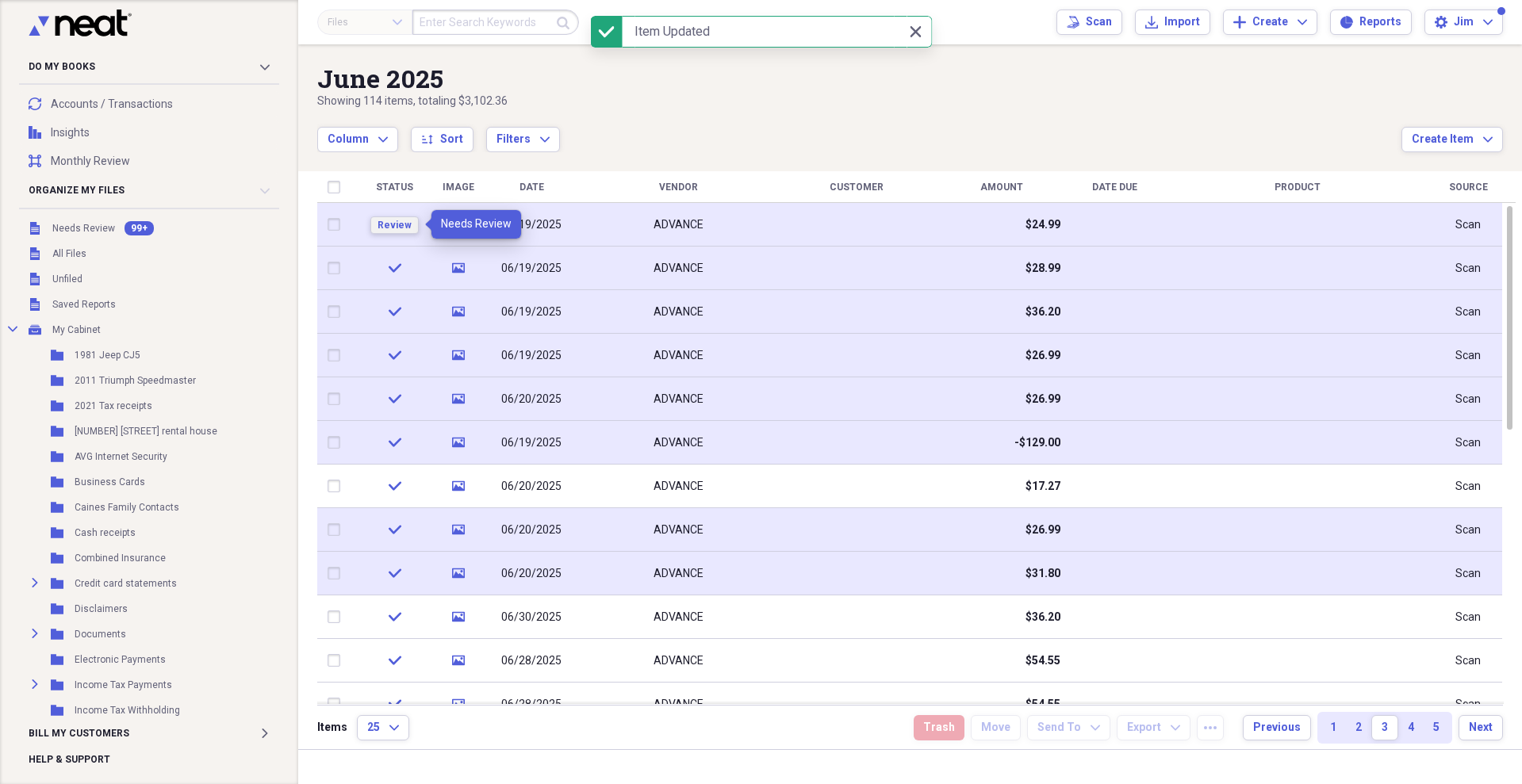 click on "Review" at bounding box center [394, 225] 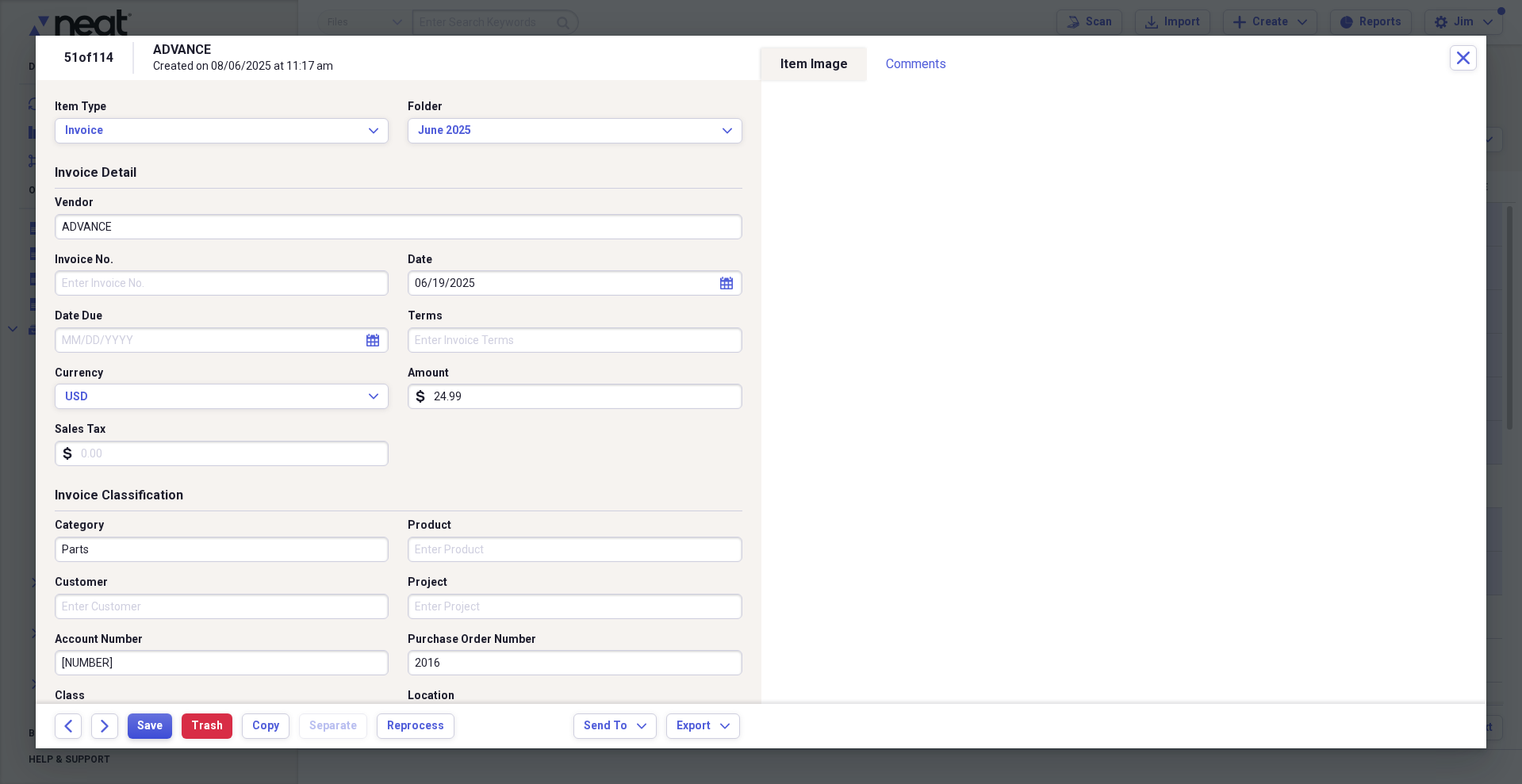 click on "Save" at bounding box center (150, 726) 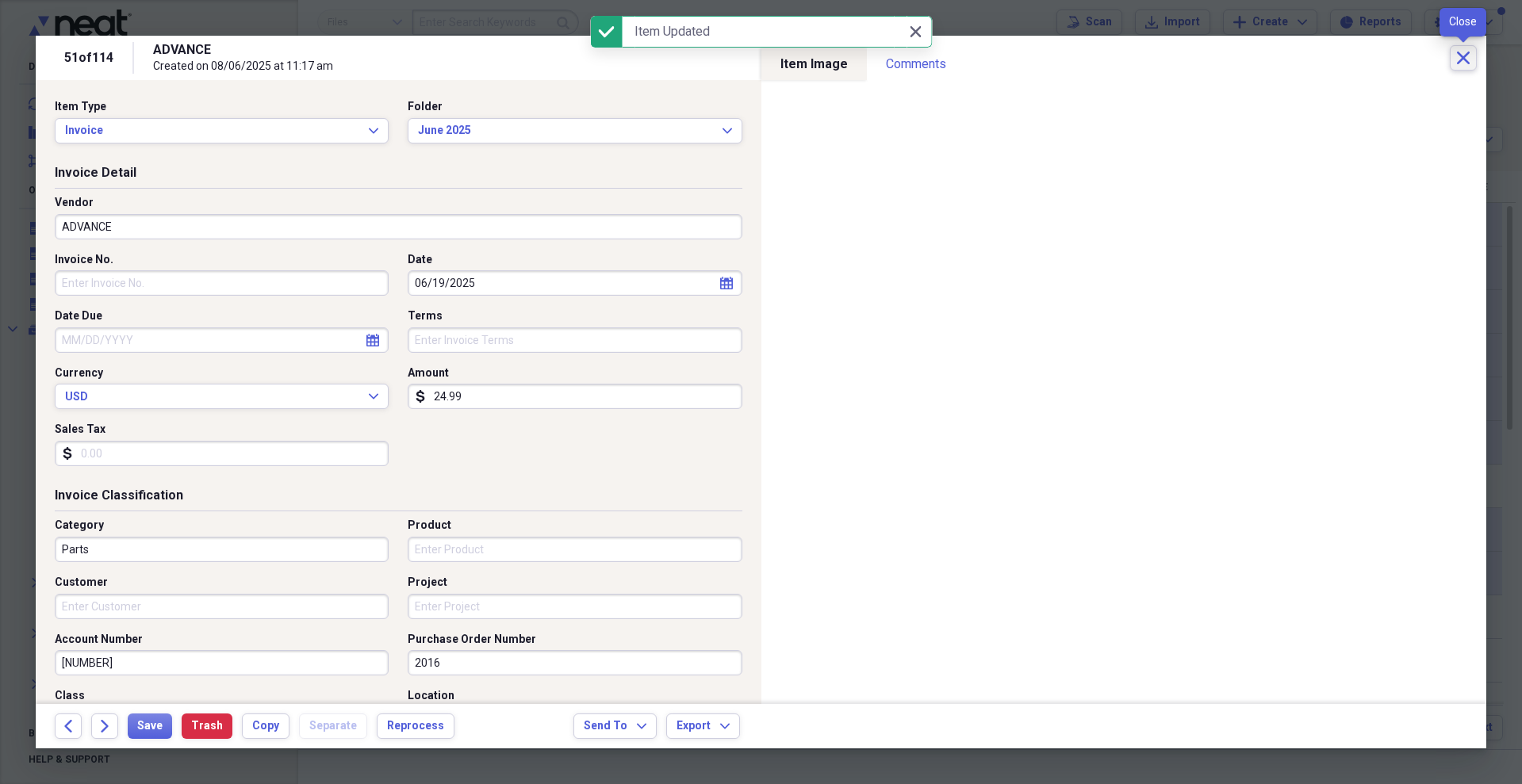 click on "Close" at bounding box center [1463, 58] 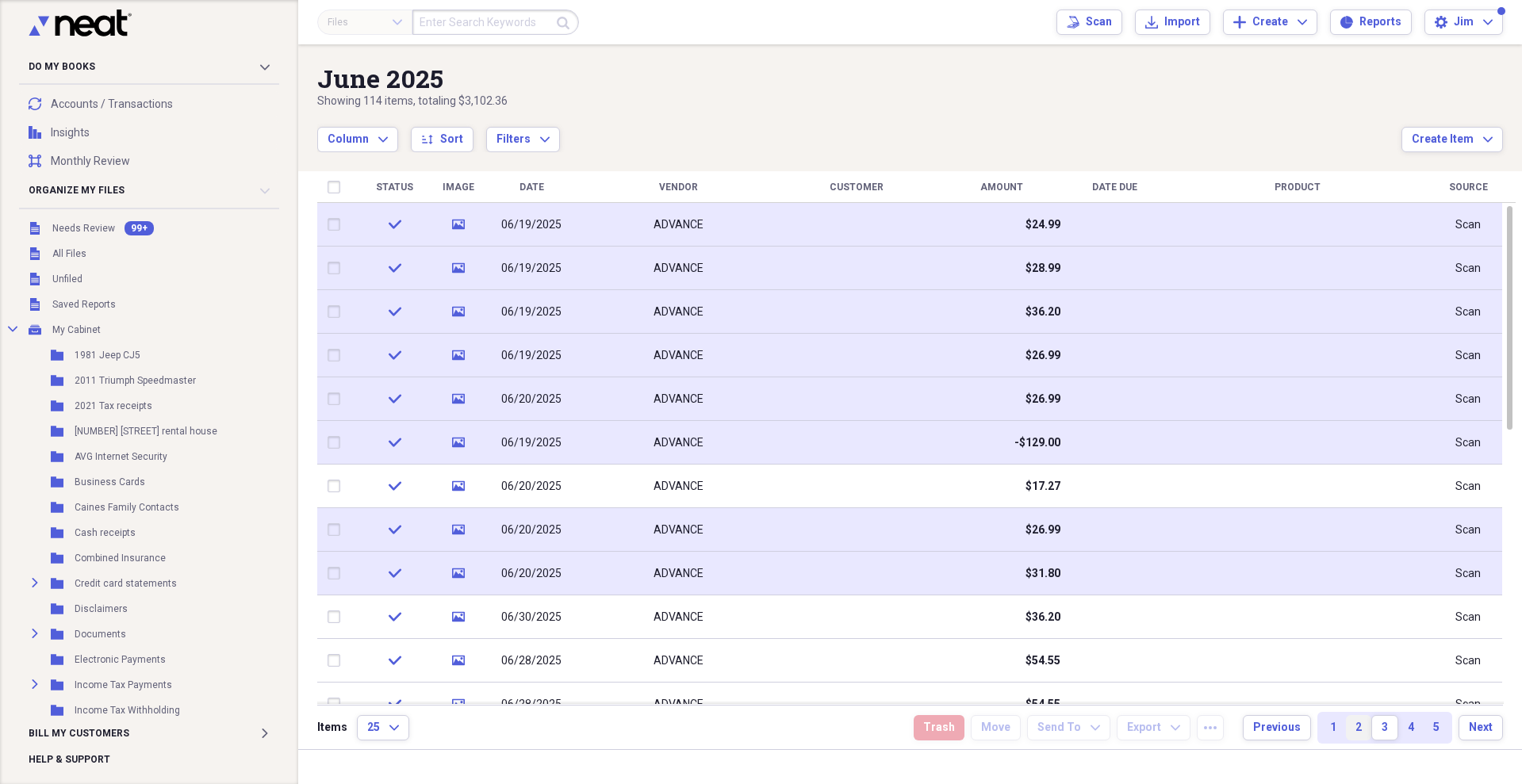 click on "2" at bounding box center [1359, 728] 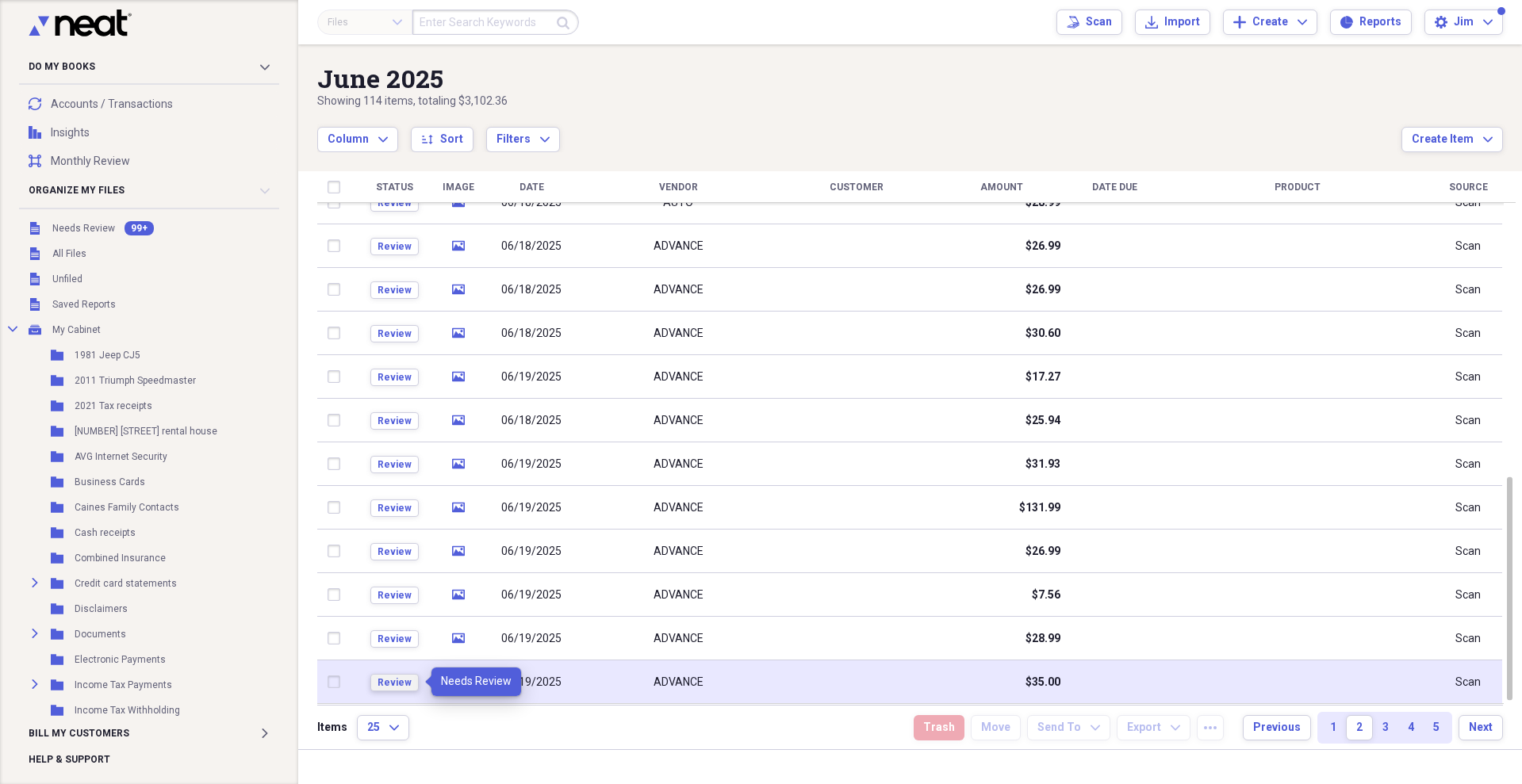 click on "Review" at bounding box center (394, 683) 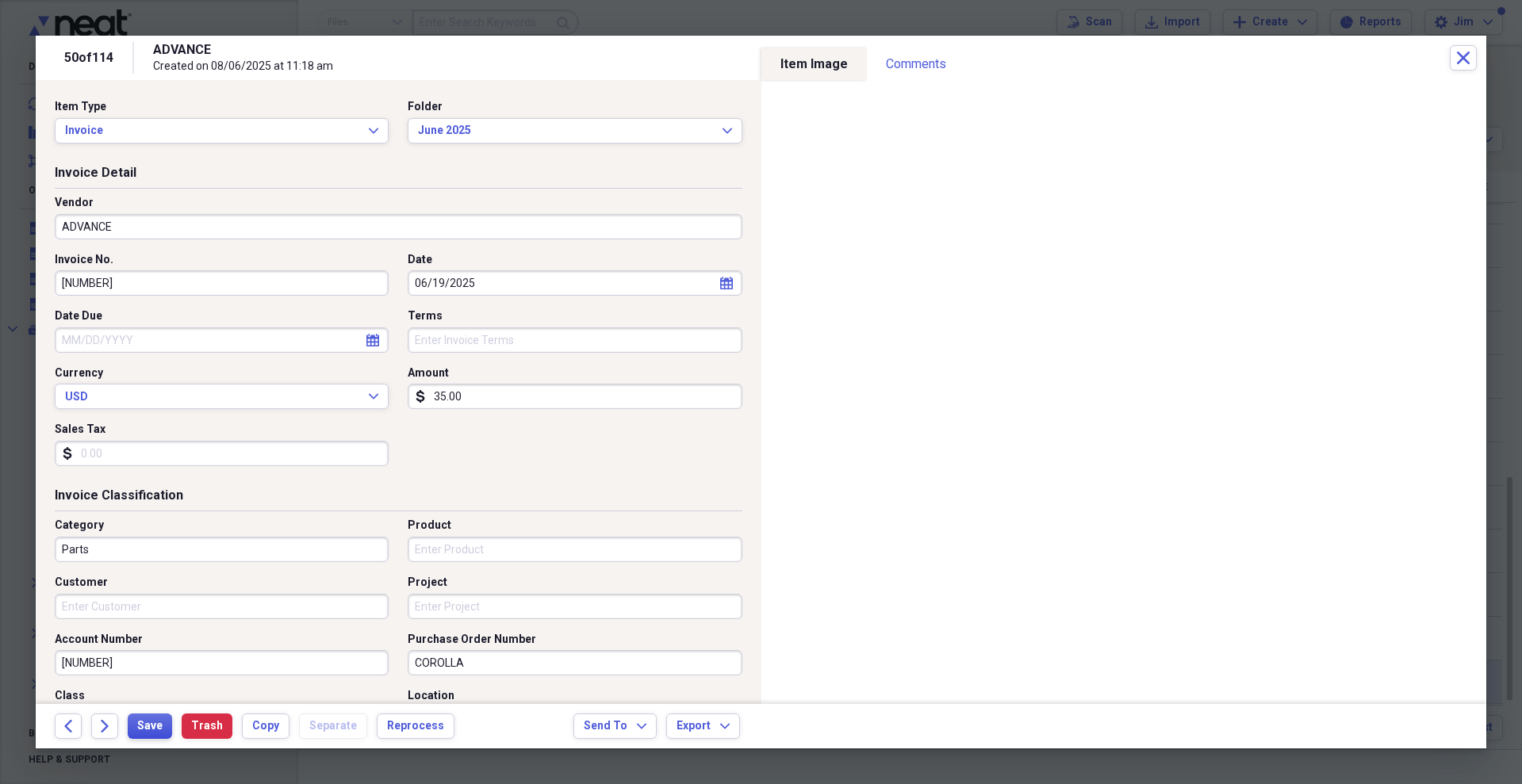 click on "Save" at bounding box center [150, 726] 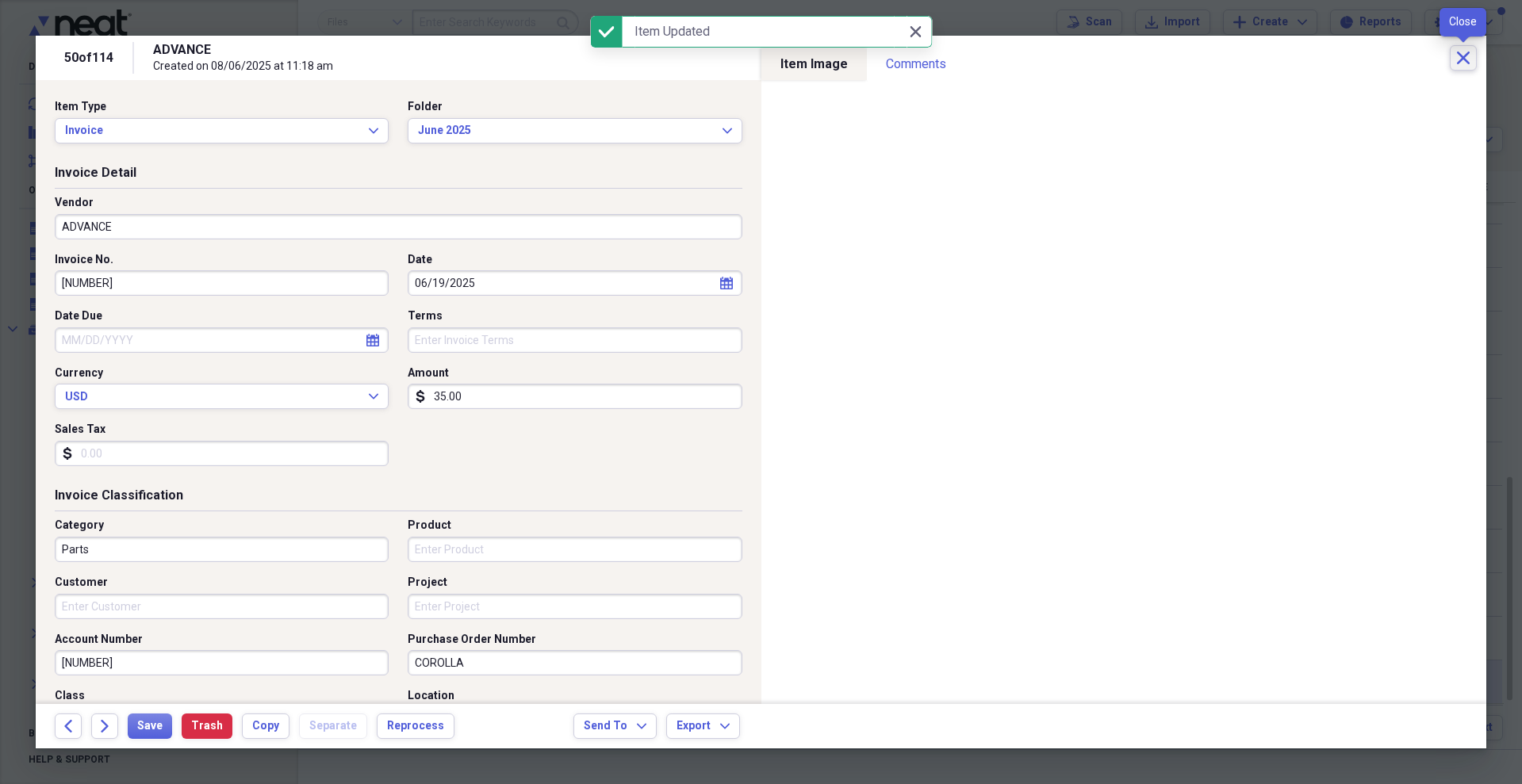 click on "Close" 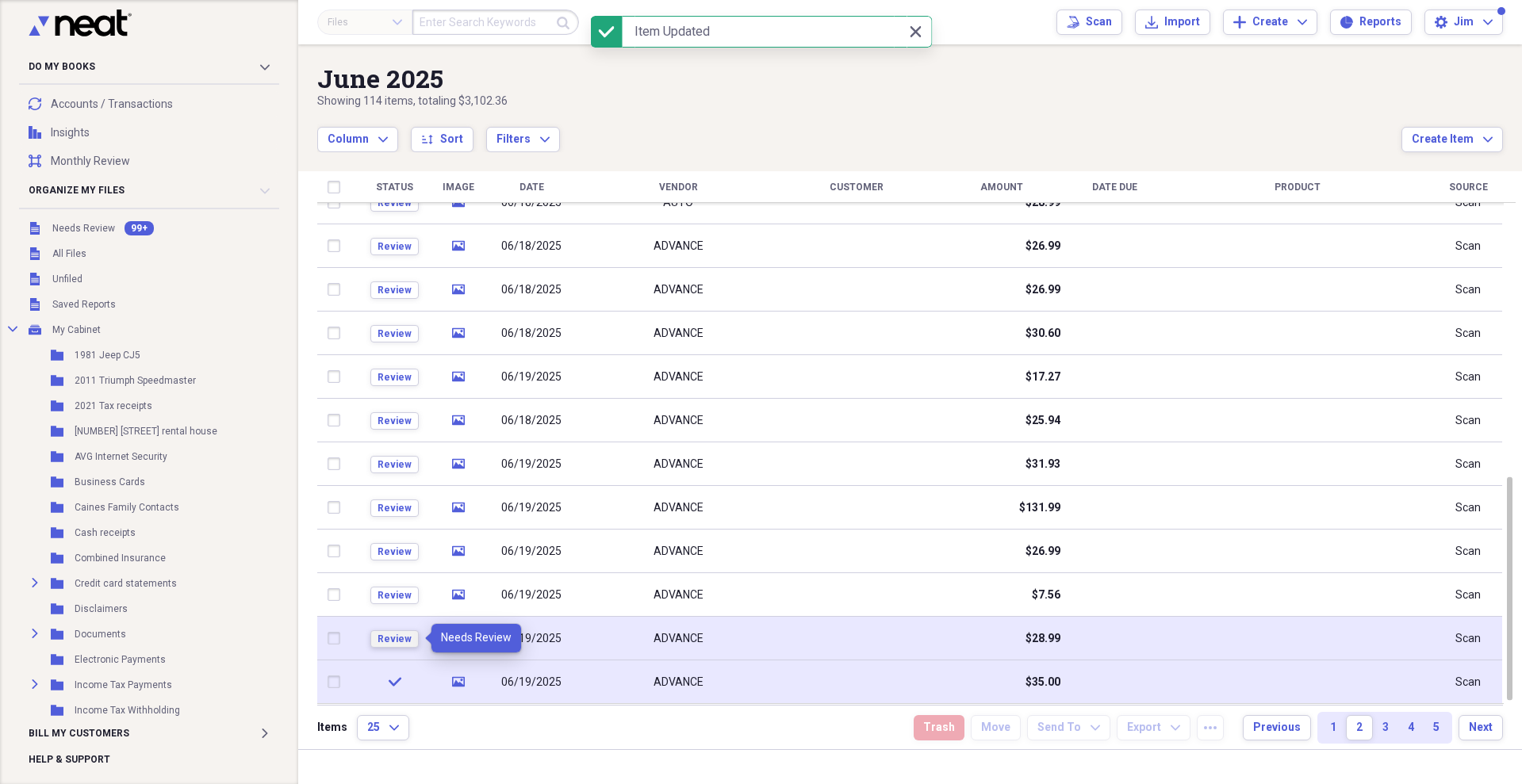 click on "Review" at bounding box center (394, 639) 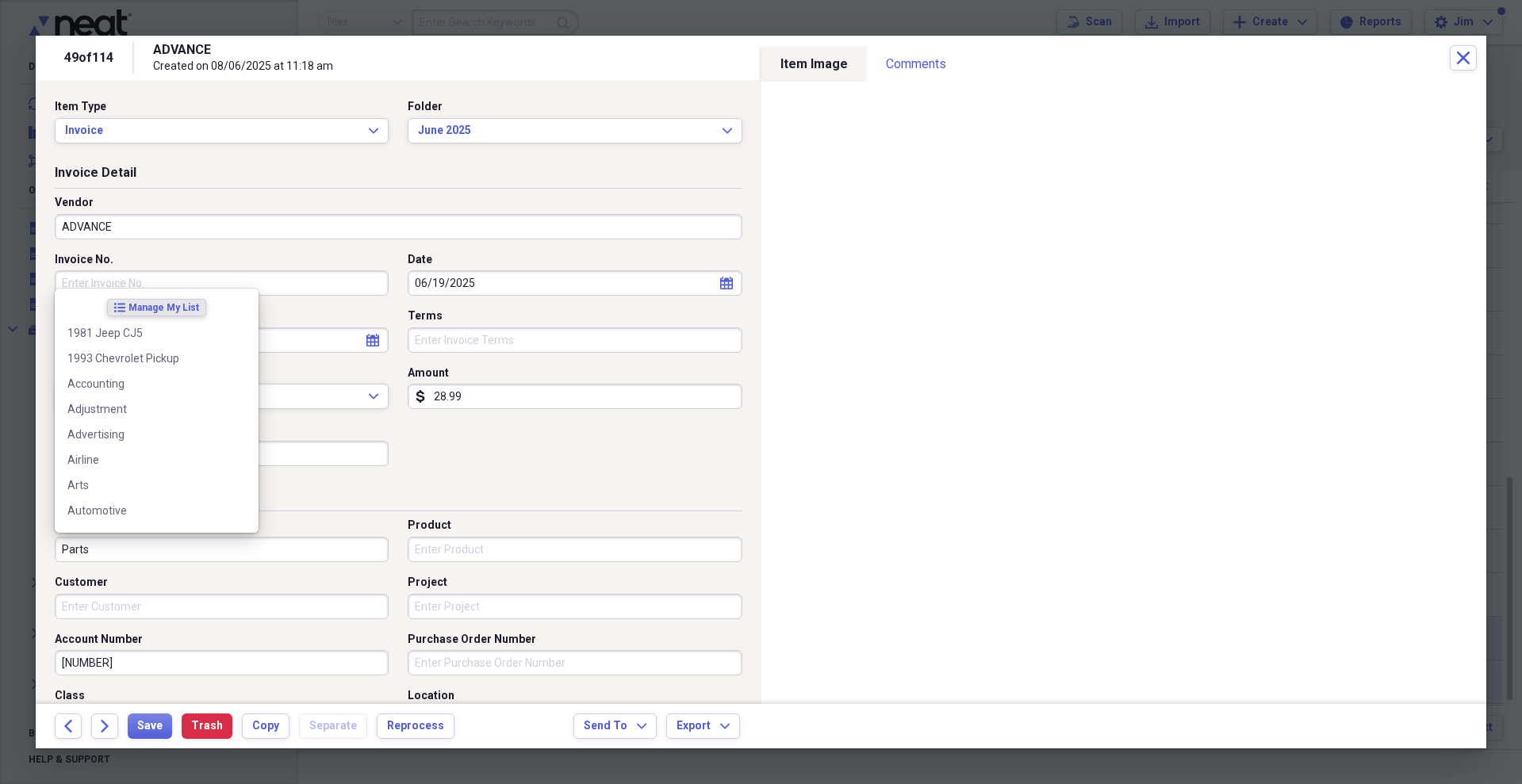 click on "Parts" at bounding box center (221, 549) 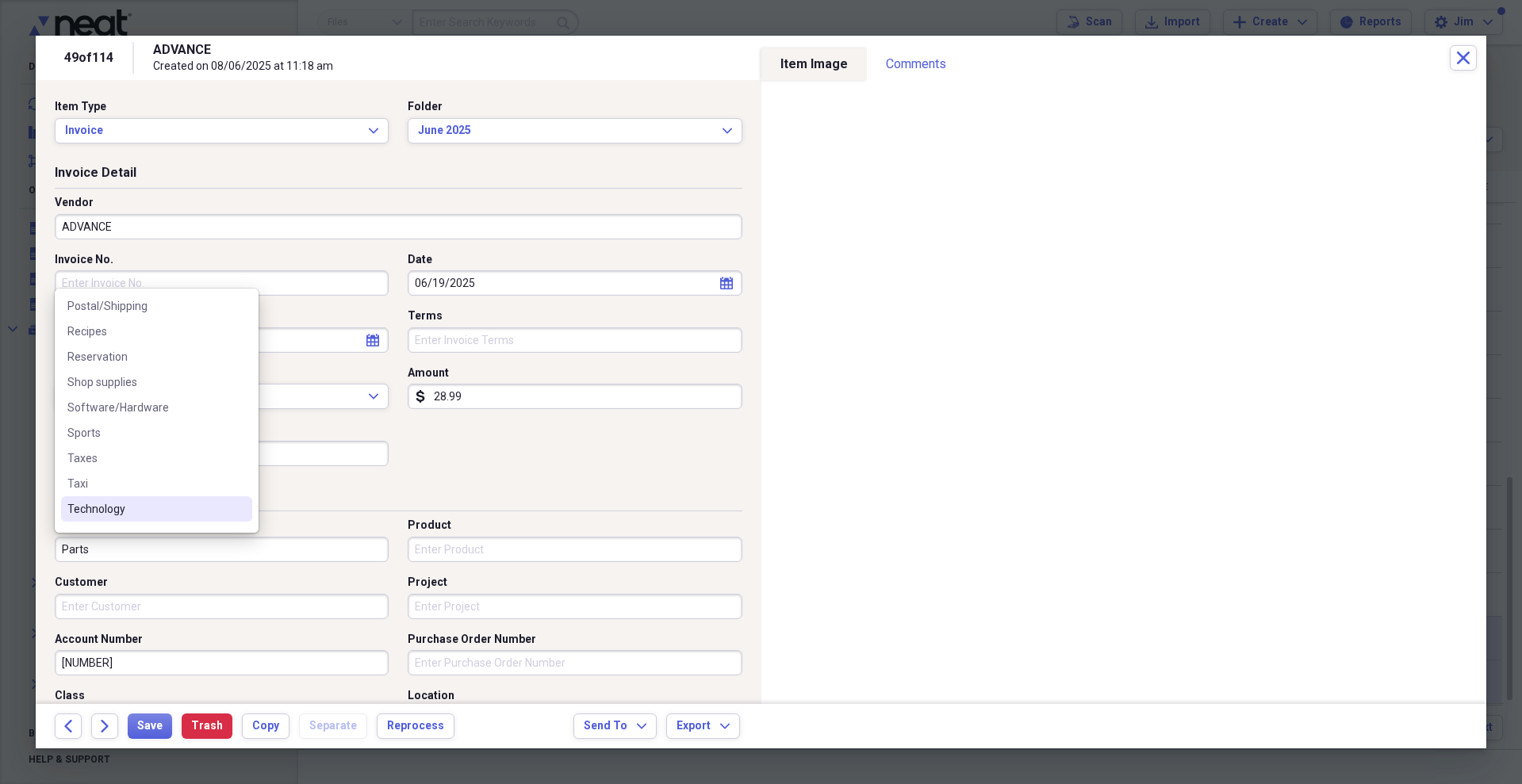 scroll, scrollTop: 1110, scrollLeft: 0, axis: vertical 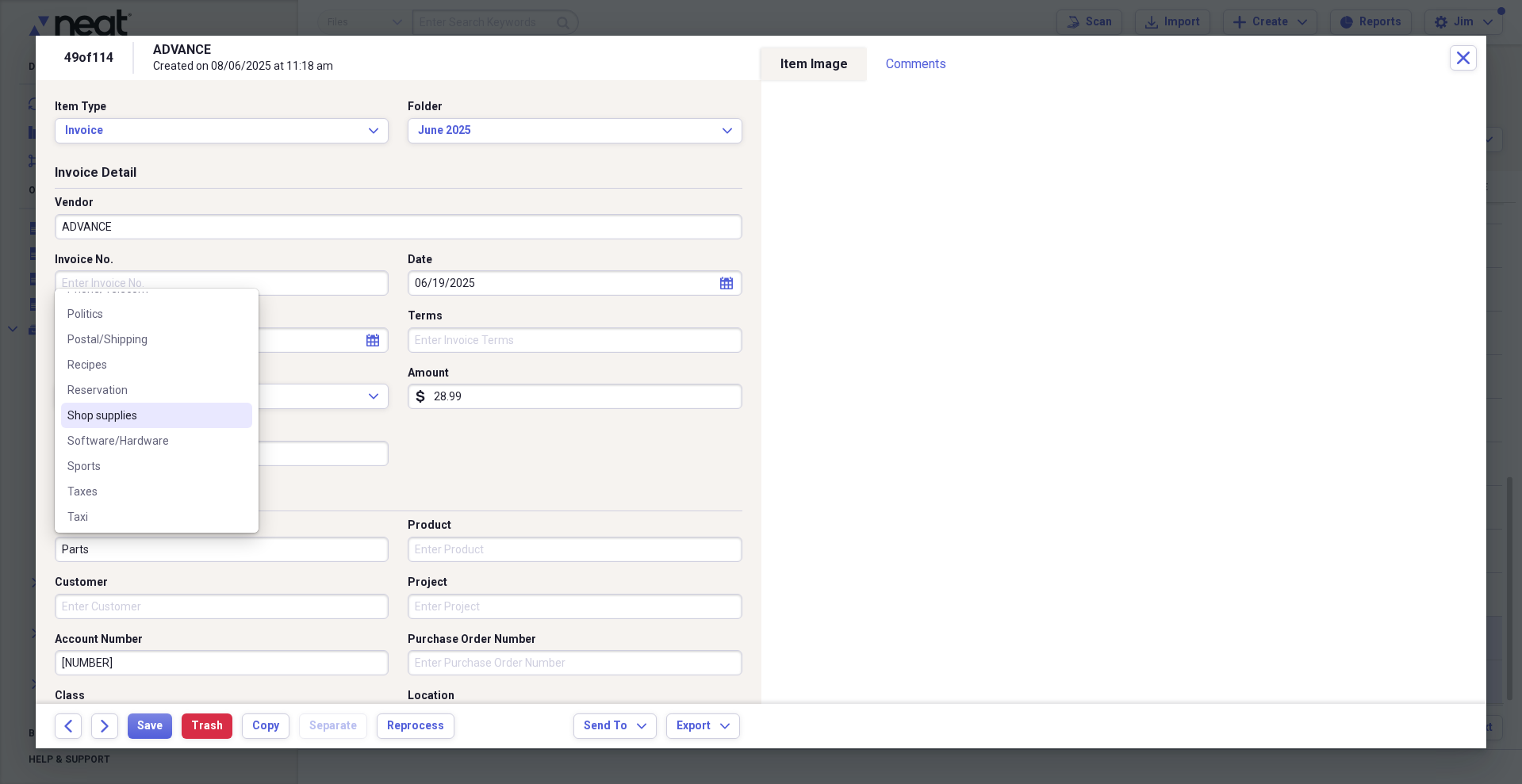 click on "Shop supplies" at bounding box center [147, 415] 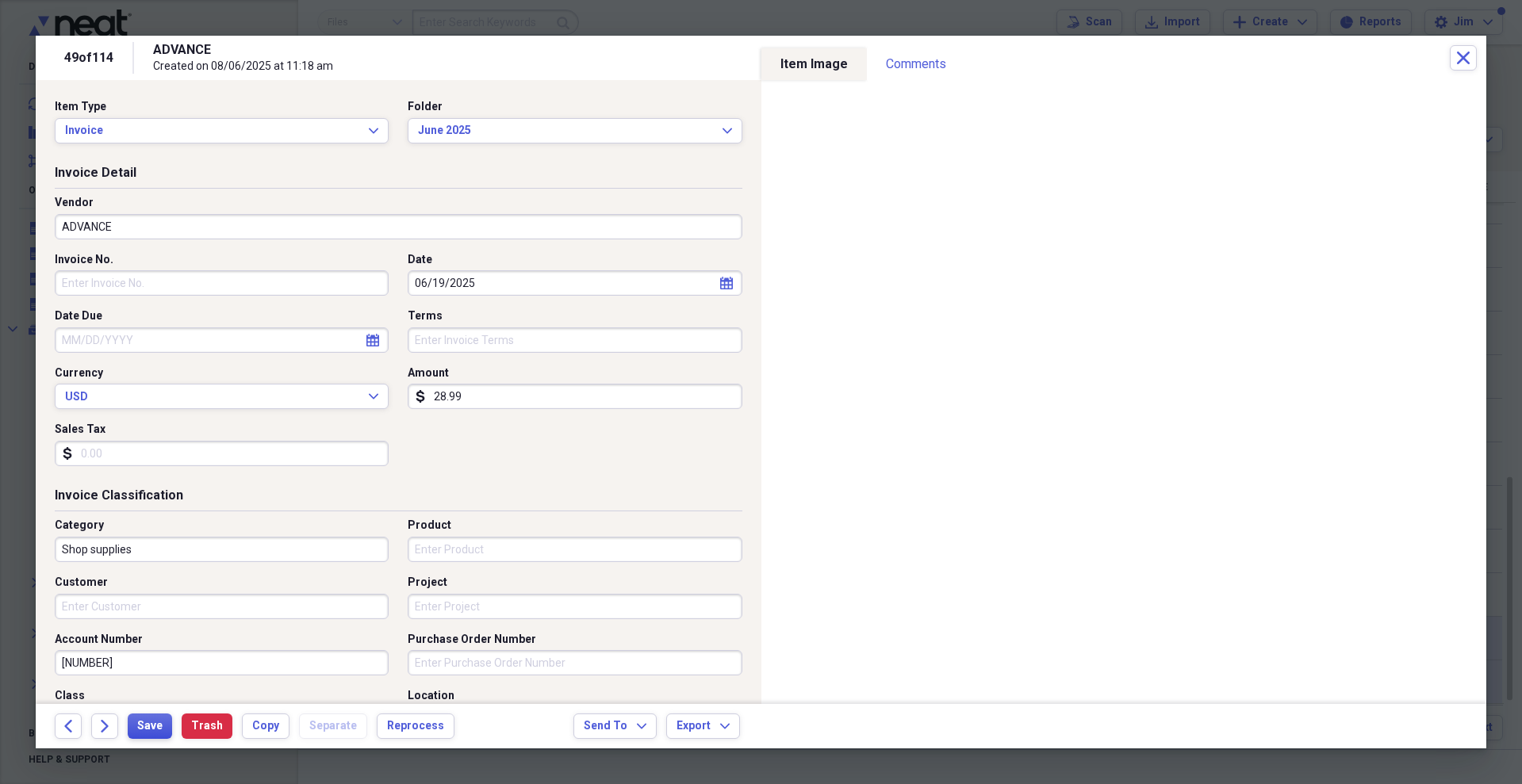 click on "Save" at bounding box center (150, 726) 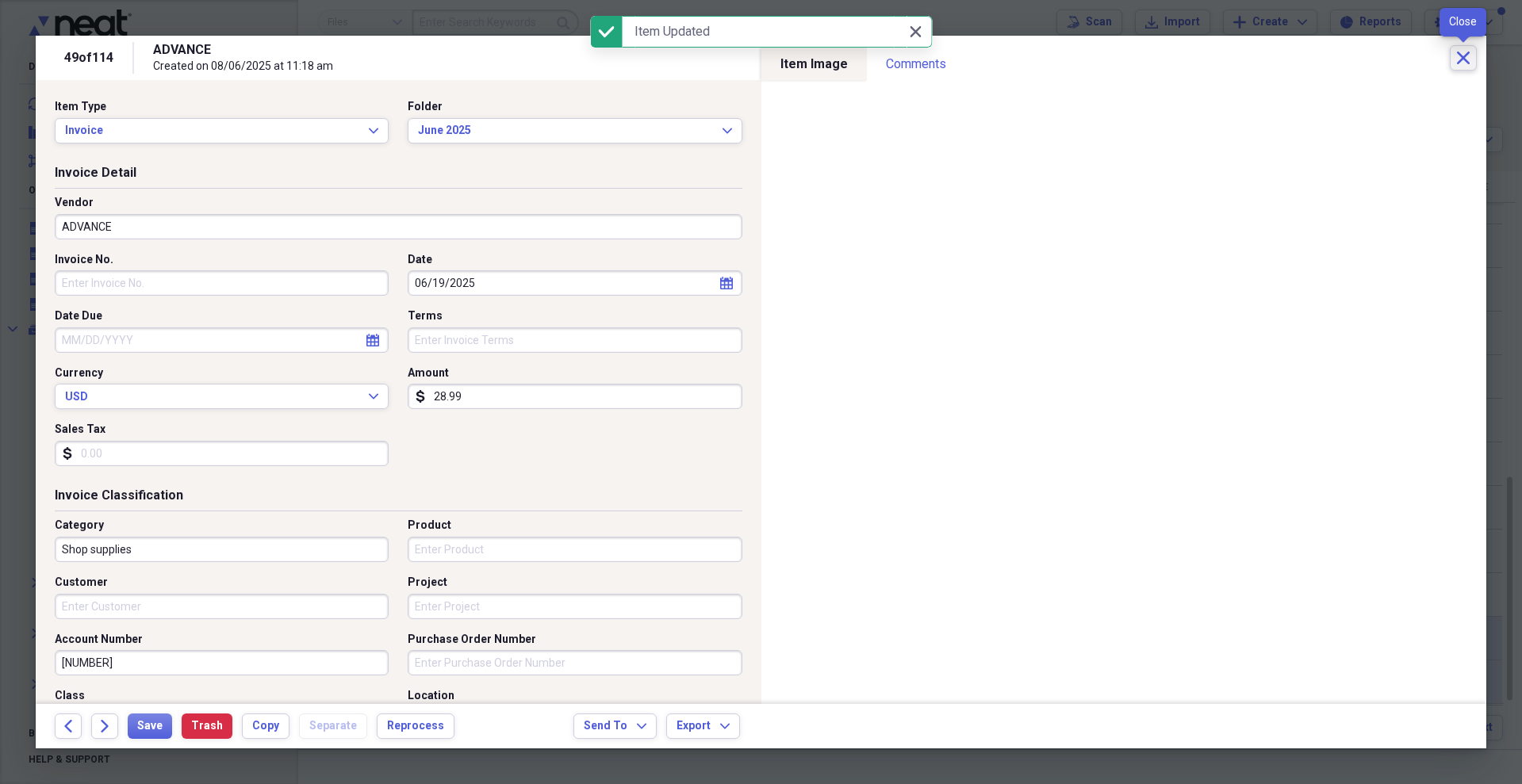 click 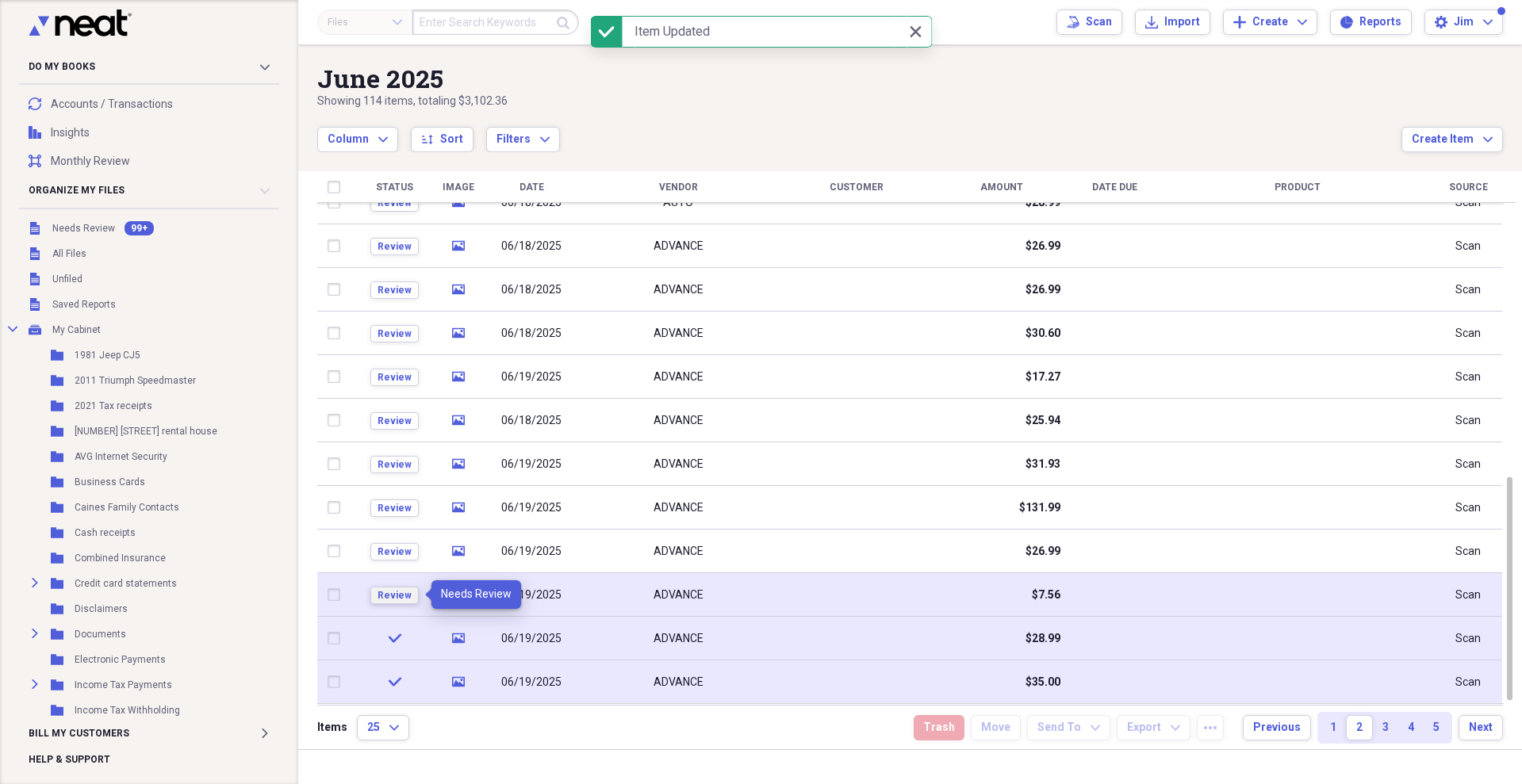 click on "Review" at bounding box center [394, 595] 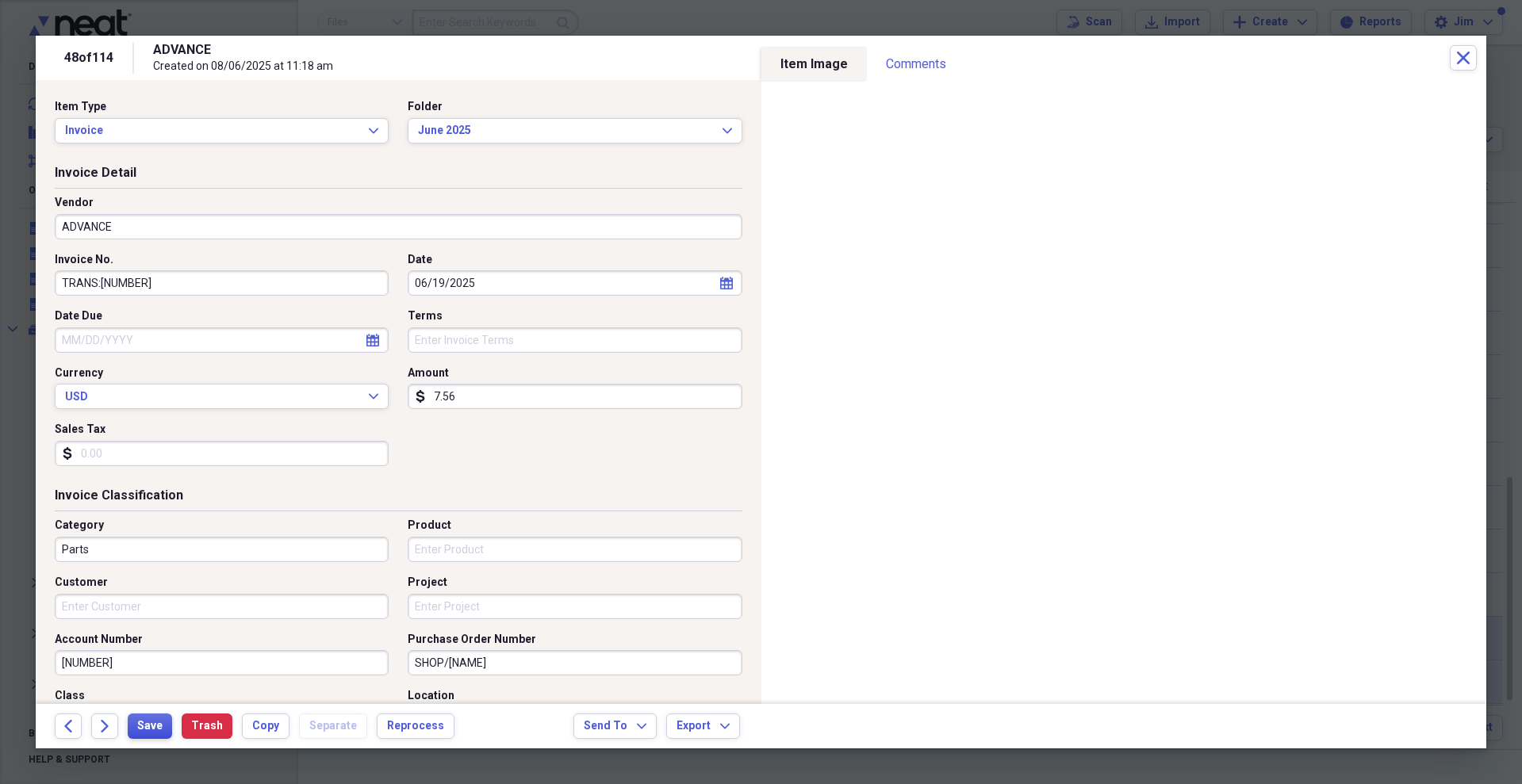 click on "Save" at bounding box center (150, 726) 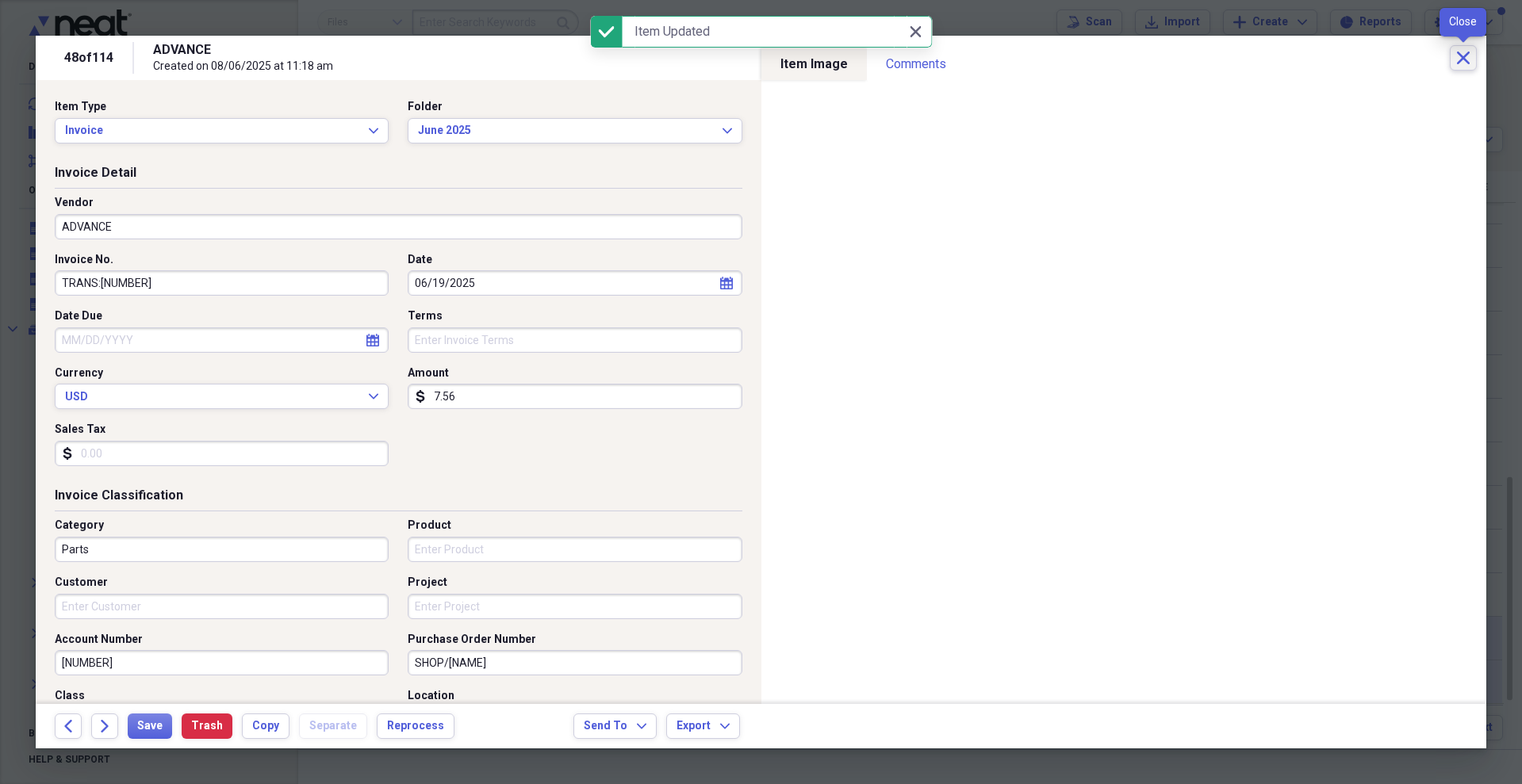 click on "Close" at bounding box center [1463, 58] 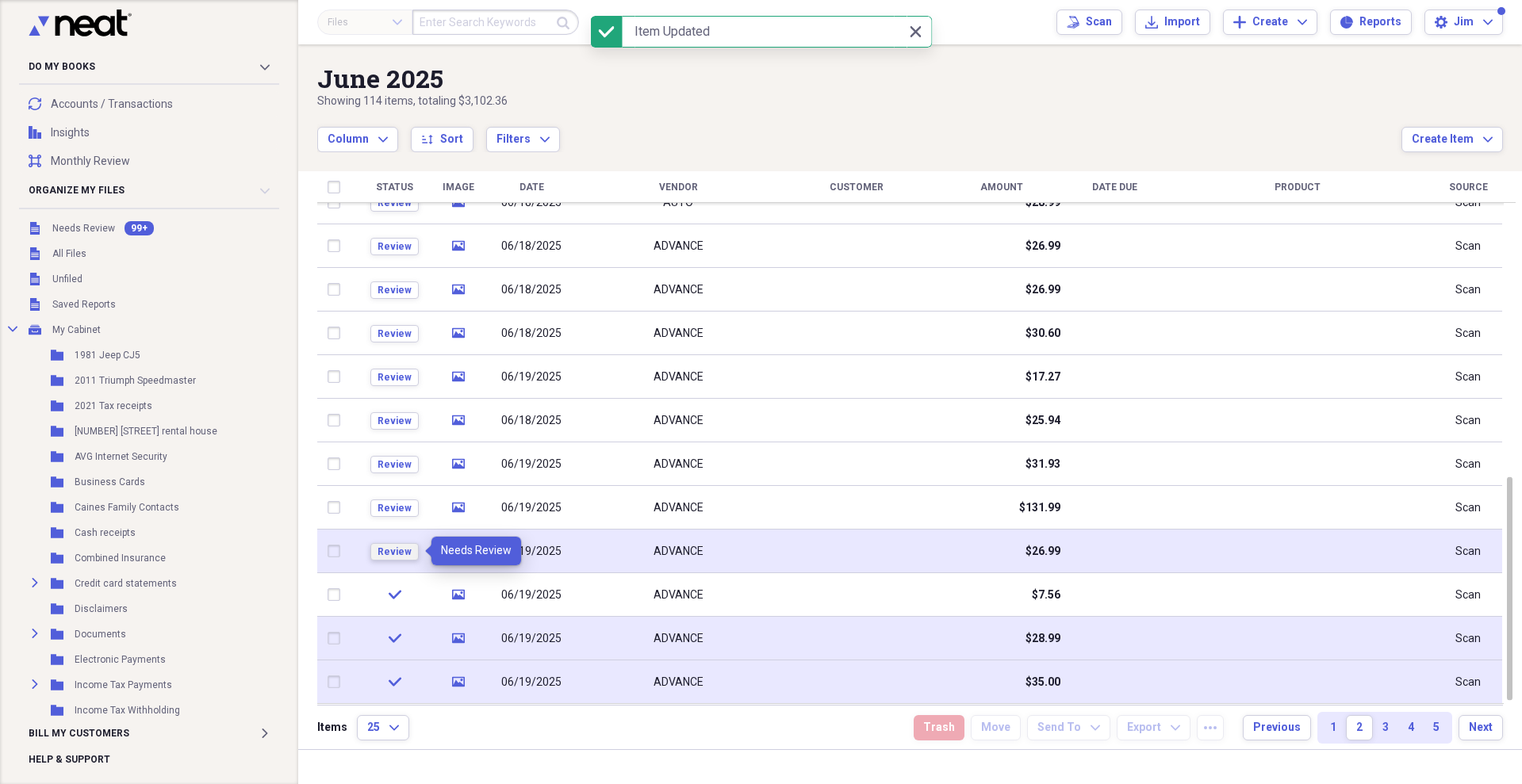 click on "Review" at bounding box center (394, 552) 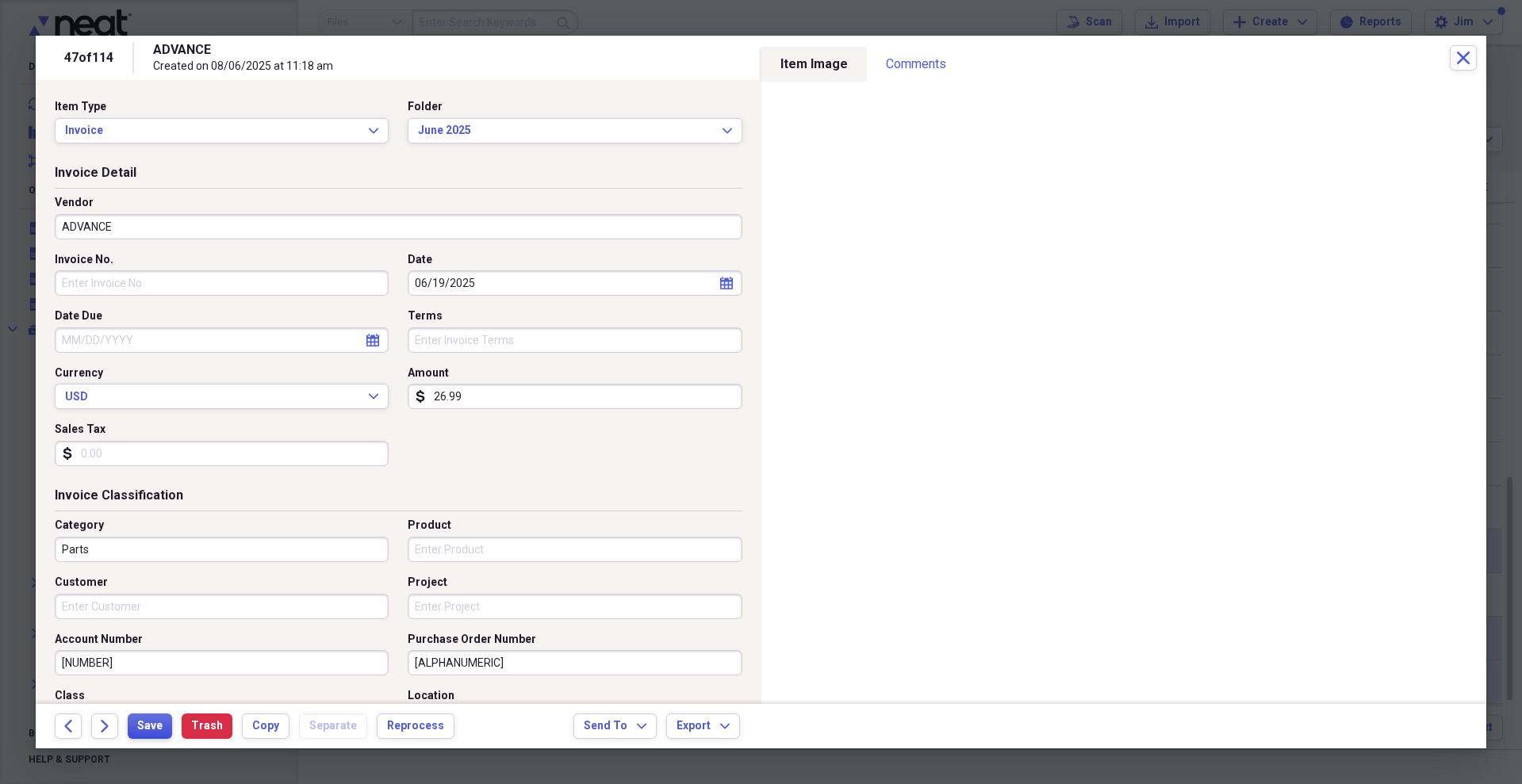 click on "Save" at bounding box center (150, 726) 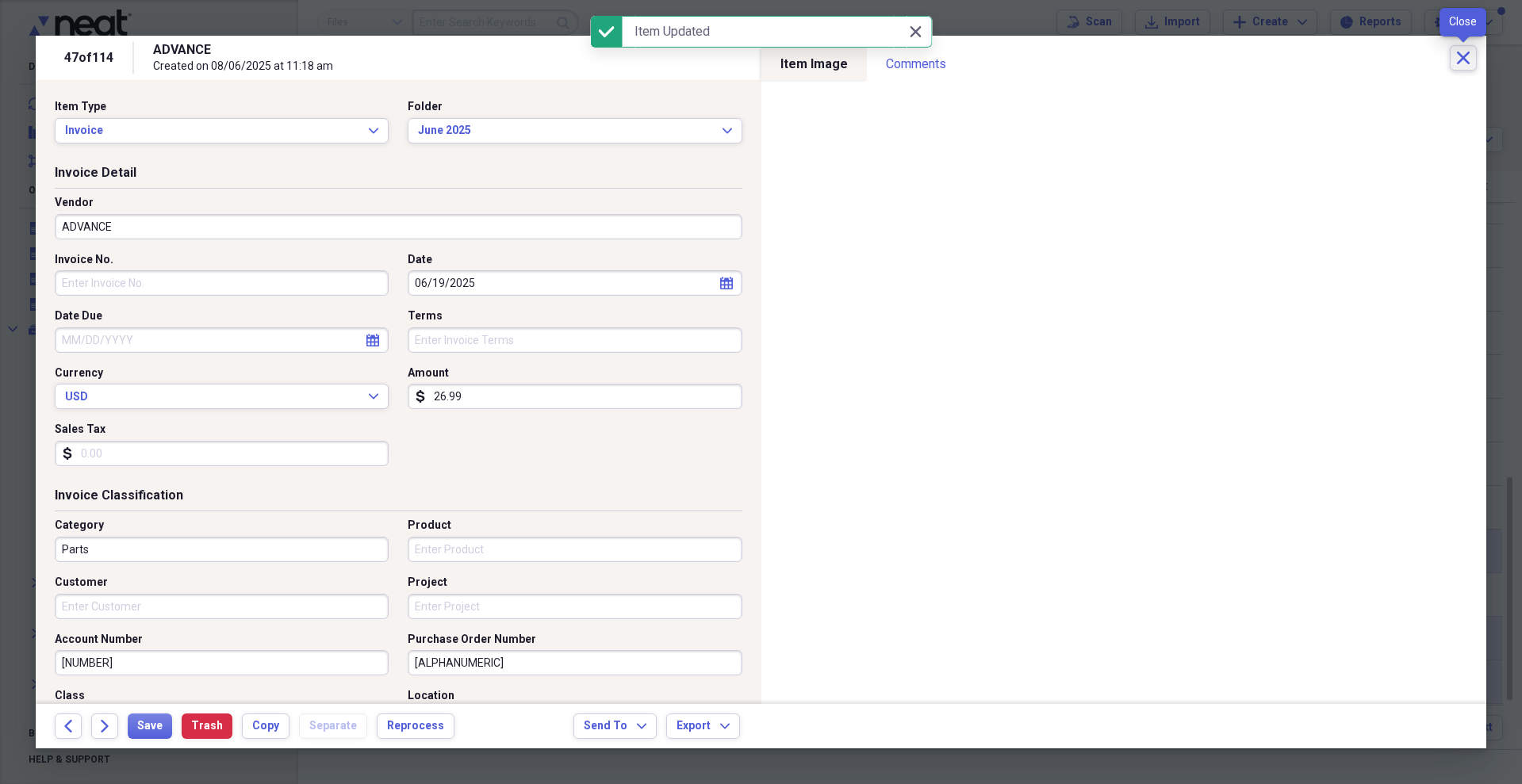 click on "Close" at bounding box center (1463, 58) 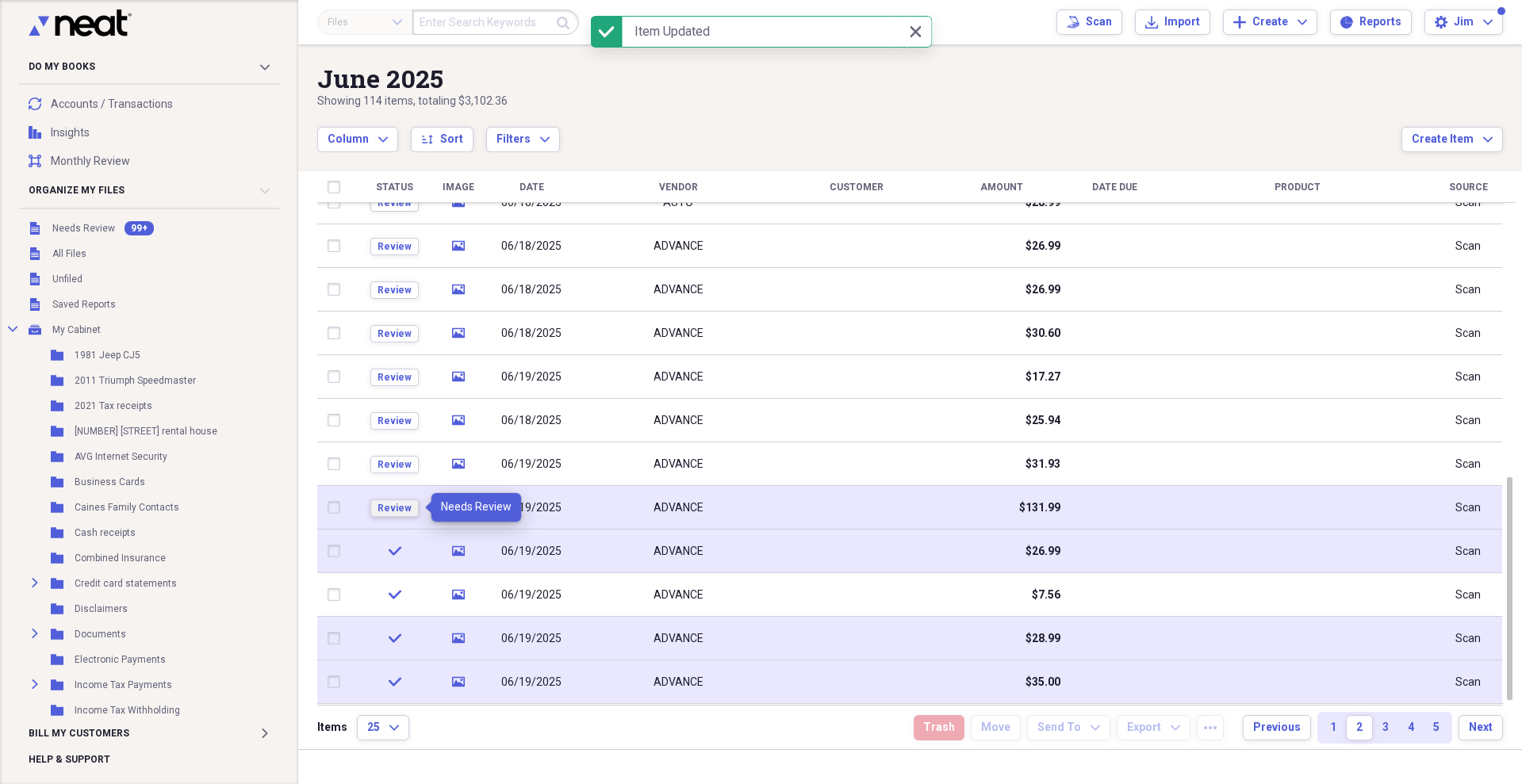 click on "Review" at bounding box center (394, 508) 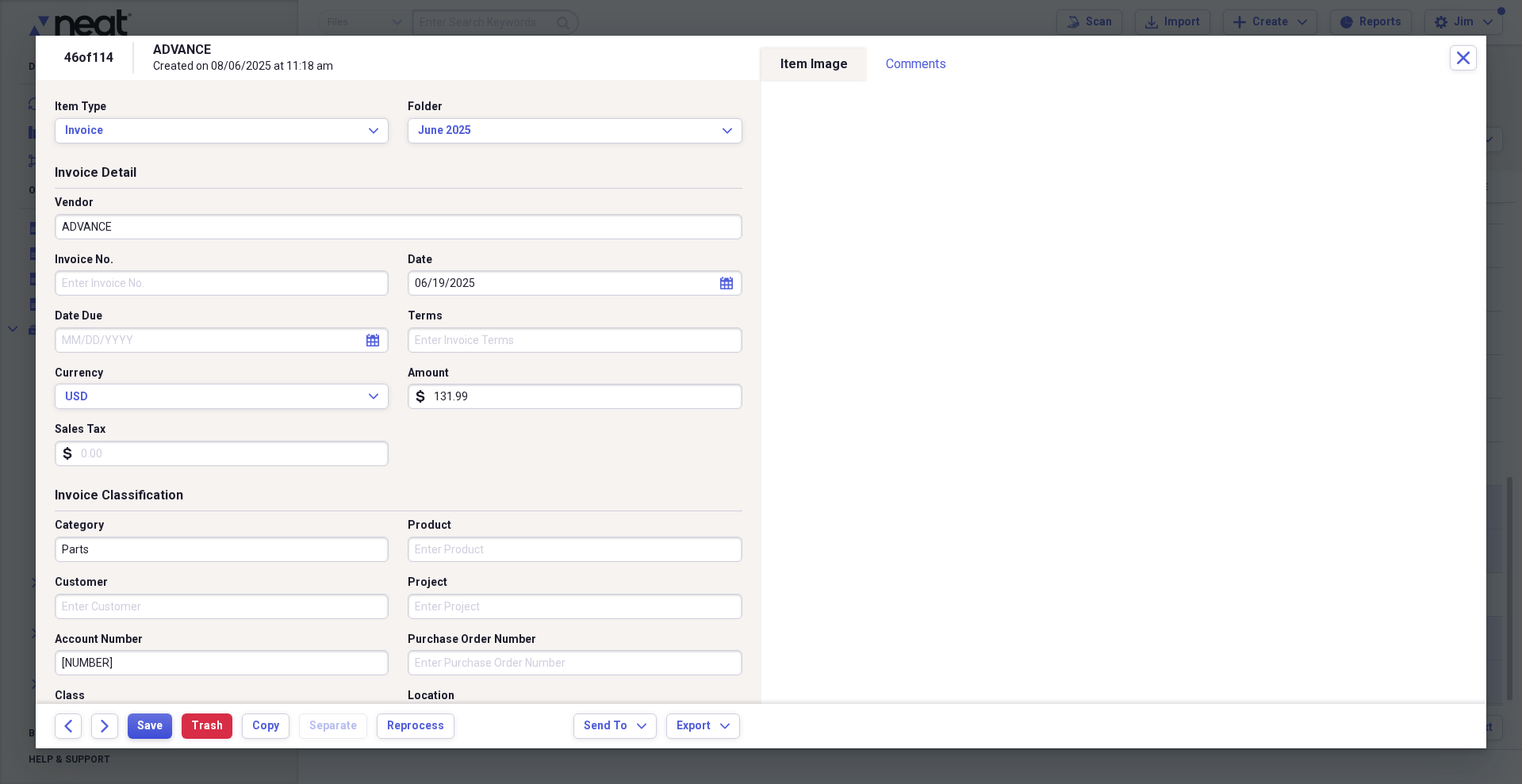 click on "Save" at bounding box center [150, 726] 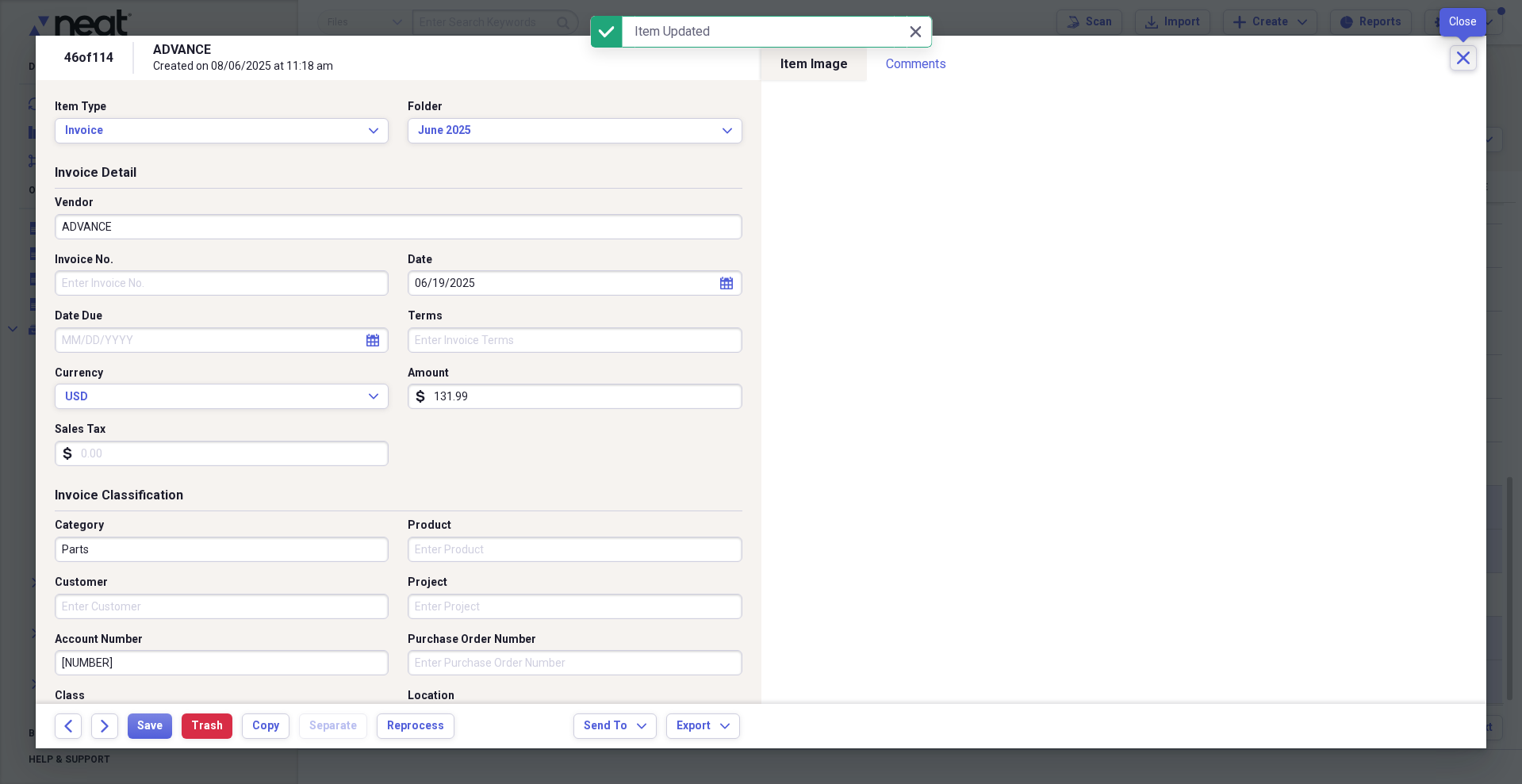 click on "Close" 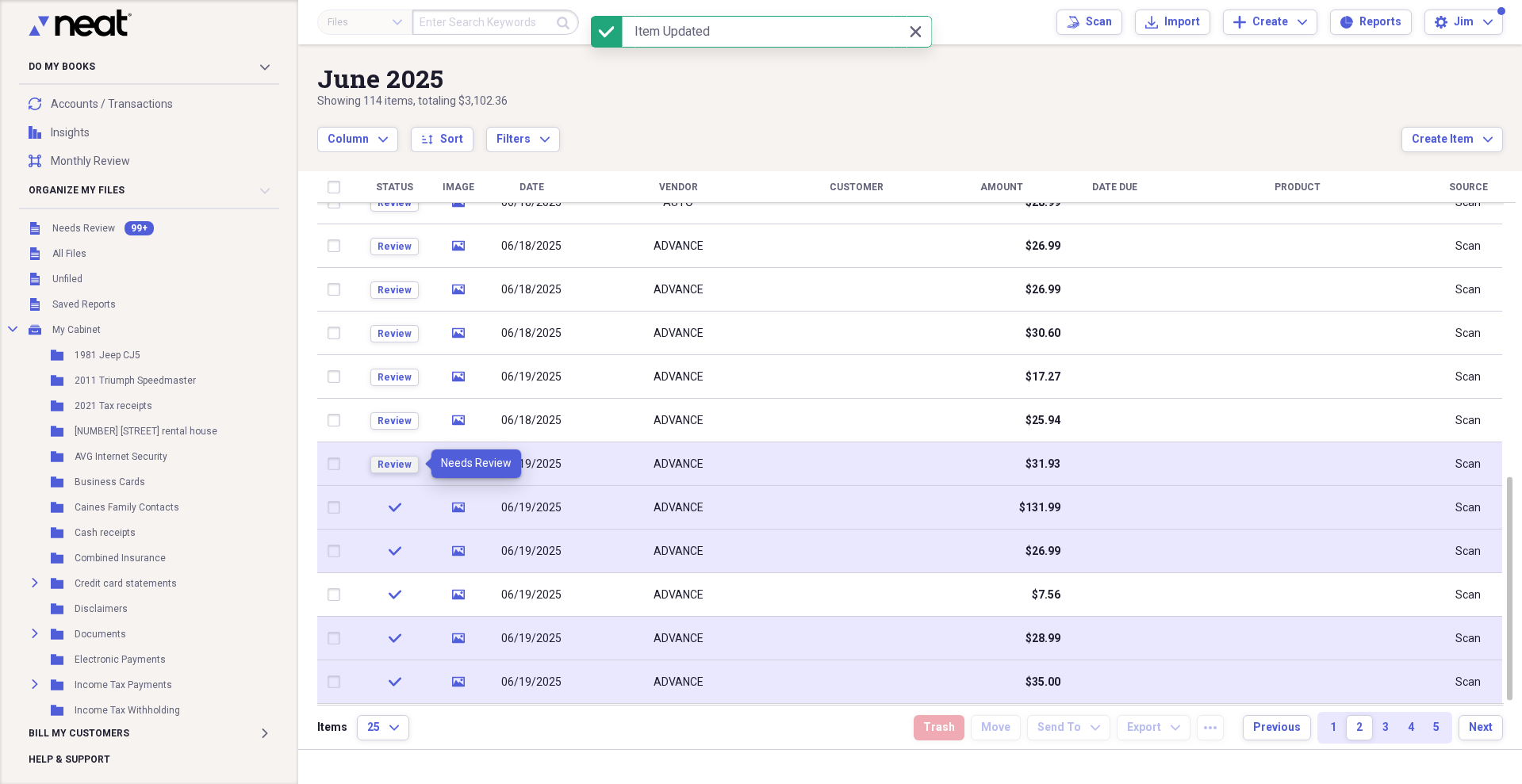 click on "Review" at bounding box center [394, 465] 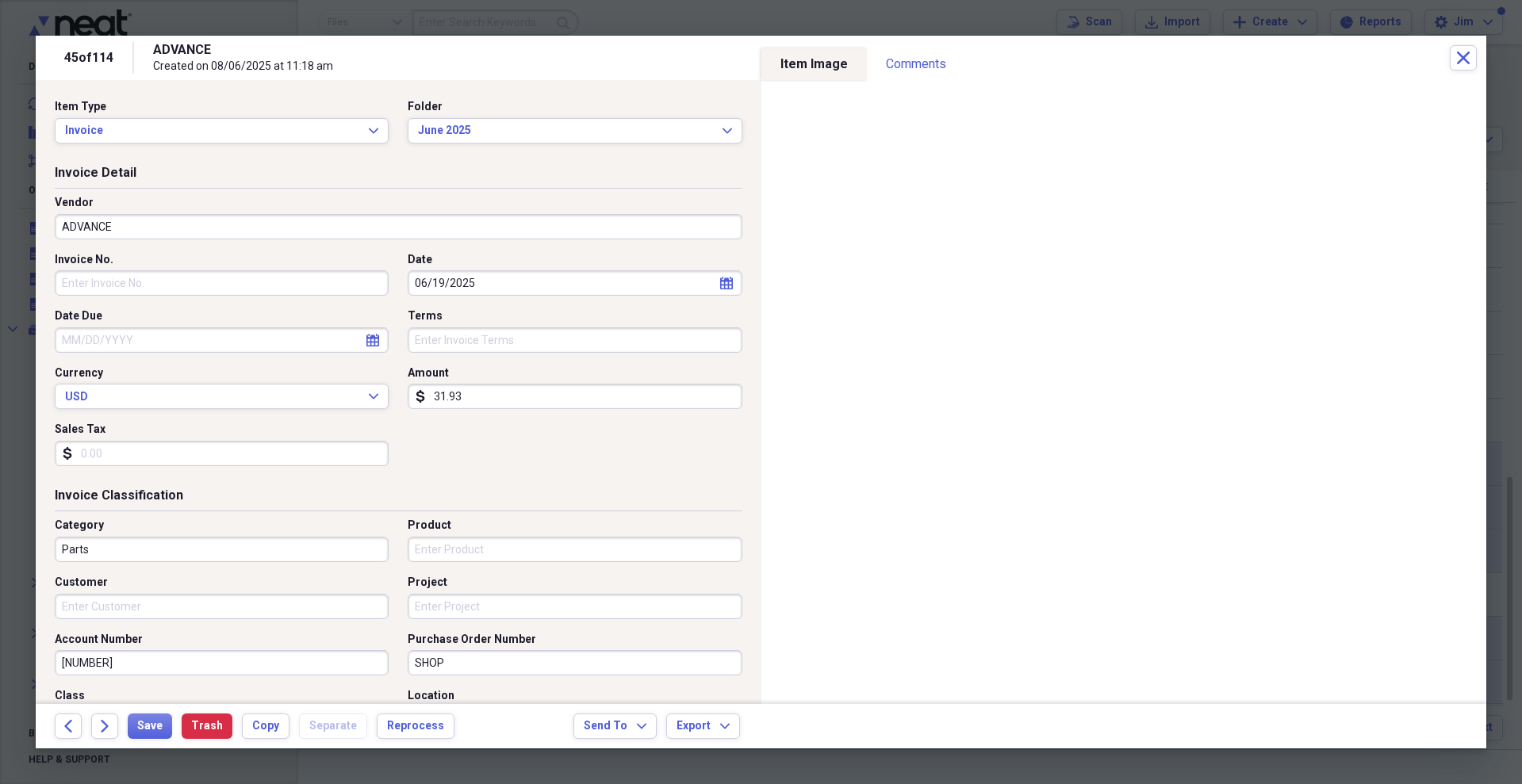 click on "Parts" at bounding box center [221, 549] 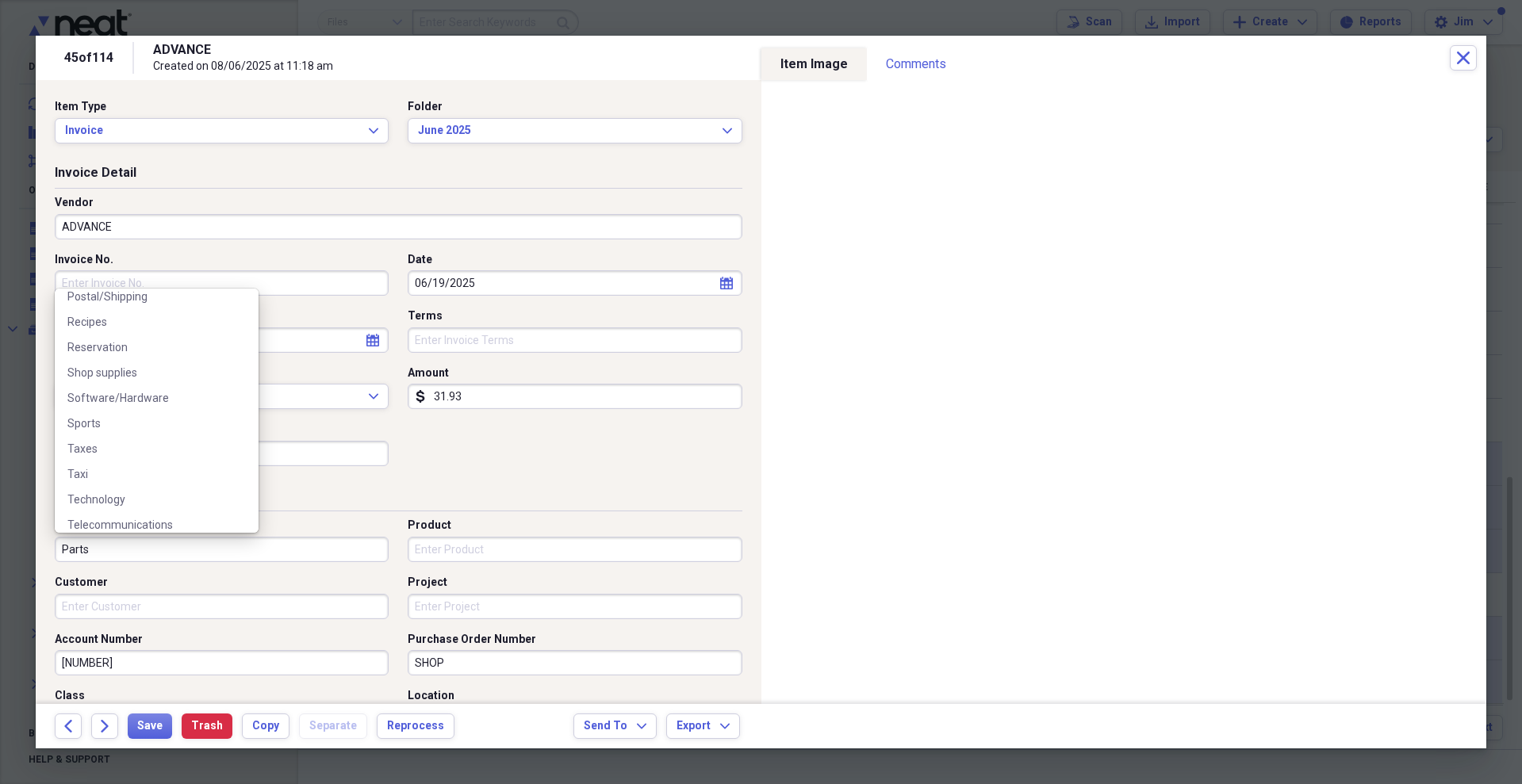 scroll, scrollTop: 1103, scrollLeft: 0, axis: vertical 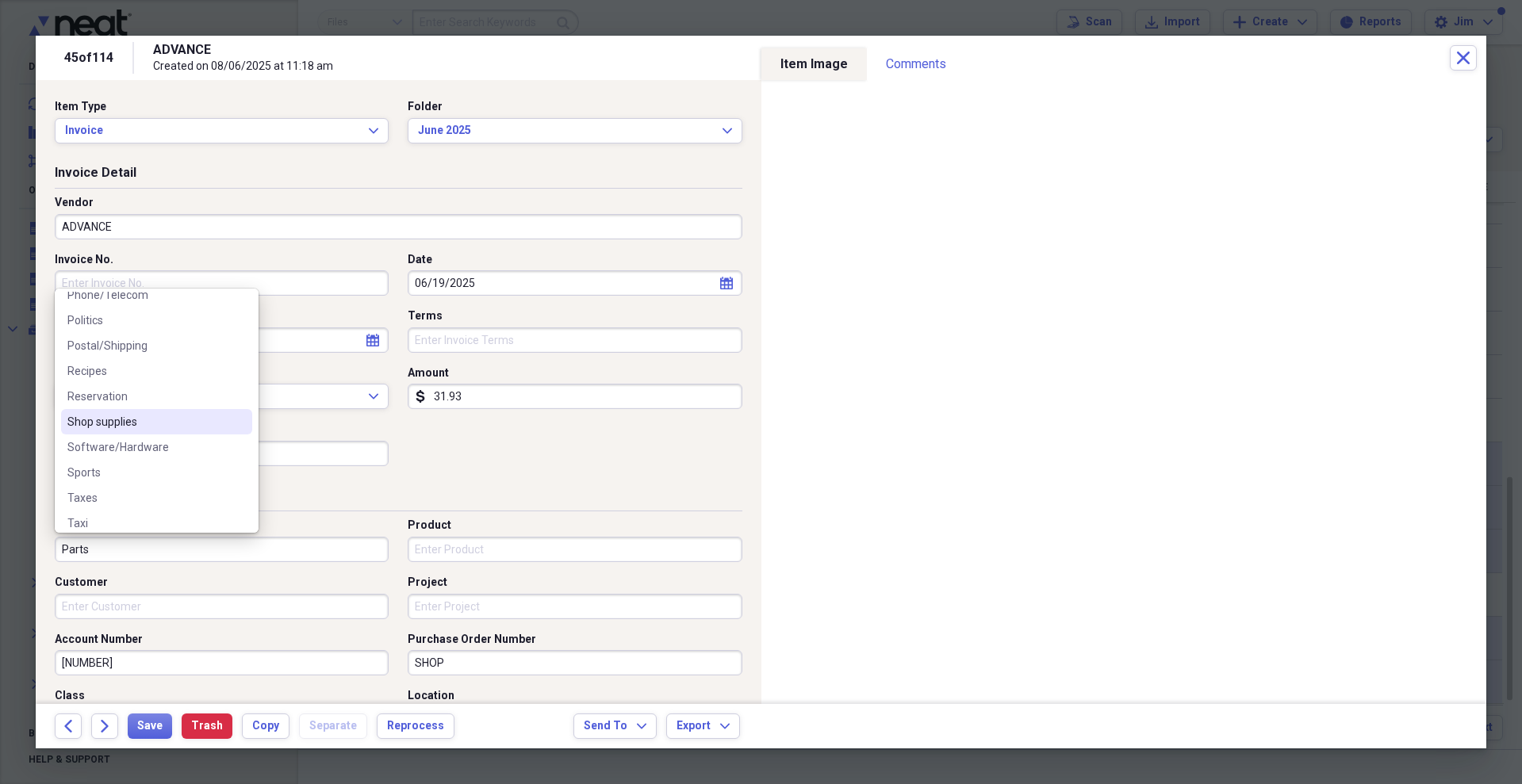click on "Shop supplies" at bounding box center (147, 422) 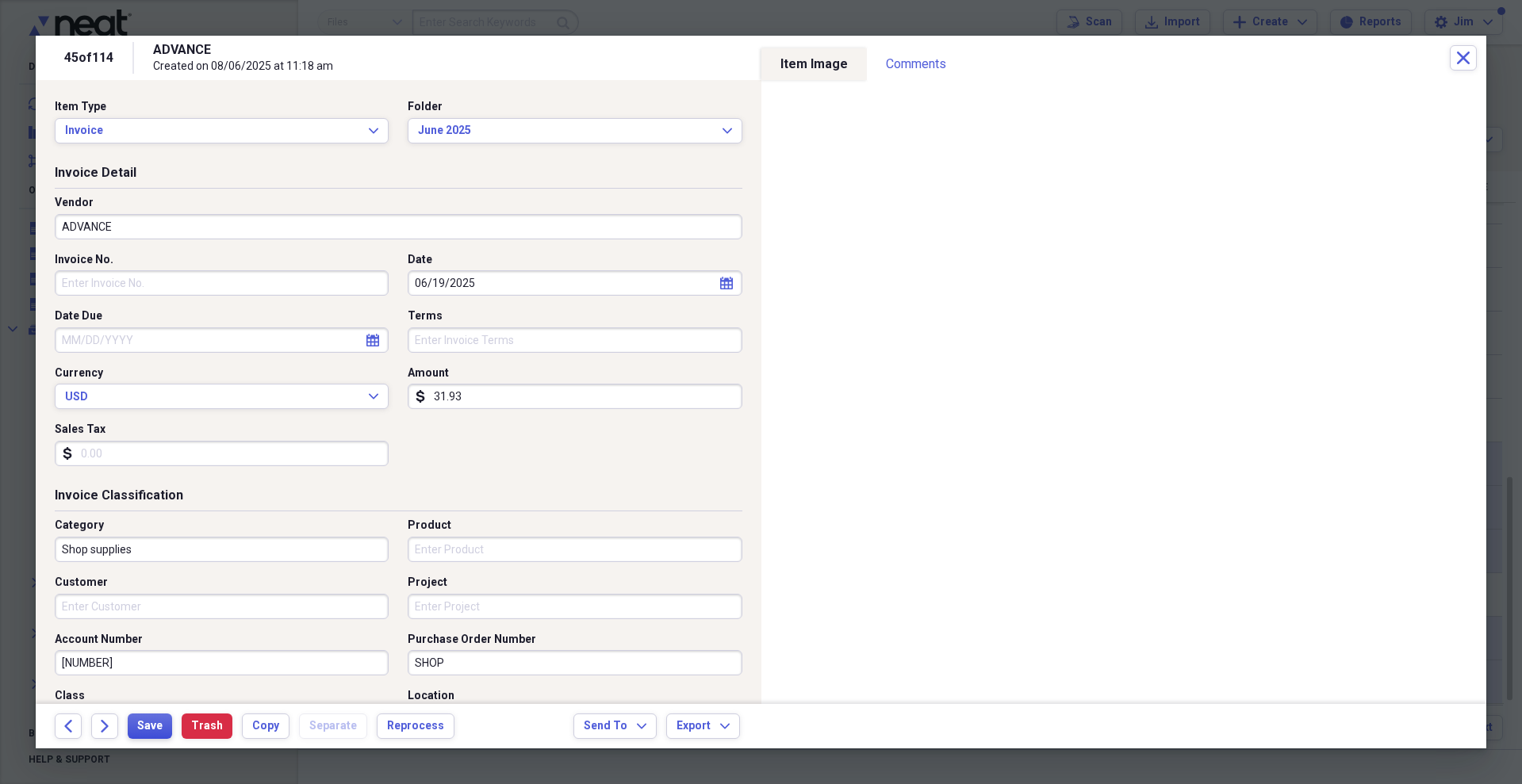 click on "Save" at bounding box center [150, 726] 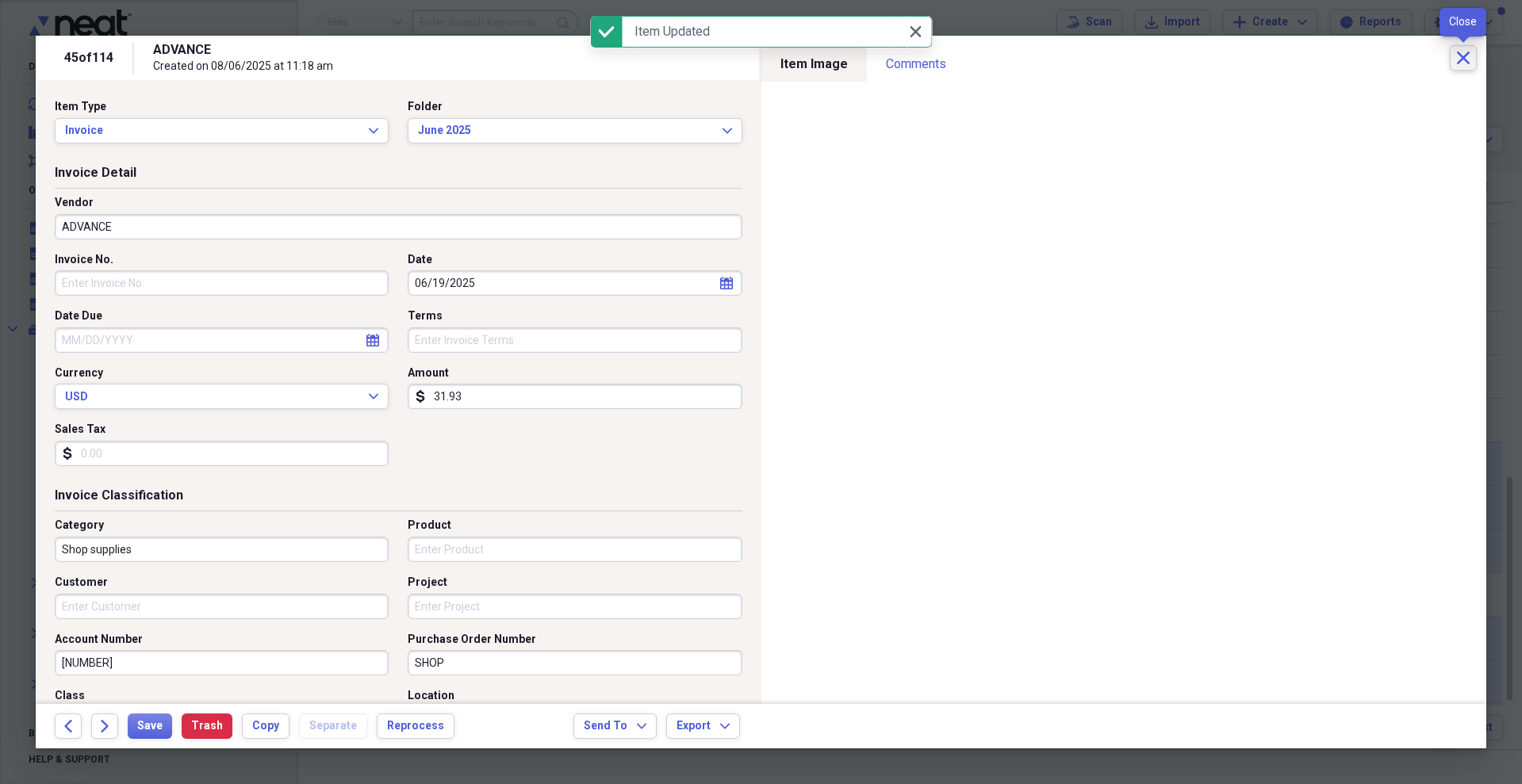 click on "Close" at bounding box center (1463, 58) 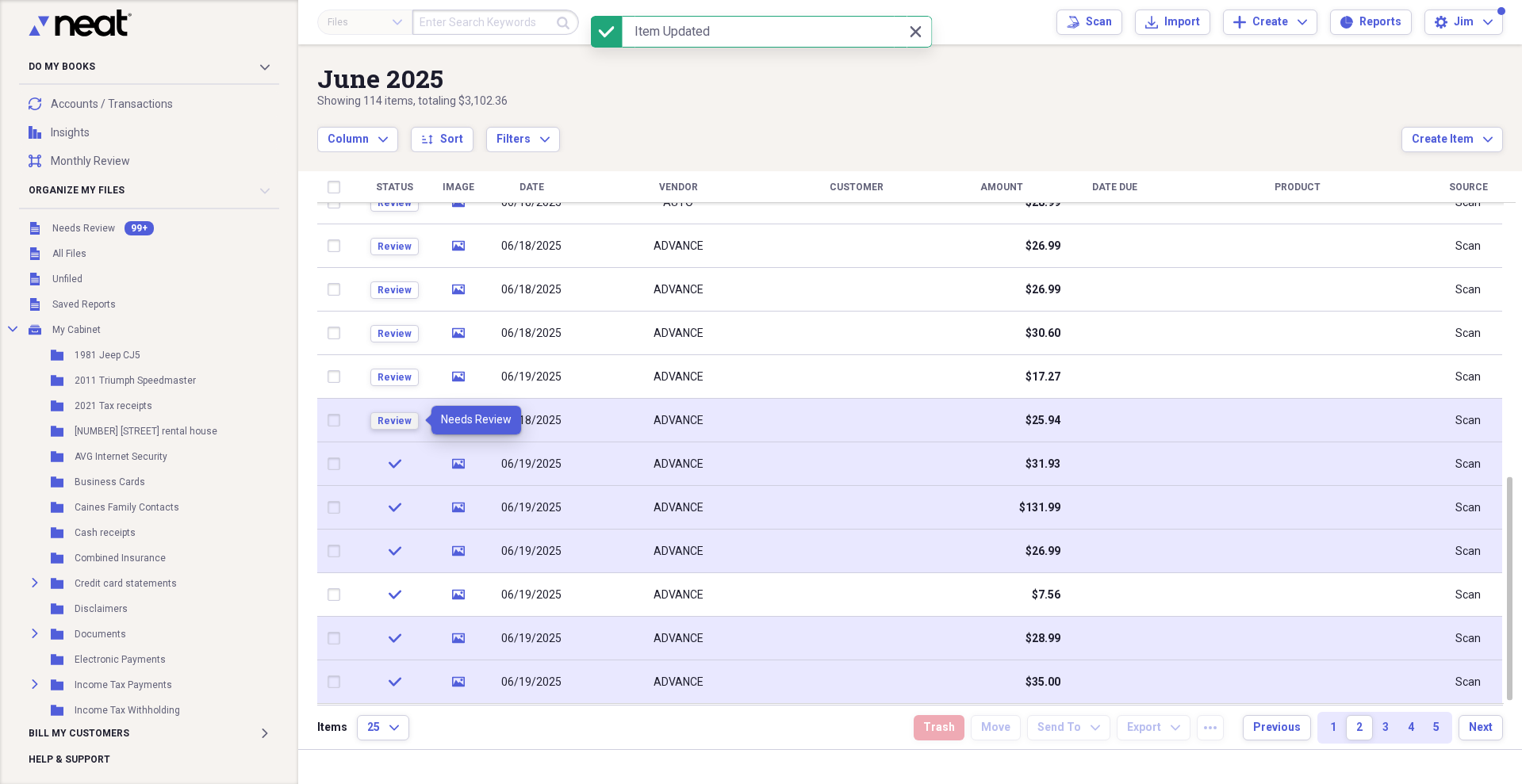 click on "Review" at bounding box center [394, 421] 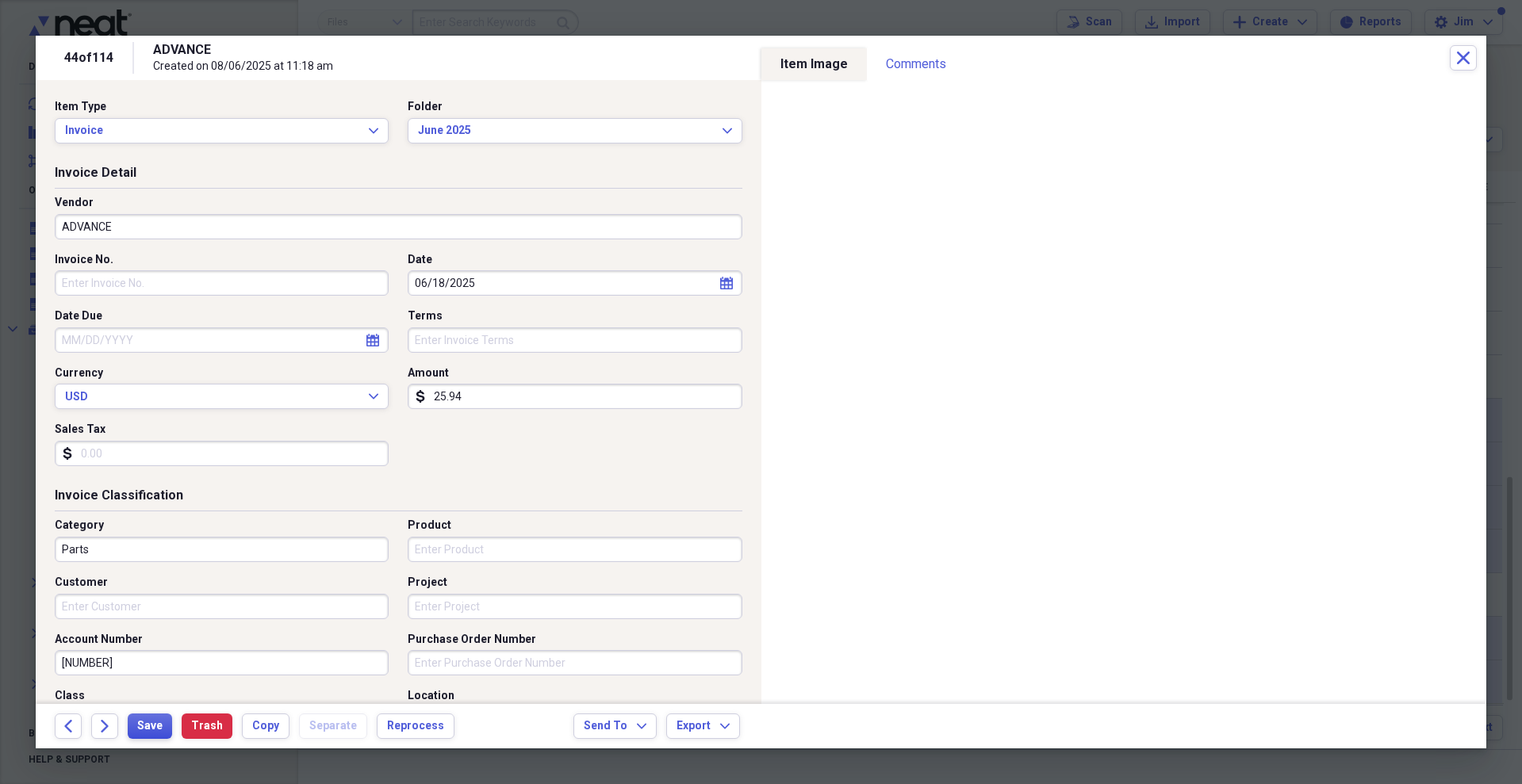 click on "Save" at bounding box center [150, 726] 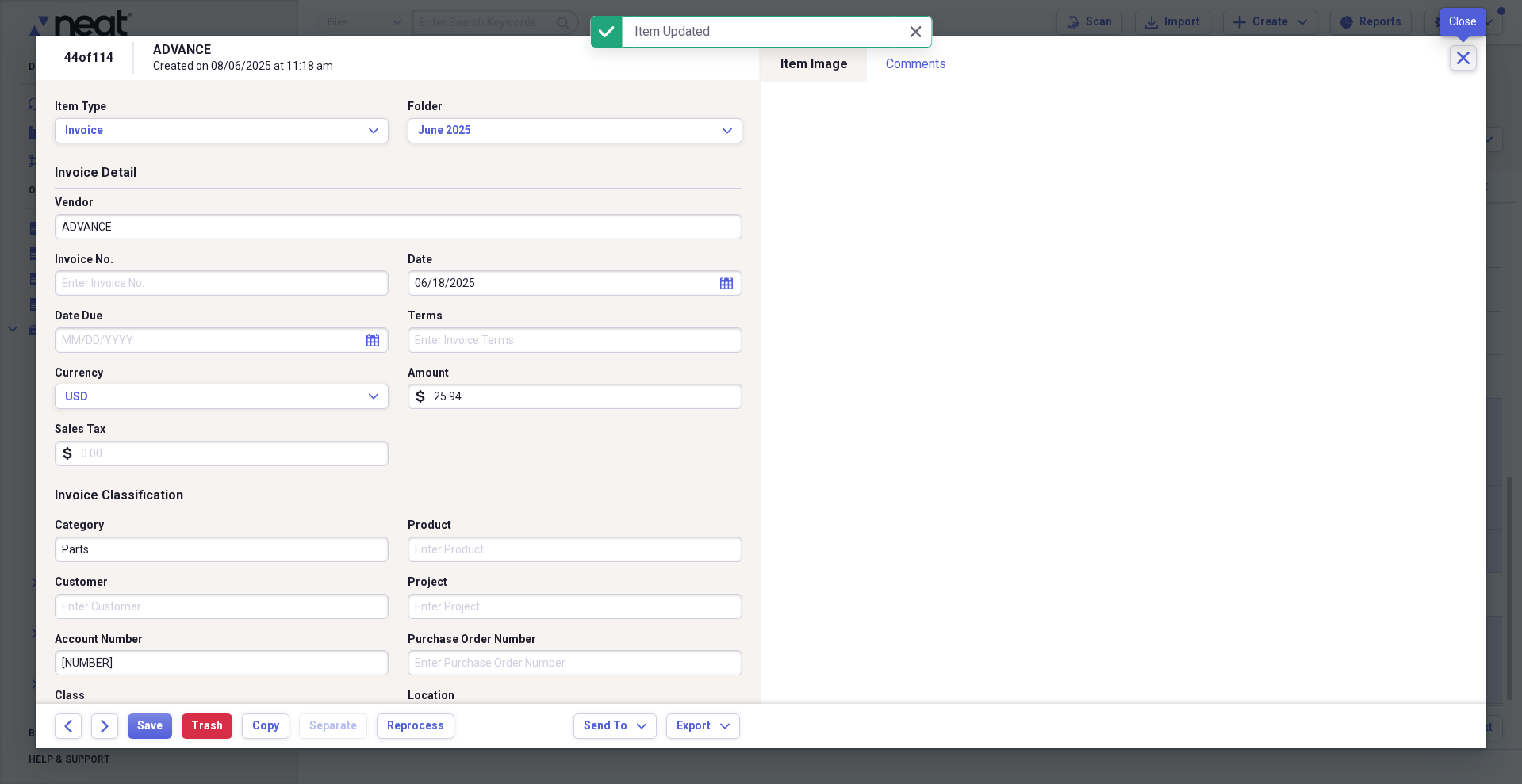 click on "Close" 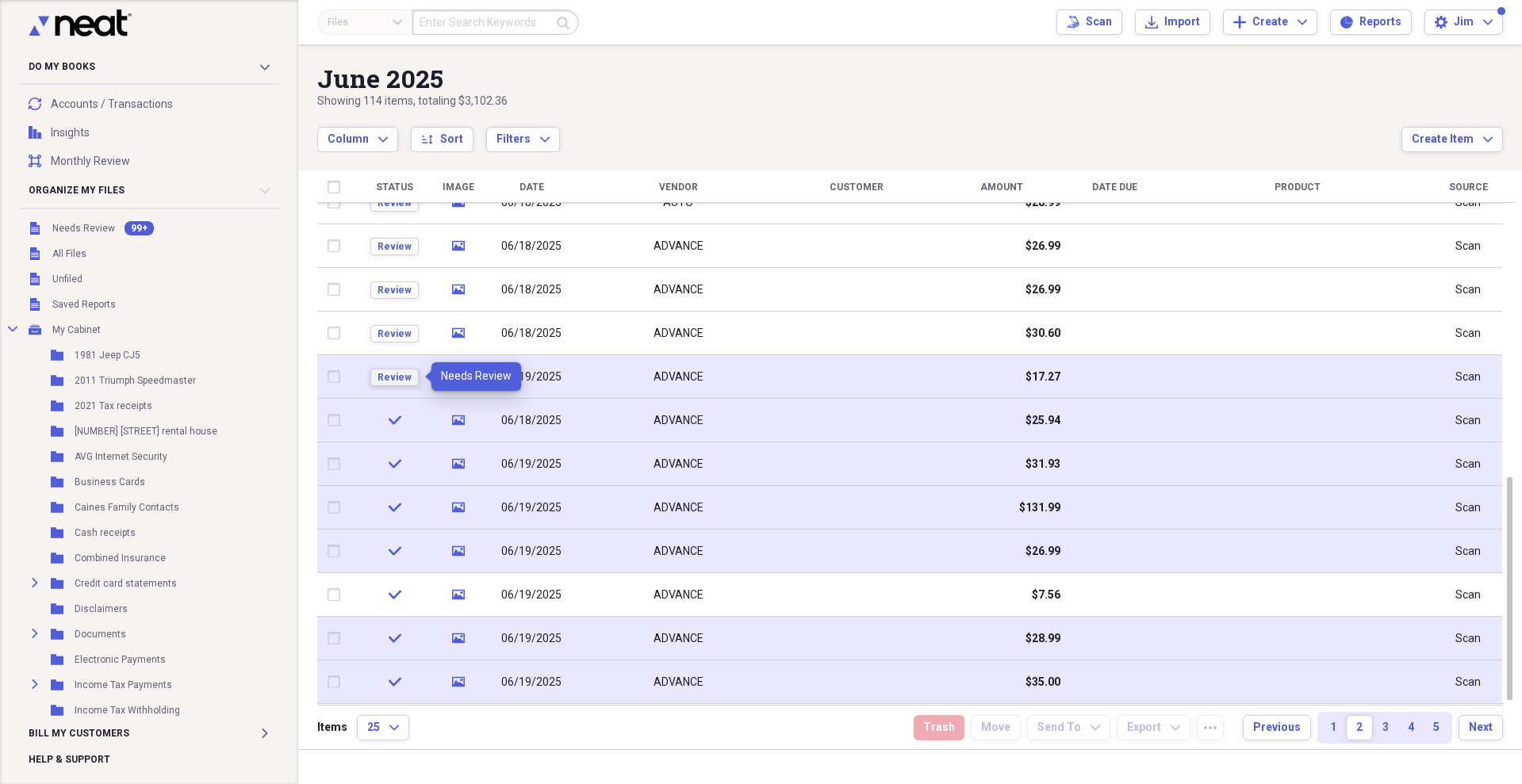 click on "Review" at bounding box center (394, 377) 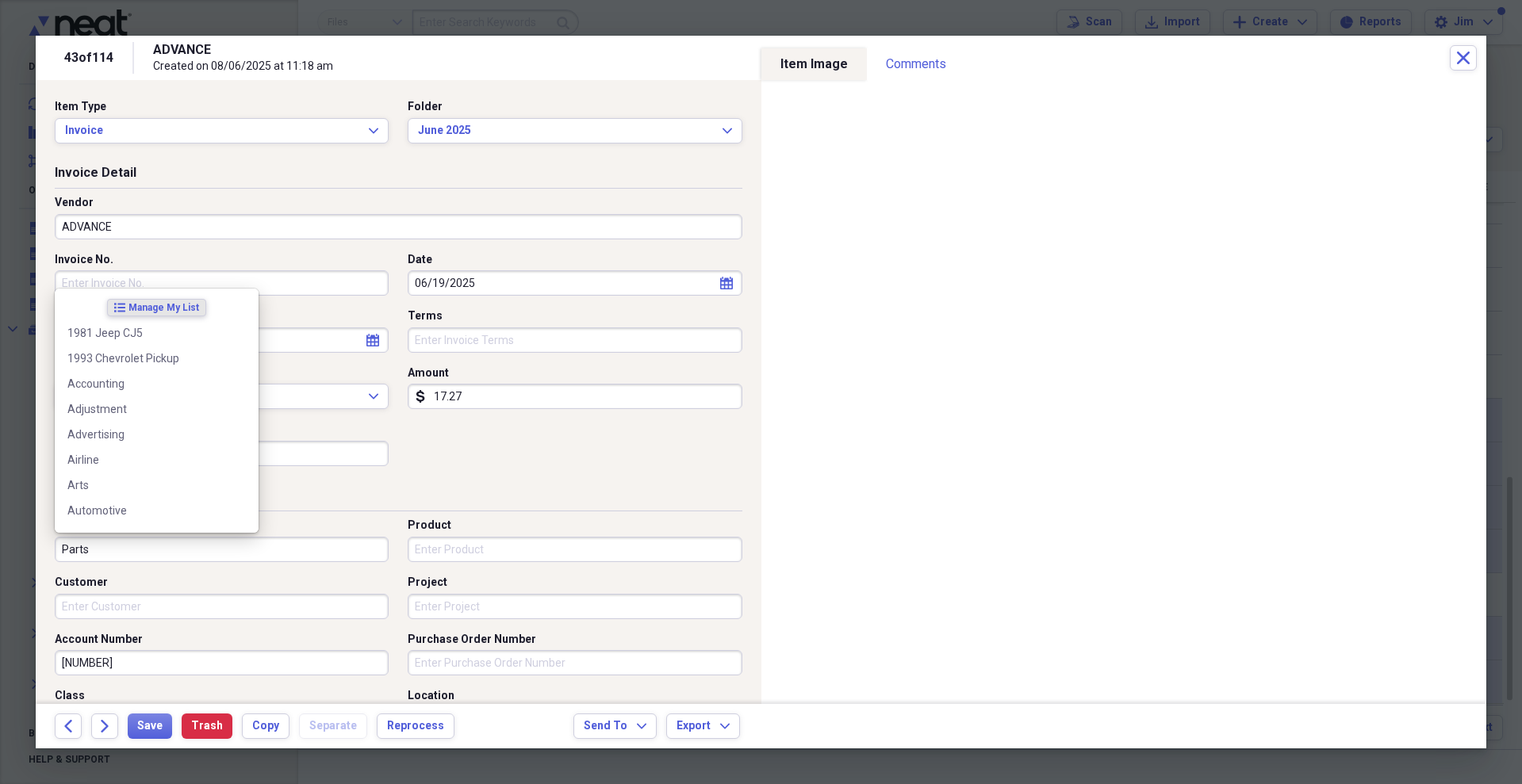 click on "Parts" at bounding box center [221, 549] 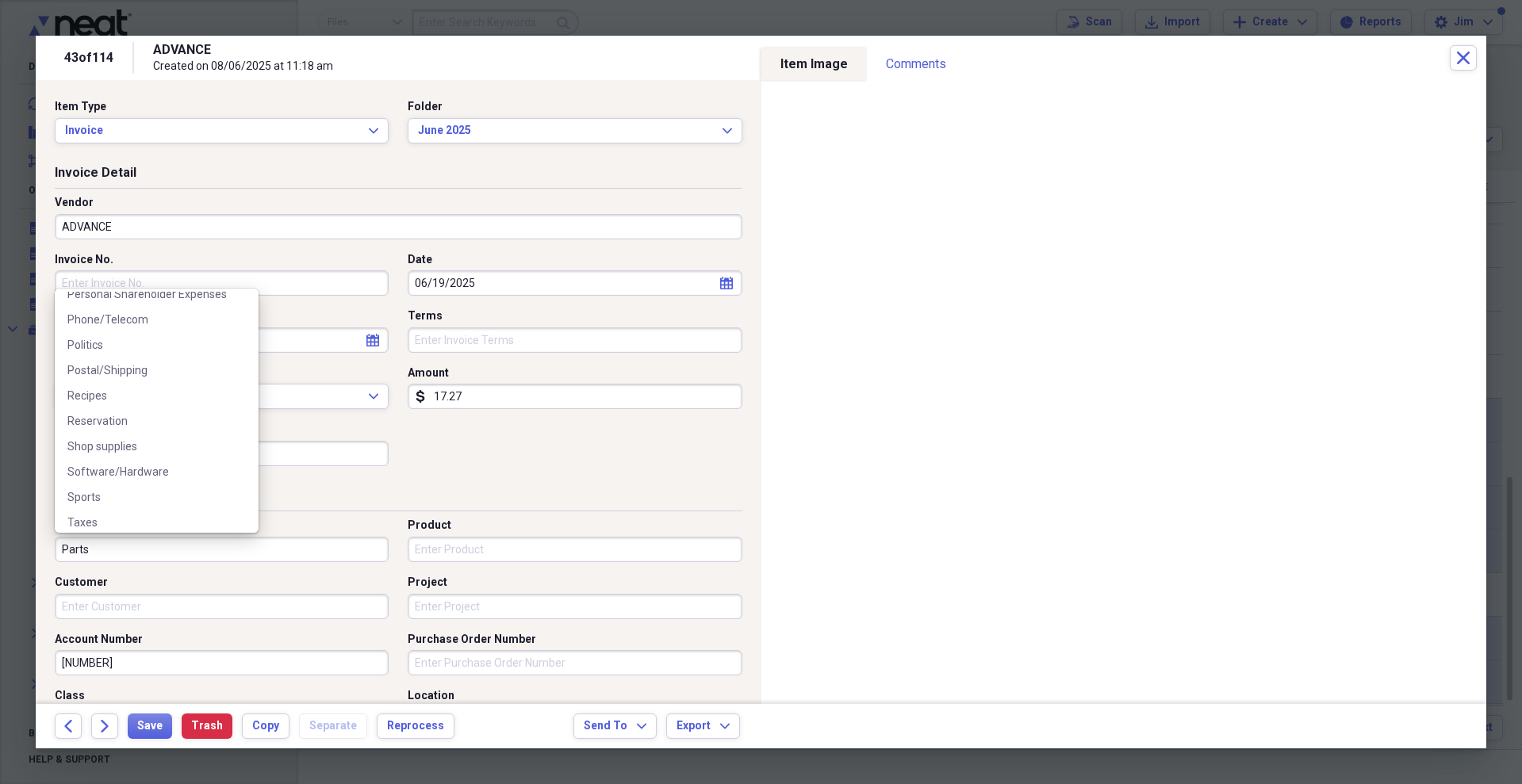 scroll, scrollTop: 1165, scrollLeft: 0, axis: vertical 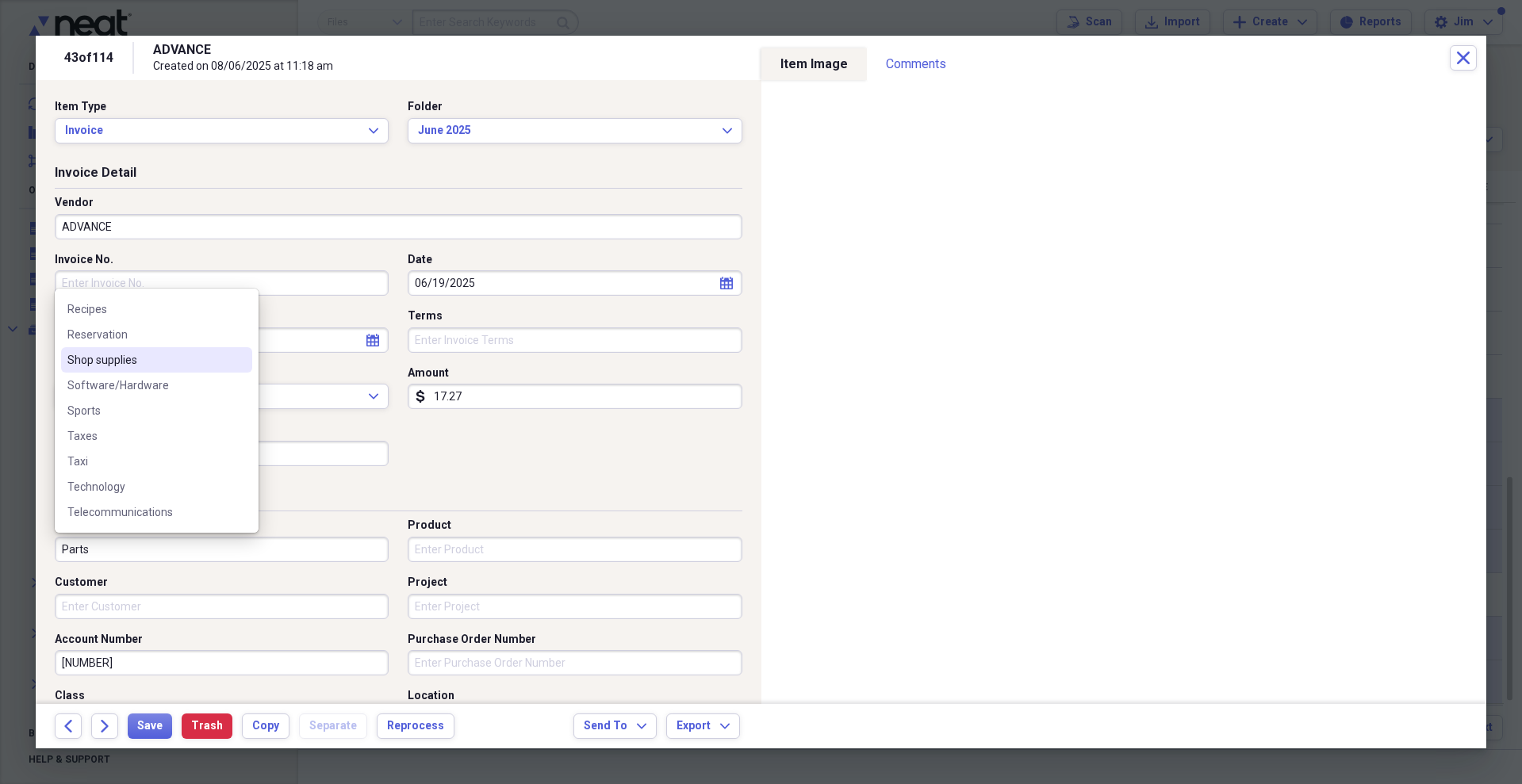 click on "Shop supplies" at bounding box center (156, 360) 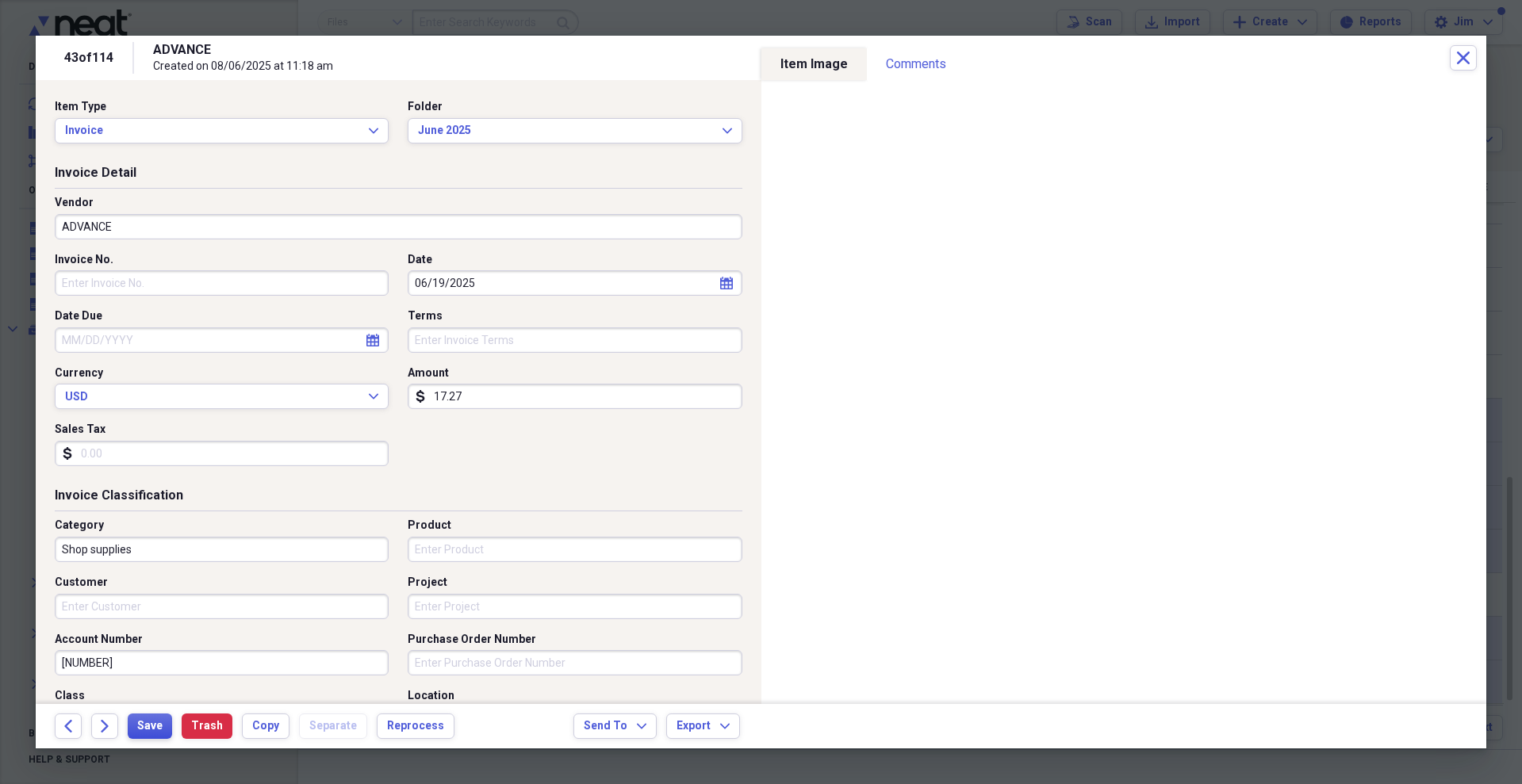 click on "Save" at bounding box center (150, 726) 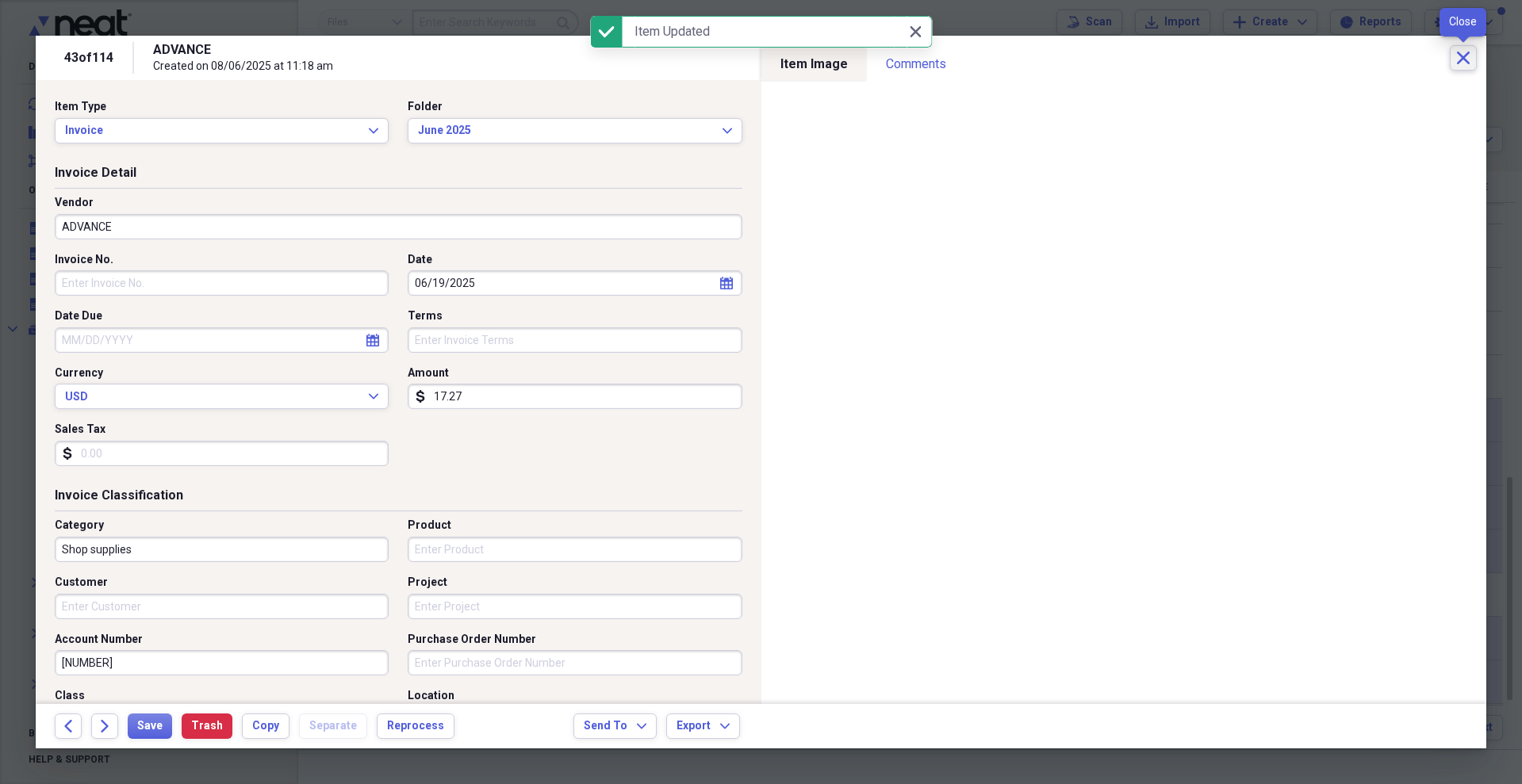 click on "Close" 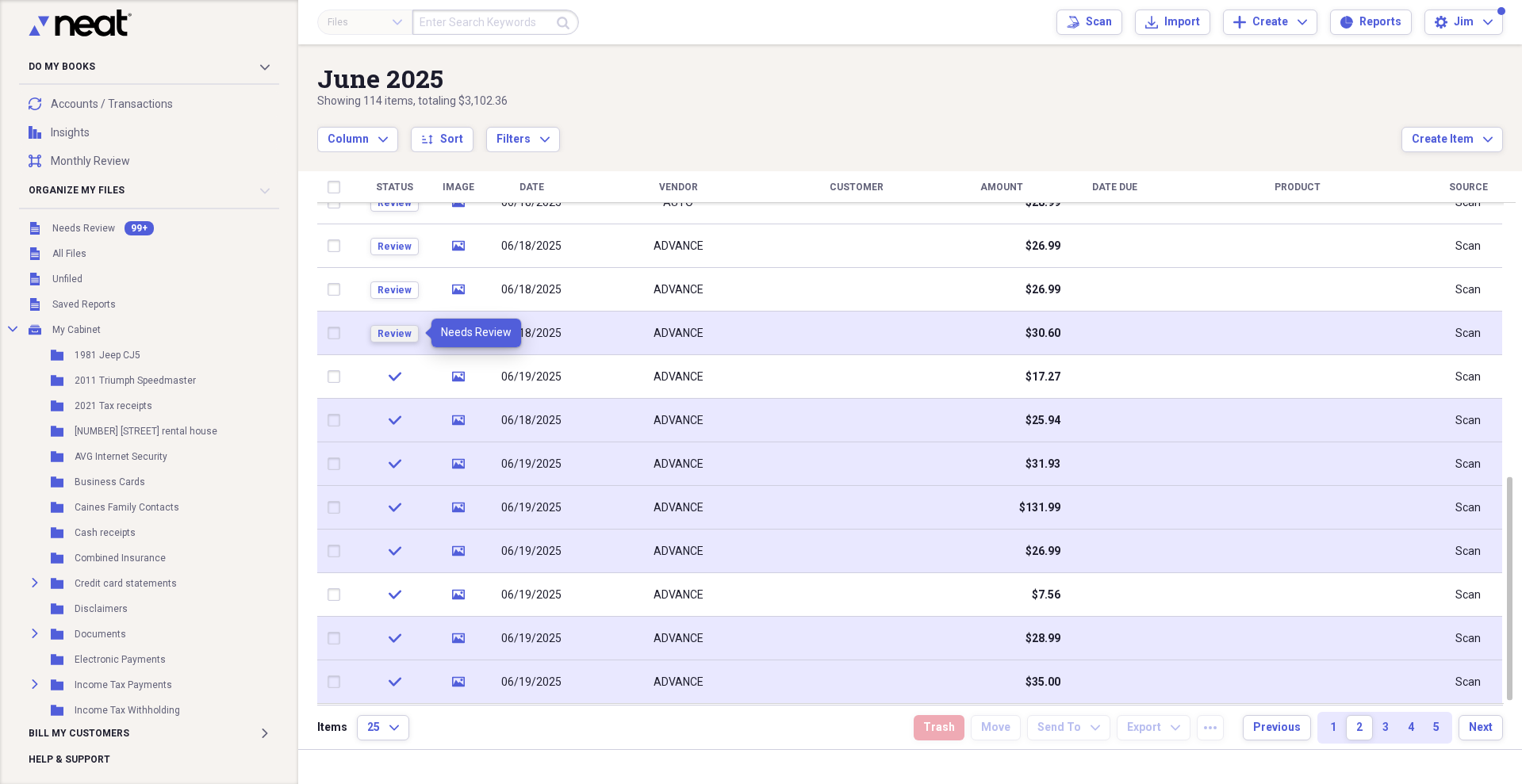 click on "Review" at bounding box center [394, 334] 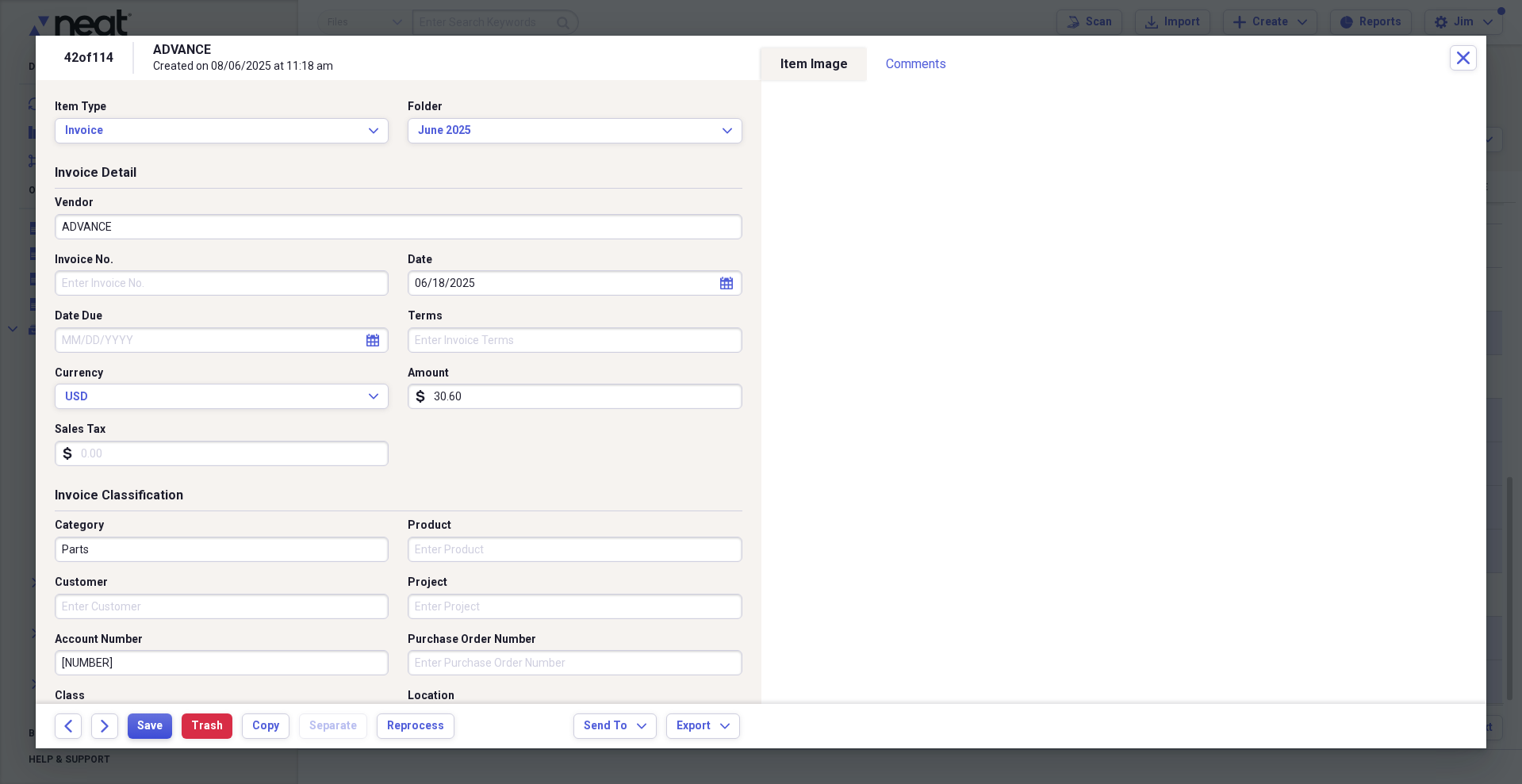 click on "Save" at bounding box center [150, 726] 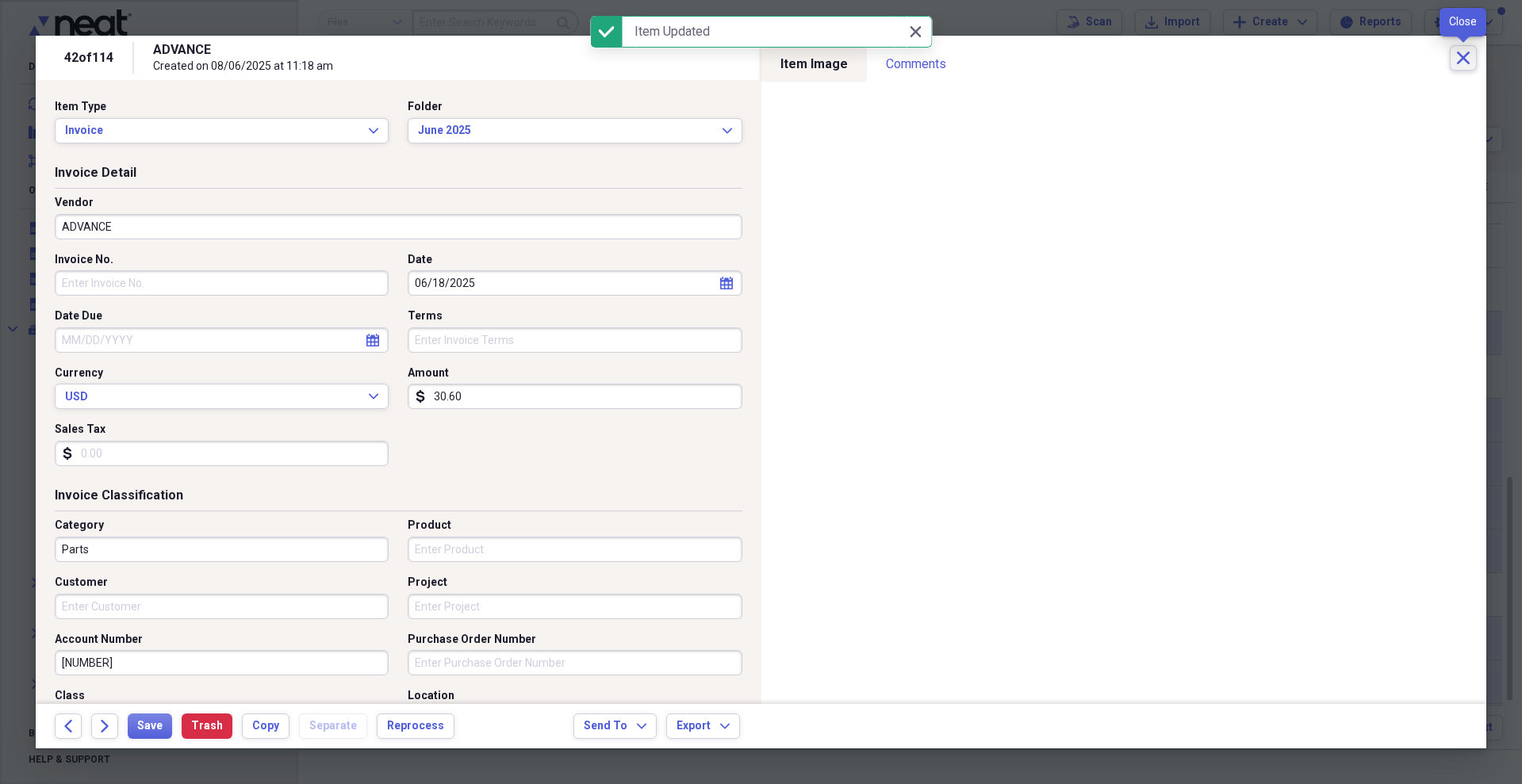 click on "Close" at bounding box center [1463, 58] 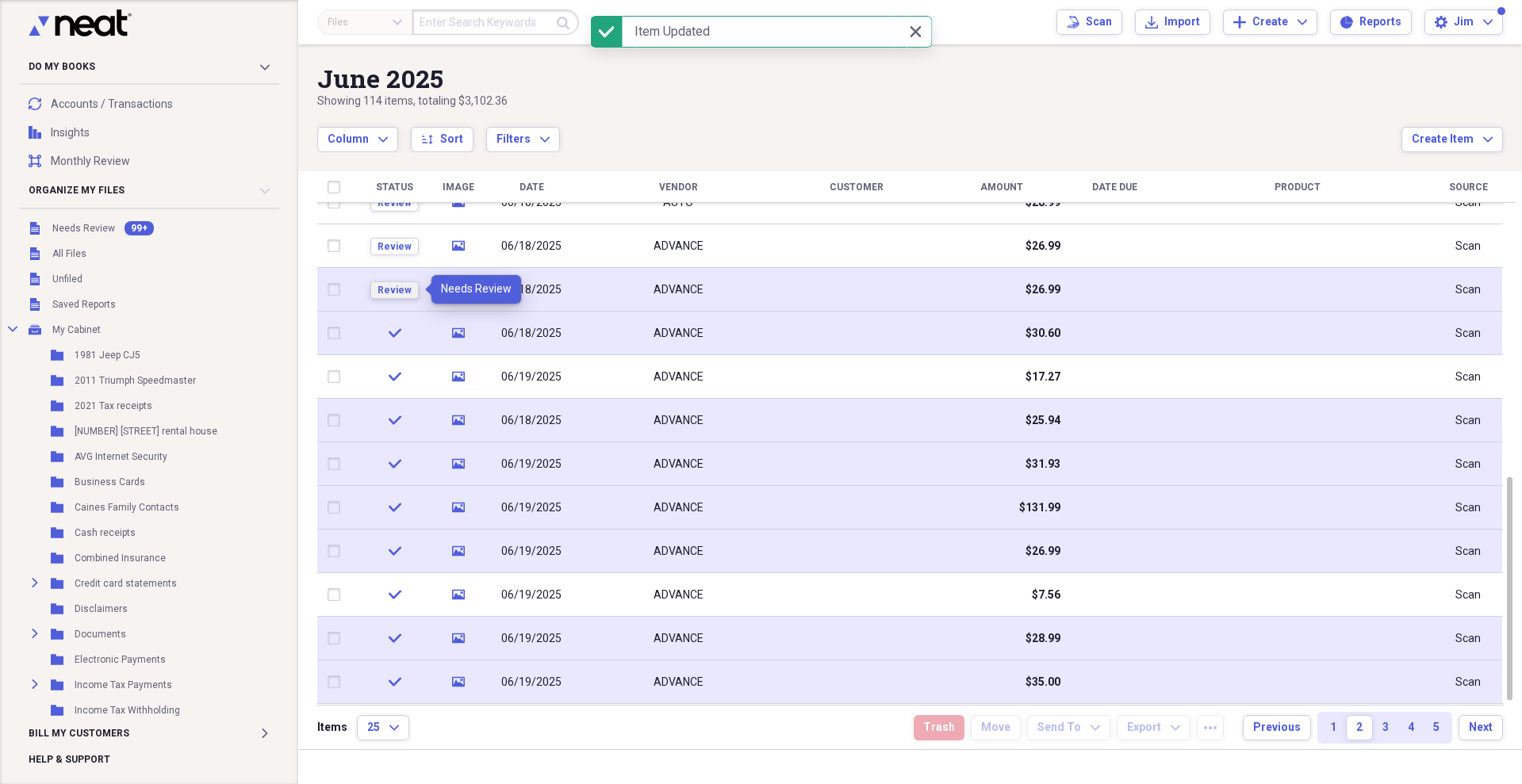 click on "Review" at bounding box center [394, 290] 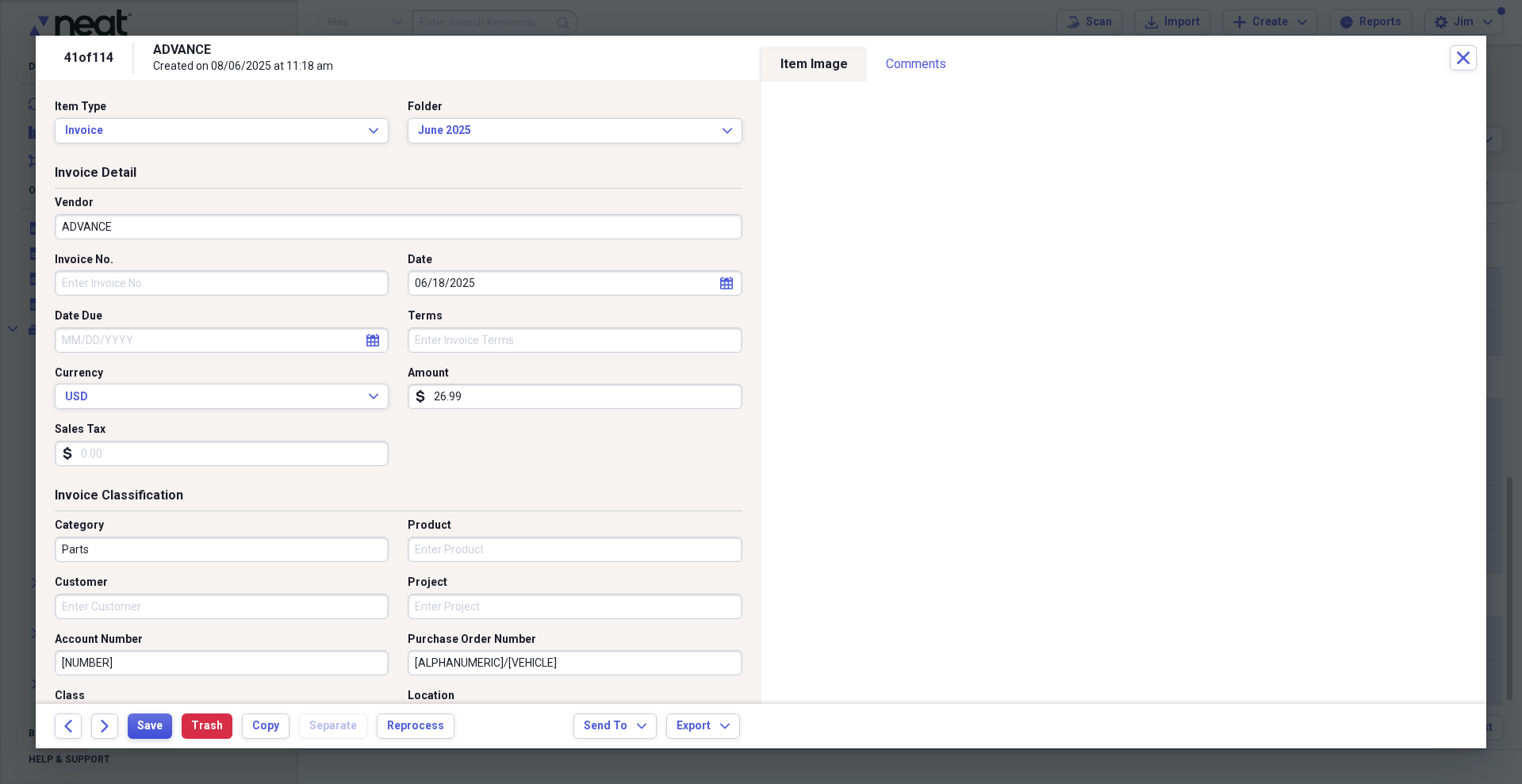 click on "Save" at bounding box center (150, 726) 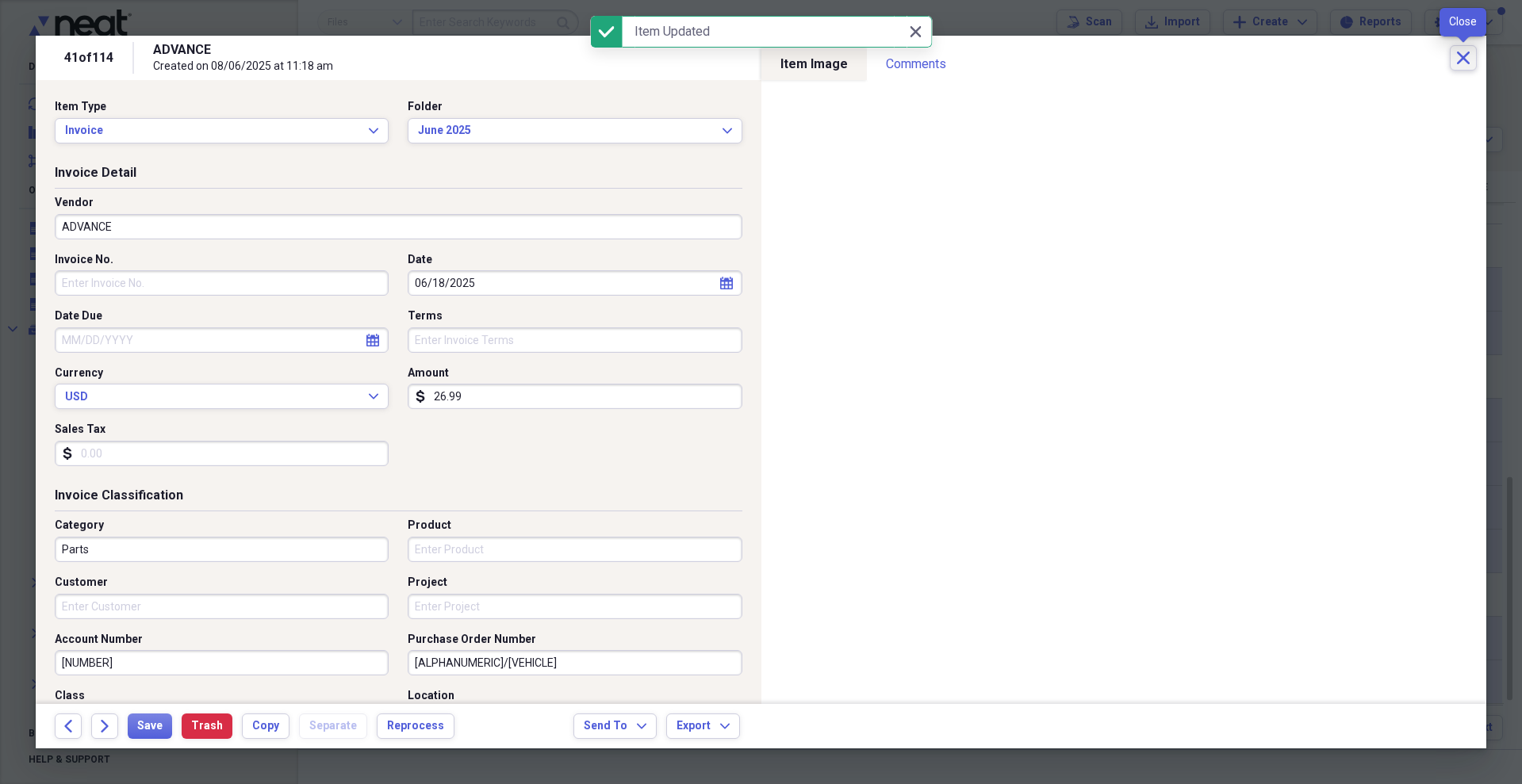 click on "Close" at bounding box center (1463, 58) 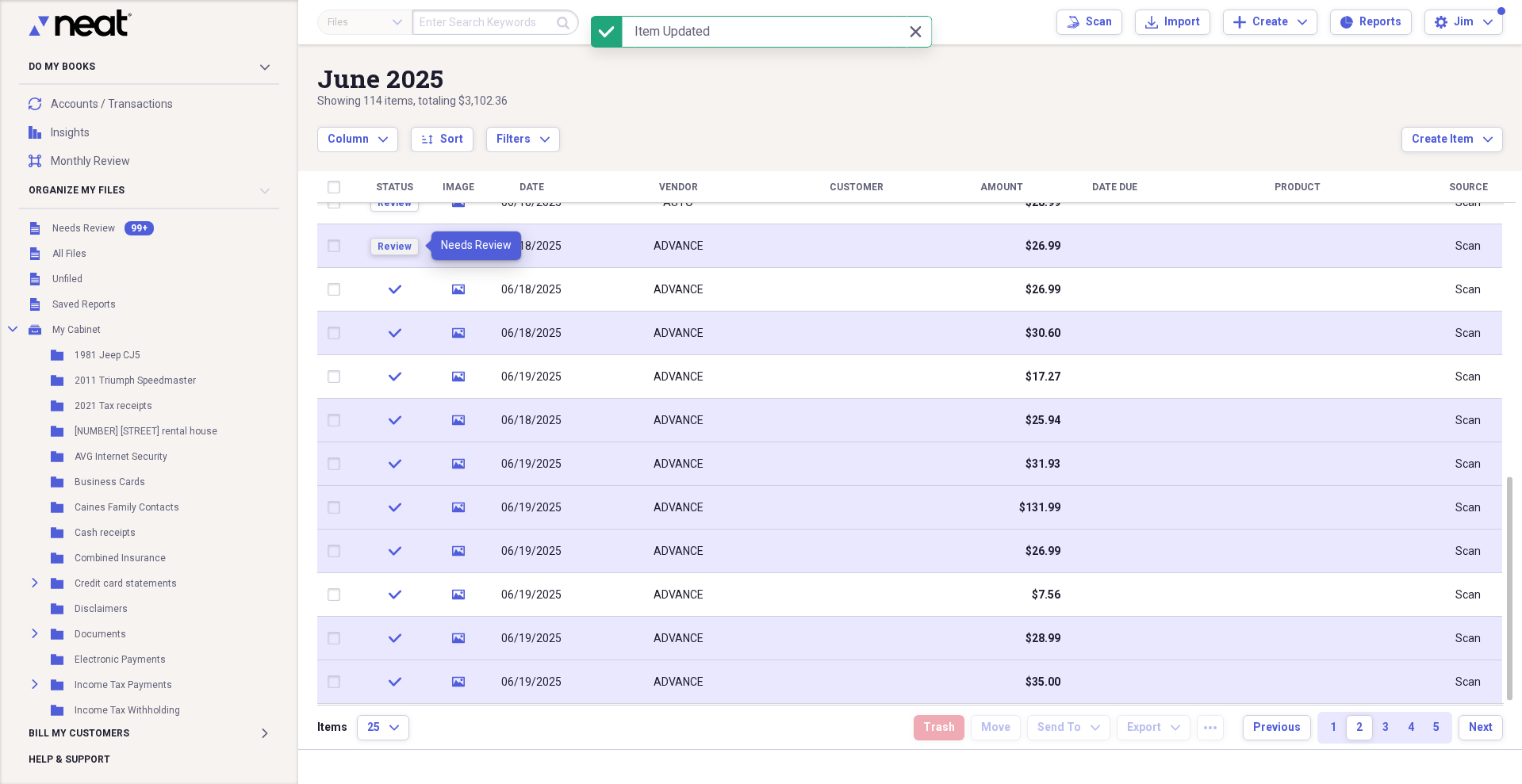 click on "Review" at bounding box center [394, 247] 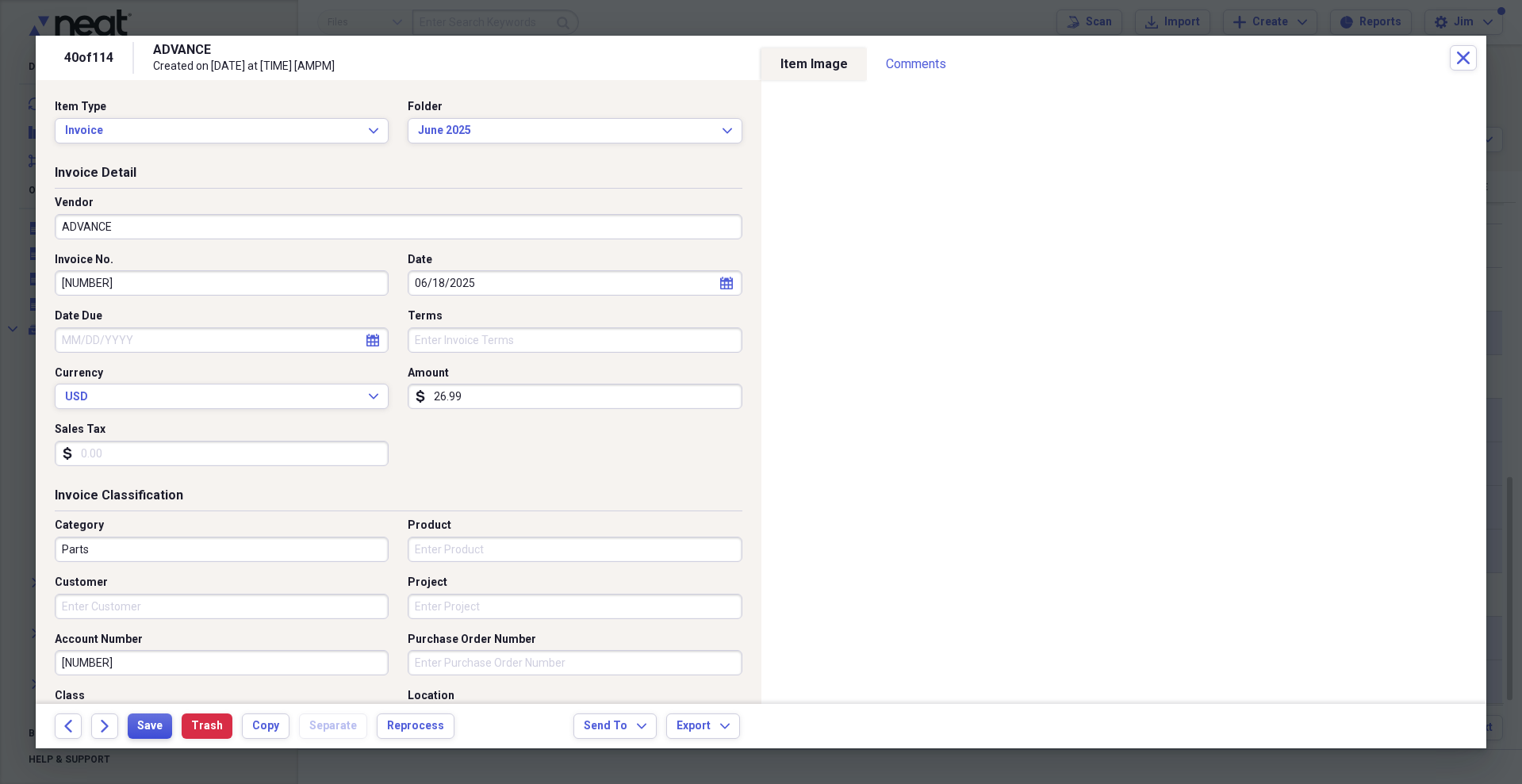 click on "Save" at bounding box center [150, 726] 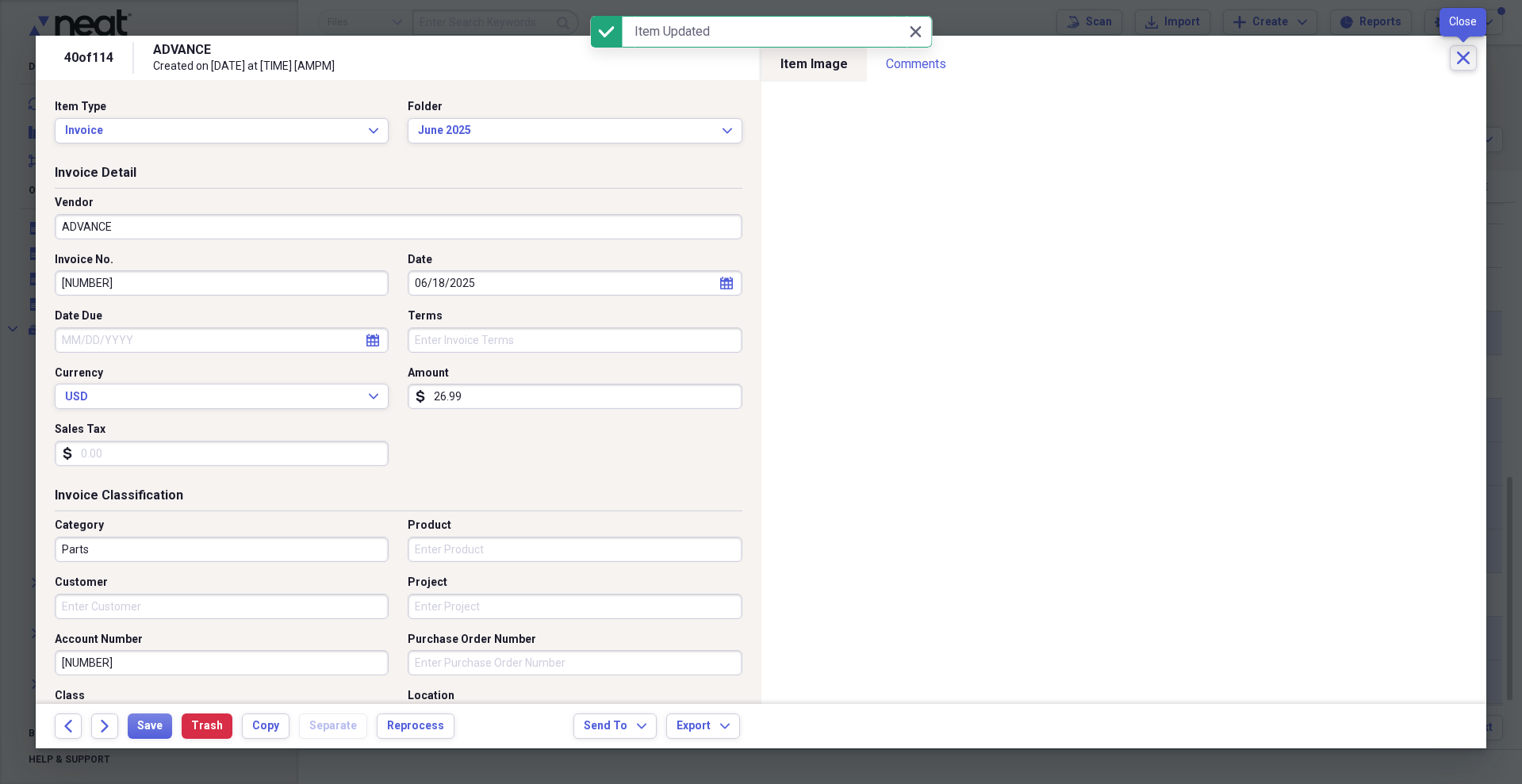 click on "Close" 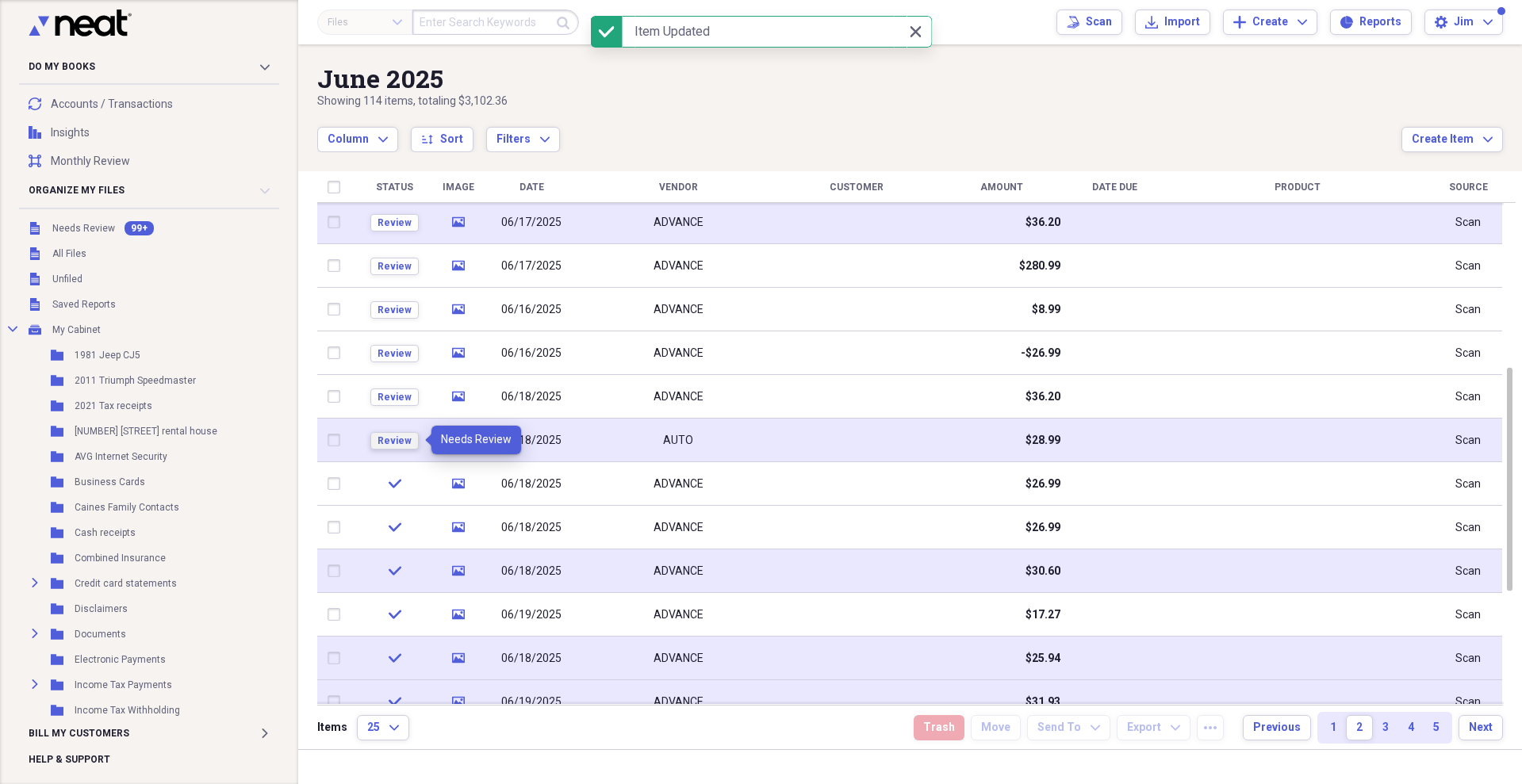 click on "Review" at bounding box center (394, 441) 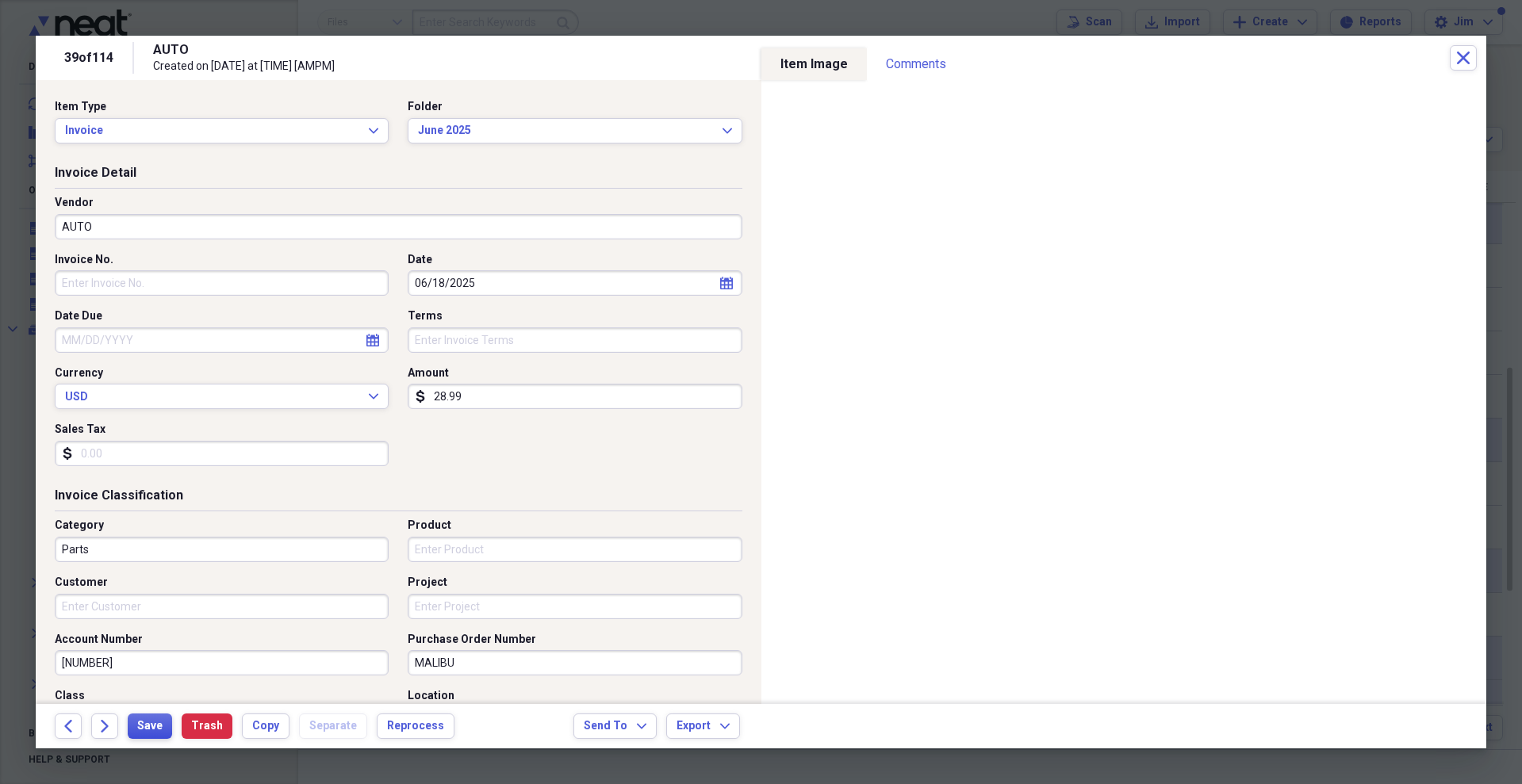 click on "Save" at bounding box center (150, 726) 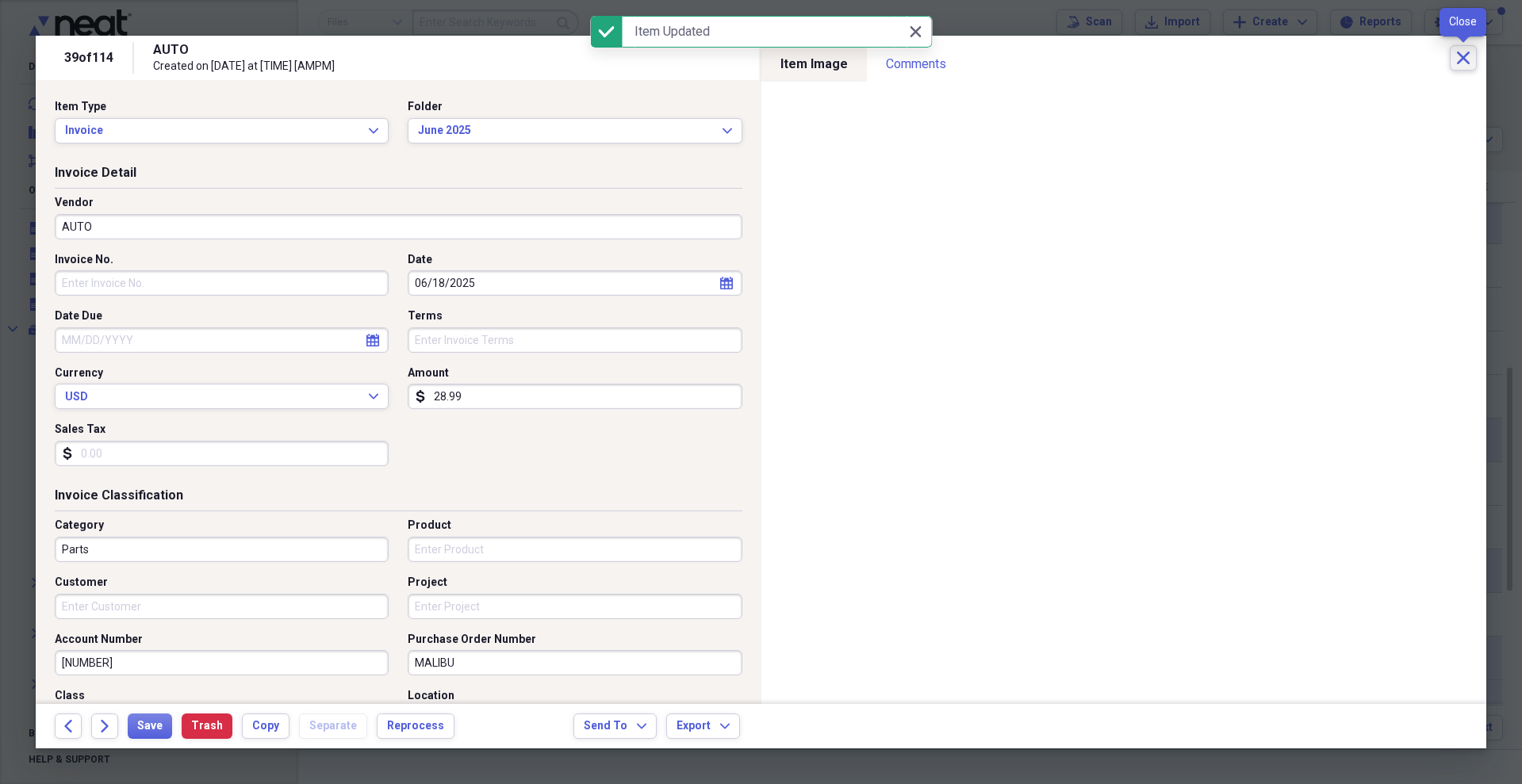 click on "Close" at bounding box center [1463, 58] 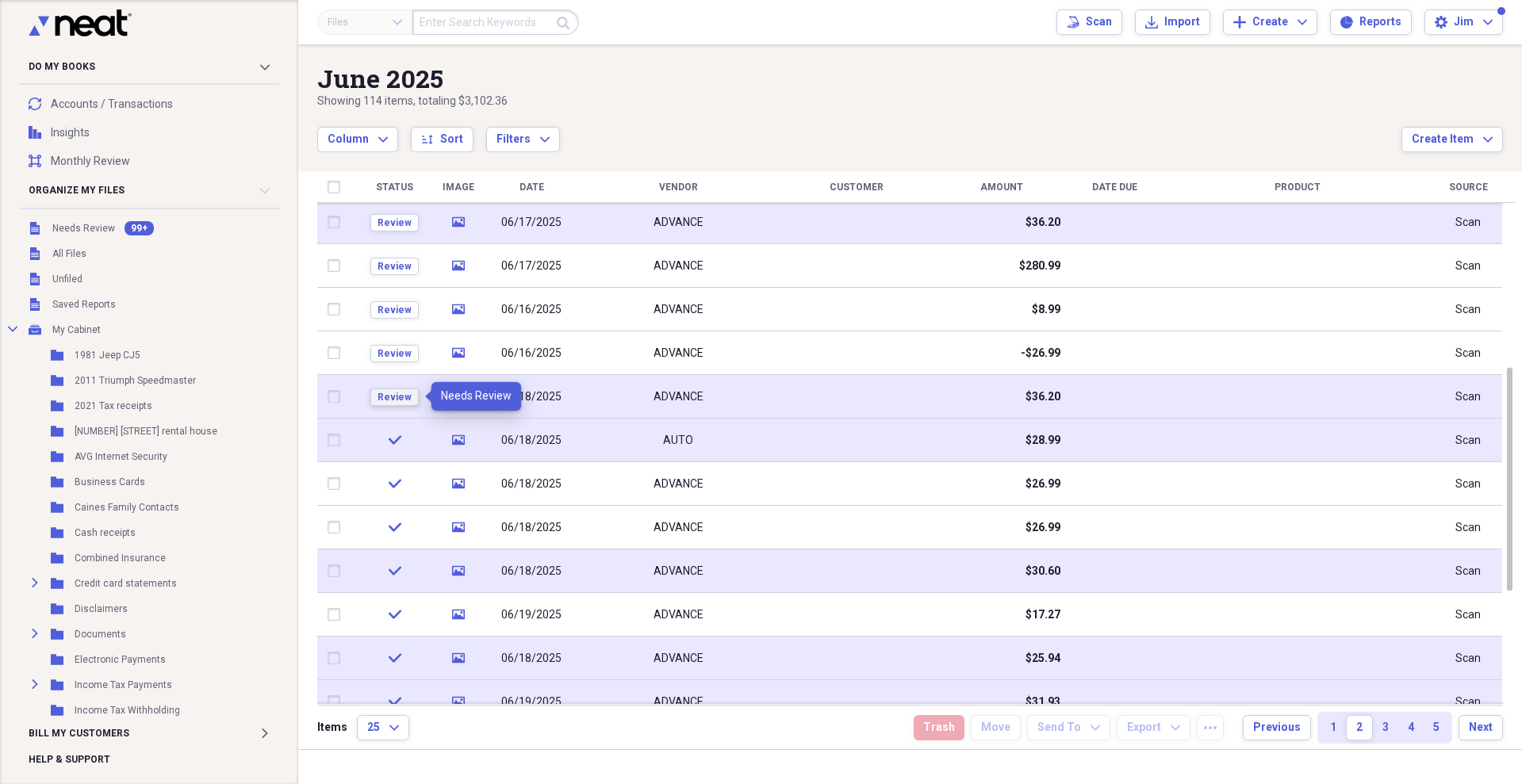 click on "Review" at bounding box center [394, 397] 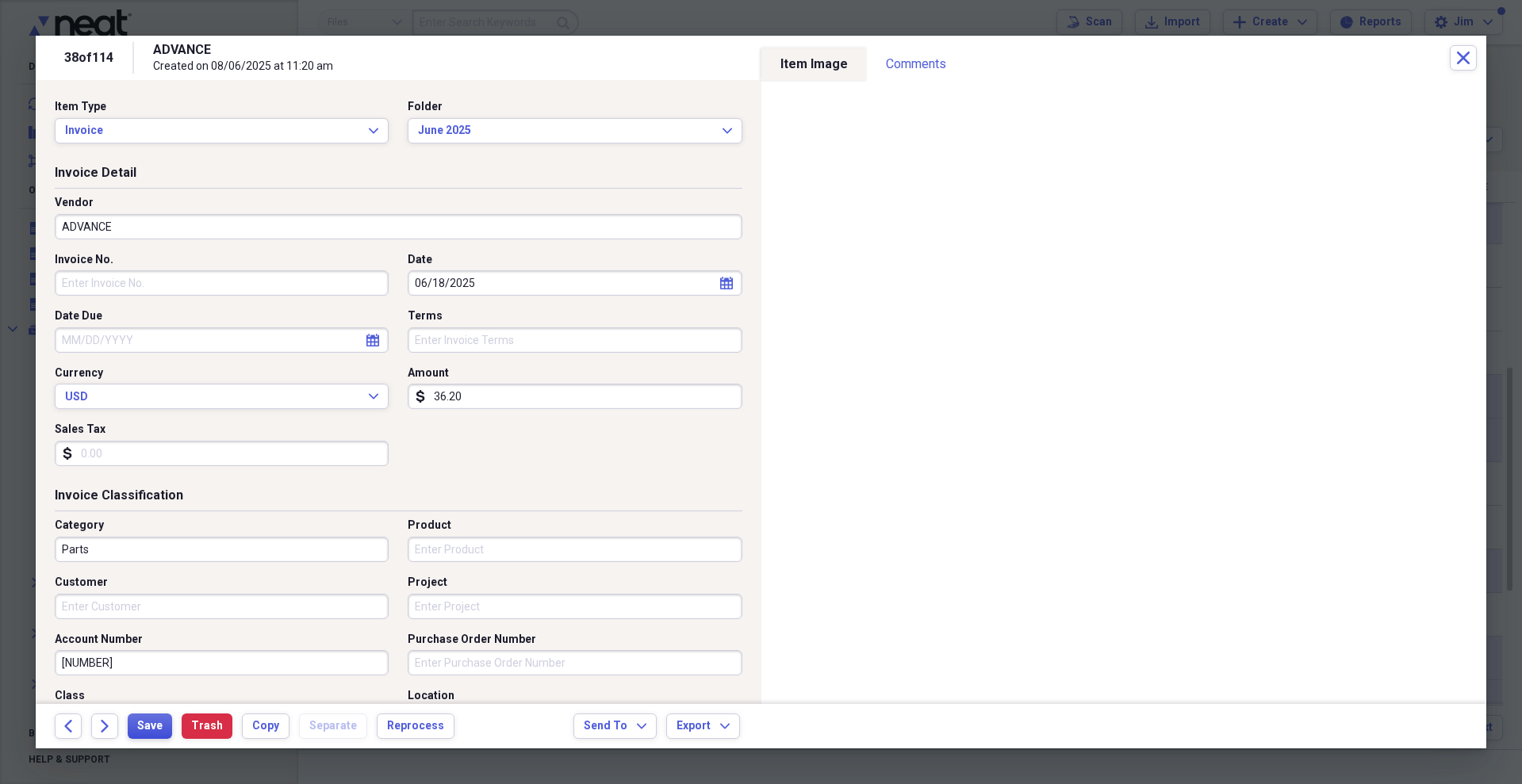 click on "Save" at bounding box center [150, 726] 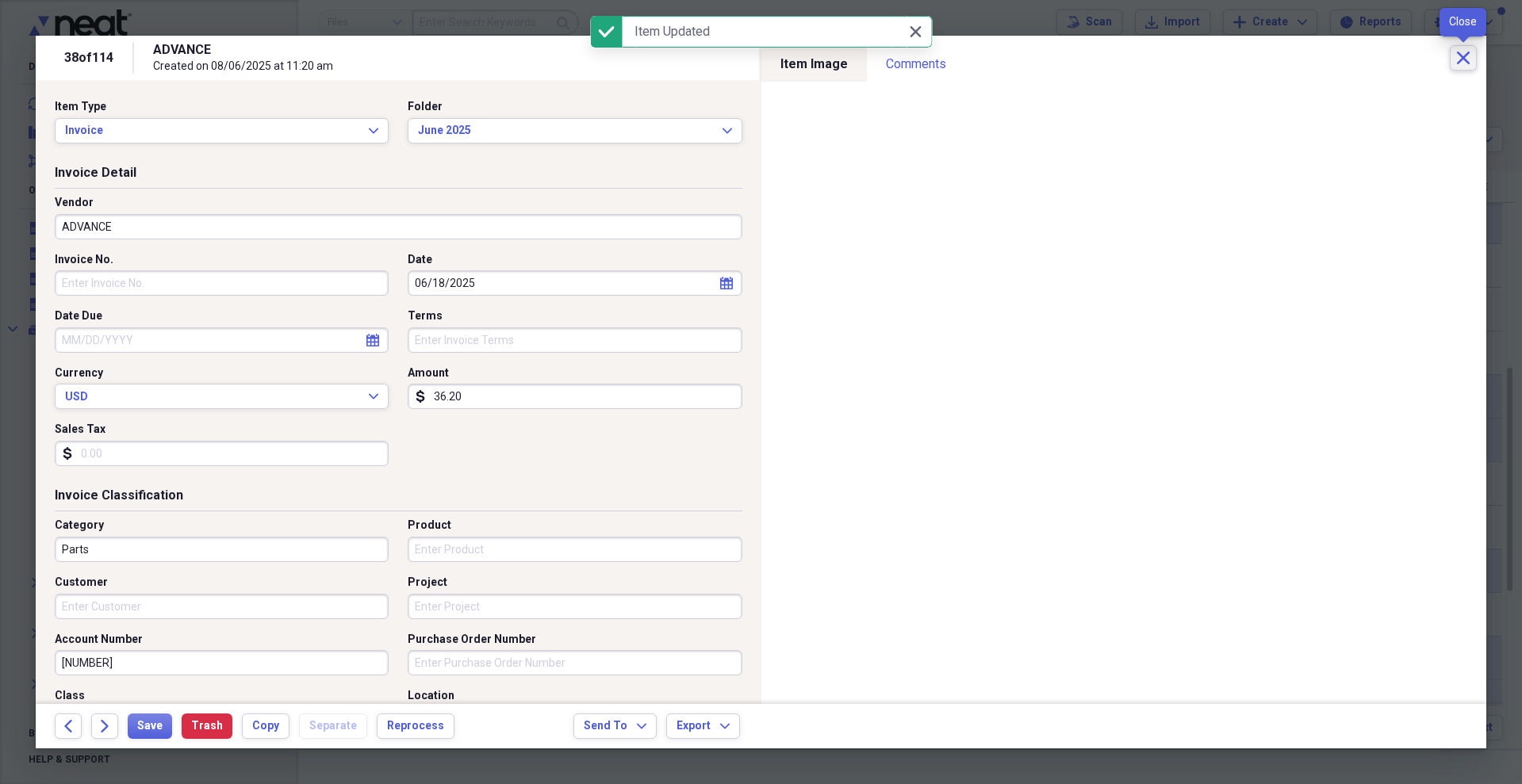 click on "Close" at bounding box center (1463, 58) 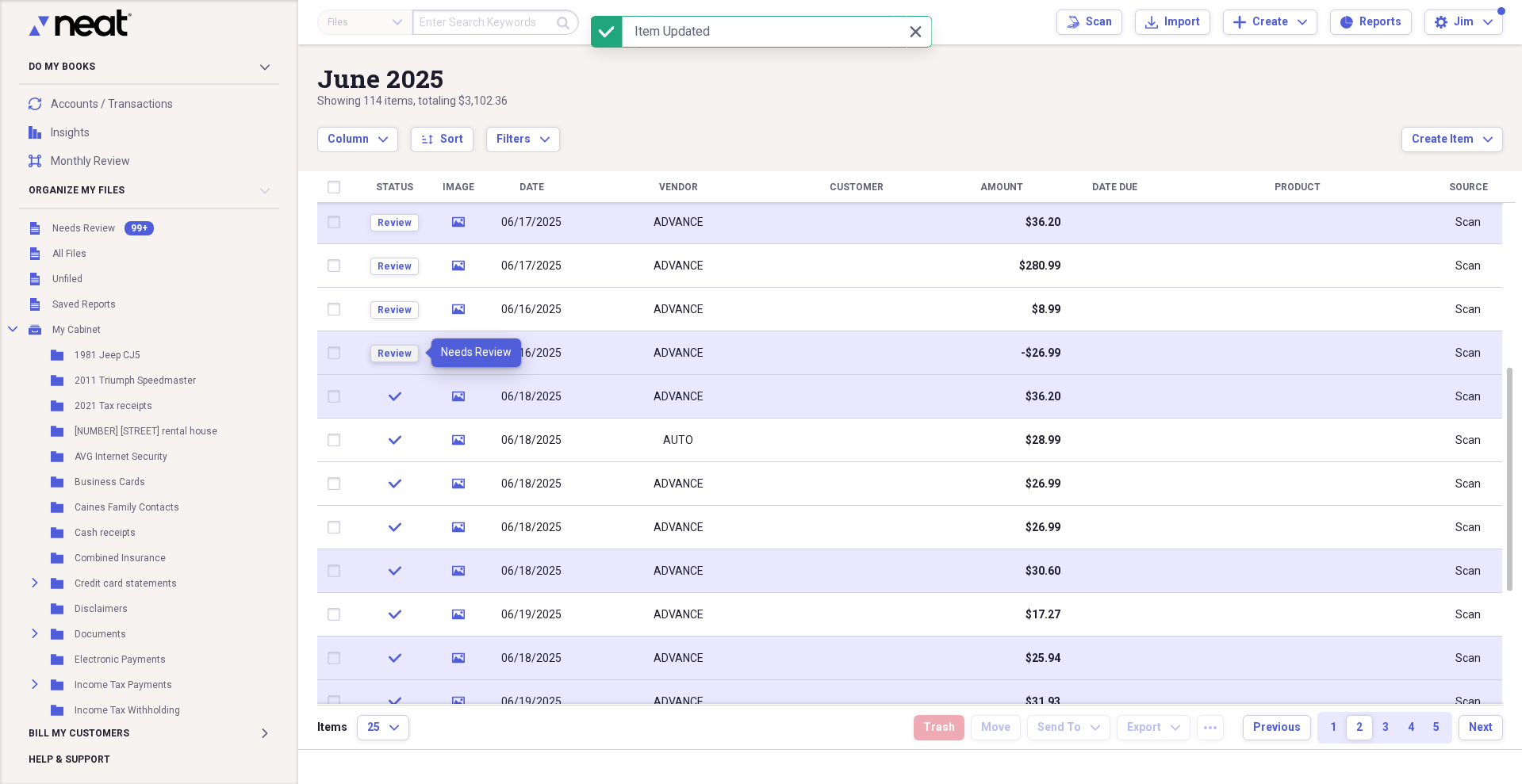 click on "Review" at bounding box center [394, 354] 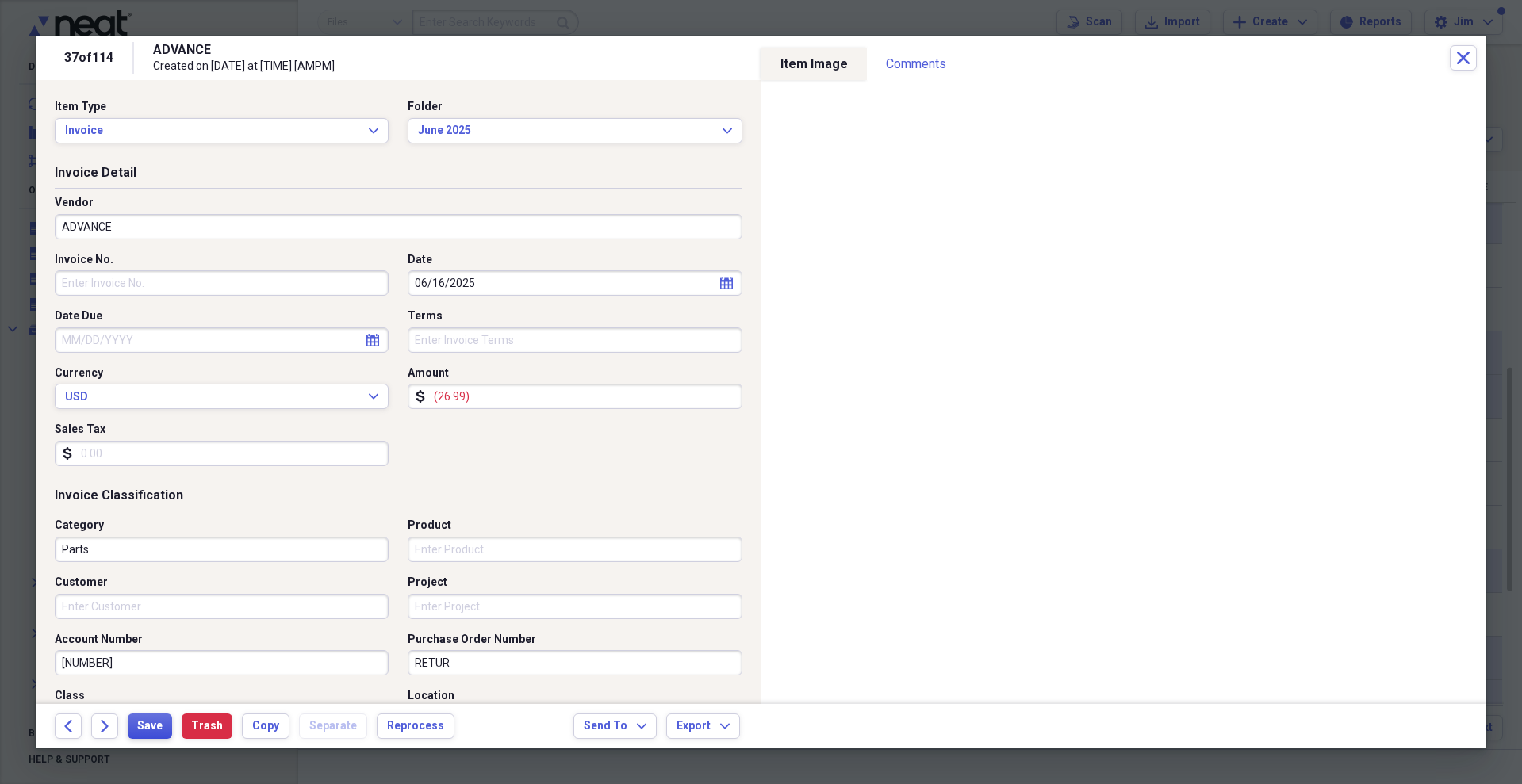 click on "Save" at bounding box center [150, 726] 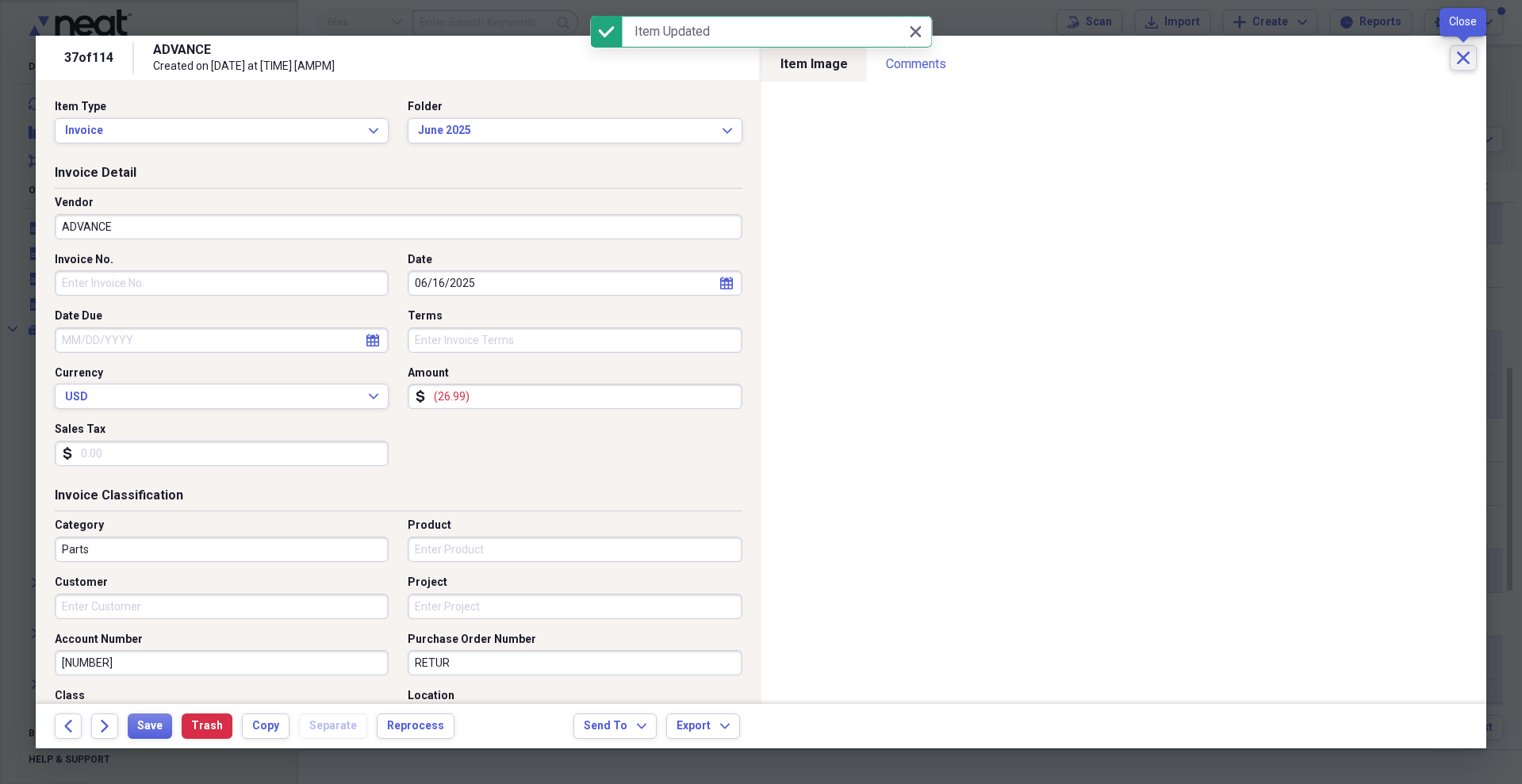 click 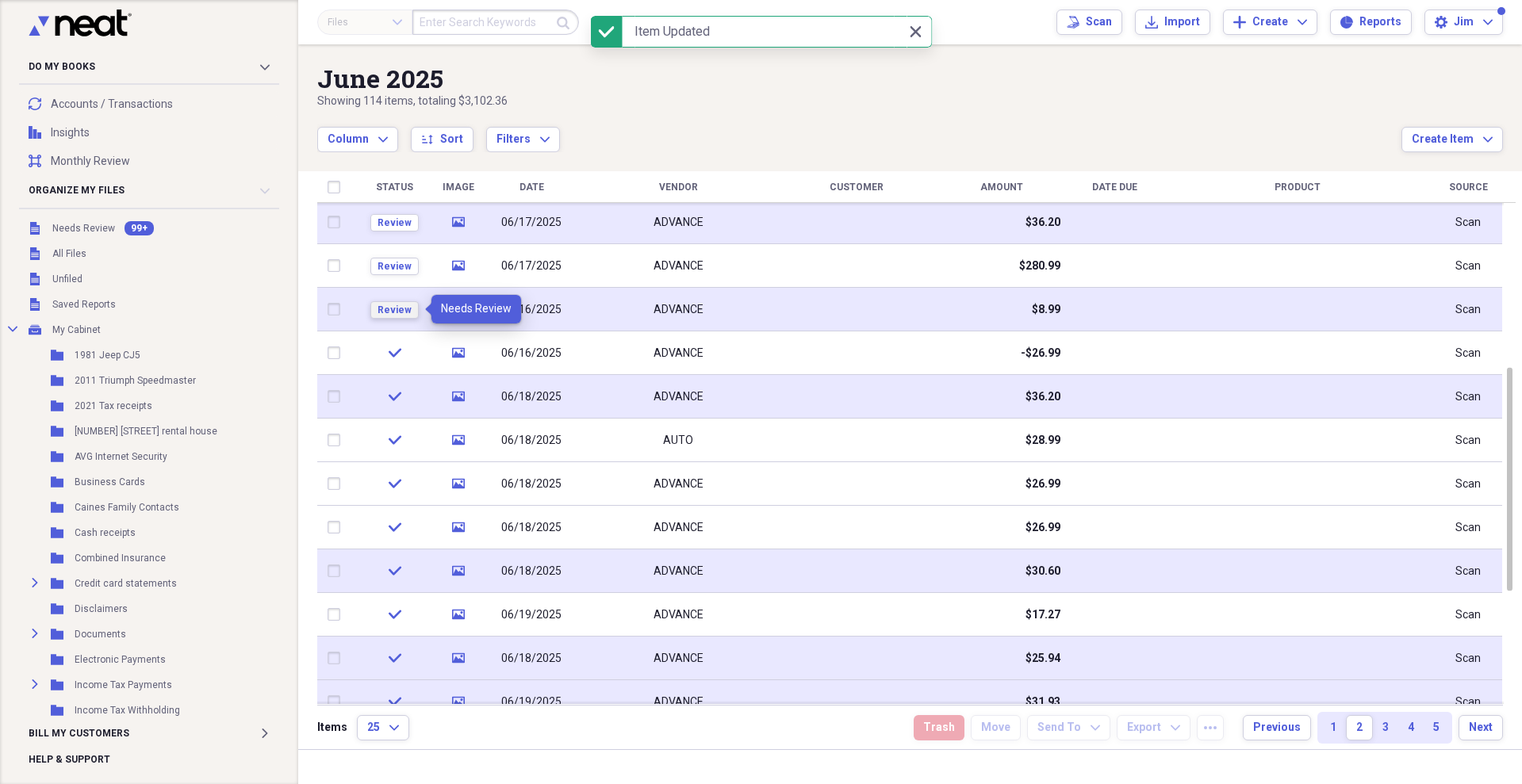 click on "Review" at bounding box center [394, 310] 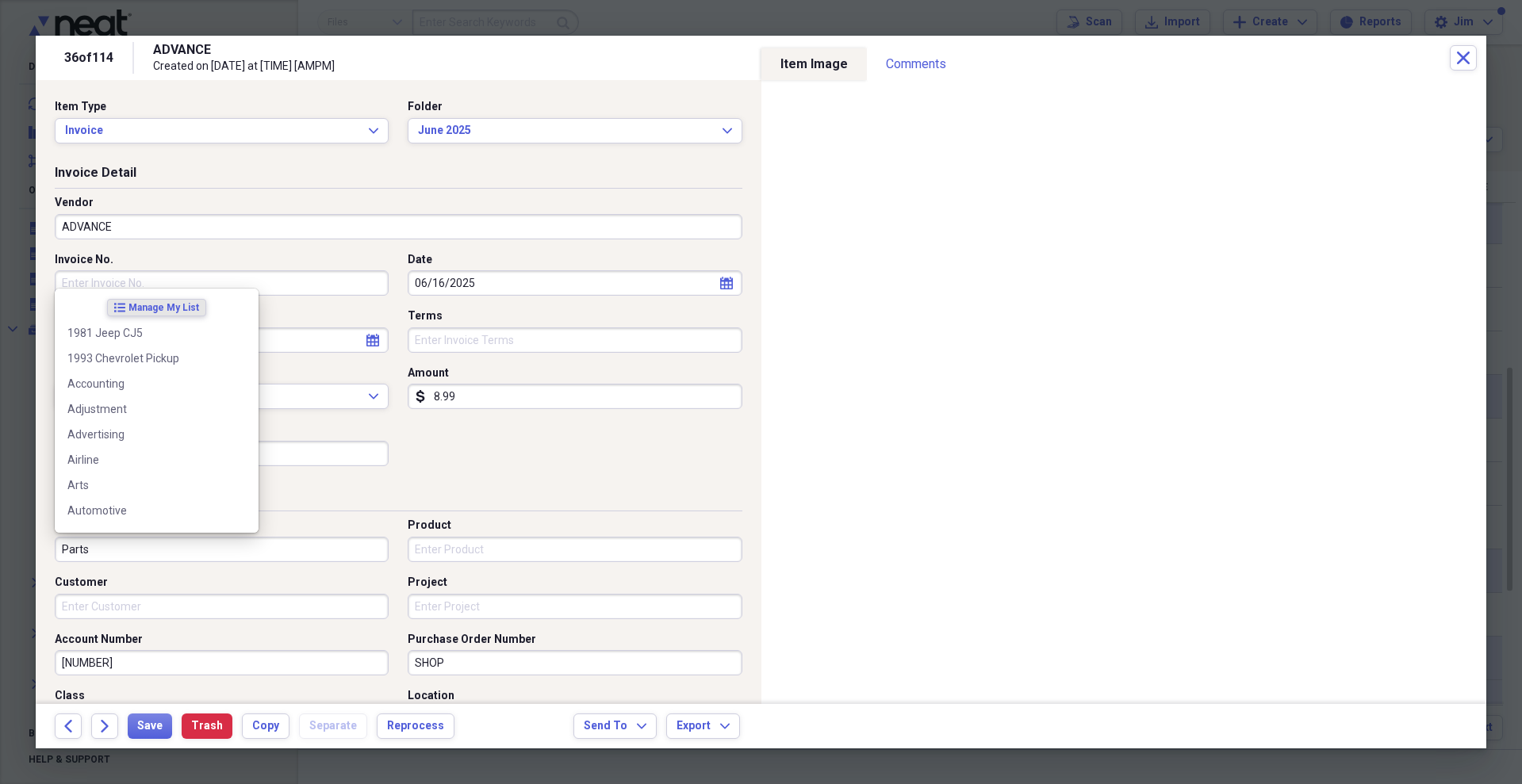 click on "Parts" at bounding box center (221, 549) 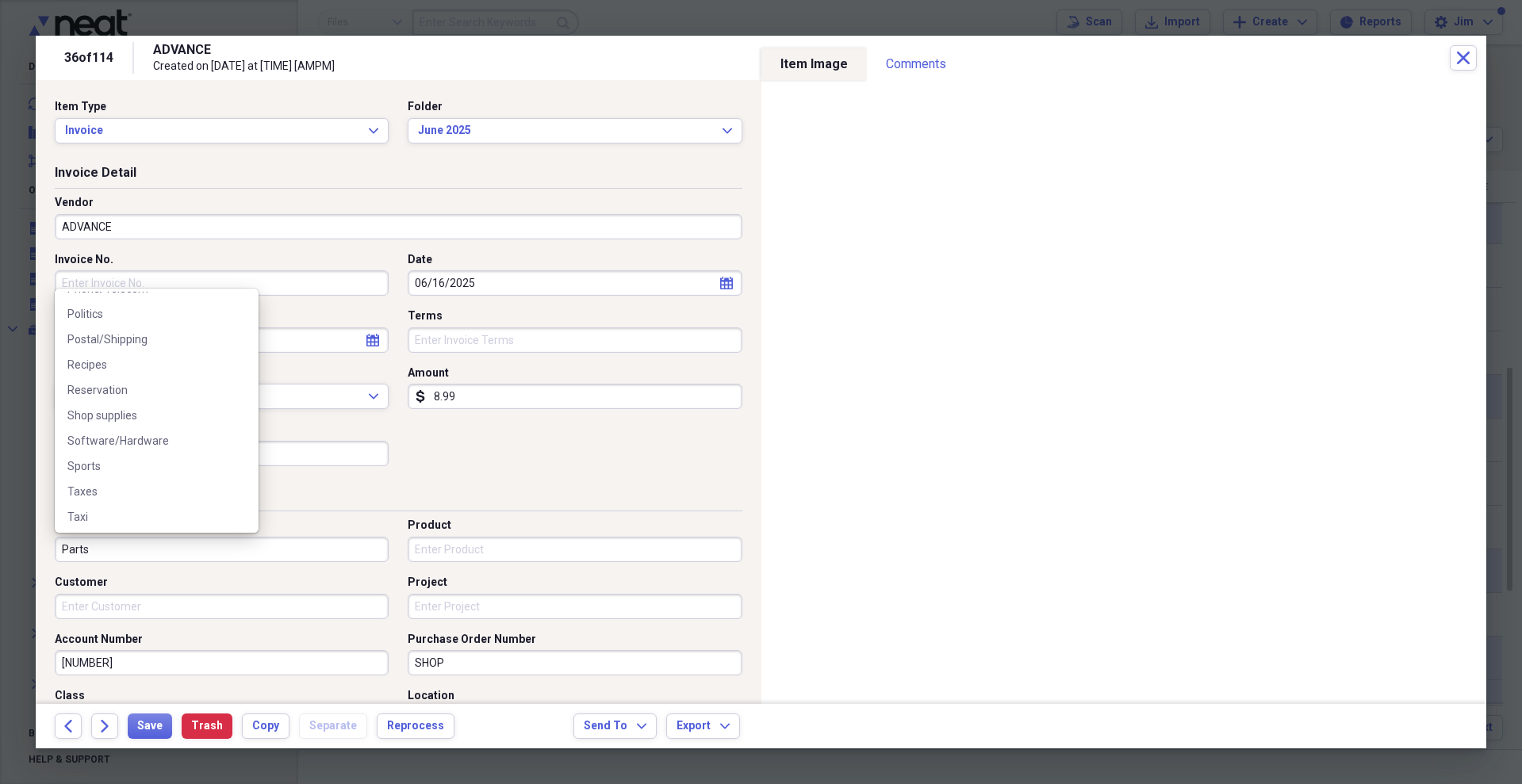 scroll, scrollTop: 1153, scrollLeft: 0, axis: vertical 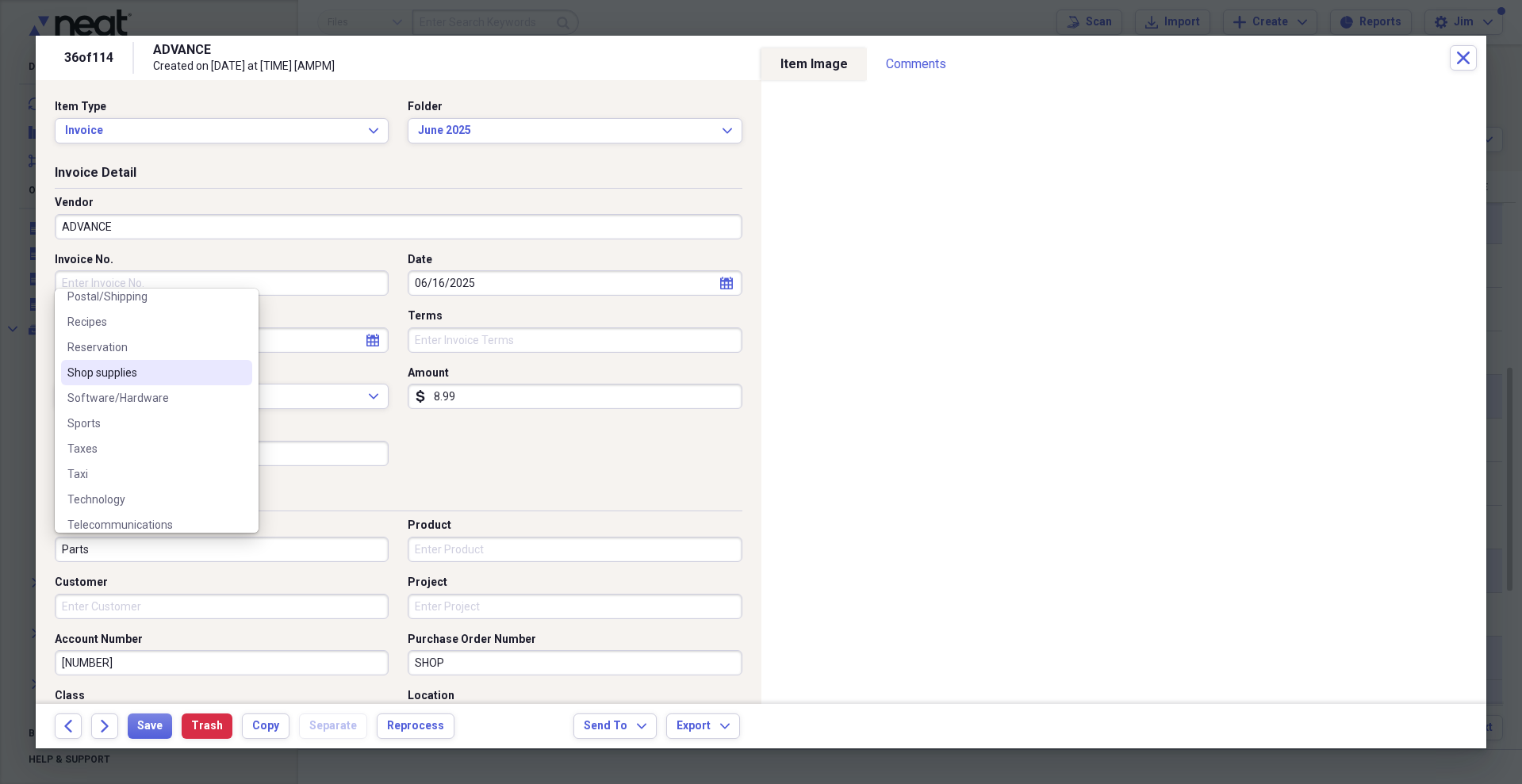 click on "Shop supplies" at bounding box center [156, 373] 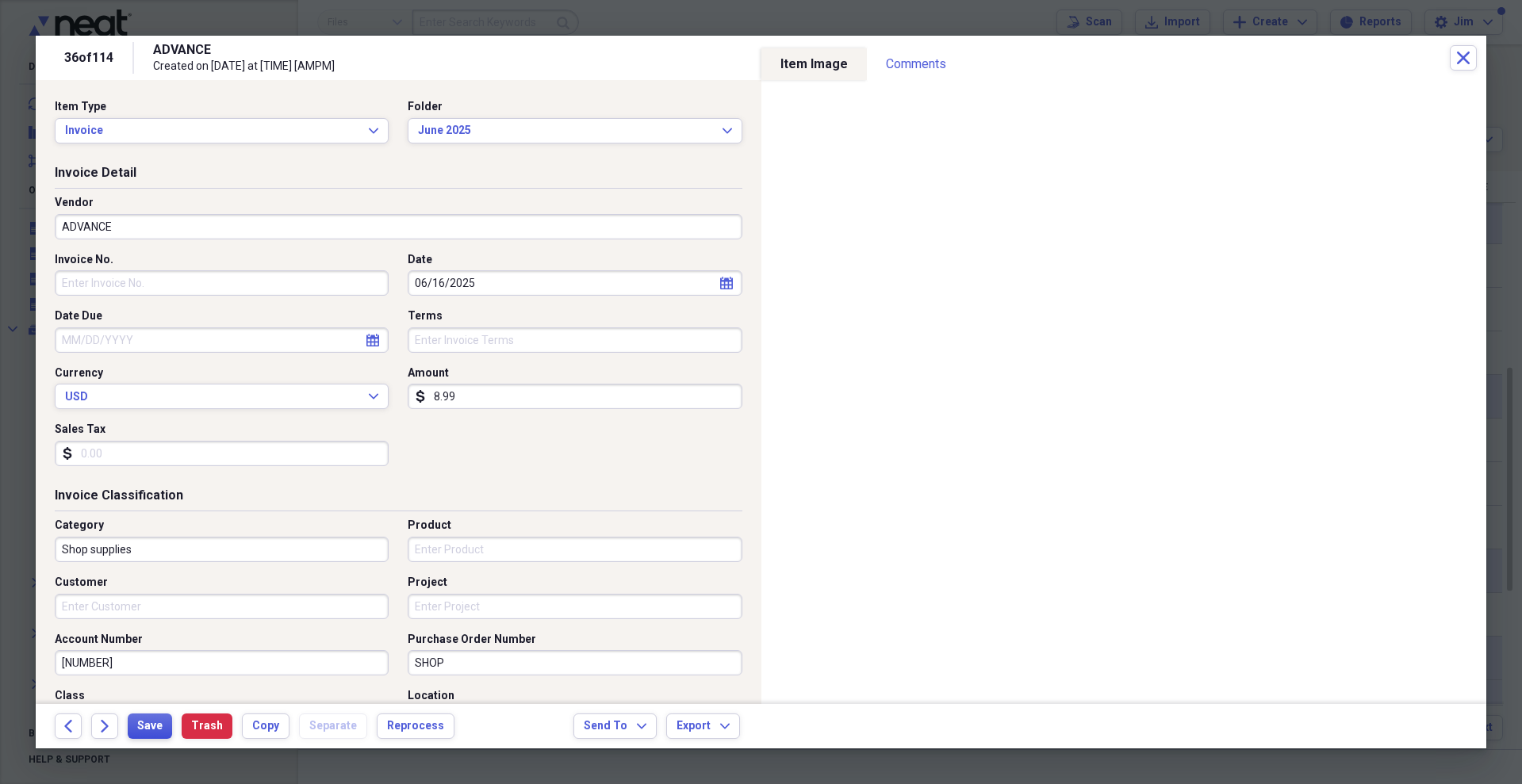 click on "Save" at bounding box center (150, 726) 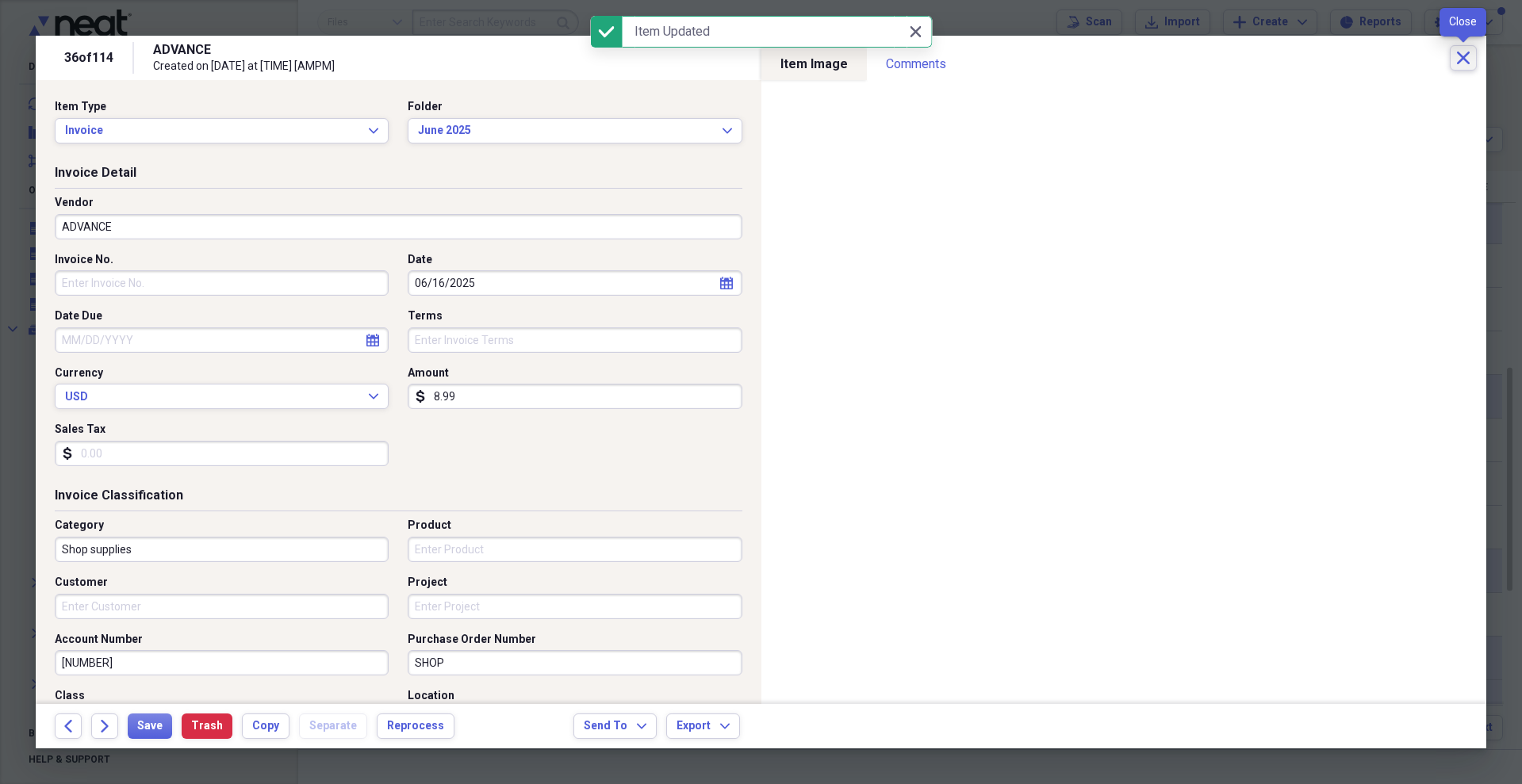 click 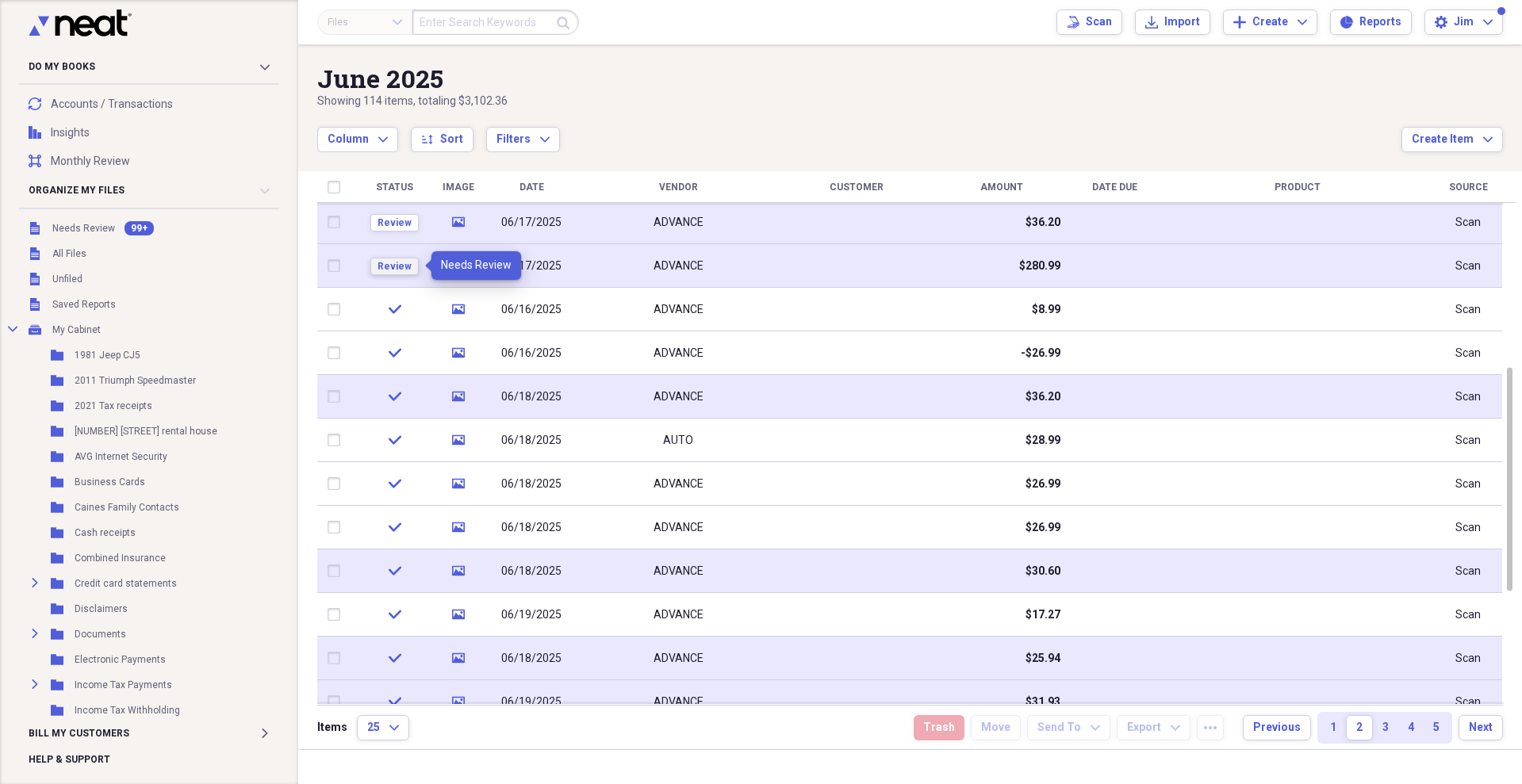 click on "Review" at bounding box center (394, 266) 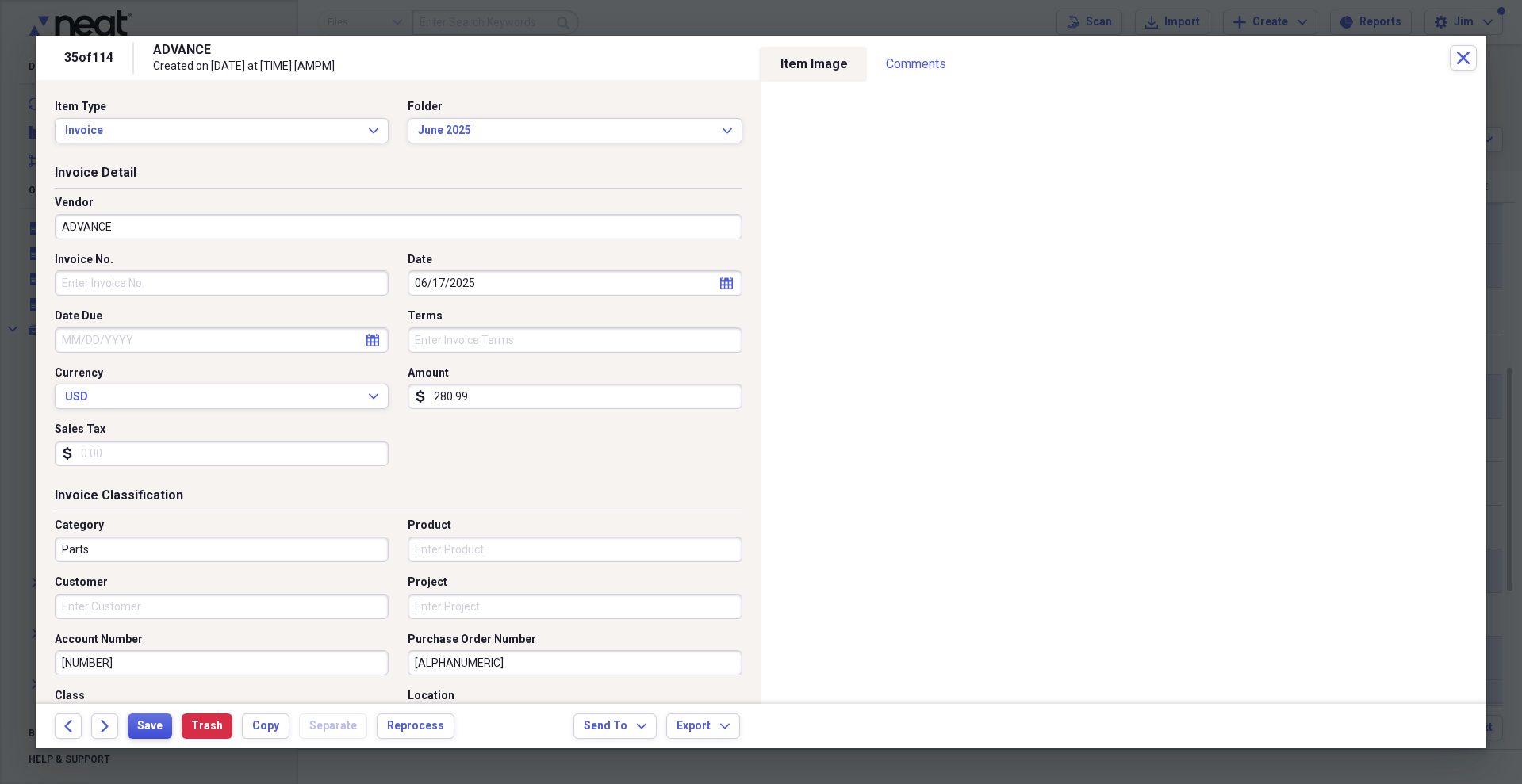 click on "Save" at bounding box center [150, 726] 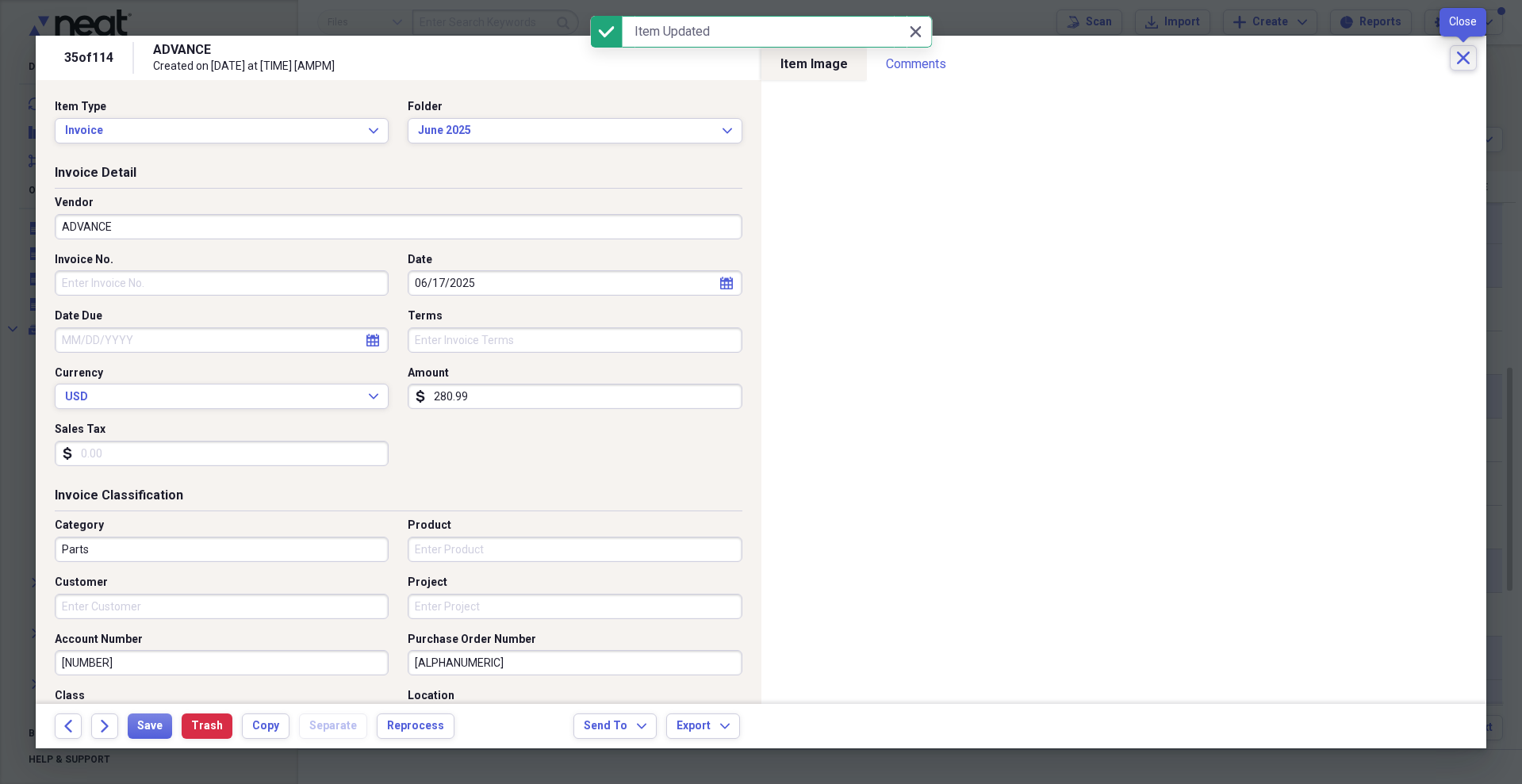 click on "Close" at bounding box center [1463, 58] 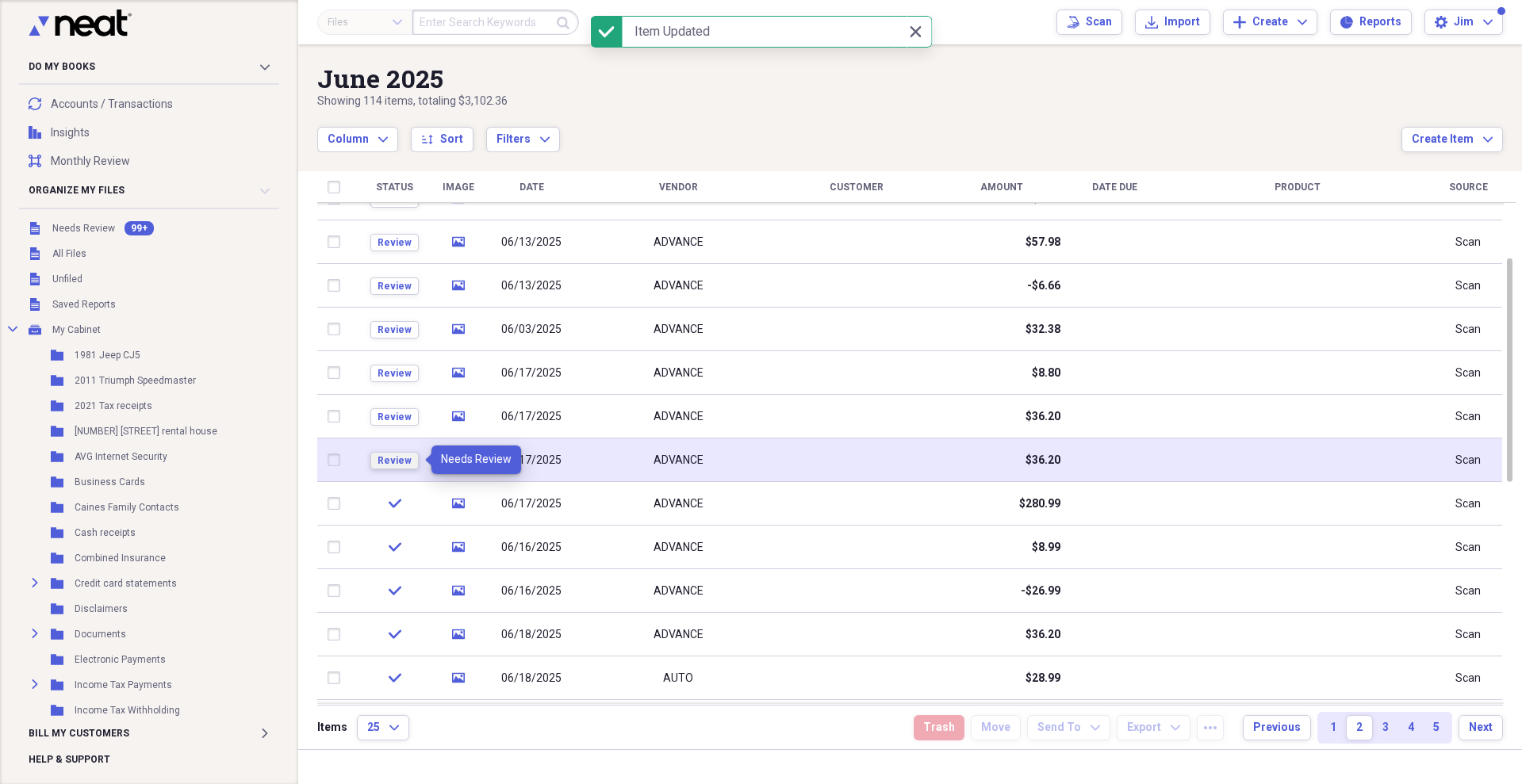 click on "Review" at bounding box center [394, 461] 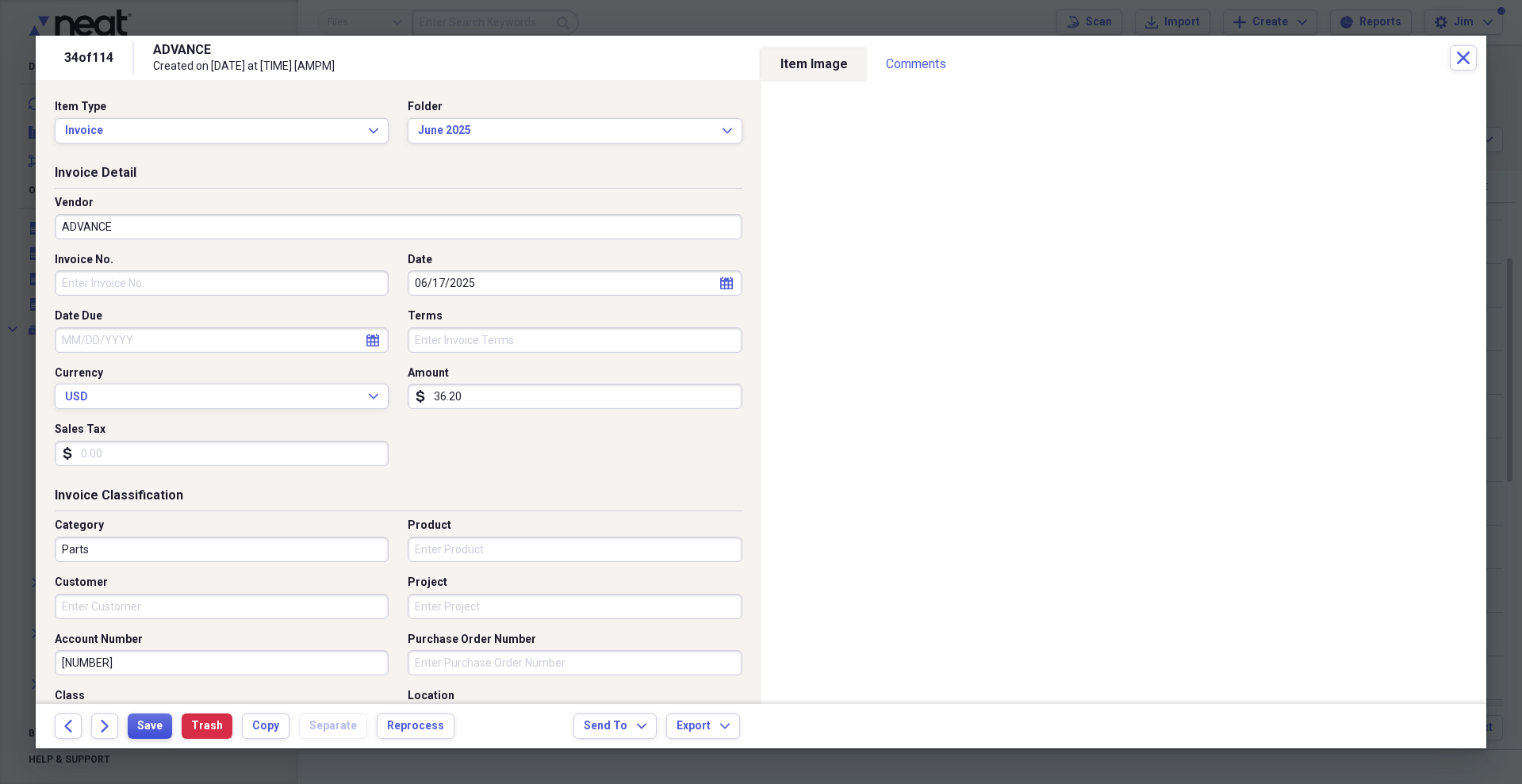 click on "Save" at bounding box center [150, 726] 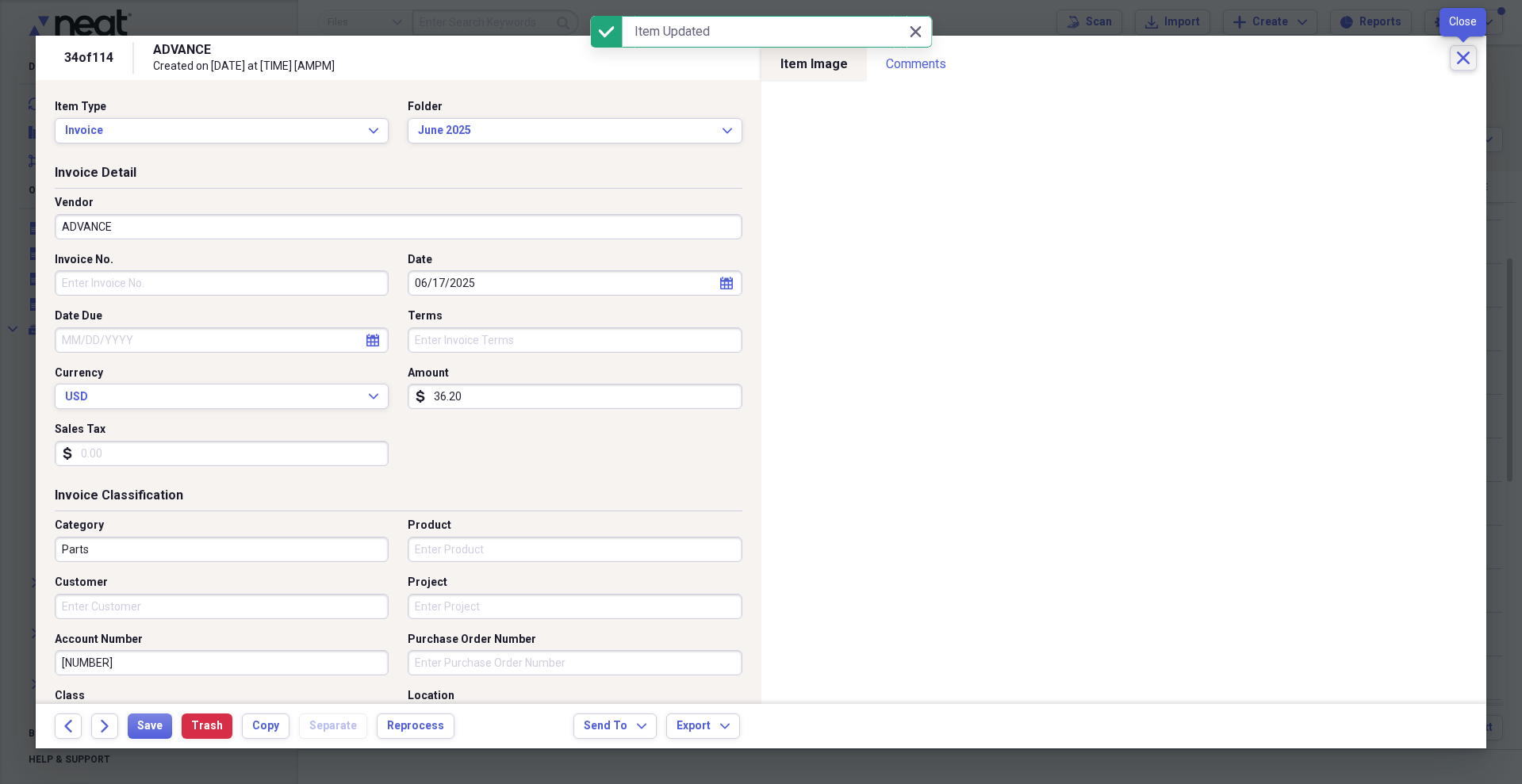 click 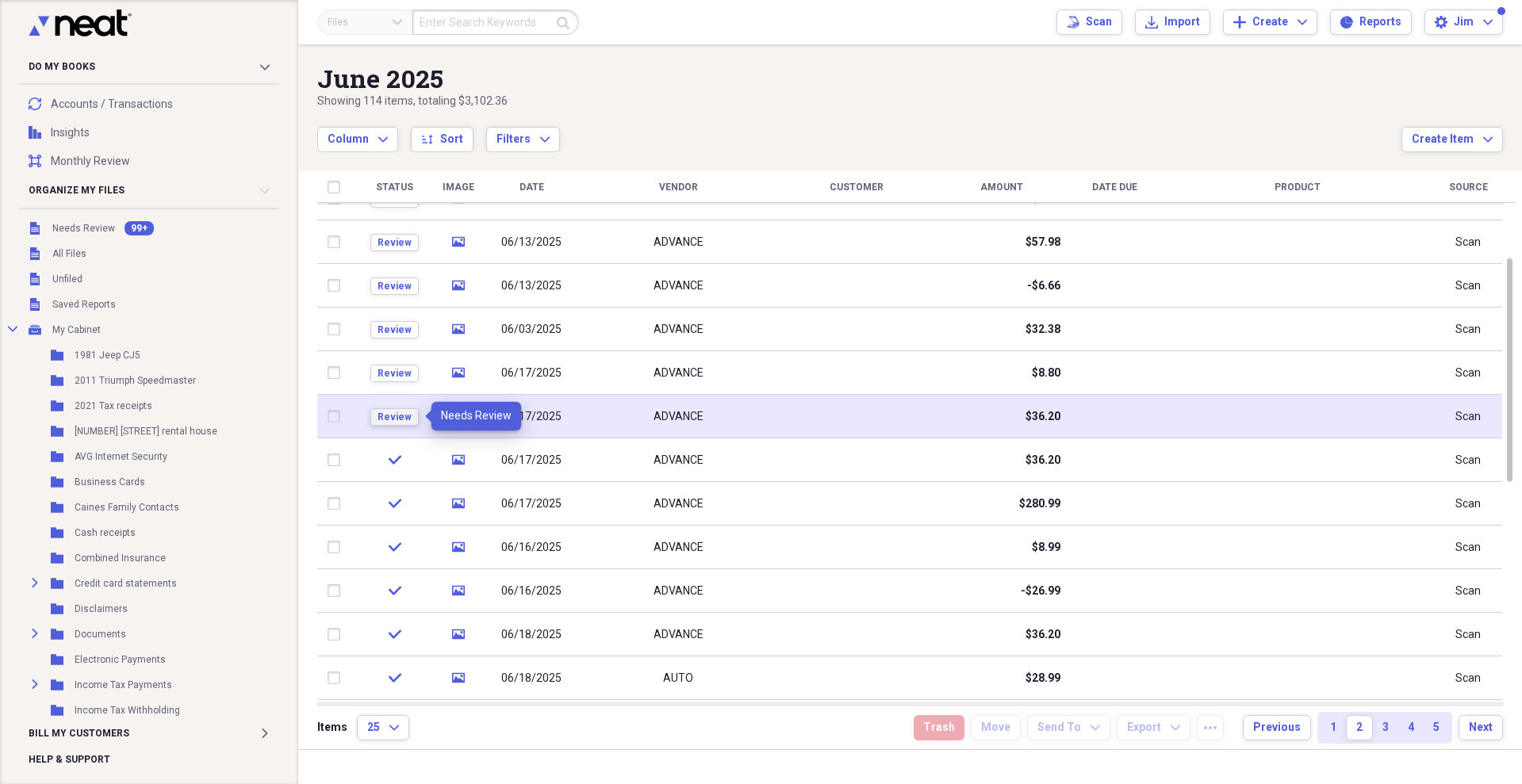 click on "Review" at bounding box center (394, 417) 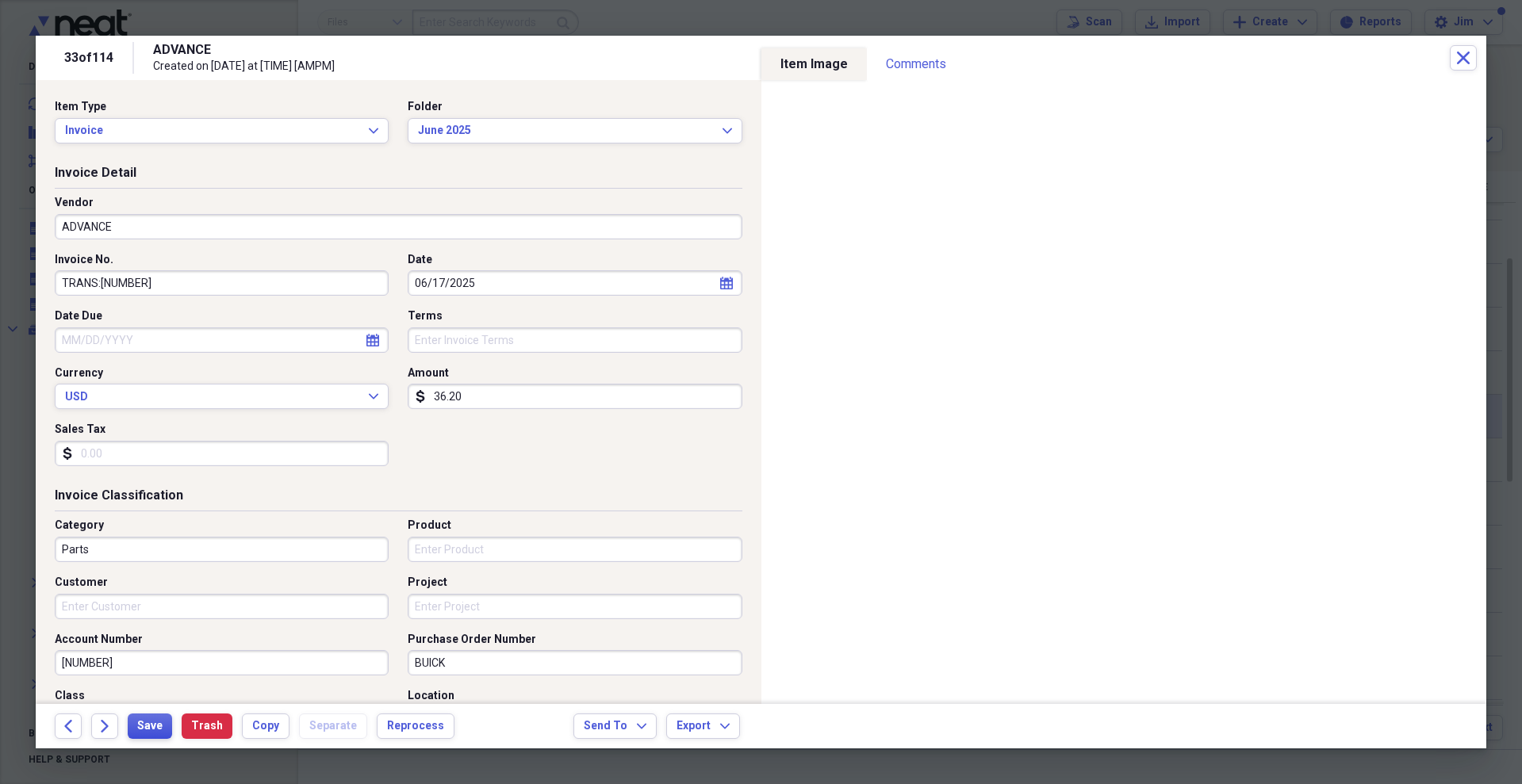 click on "Save" at bounding box center [150, 726] 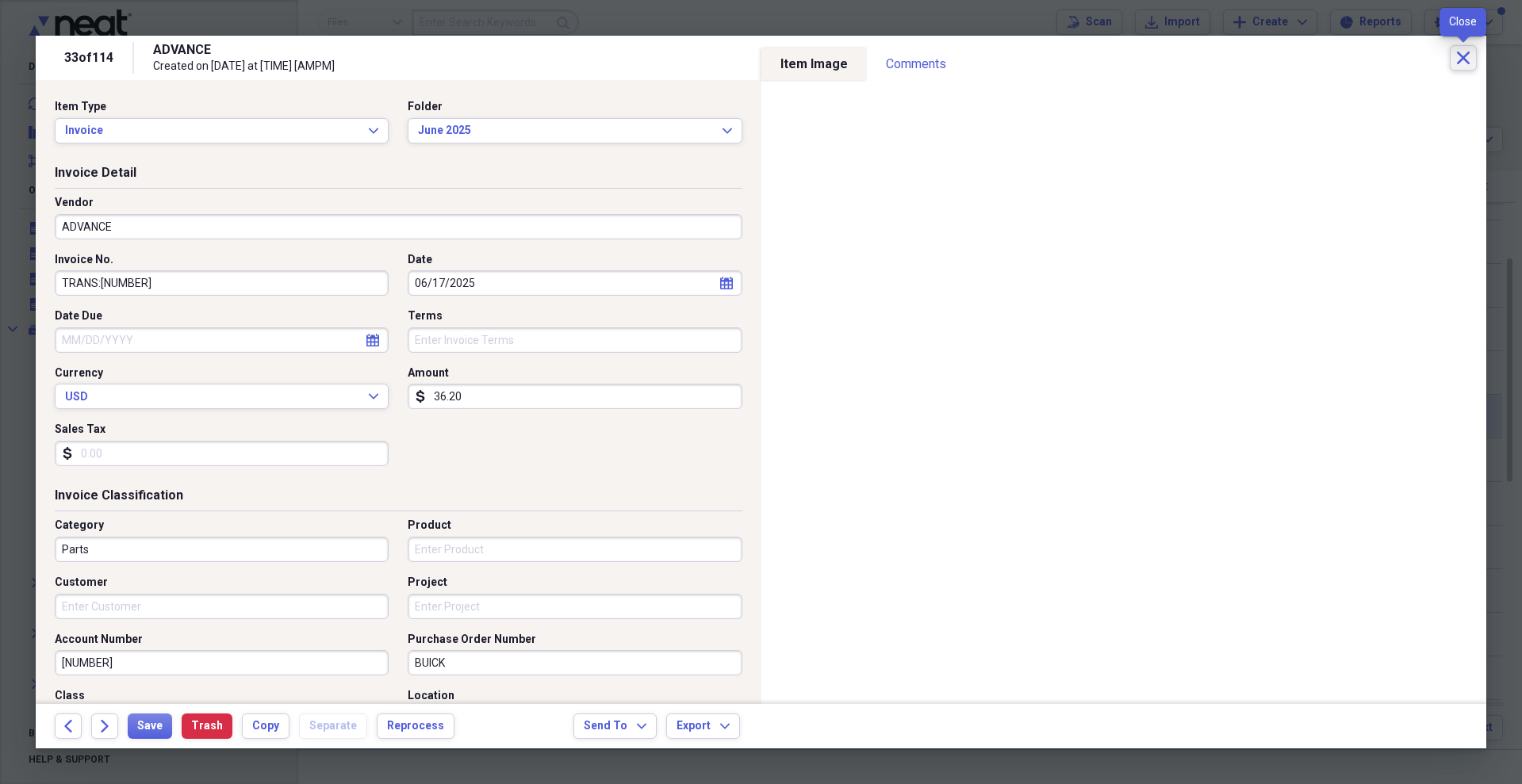 click 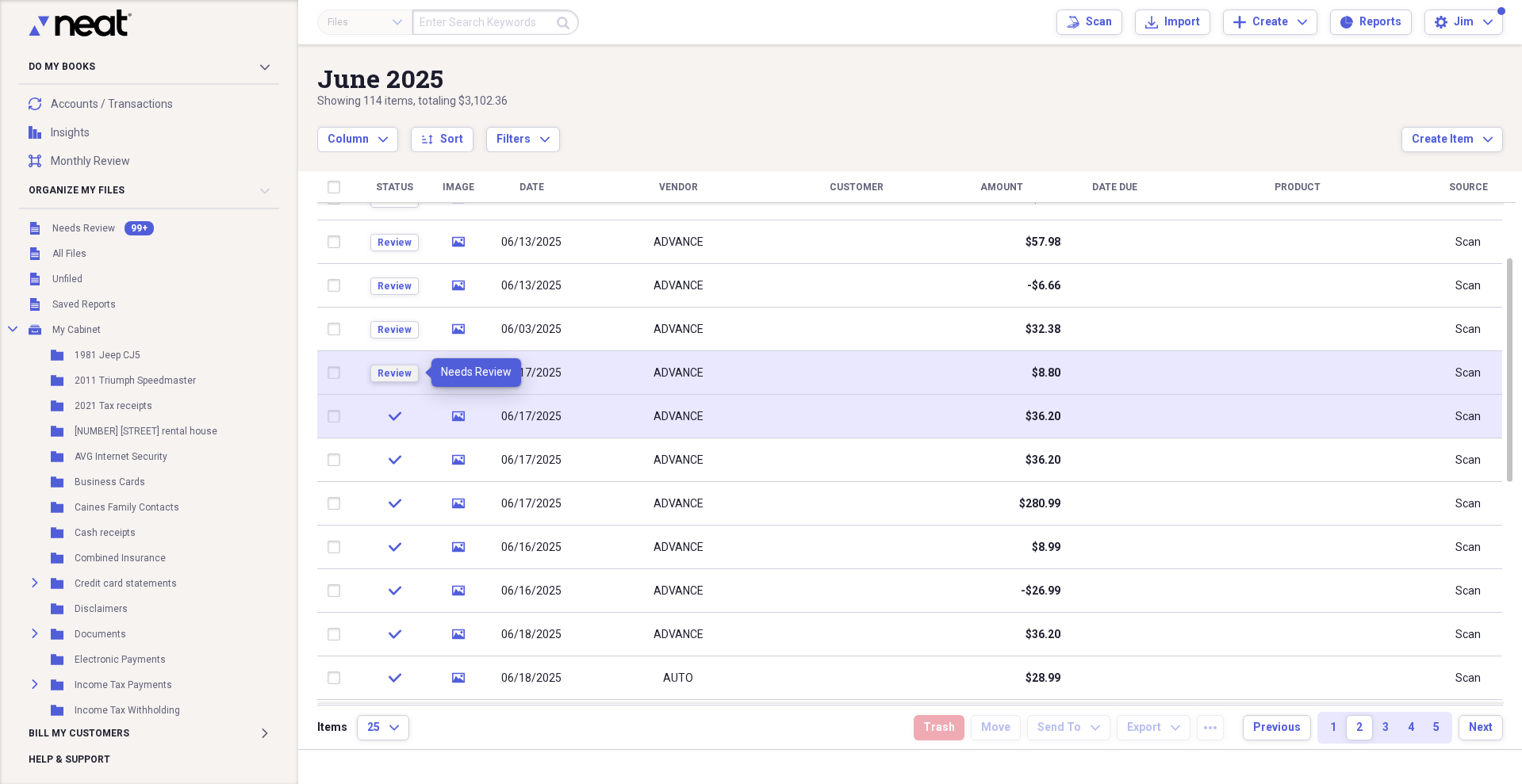 click on "Review" at bounding box center [394, 373] 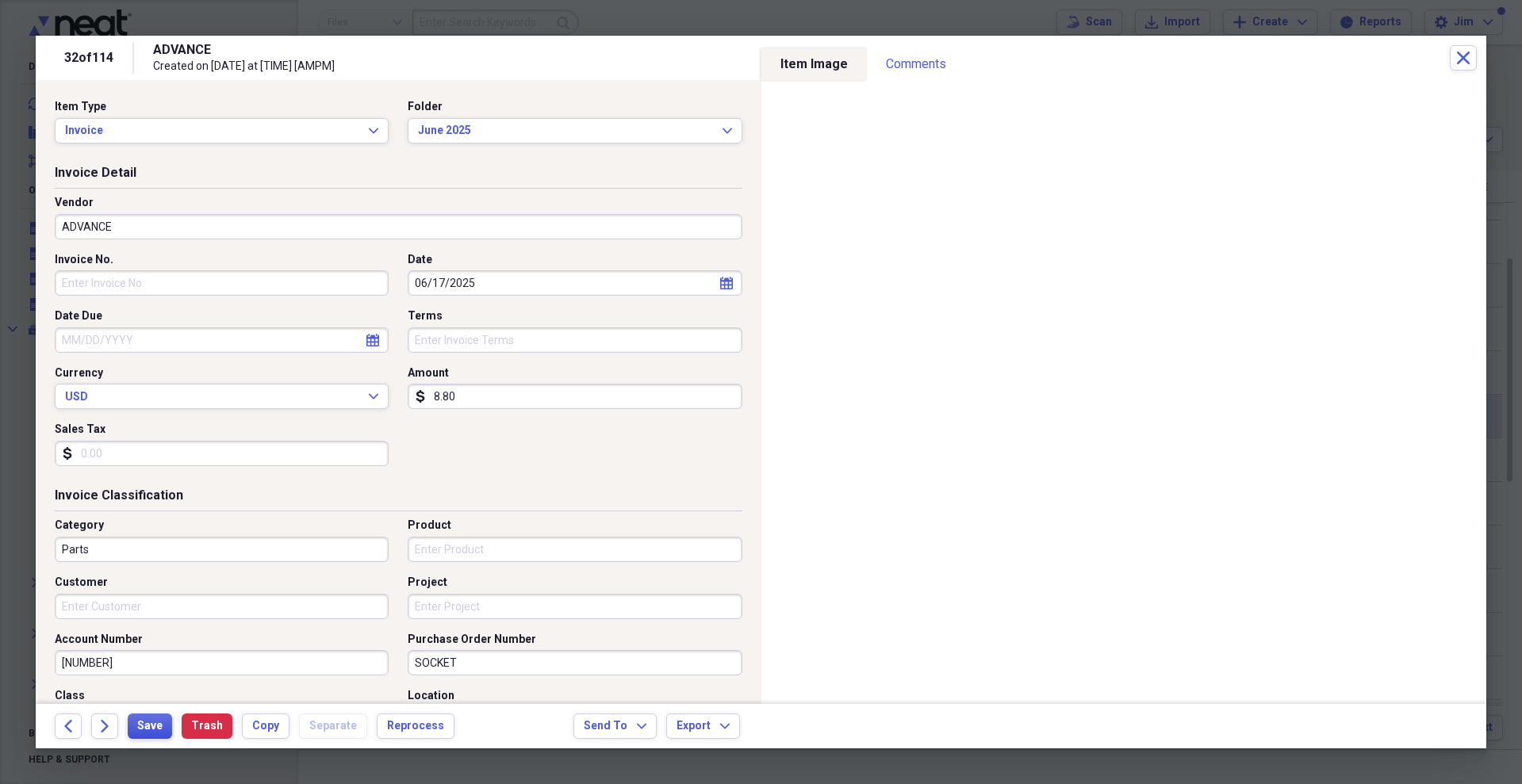 click on "Save" at bounding box center [150, 726] 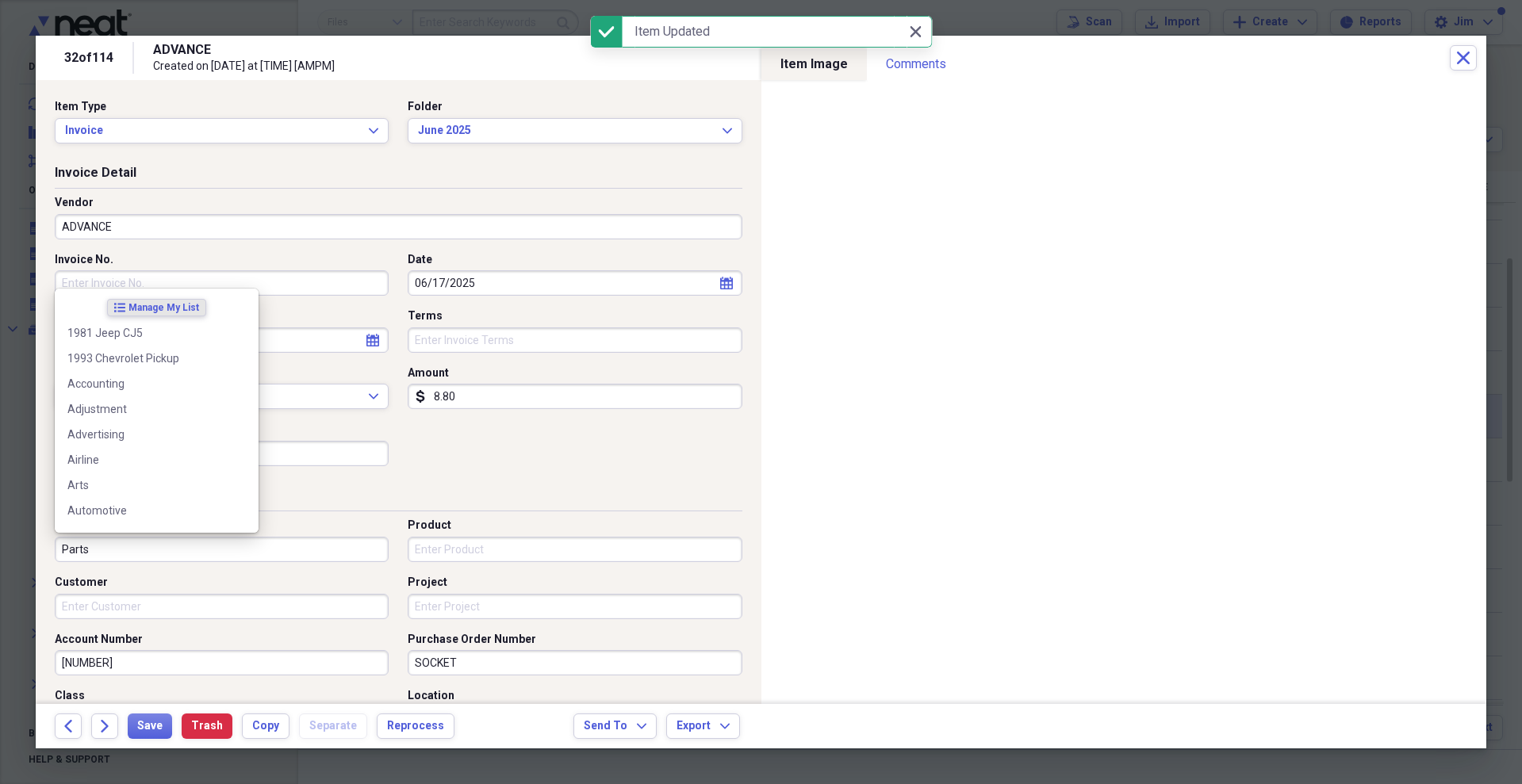 click on "Parts" at bounding box center [221, 549] 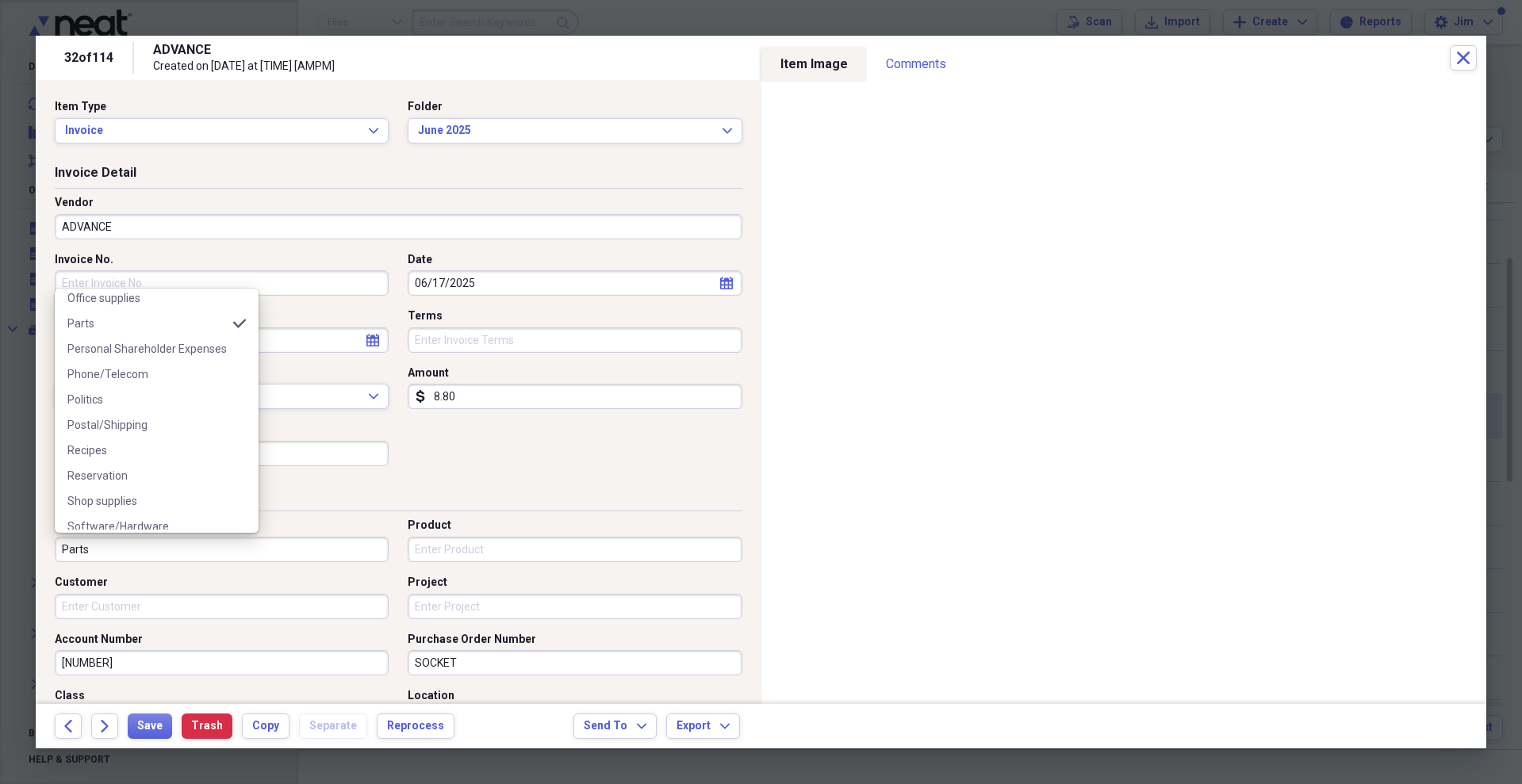 scroll, scrollTop: 1073, scrollLeft: 0, axis: vertical 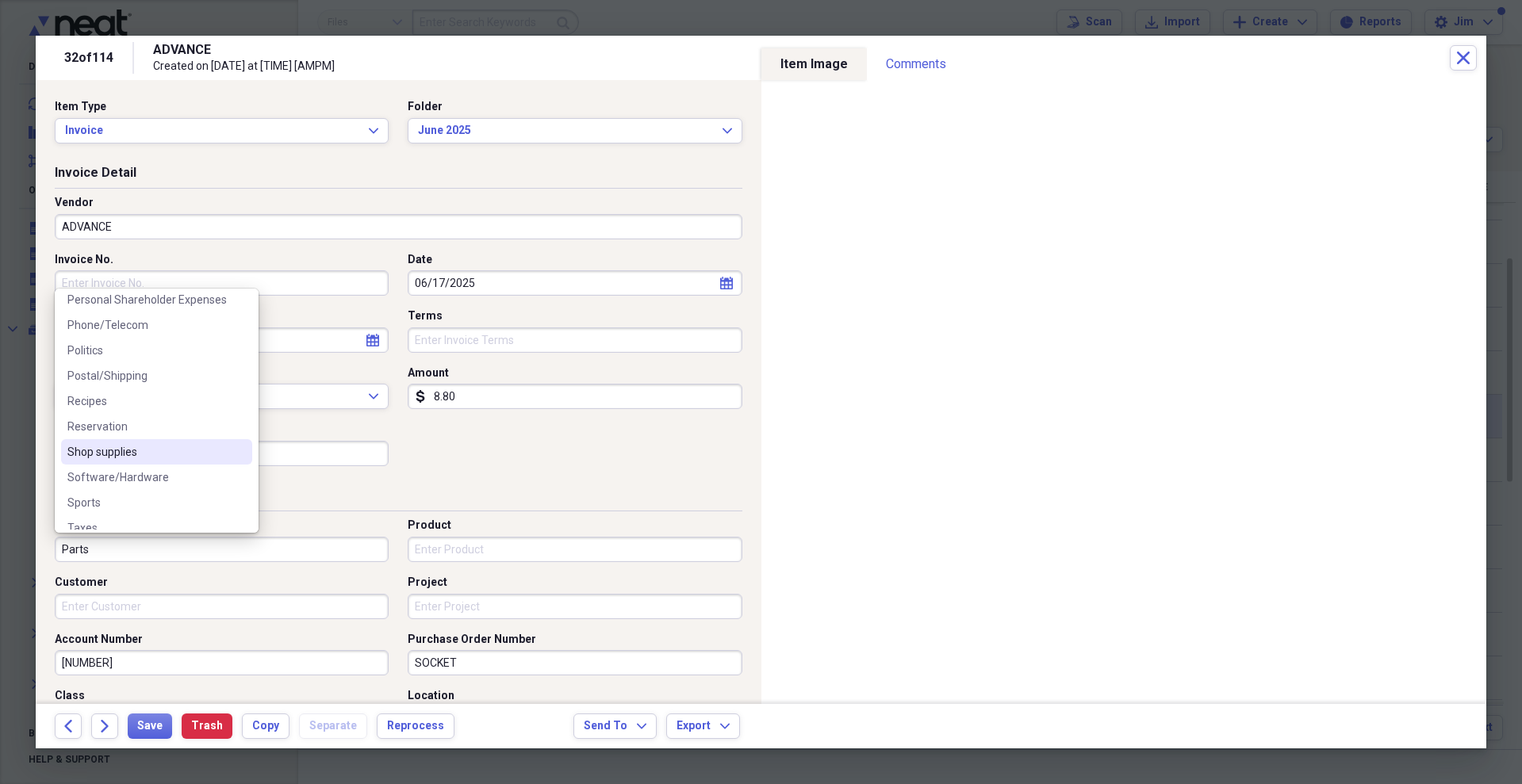 click on "Shop supplies" at bounding box center [156, 452] 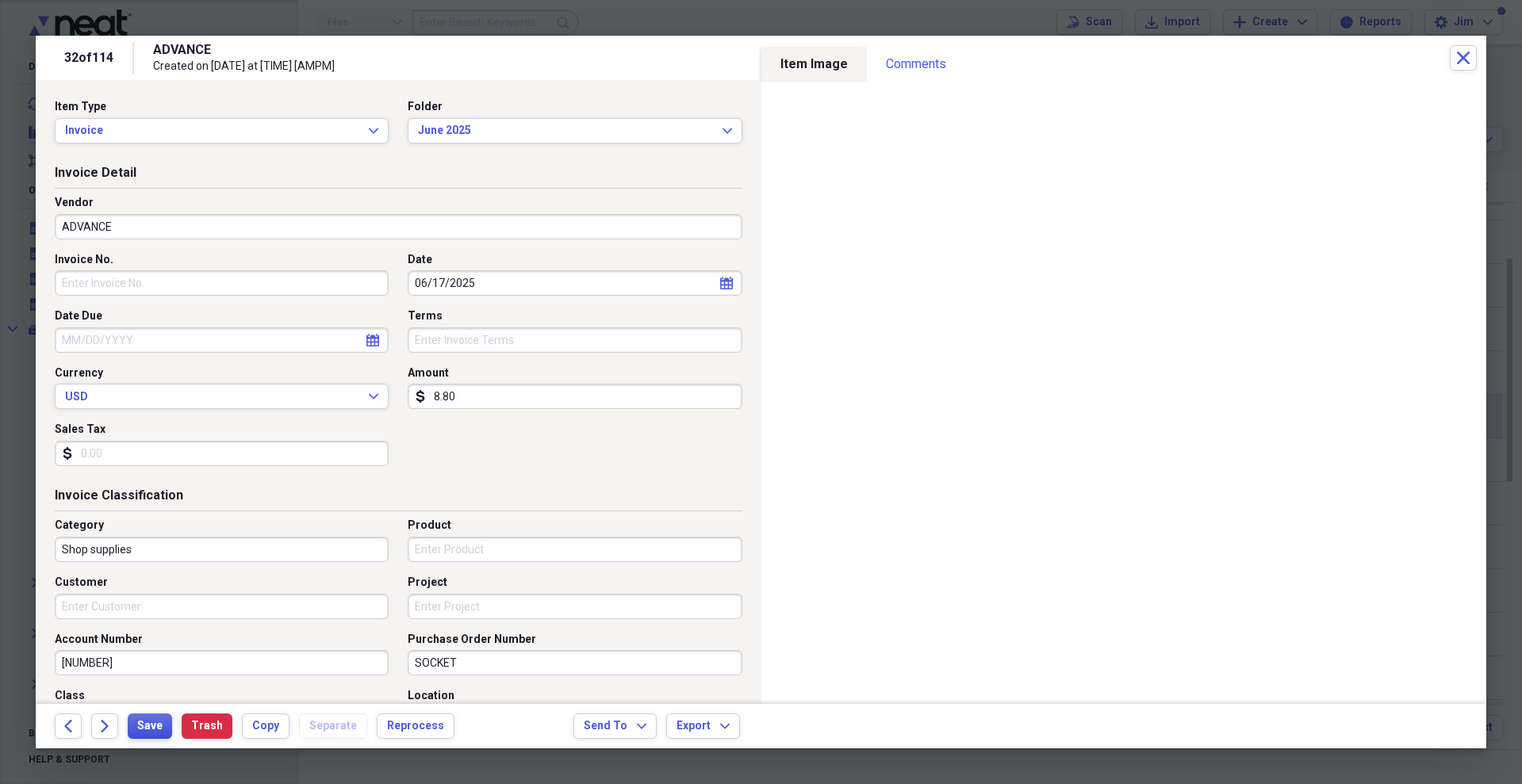 click on "Save" at bounding box center (150, 726) 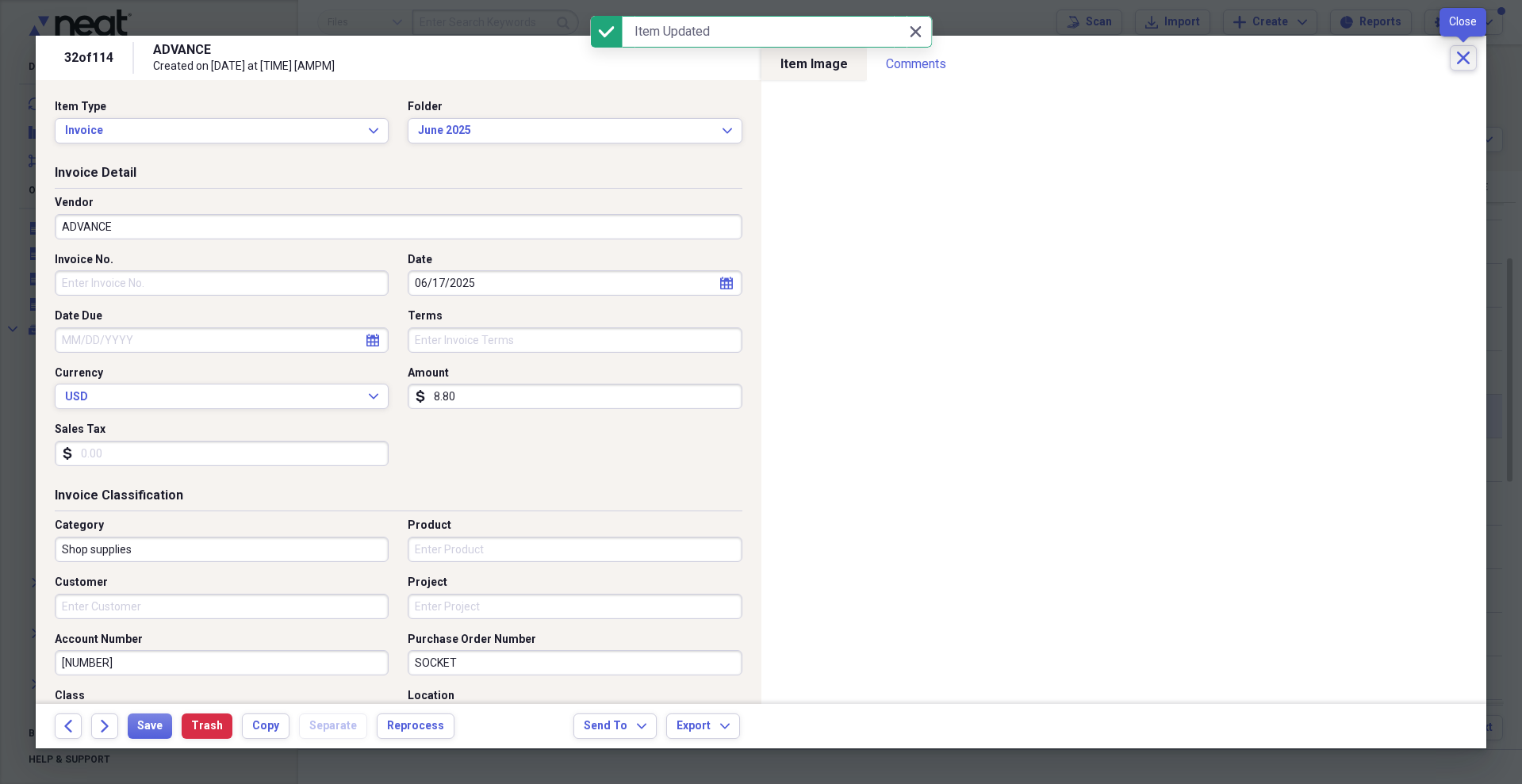 click on "Close" 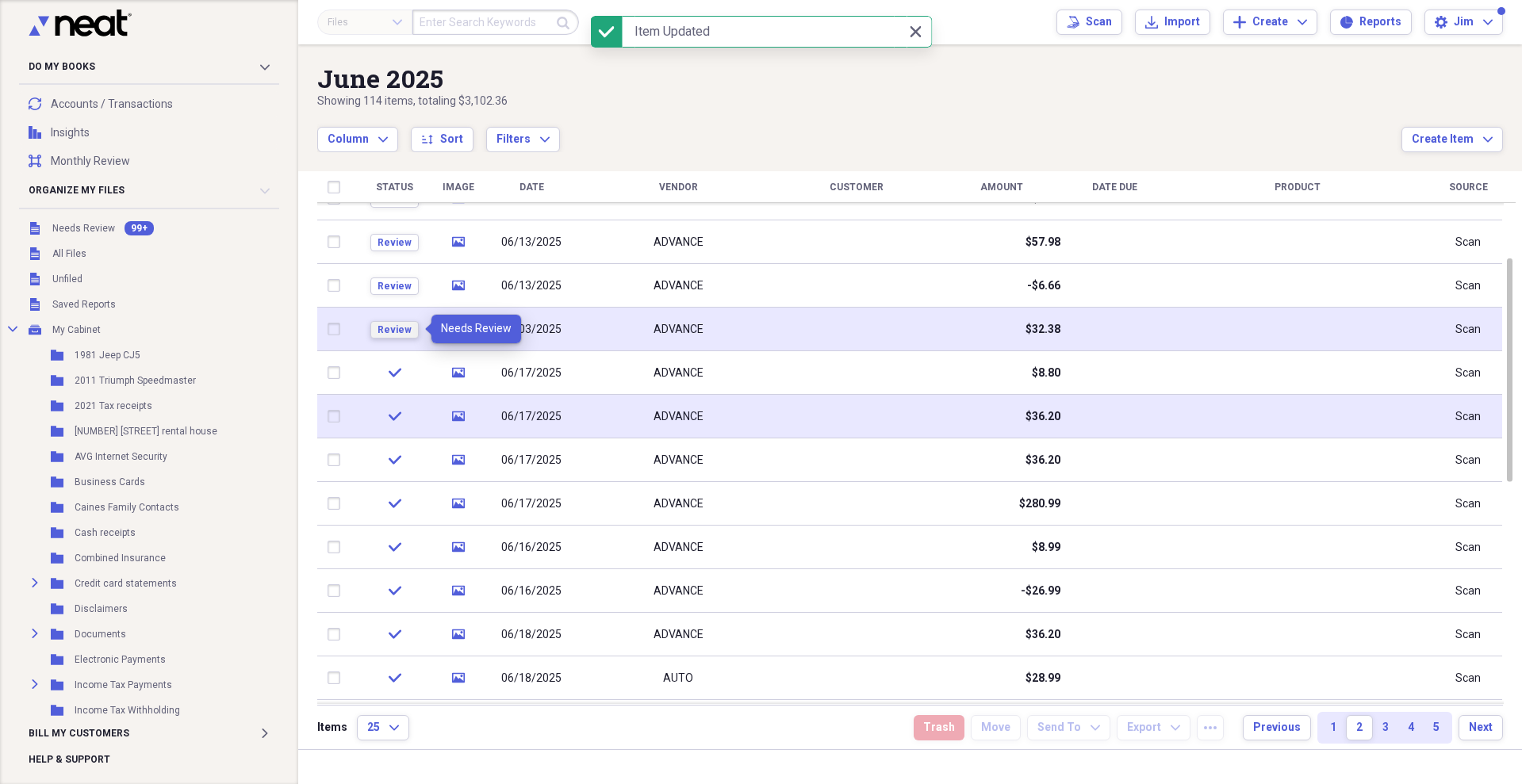 click on "Review" at bounding box center [394, 330] 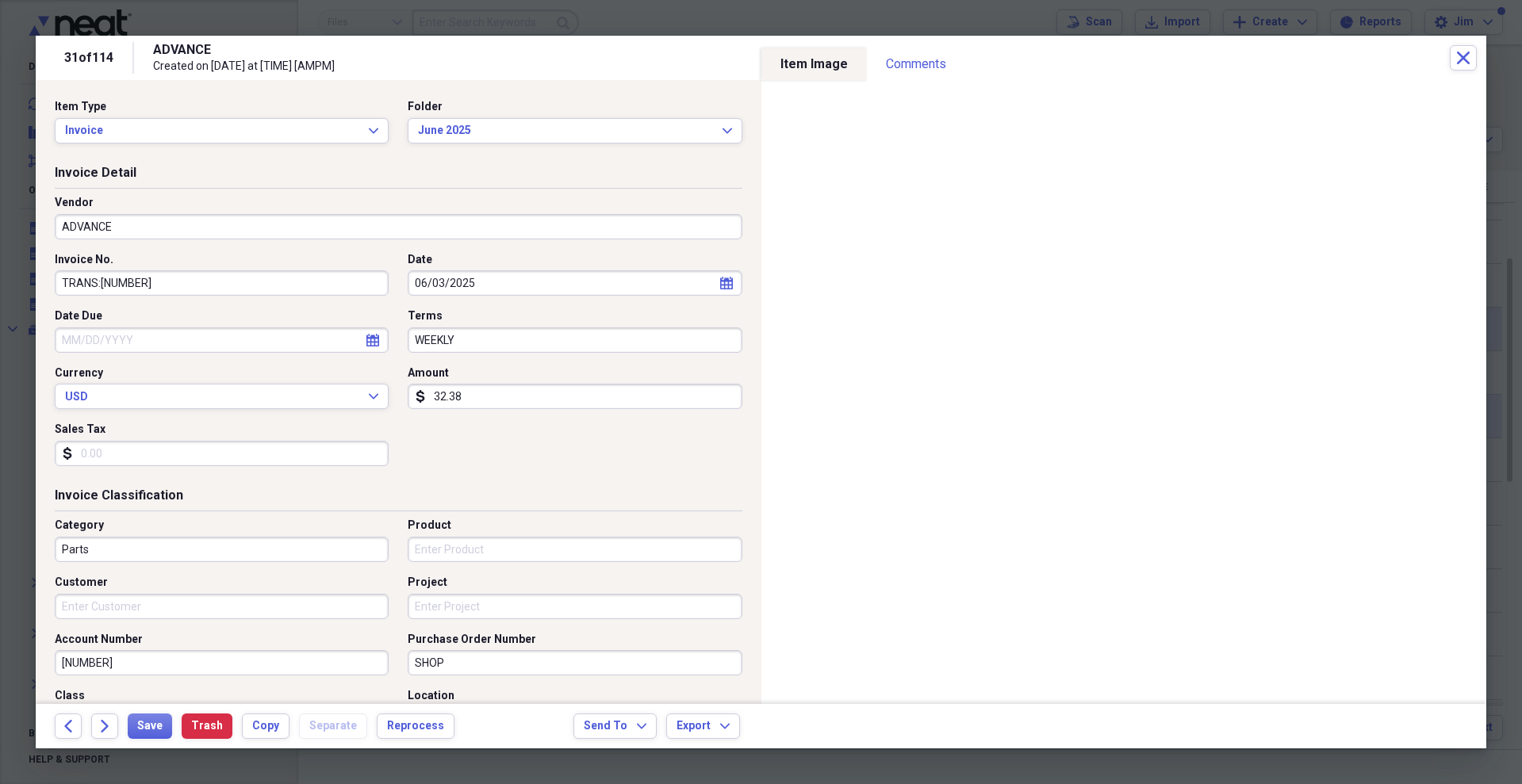 click on "Parts" at bounding box center [221, 549] 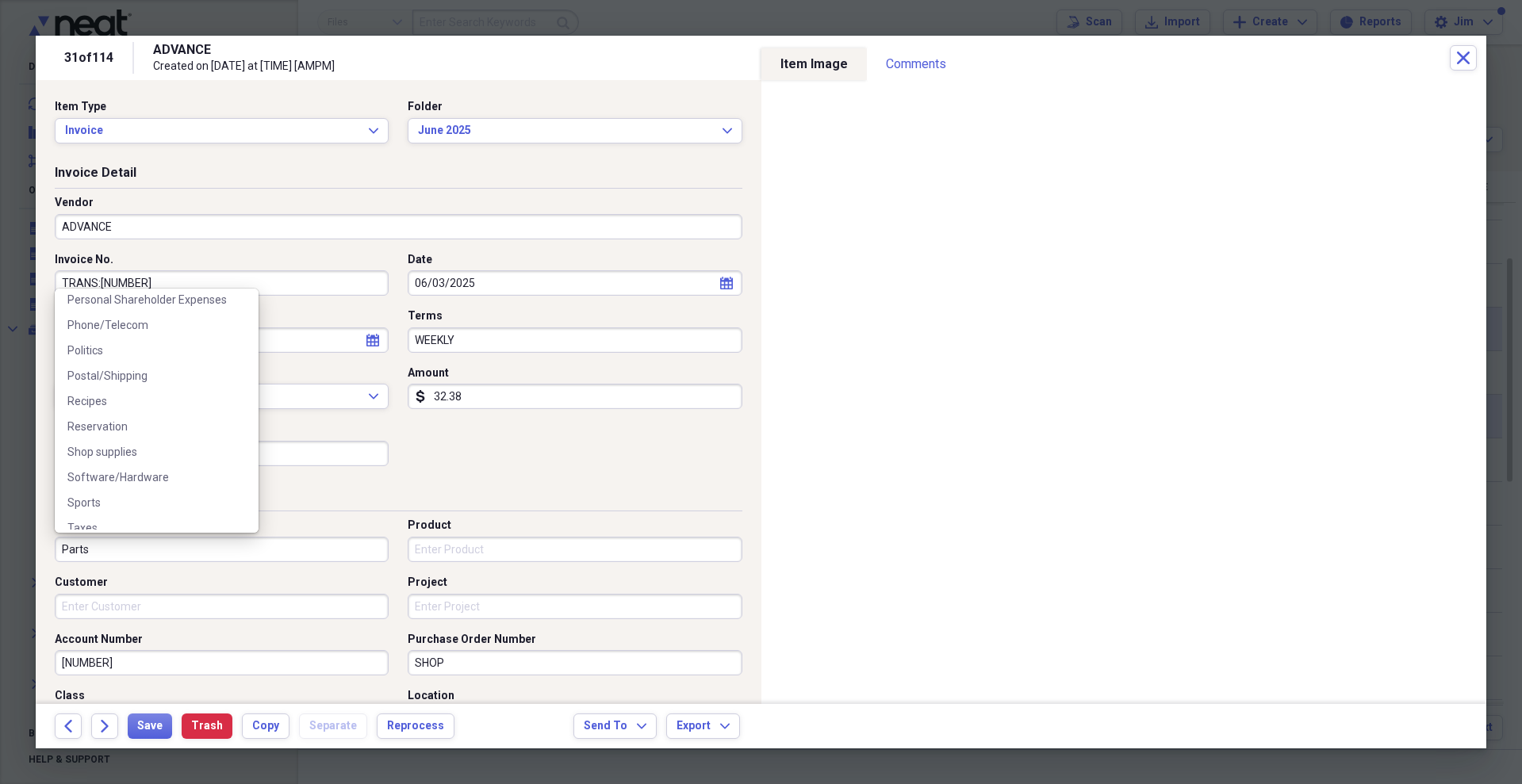 scroll, scrollTop: 1079, scrollLeft: 0, axis: vertical 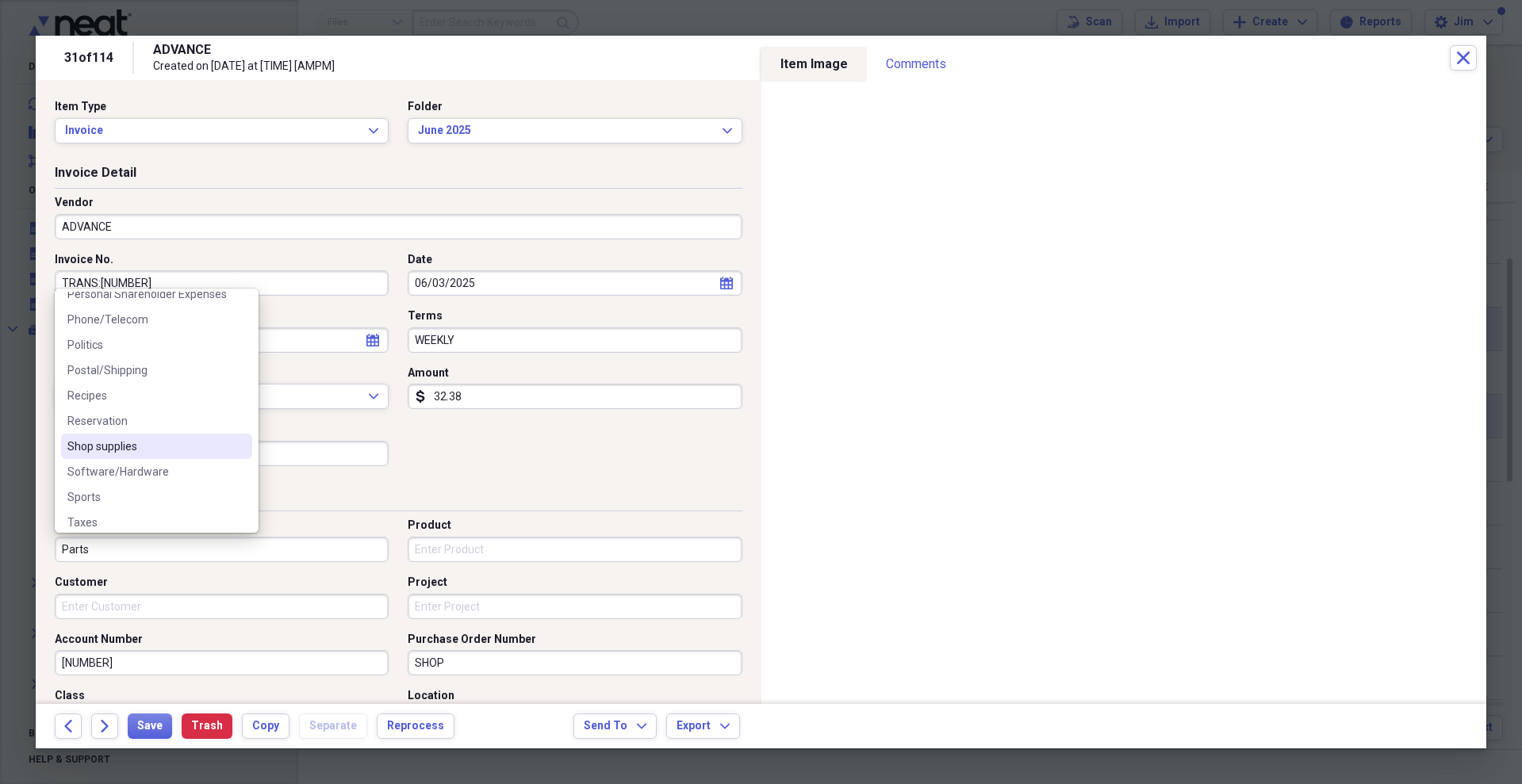 click on "Shop supplies" at bounding box center [147, 446] 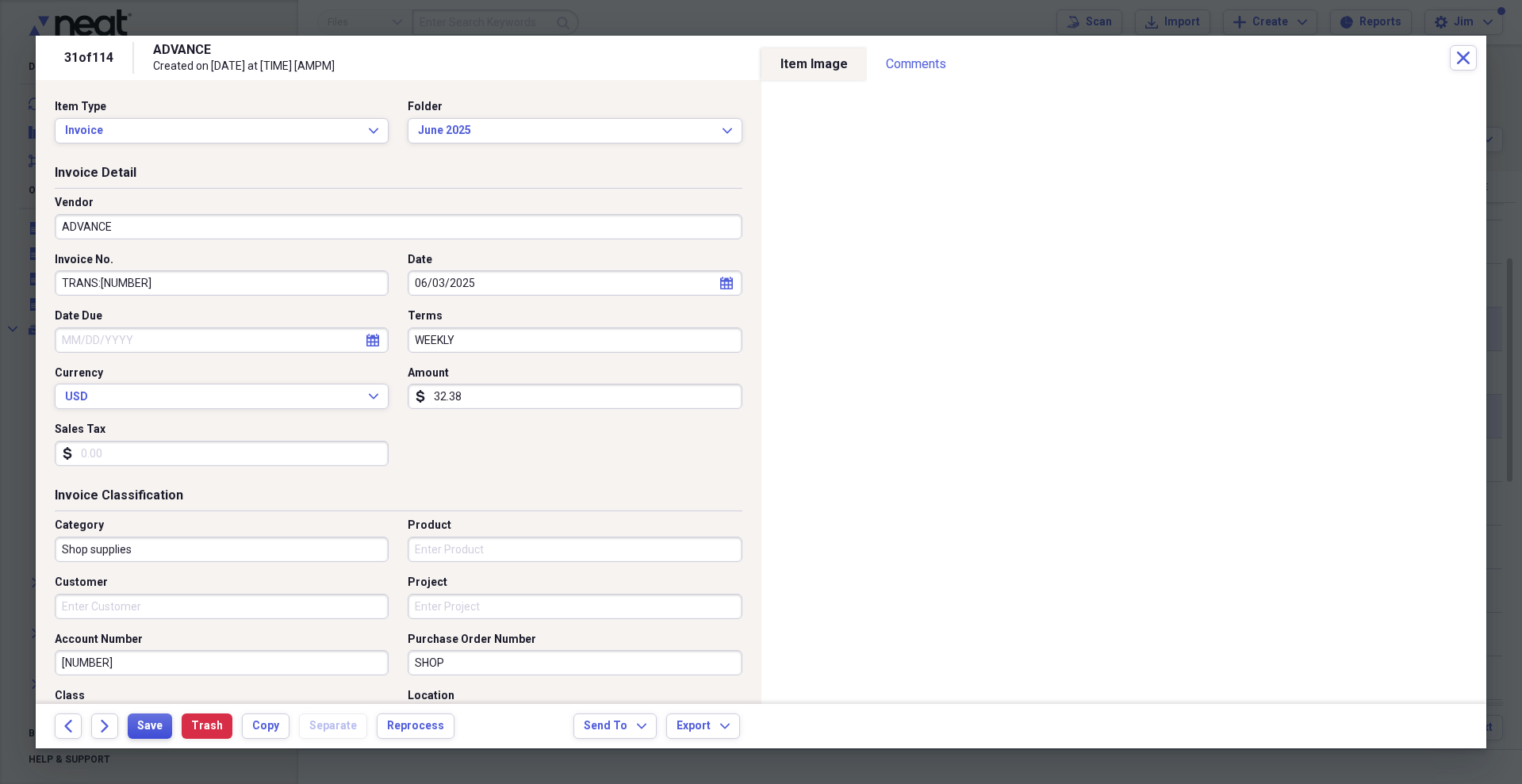 click on "Save" at bounding box center [150, 726] 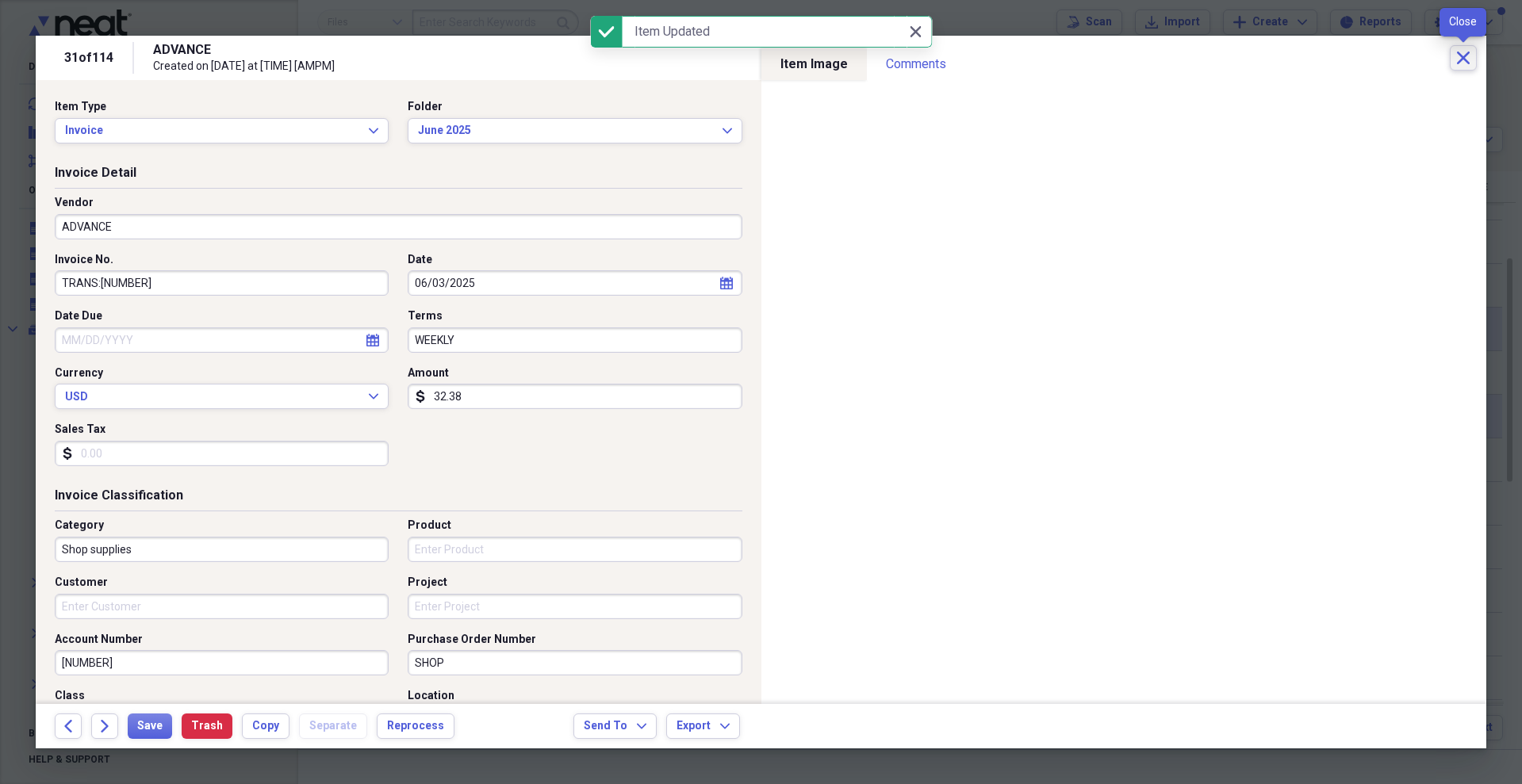 click on "Close" at bounding box center (1463, 58) 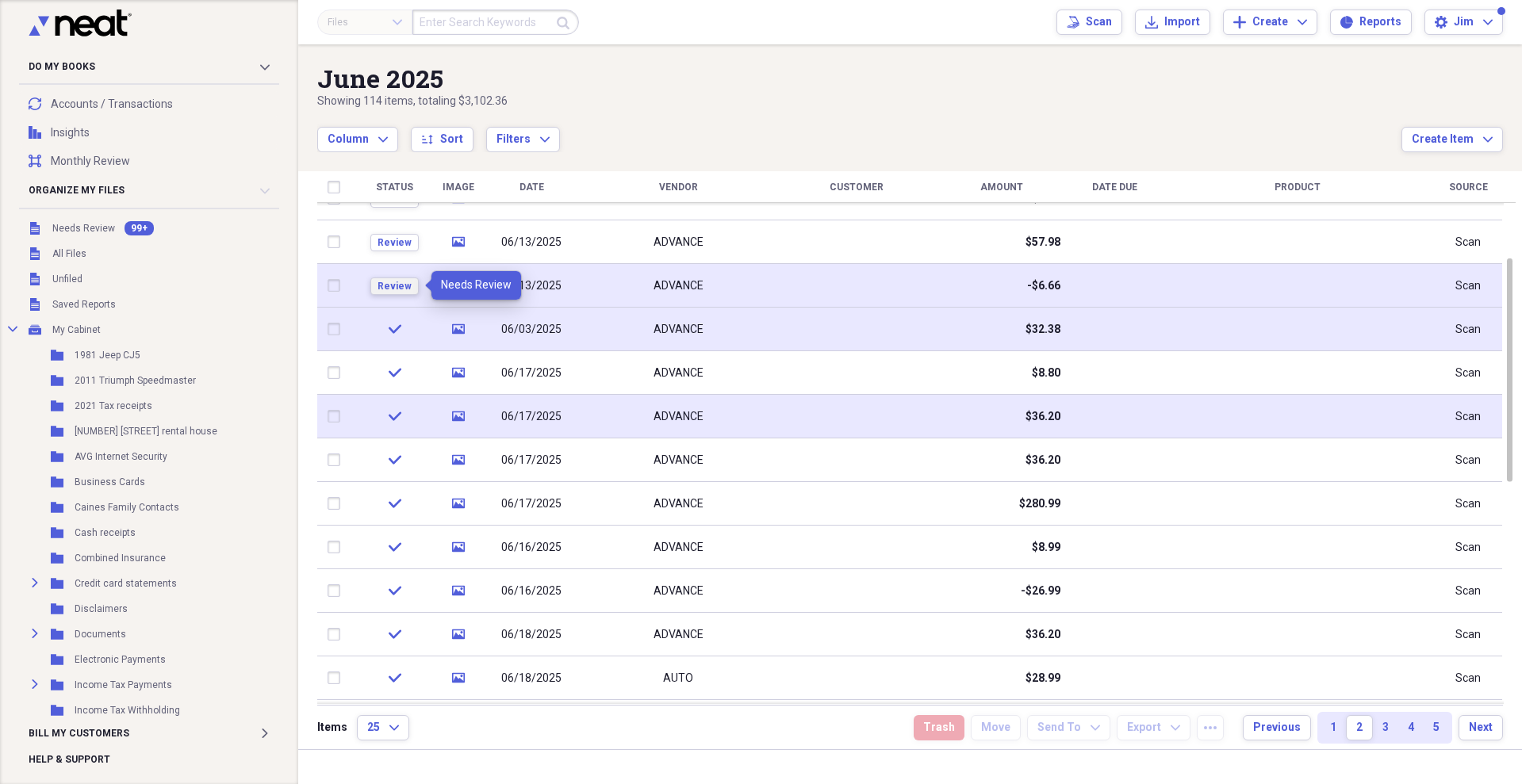 click on "Review" at bounding box center [394, 286] 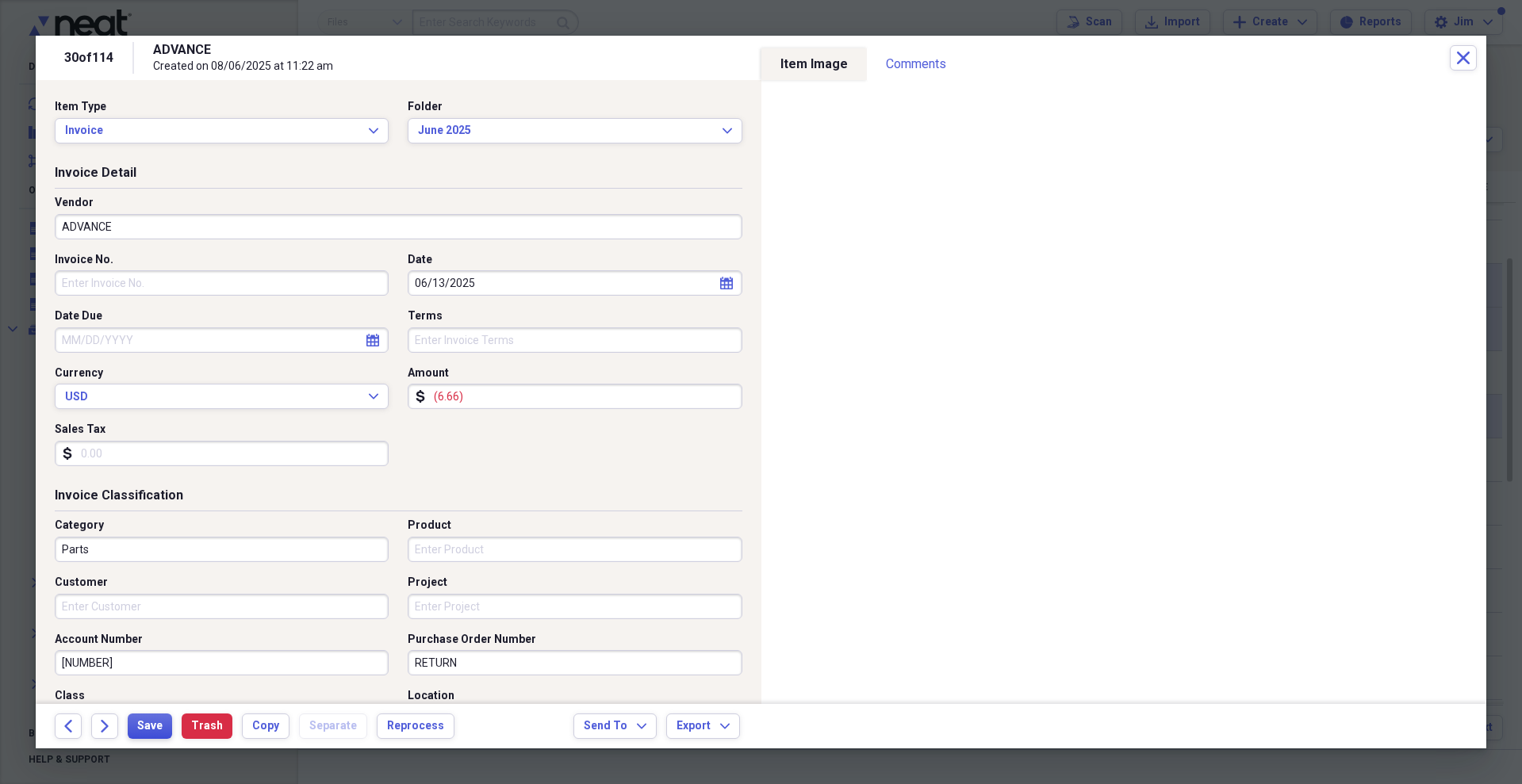 click on "Save" at bounding box center [150, 726] 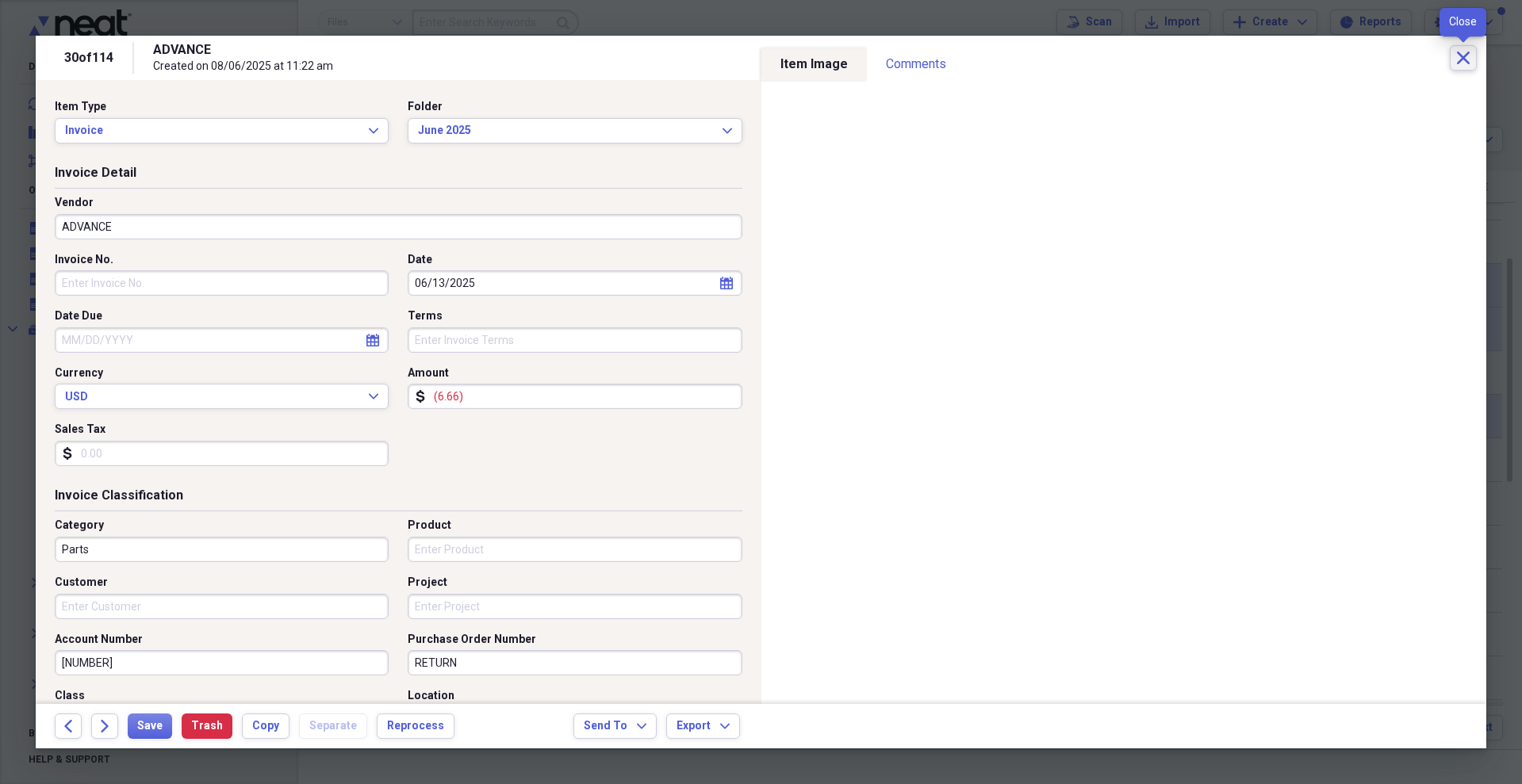 click on "Close" 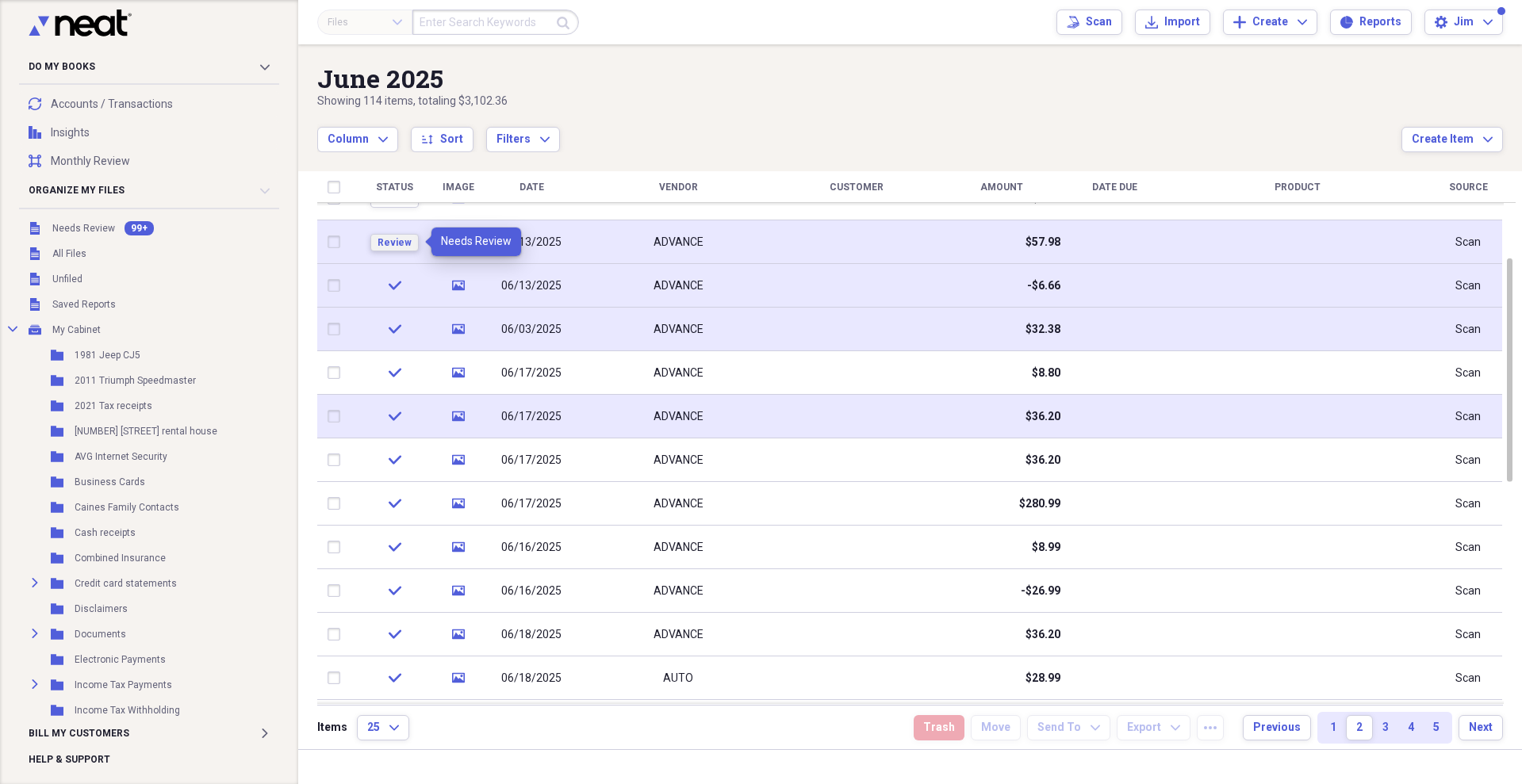 click on "Review" at bounding box center [394, 243] 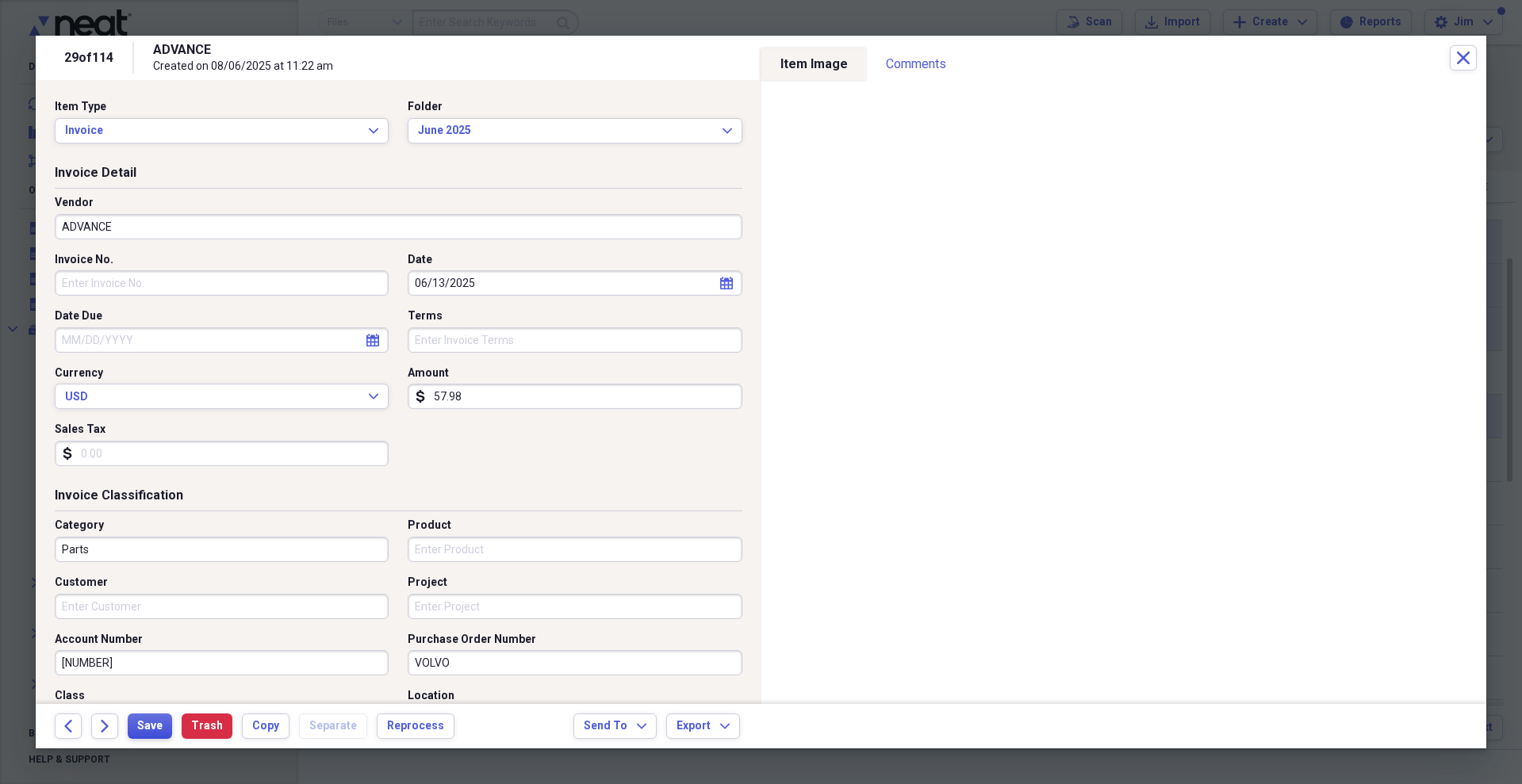 click on "Save" at bounding box center (150, 726) 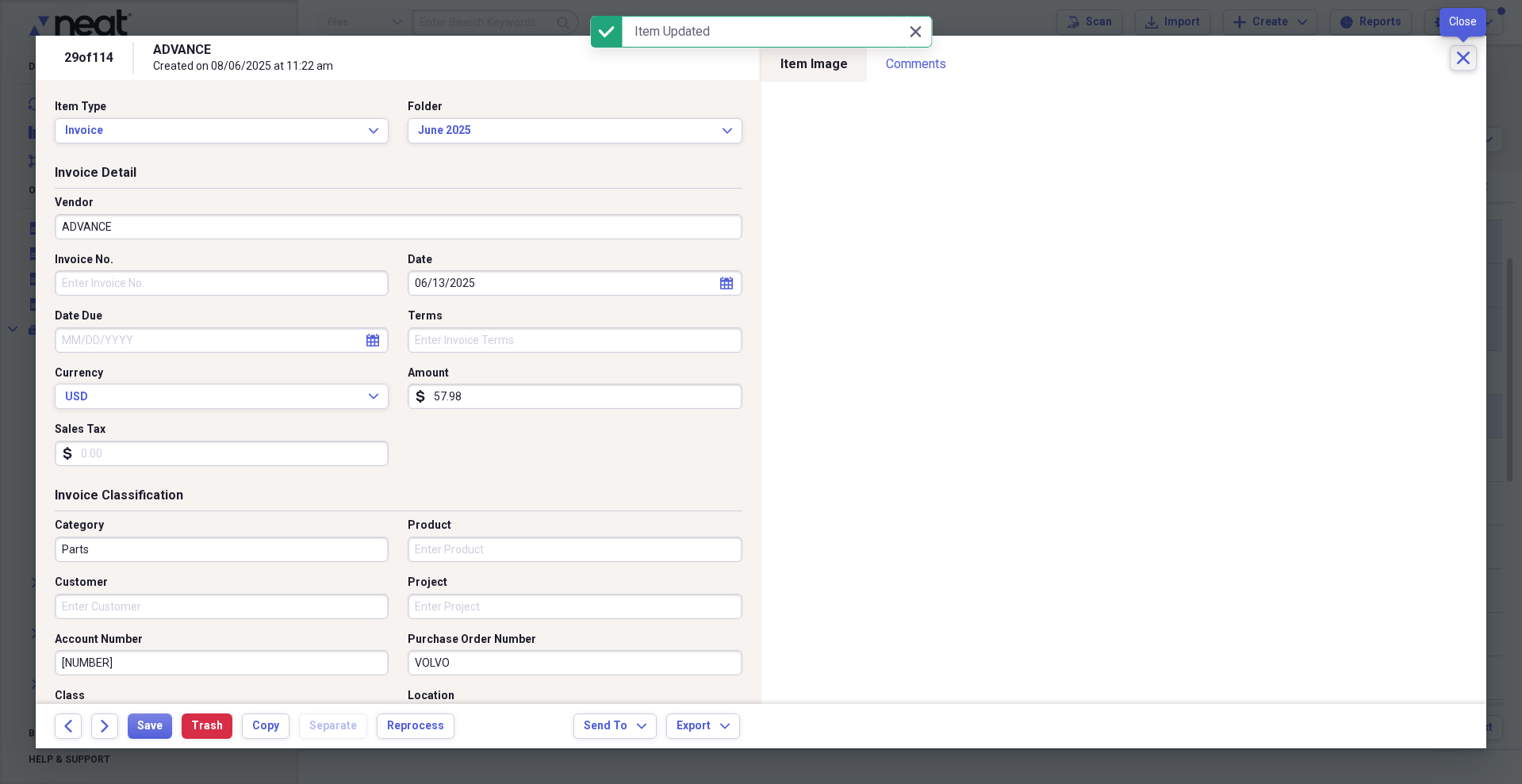 click on "Close" at bounding box center [1463, 58] 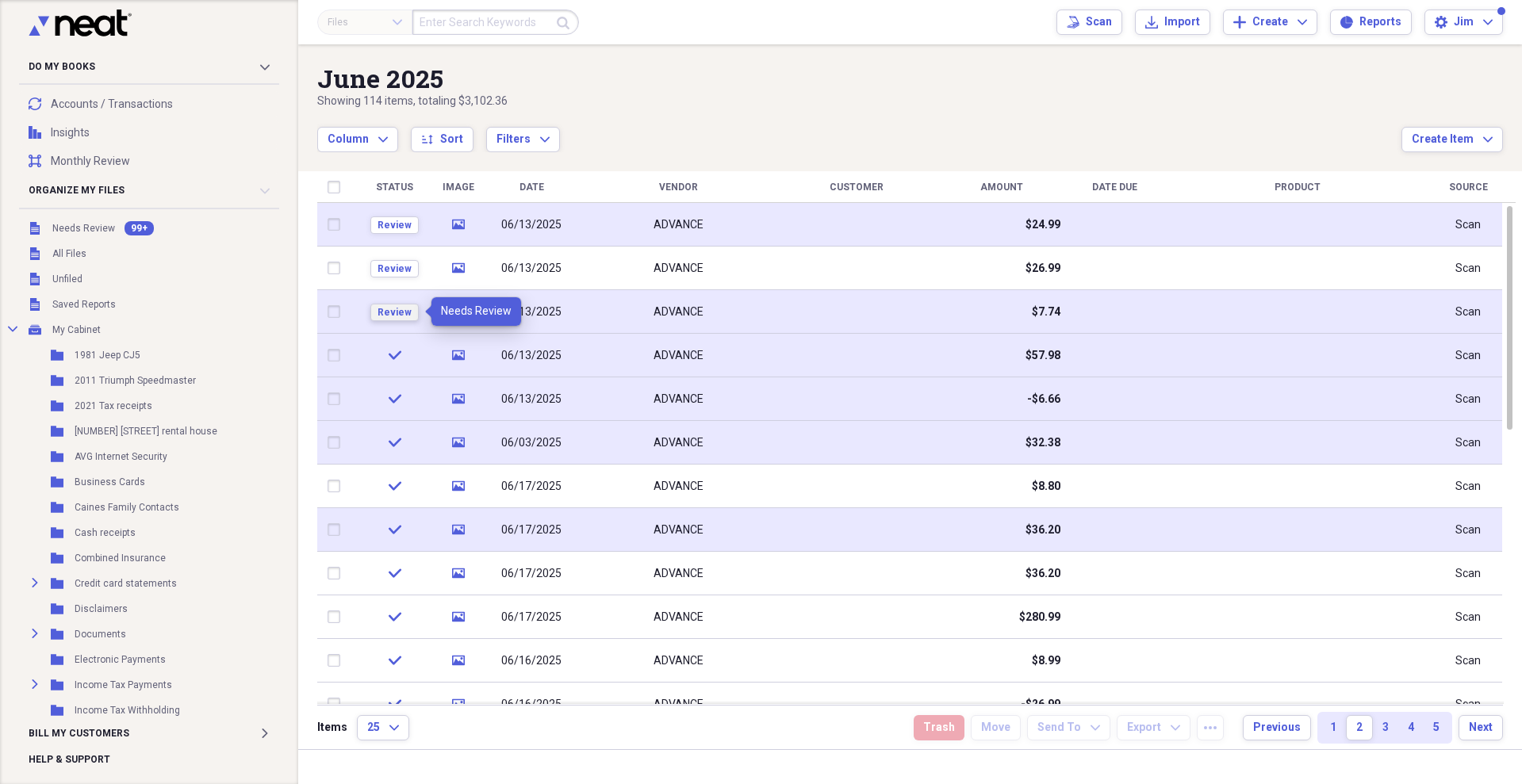 click on "Review" at bounding box center [394, 312] 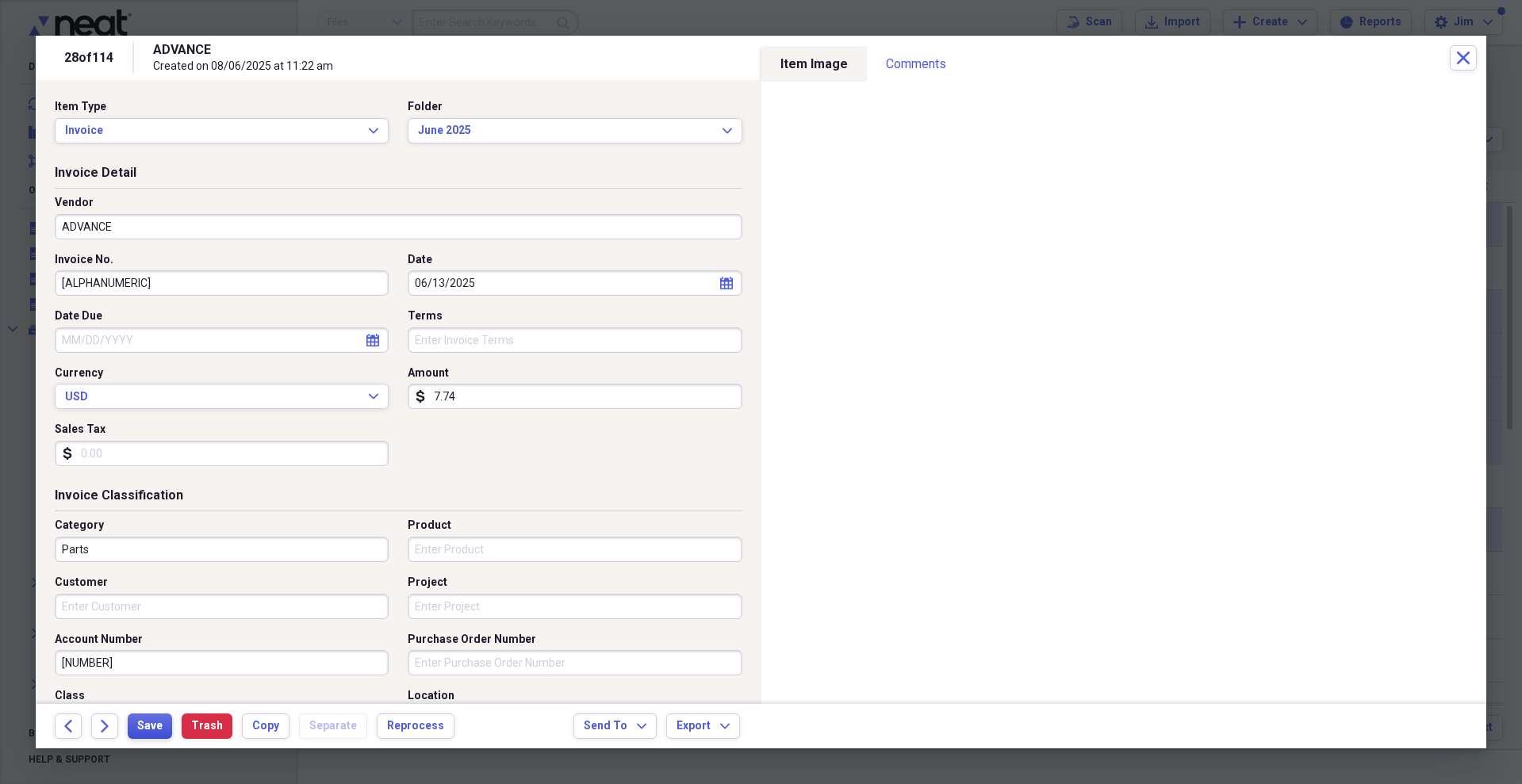 click on "Save" at bounding box center (150, 726) 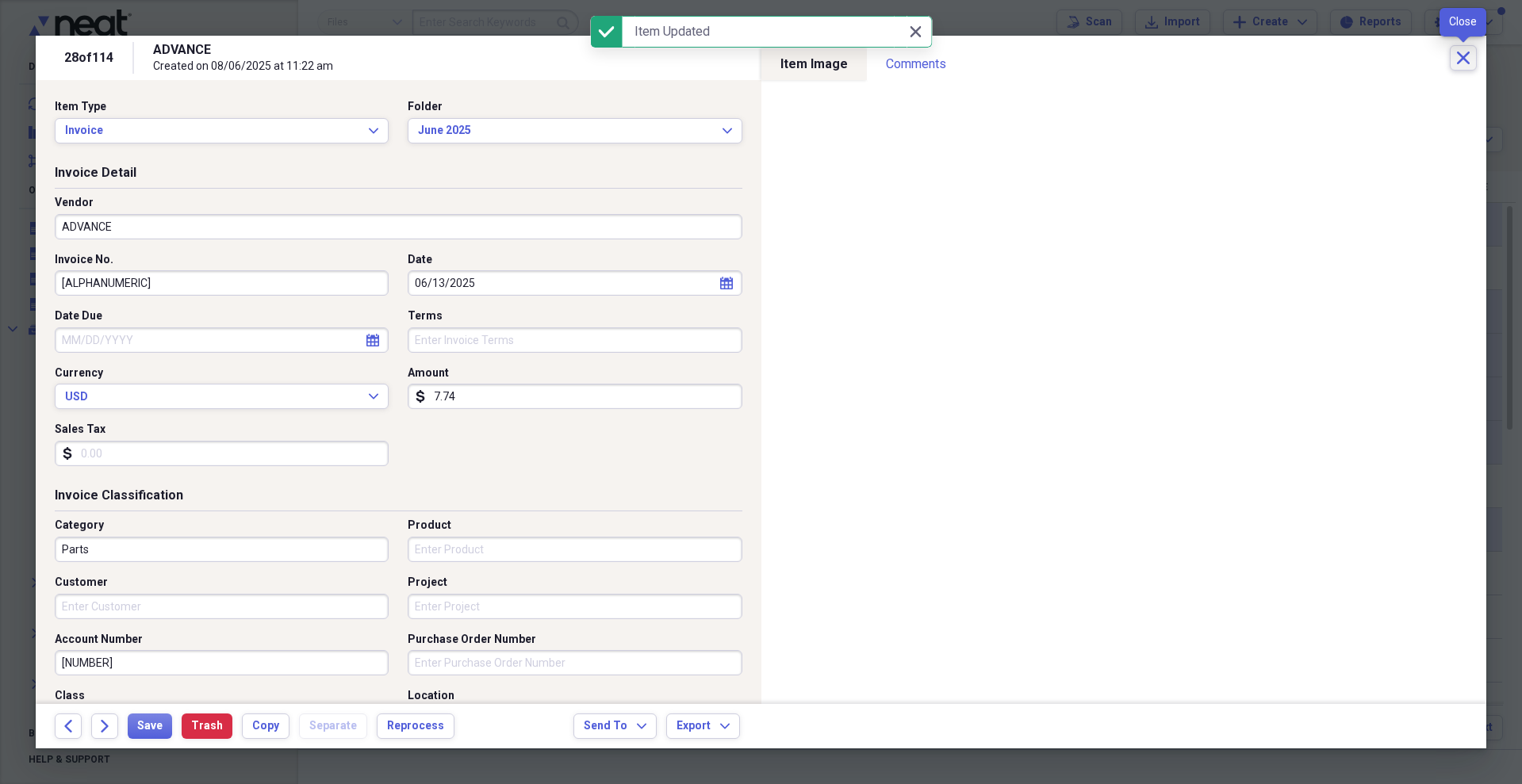 click on "Close" 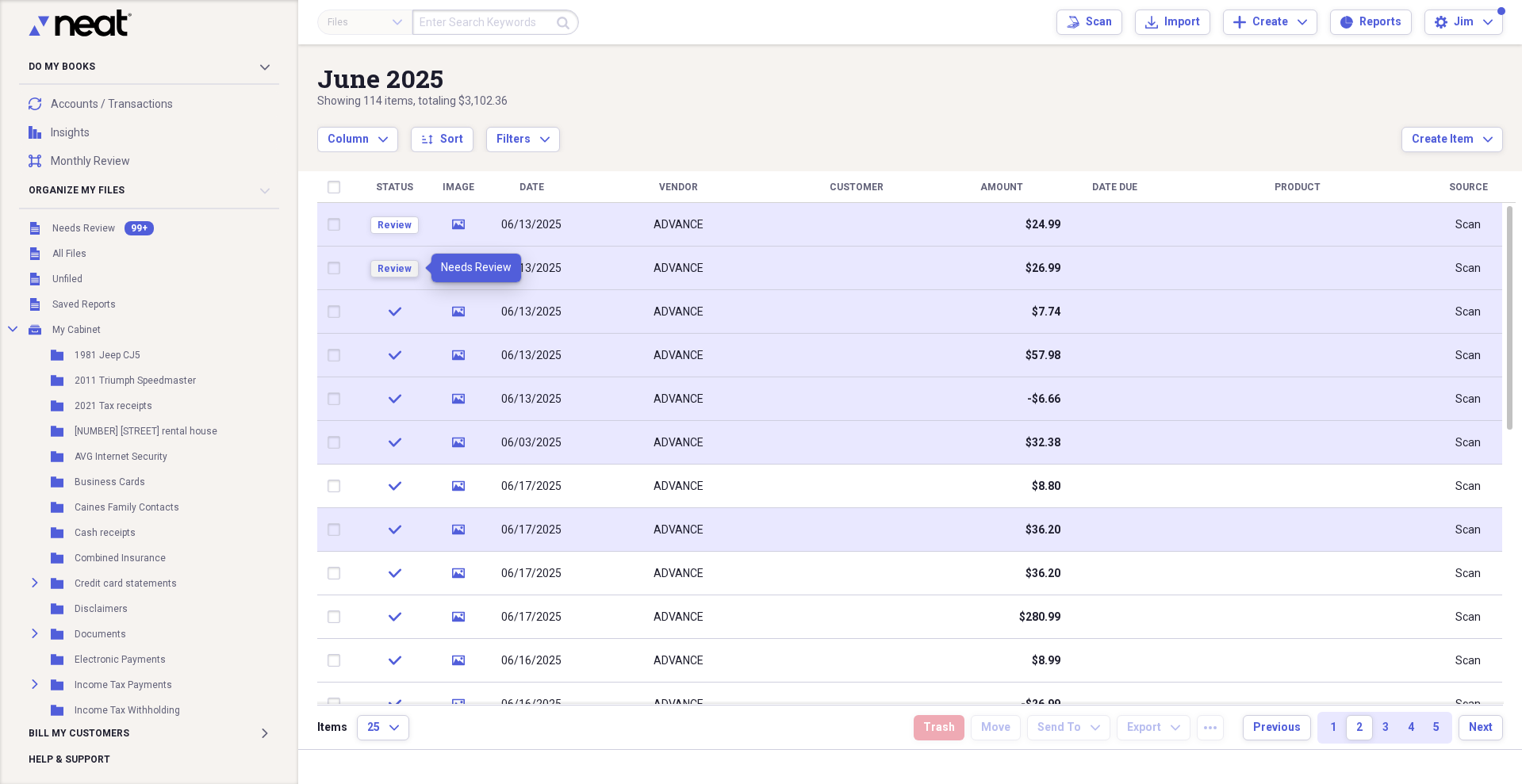 click on "Review" at bounding box center (394, 269) 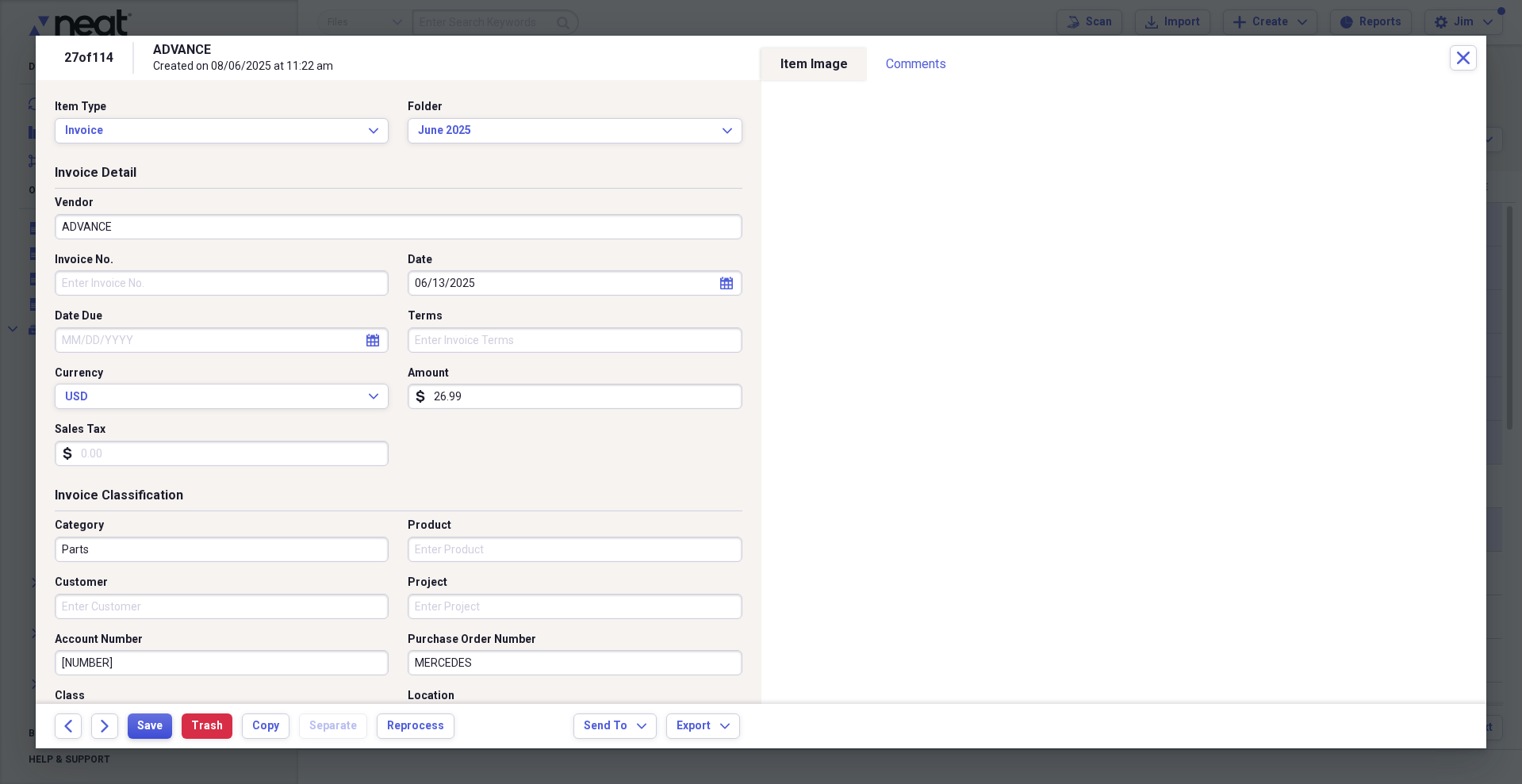 click on "Save" at bounding box center [150, 726] 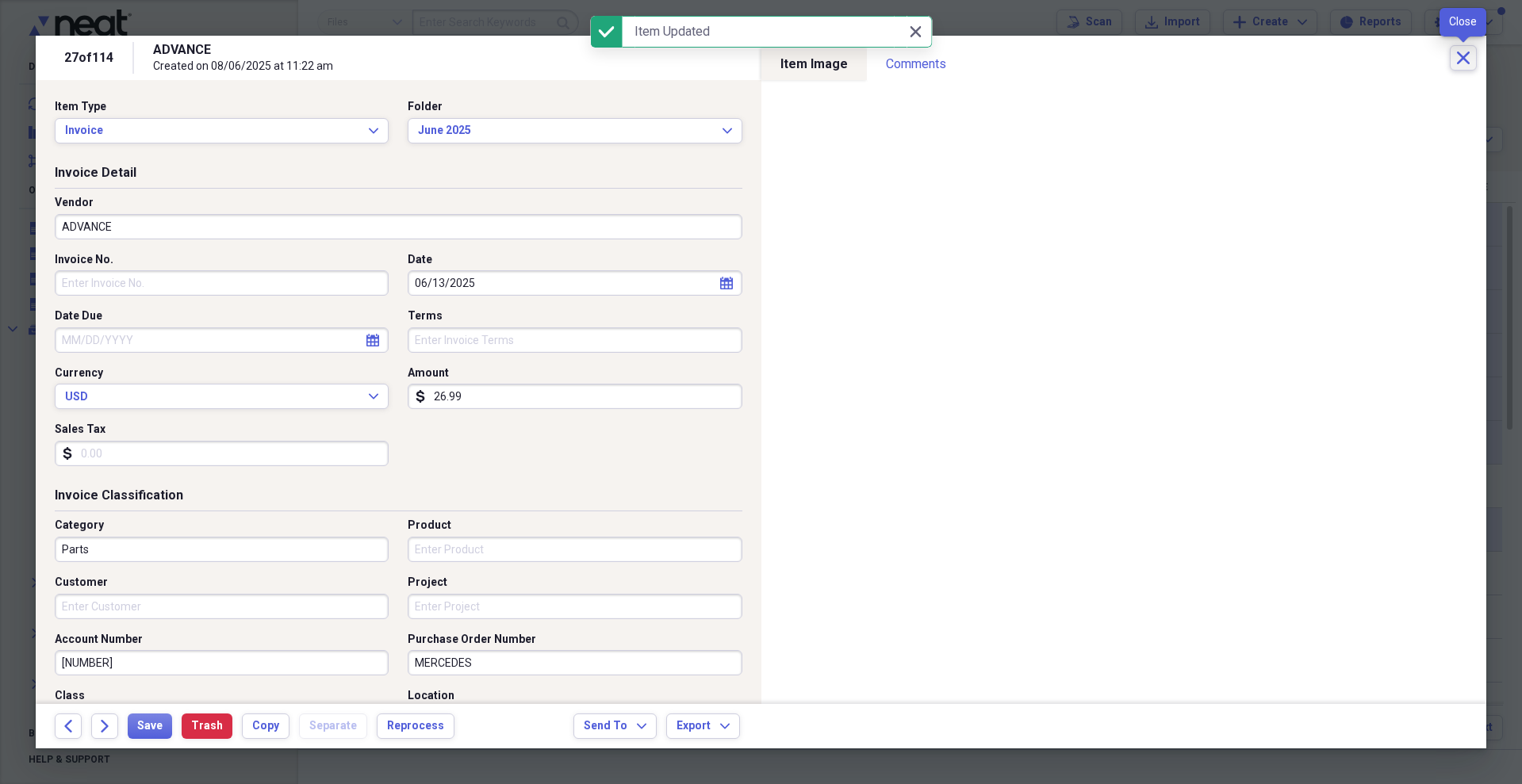 click on "Close" at bounding box center (1463, 58) 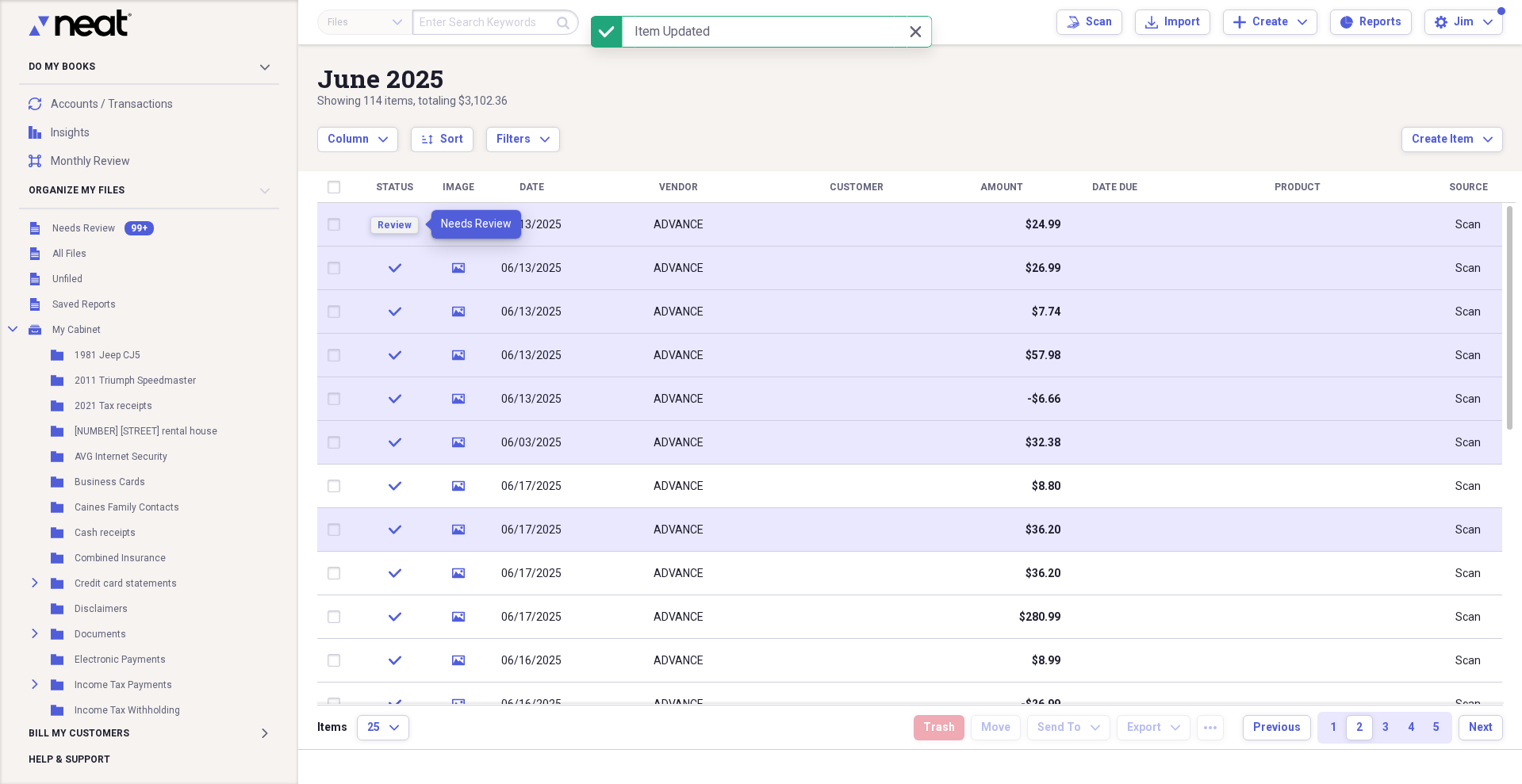 click on "Review" at bounding box center (394, 225) 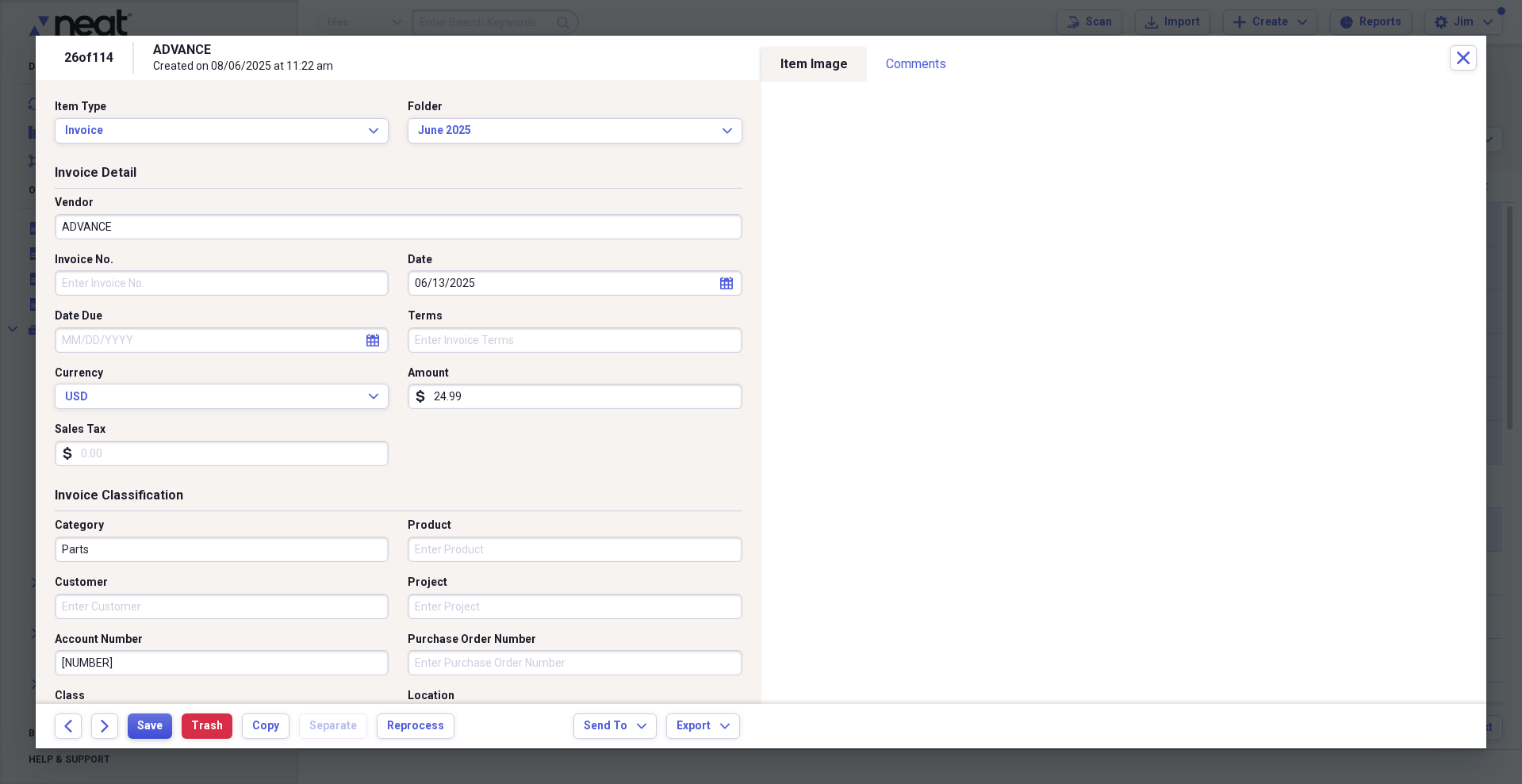 click on "Save" at bounding box center (150, 726) 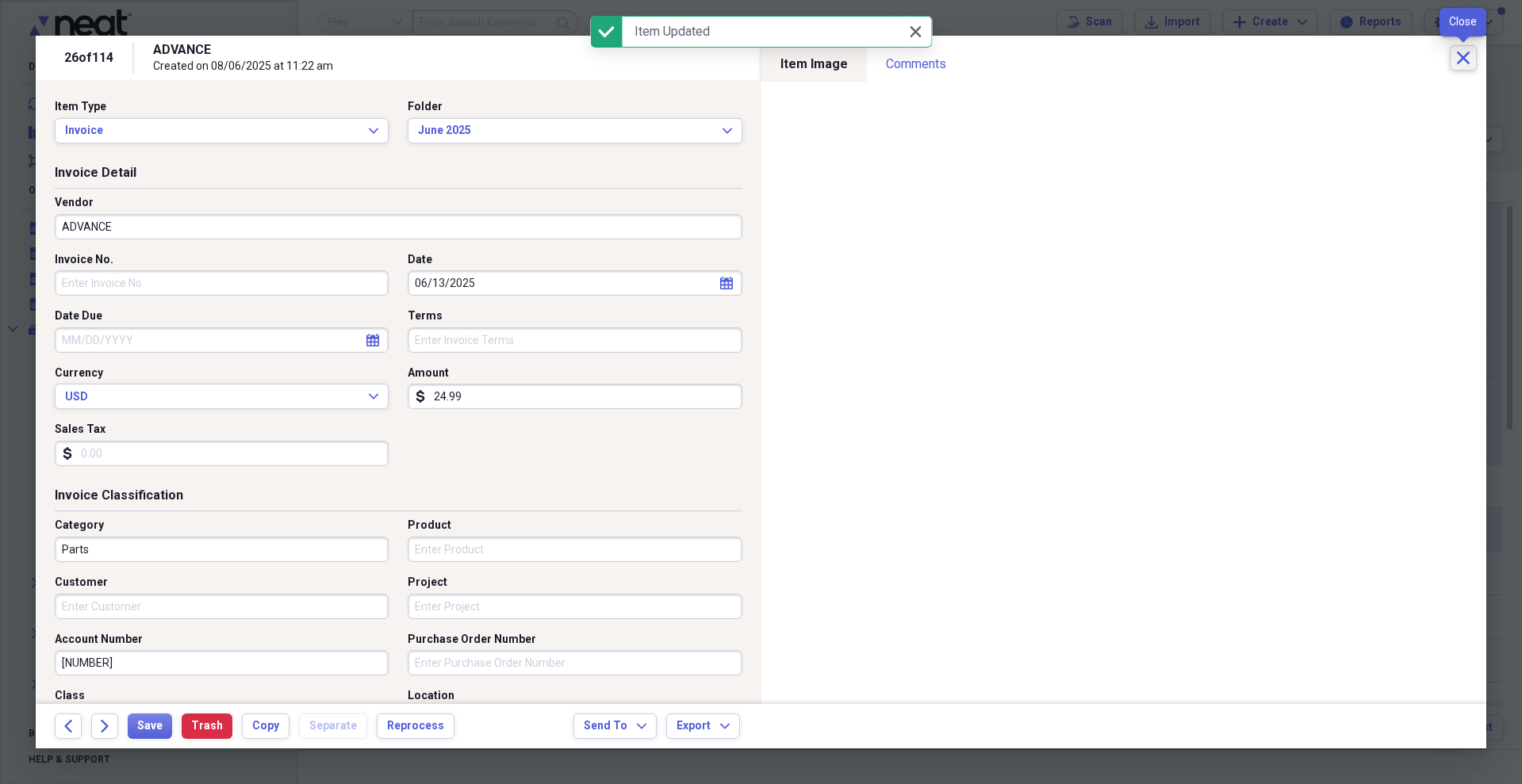 click 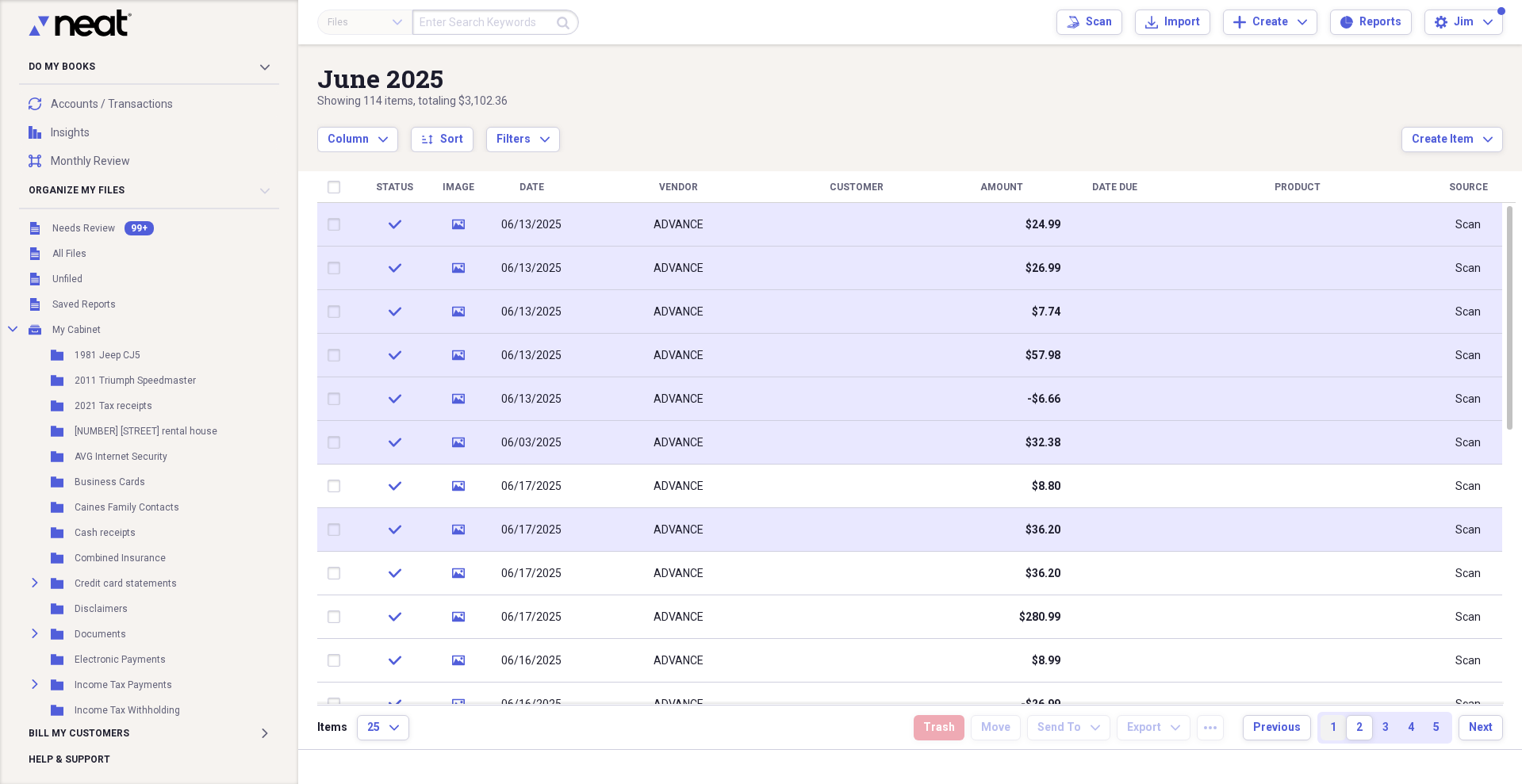 click on "1" at bounding box center [1333, 728] 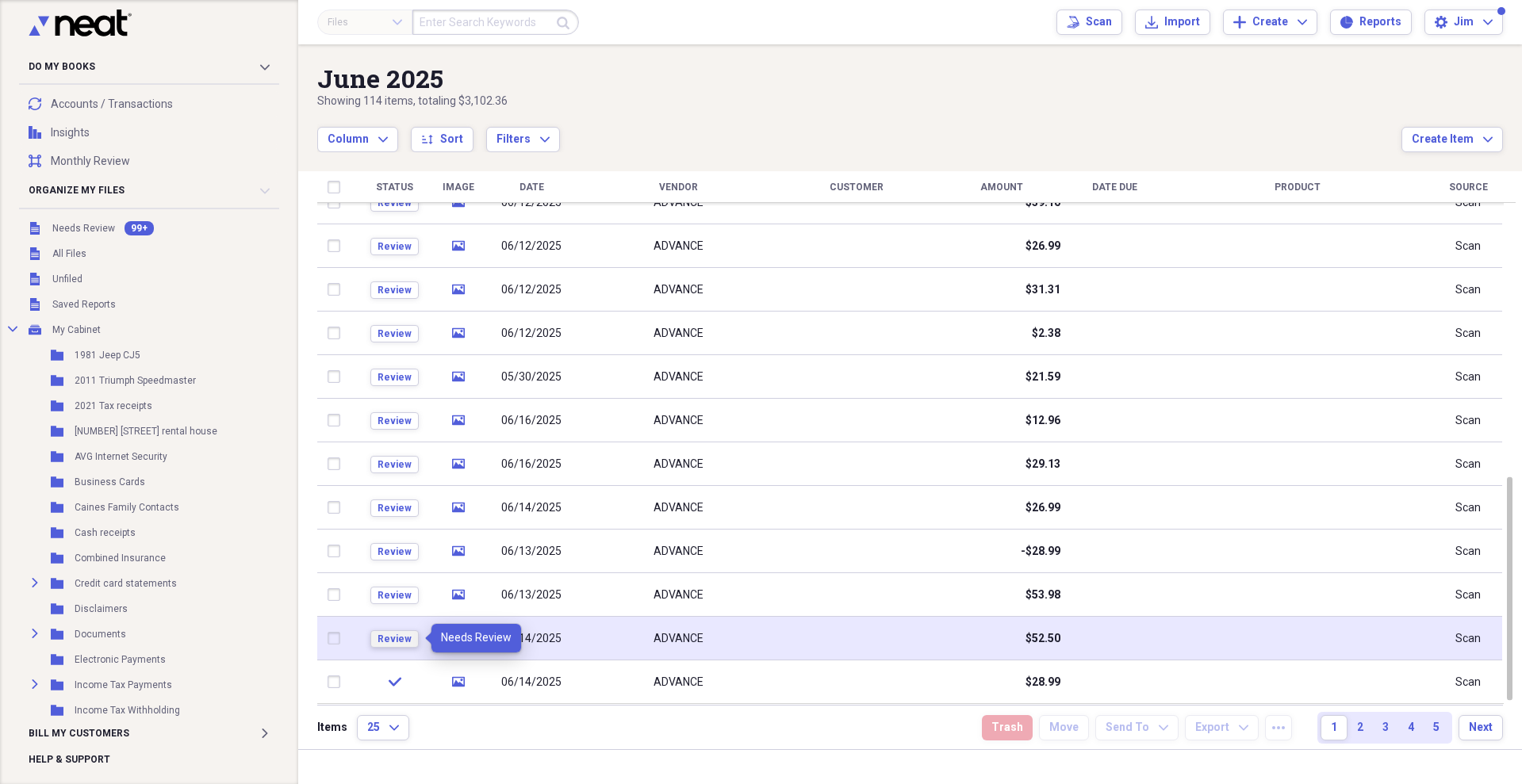 click on "Review" at bounding box center [394, 639] 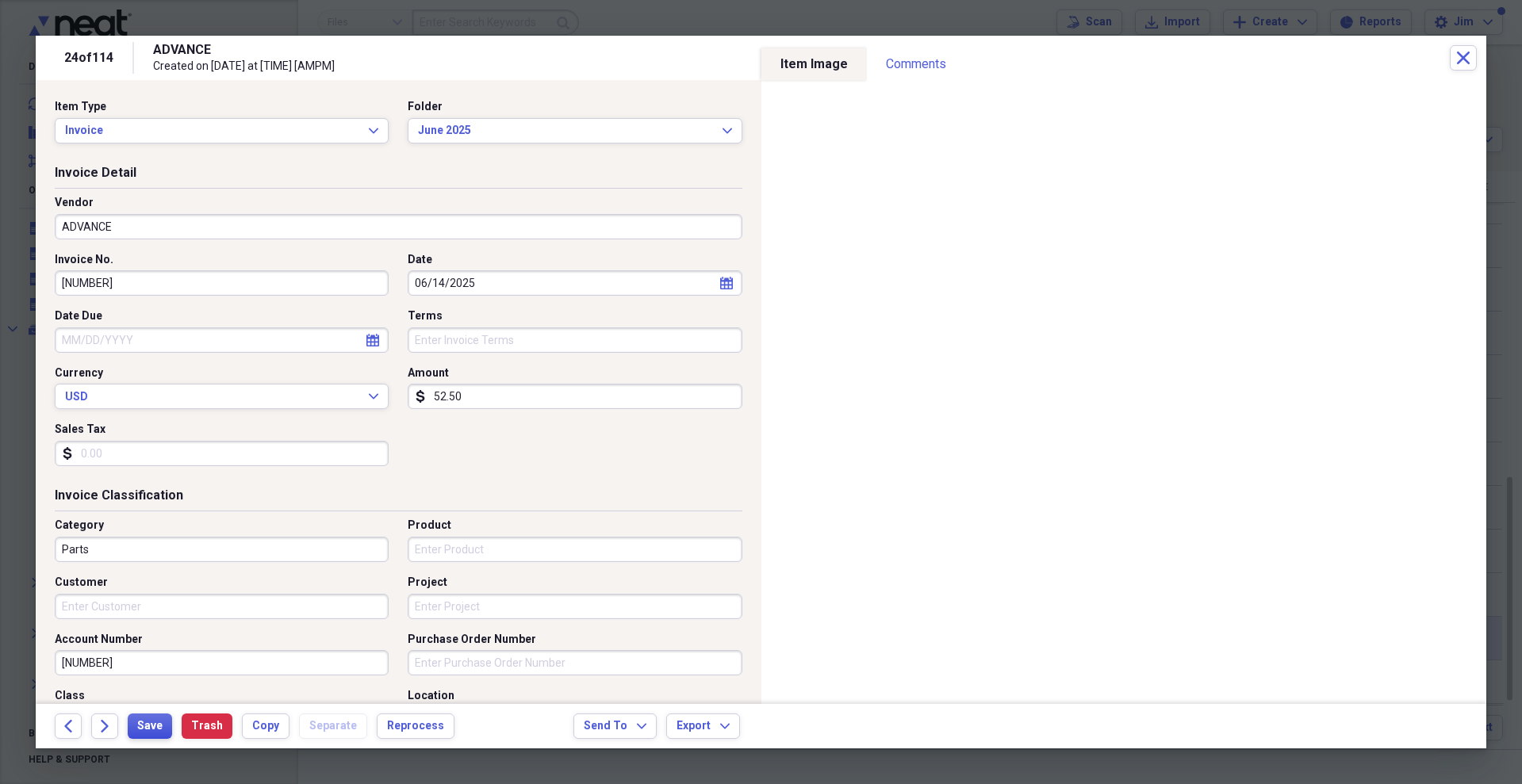 click on "Save" at bounding box center [150, 726] 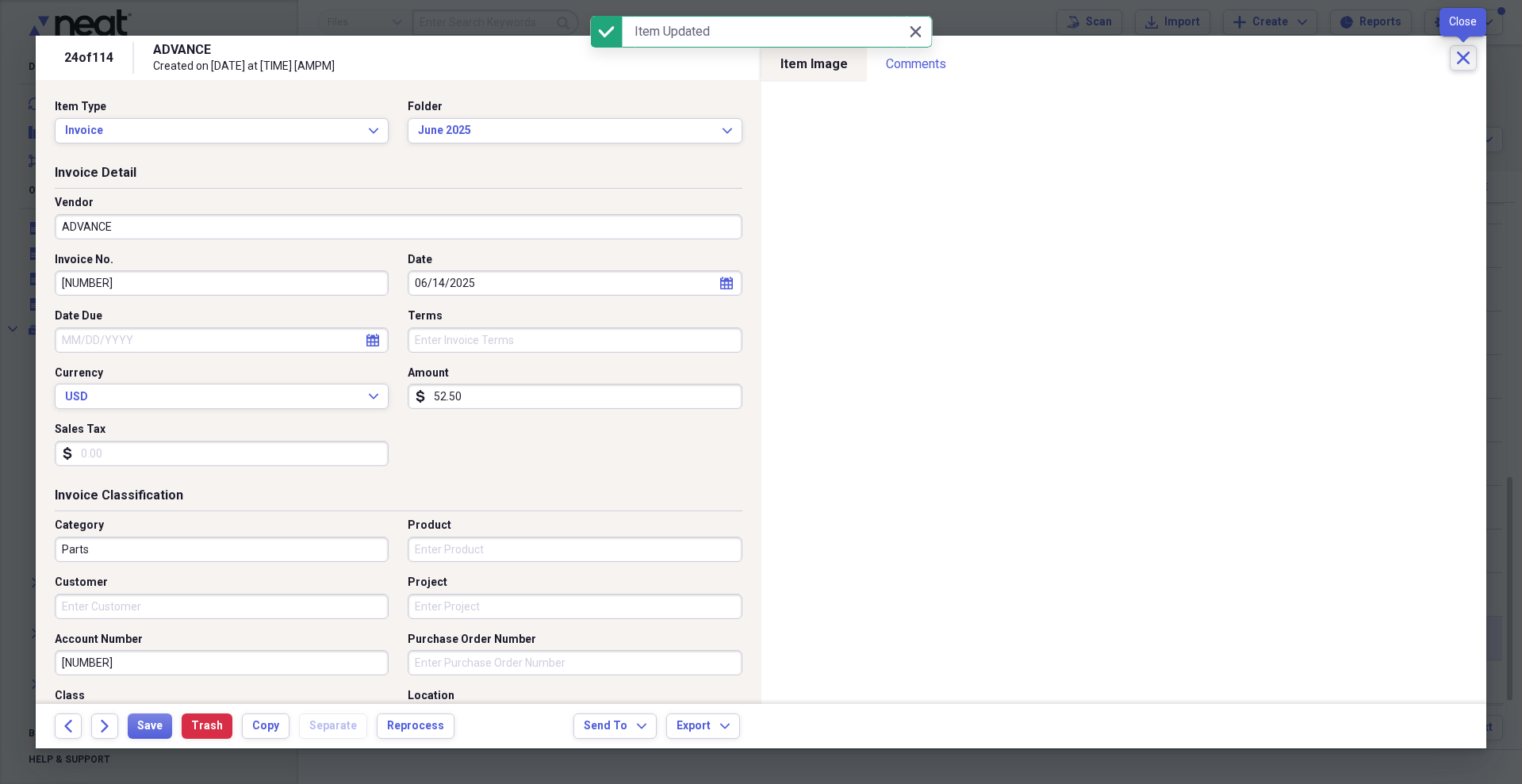 click on "Close" at bounding box center [1463, 58] 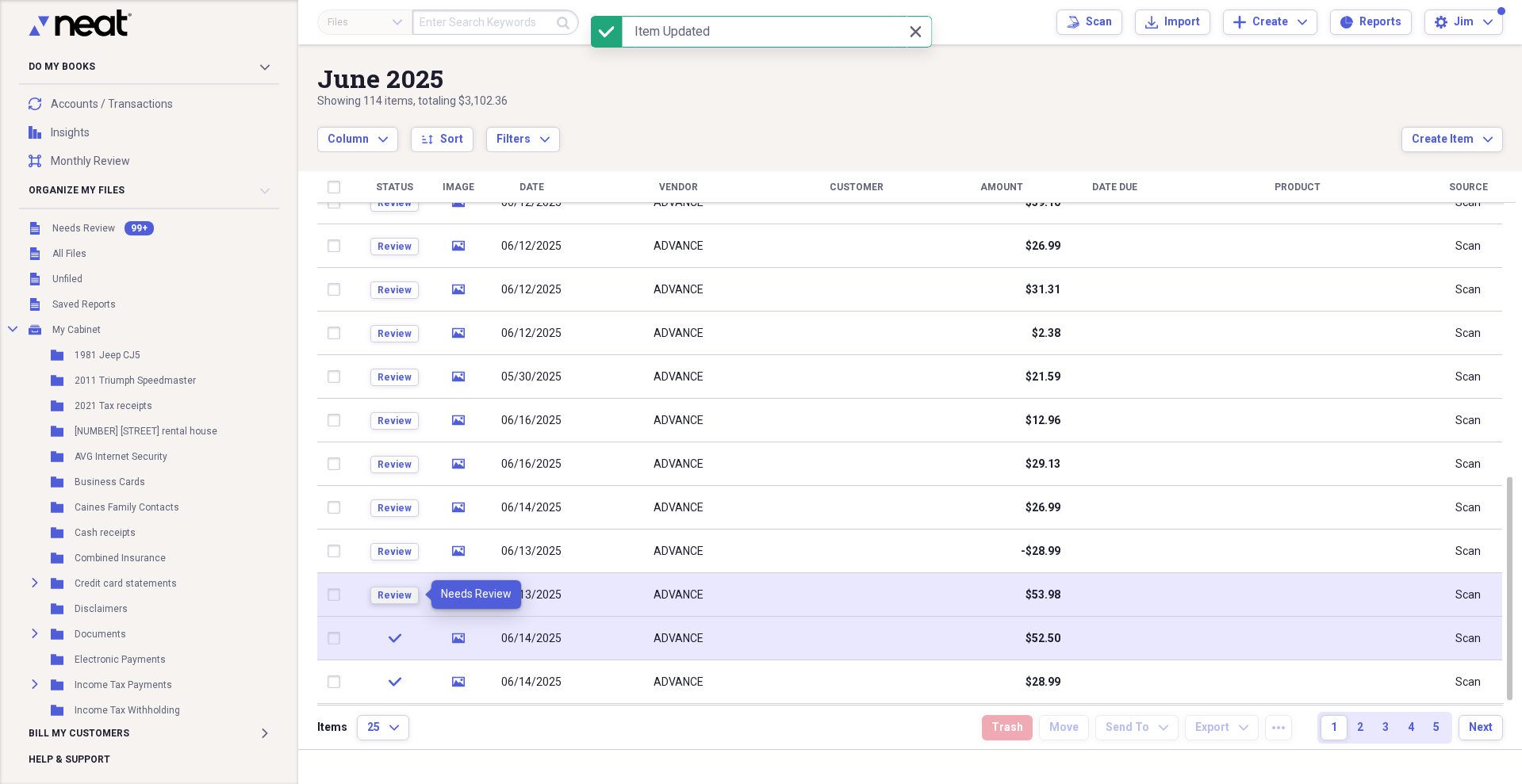 click on "Review" at bounding box center [394, 595] 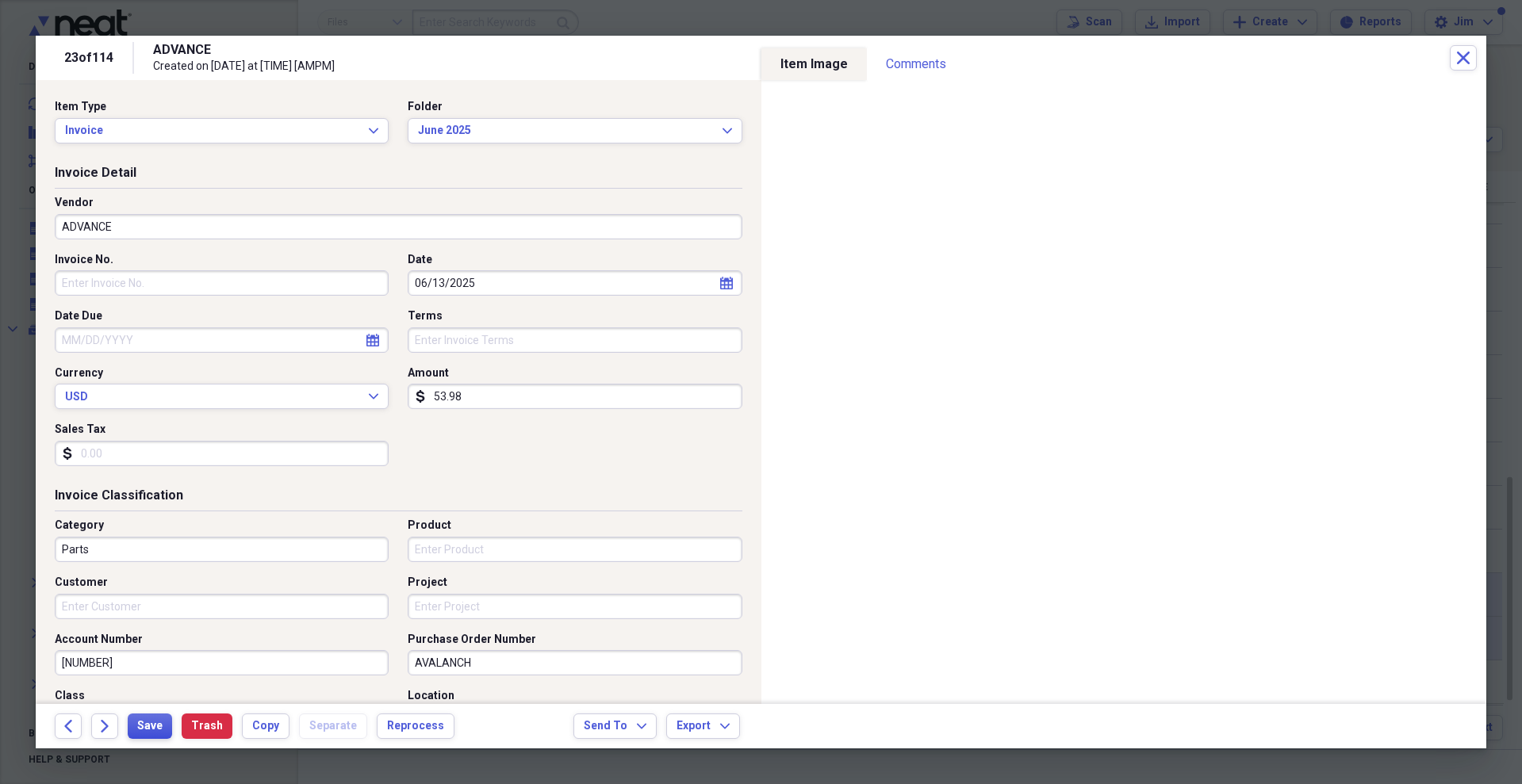 click on "Save" at bounding box center [150, 726] 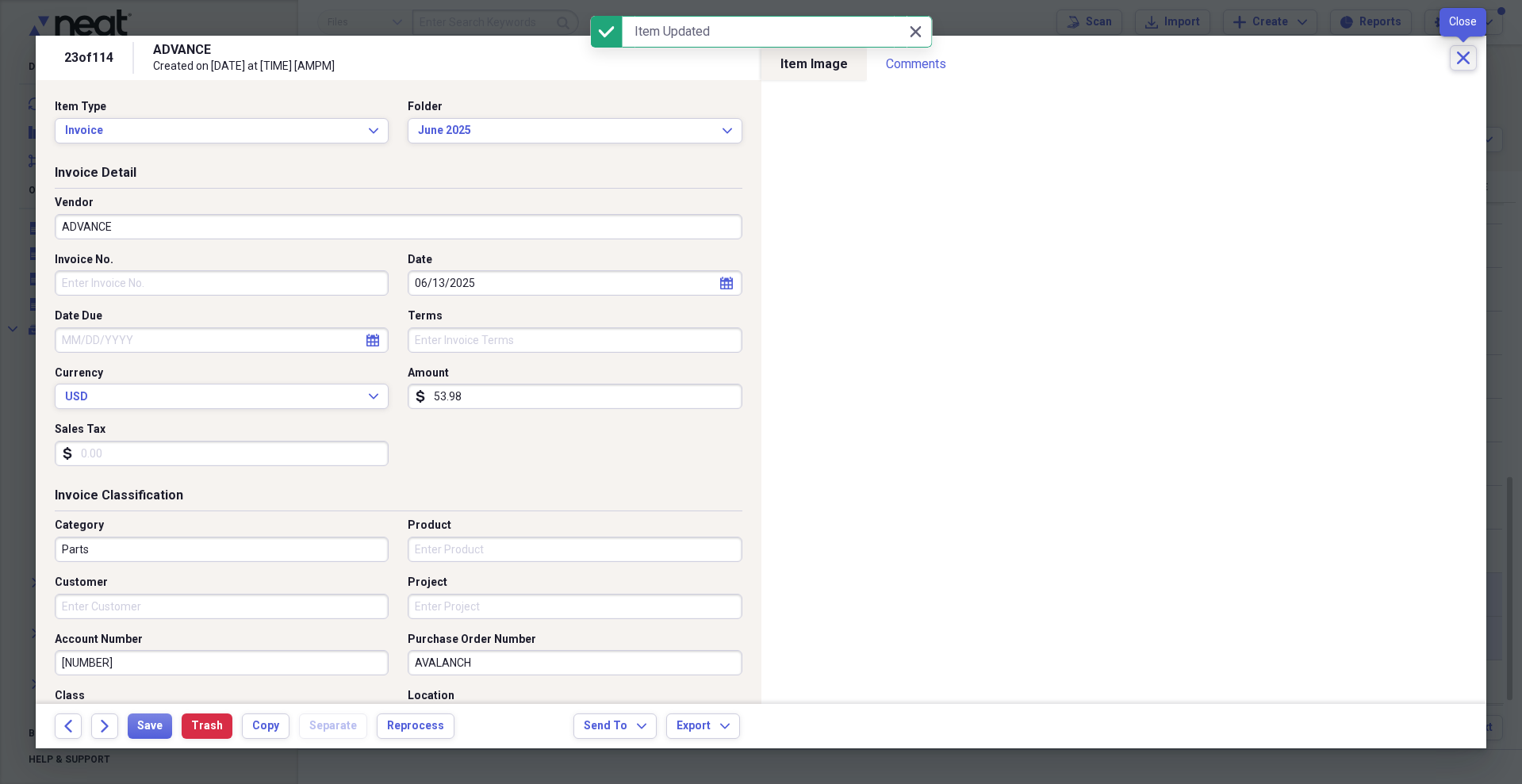 click on "Close" 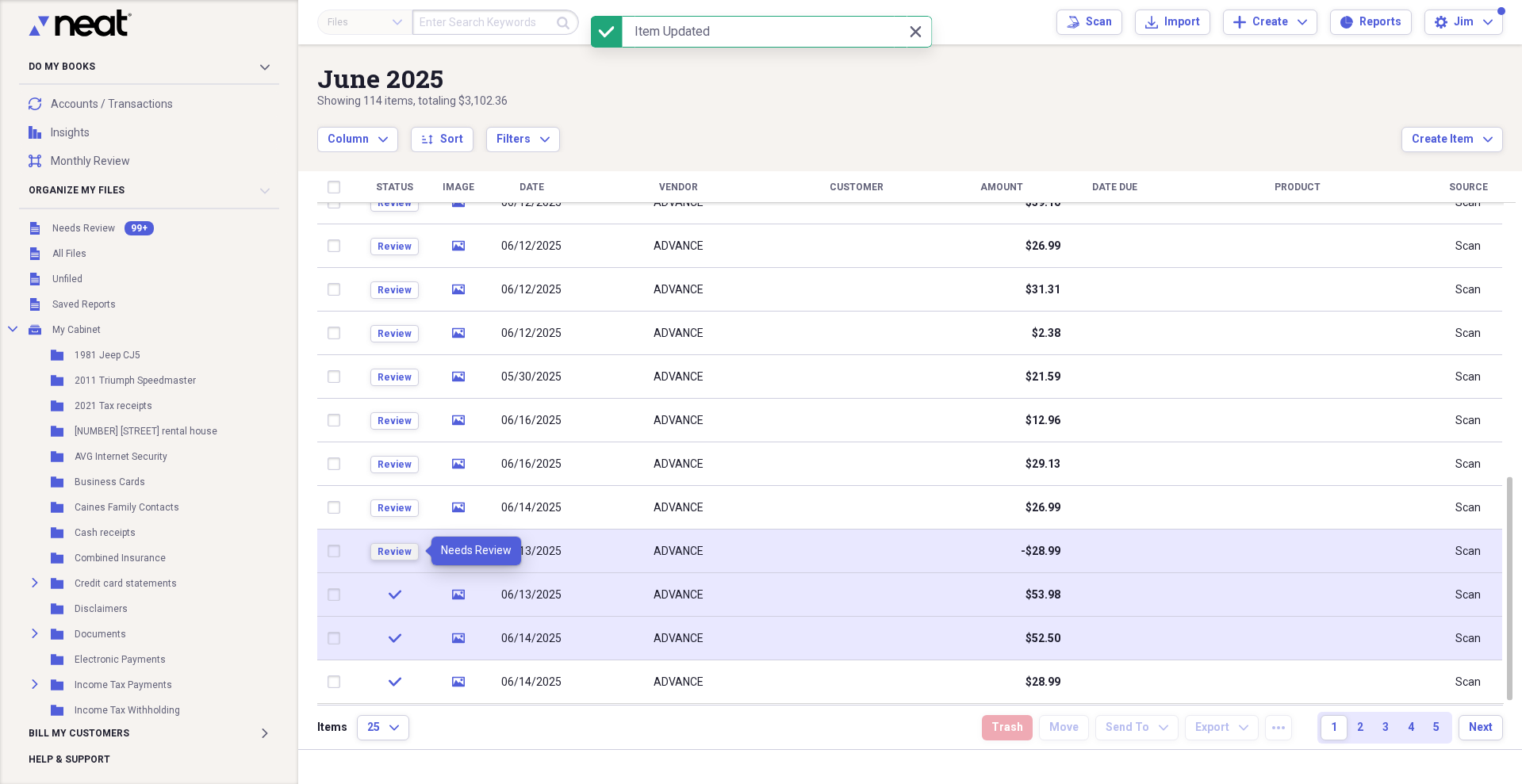 click on "Review" at bounding box center (394, 552) 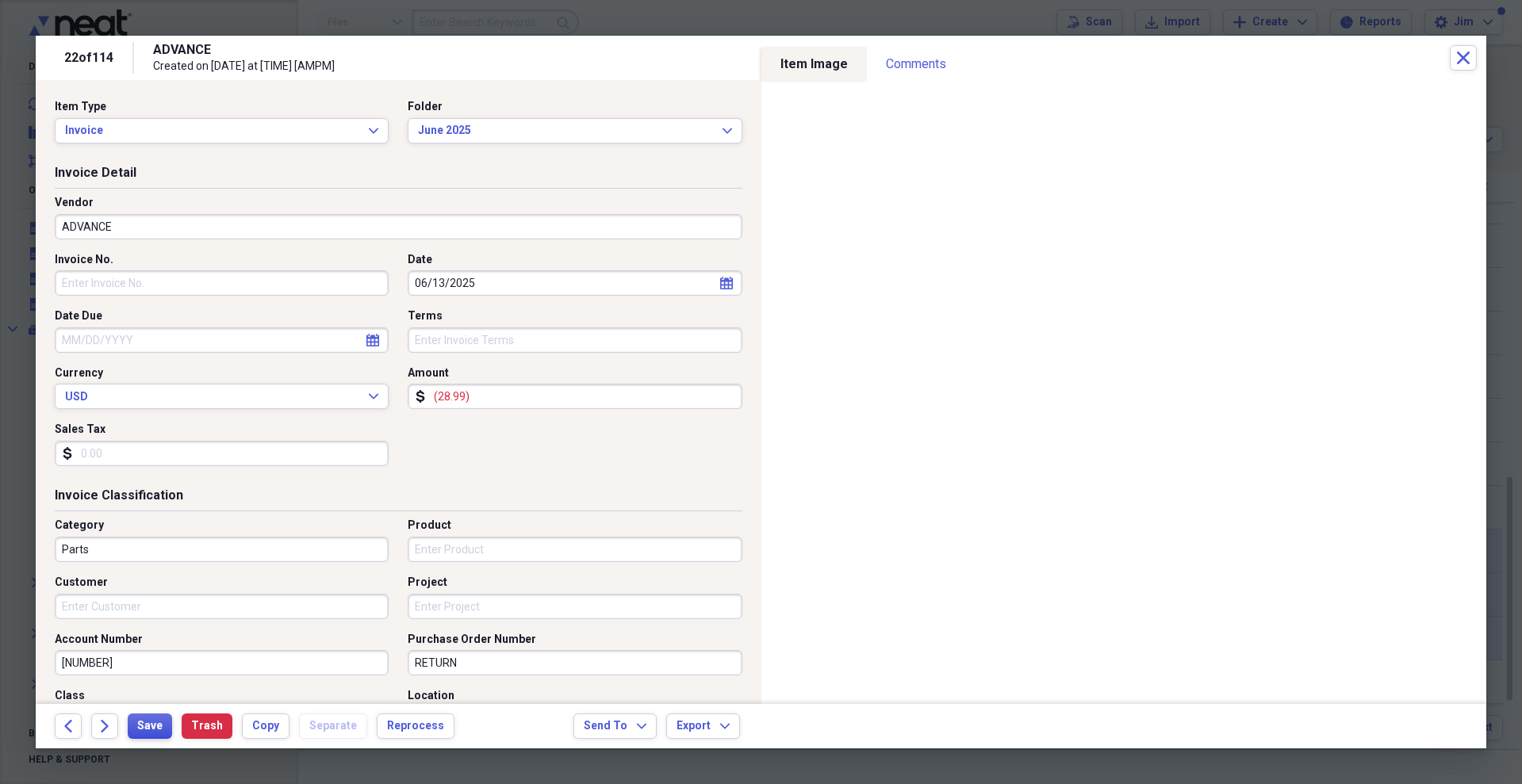 click on "Save" at bounding box center [150, 726] 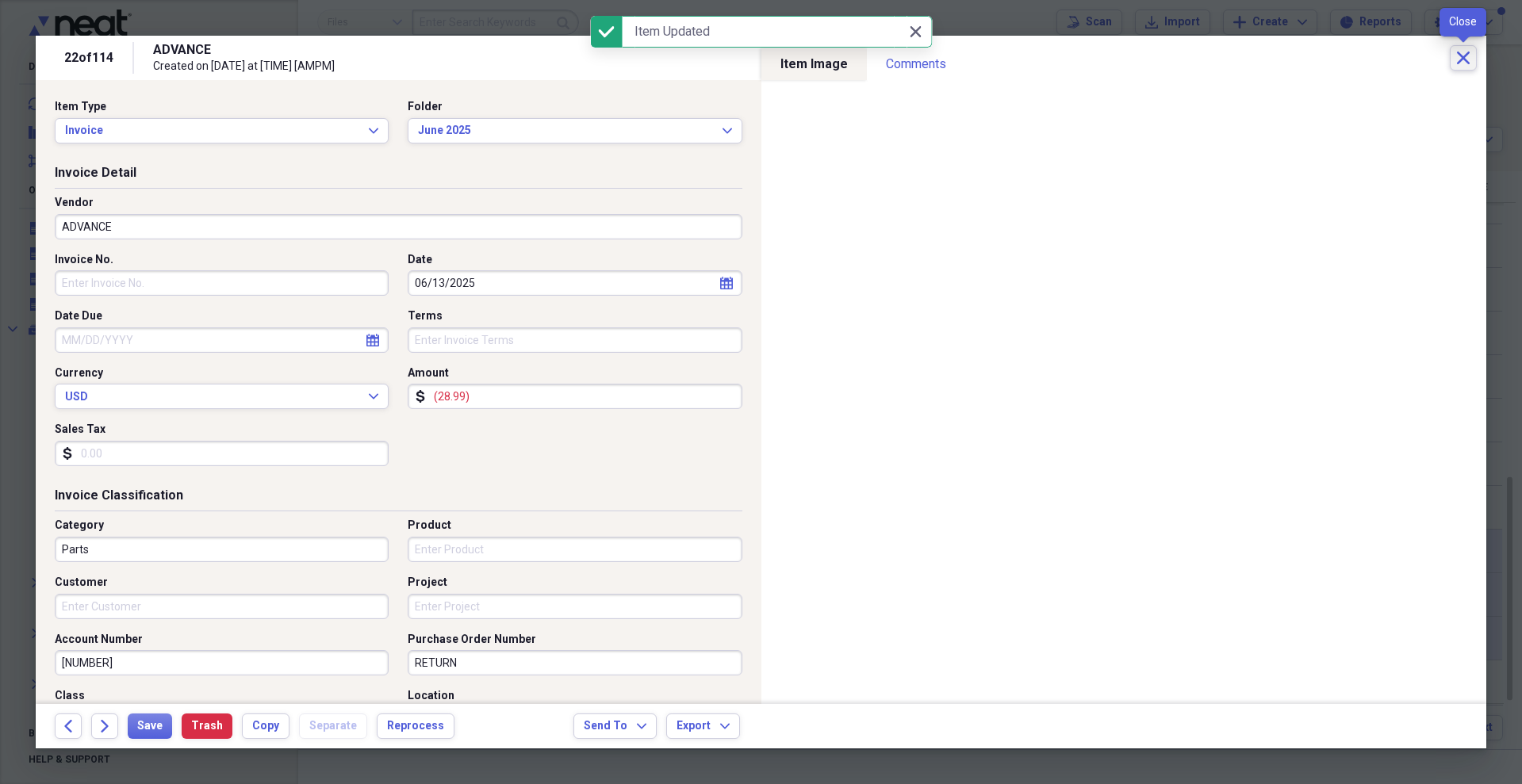 click 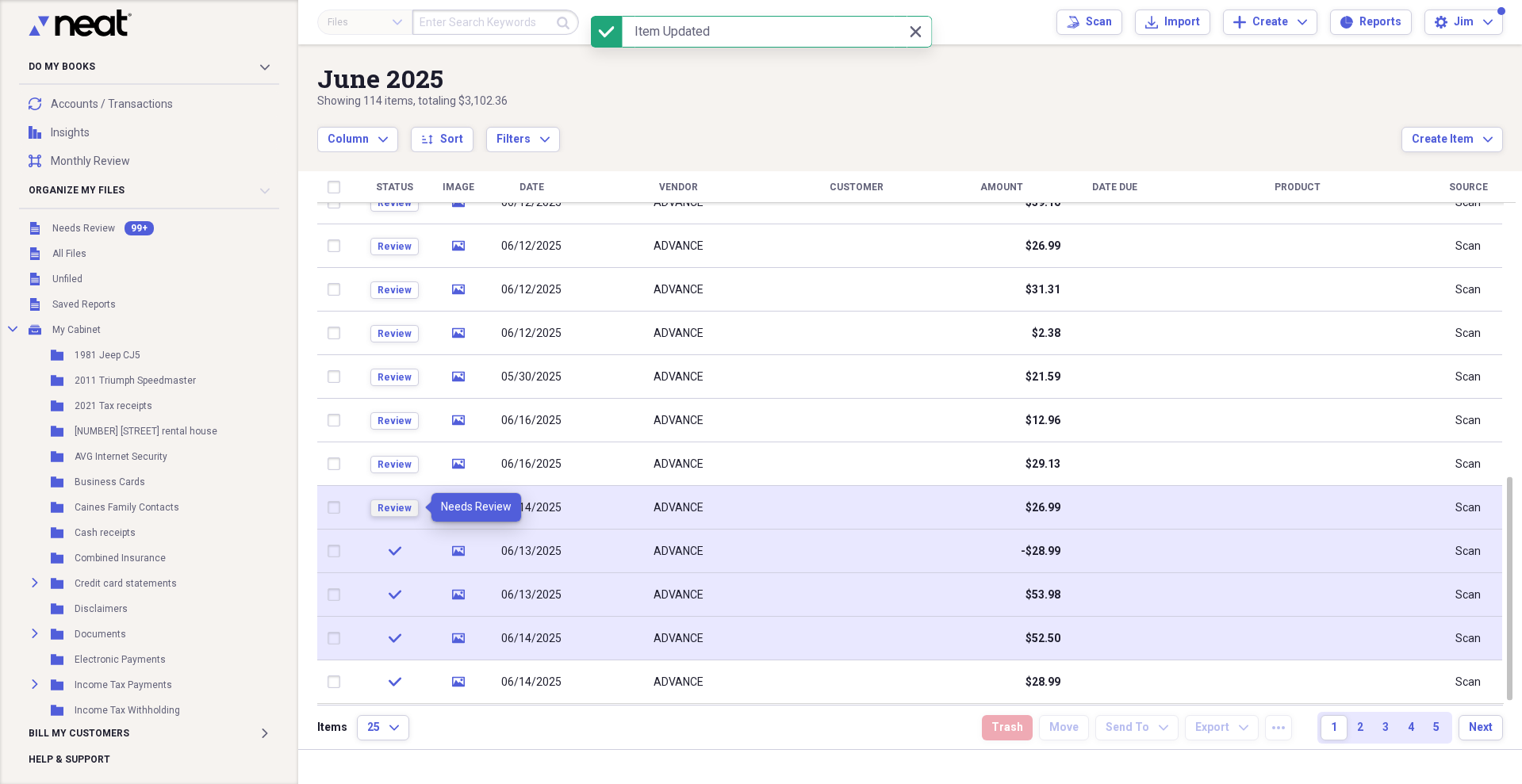click on "Review" at bounding box center [394, 508] 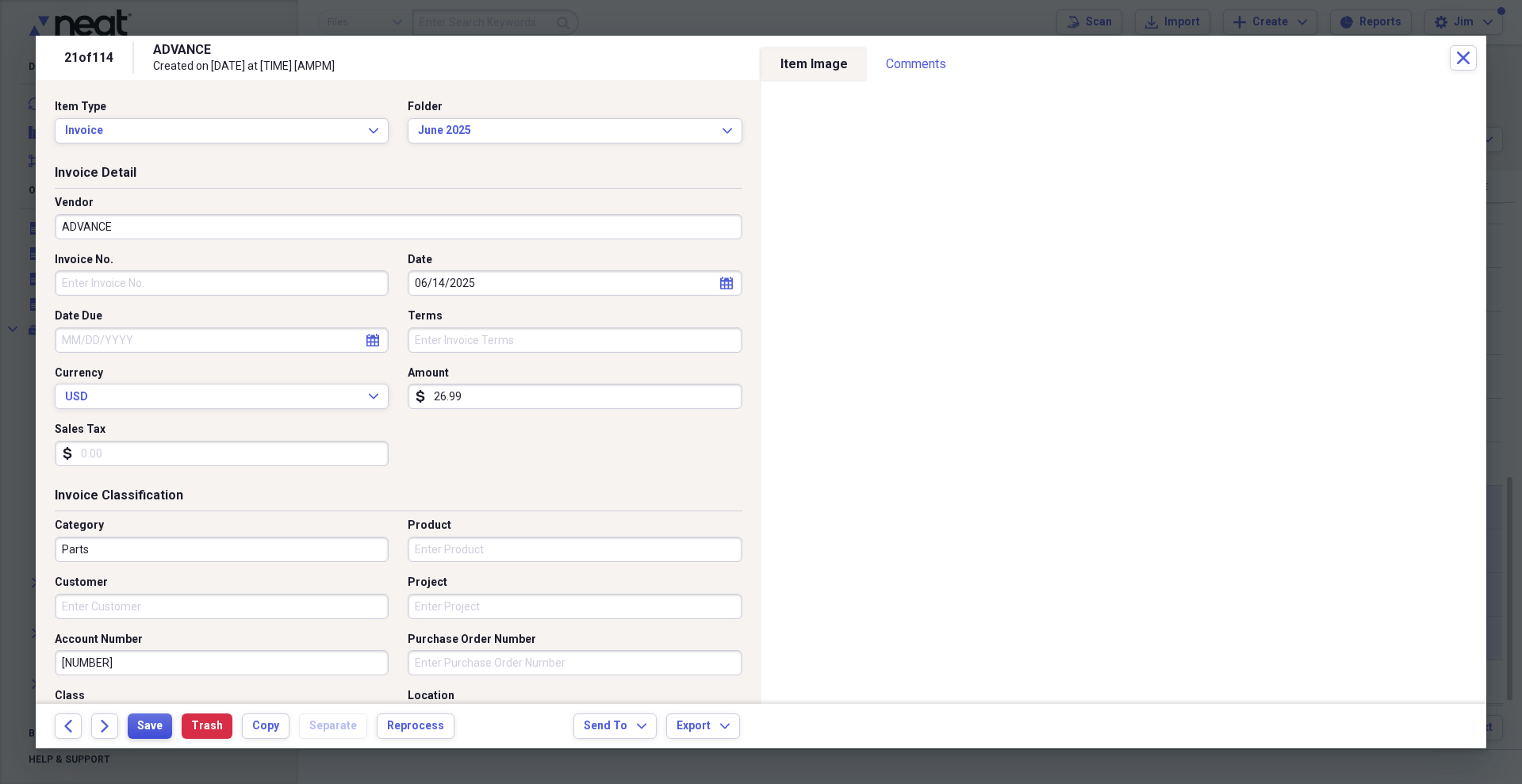 click on "Save" at bounding box center (150, 726) 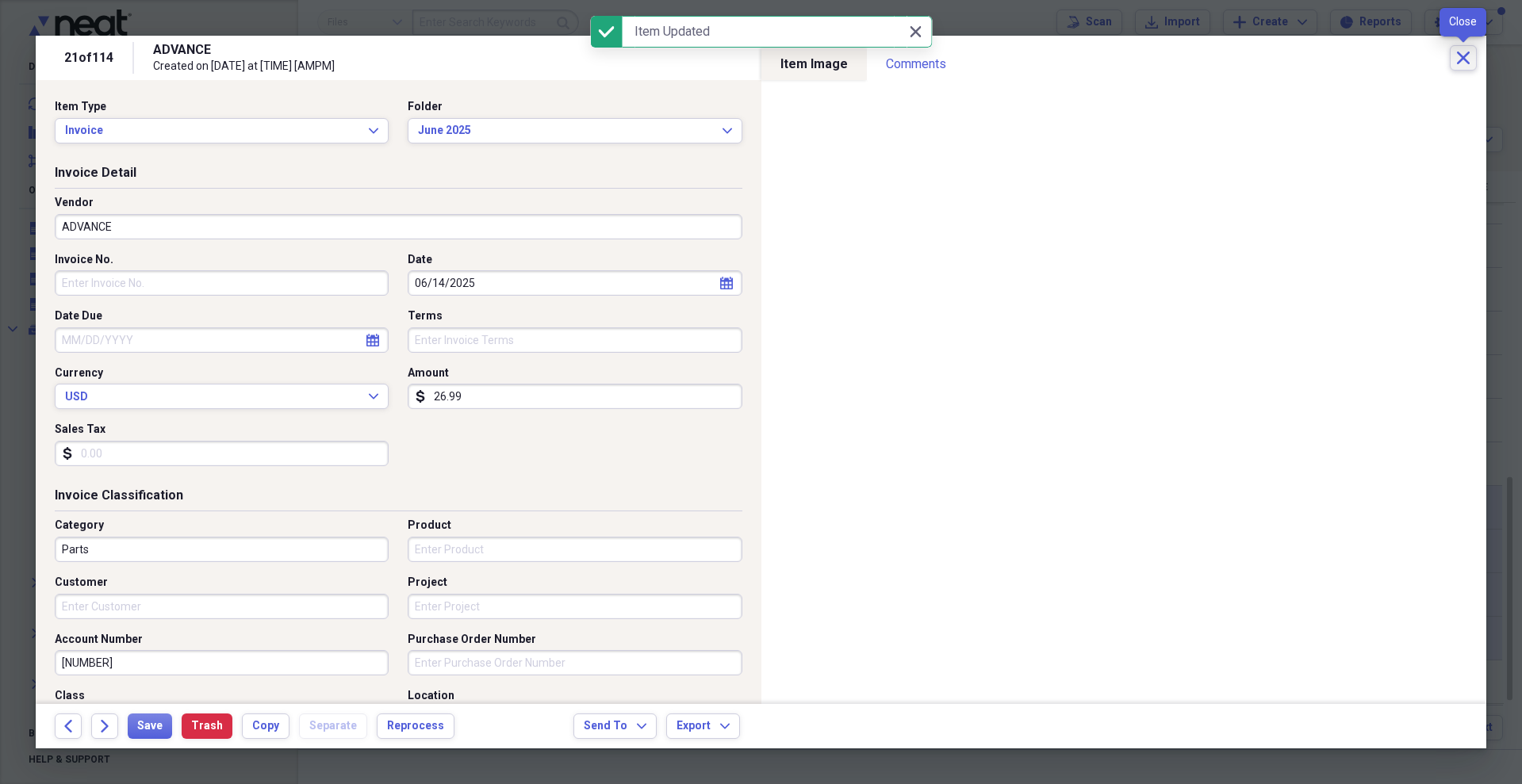 click on "Close" at bounding box center [1463, 58] 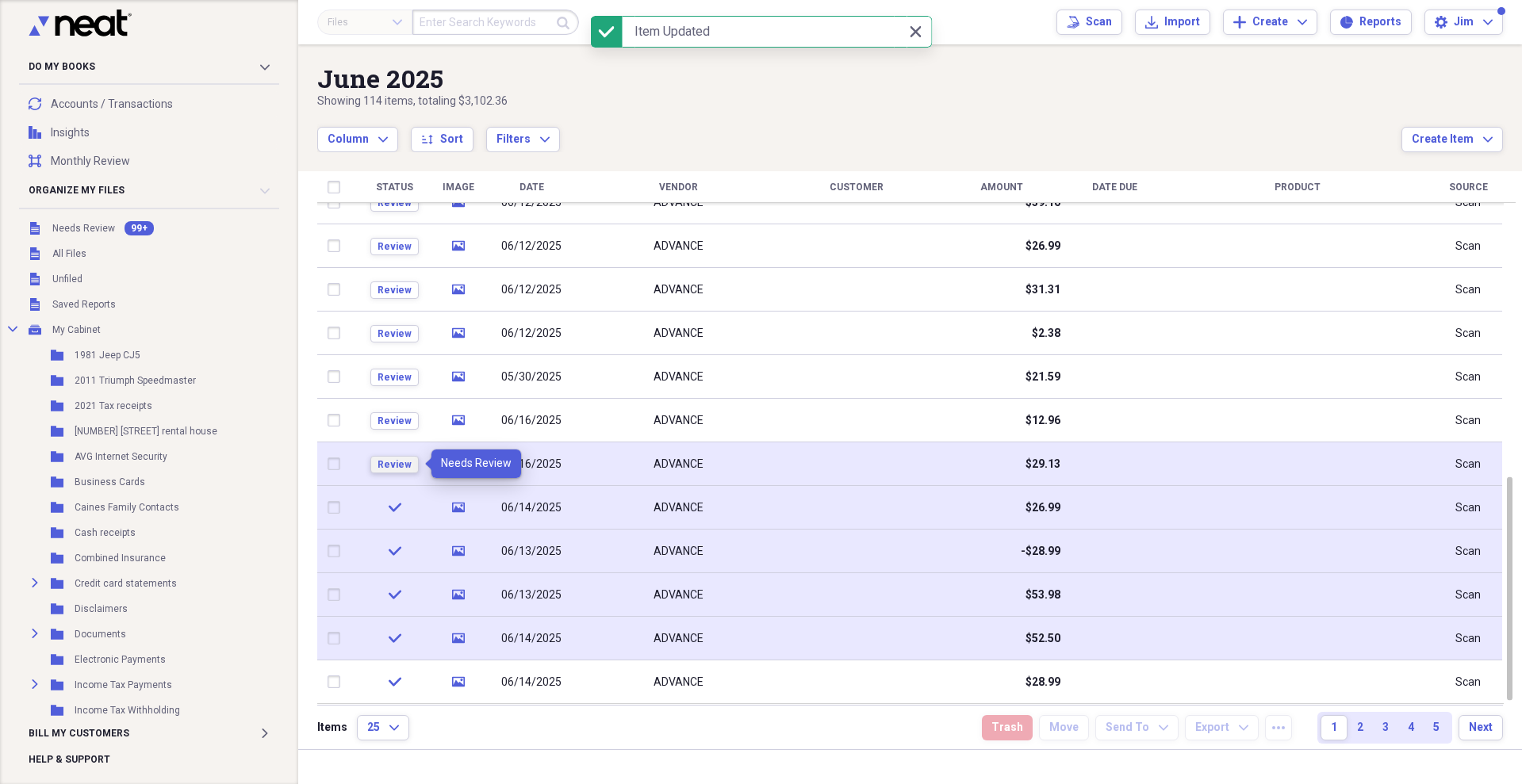 click on "Review" at bounding box center [394, 465] 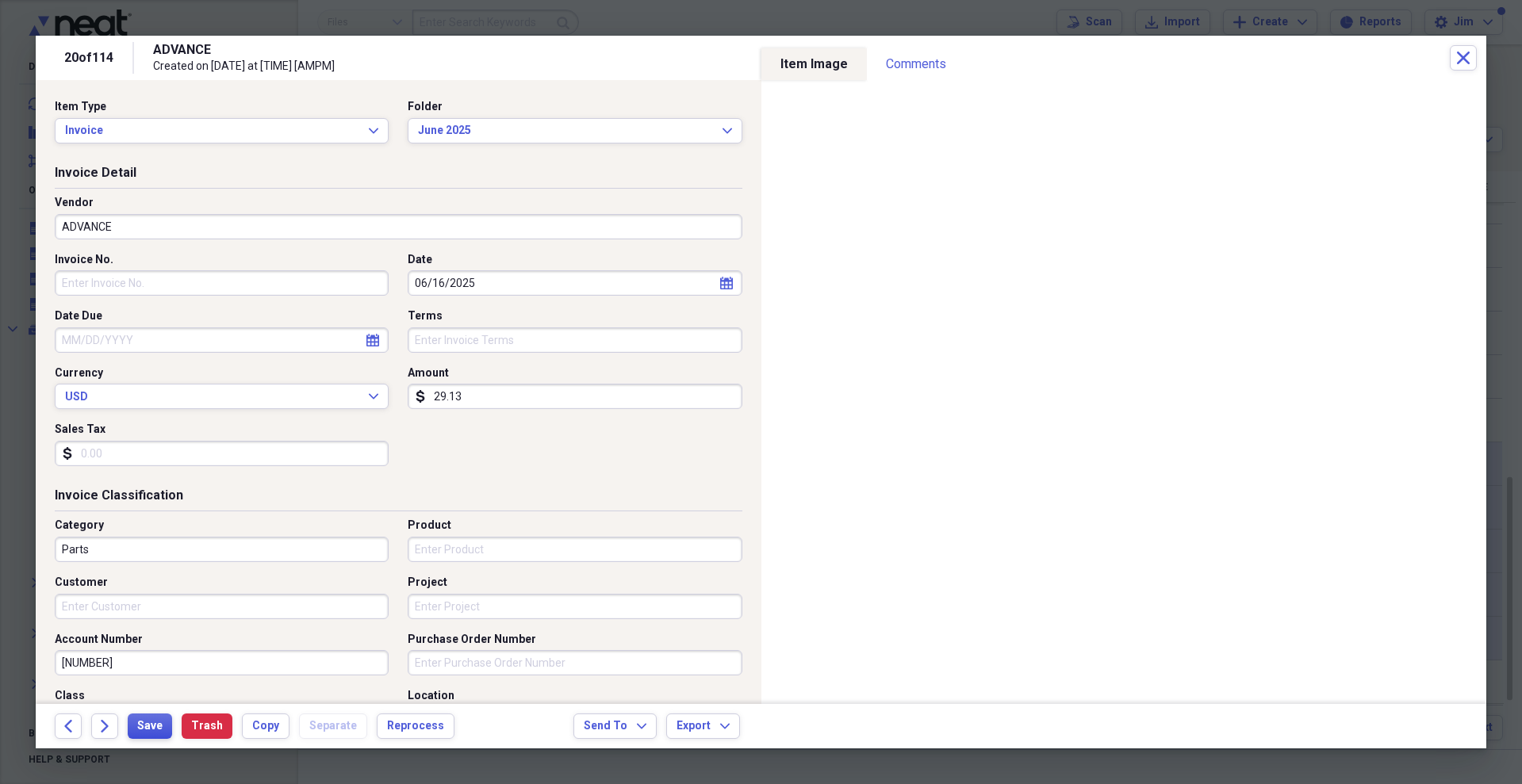 click on "Save" at bounding box center (150, 726) 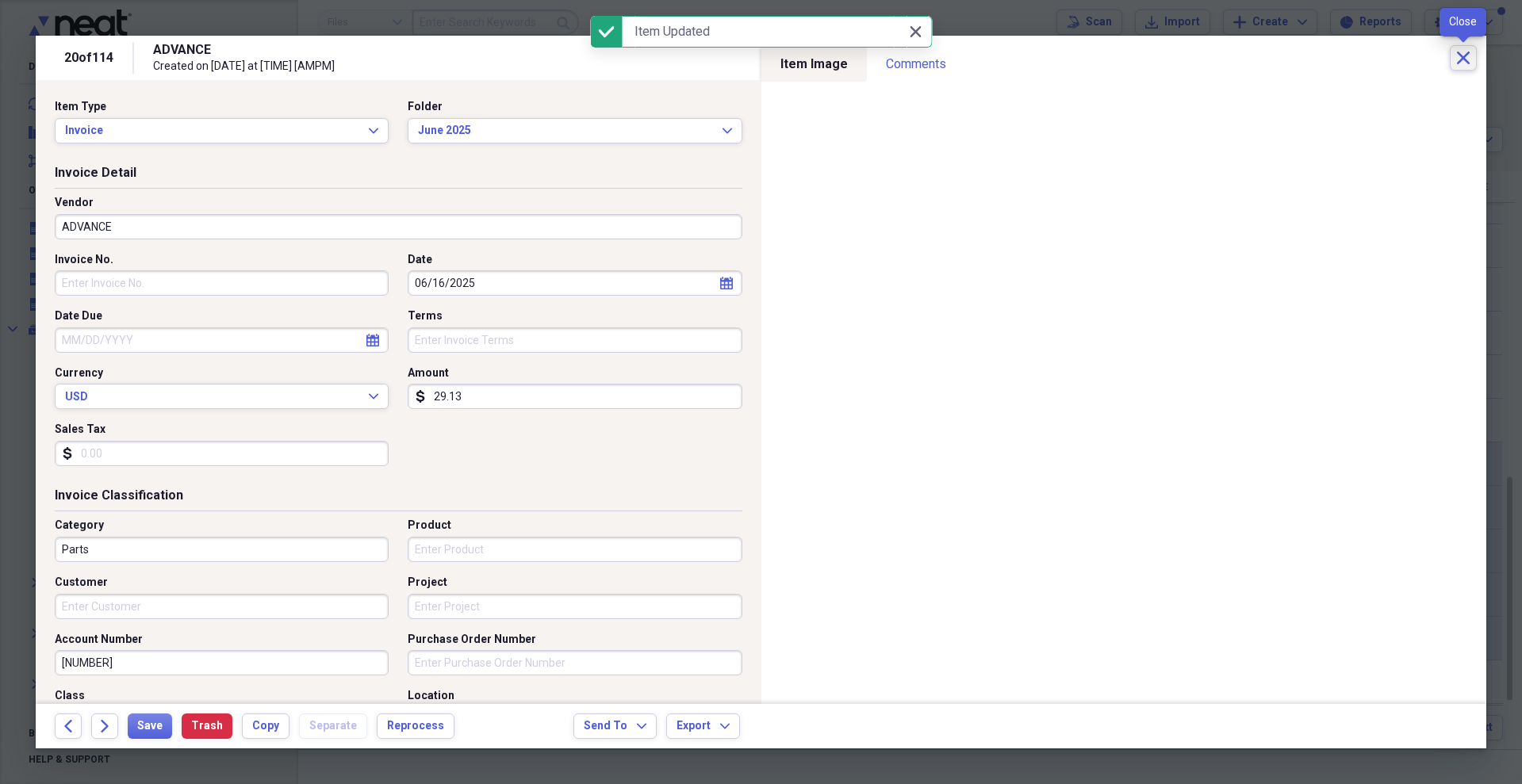click 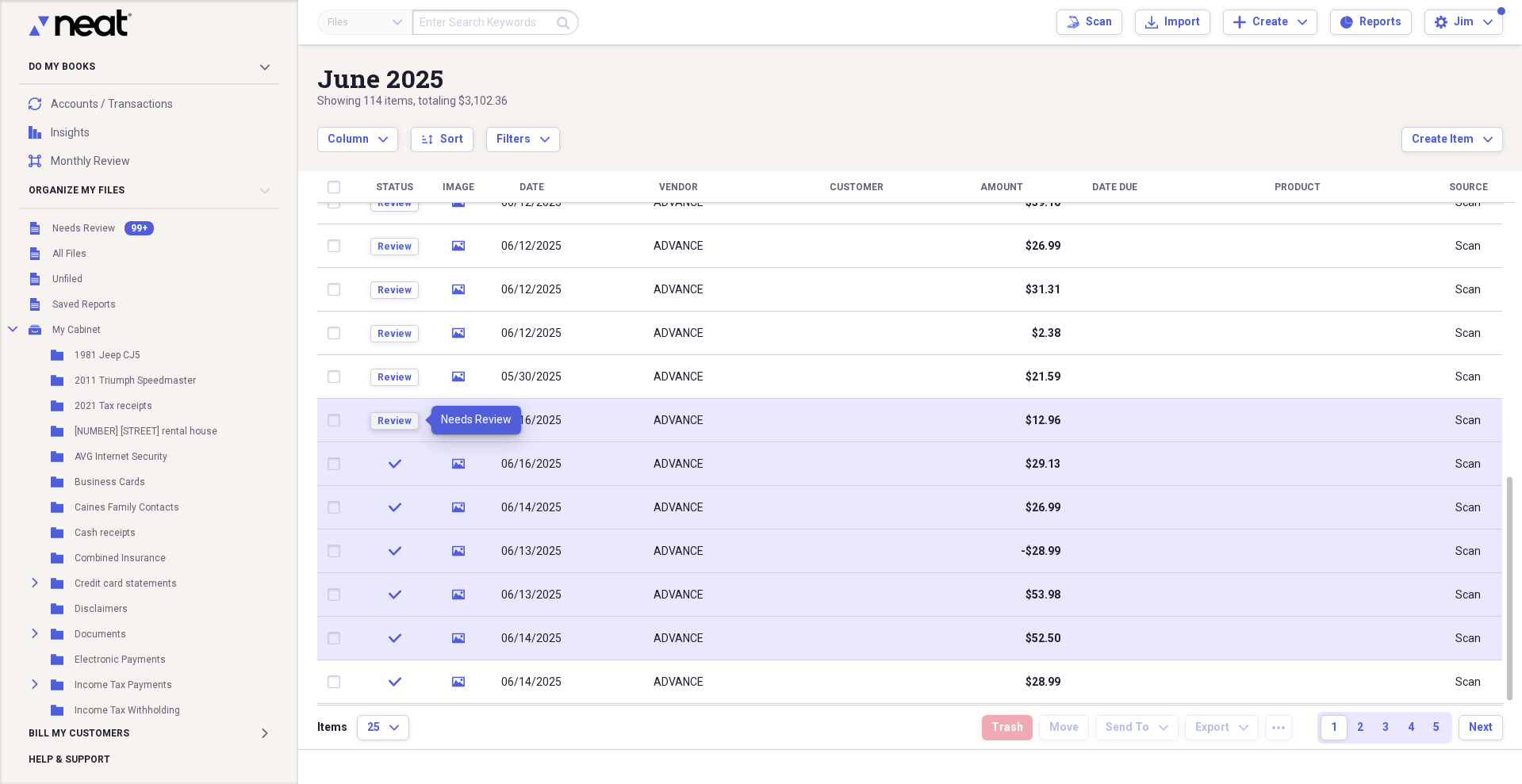 click on "Review" at bounding box center [394, 421] 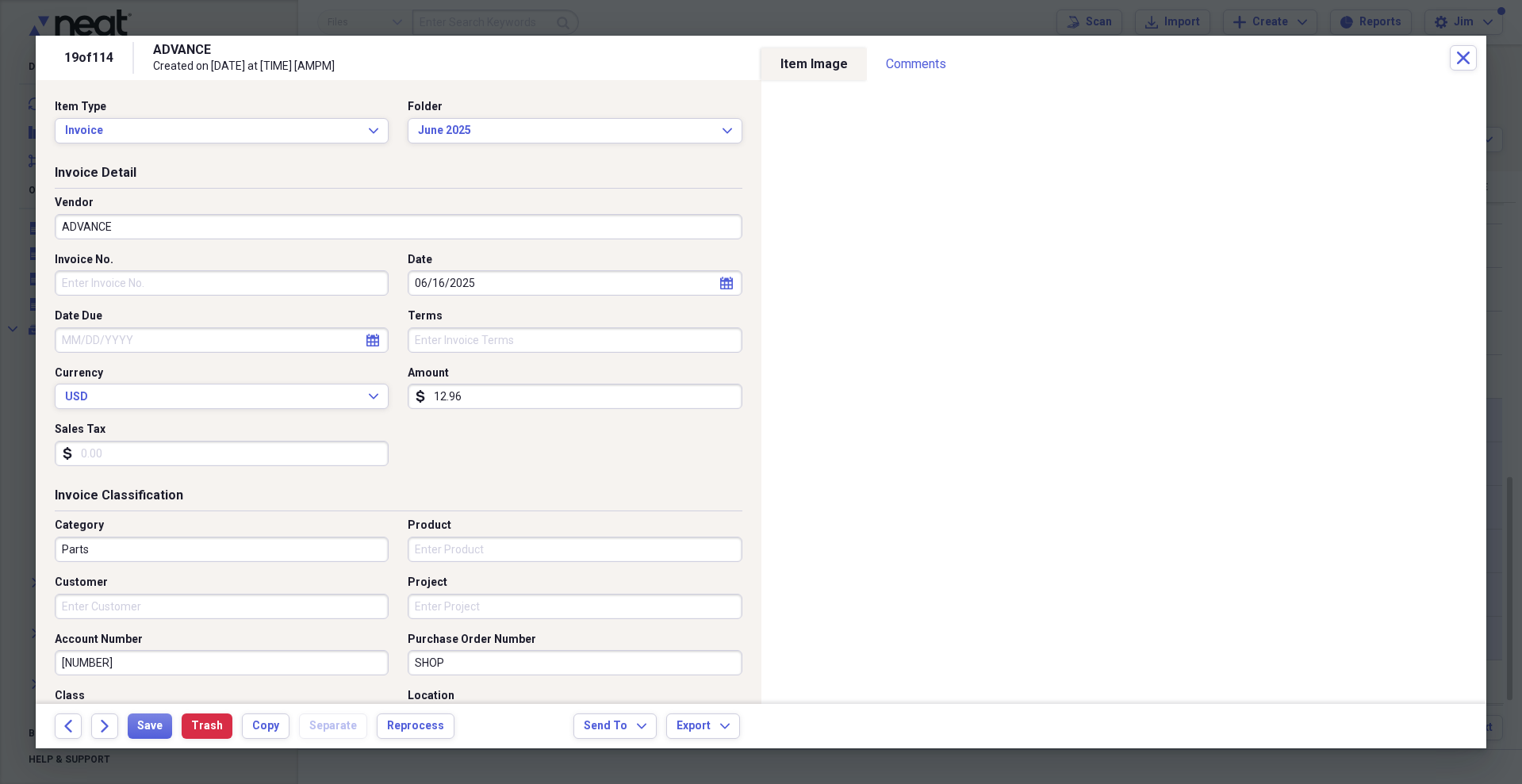 click on "Parts" at bounding box center (221, 549) 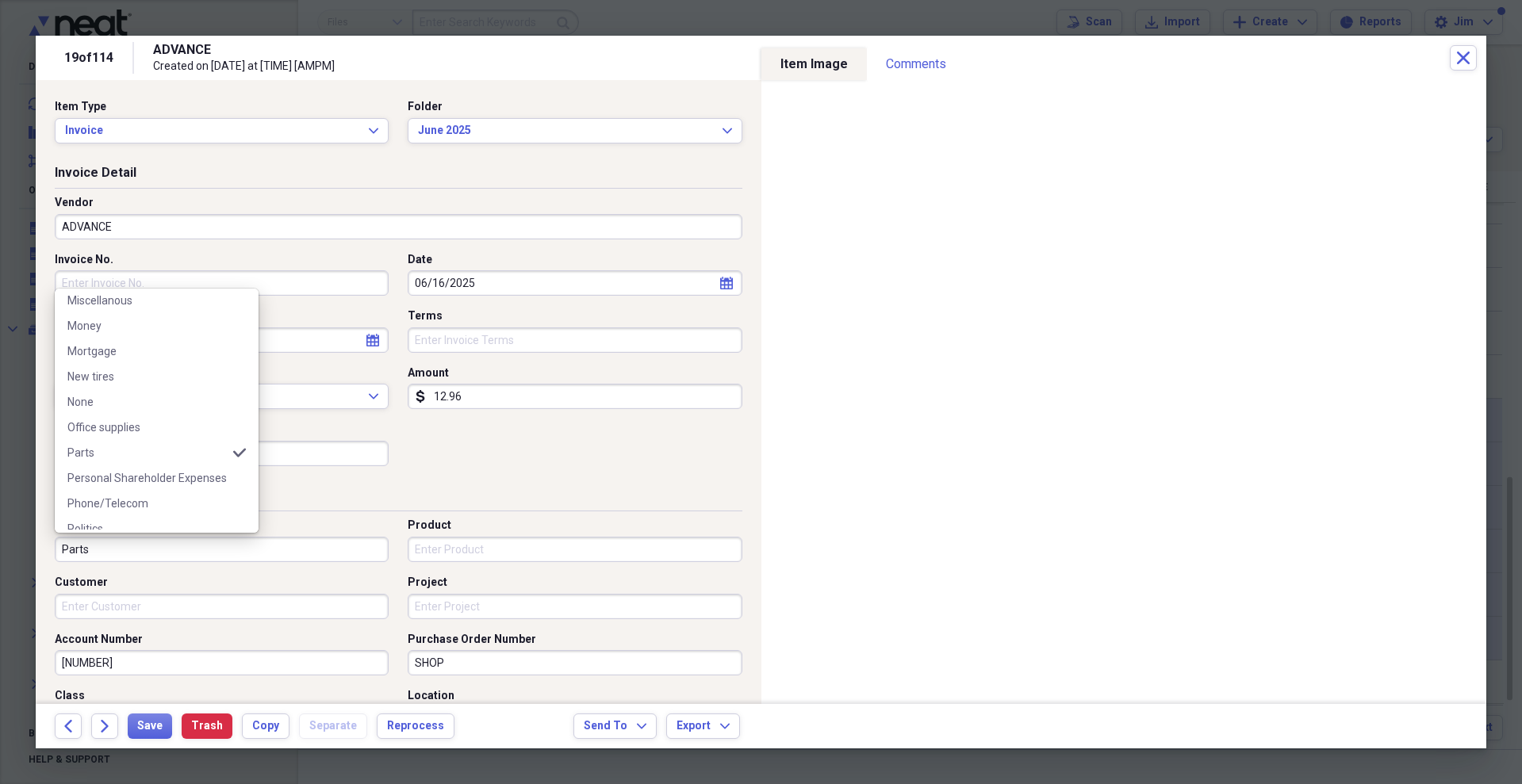 scroll, scrollTop: 1042, scrollLeft: 0, axis: vertical 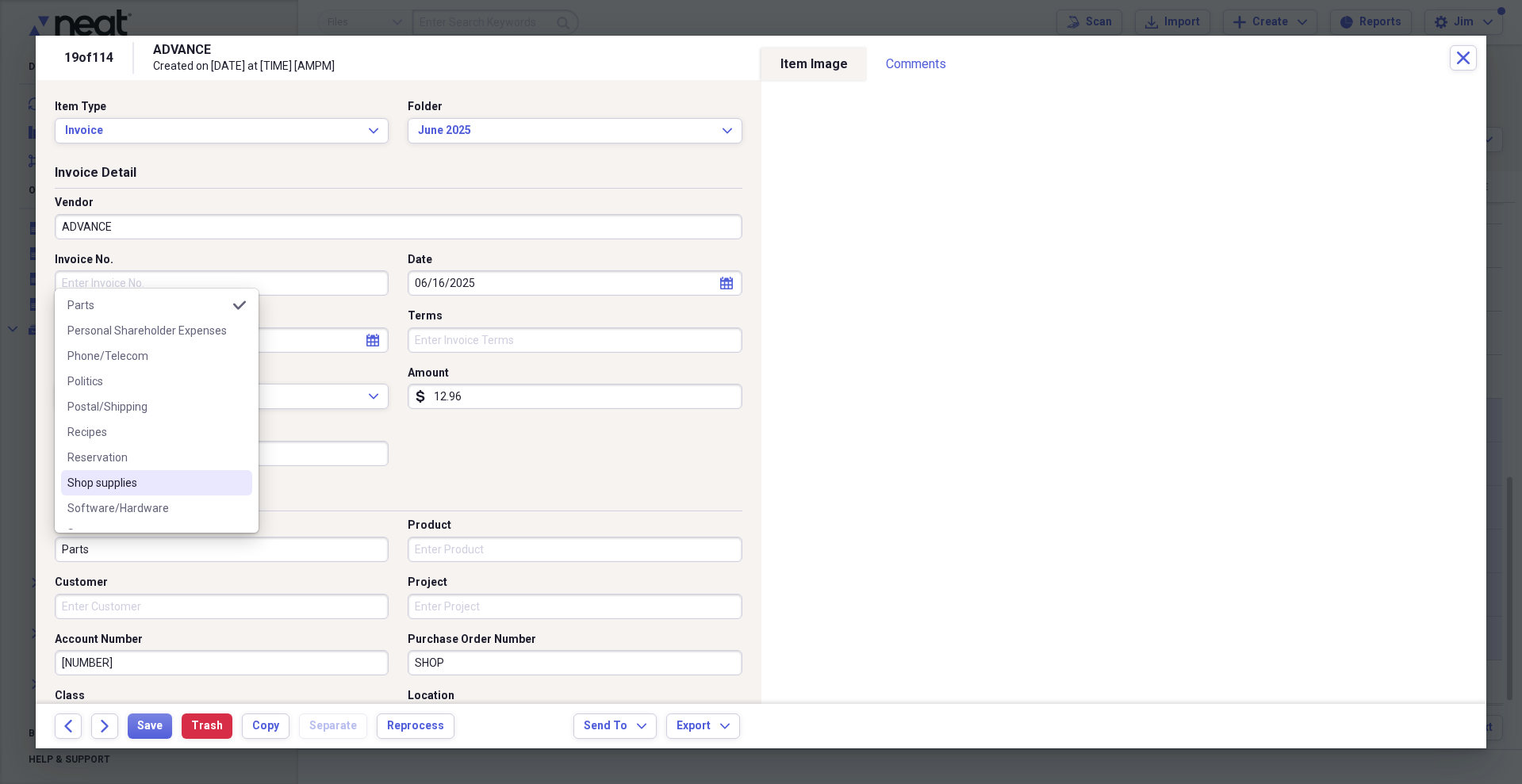 click on "Shop supplies" at bounding box center (147, 483) 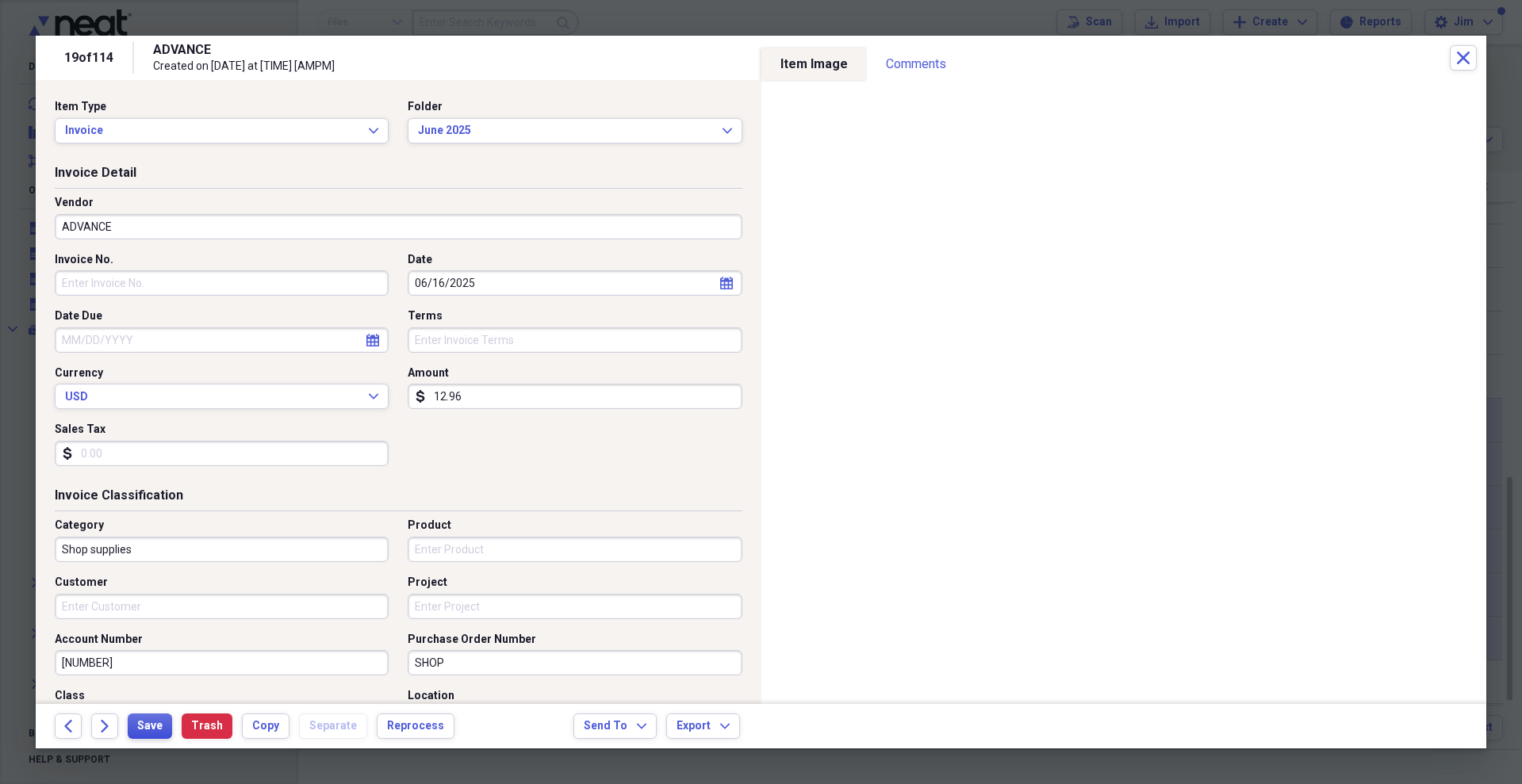 click on "Save" at bounding box center [150, 726] 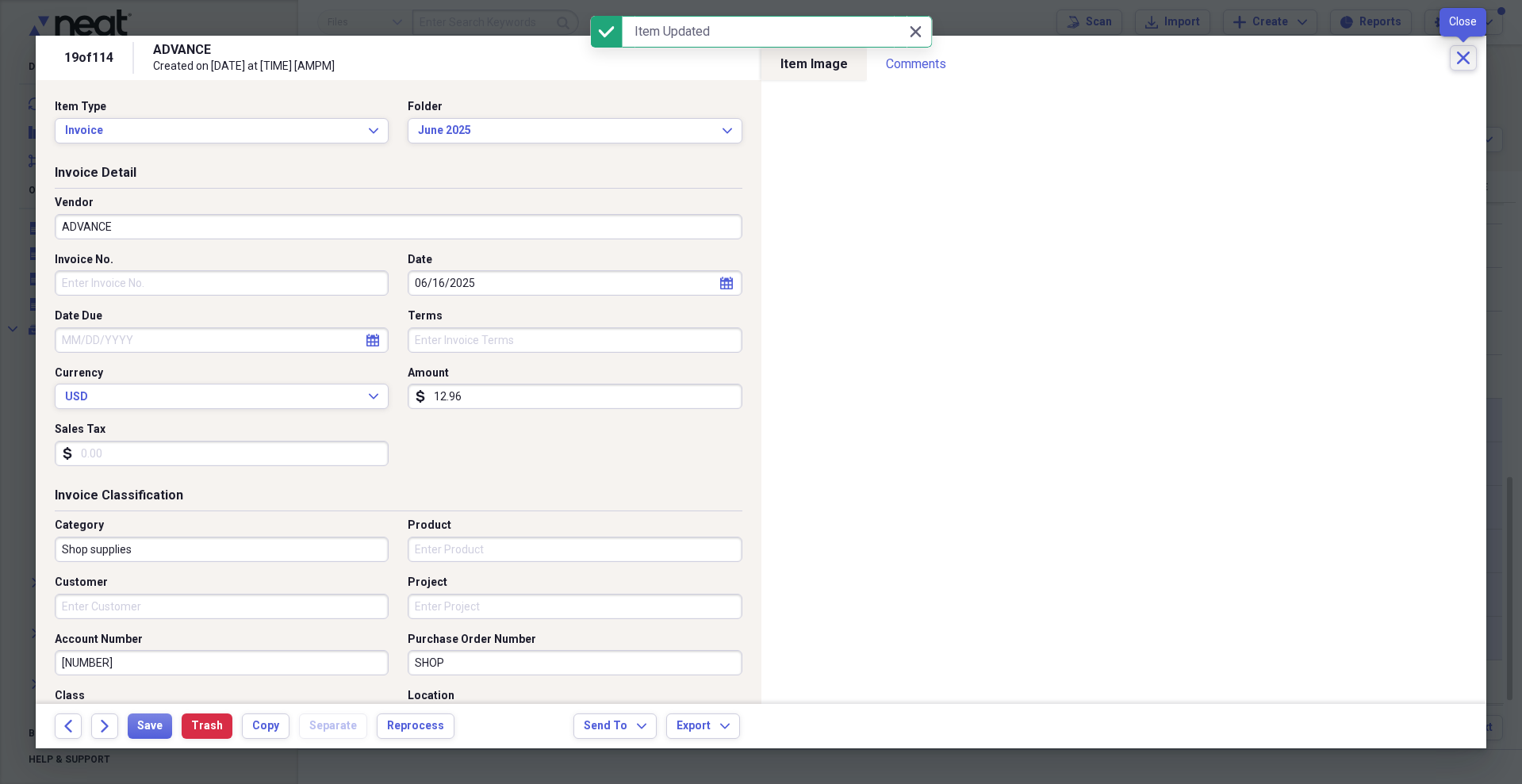 click 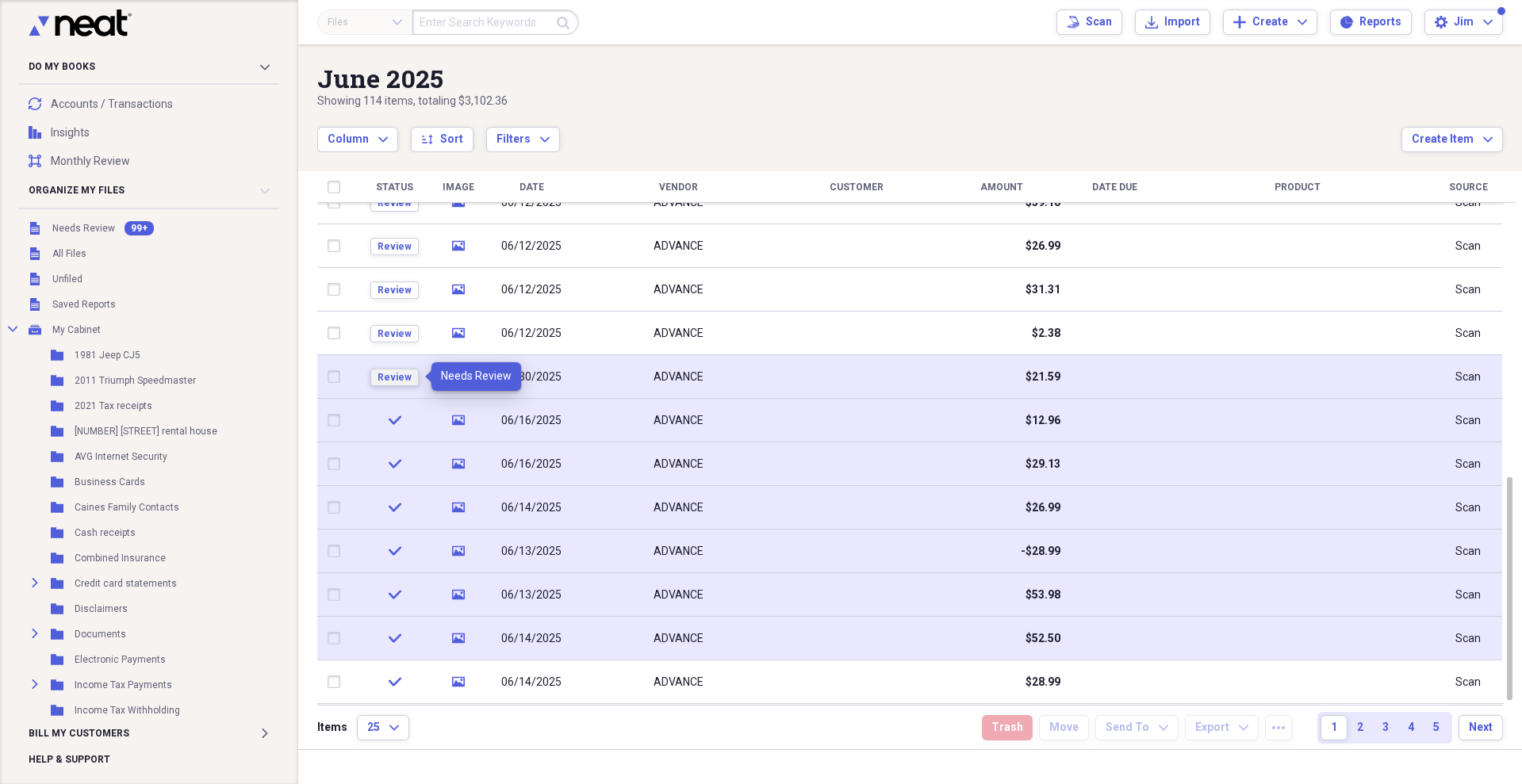 click on "Review" at bounding box center (394, 377) 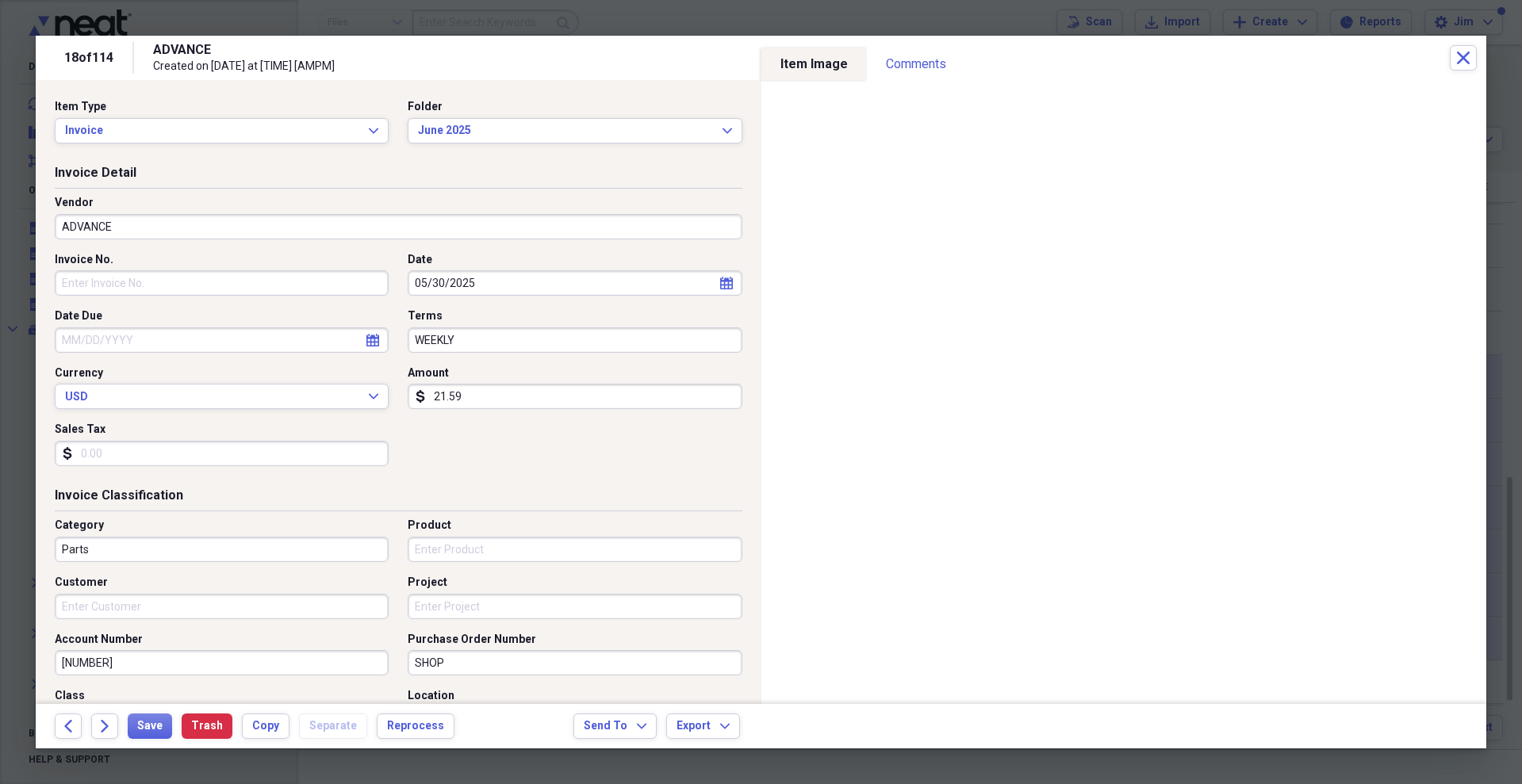 click on "Parts" at bounding box center (221, 549) 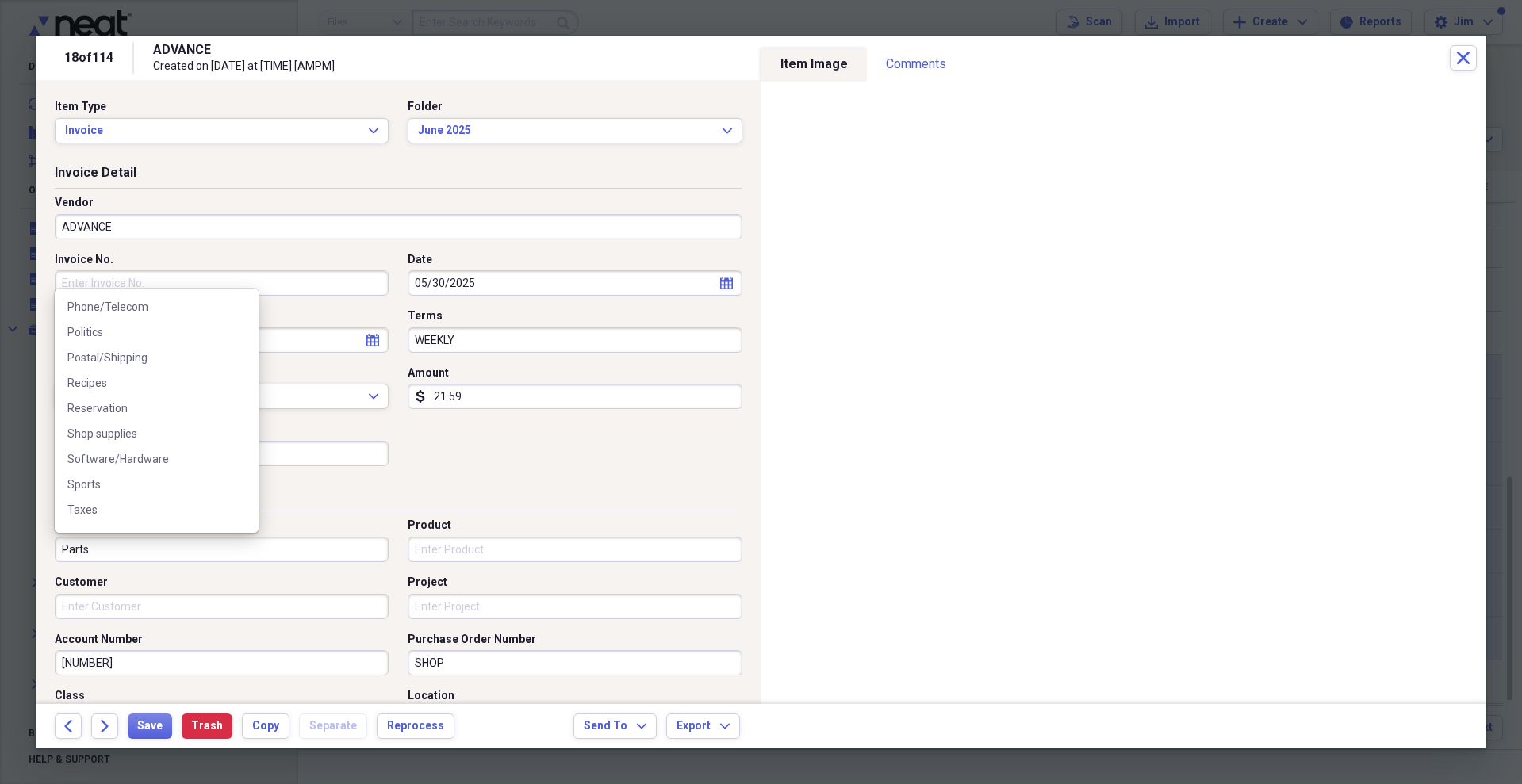 scroll, scrollTop: 1116, scrollLeft: 0, axis: vertical 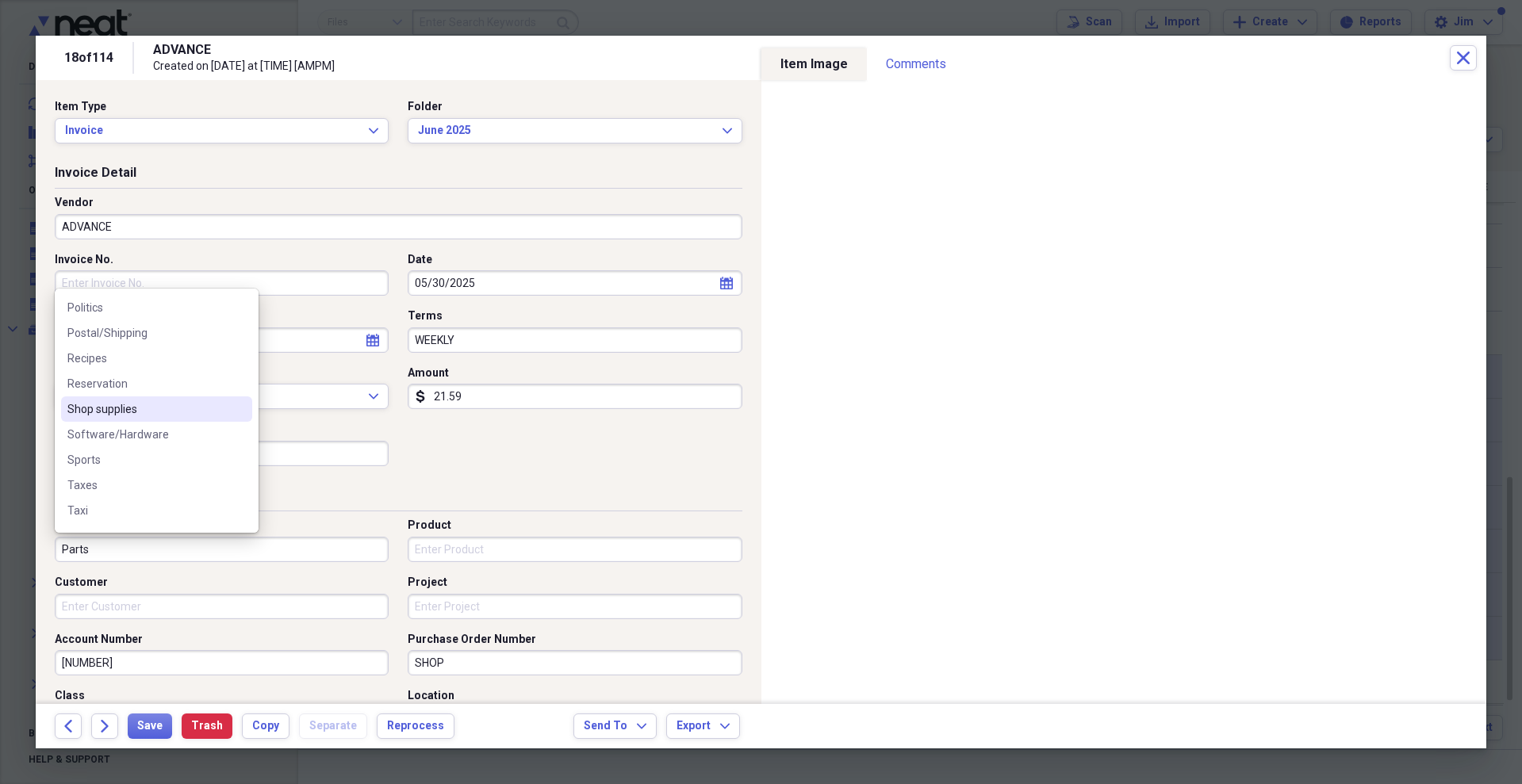 click on "Shop supplies" at bounding box center (156, 409) 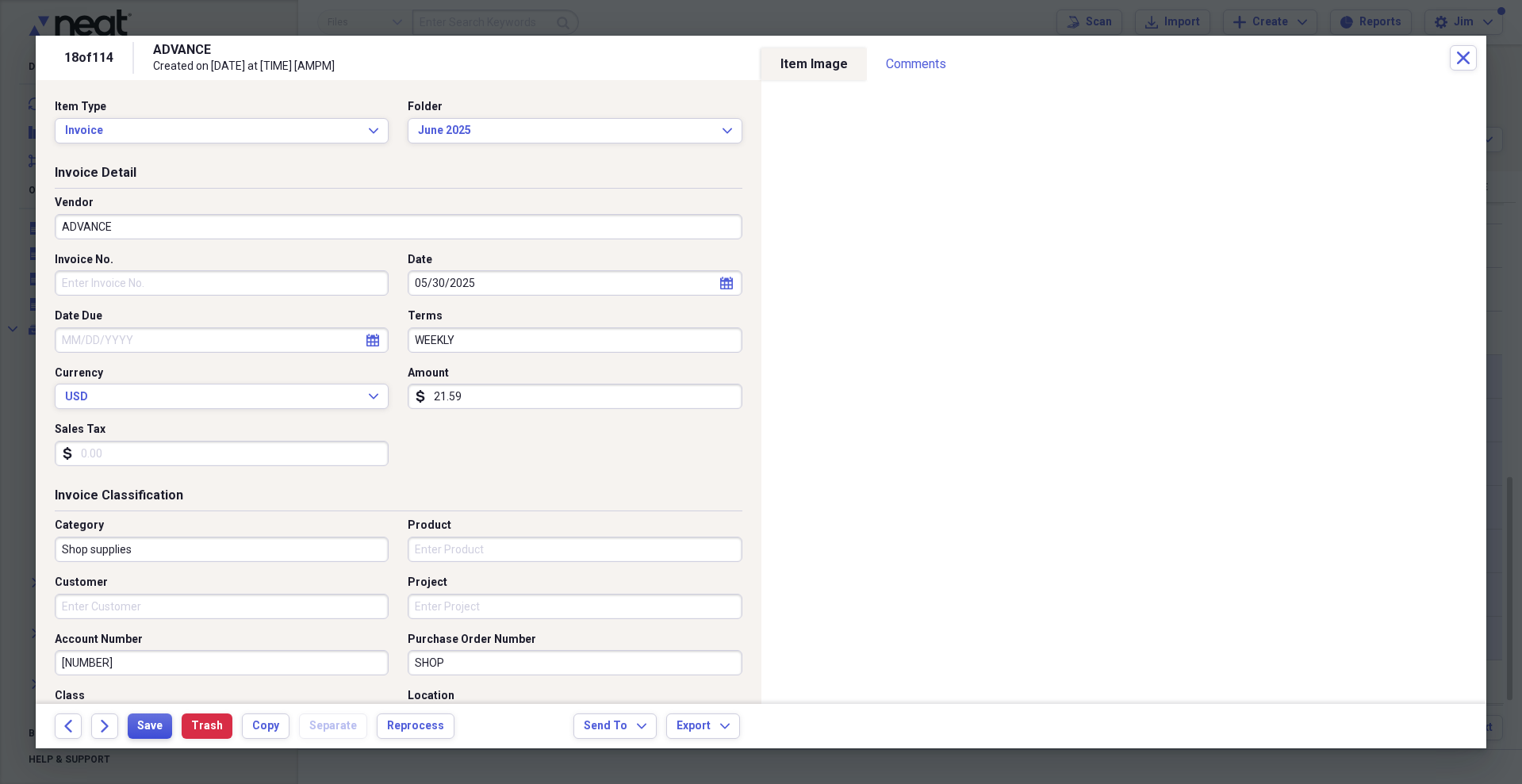 click on "Save" at bounding box center [150, 726] 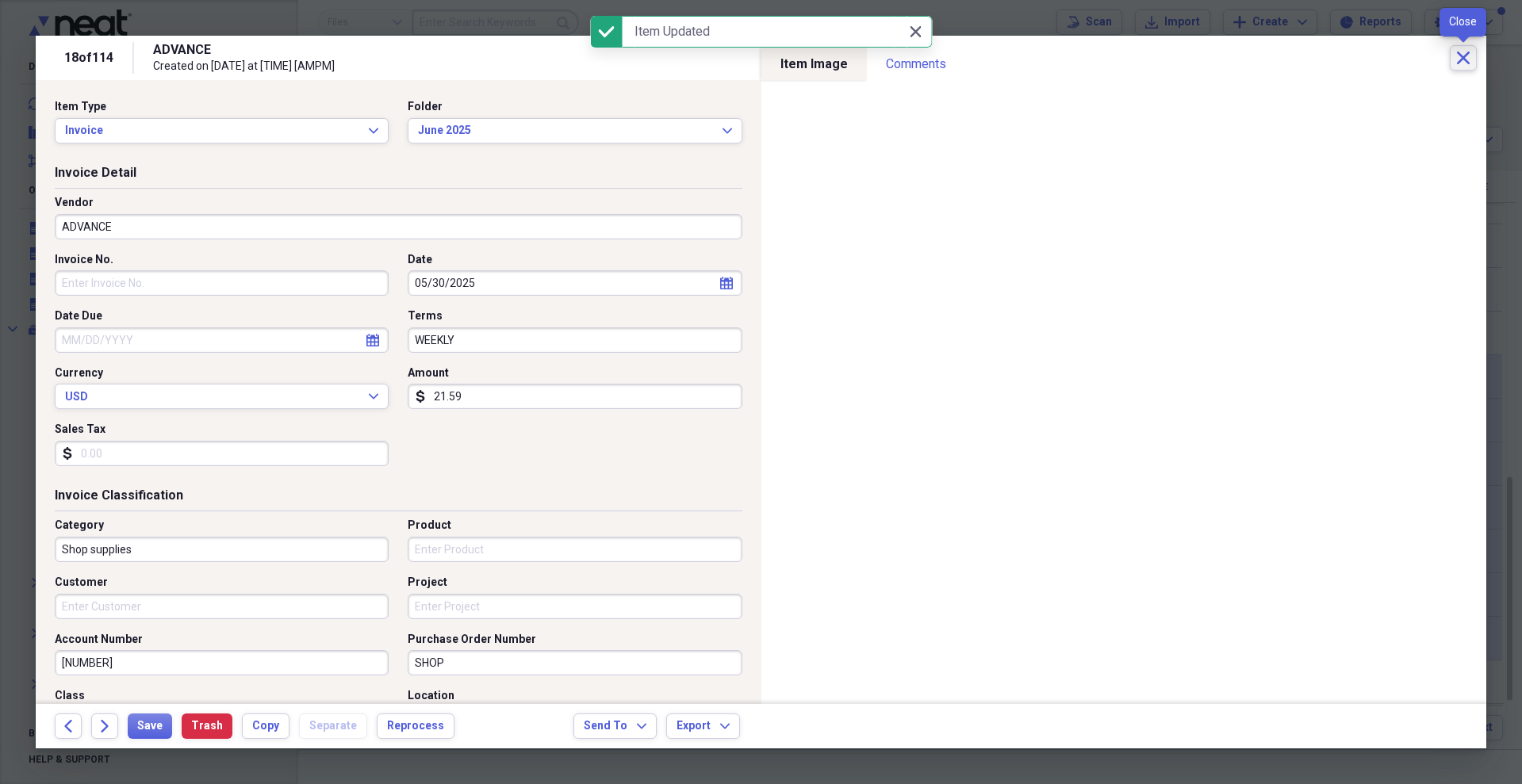 click on "Close" 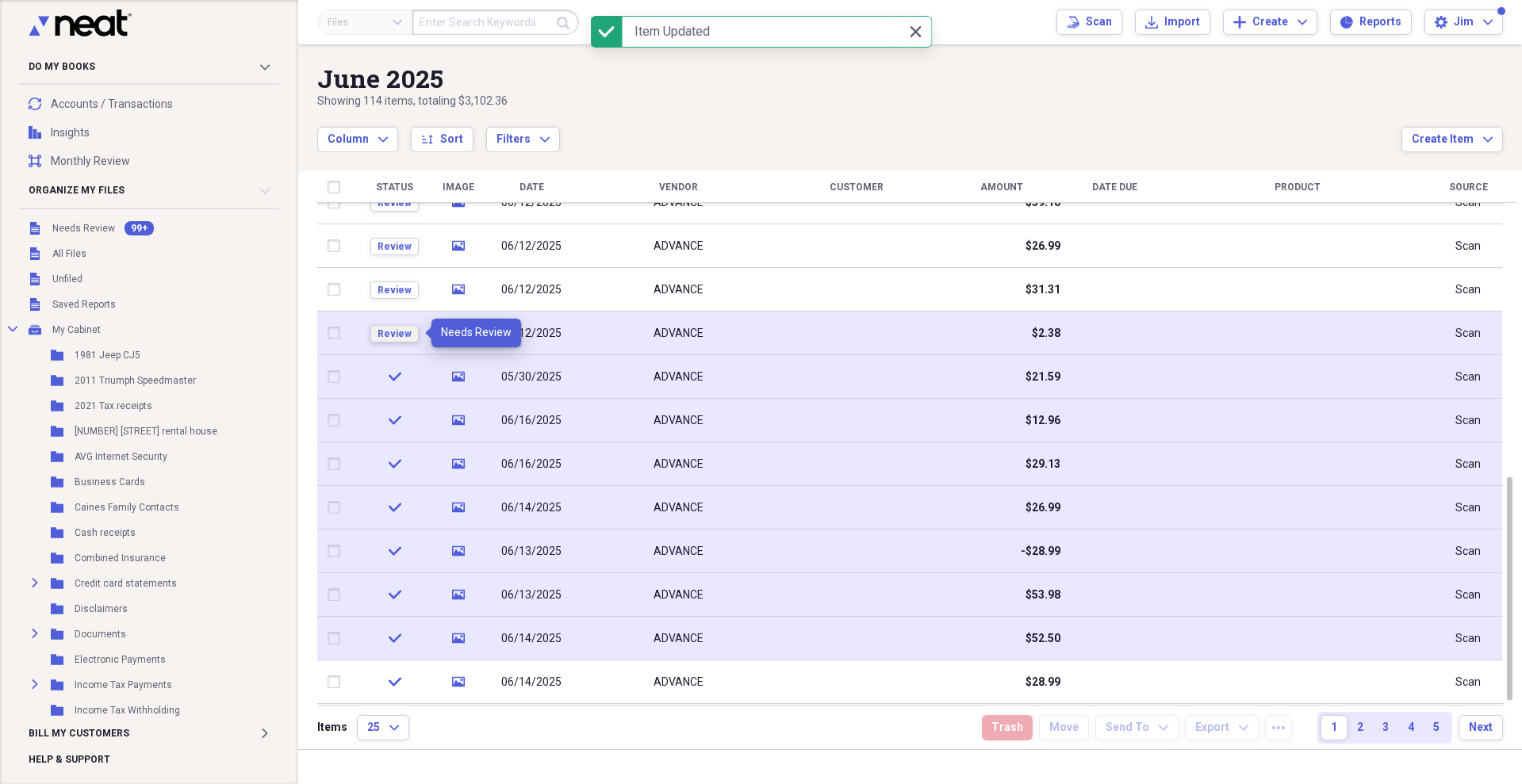 click on "Review" at bounding box center [394, 334] 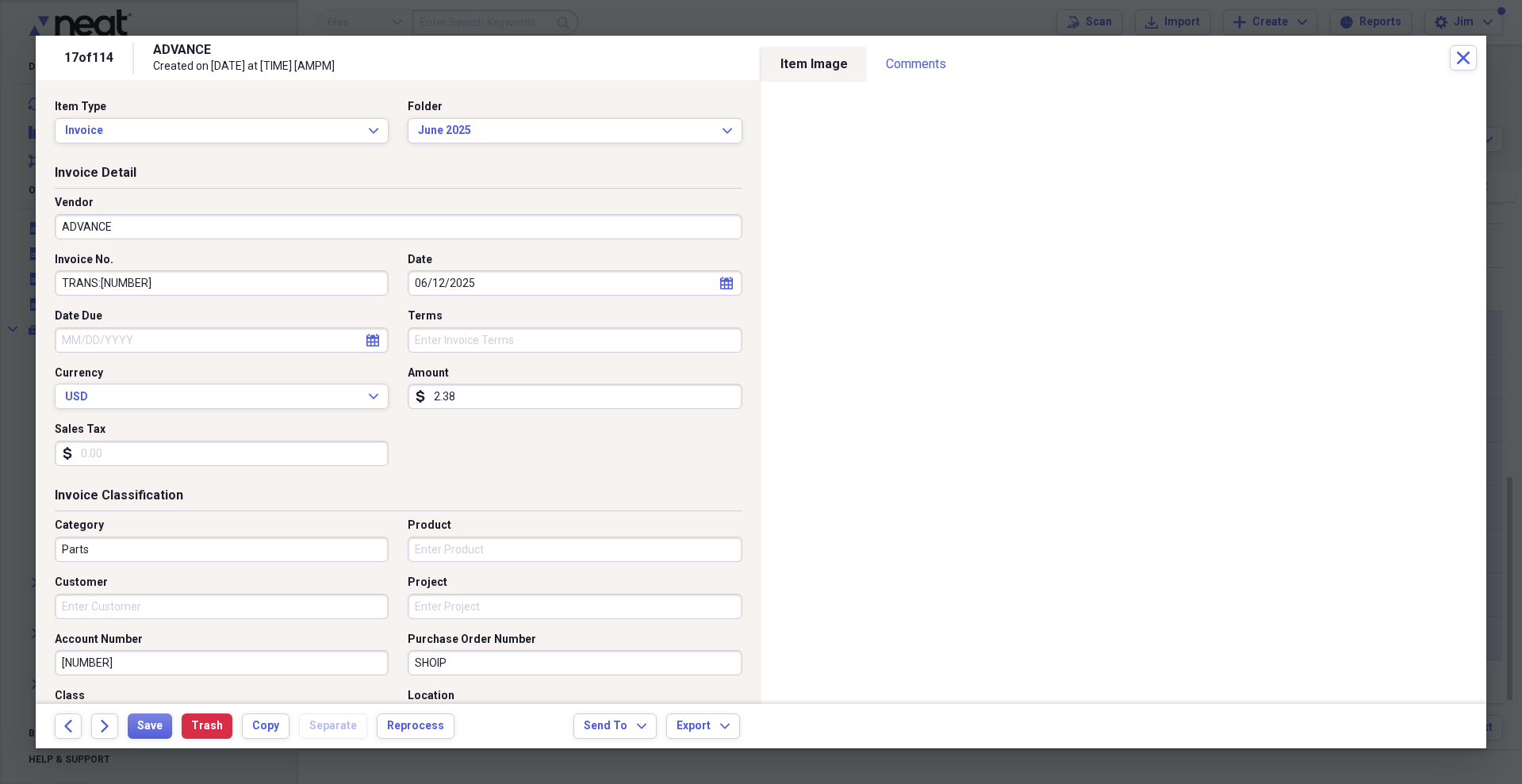click on "Parts" at bounding box center [221, 549] 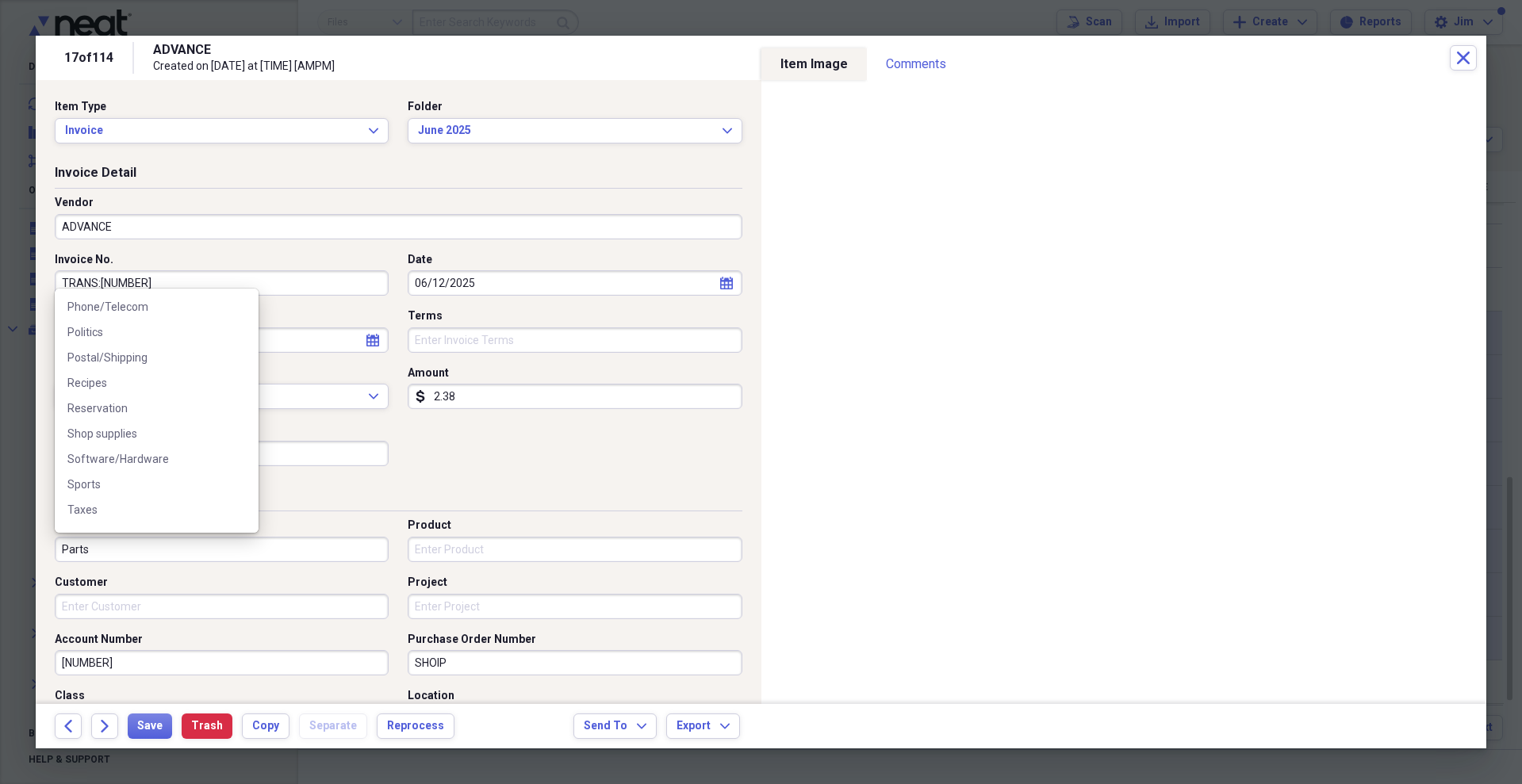 scroll, scrollTop: 1153, scrollLeft: 0, axis: vertical 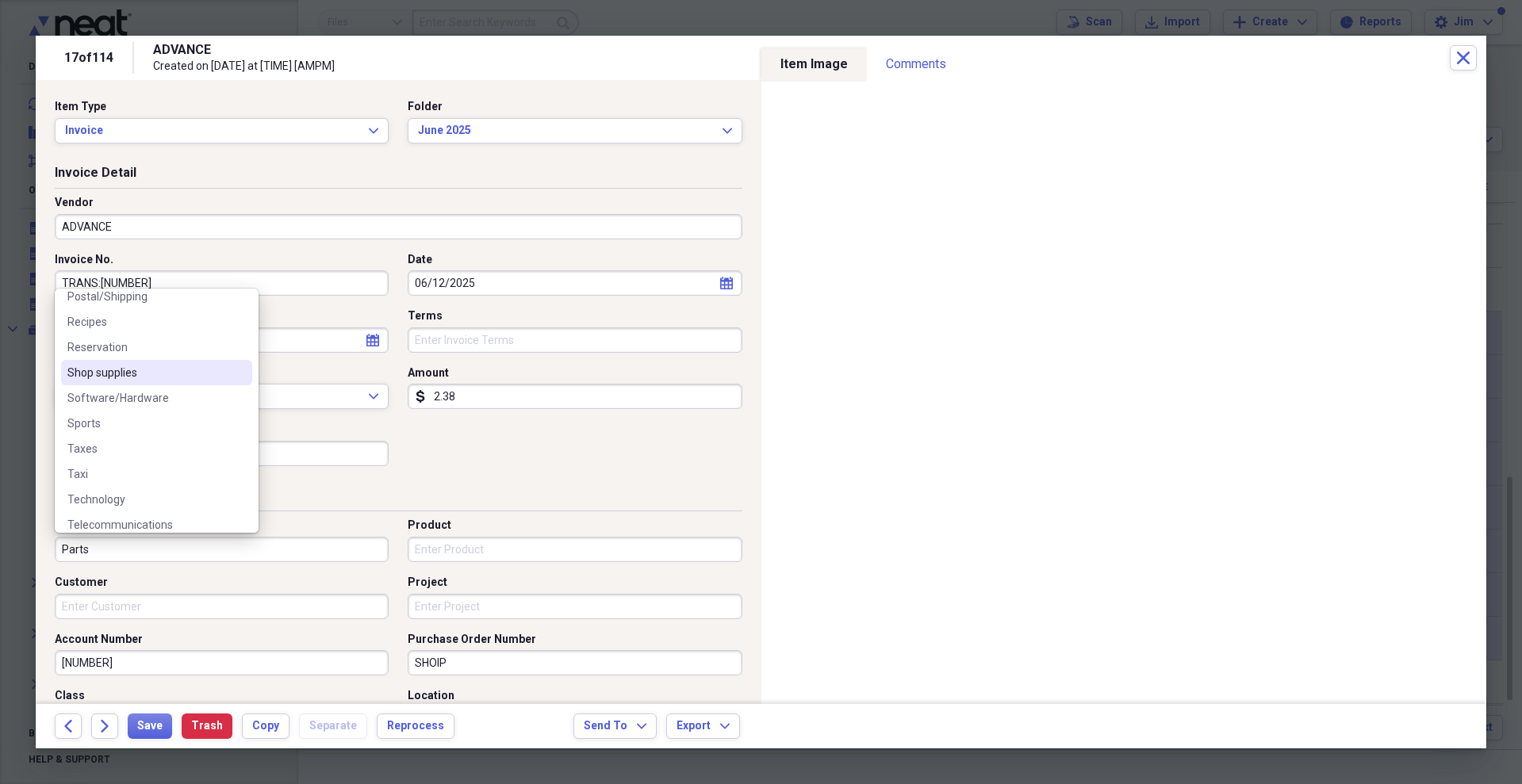 click on "Shop supplies" at bounding box center (147, 373) 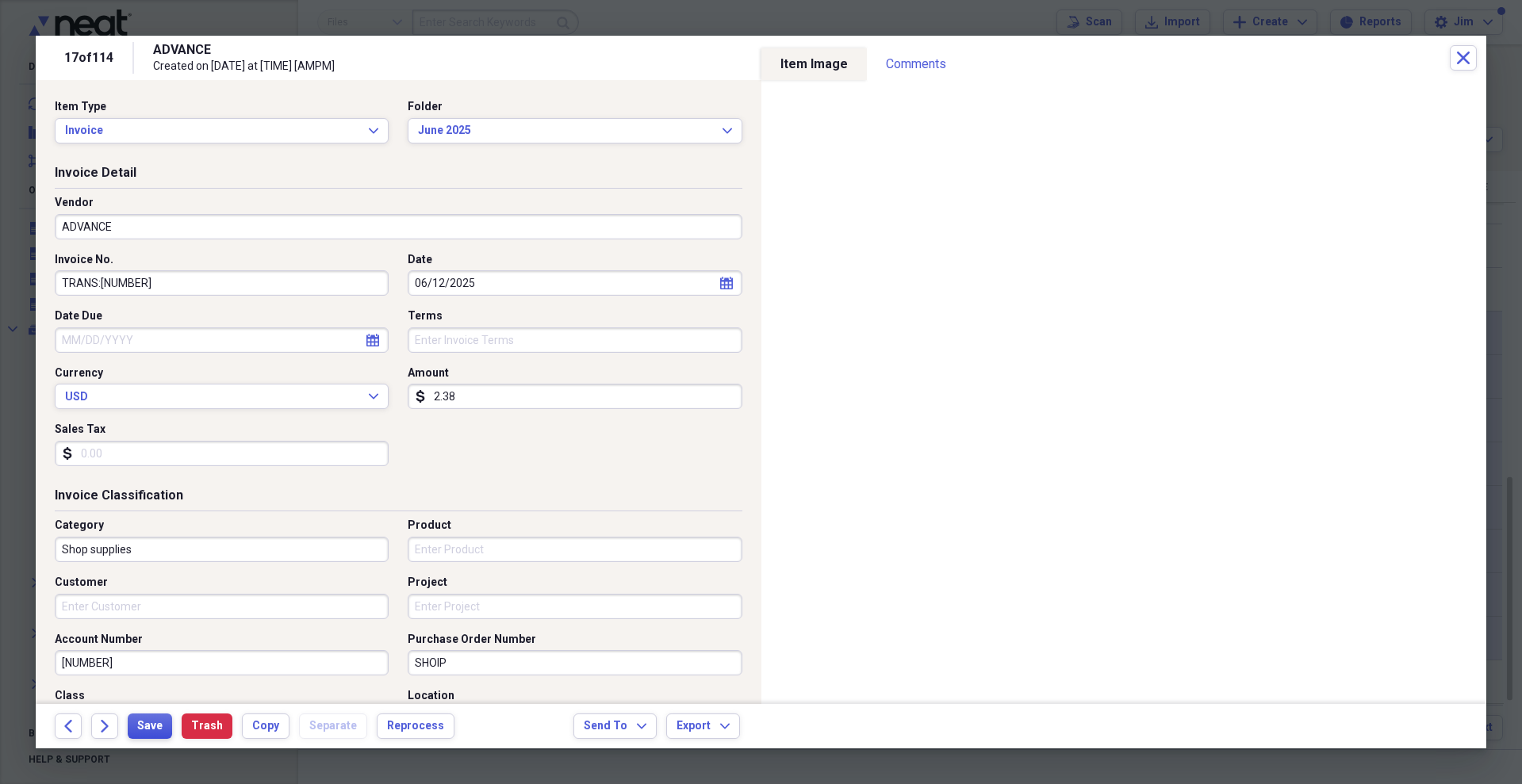click on "Save" at bounding box center (150, 726) 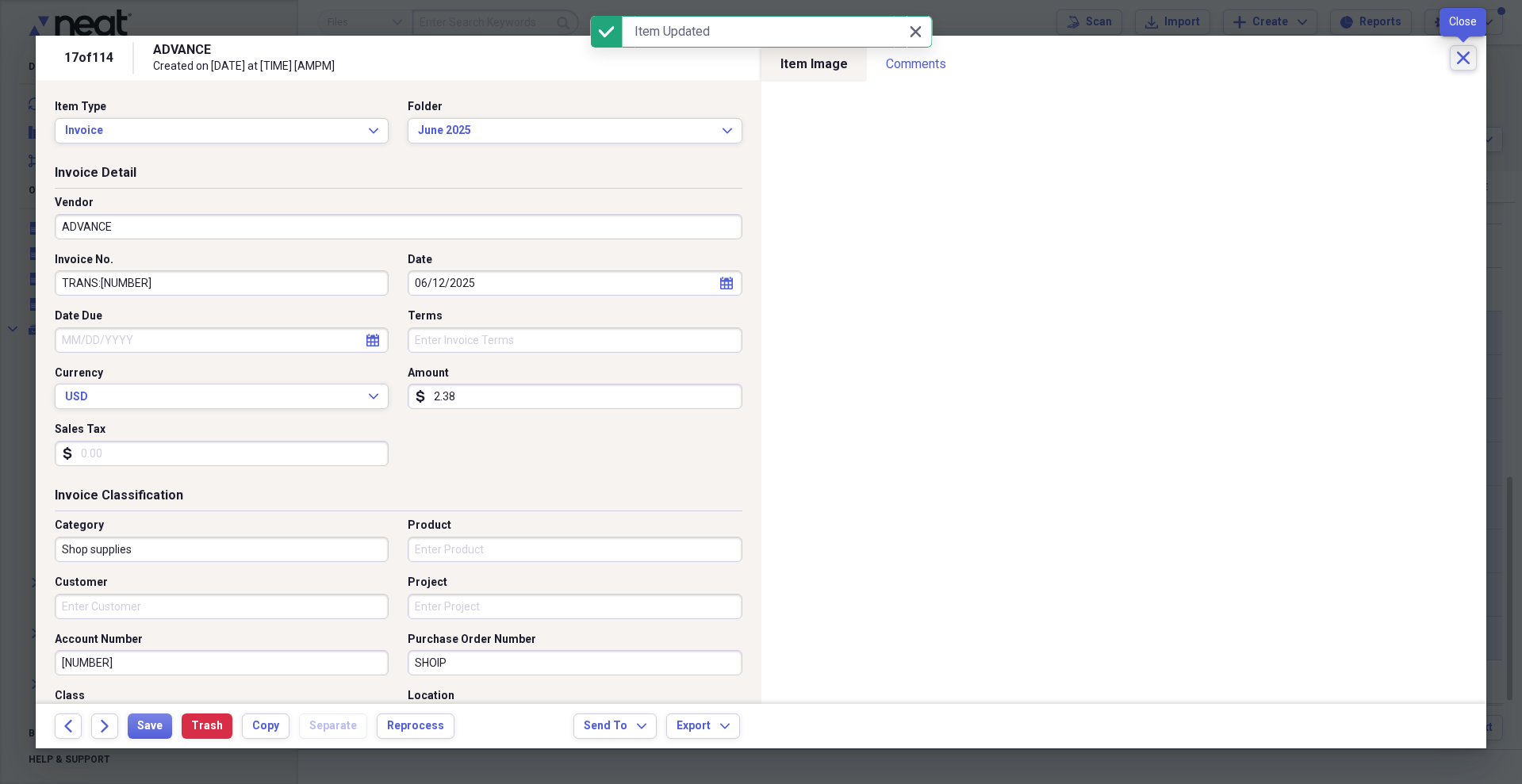 click on "Close" at bounding box center (1463, 58) 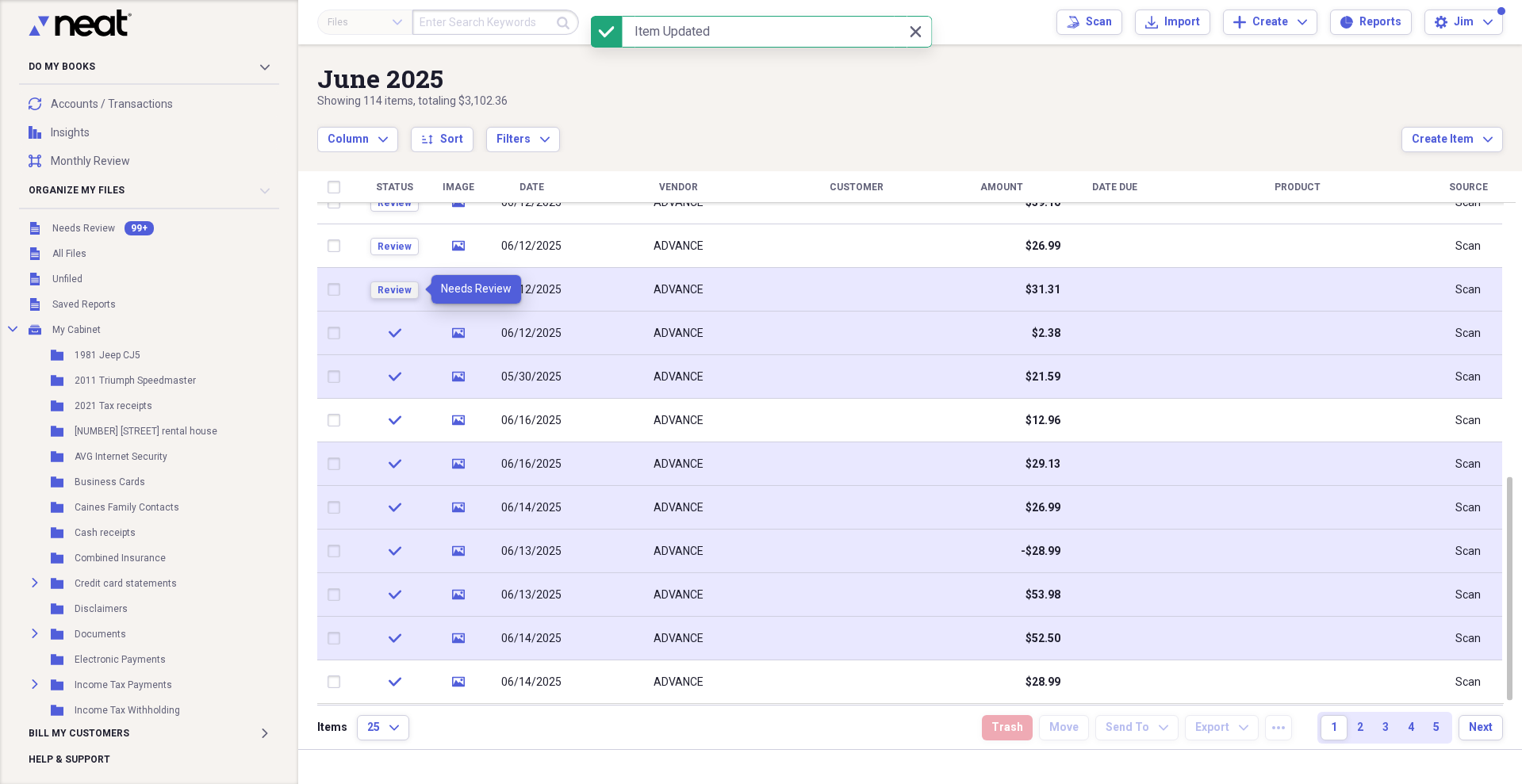 click on "Review" at bounding box center [394, 290] 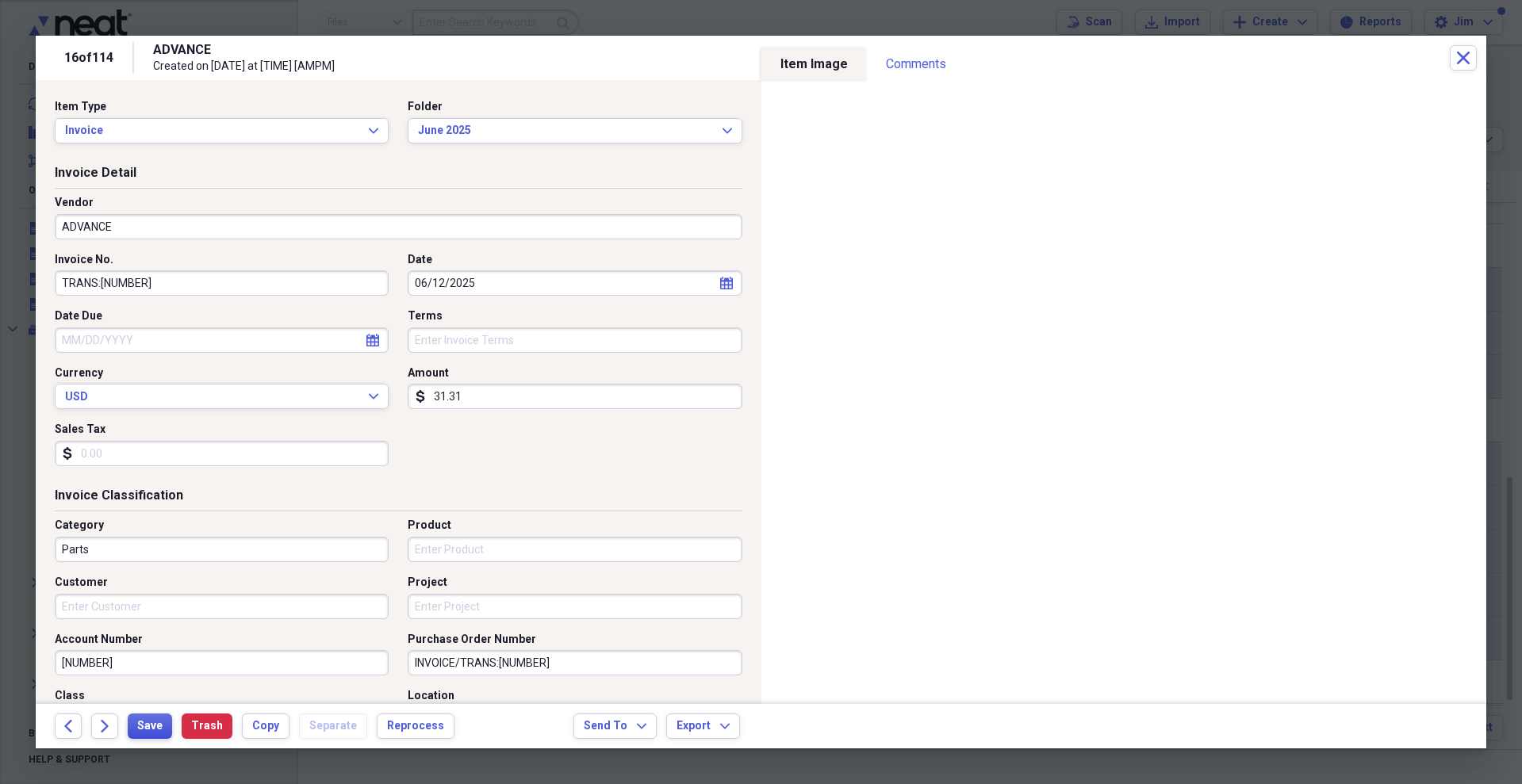 click on "Save" at bounding box center [150, 726] 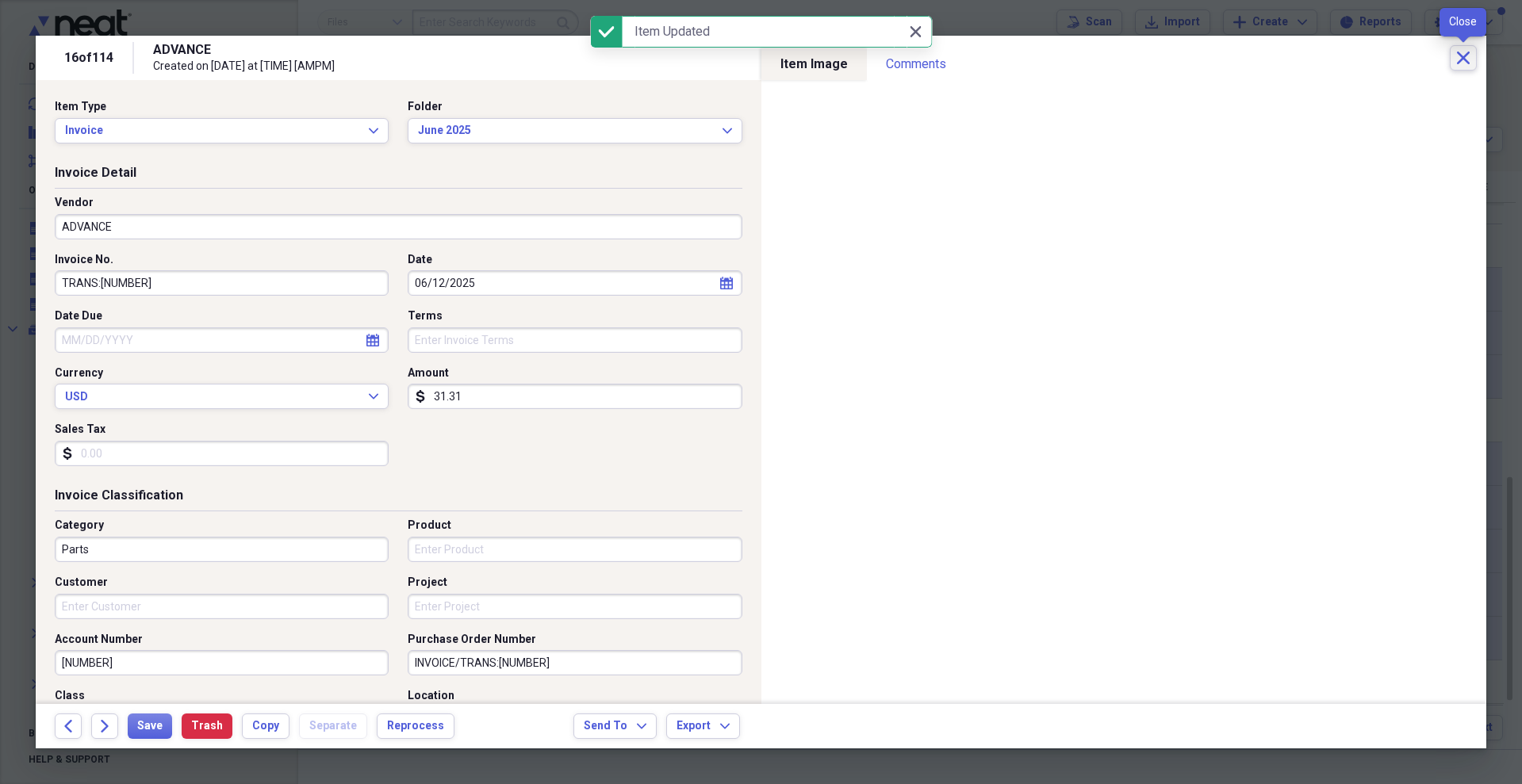 click on "Close" at bounding box center (1463, 58) 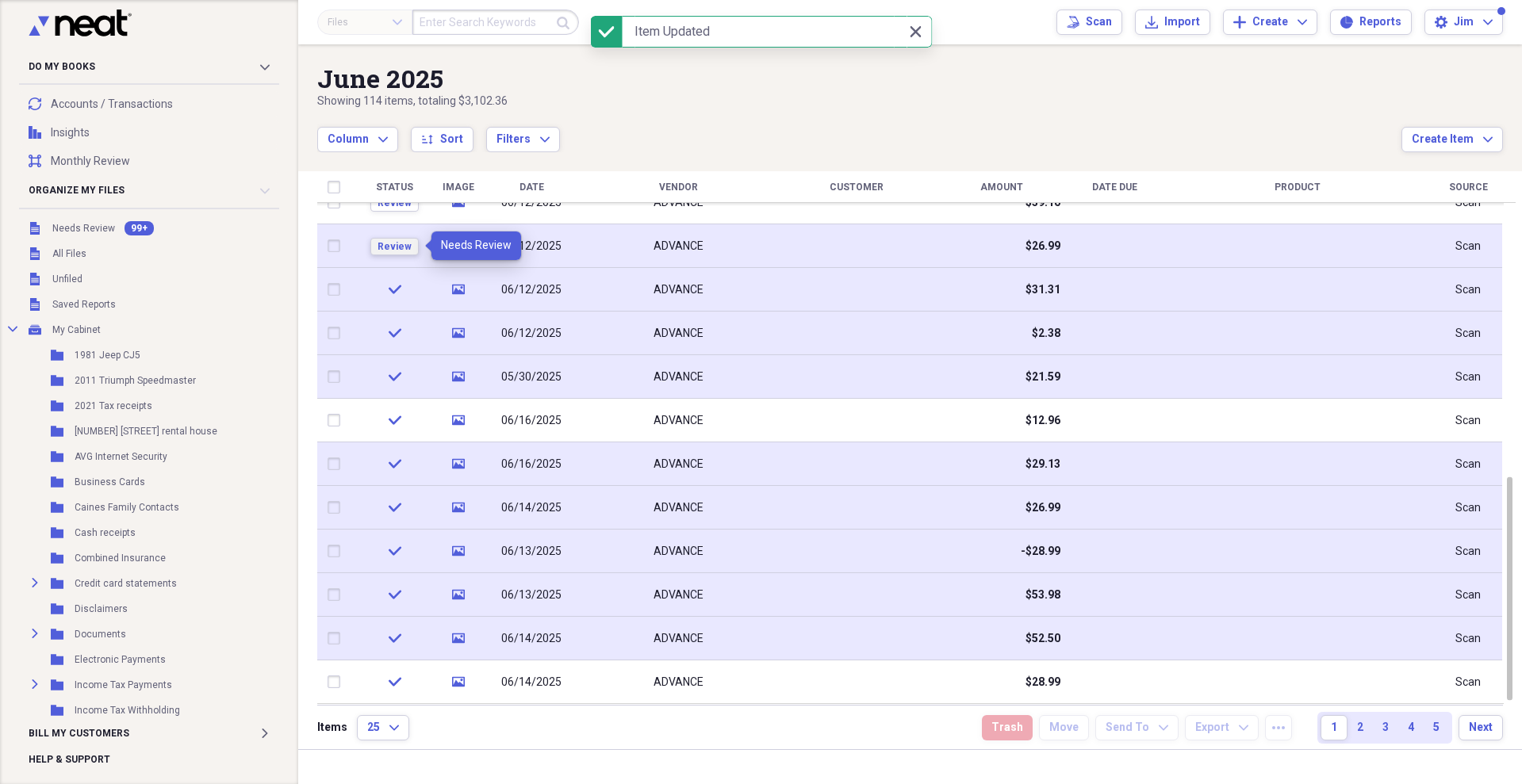 click on "Review" at bounding box center [394, 247] 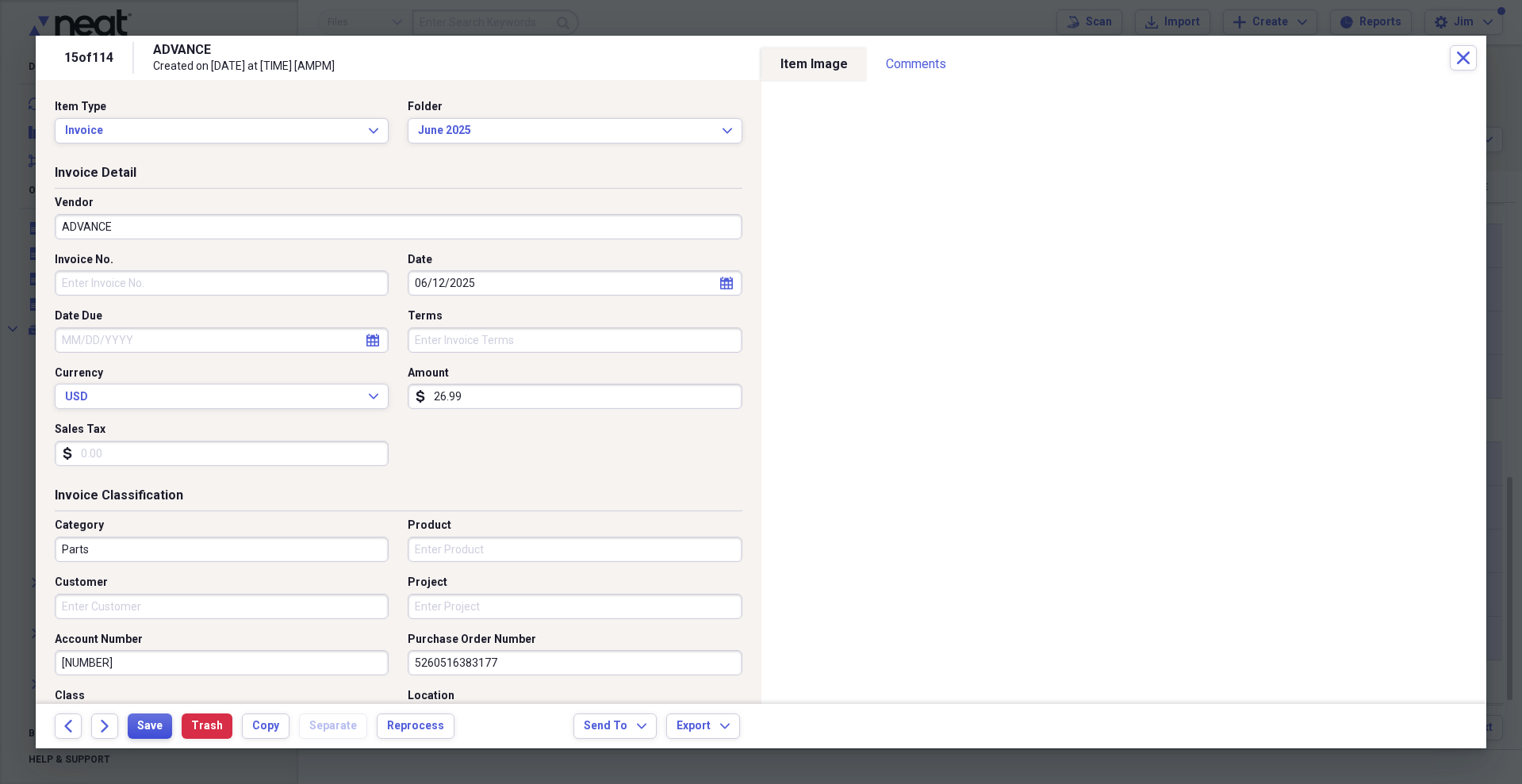 click on "Save" at bounding box center (150, 726) 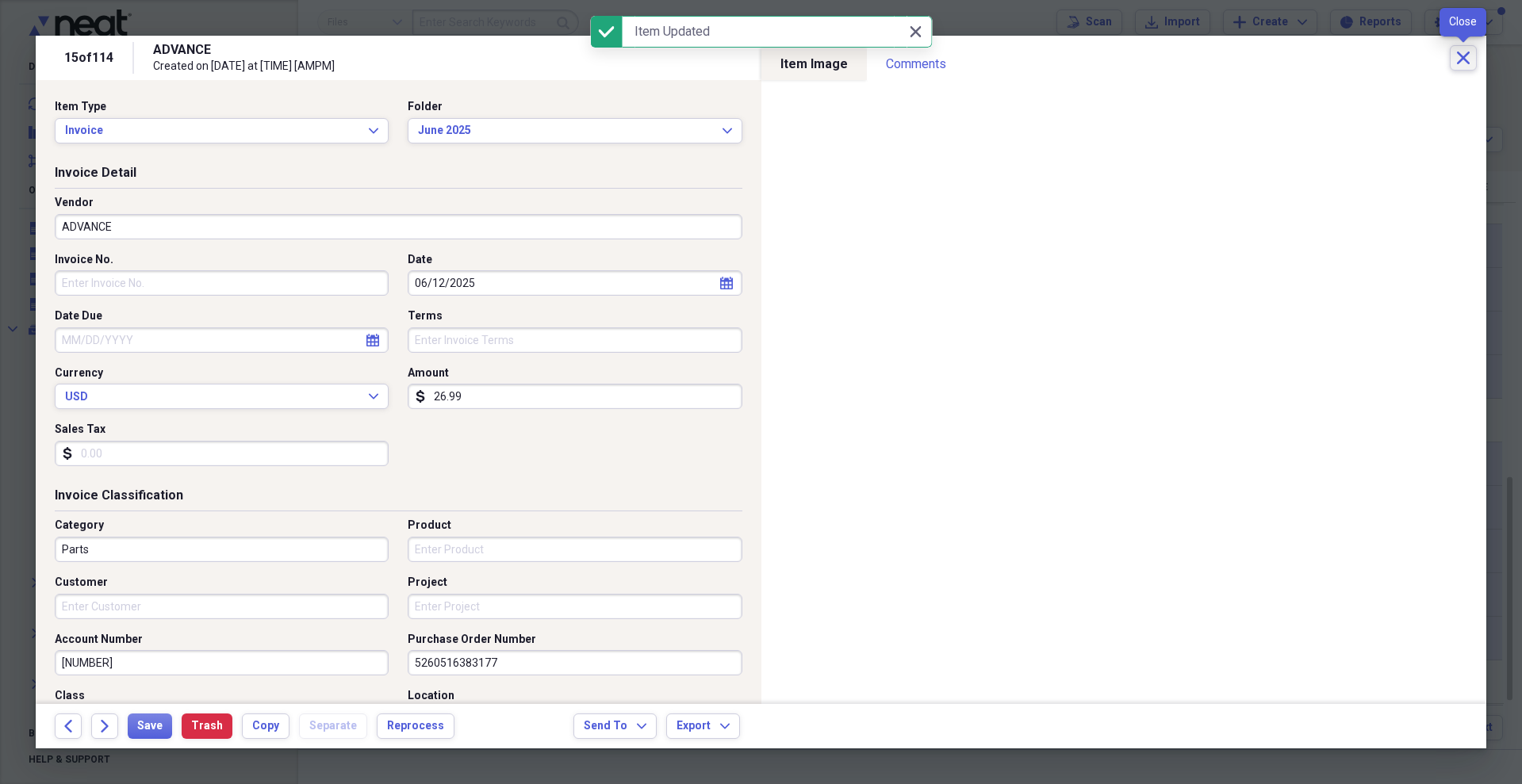 click on "Close" at bounding box center (1463, 58) 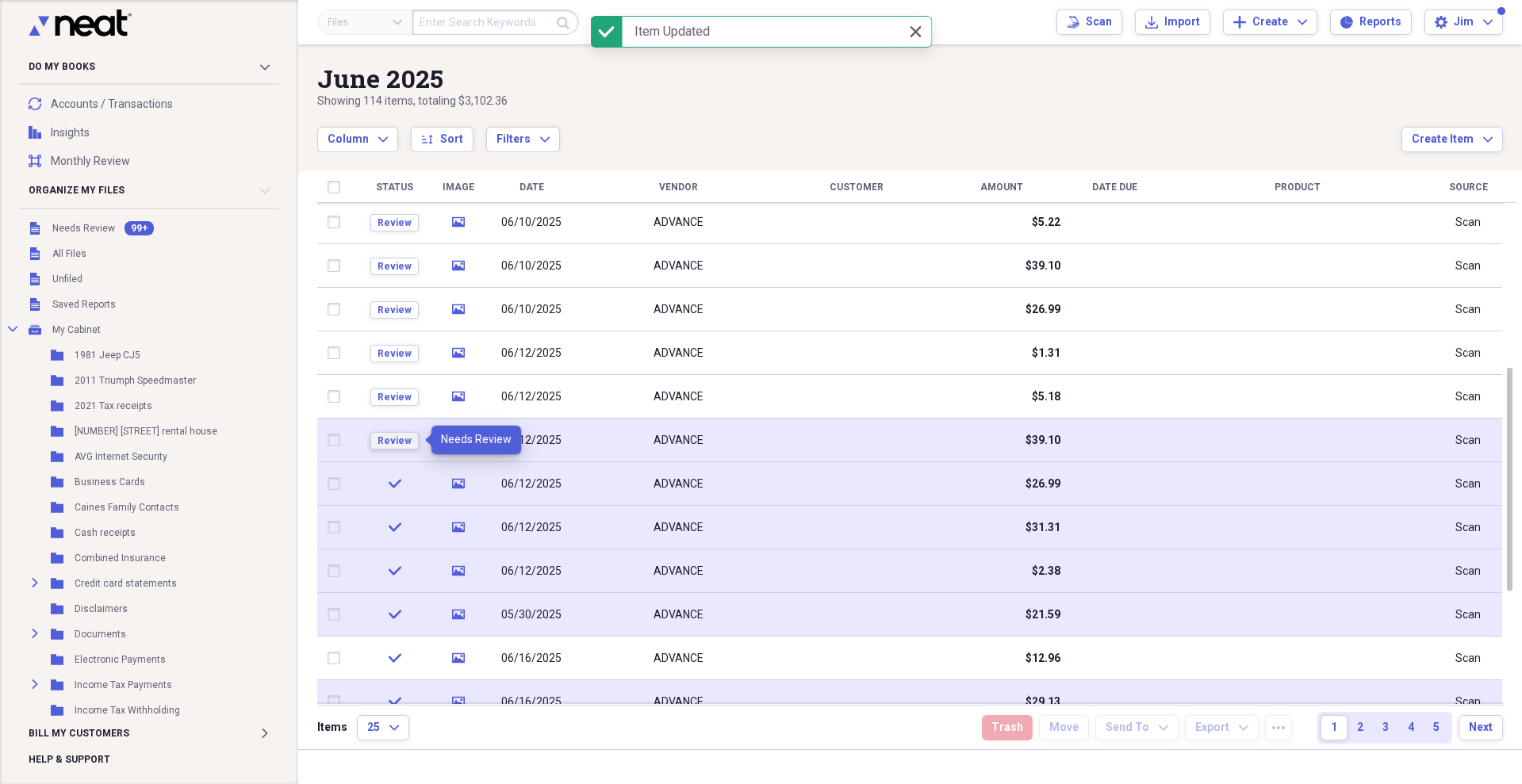 click on "Review" at bounding box center (394, 441) 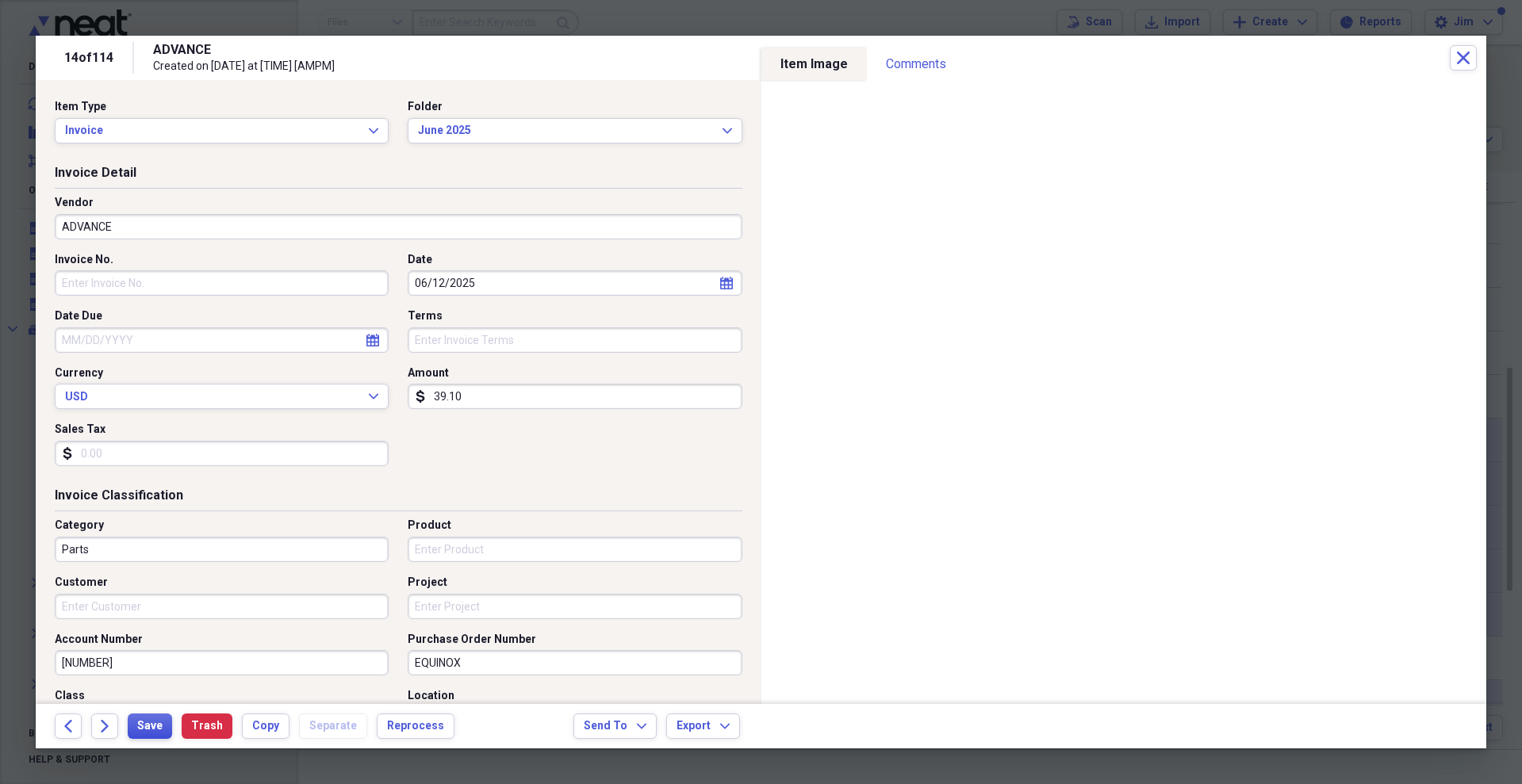 click on "Save" at bounding box center (150, 726) 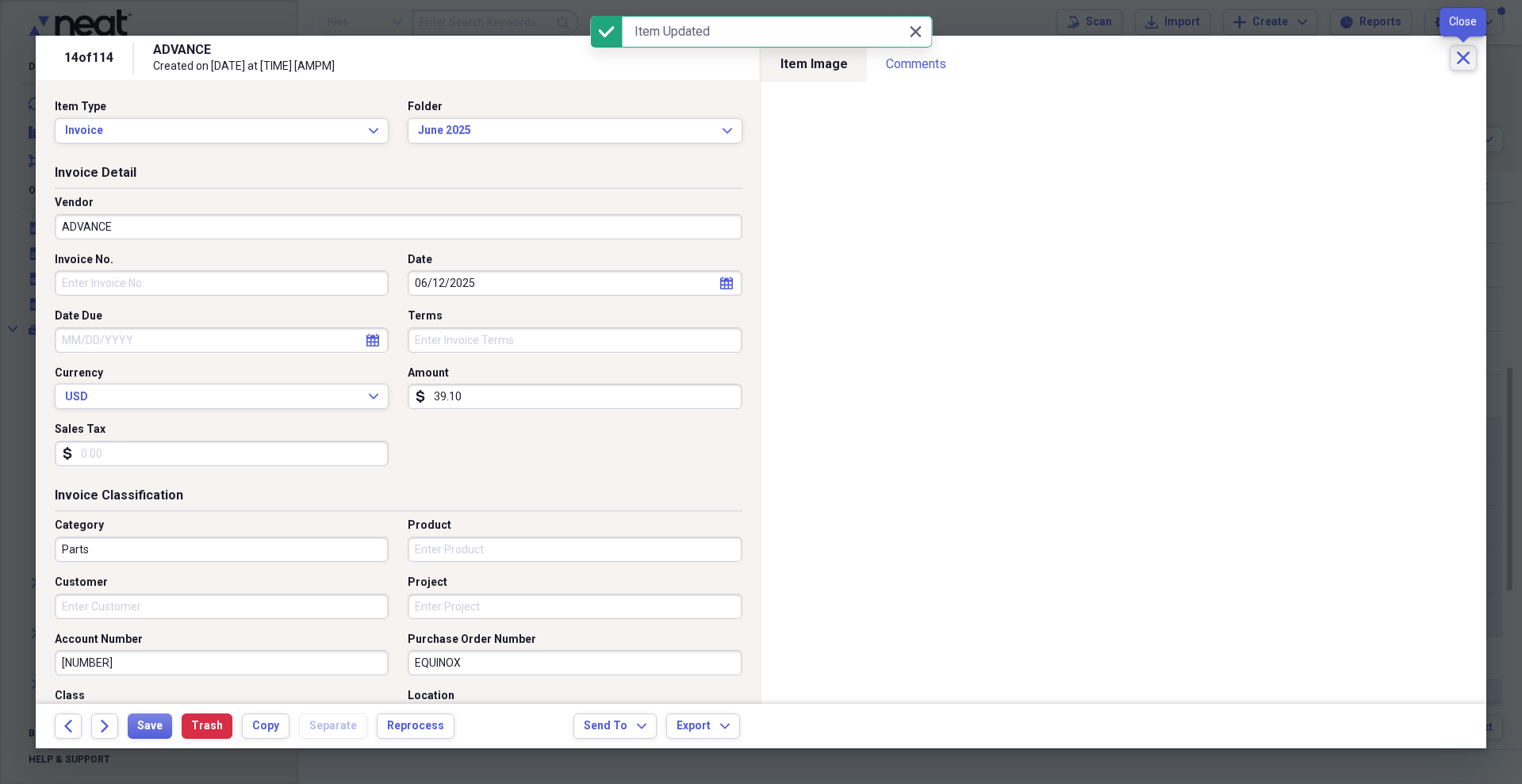 click on "Close" at bounding box center (1463, 58) 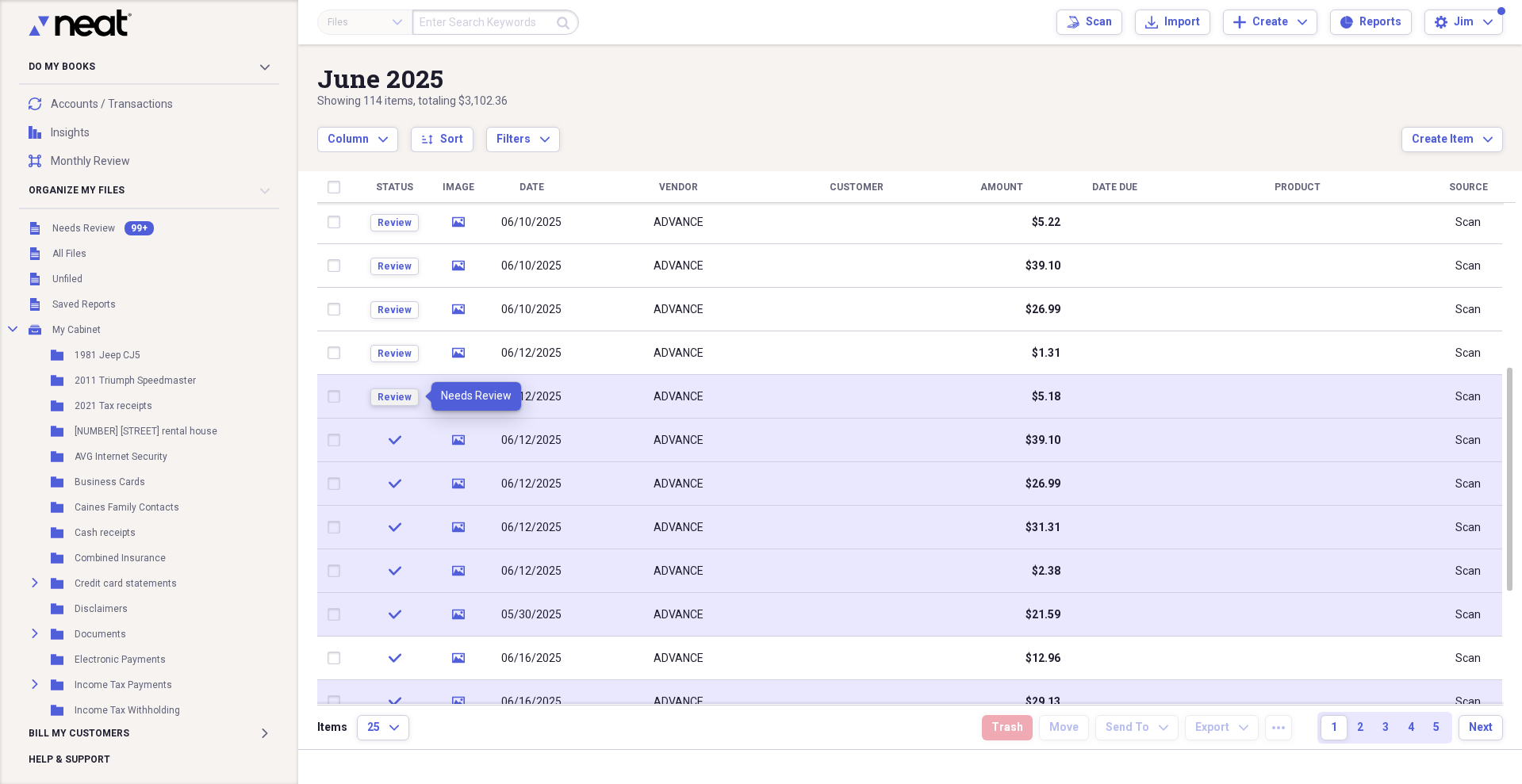 click on "Review" at bounding box center (394, 397) 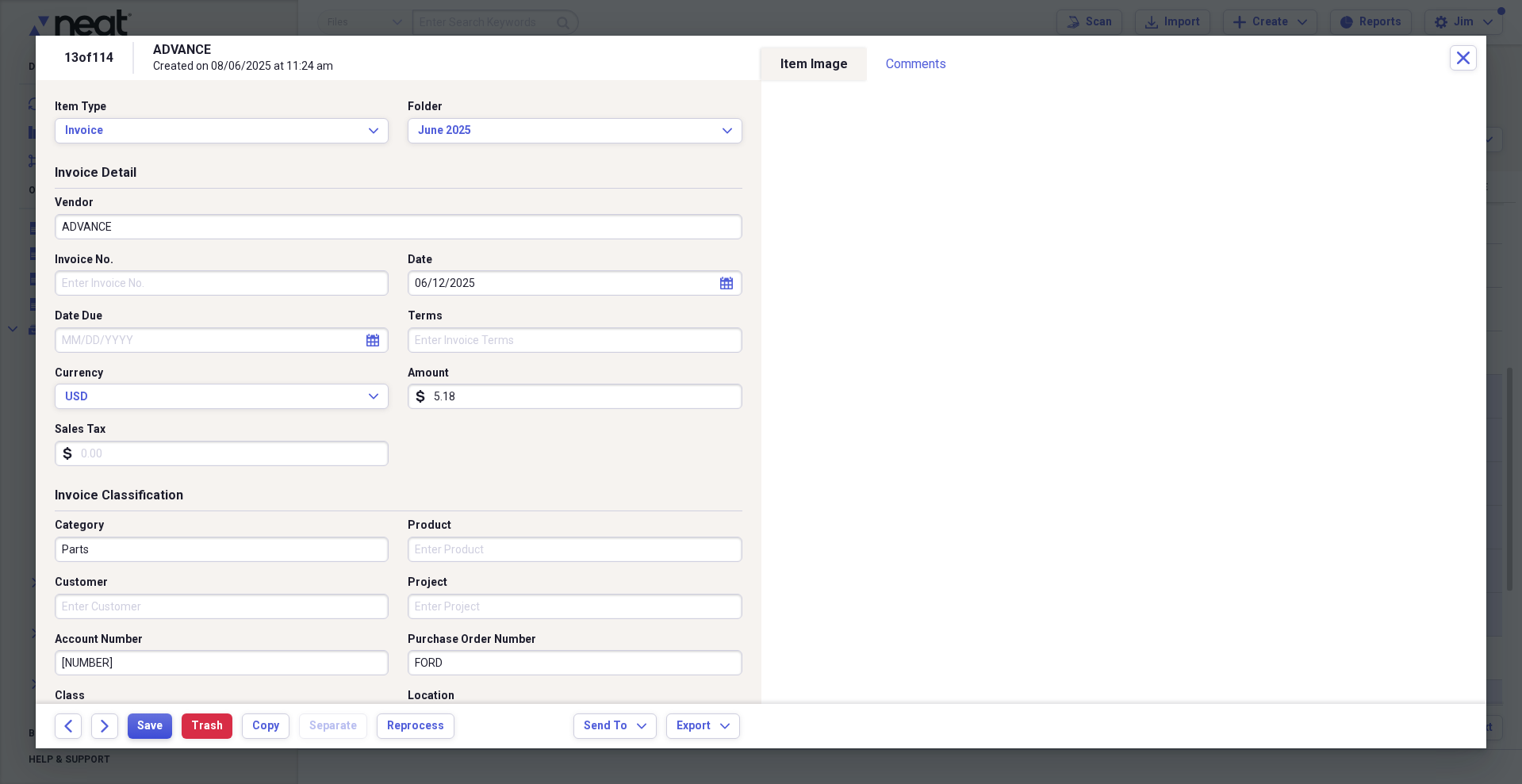 click on "Save" at bounding box center (150, 726) 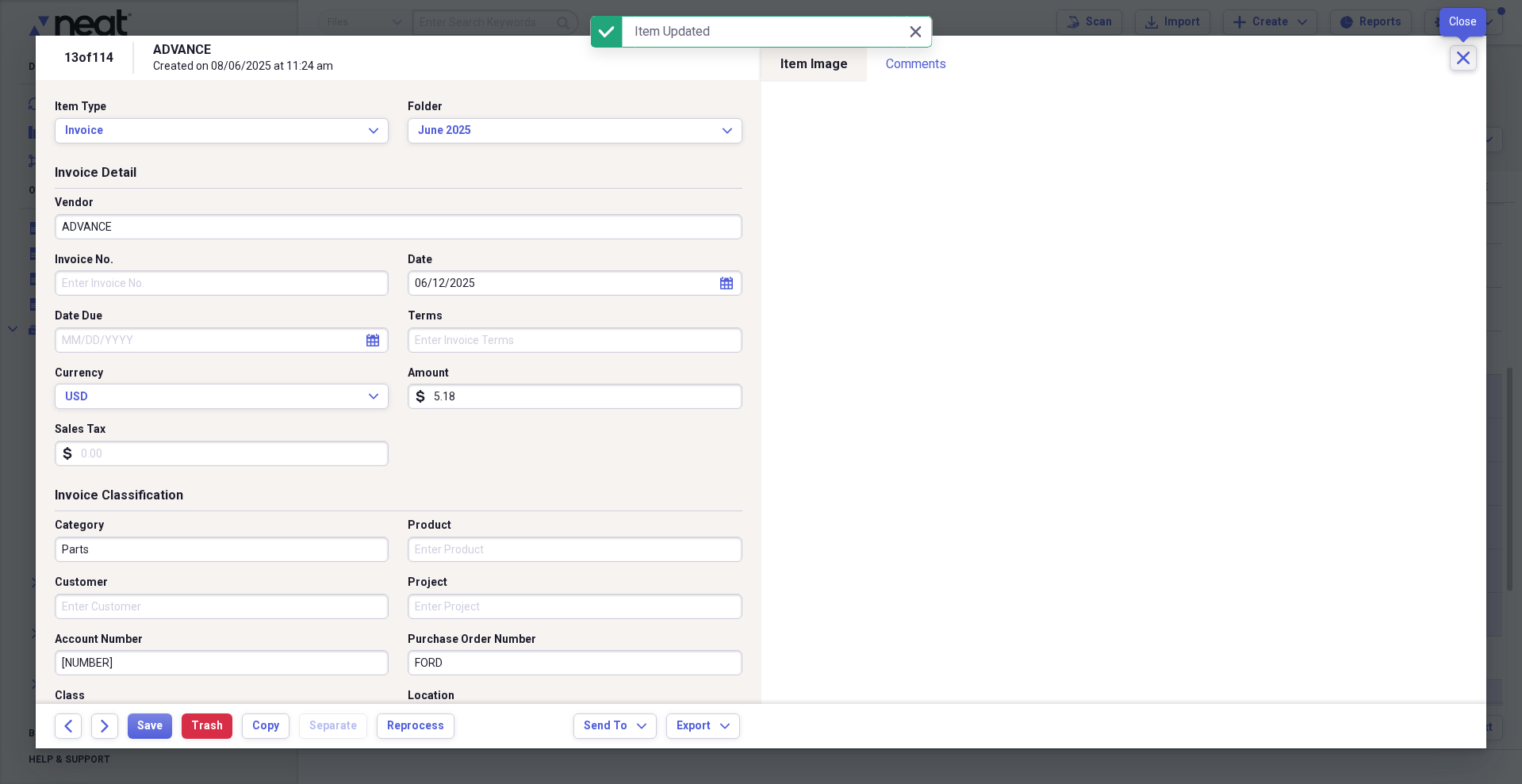 click 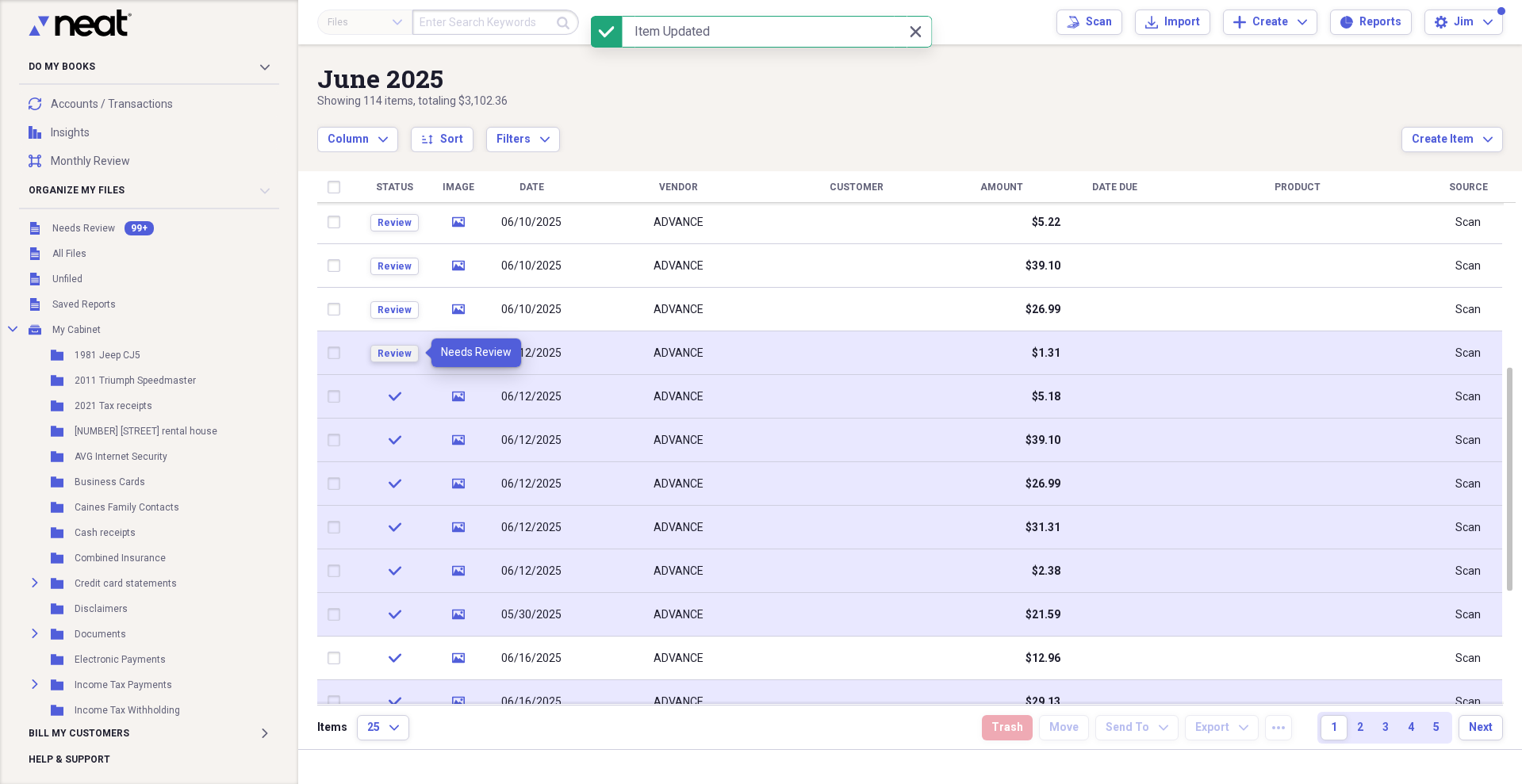 click on "Review" at bounding box center (394, 354) 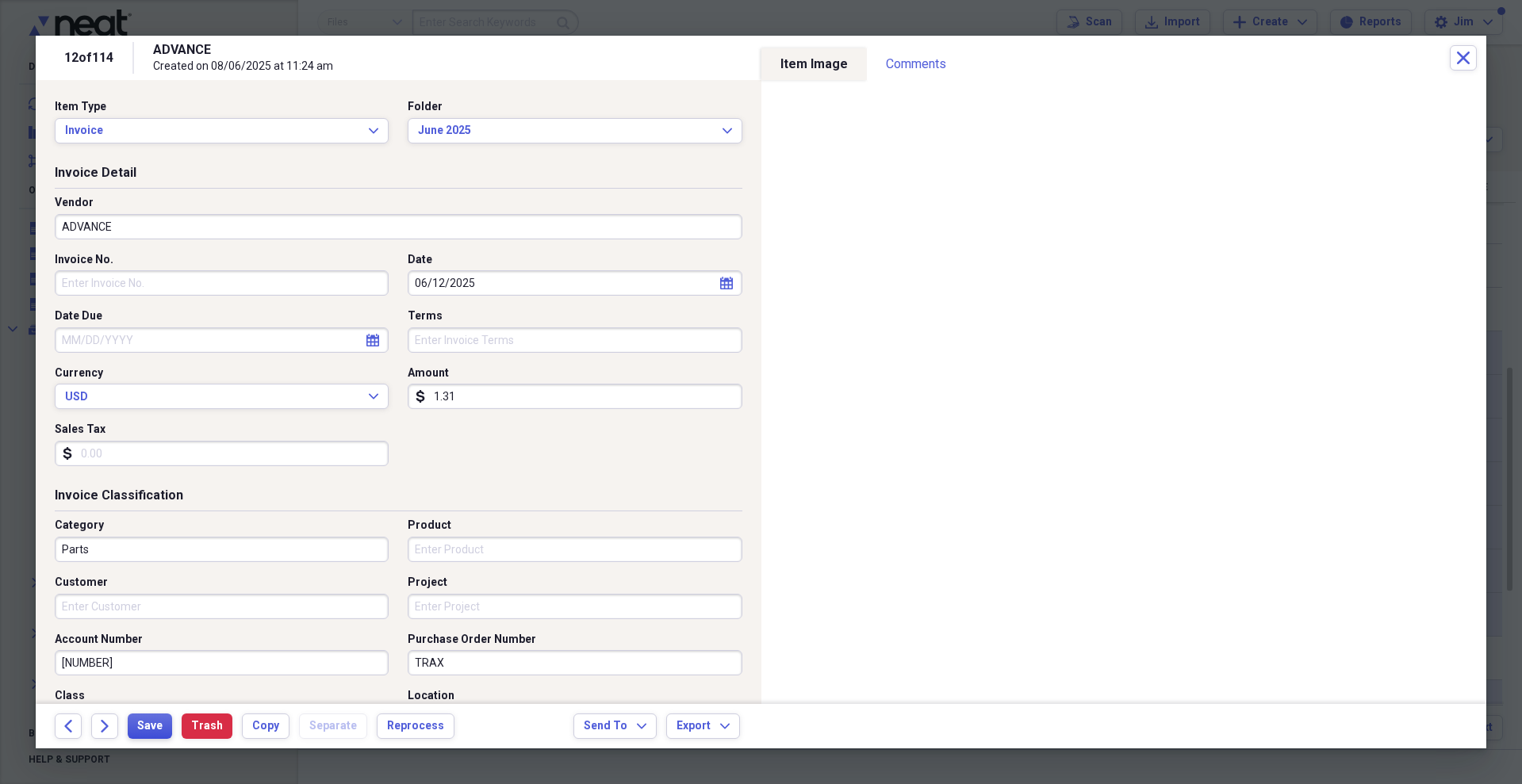 click on "Save" at bounding box center [150, 726] 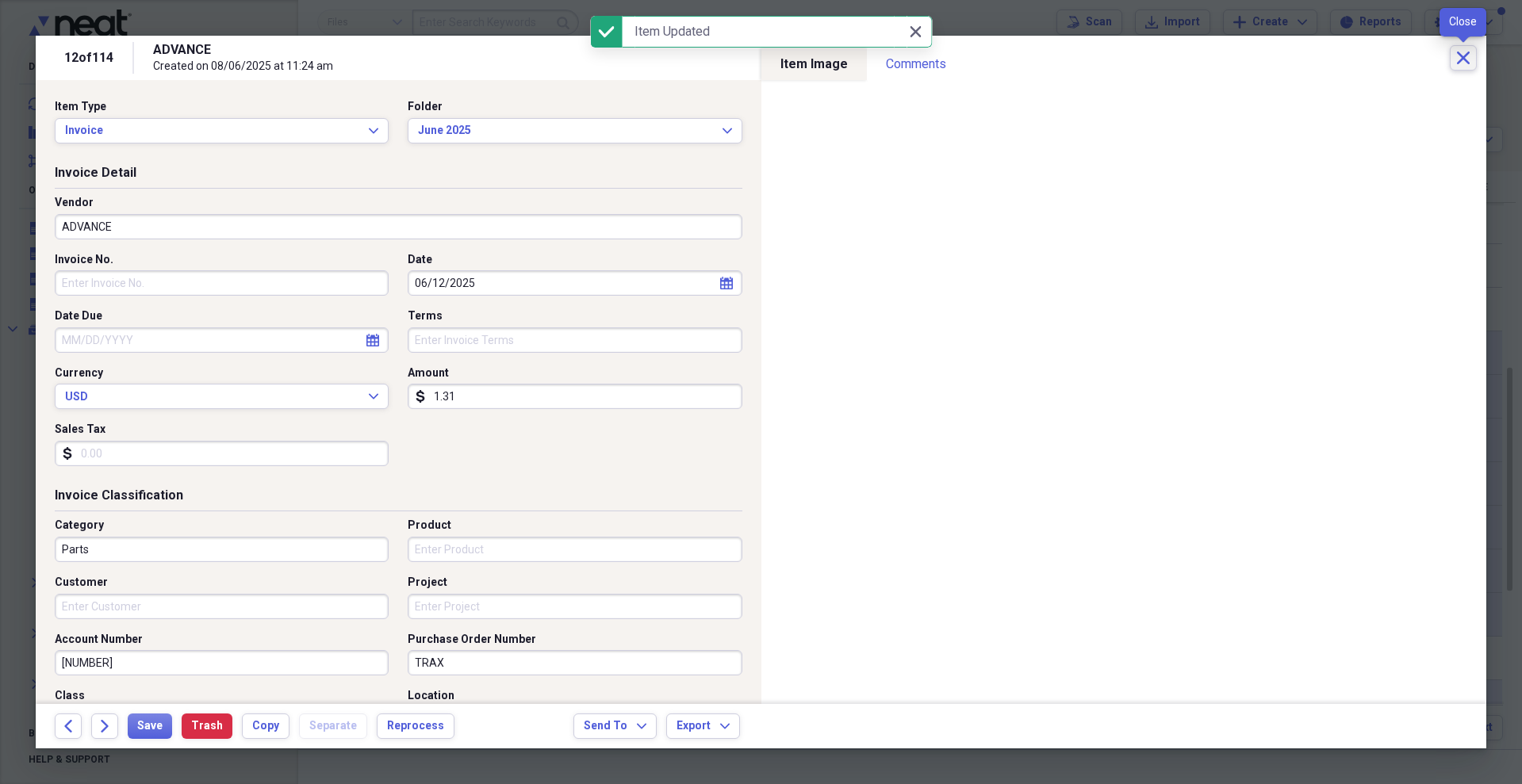 click on "Close" 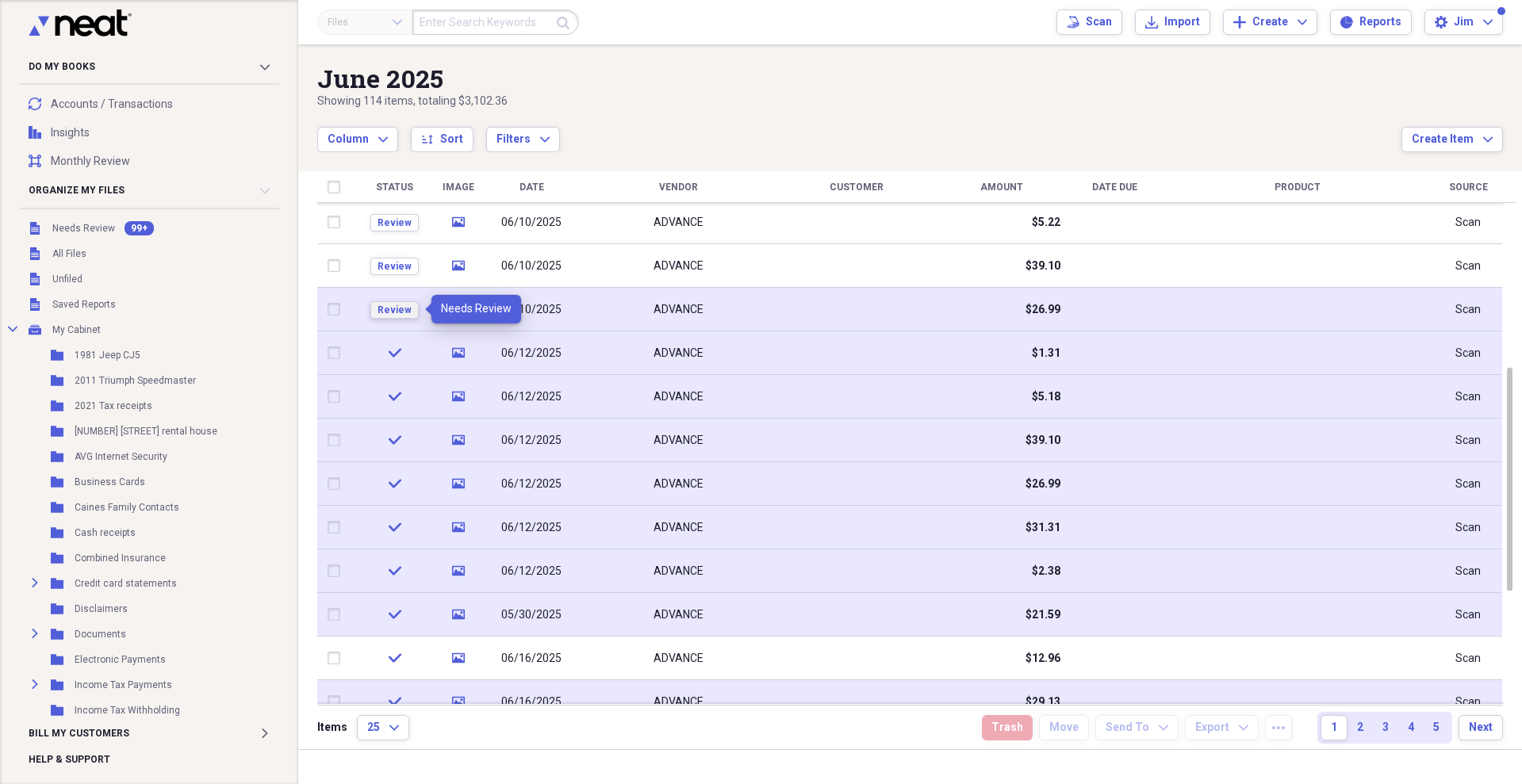 click on "Review" at bounding box center [394, 310] 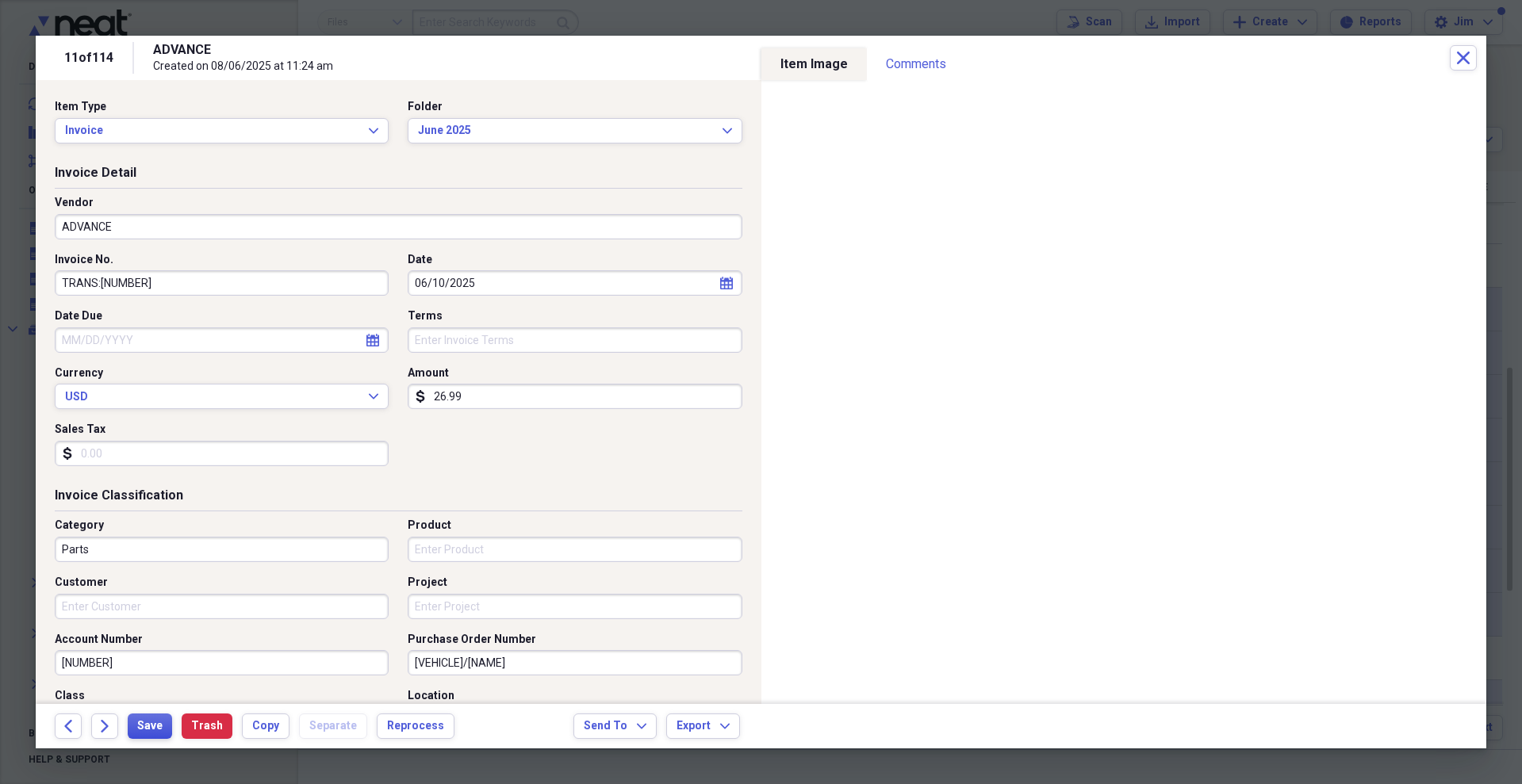 click on "Save" at bounding box center (150, 726) 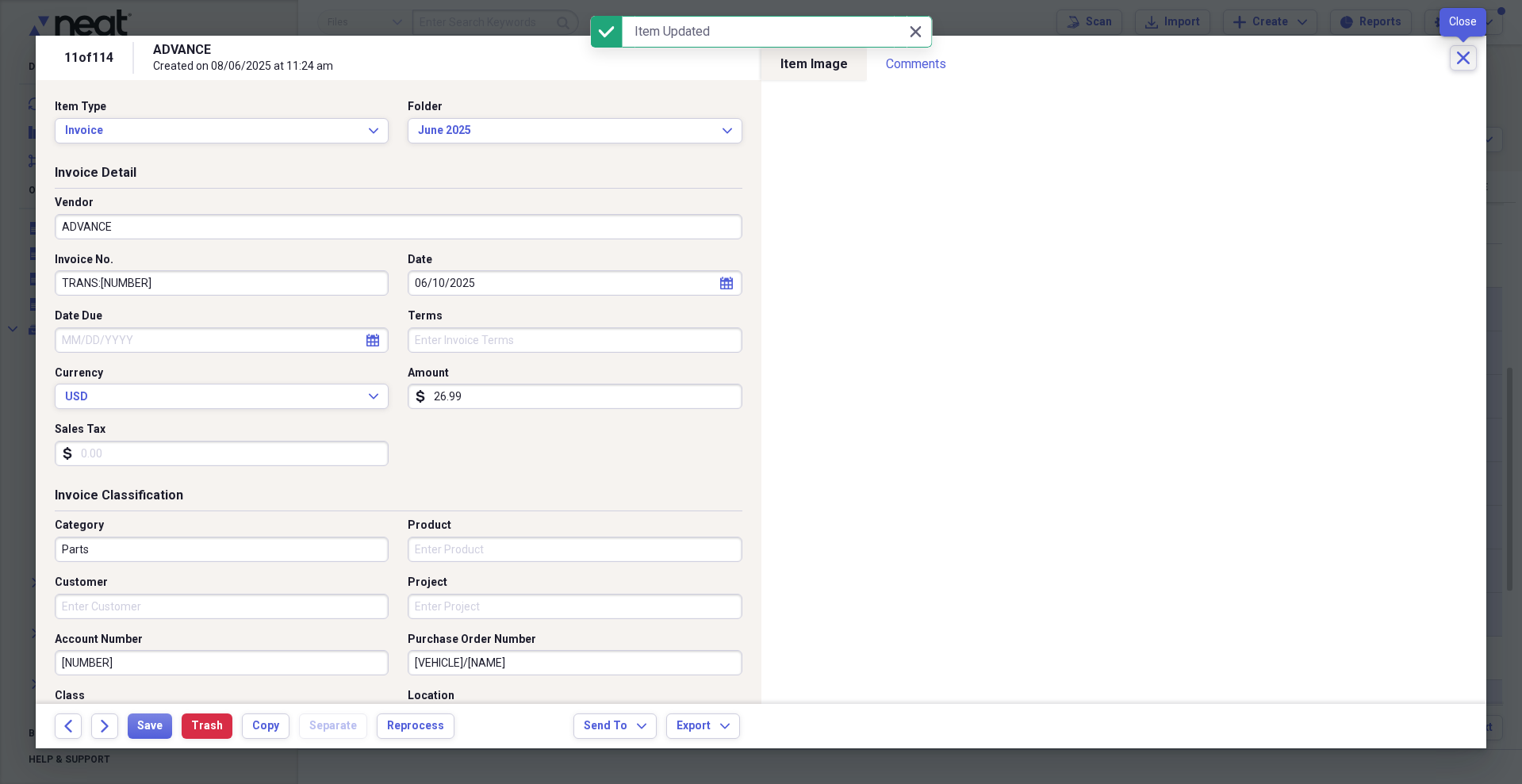 click on "Close" 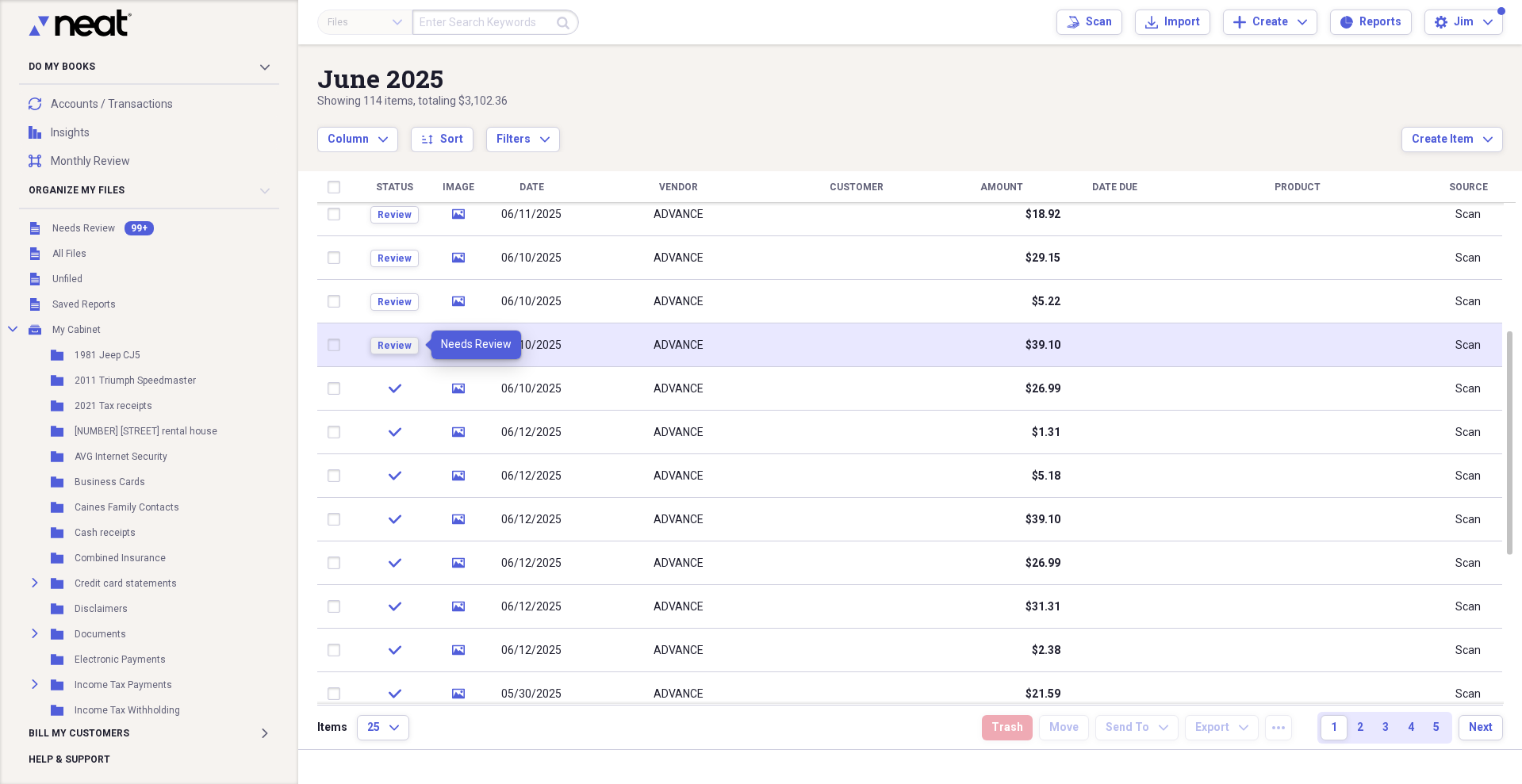 click on "Review" at bounding box center [394, 346] 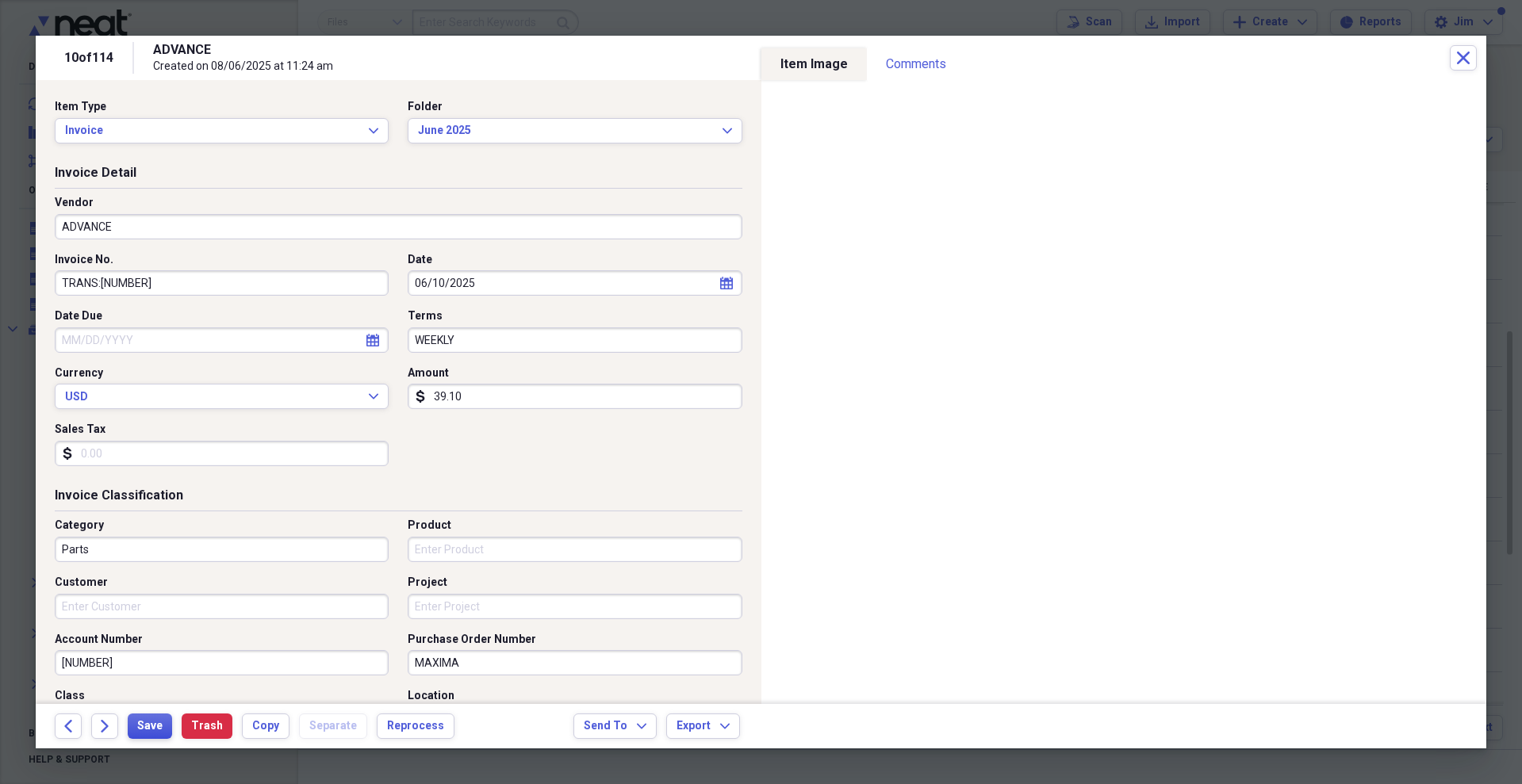 click on "Save" at bounding box center (150, 726) 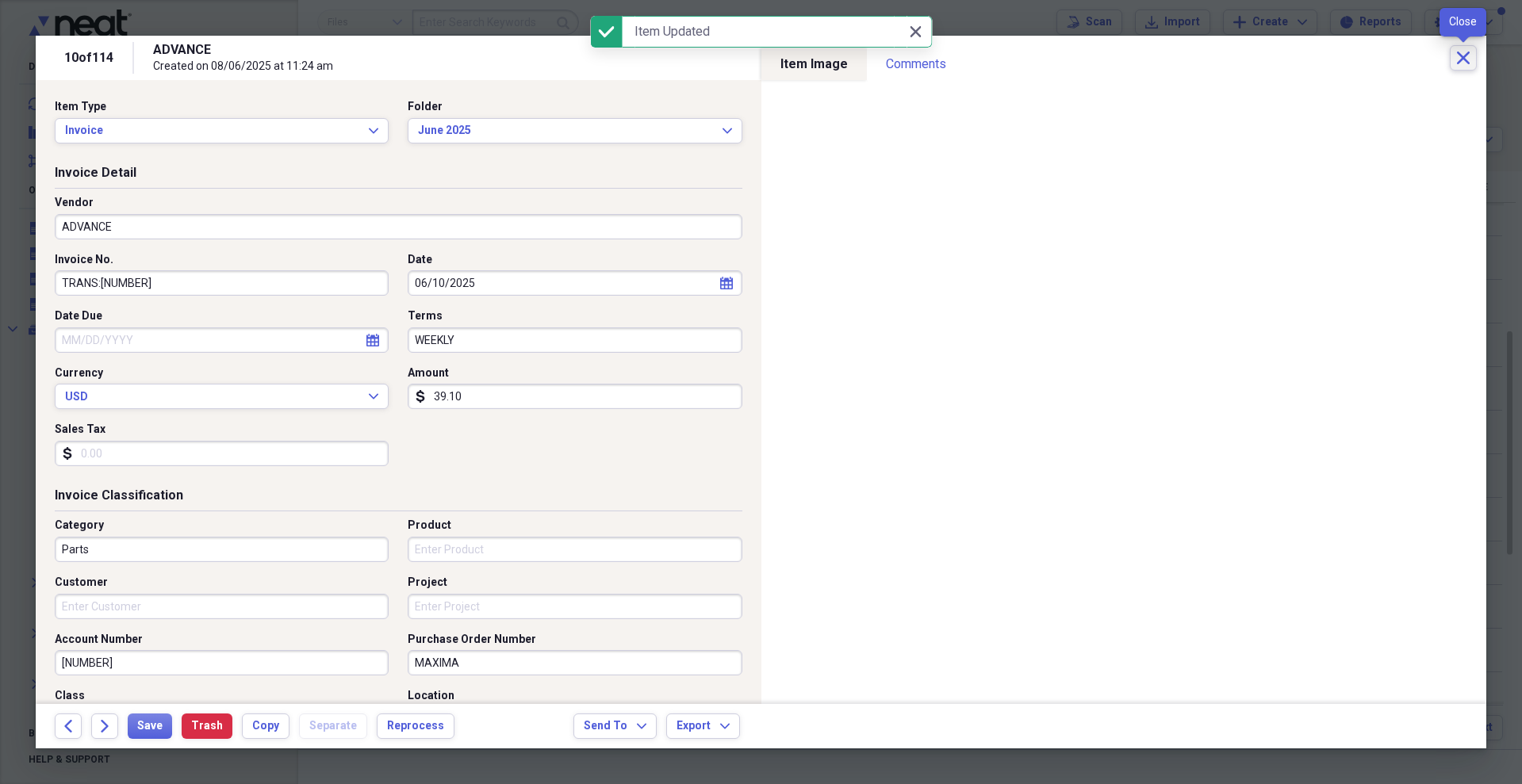 click on "Close" 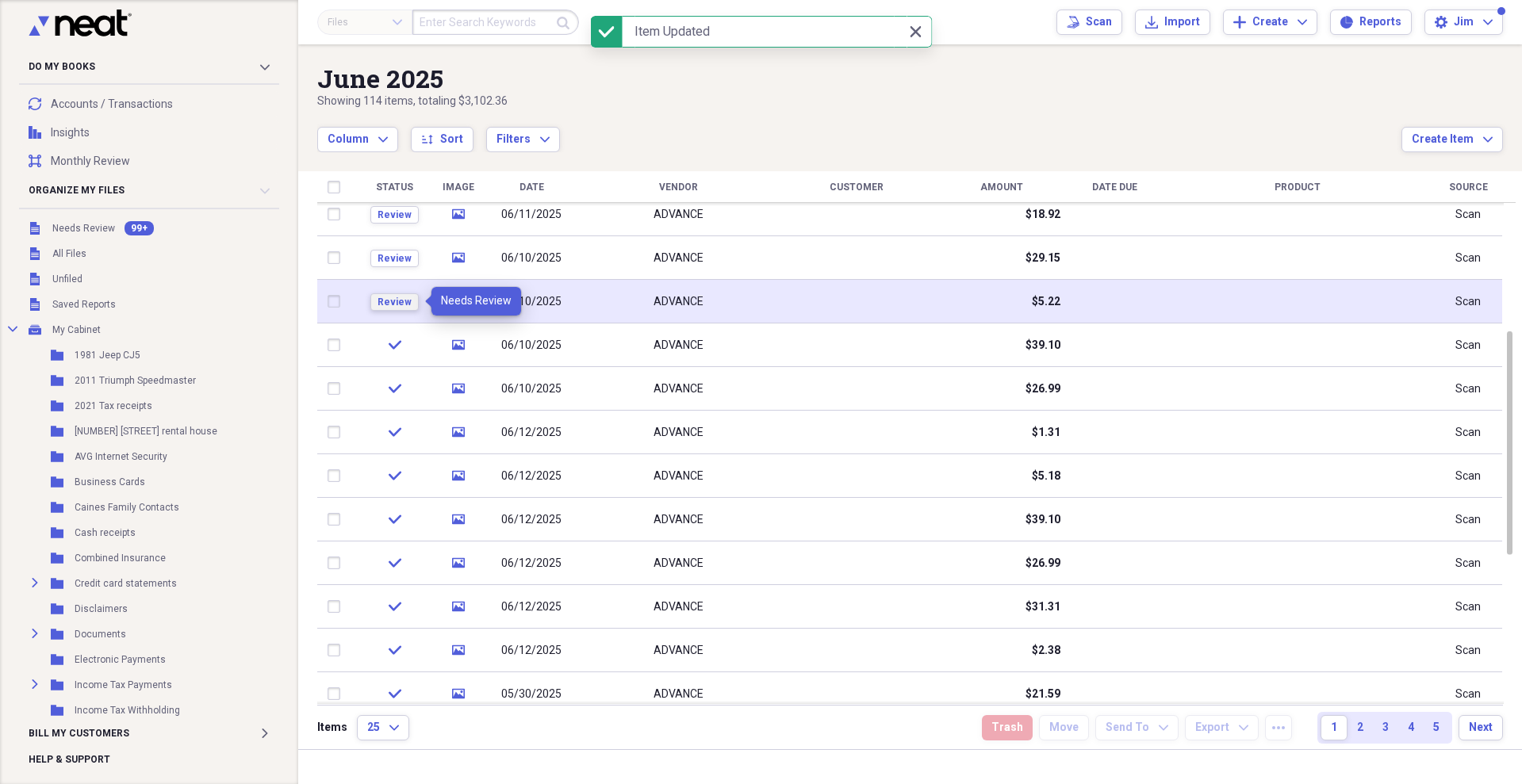 click on "Review" at bounding box center [394, 302] 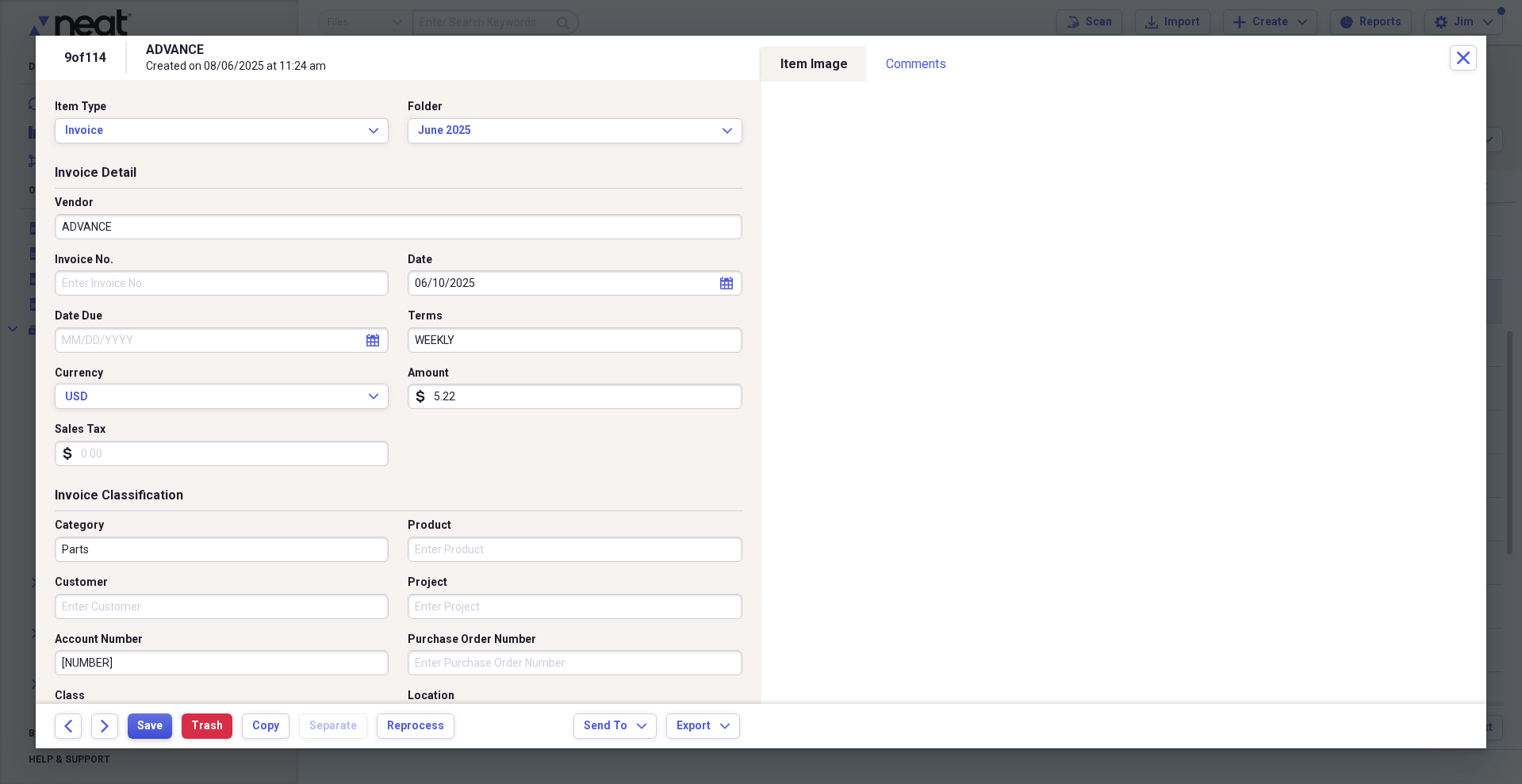 click on "Save" at bounding box center (150, 726) 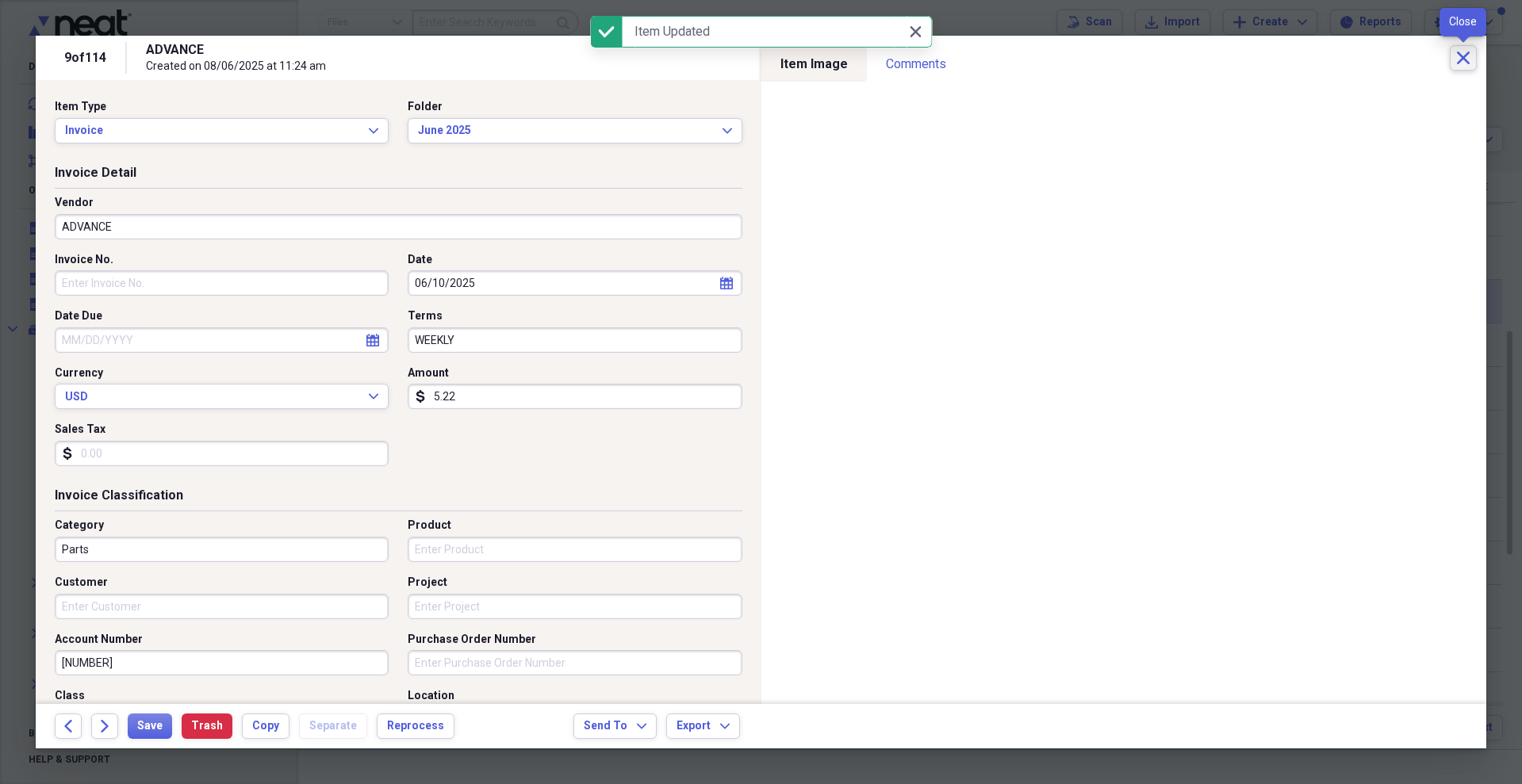 click on "Close" 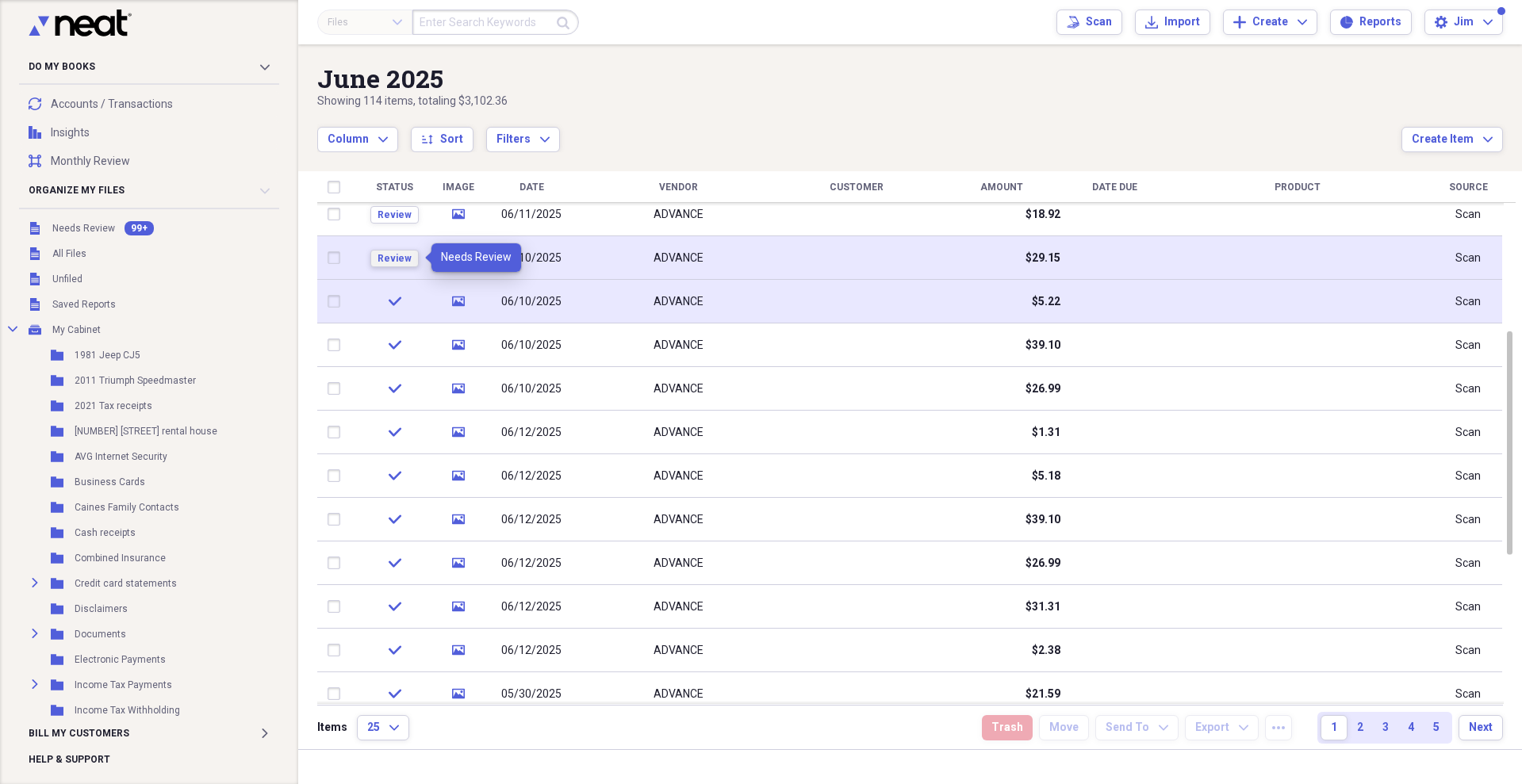 click on "Review" at bounding box center [394, 258] 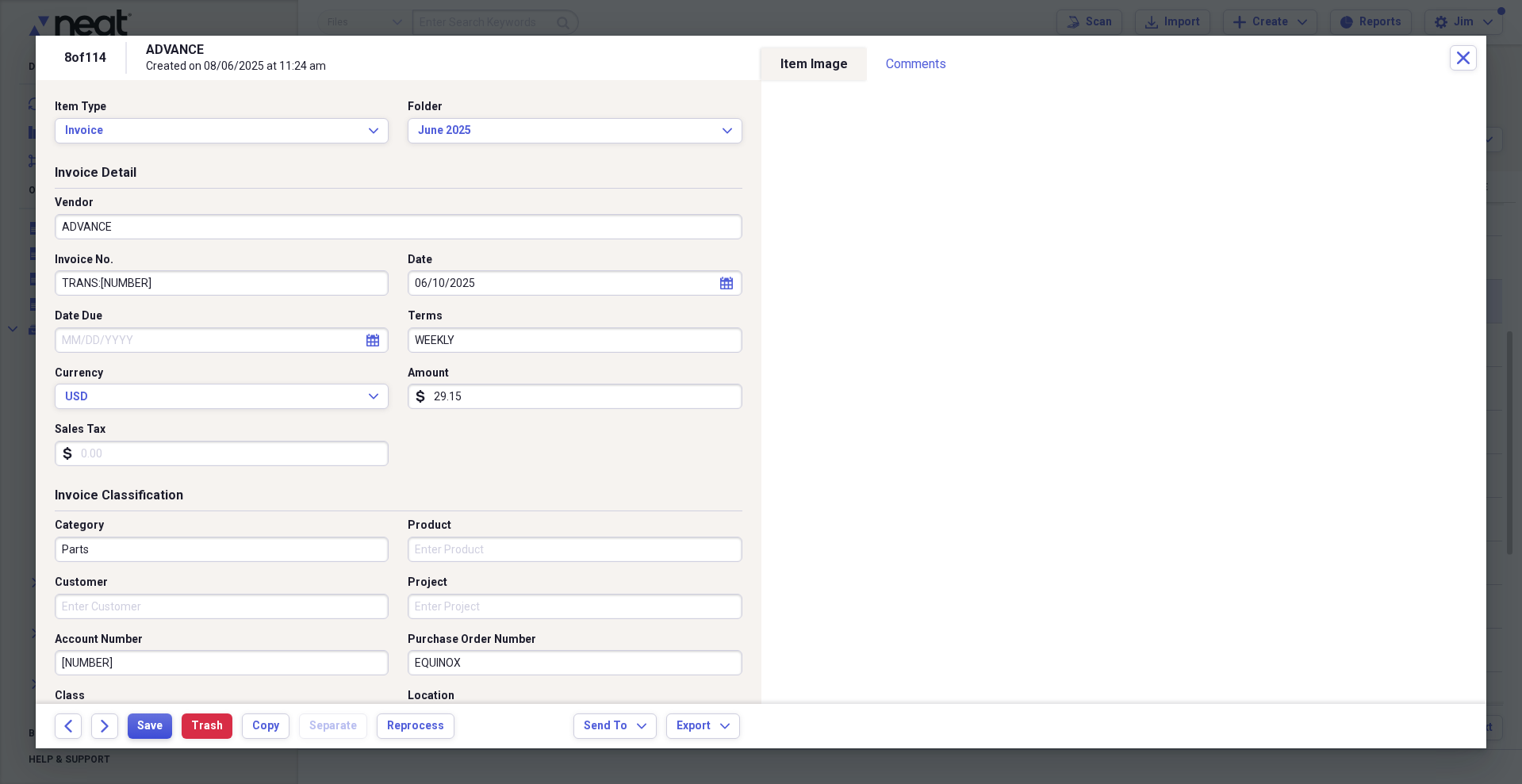 click on "Save" at bounding box center (150, 726) 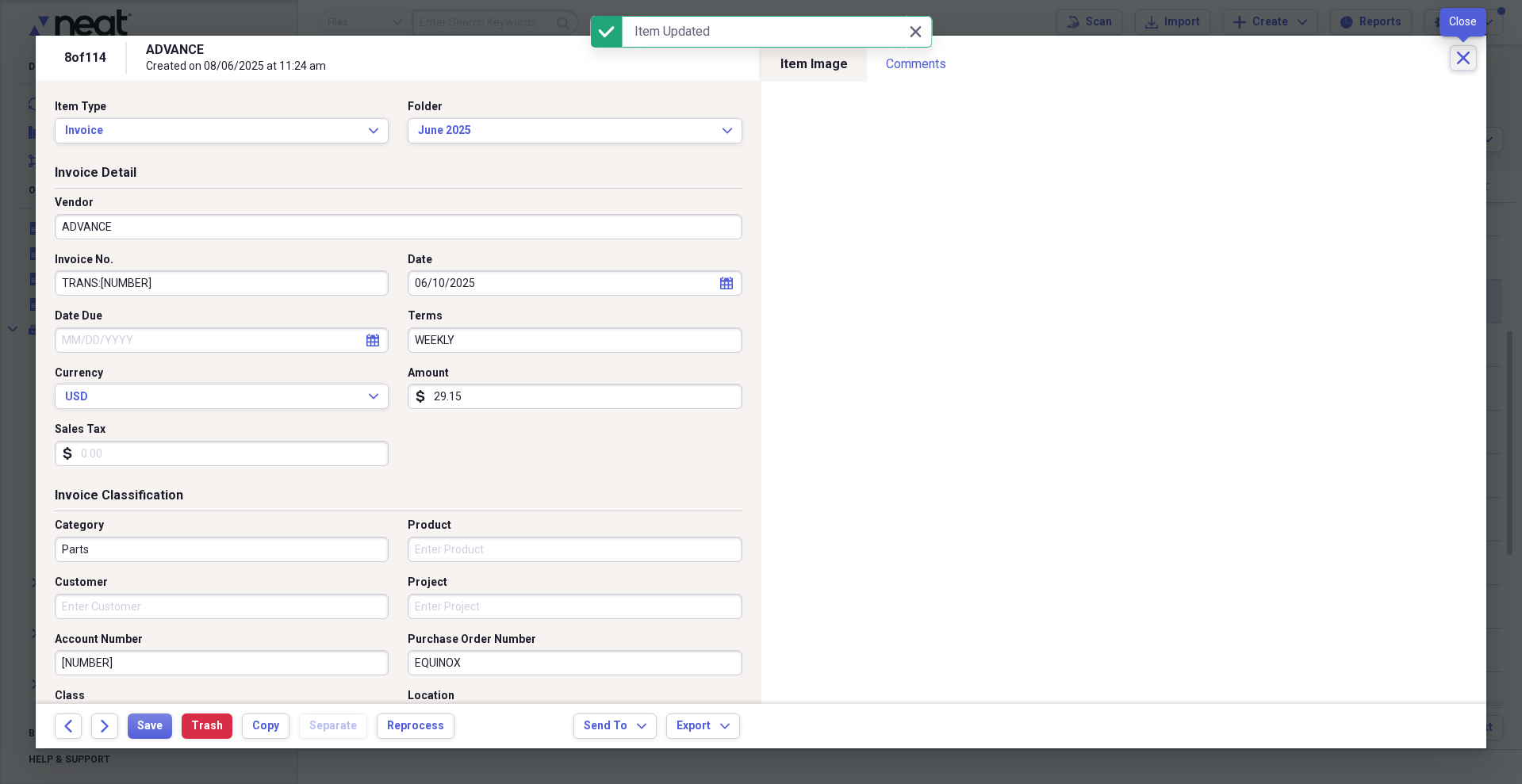 click on "Close" at bounding box center (1463, 58) 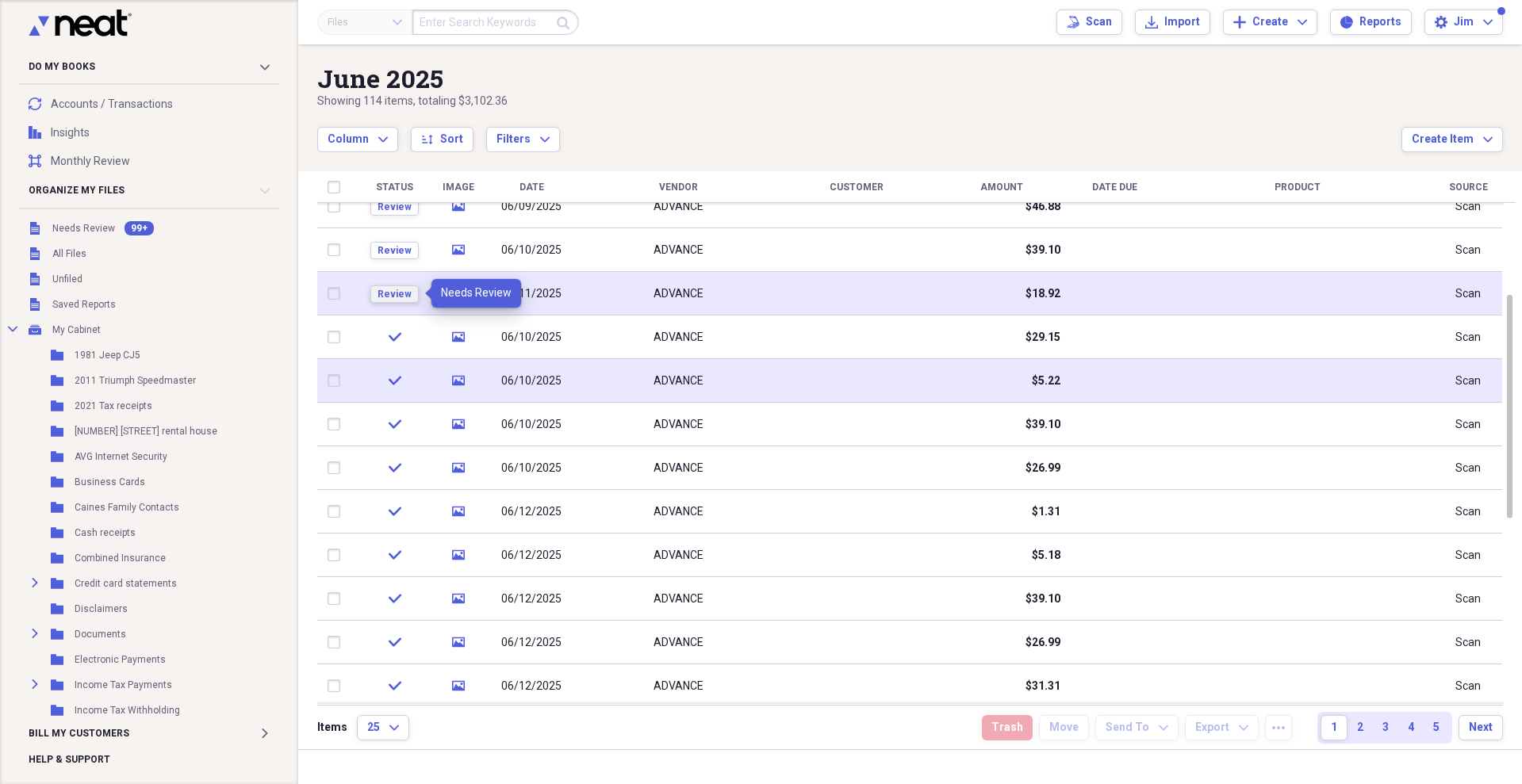 click on "Review" at bounding box center [394, 294] 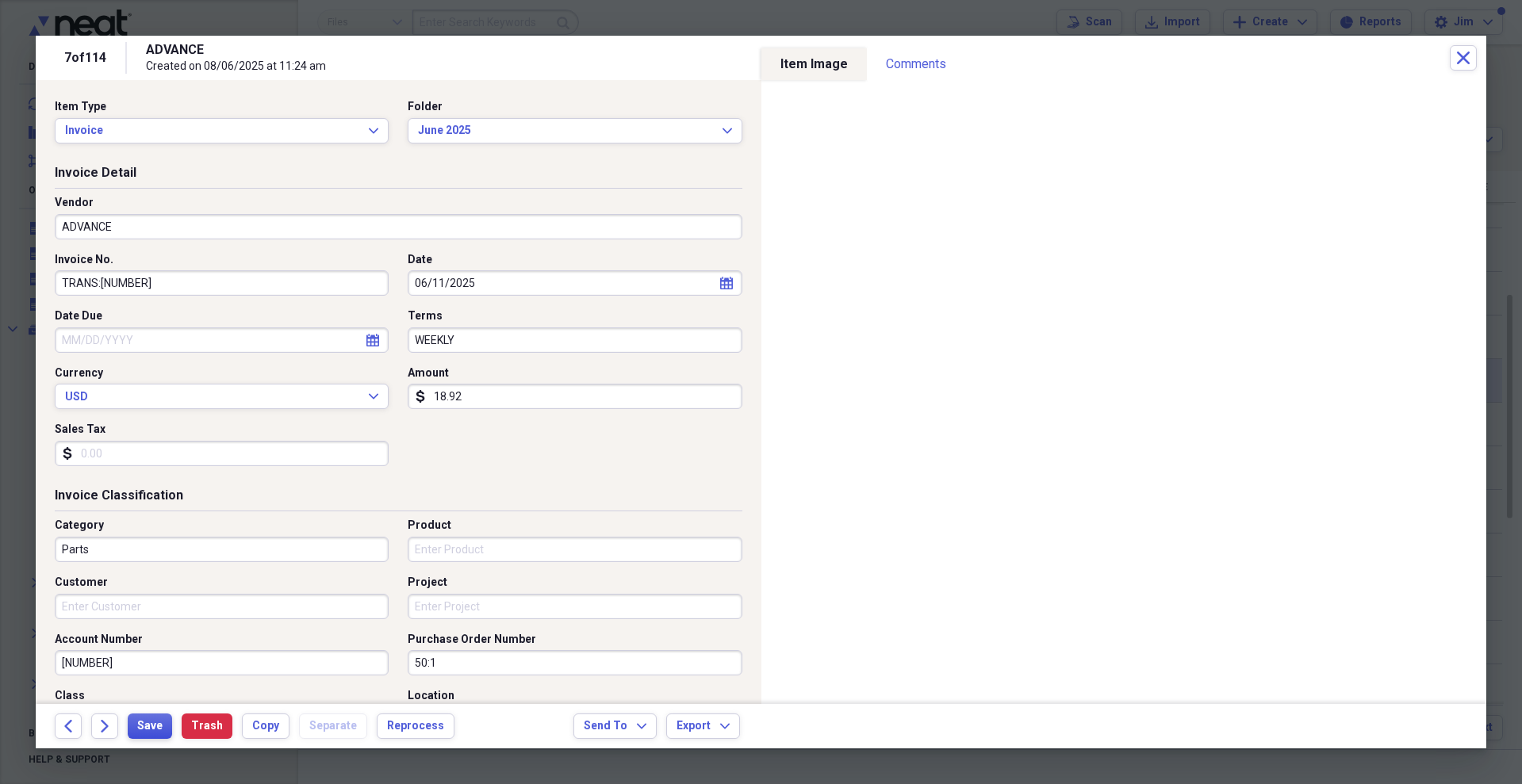 click on "Save" at bounding box center (150, 726) 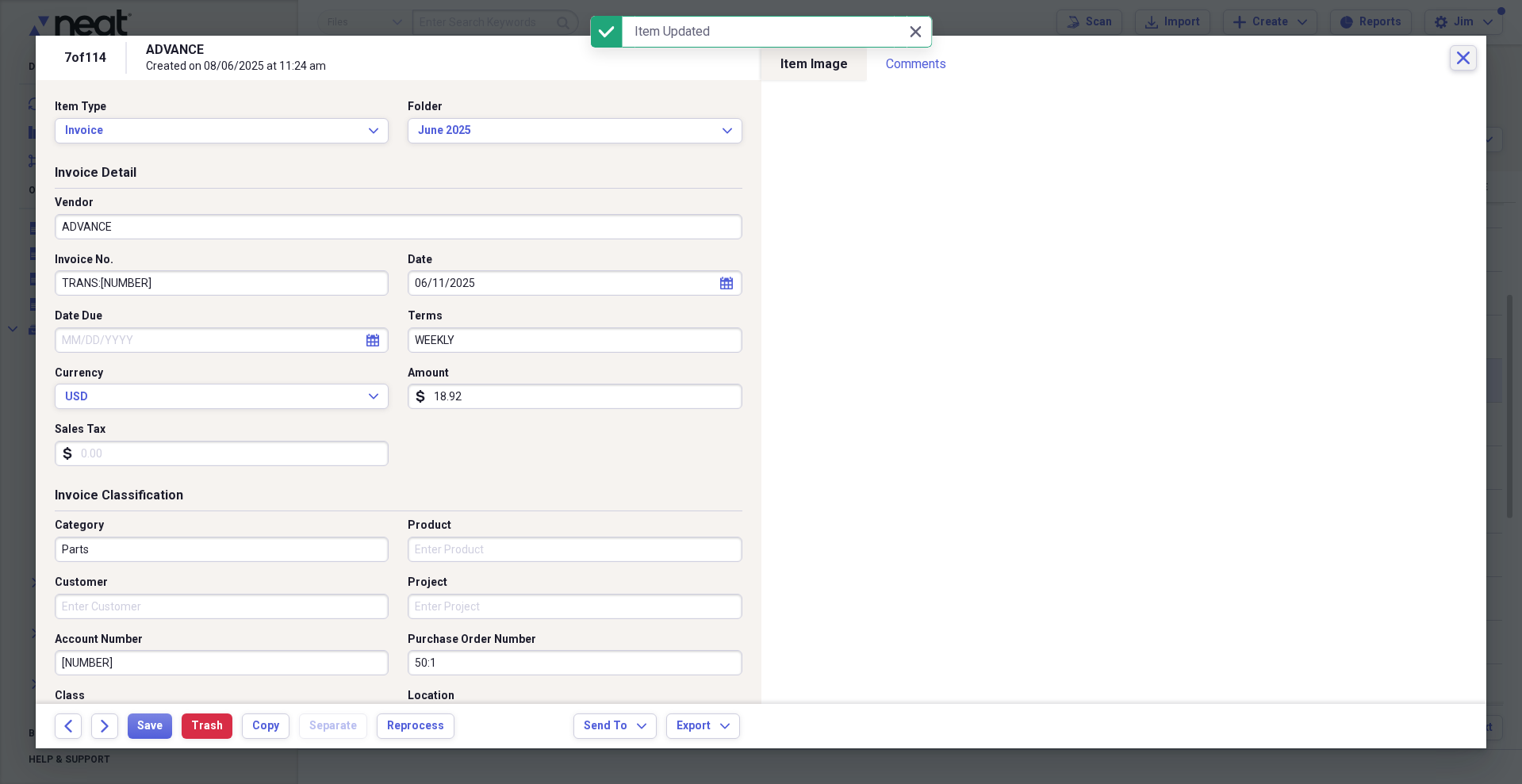 click 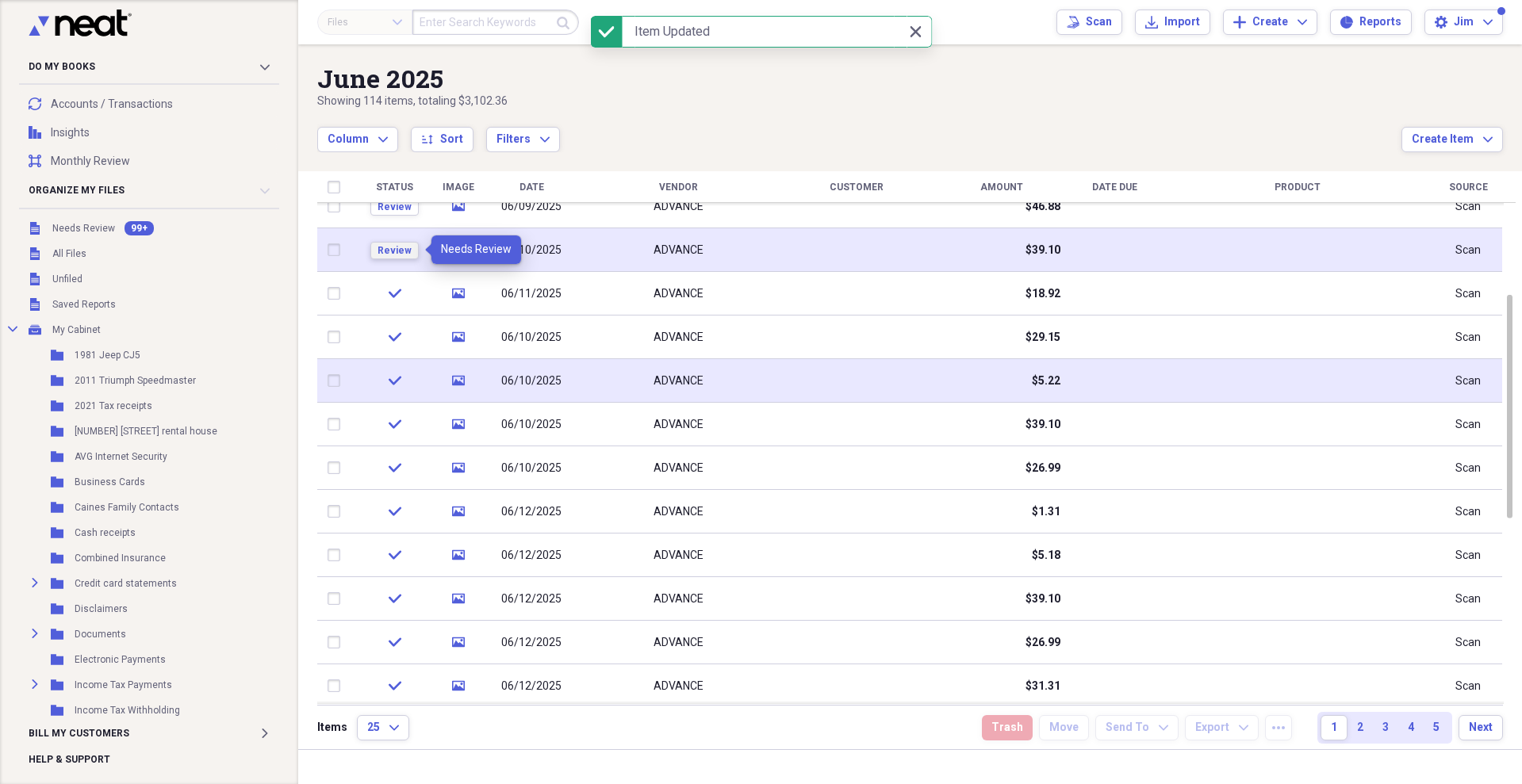 click on "Review" at bounding box center [394, 250] 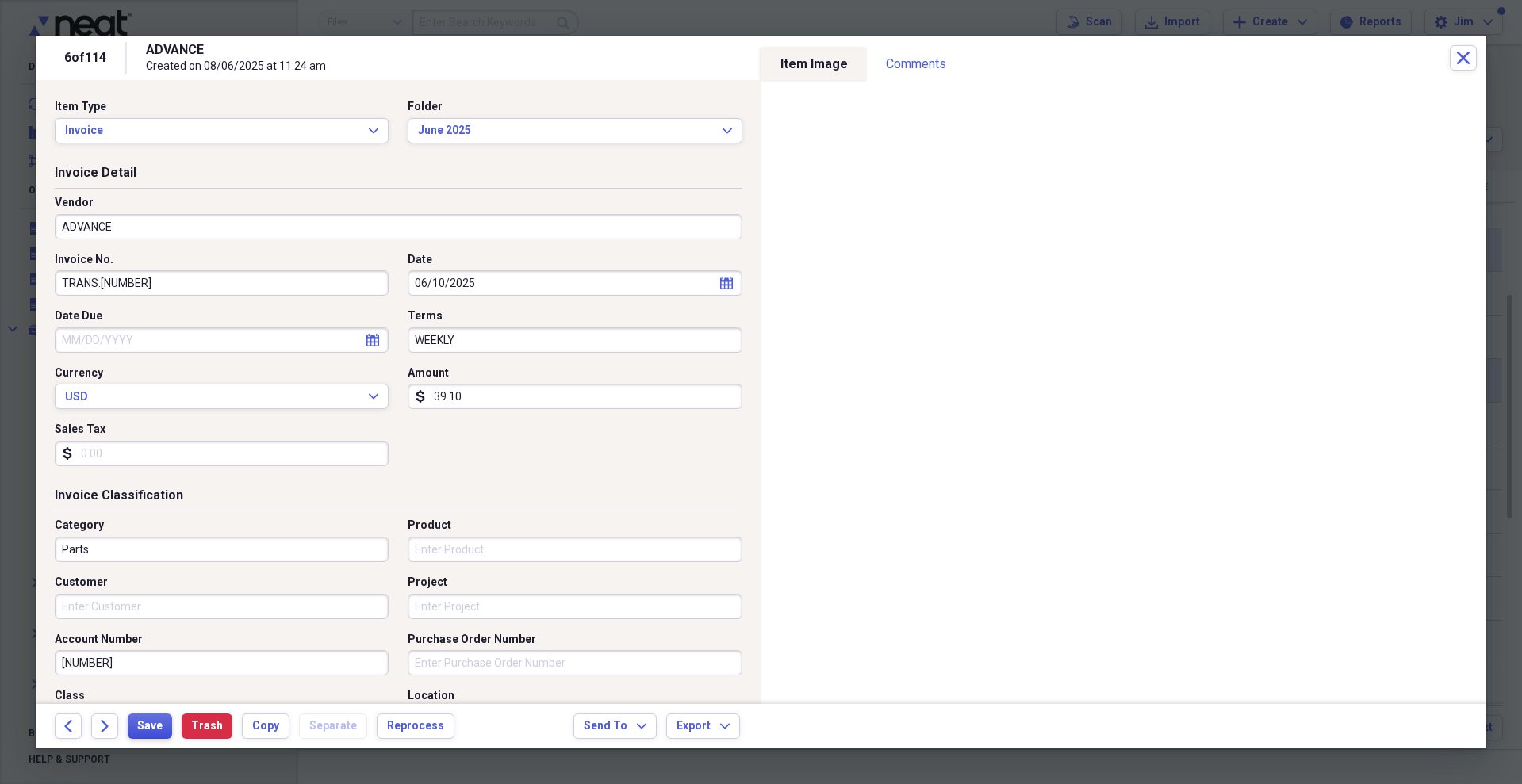 click on "Save" at bounding box center [150, 726] 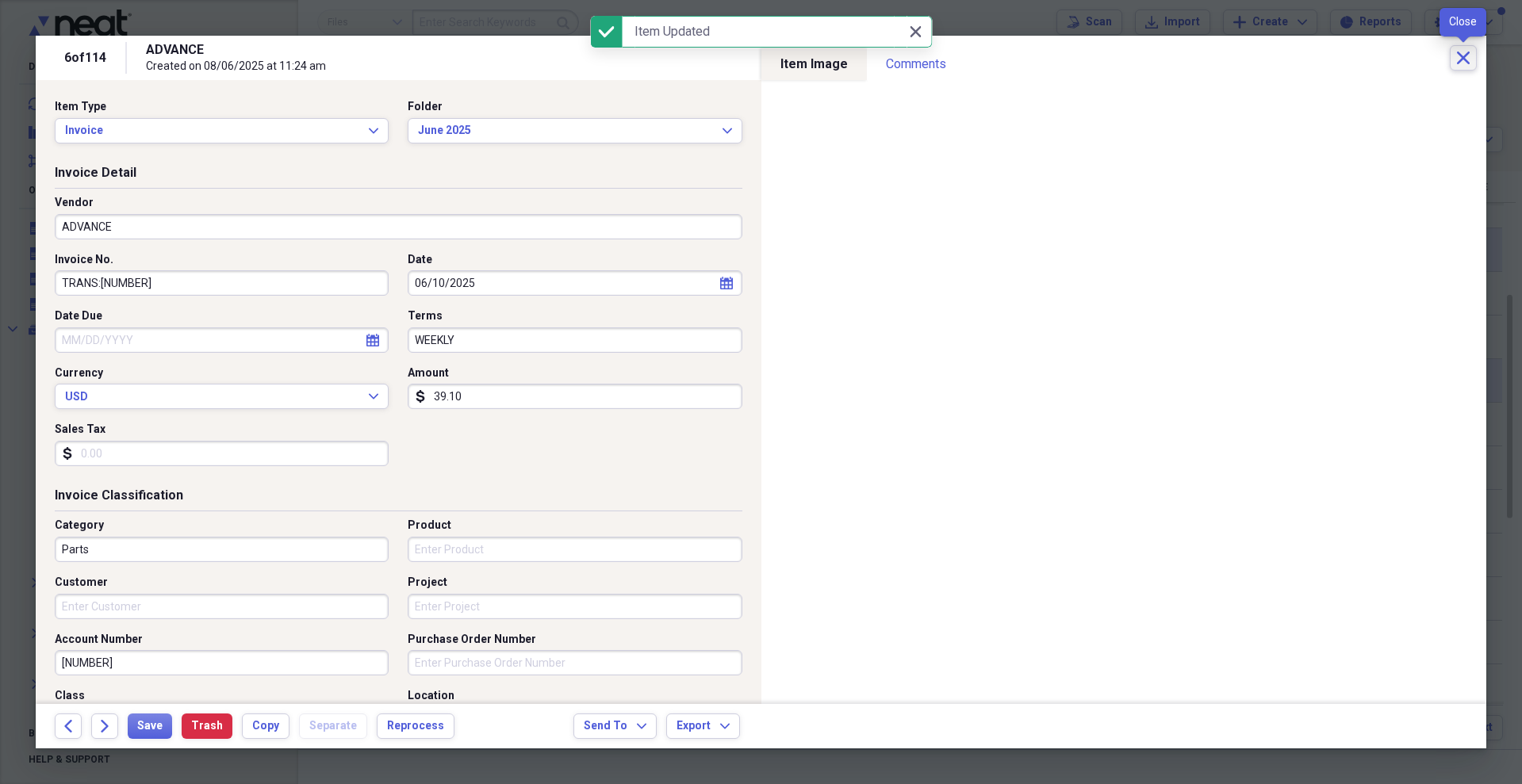 click 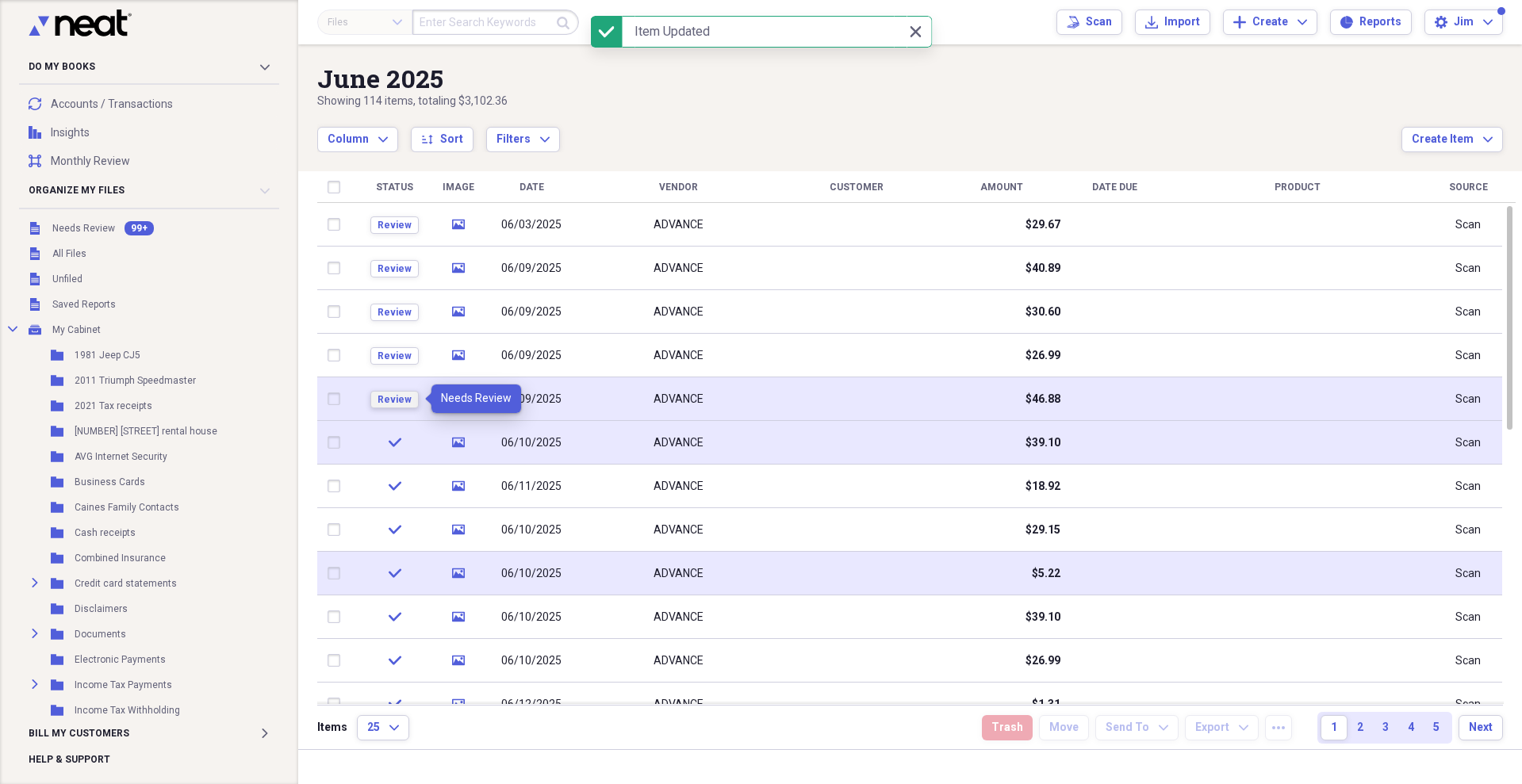 click on "Review" at bounding box center (394, 400) 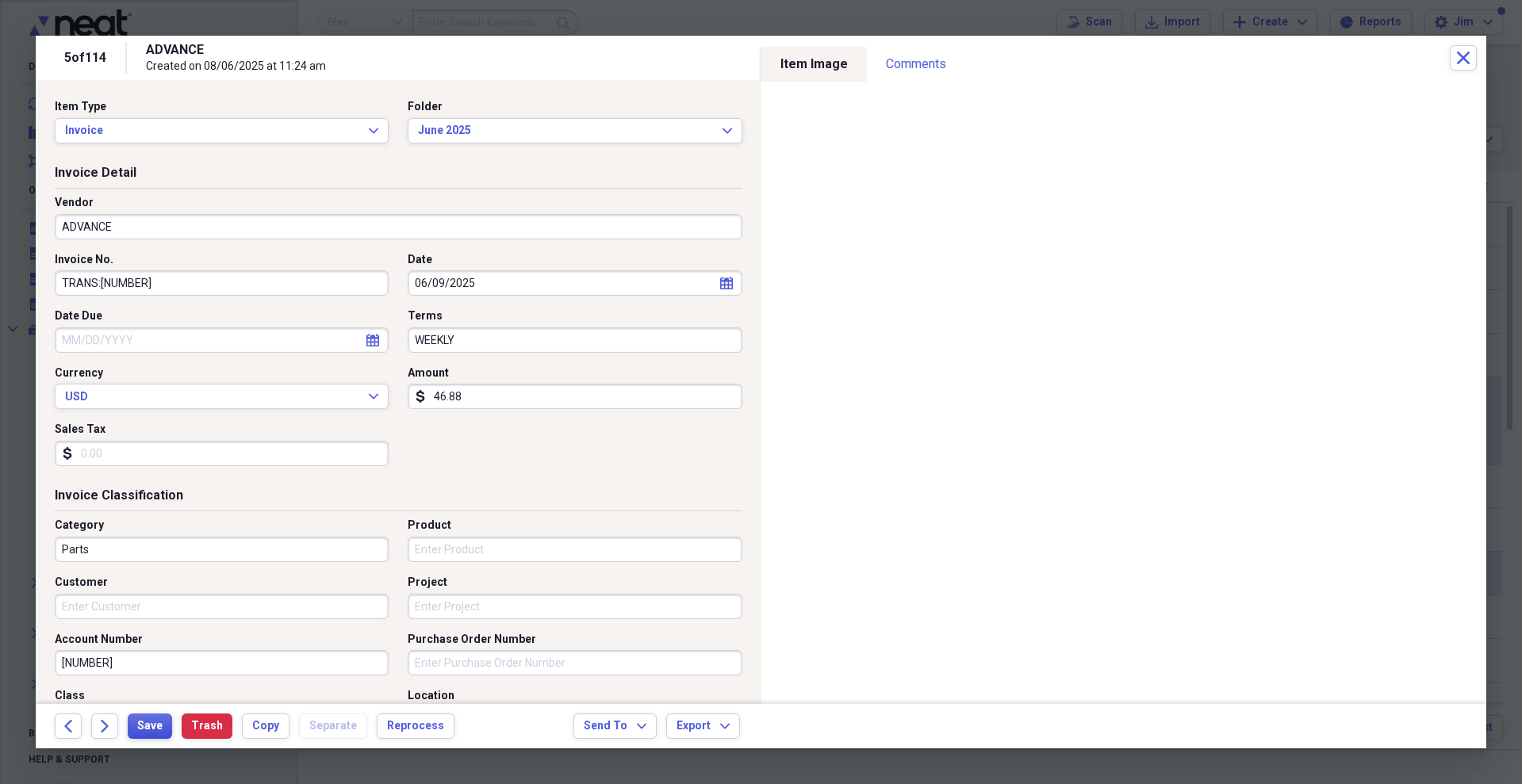 click on "Save" at bounding box center (150, 726) 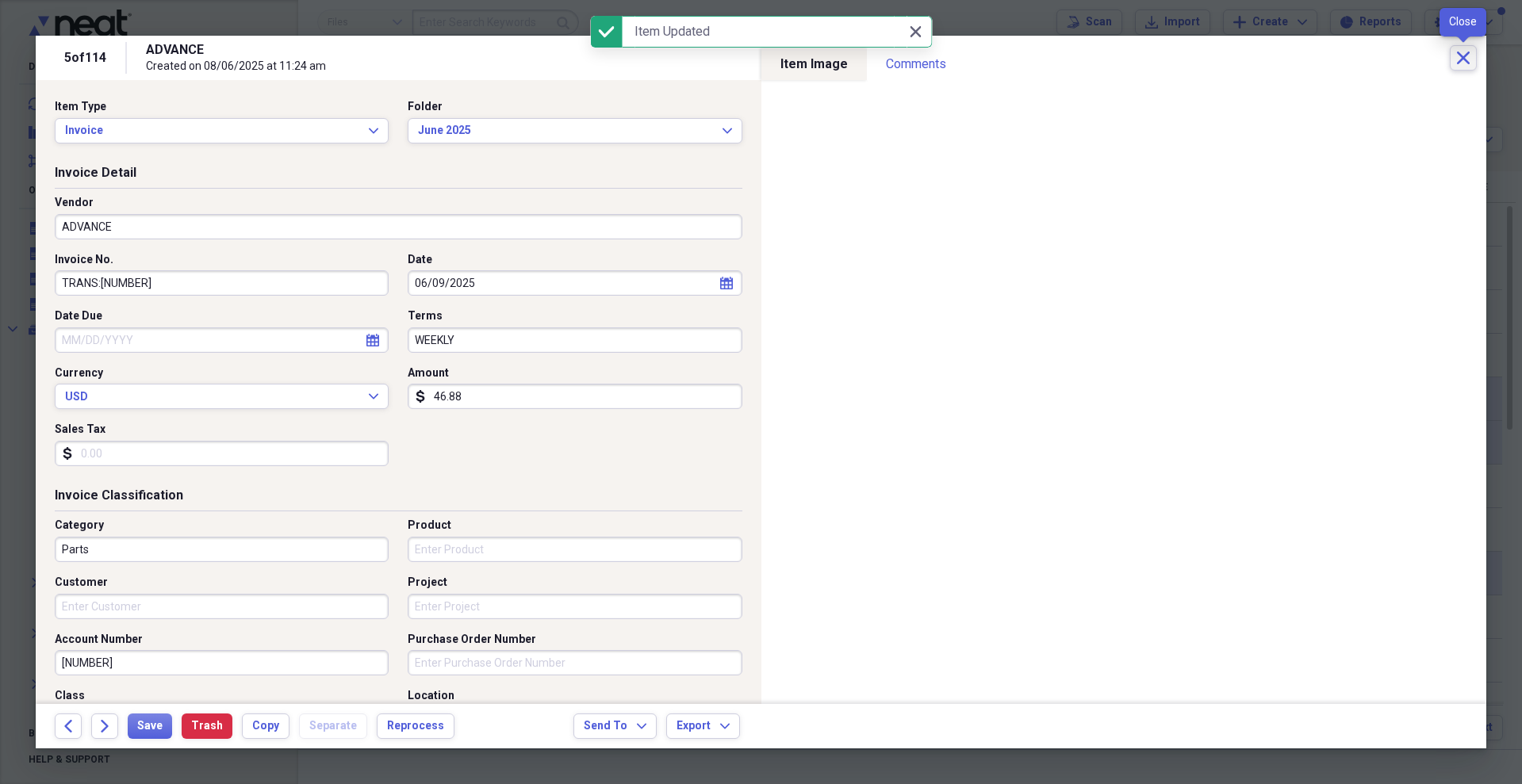 click 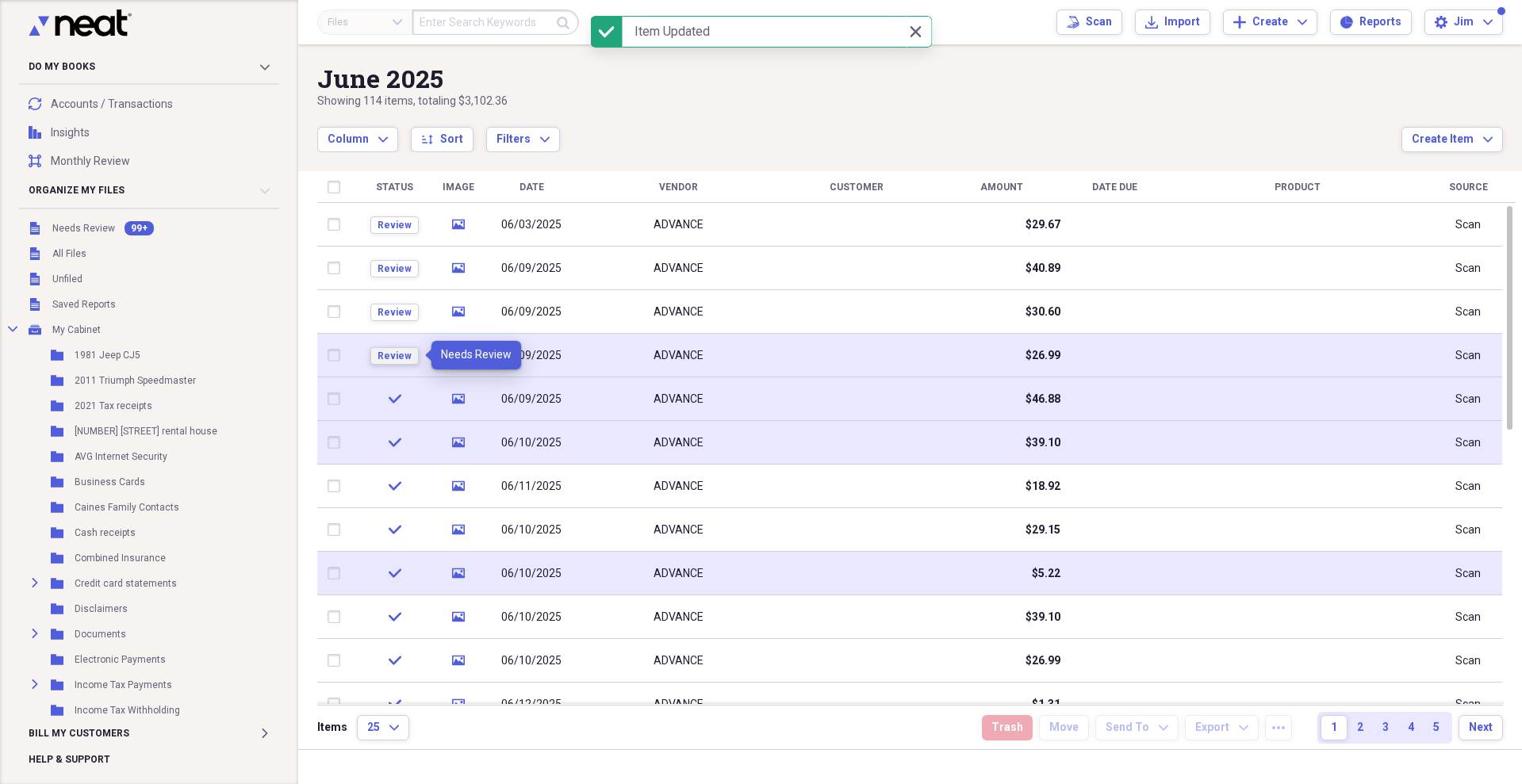click on "Review" at bounding box center (394, 356) 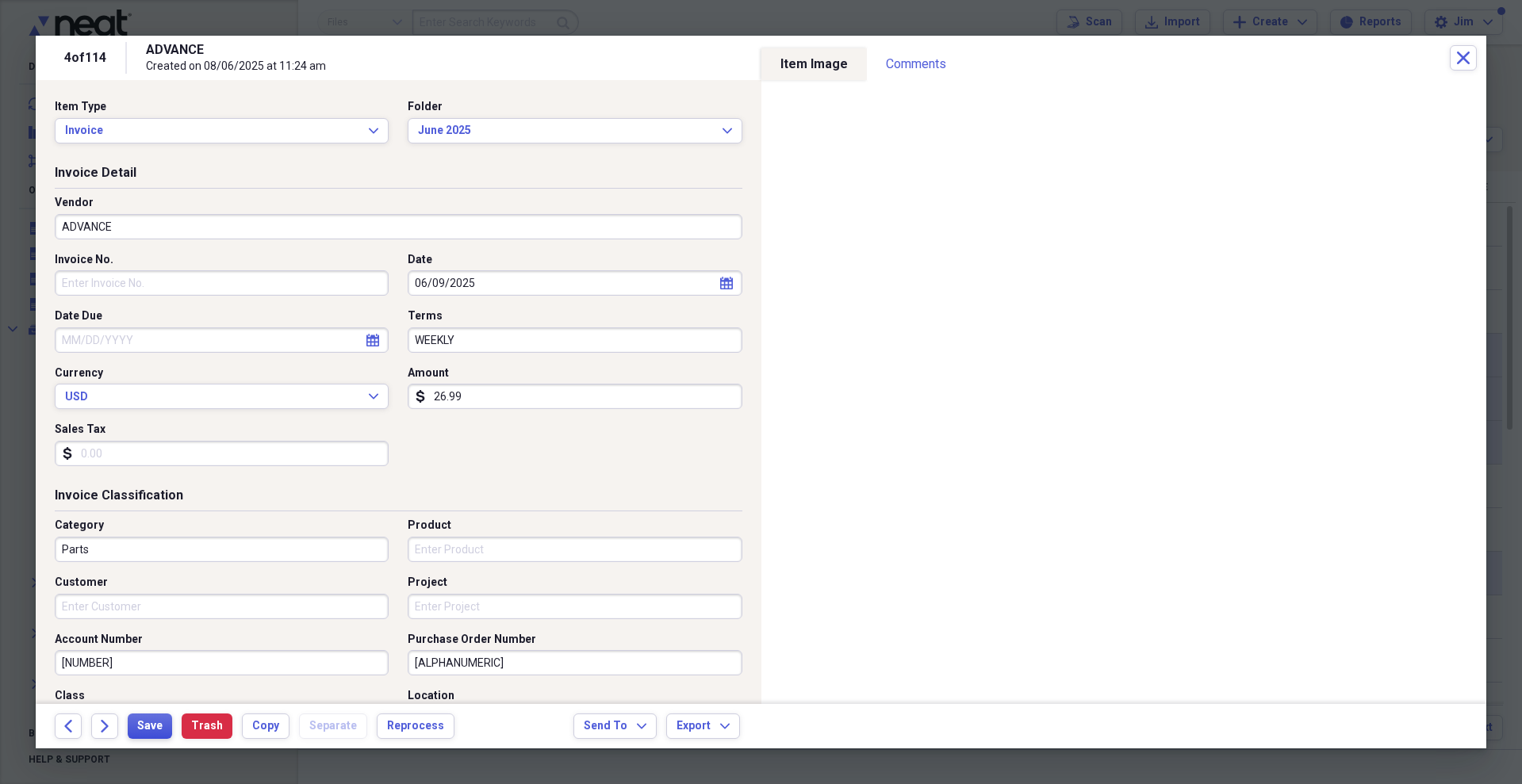 click on "Save" at bounding box center (150, 726) 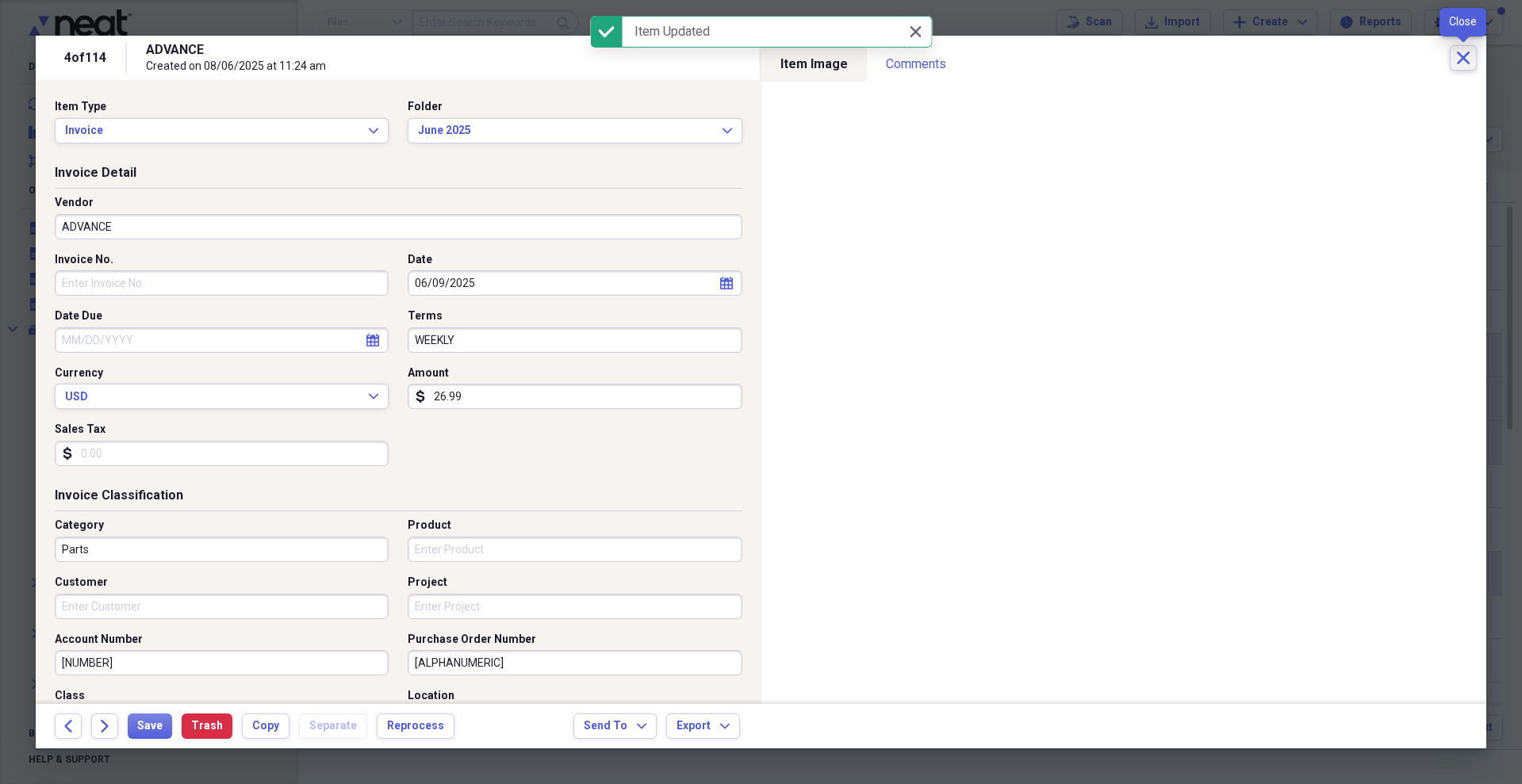 click 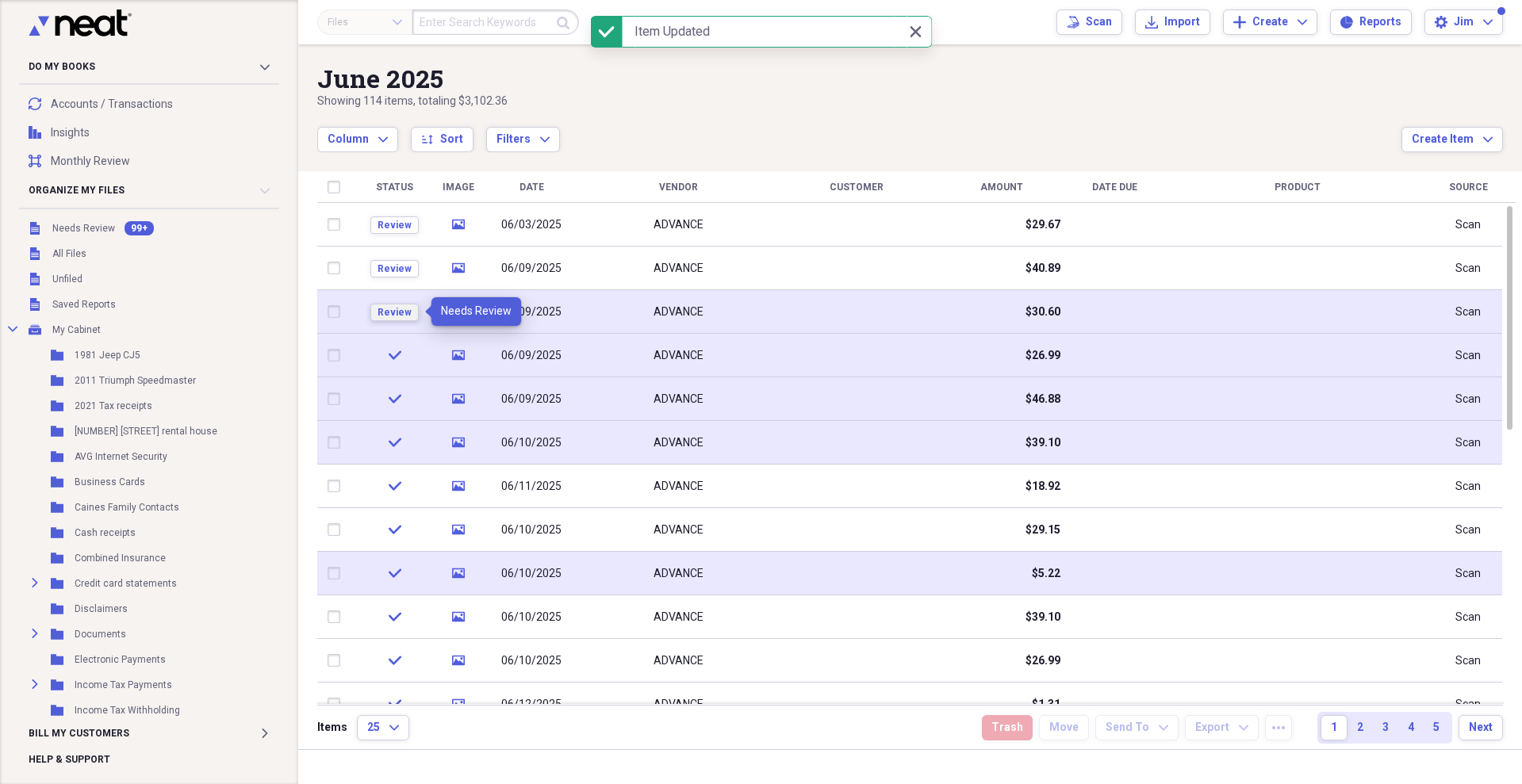 click on "Review" at bounding box center (394, 312) 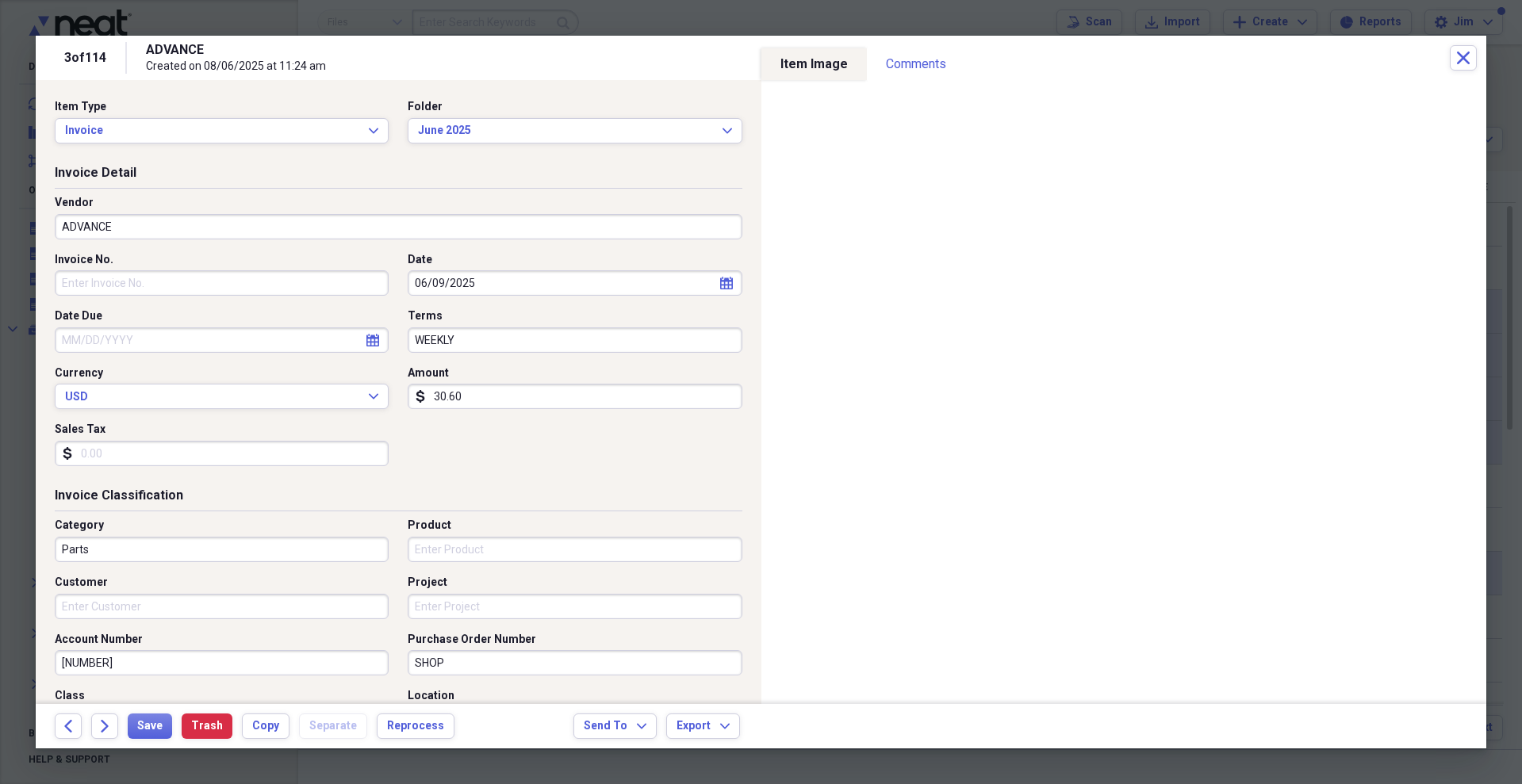 click on "Parts" at bounding box center [221, 549] 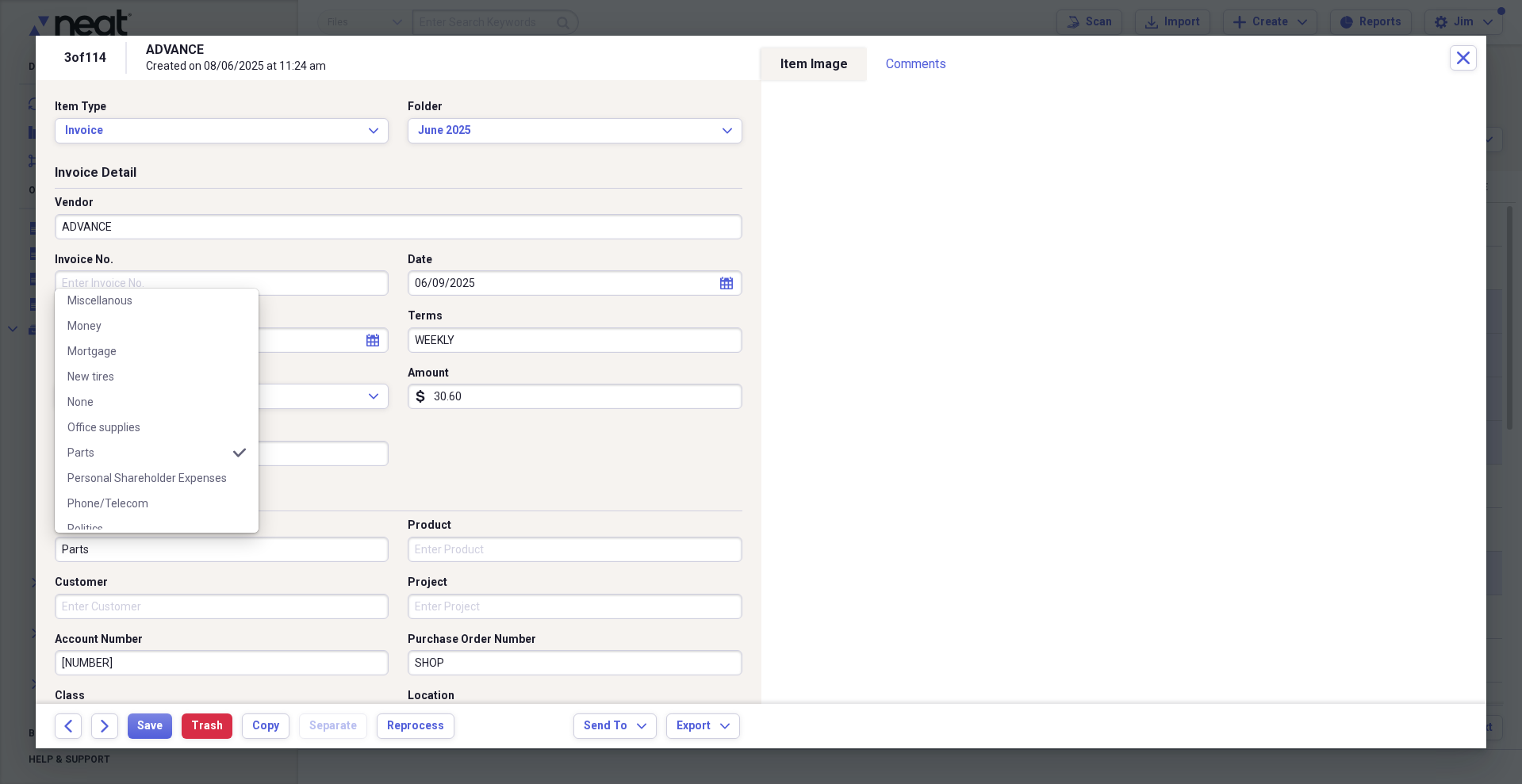 scroll, scrollTop: 1098, scrollLeft: 0, axis: vertical 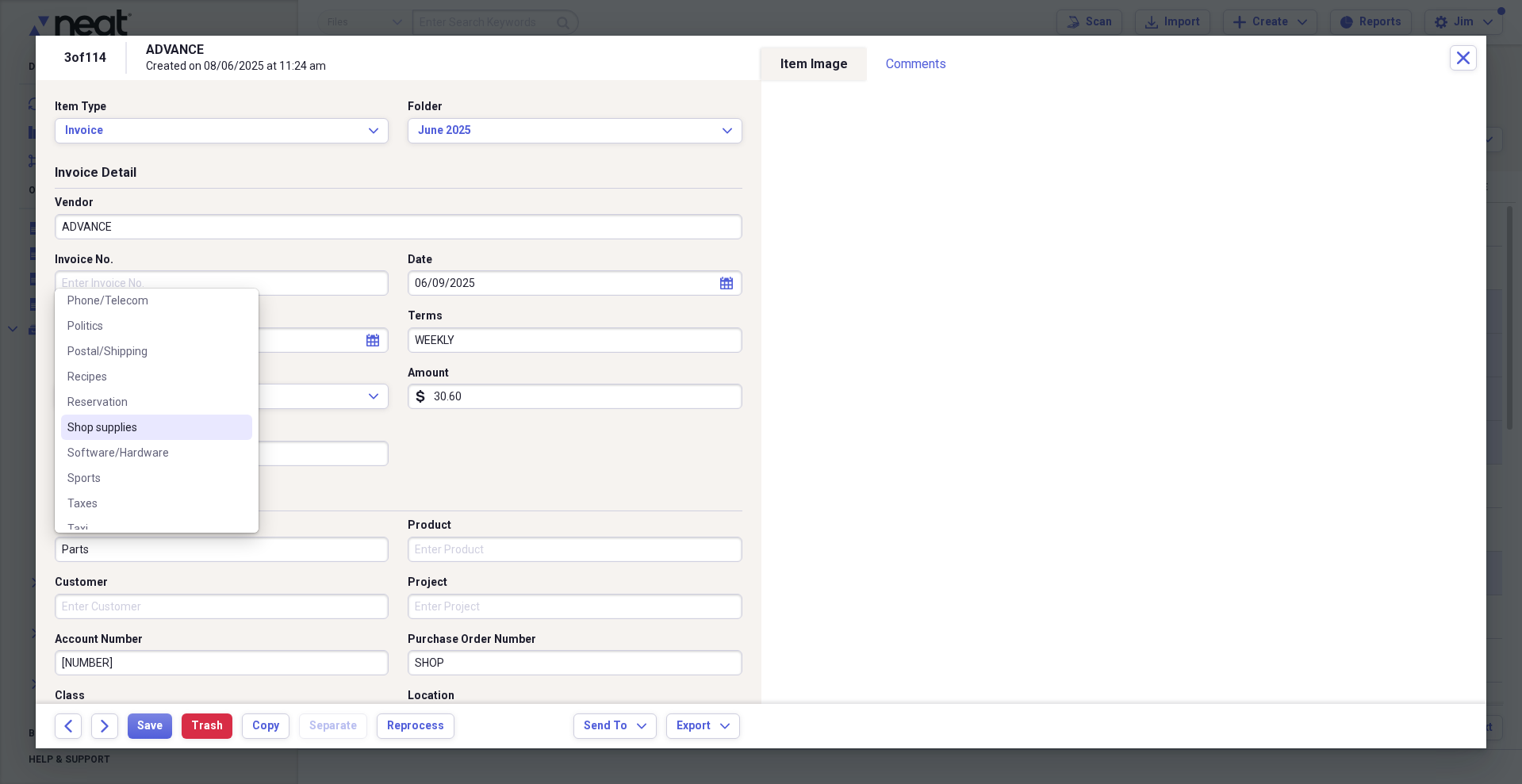 click on "Shop supplies" at bounding box center [156, 427] 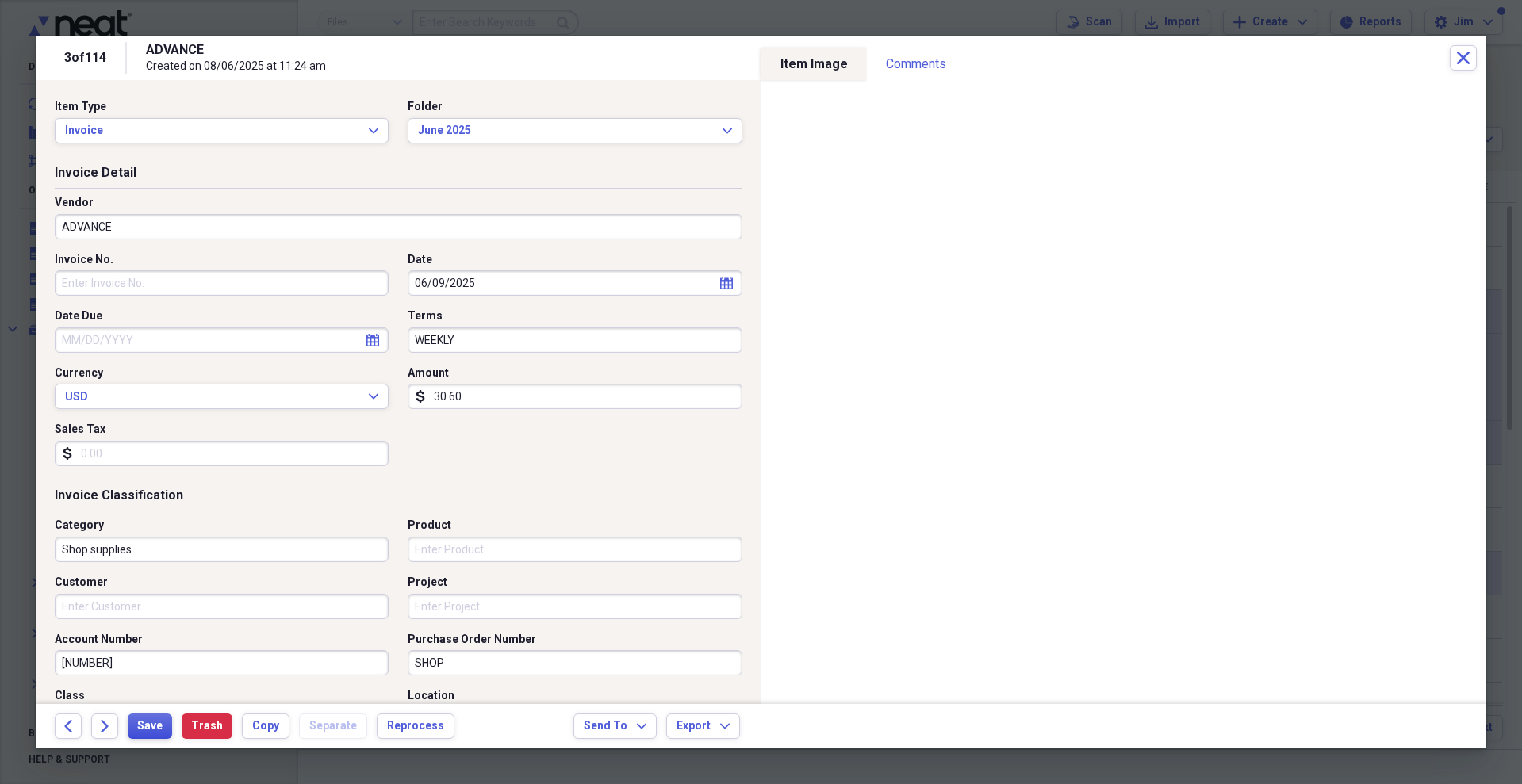 click on "Save" at bounding box center (150, 726) 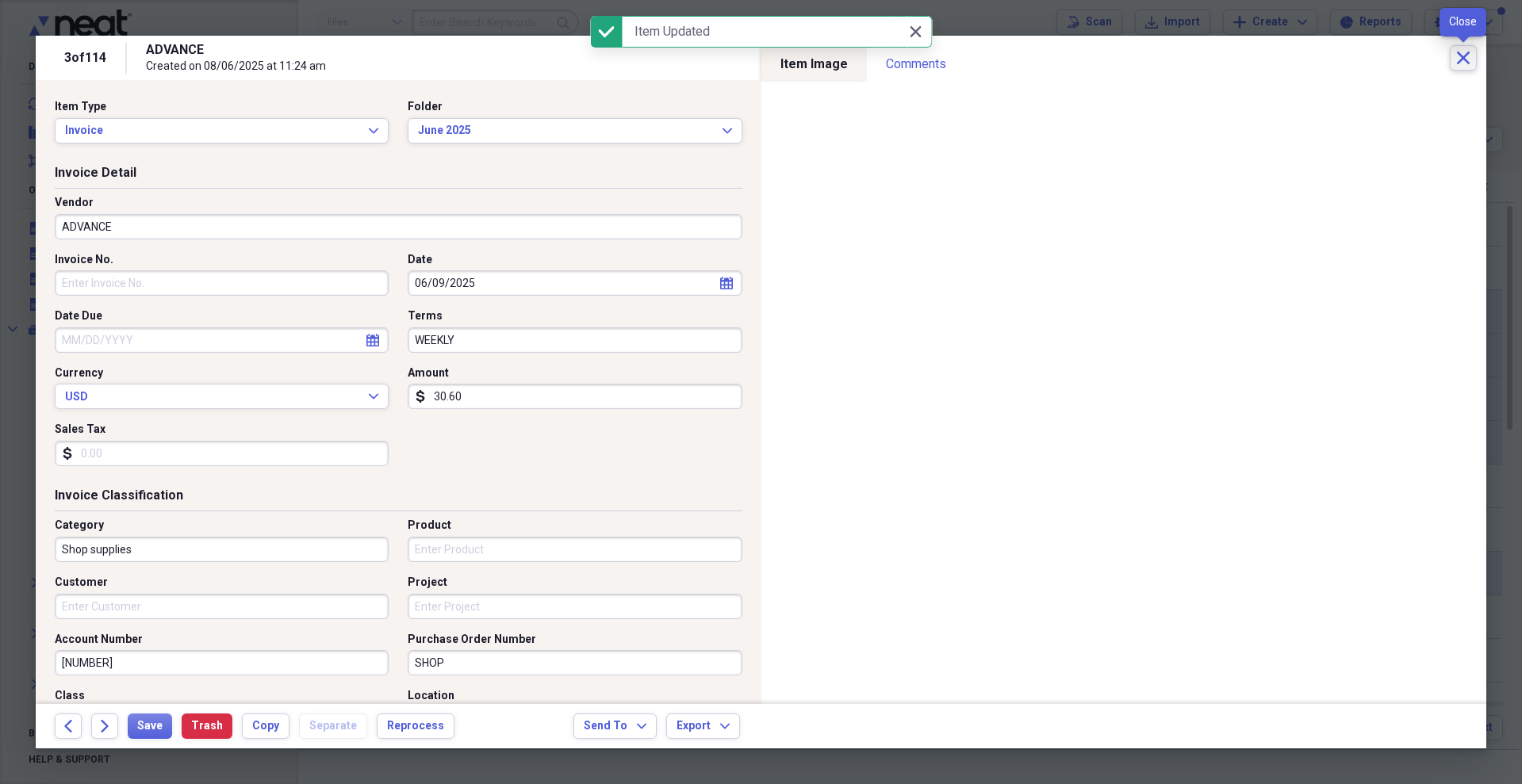 click on "Close" 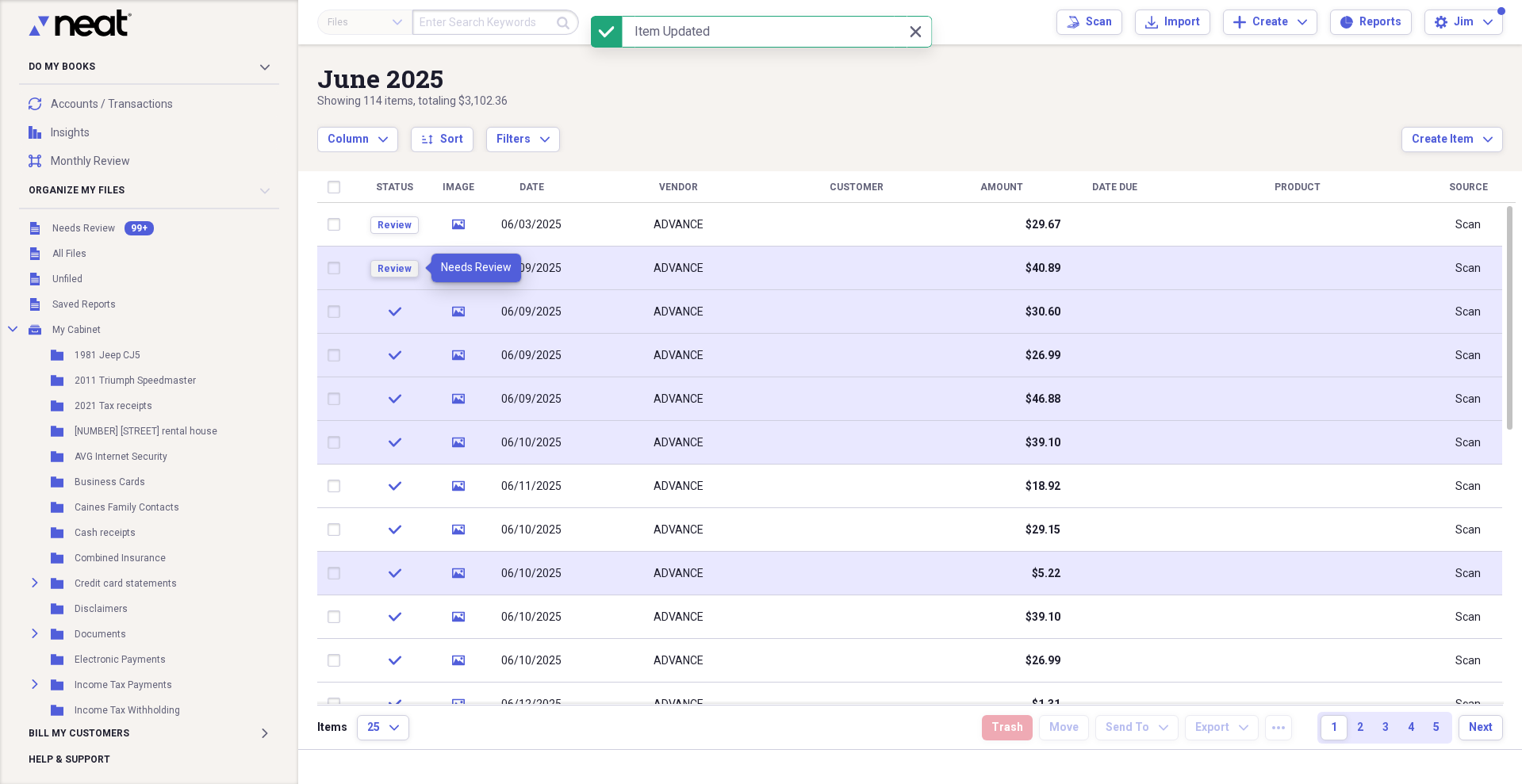 click on "Review" at bounding box center [394, 269] 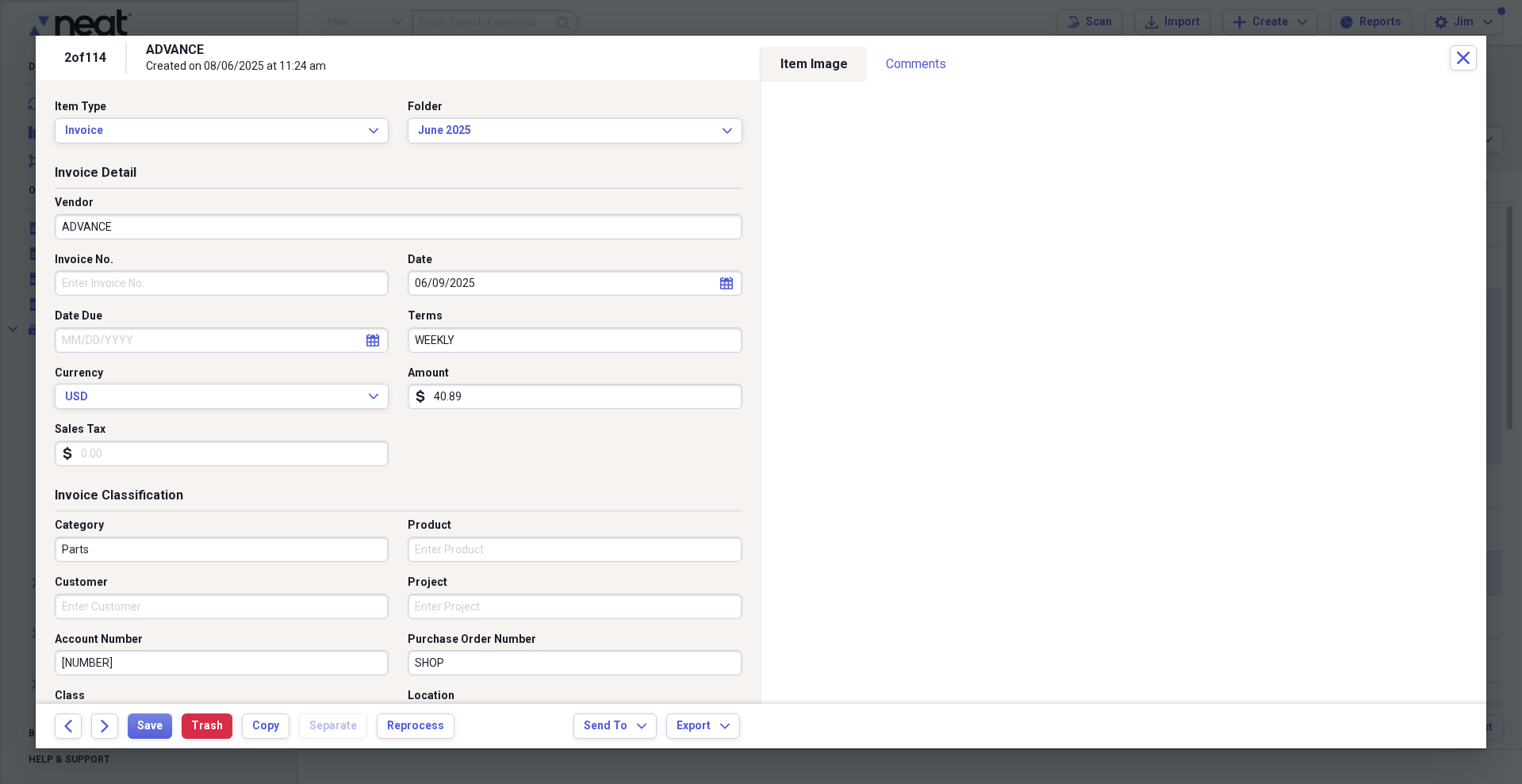 click on "Parts" at bounding box center [221, 549] 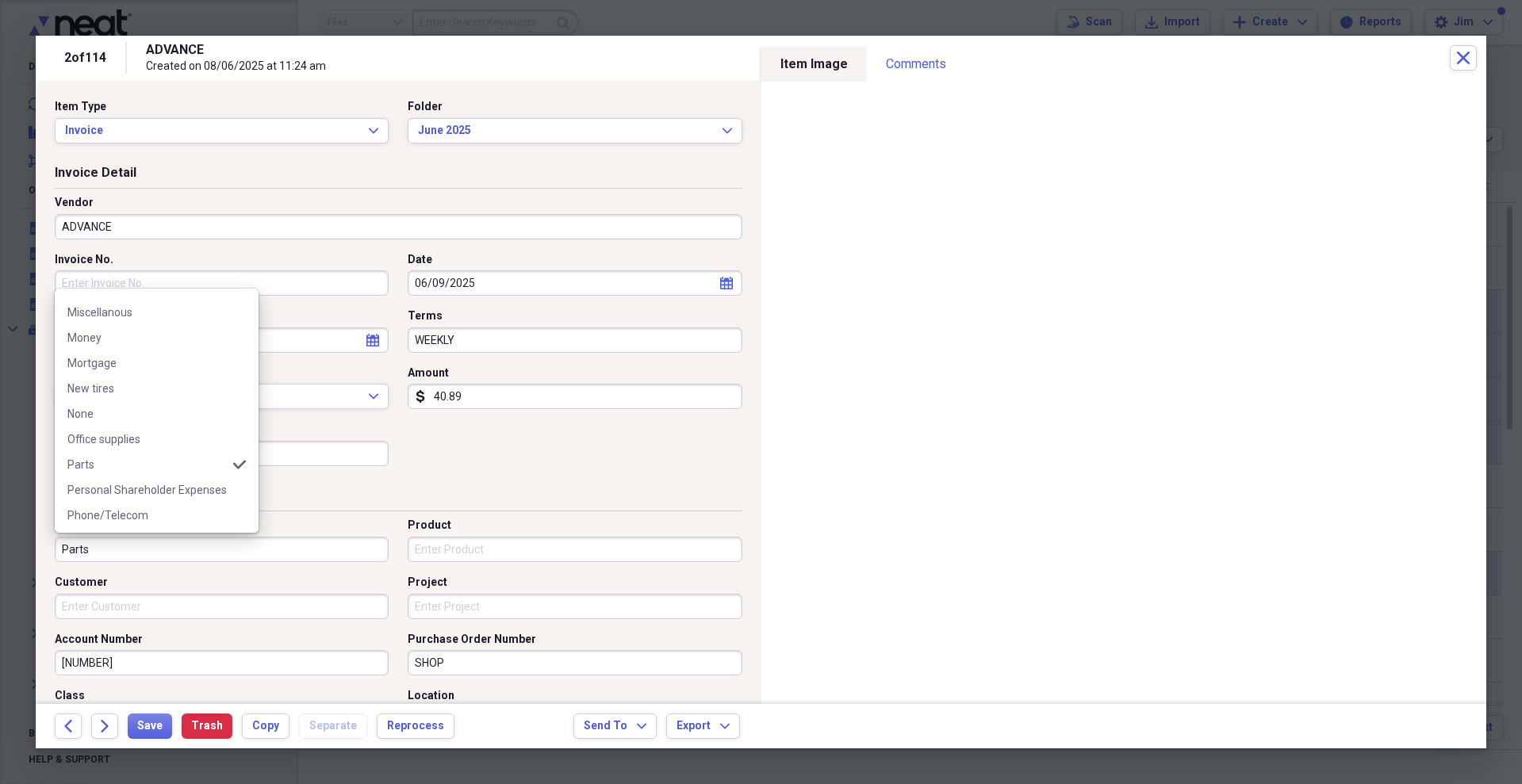 scroll, scrollTop: 1042, scrollLeft: 0, axis: vertical 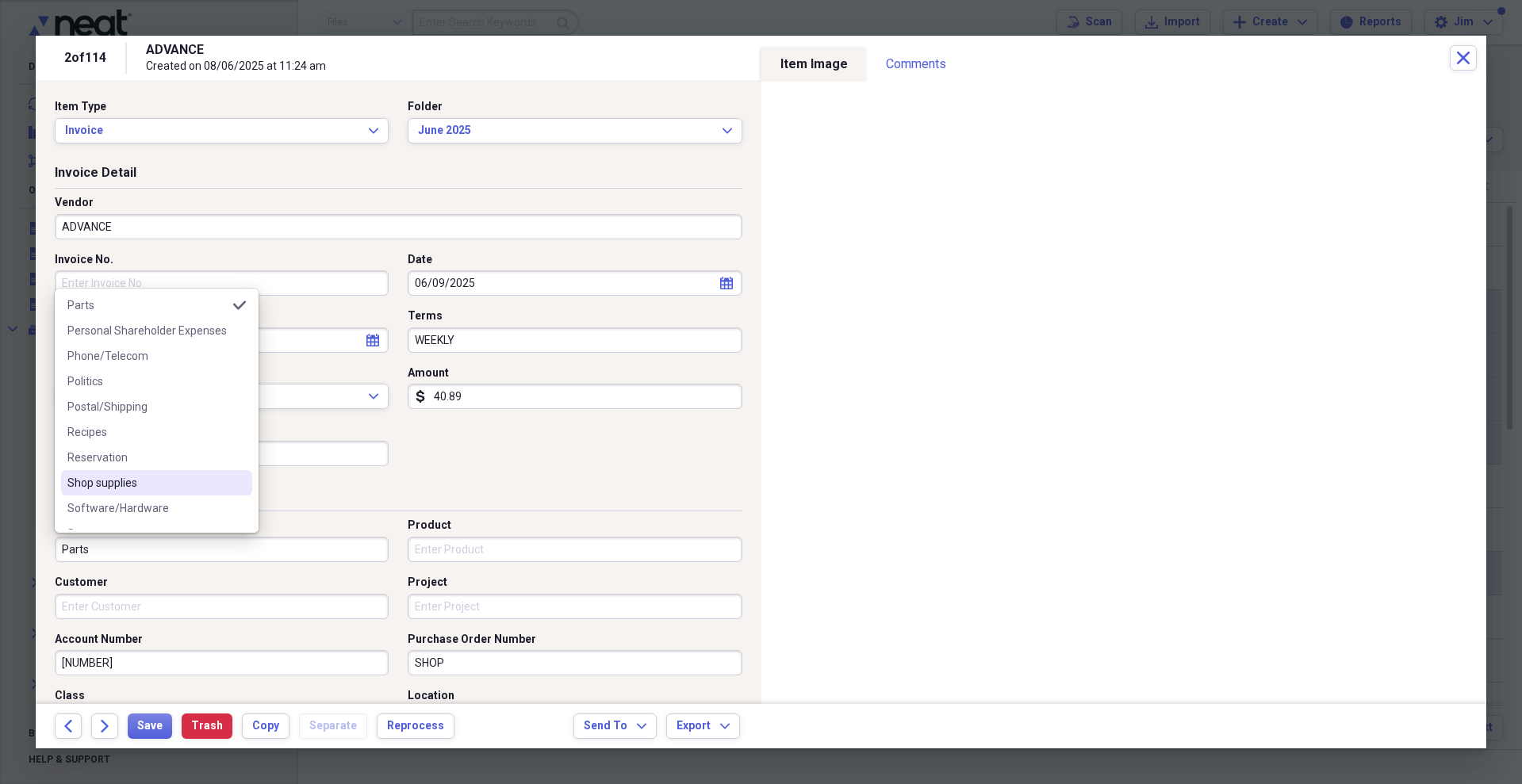 click on "Shop supplies" at bounding box center (147, 483) 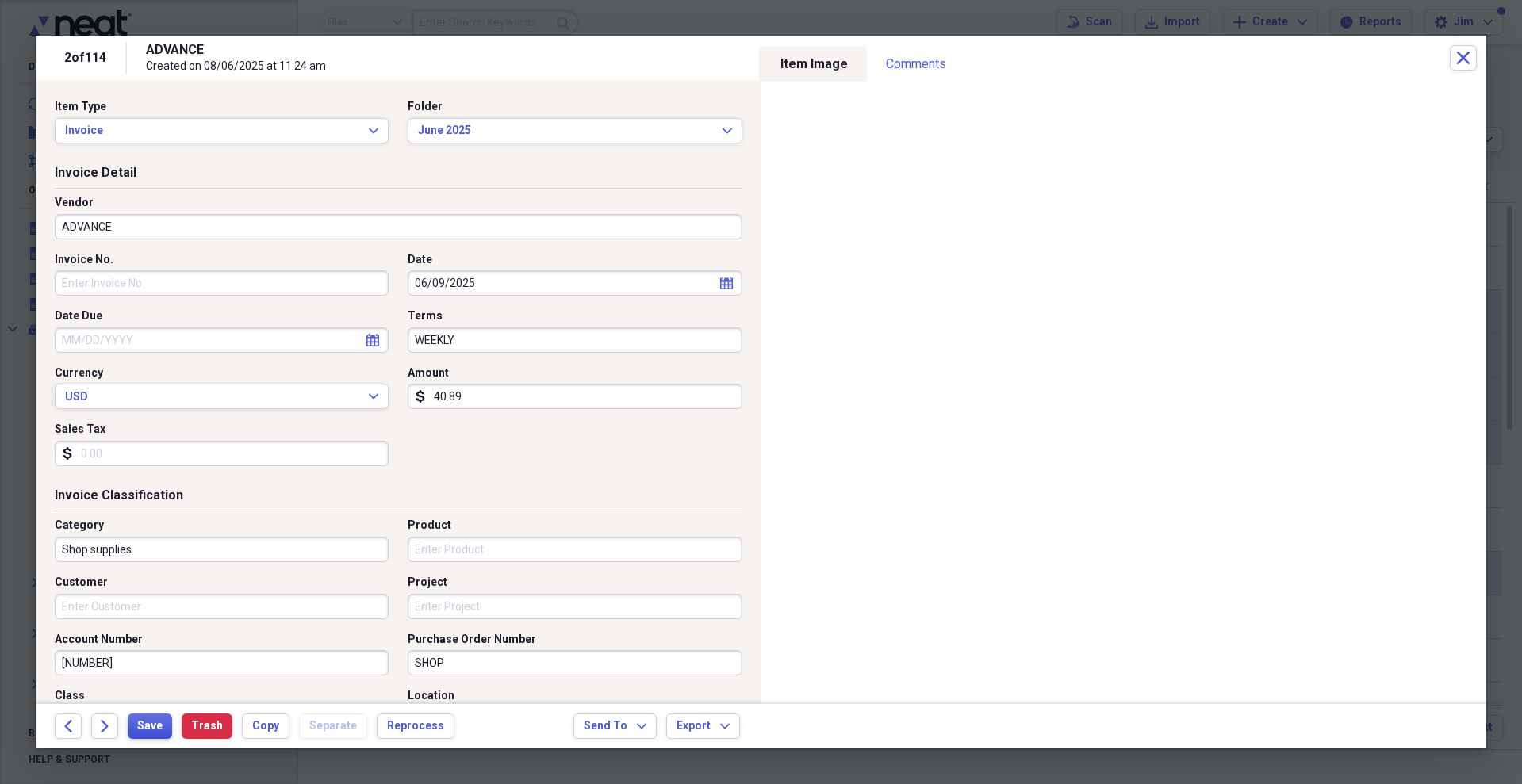 click on "Save" at bounding box center [150, 726] 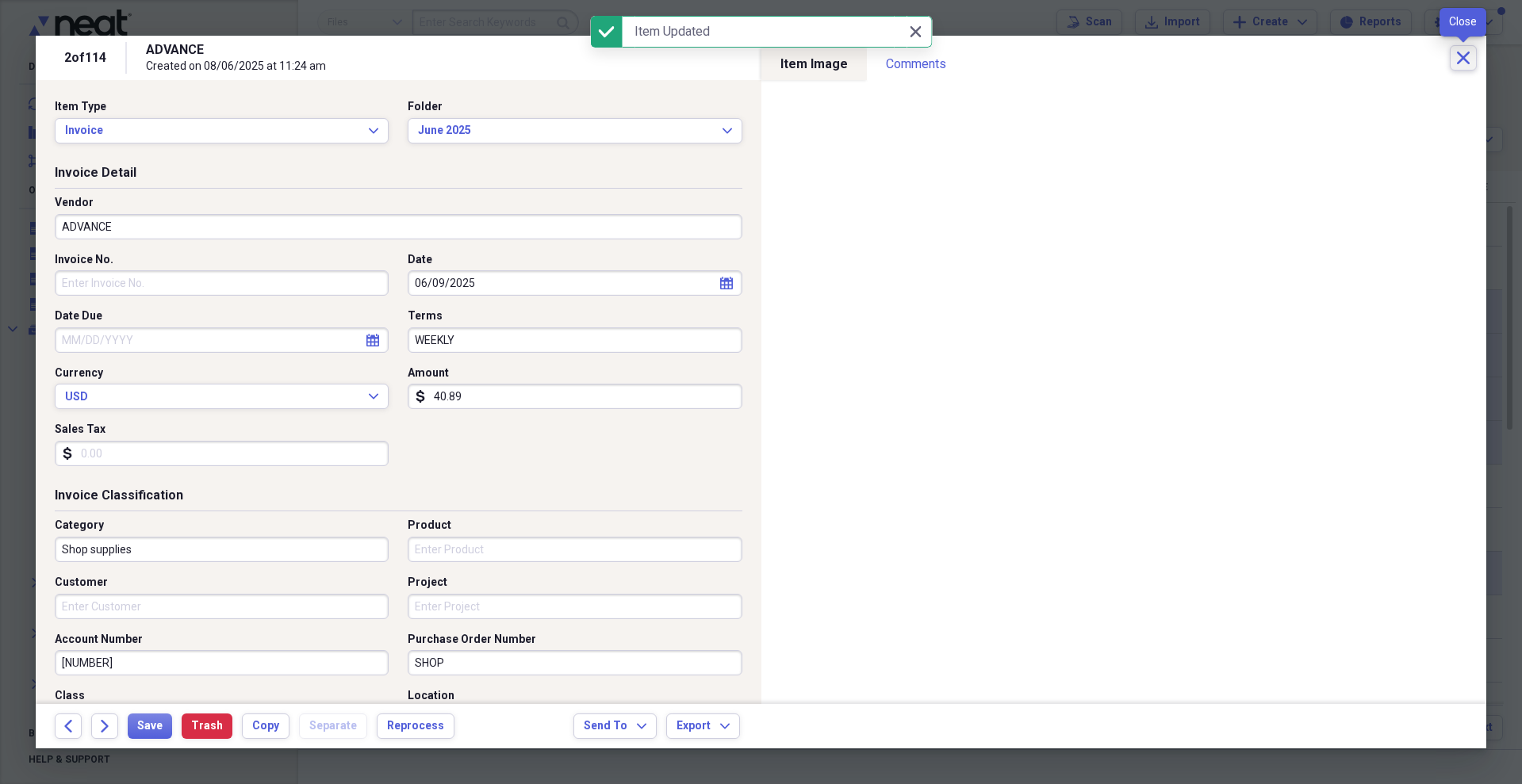 click on "Close" 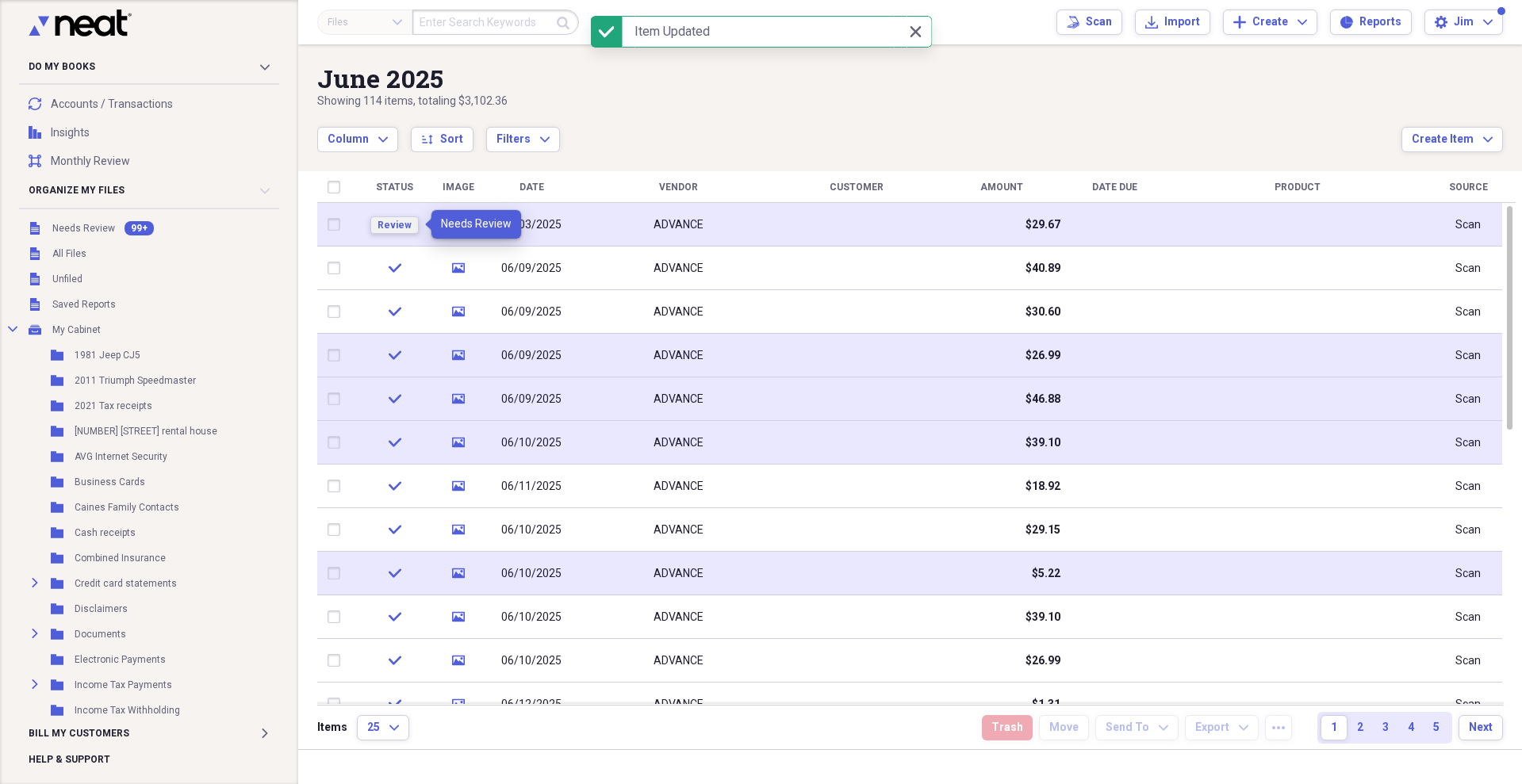 click on "Review" at bounding box center [394, 225] 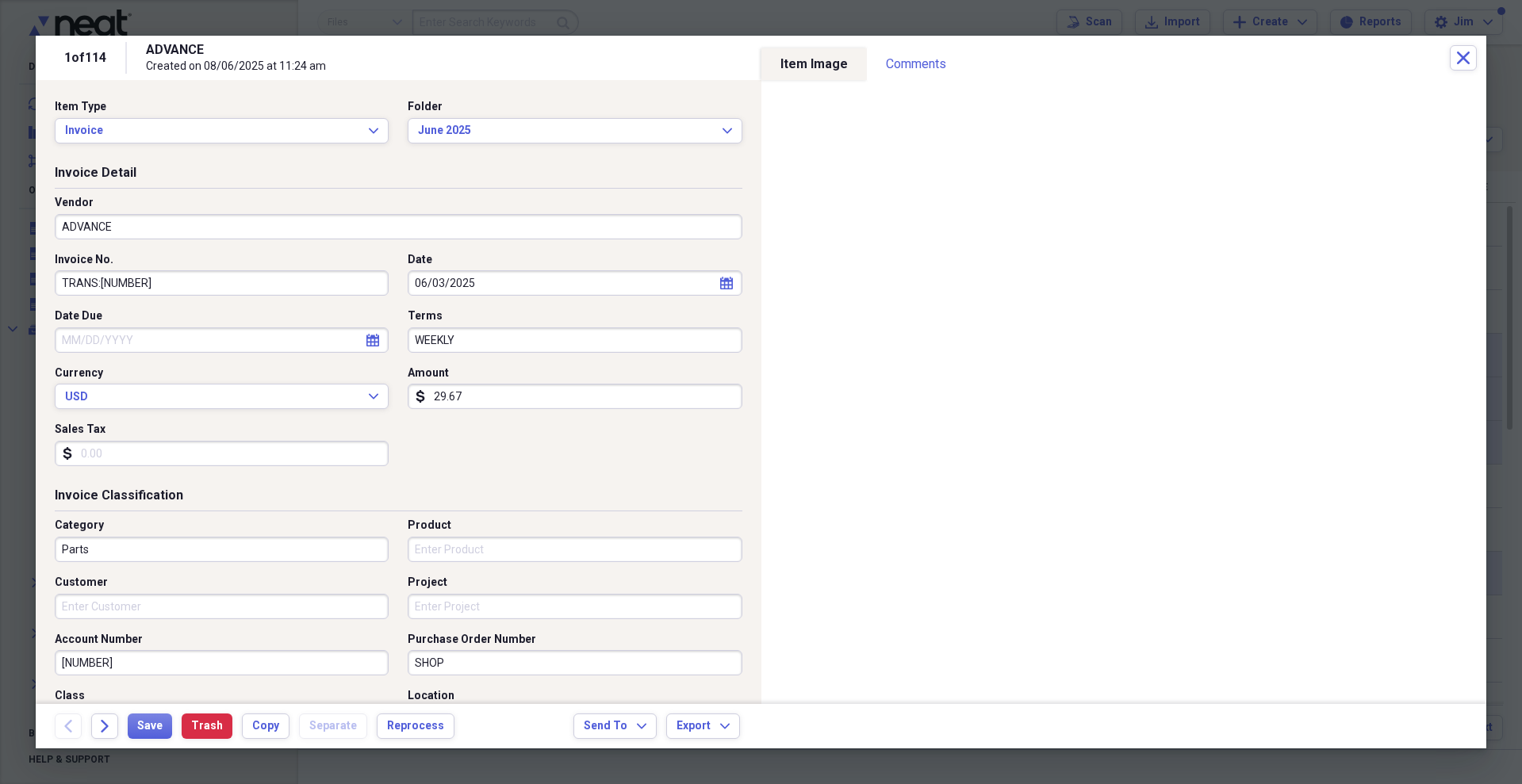 click on "Parts" at bounding box center (221, 549) 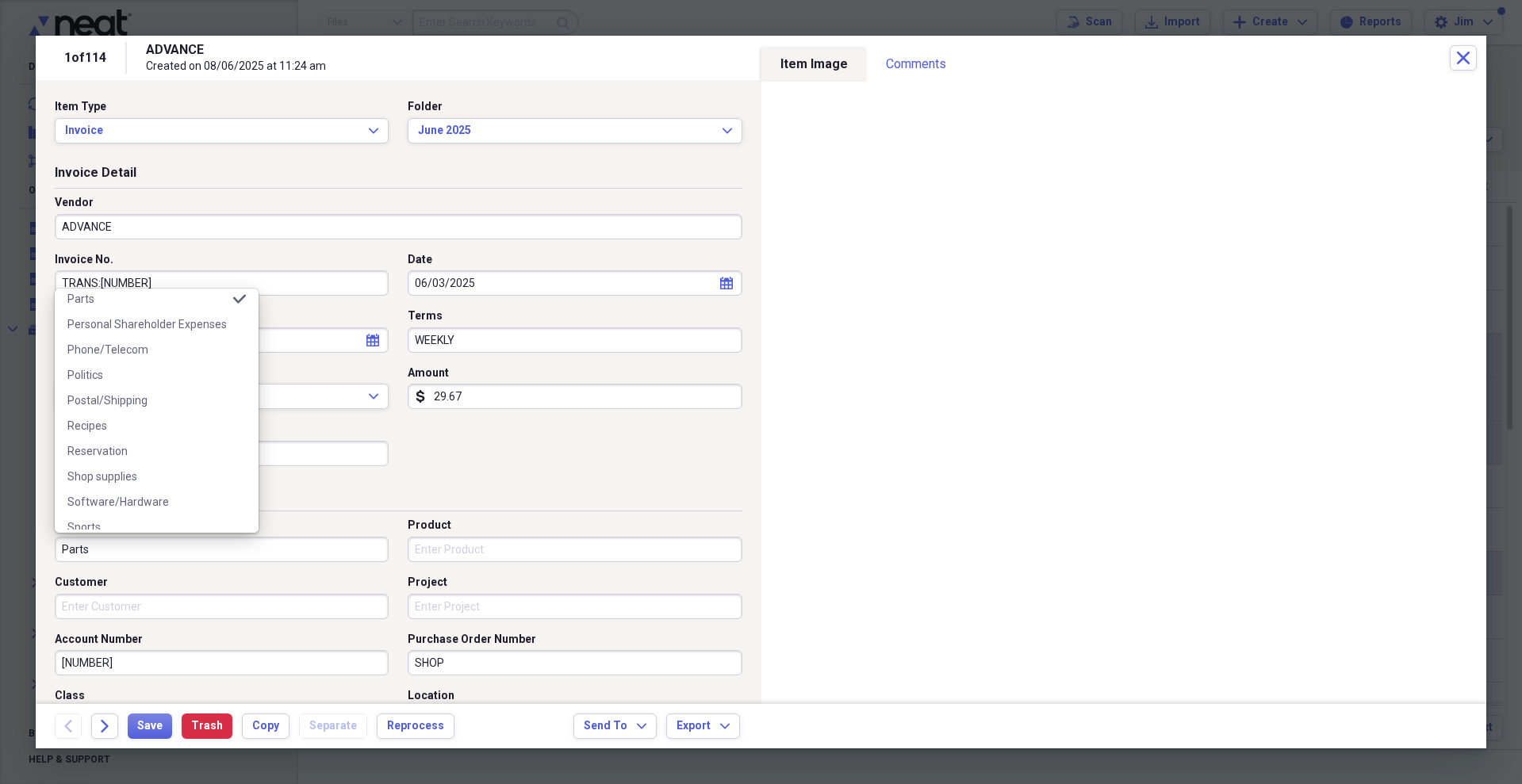 scroll, scrollTop: 1092, scrollLeft: 0, axis: vertical 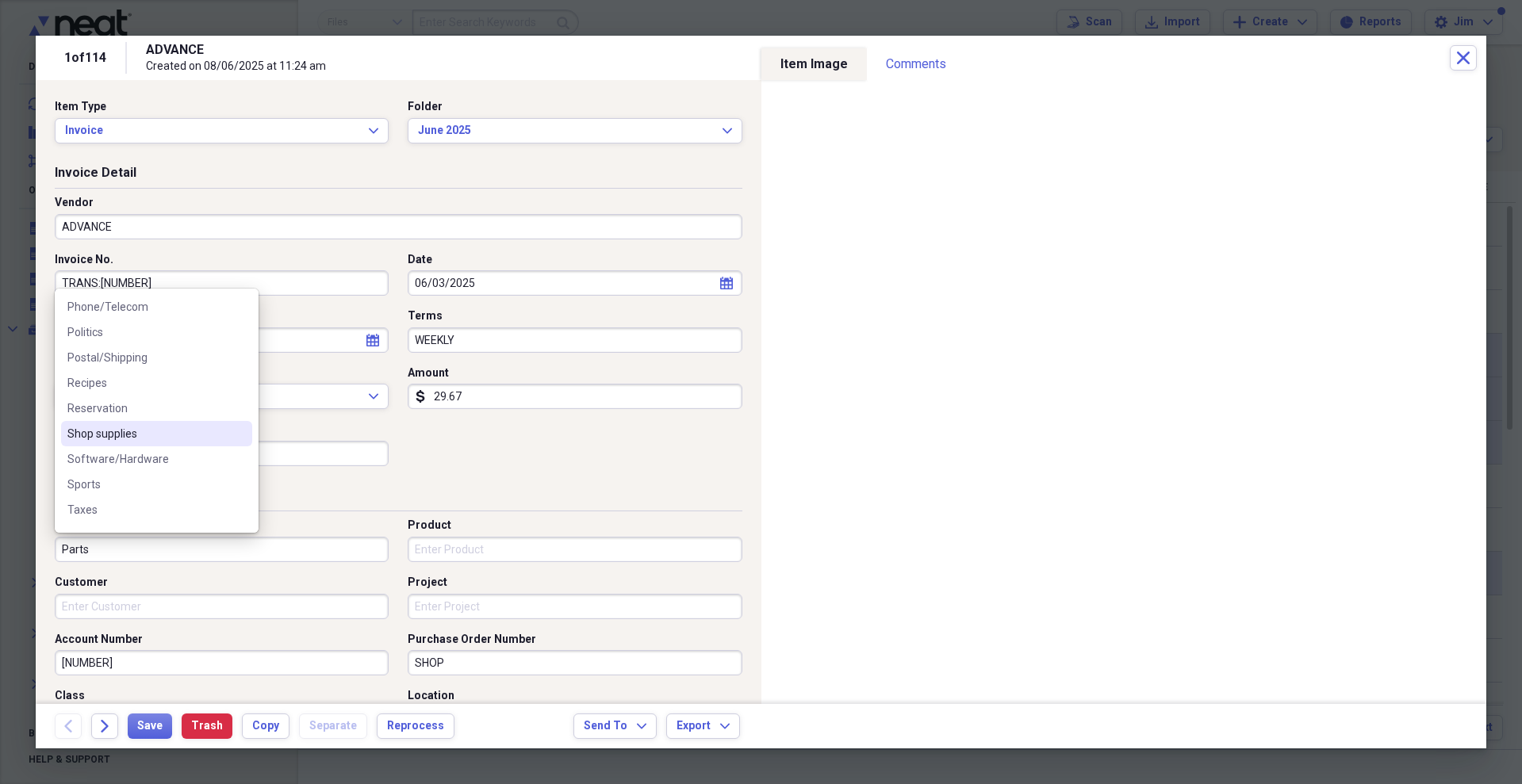 click on "Shop supplies" at bounding box center [156, 434] 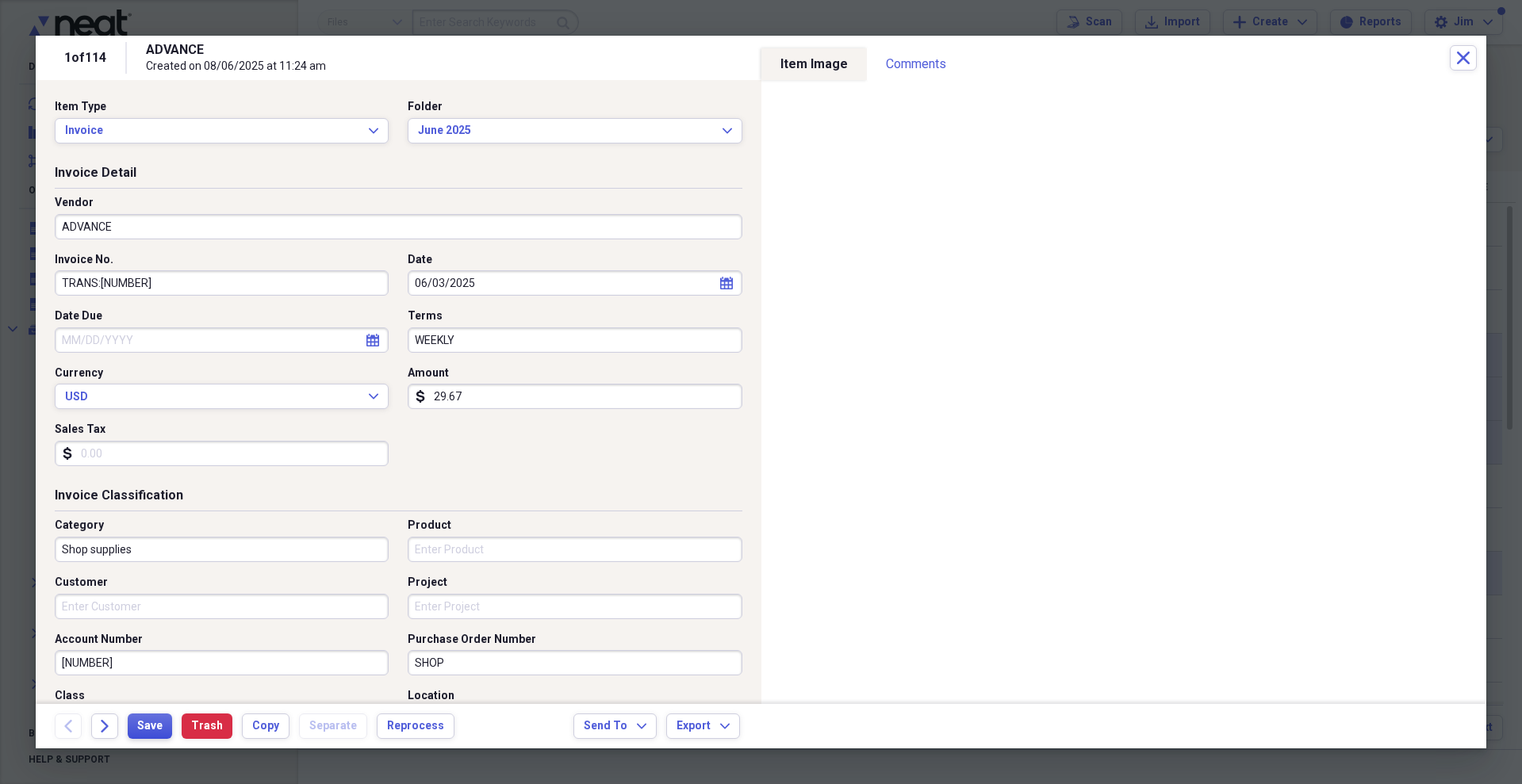 click on "Save" at bounding box center (150, 726) 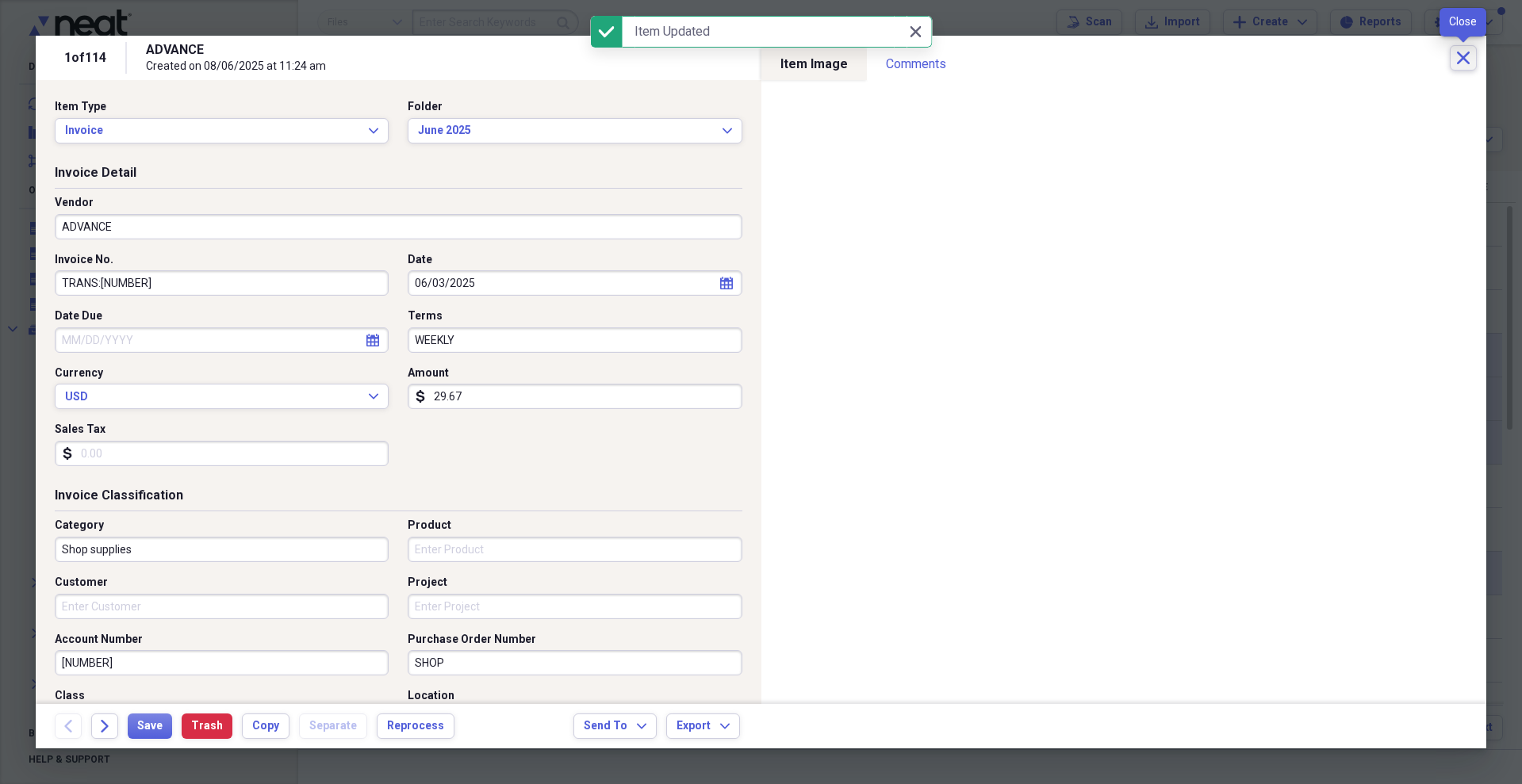 click on "Close" at bounding box center [1463, 58] 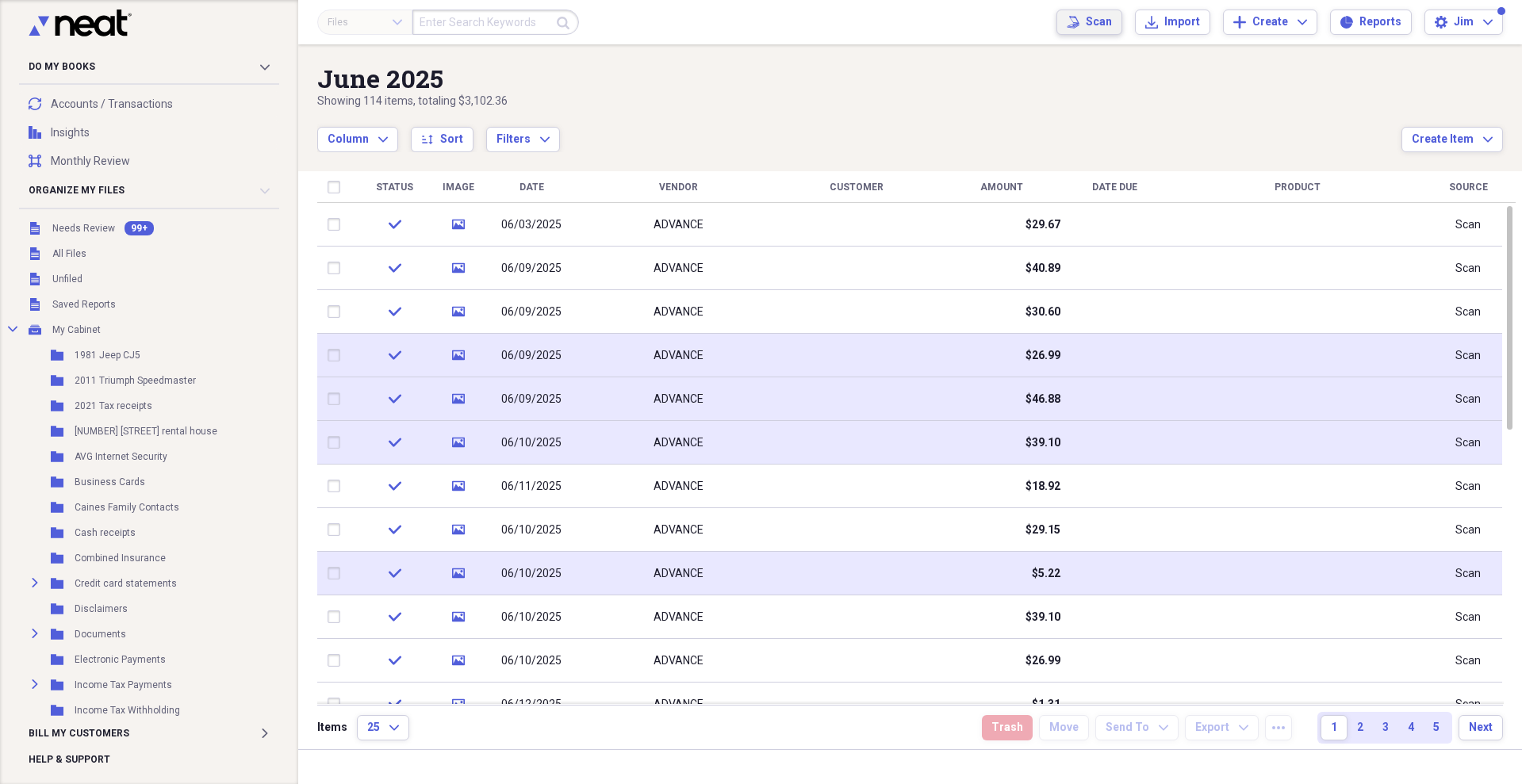 click on "Scan" at bounding box center [1098, 22] 